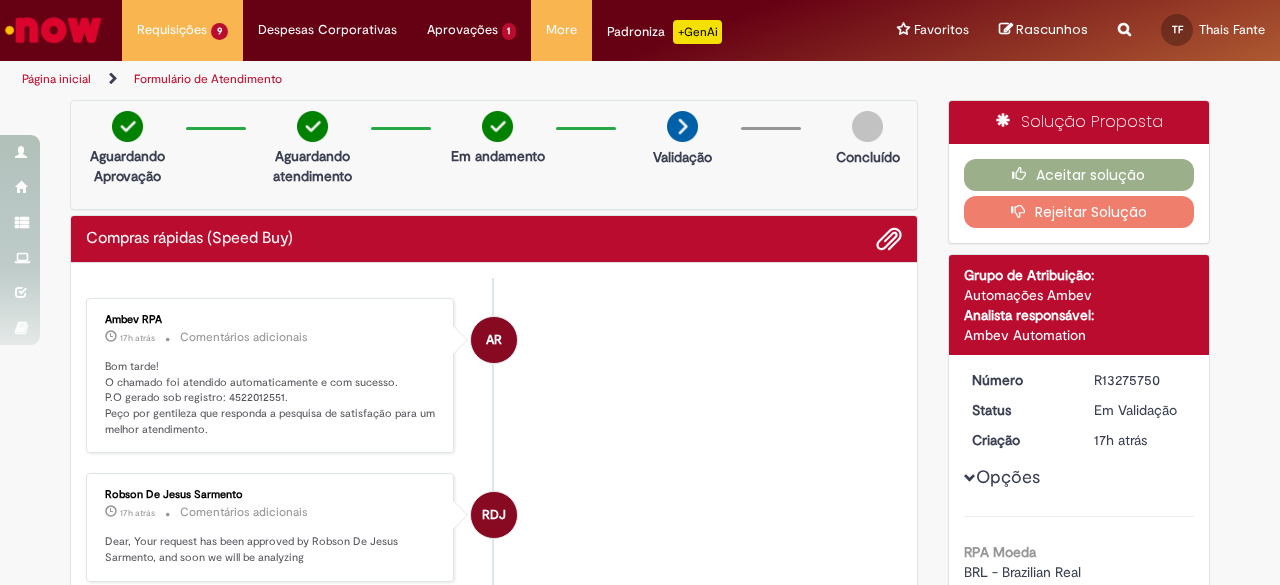 scroll, scrollTop: 0, scrollLeft: 0, axis: both 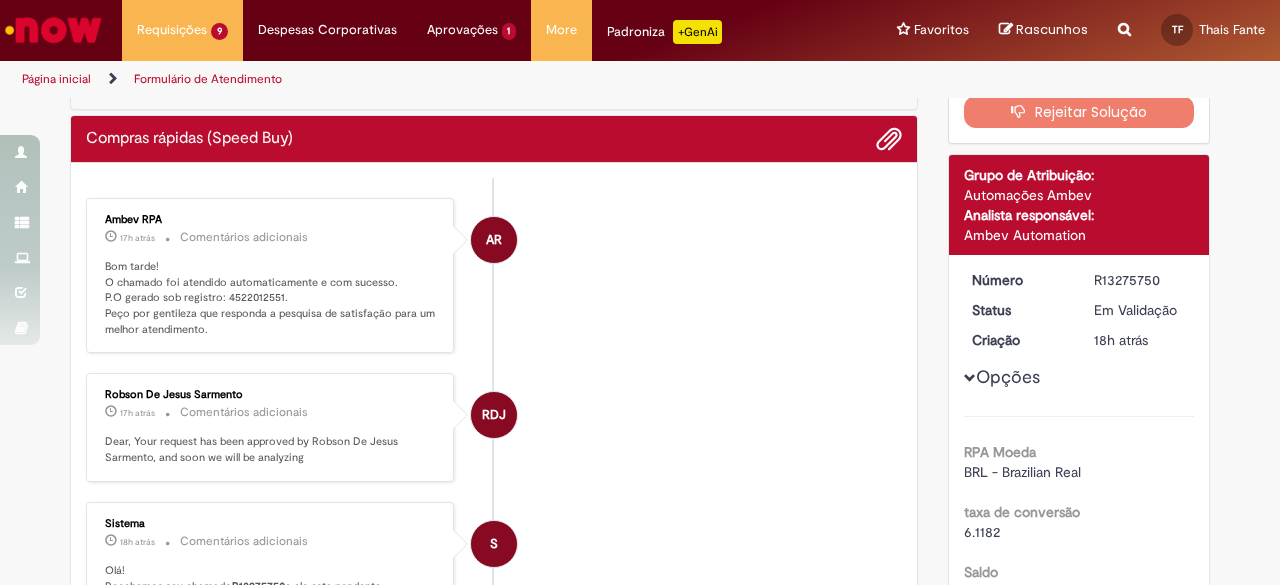 click on "Bom tarde!
O chamado foi atendido automaticamente e com sucesso.
P.O gerado sob registro: 4522012551.
Peço por gentileza que responda a pesquisa de satisfação para um melhor atendimento." at bounding box center (271, 298) 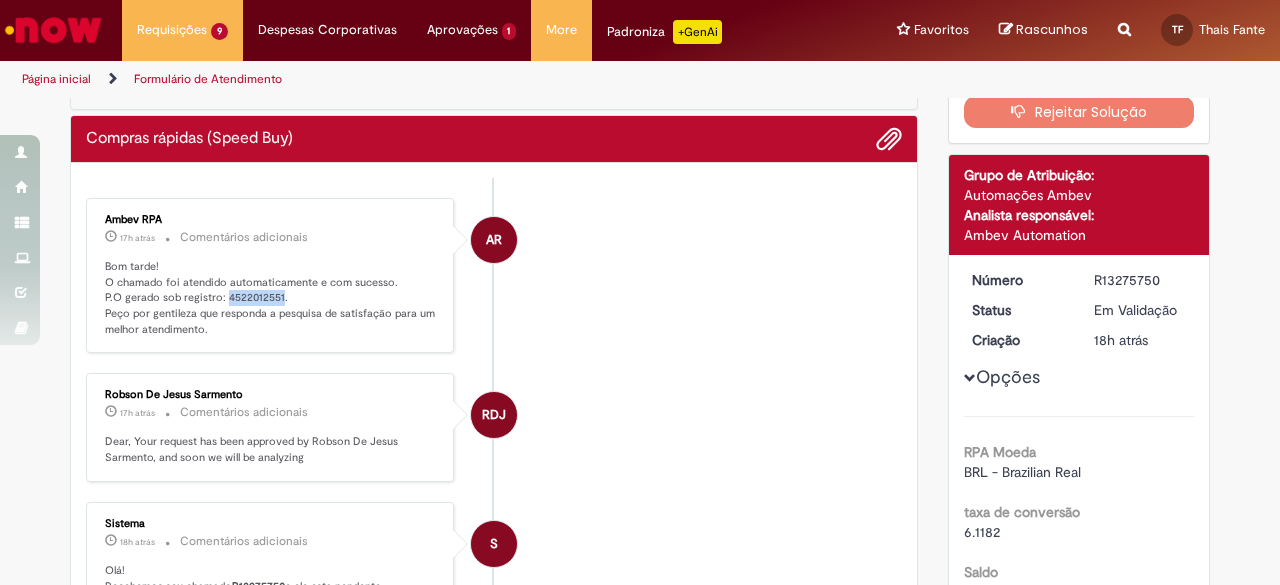 click on "Bom tarde!
O chamado foi atendido automaticamente e com sucesso.
P.O gerado sob registro: 4522012551.
Peço por gentileza que responda a pesquisa de satisfação para um melhor atendimento." at bounding box center [271, 298] 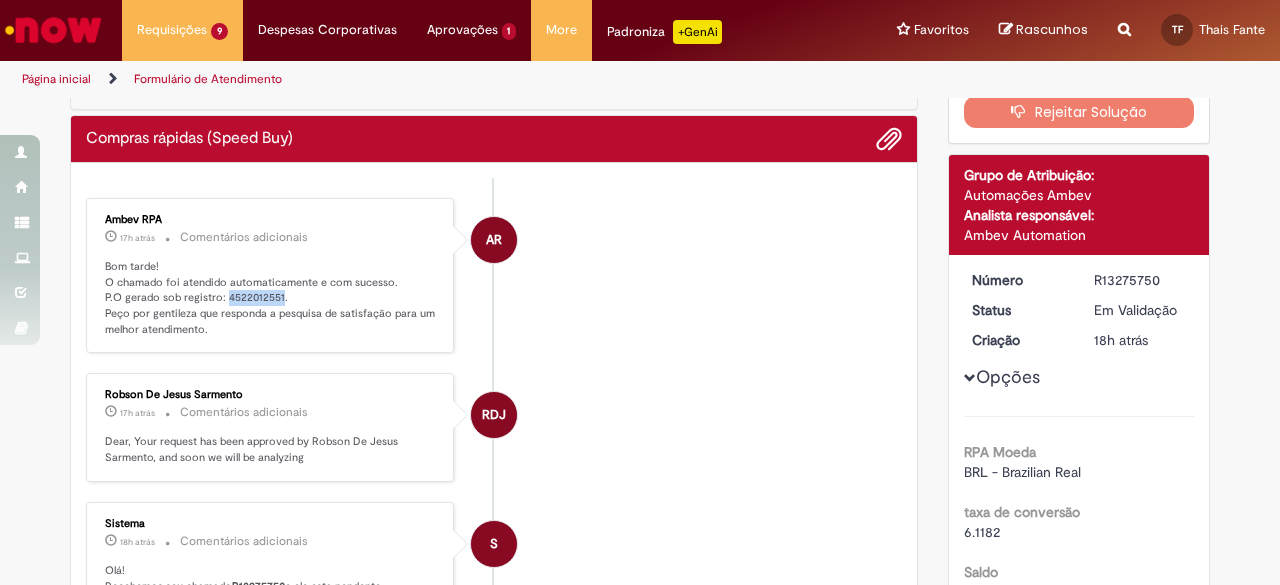 copy on "4522012551" 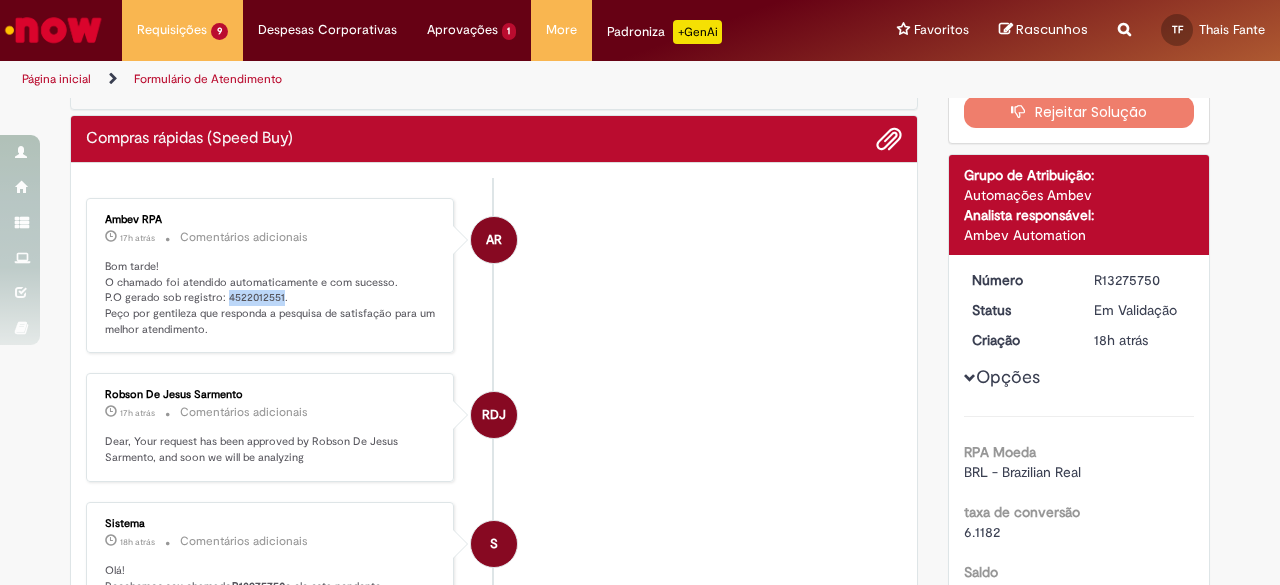 click on "RDJ
Robson De Jesus Sarmento
17h atrás 17 horas atrás     Comentários adicionais
Dear, Your request has been approved by Robson De Jesus Sarmento, and soon we will be analyzing" at bounding box center [494, 427] 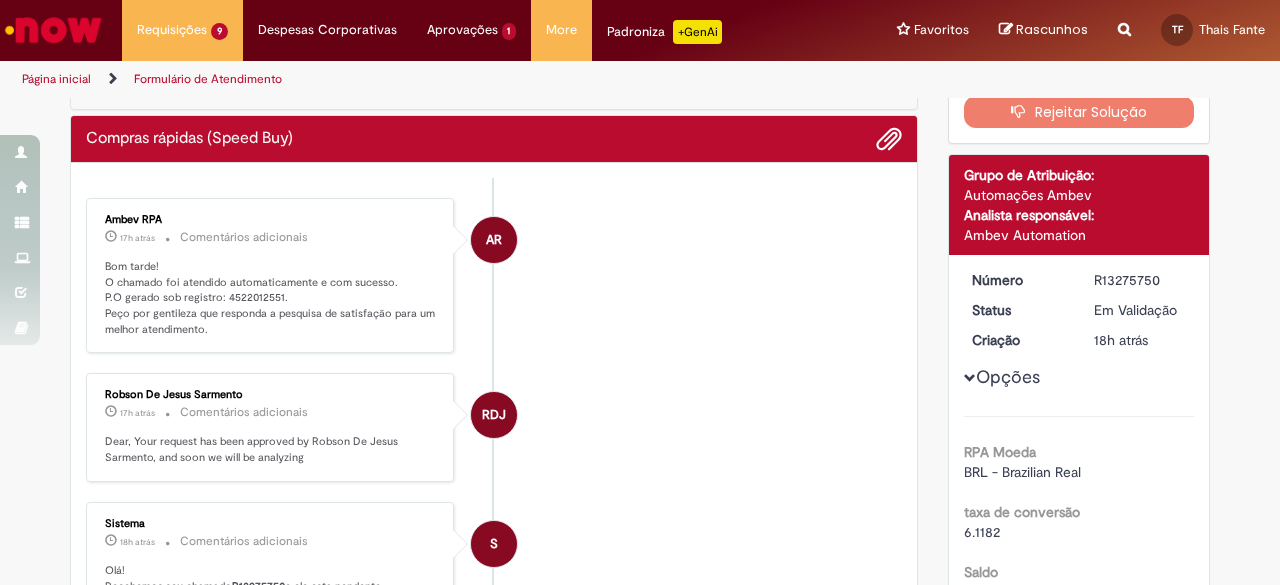 click on "Bom tarde!
O chamado foi atendido automaticamente e com sucesso.
P.O gerado sob registro: 4522012551.
Peço por gentileza que responda a pesquisa de satisfação para um melhor atendimento." at bounding box center (271, 298) 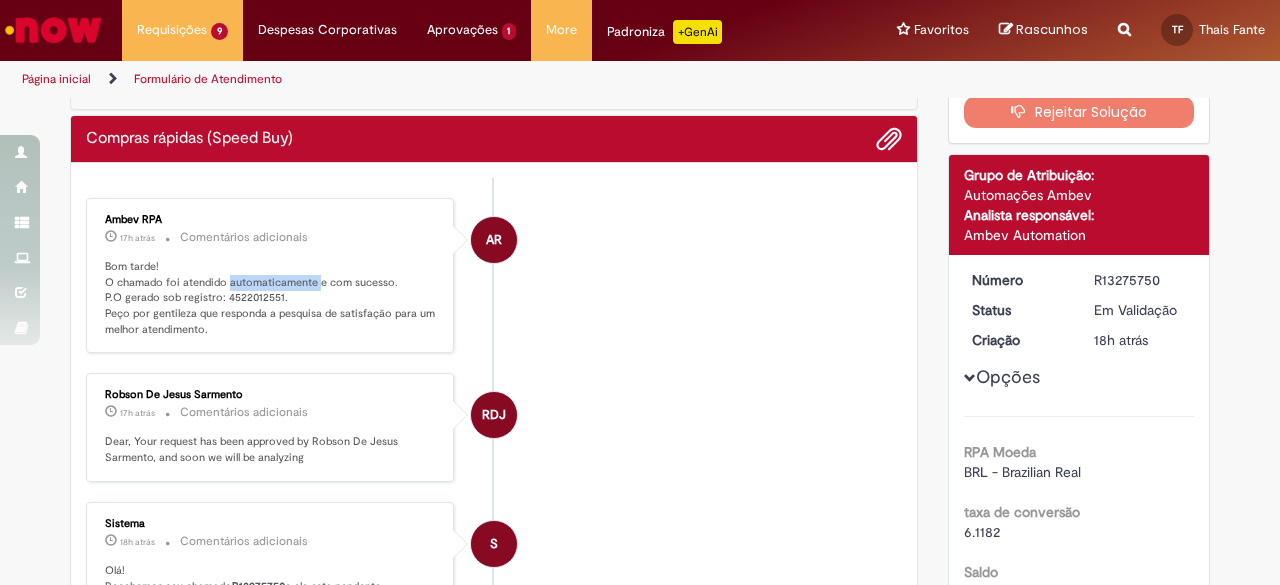 click on "Bom tarde!
O chamado foi atendido automaticamente e com sucesso.
P.O gerado sob registro: 4522012551.
Peço por gentileza que responda a pesquisa de satisfação para um melhor atendimento." at bounding box center [271, 298] 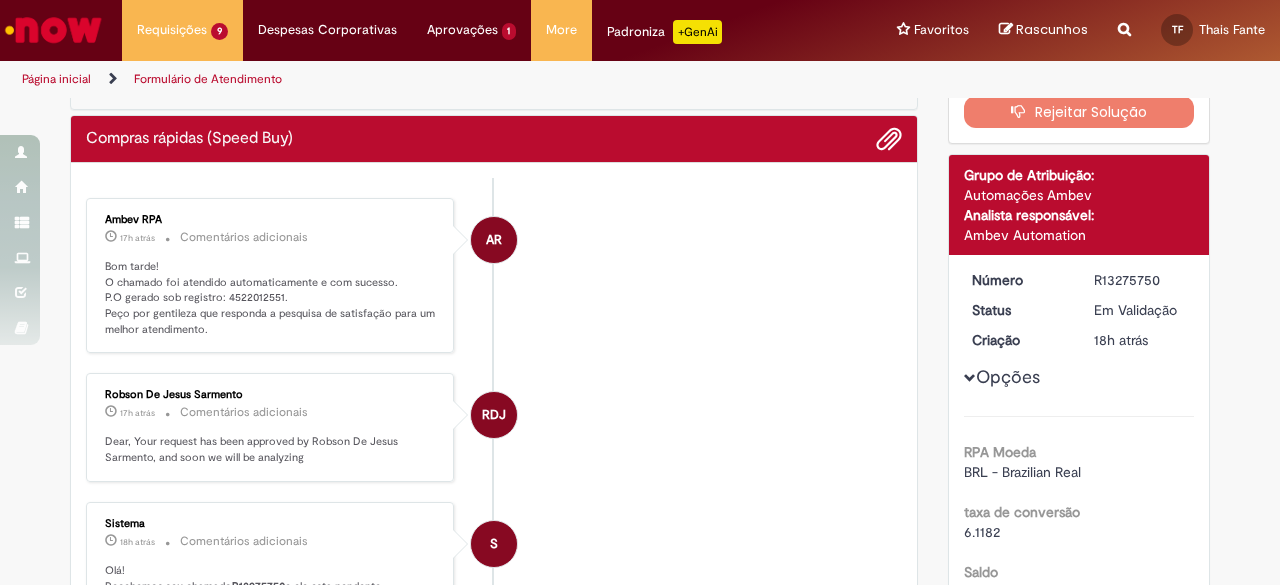 click on "Bom tarde!
O chamado foi atendido automaticamente e com sucesso.
P.O gerado sob registro: 4522012551.
Peço por gentileza que responda a pesquisa de satisfação para um melhor atendimento." at bounding box center [271, 298] 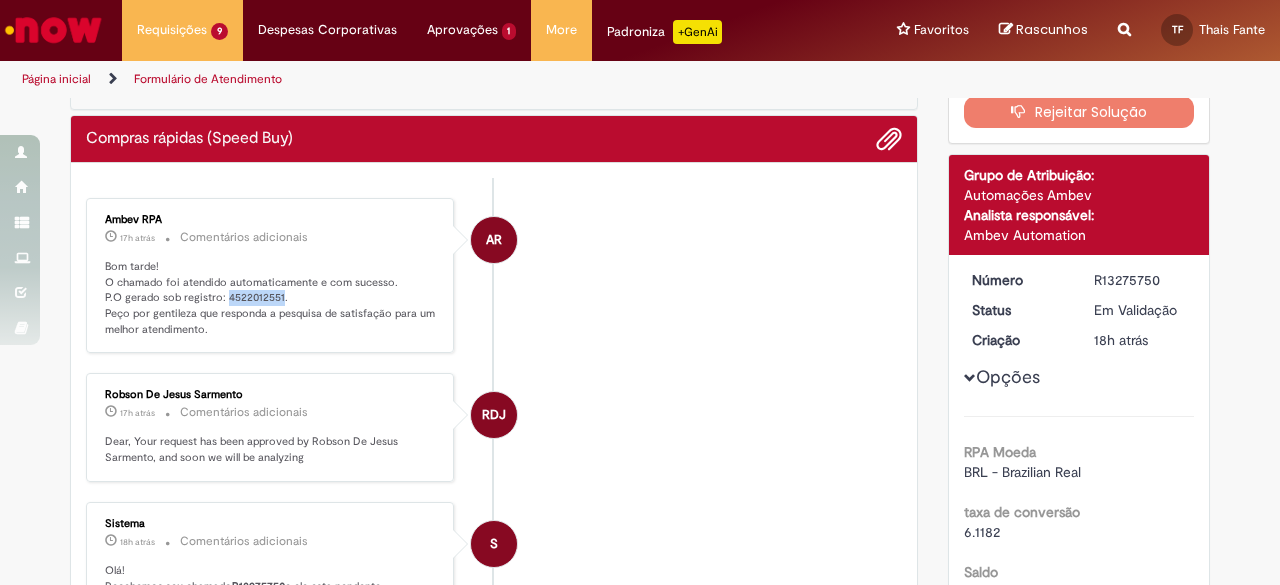click on "Bom tarde!
O chamado foi atendido automaticamente e com sucesso.
P.O gerado sob registro: 4522012551.
Peço por gentileza que responda a pesquisa de satisfação para um melhor atendimento." at bounding box center (271, 298) 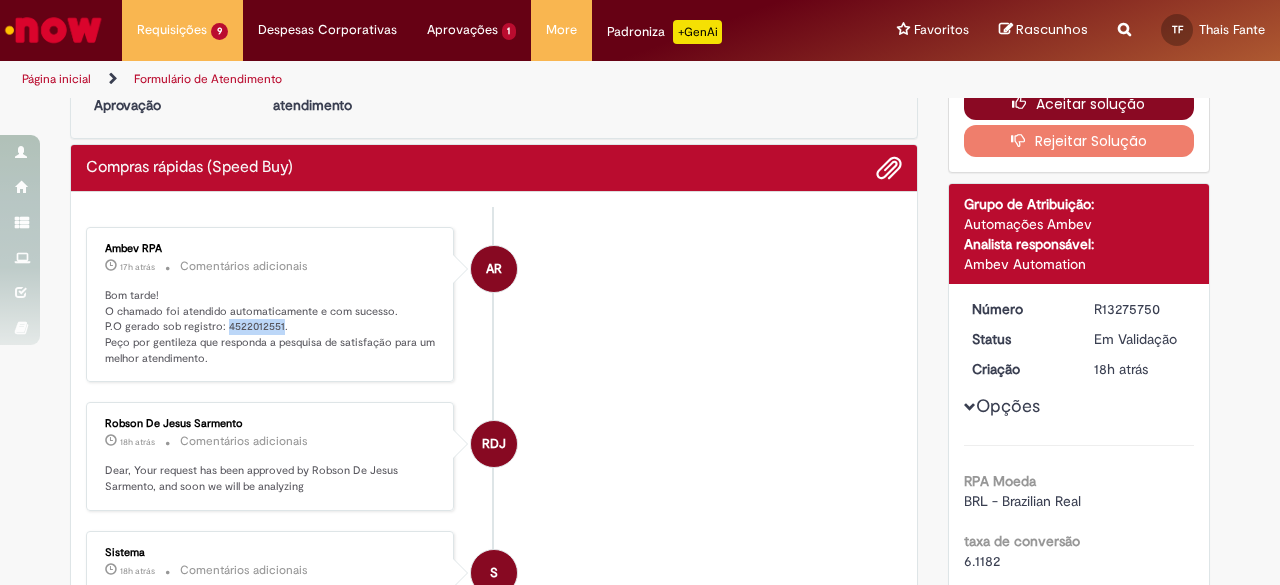 scroll, scrollTop: 0, scrollLeft: 0, axis: both 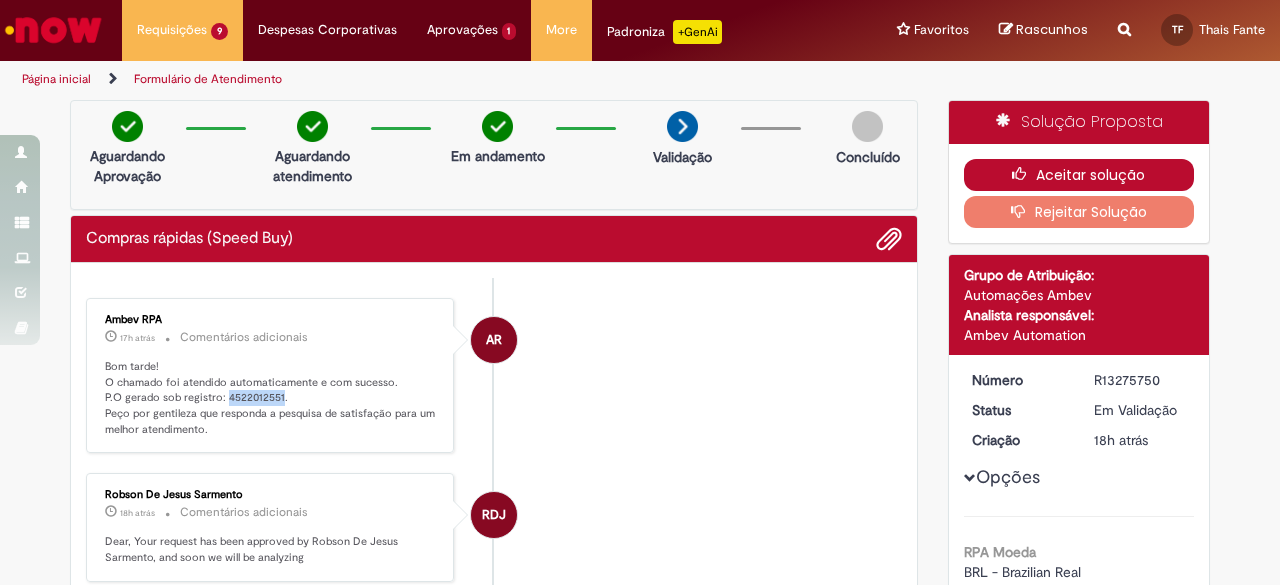 click on "Aceitar solução" at bounding box center (1079, 175) 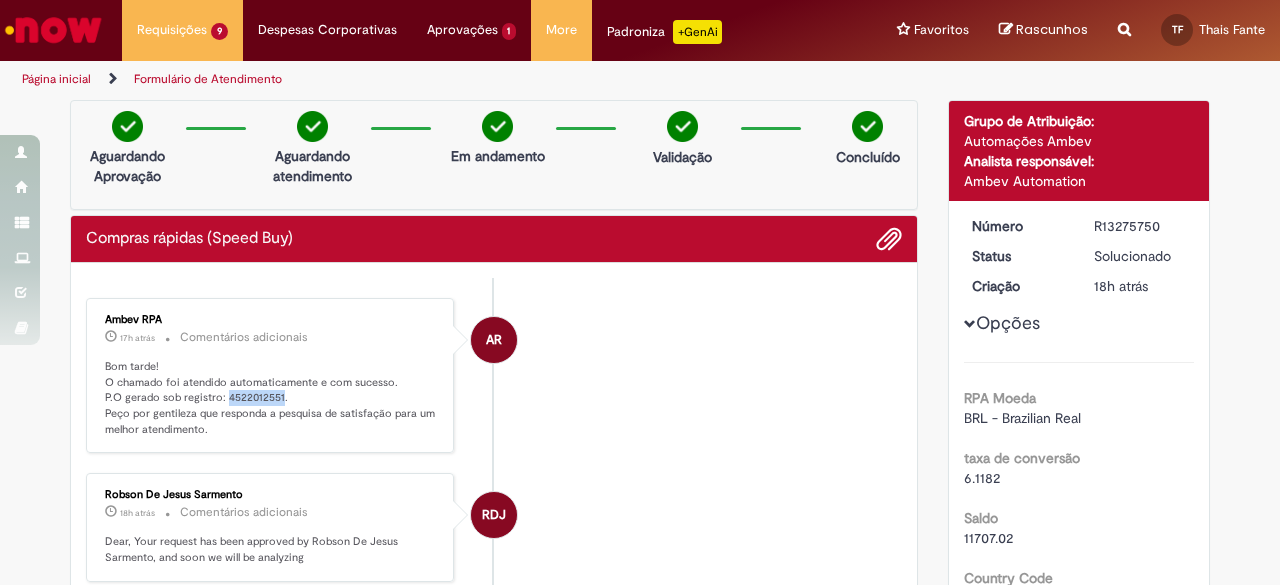 click at bounding box center (53, 30) 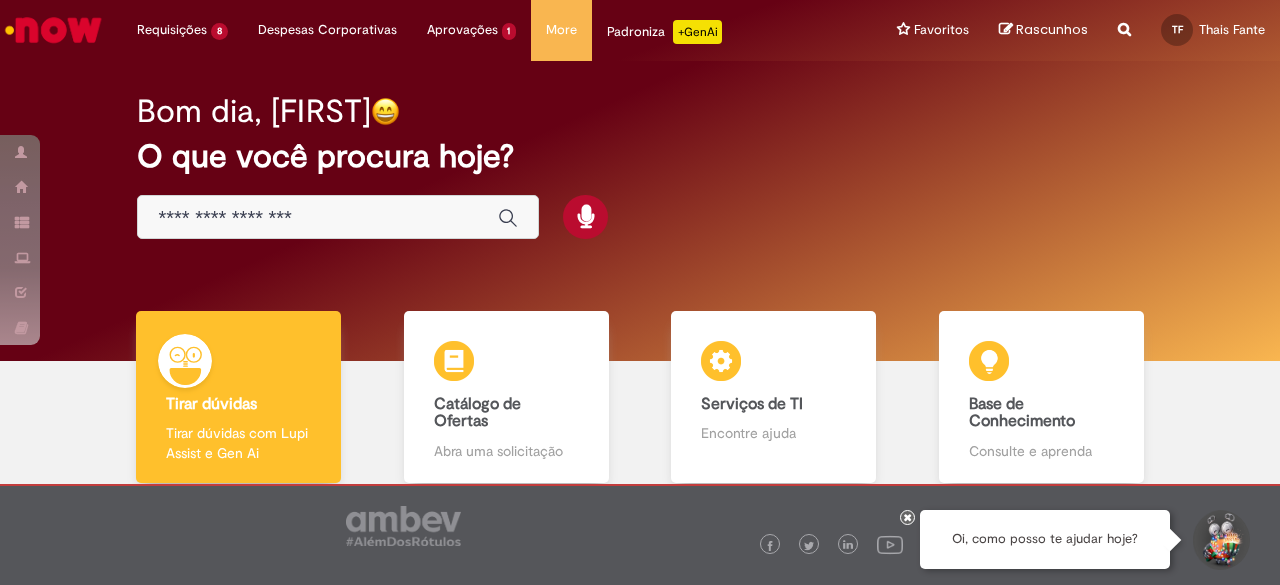 scroll, scrollTop: 0, scrollLeft: 0, axis: both 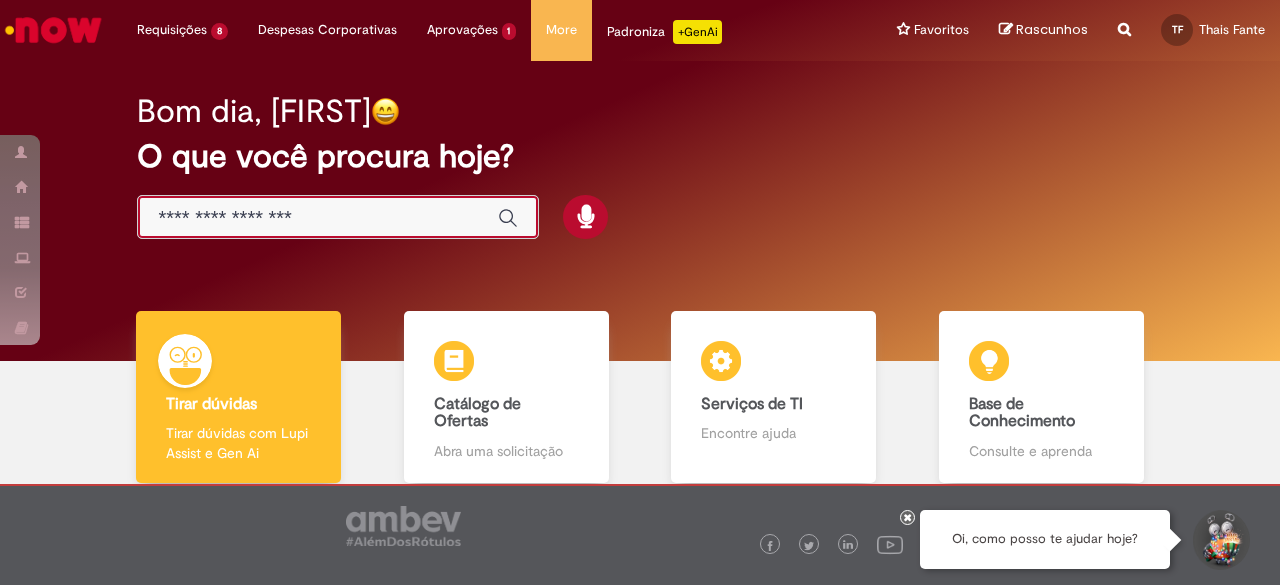 click at bounding box center [318, 218] 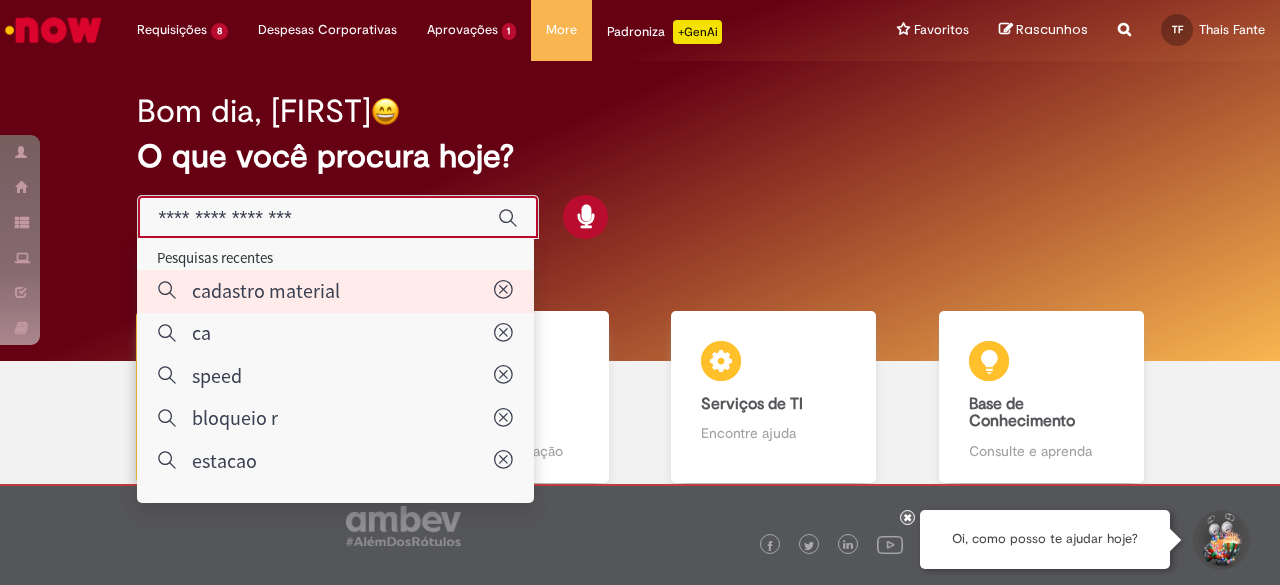 type on "**********" 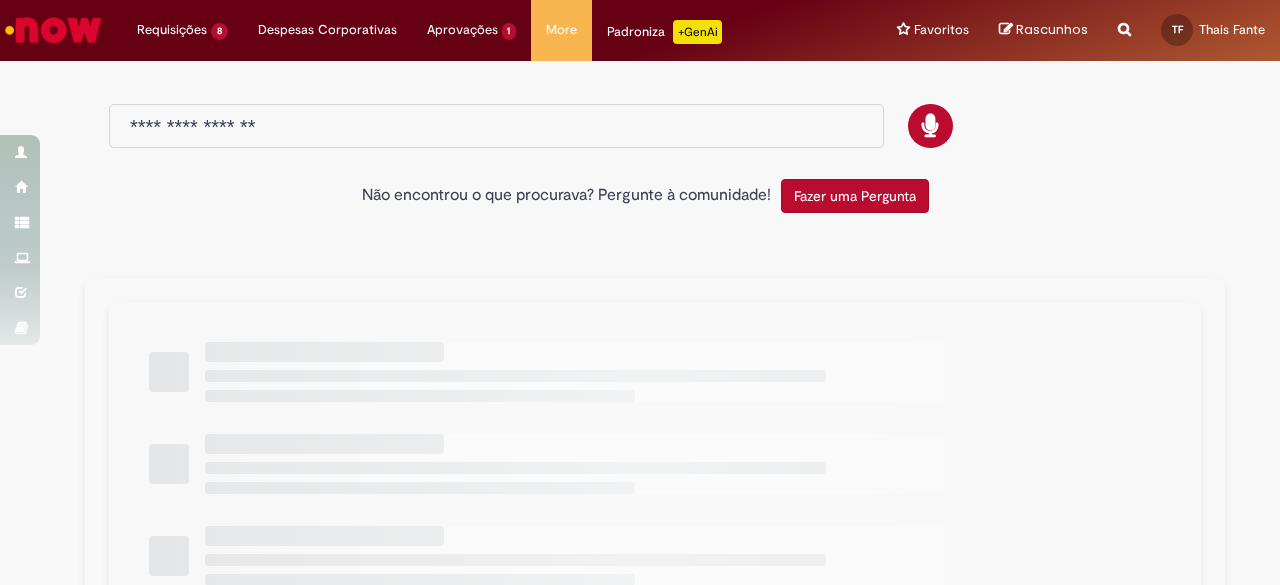 type on "**********" 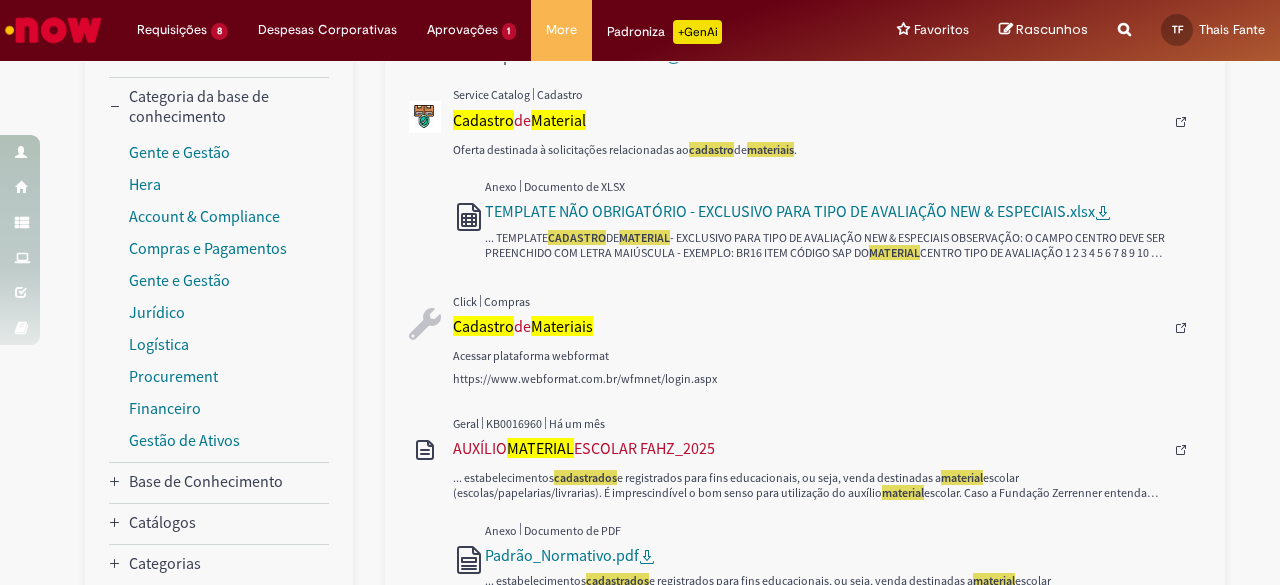 scroll, scrollTop: 0, scrollLeft: 0, axis: both 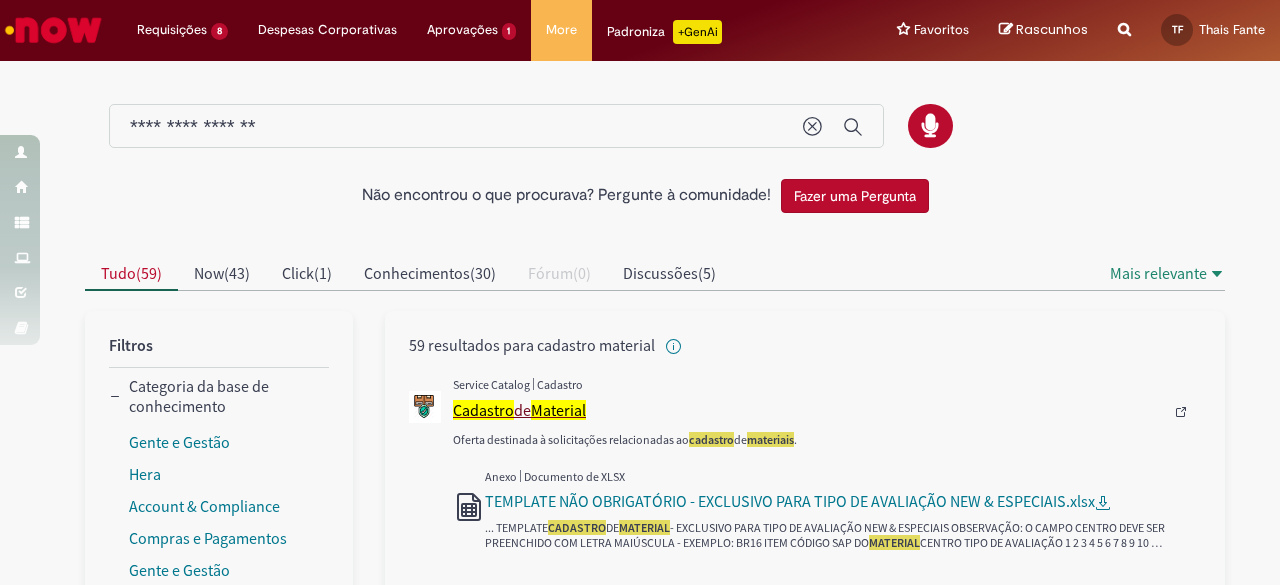 click on "Material" at bounding box center [558, 410] 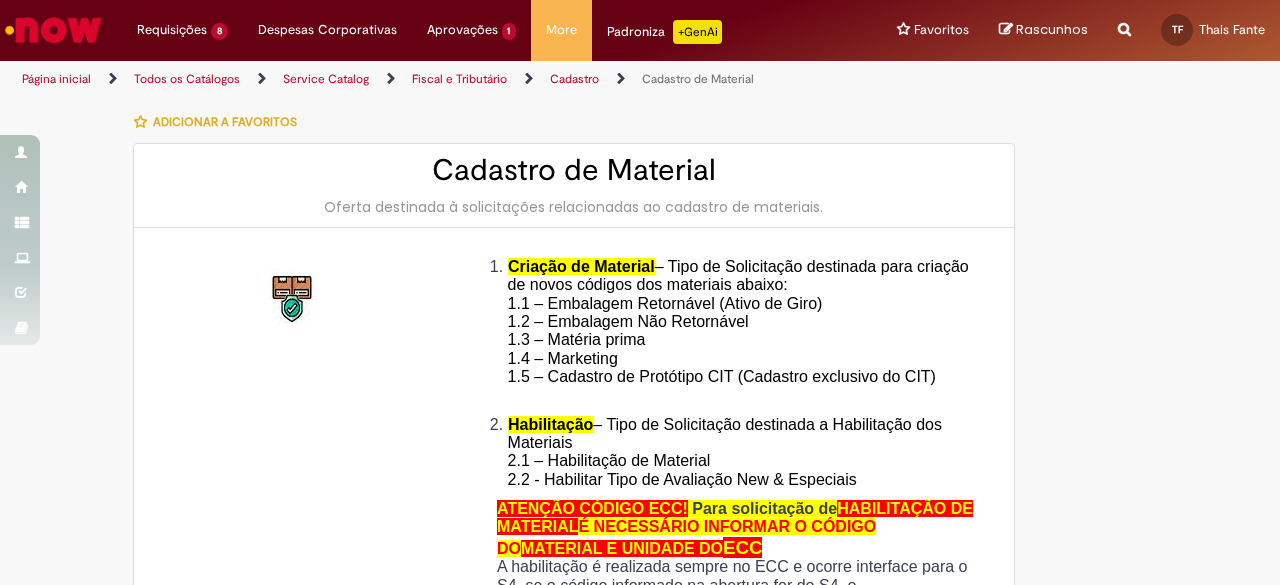 type on "**********" 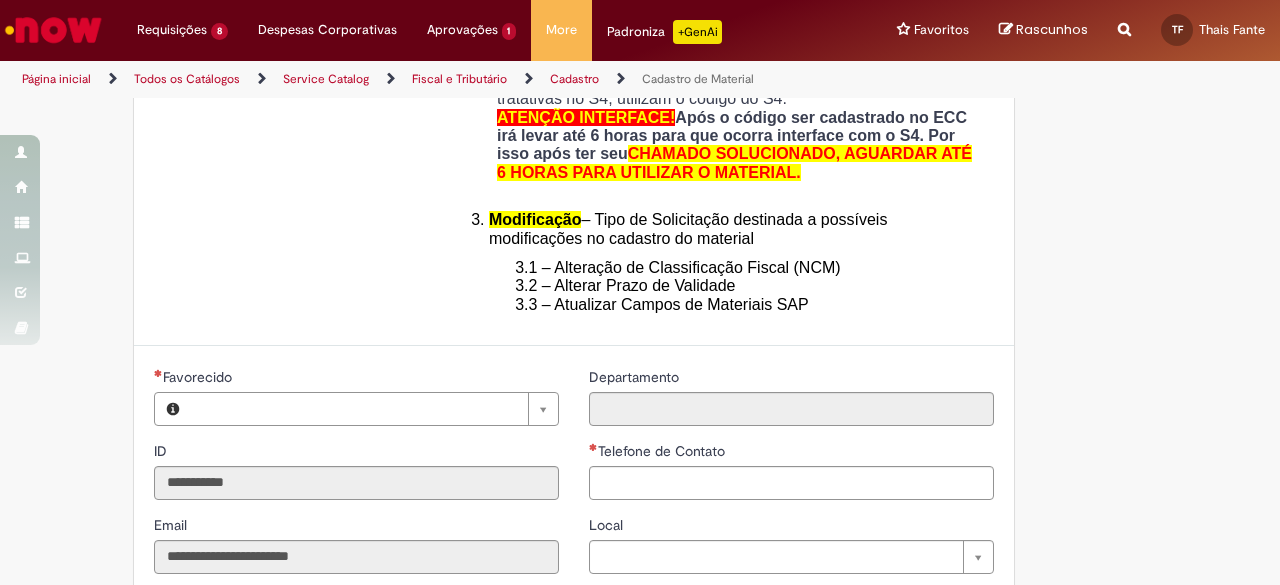 type on "**********" 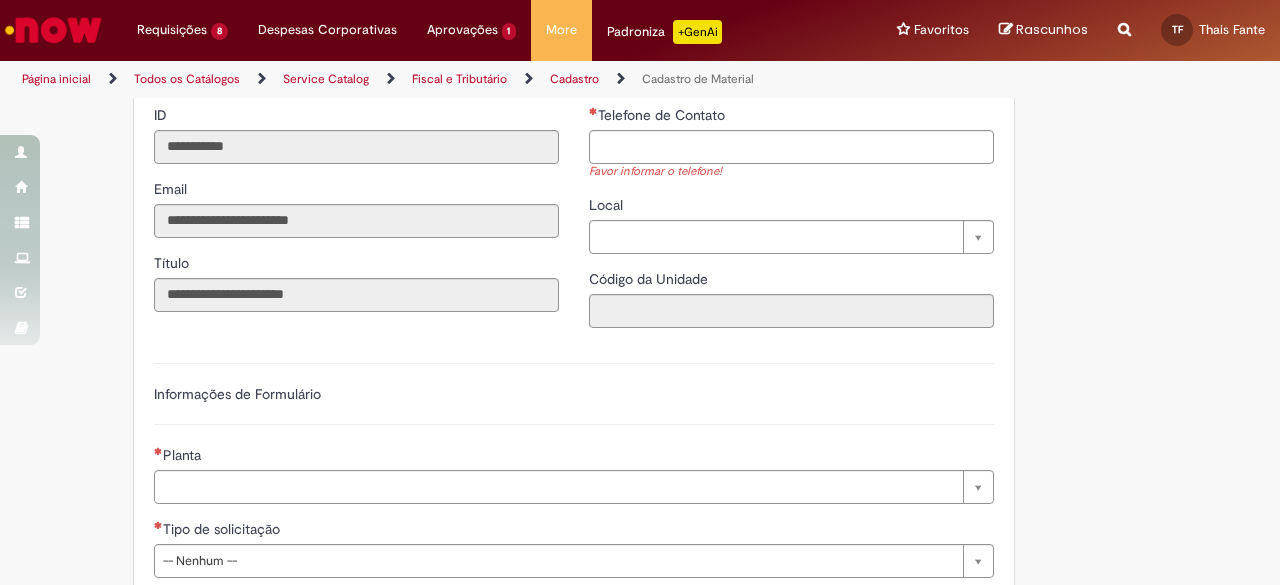 scroll, scrollTop: 900, scrollLeft: 0, axis: vertical 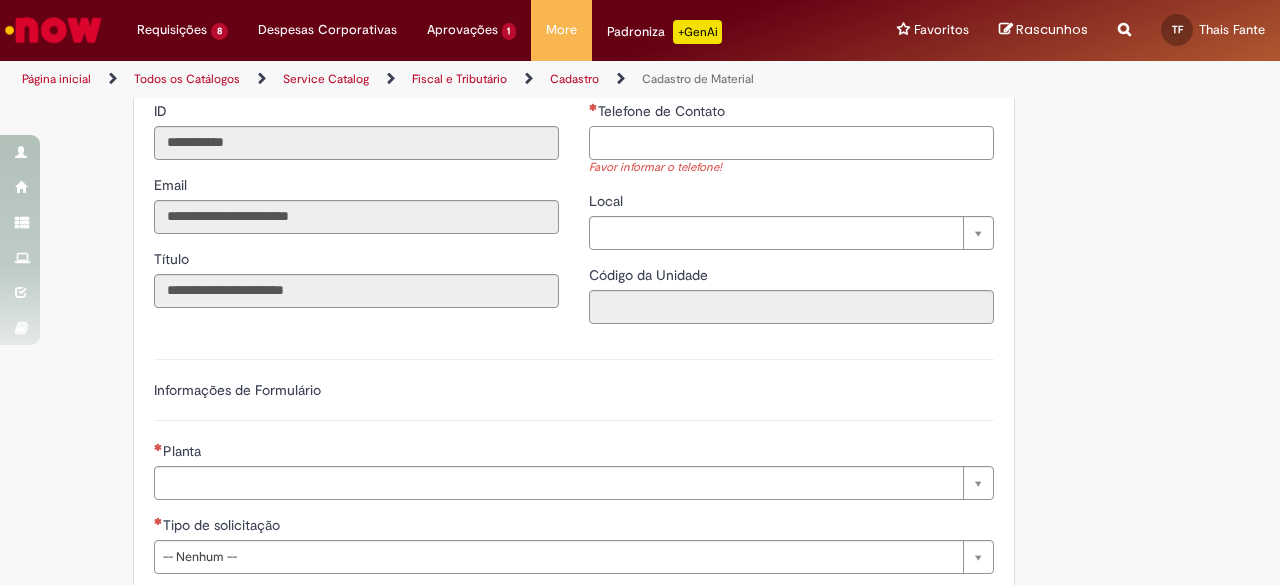 click on "Telefone de Contato" at bounding box center (791, 143) 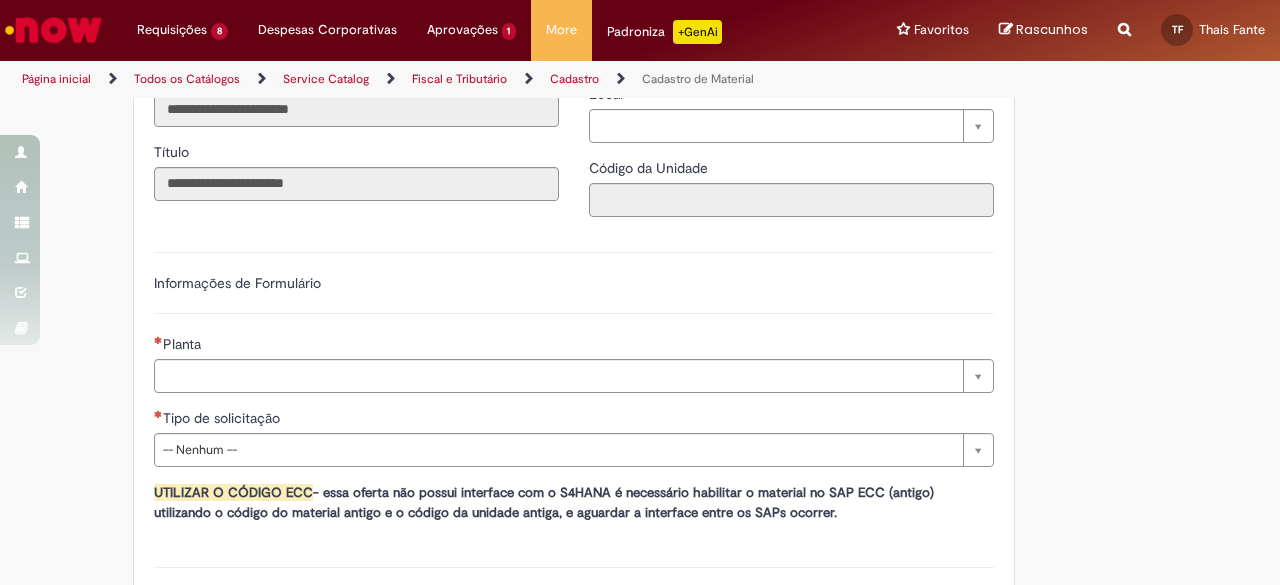scroll, scrollTop: 1000, scrollLeft: 0, axis: vertical 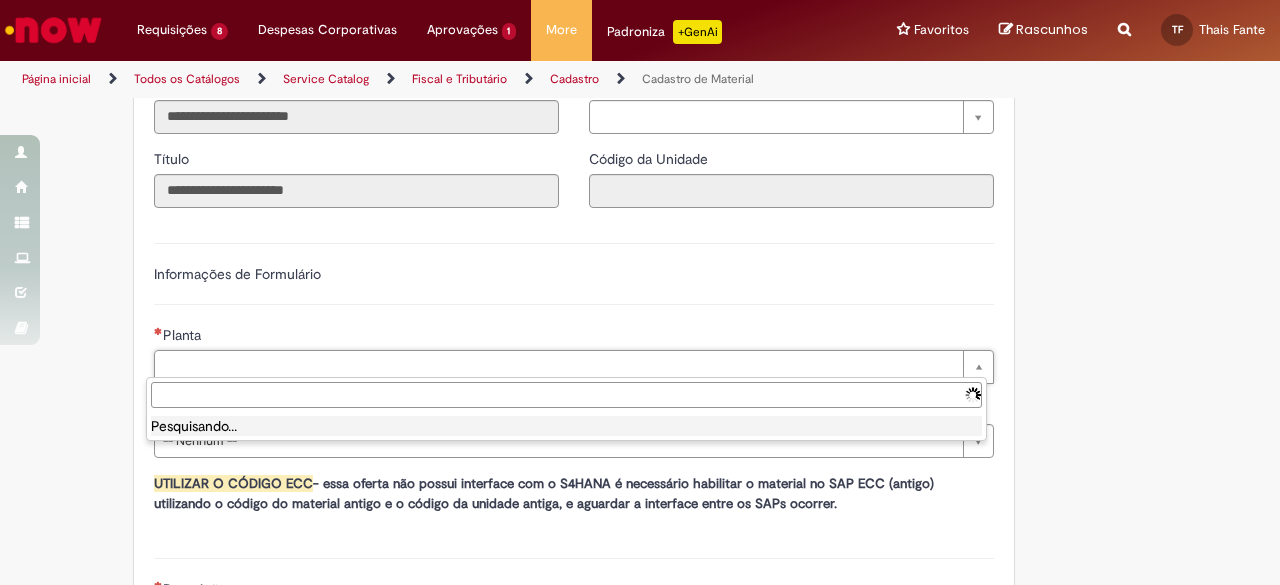 type on "**********" 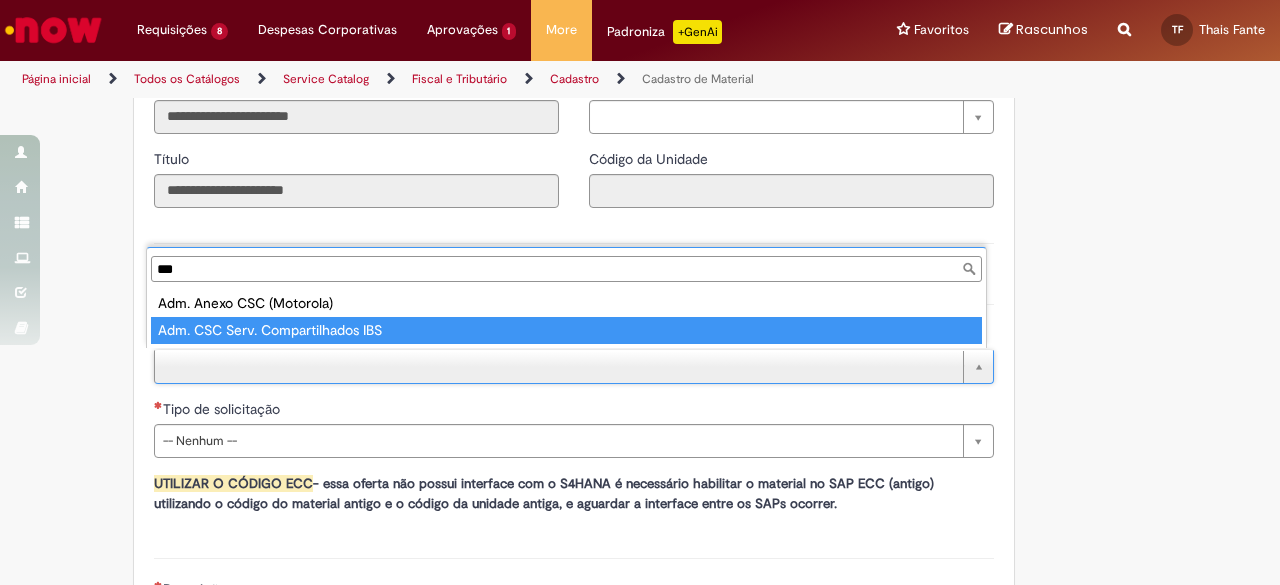 type on "***" 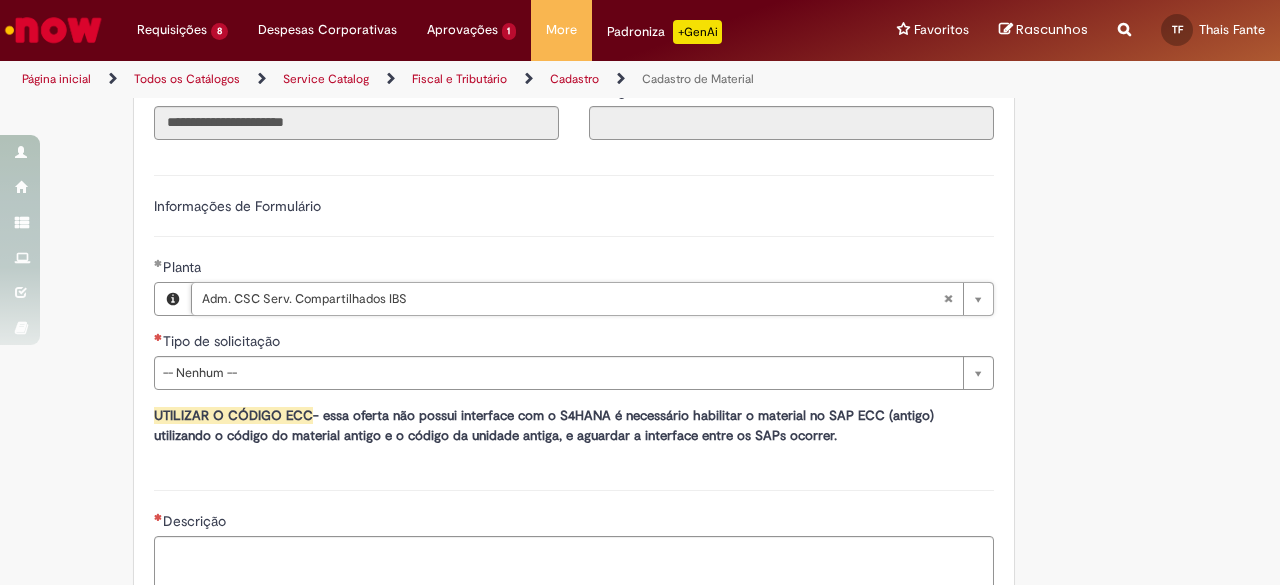 scroll, scrollTop: 1100, scrollLeft: 0, axis: vertical 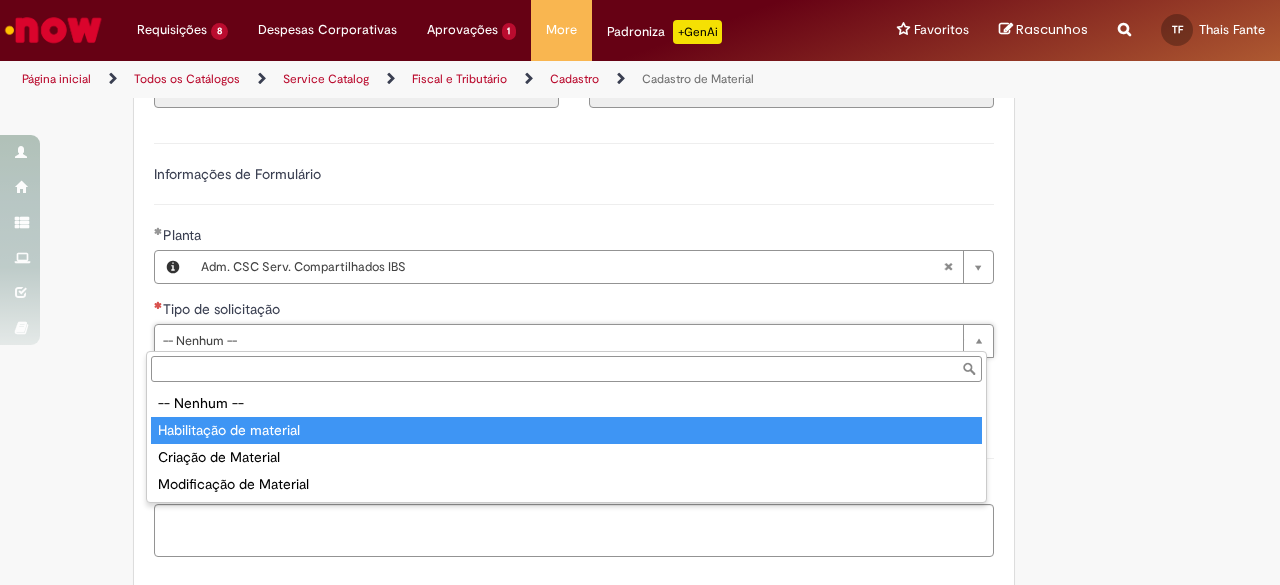 type on "**********" 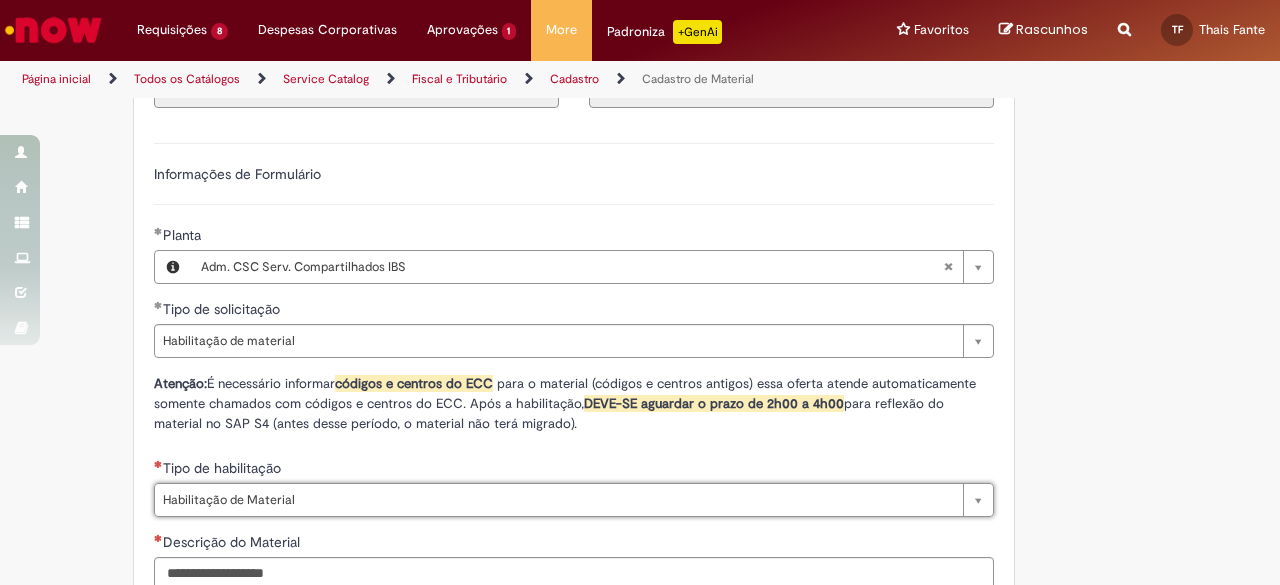 type on "**********" 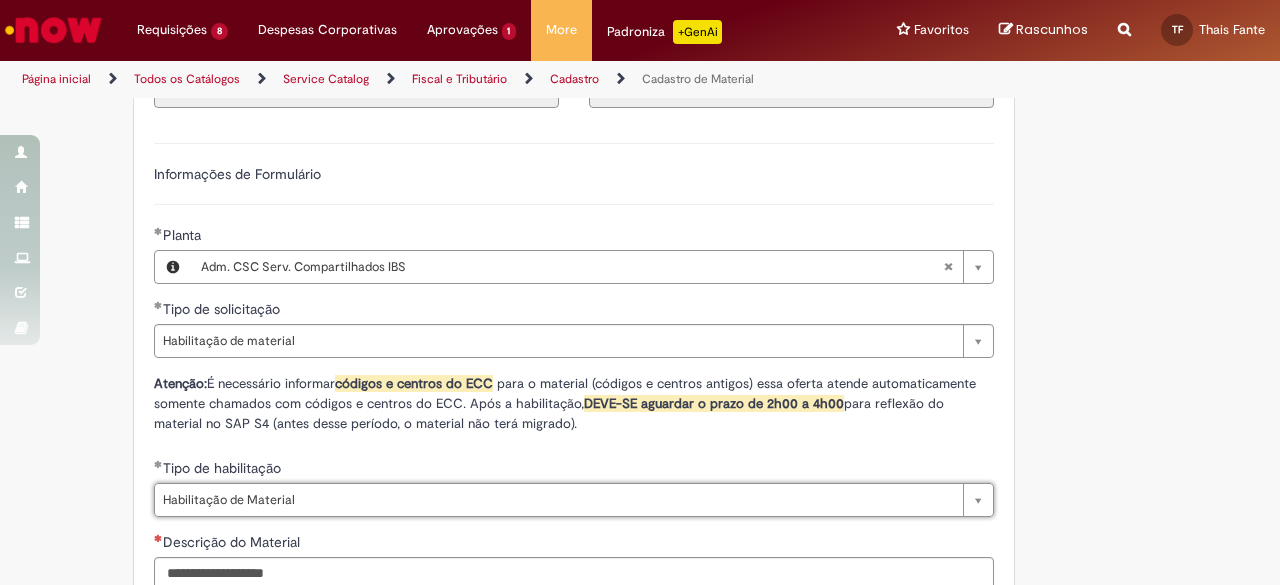 click on "Tire dúvidas com LupiAssist    +GenAI
Oi! Eu sou LupiAssist, uma Inteligência Artificial Generativa em constante aprendizado   Meu conteúdo é monitorado para trazer uma melhor experiência
Dúvidas comuns:
Só mais um instante, estou consultando nossas bases de conhecimento  e escrevendo a melhor resposta pra você!
Title
Lorem ipsum dolor sit amet    Fazer uma nova pergunta
Gerei esta resposta utilizando IA Generativa em conjunto com os nossos padrões. Em caso de divergência, os documentos oficiais prevalecerão.
Saiba mais em:
Ou ligue para:
E aí, te ajudei?
Sim, obrigado!" at bounding box center [640, 324] 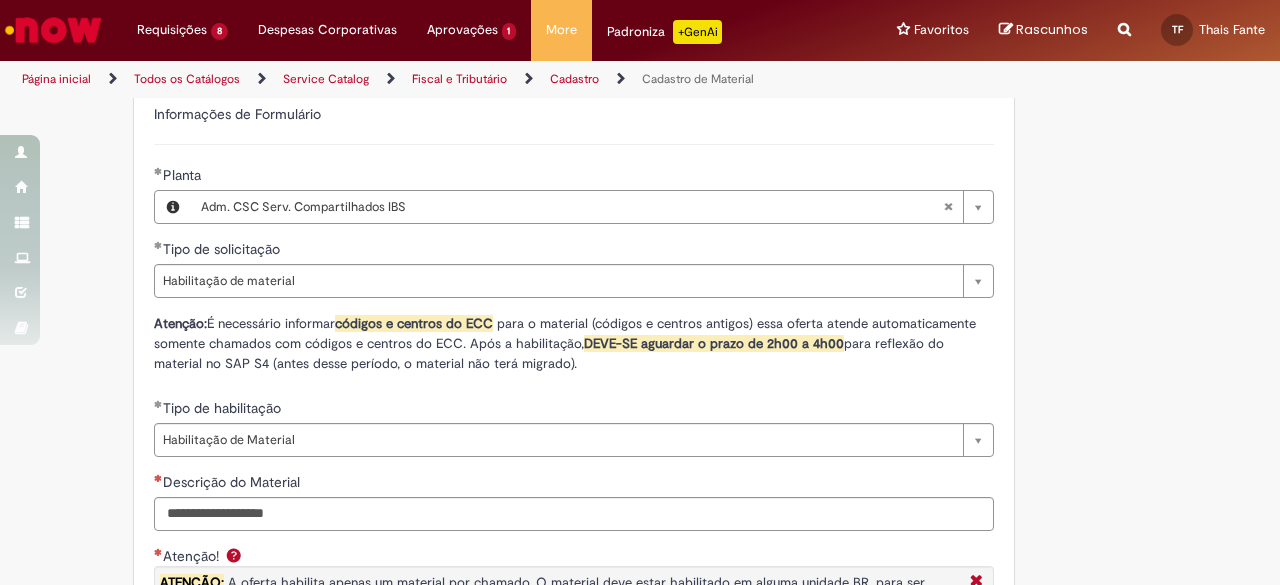 scroll, scrollTop: 1300, scrollLeft: 0, axis: vertical 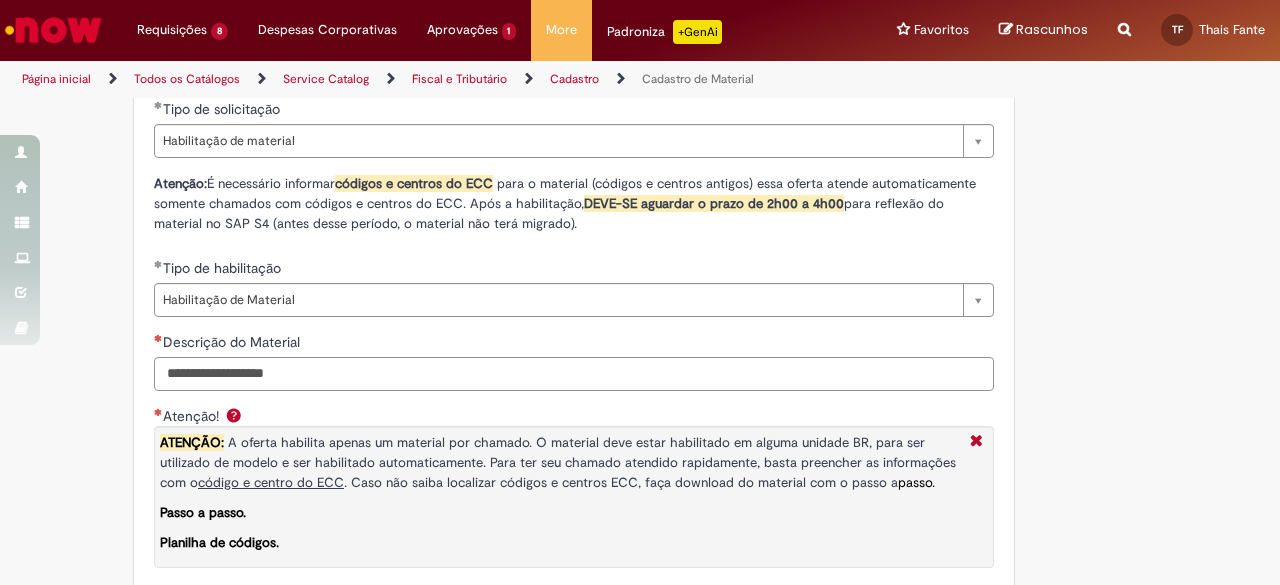 click on "Descrição do Material" at bounding box center (574, 374) 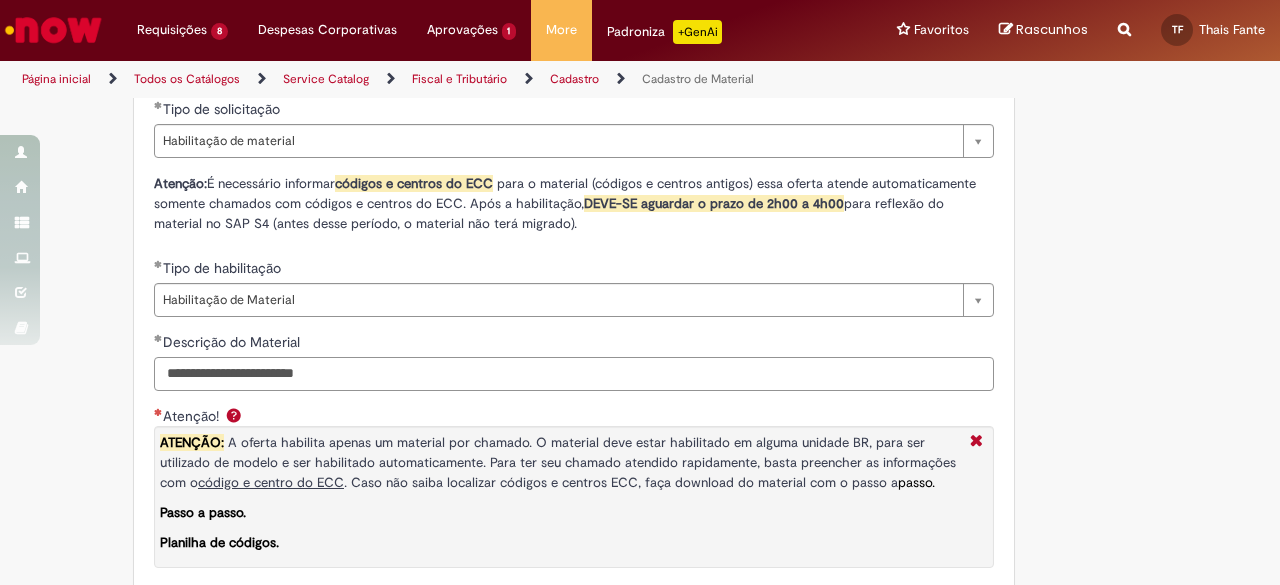 type on "**********" 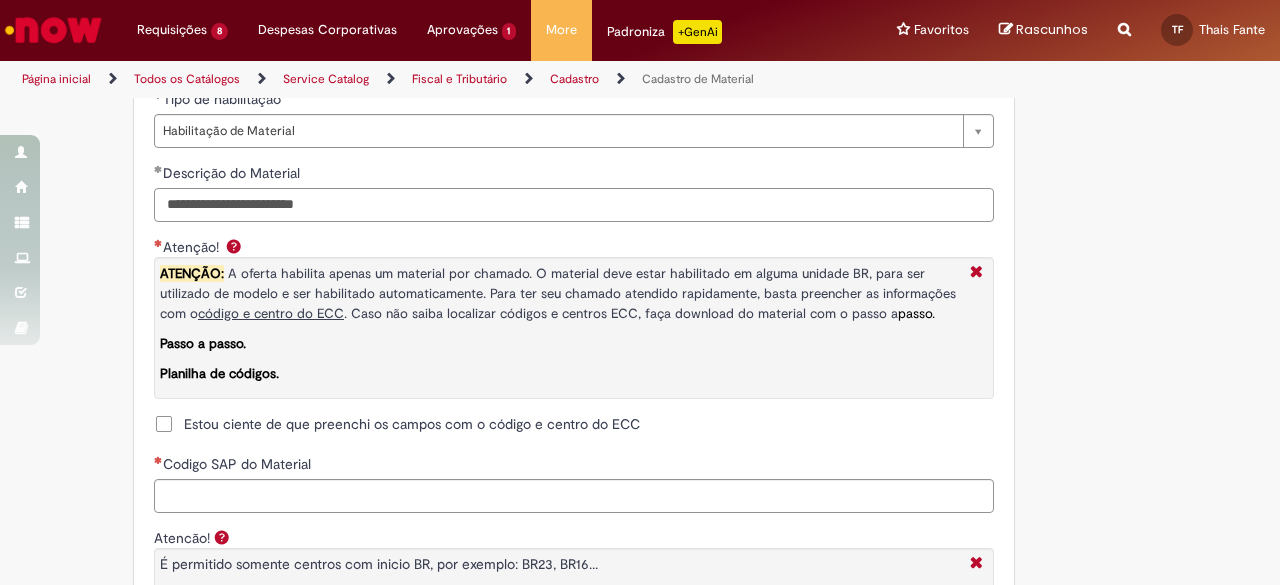 click on "**********" at bounding box center (574, 336) 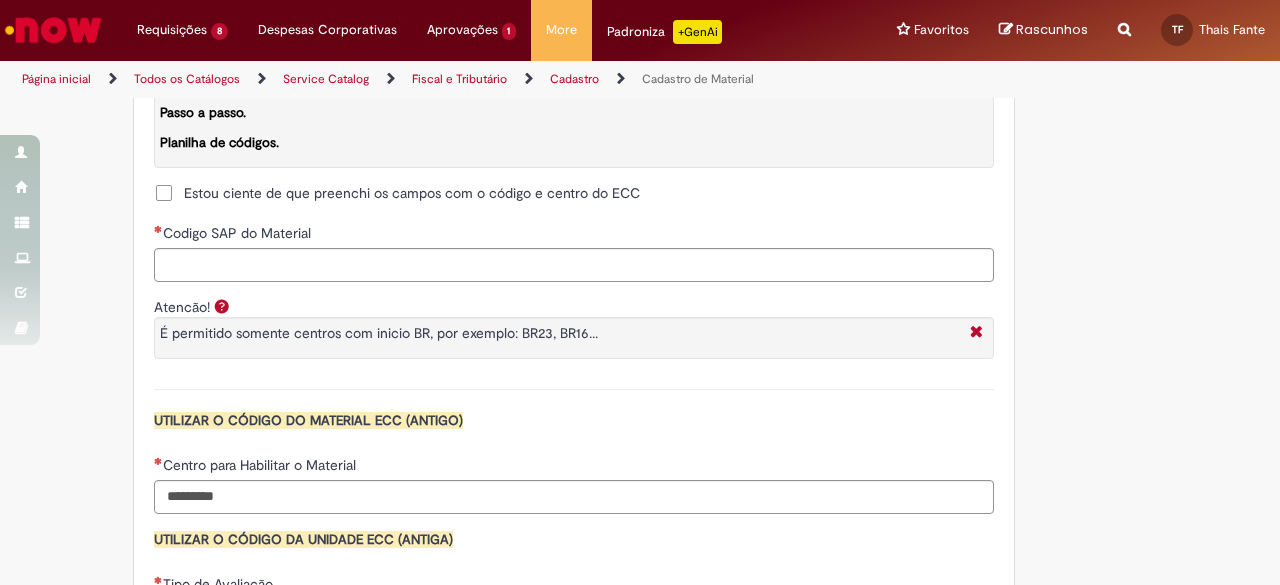 click on "Estou ciente de que preenchi os campos com o código e centro do ECC" at bounding box center [412, 193] 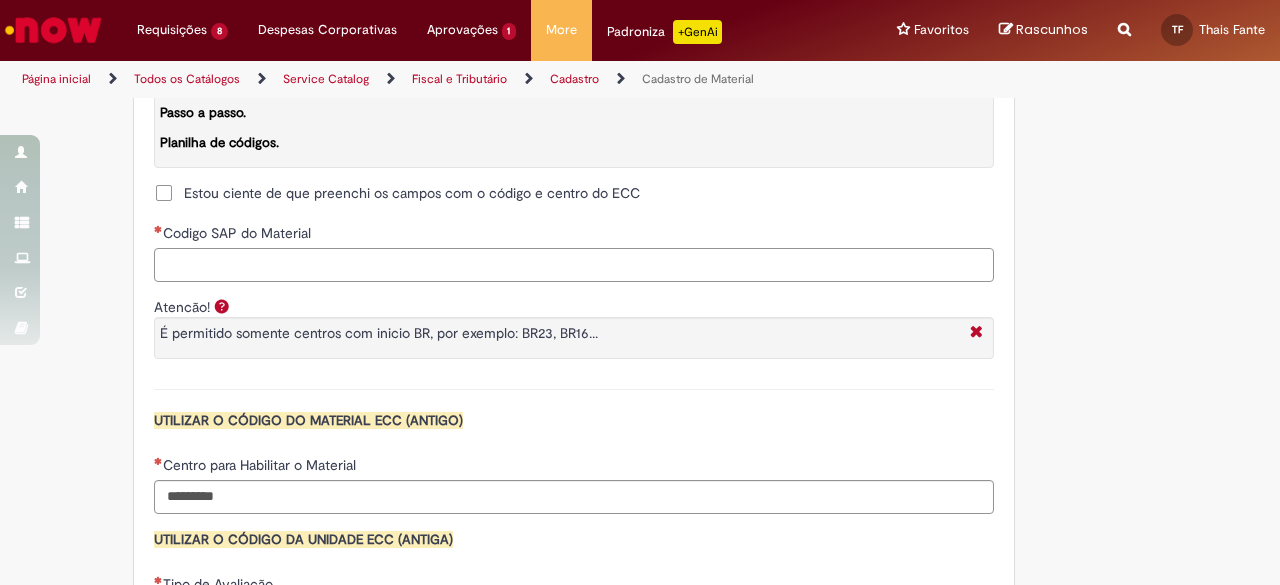 click on "Codigo SAP do Material" at bounding box center [574, 265] 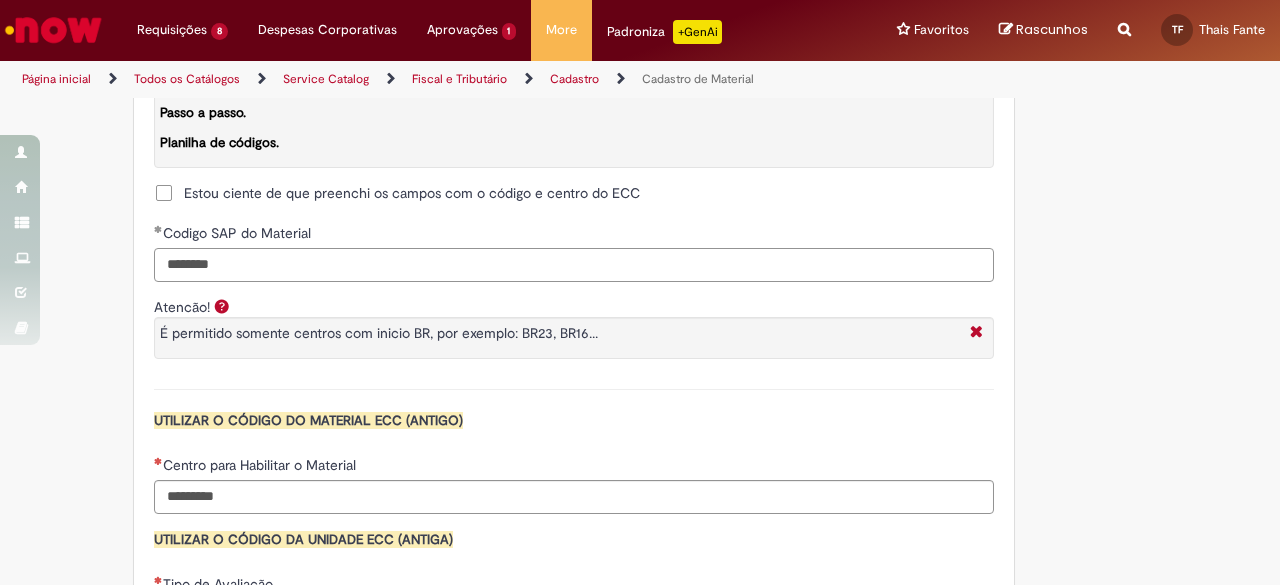 type on "********" 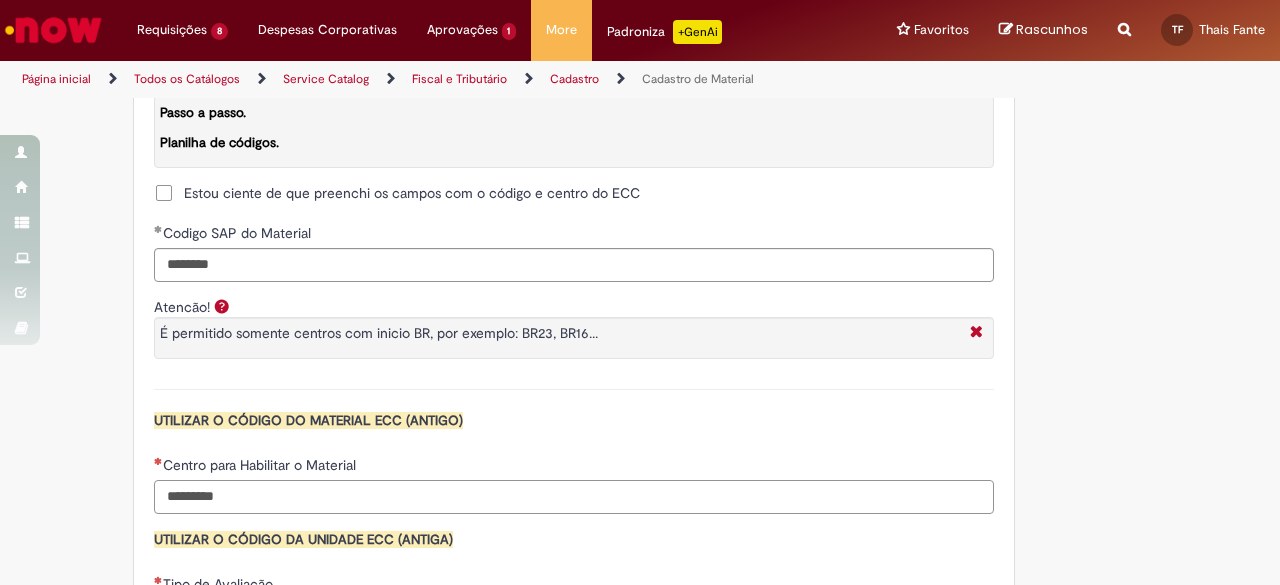 click on "Centro para Habilitar o Material" at bounding box center [574, 497] 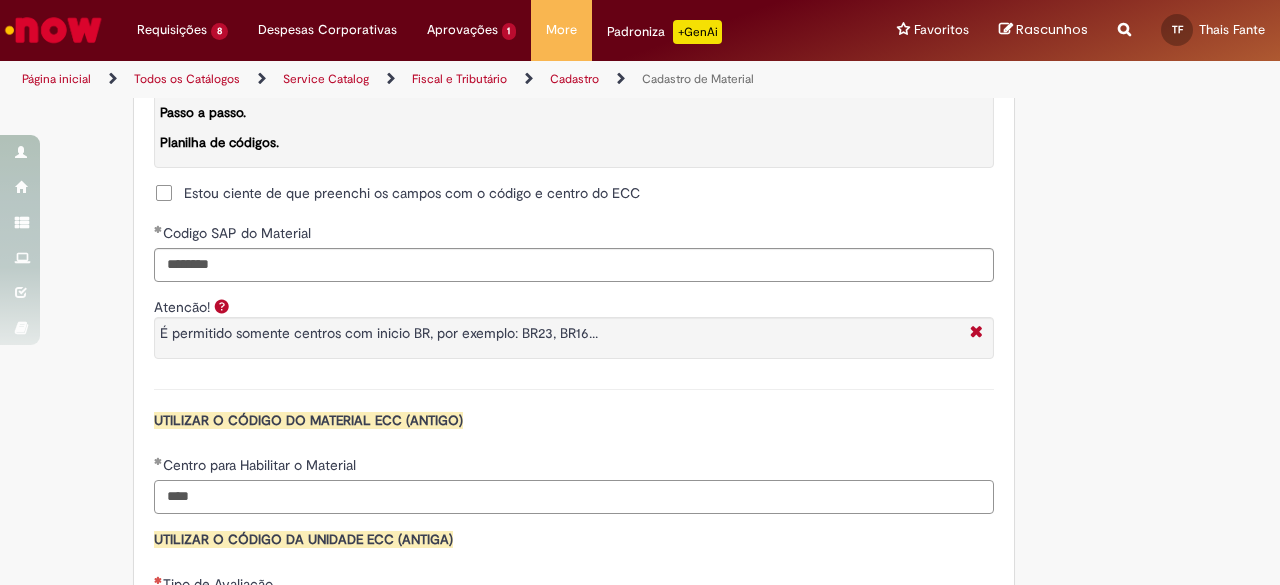 scroll, scrollTop: 1900, scrollLeft: 0, axis: vertical 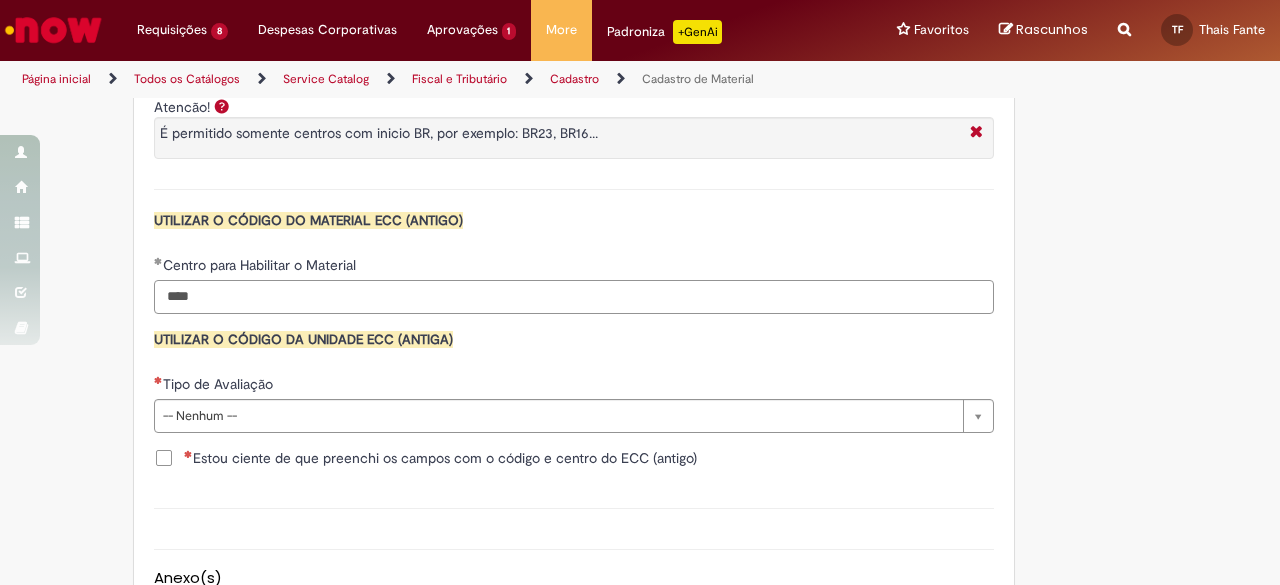 type on "****" 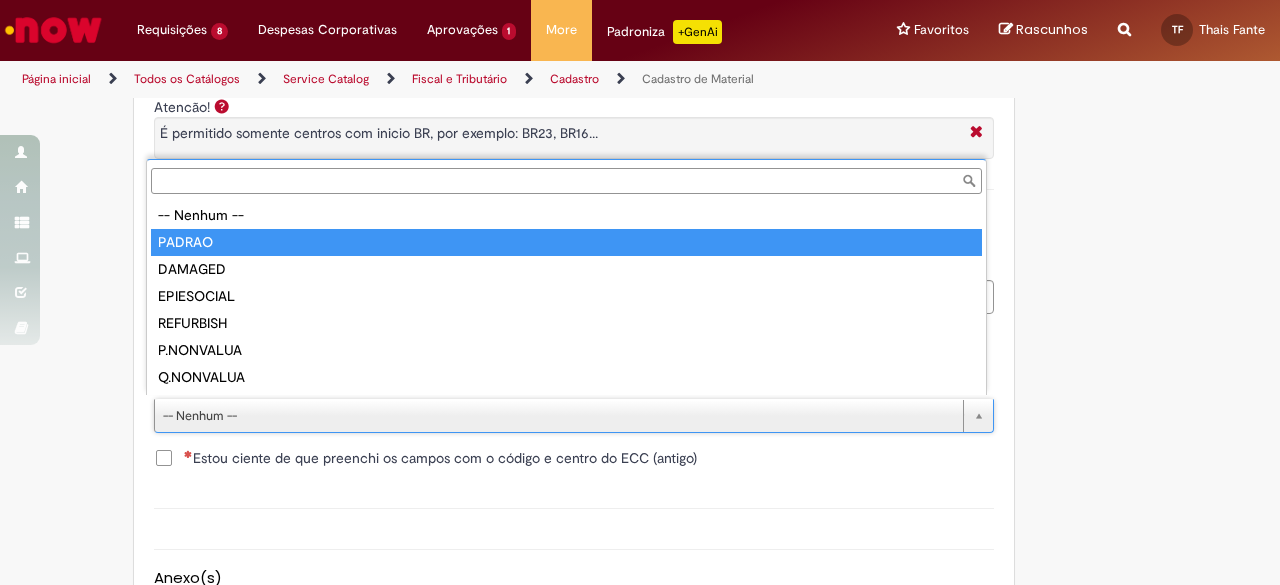 type on "******" 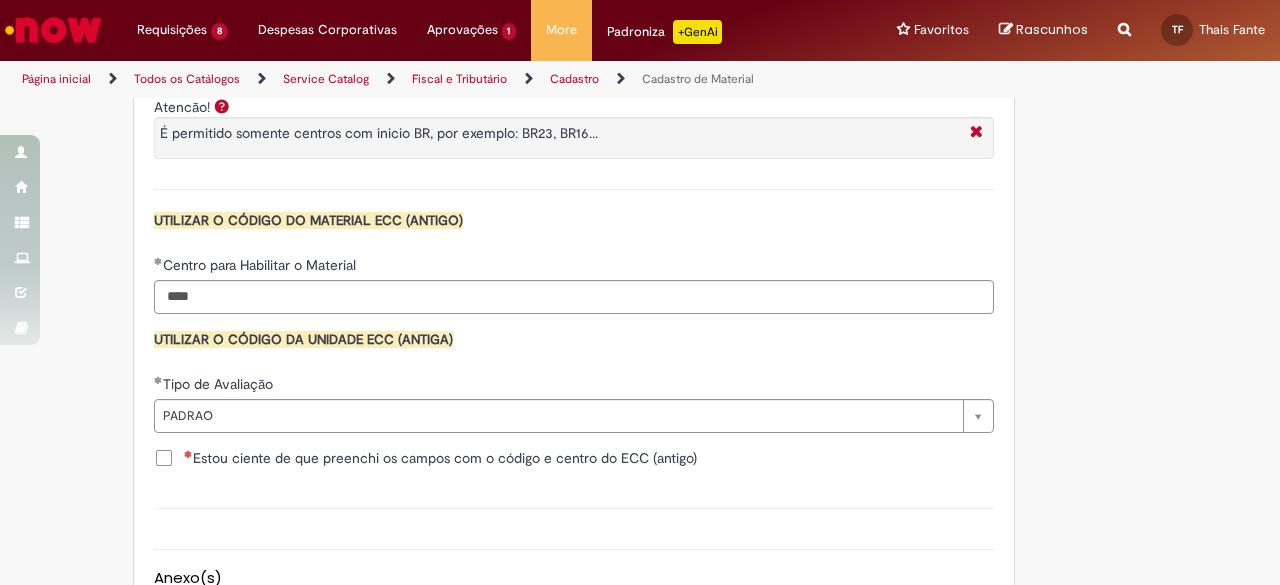 click on "Adicionar a Favoritos
Cadastro de Material
Oferta destinada à solicitações relacionadas ao cadastro de materiais.
Criação de Material  – Tipo de Solicitação destinada para criação de novos códigos dos materiais abaixo:       1.1 – Embalagem Retornável (Ativo de Giro)       1.2 – Embalagem Não Retornável        1.3 – Matéria prima       1.4 – Marketing       1.5 – Cadastro de Protótipo CIT (Cadastro exclusivo do CIT)
Habilitação  – Tipo de Solicitação destinada a Habilitação dos Materiais       2.1 – Habilitação de Material       2.2 - Habilitar Tipo de Avaliação New & Especiais
ATENÇÃO CÓDIGO ECC!   Para solicitação de  HABILITAÇÃO DE MATERIAL  É NECESSÁRIO INFORMAR O CÓDIGO DO  MATERIAL E UNIDADE DO  ECC
NÃO  ocorre.
ATENÇÃO INTERFACE!
Modificação" at bounding box center (542, -477) 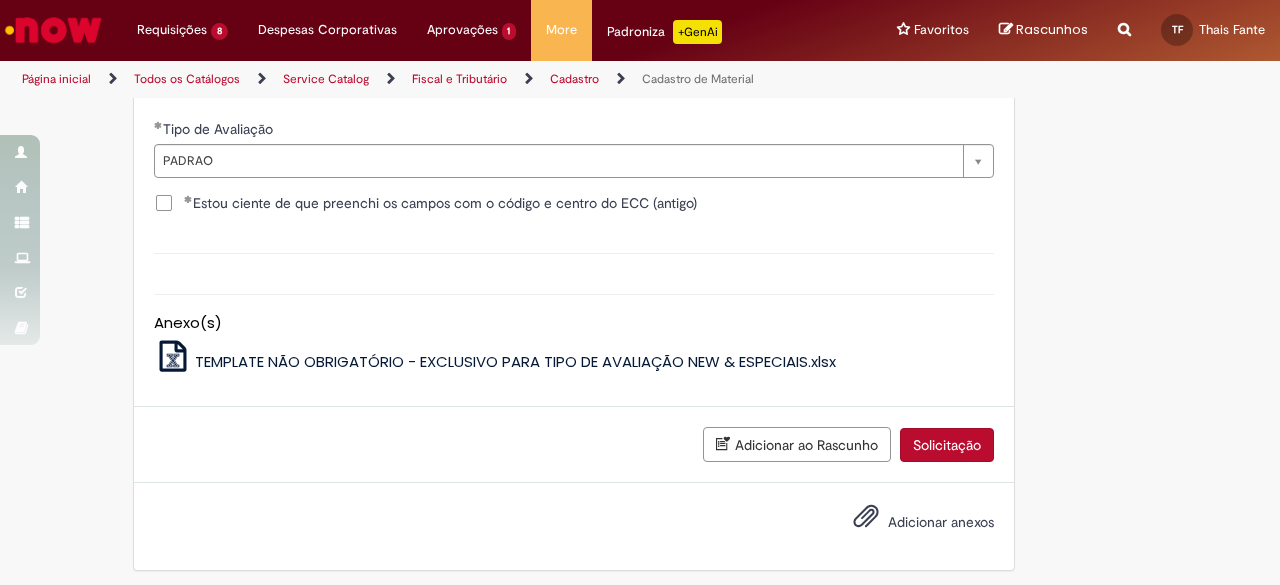 click on "Solicitação" at bounding box center (947, 445) 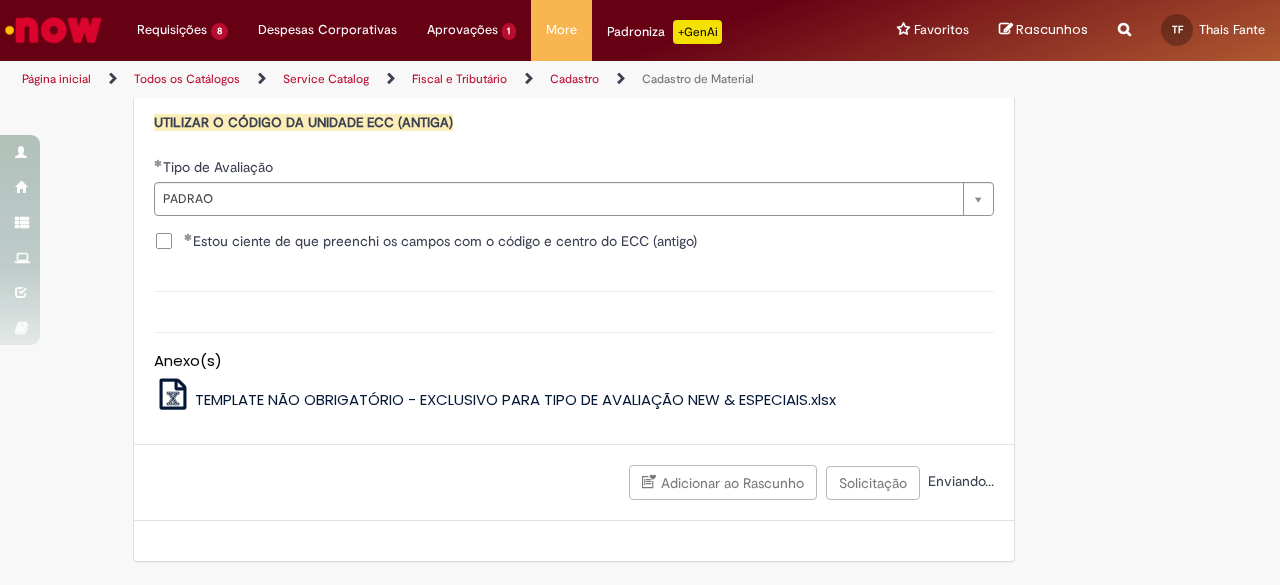 scroll, scrollTop: 2110, scrollLeft: 0, axis: vertical 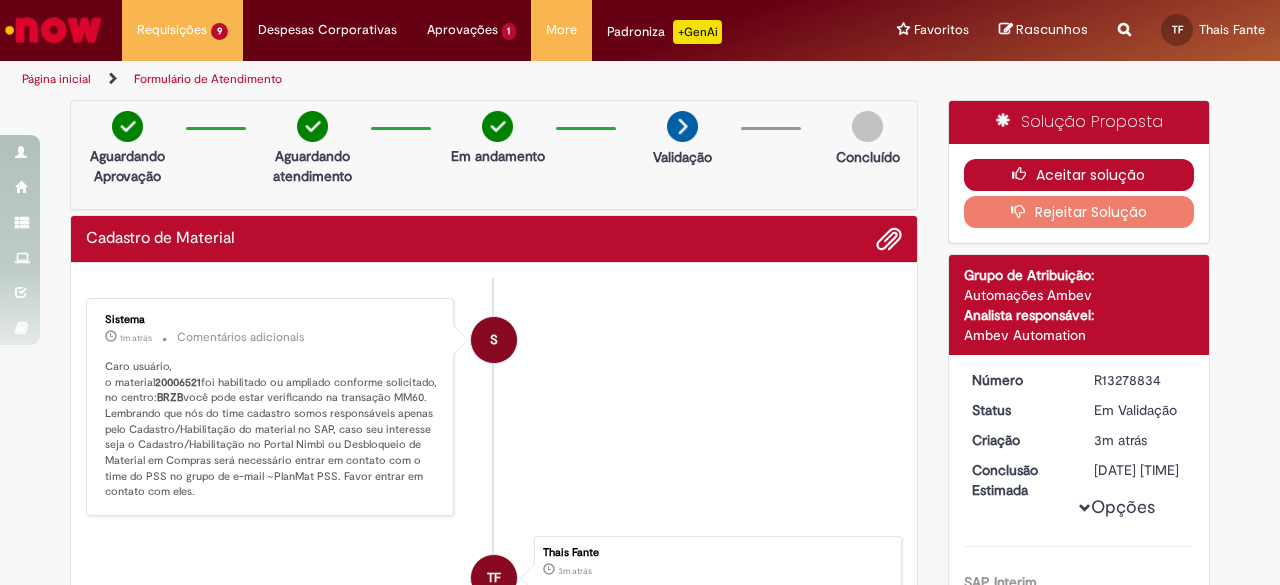 click on "Aceitar solução" at bounding box center [1079, 175] 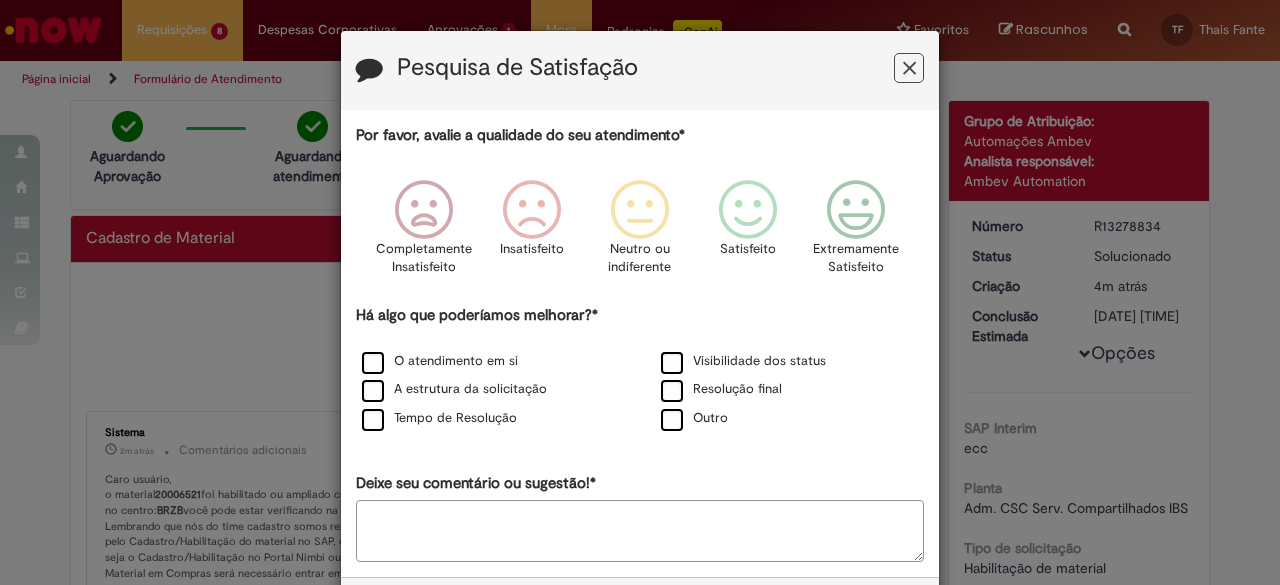 click at bounding box center [909, 68] 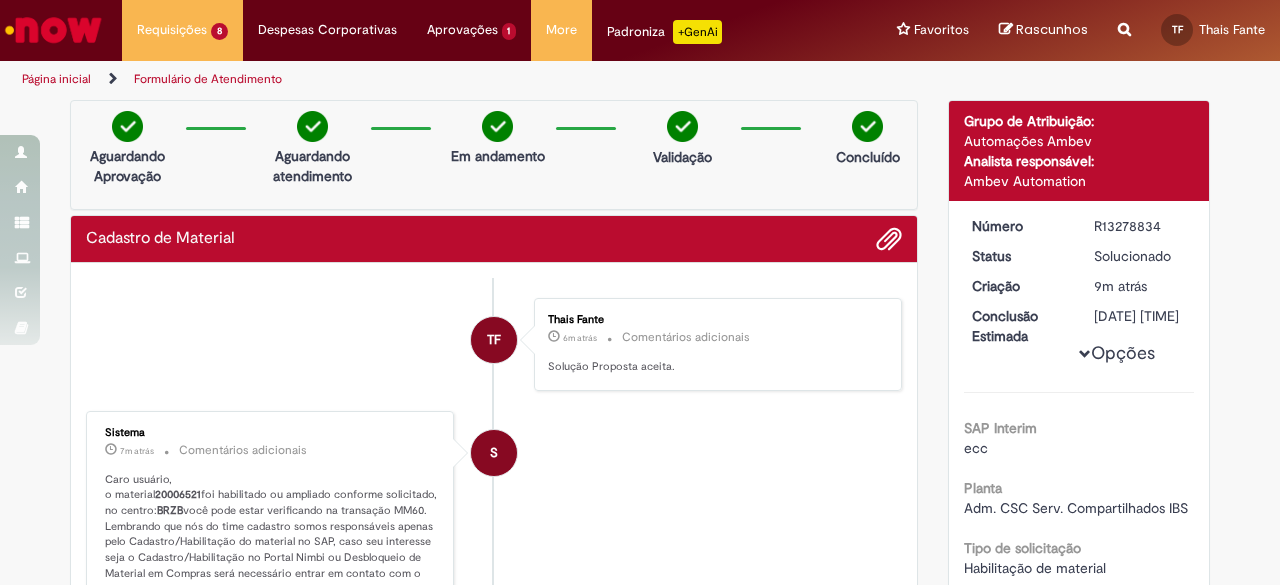 click at bounding box center [53, 30] 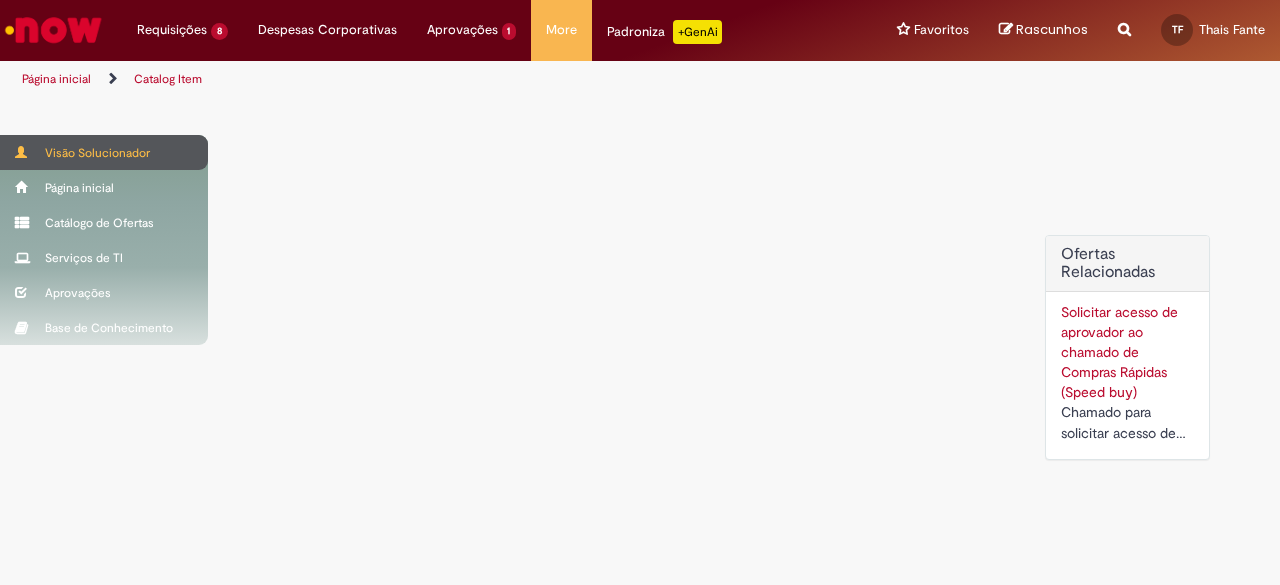 scroll, scrollTop: 0, scrollLeft: 0, axis: both 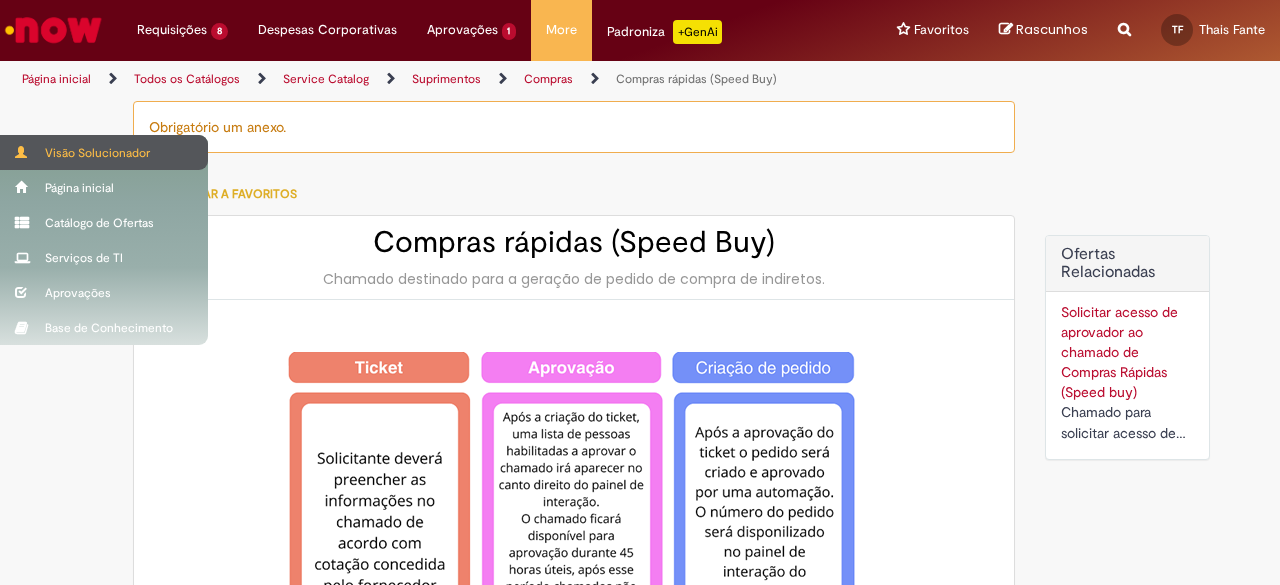 type on "**********" 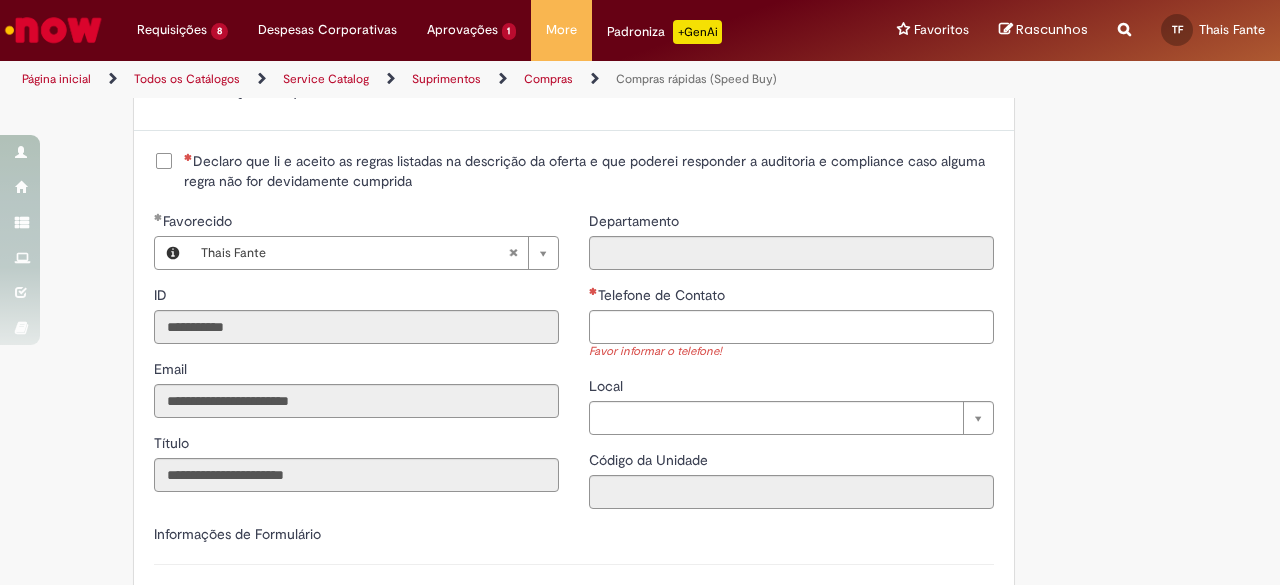 scroll, scrollTop: 2600, scrollLeft: 0, axis: vertical 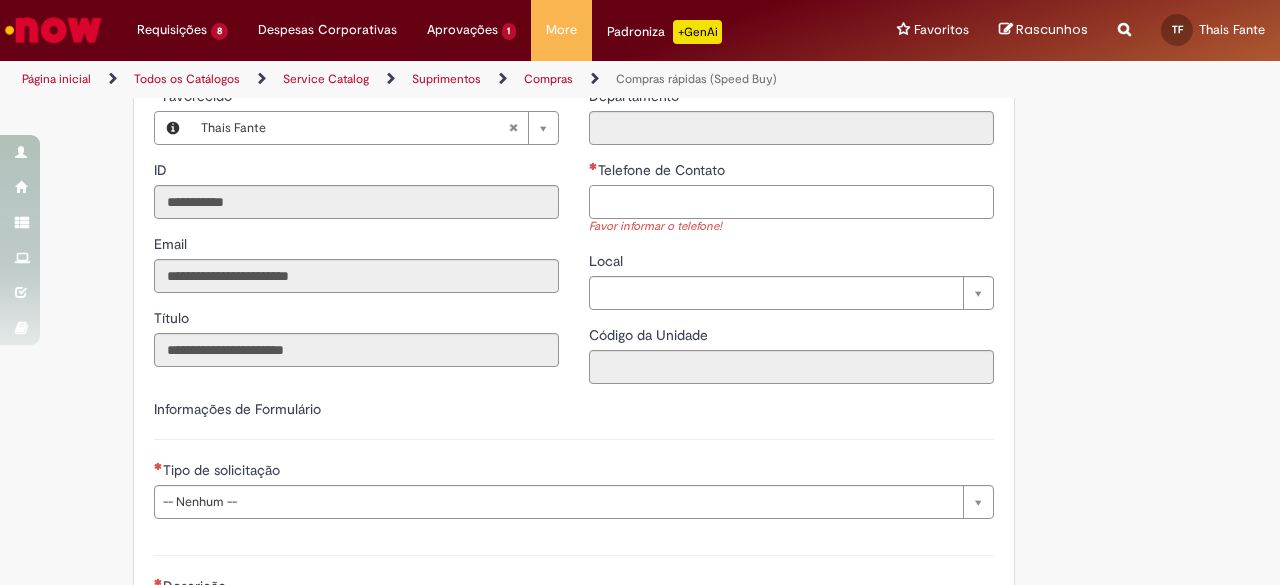 click on "Telefone de Contato" at bounding box center (791, 202) 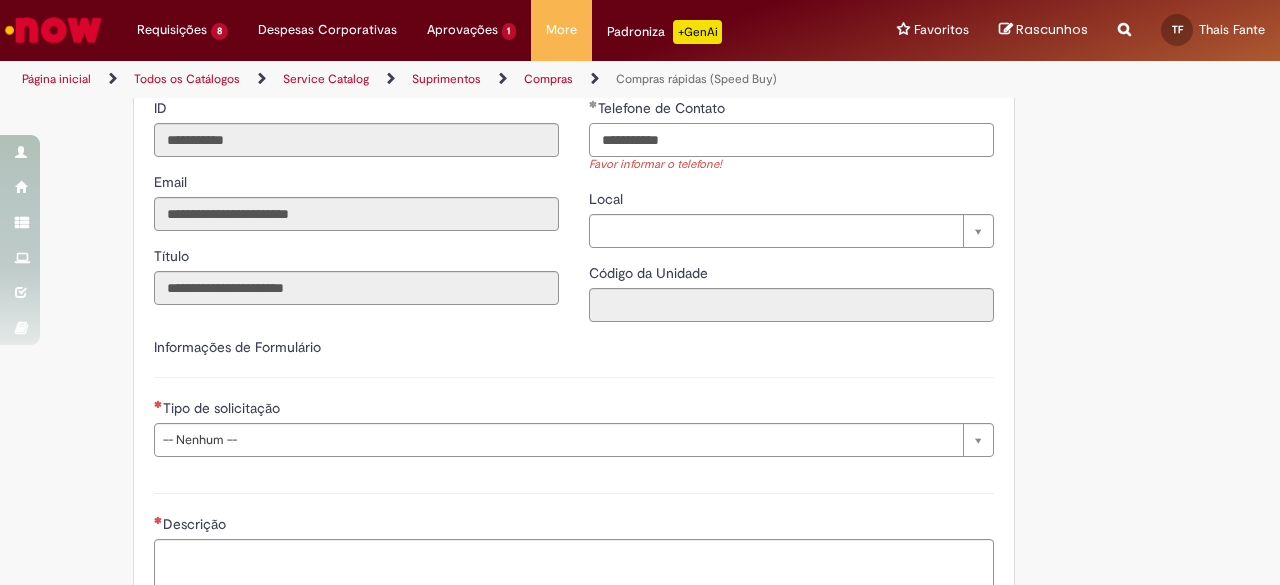 scroll, scrollTop: 2800, scrollLeft: 0, axis: vertical 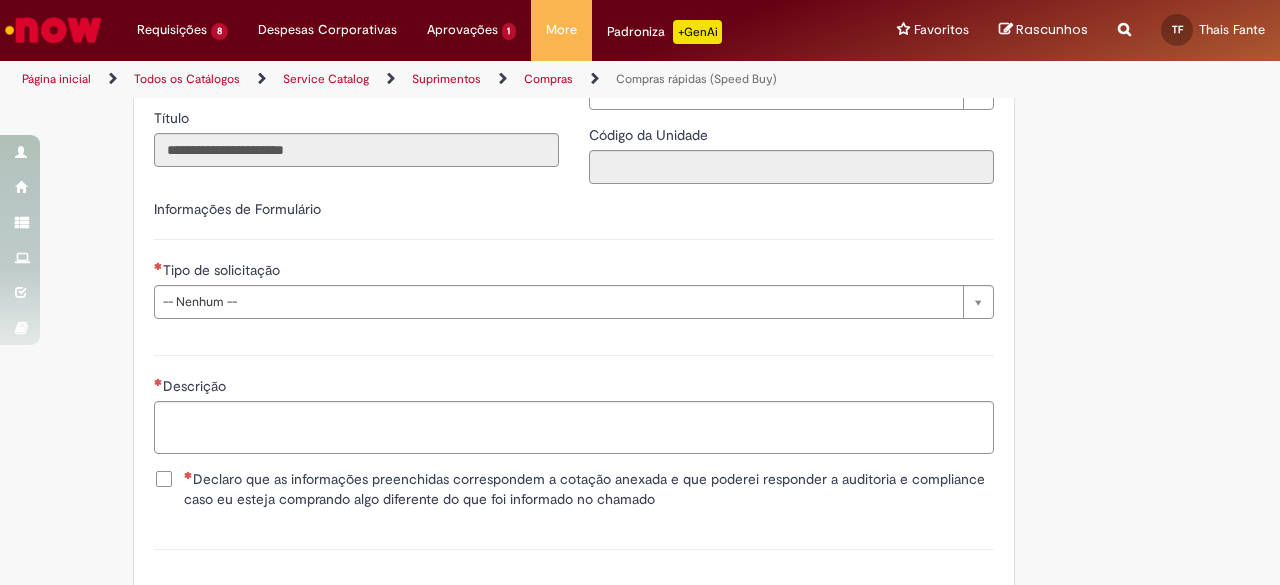 click on "**********" at bounding box center [574, 198] 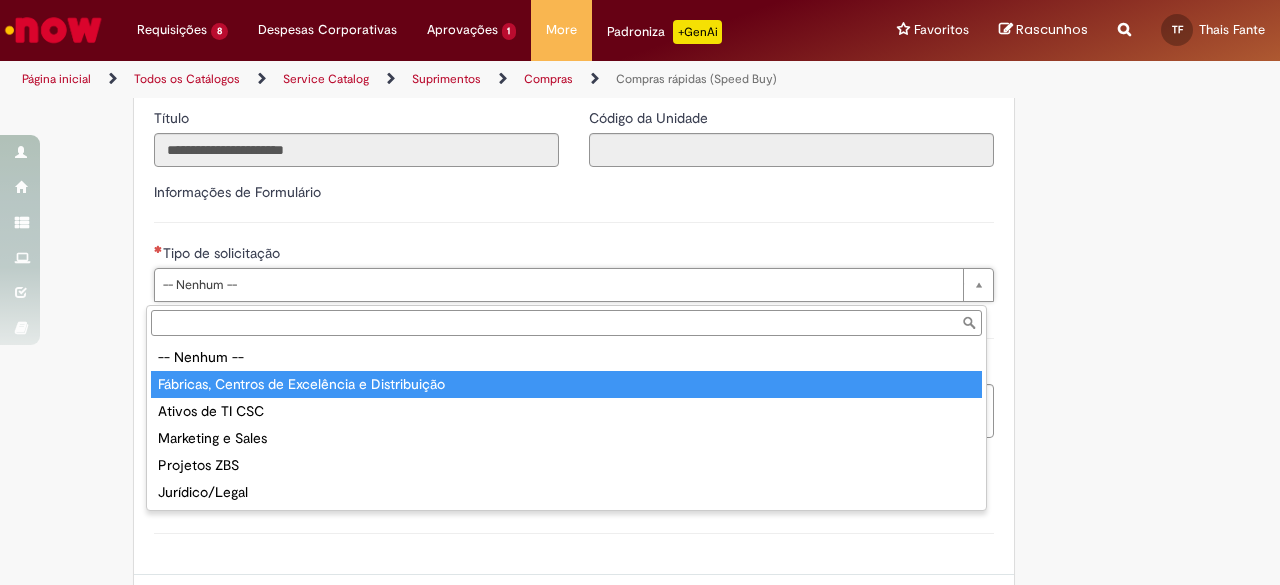 type on "**********" 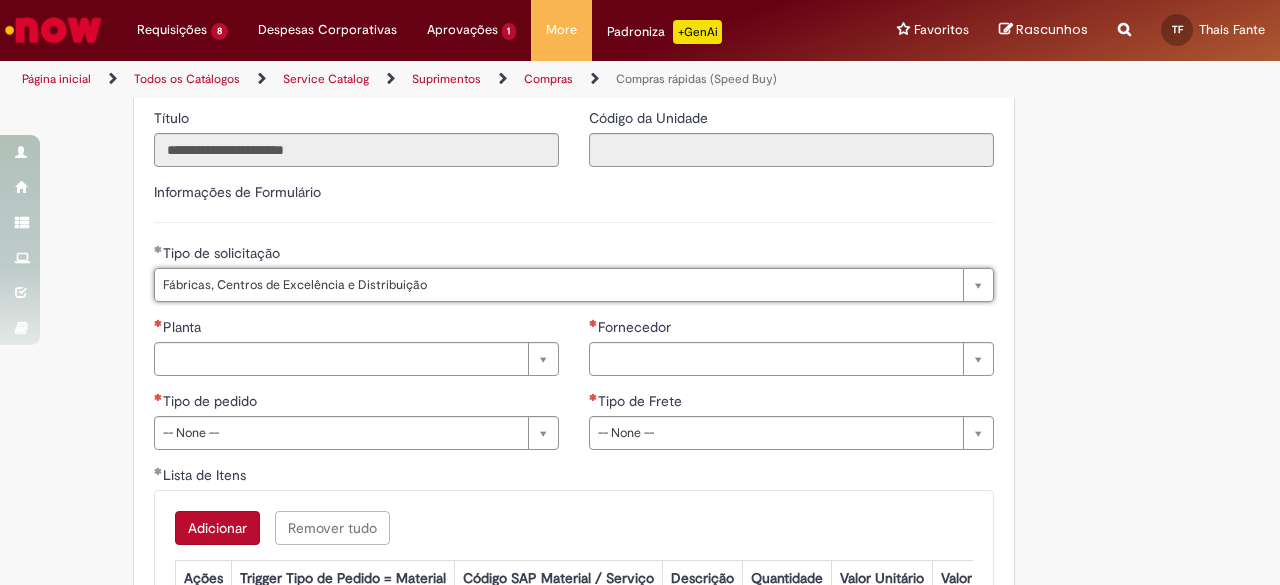click on "Obrigatório um anexo.
Adicionar a Favoritos
Compras rápidas (Speed Buy)
Chamado destinado para a geração de pedido de compra de indiretos.
O Speed buy é a ferramenta oficial para a geração de pedidos de compra que atenda aos seguintes requisitos:
Compras de material e serviço indiretos
Compras inferiores a R$13.000 *
Compras com fornecedores nacionais
Compras de material sem contrato ativo no SAP para o centro solicitado
* Essa cota é referente ao tipo de solicitação padrão de Speed buy. Os chamados com cotas especiais podem possuir valores divergentes.
Regras de Utilização
No campo “Tipo de Solicitação” selecionar a opção correspondente a sua unidade de negócio.
Solicitação Padrão de Speed buy:
Fábricas, centros de Excelência e de Distribuição:  habilitado para todos usuários ambev
Cotas especiais de Speed buy:" at bounding box center [542, -745] 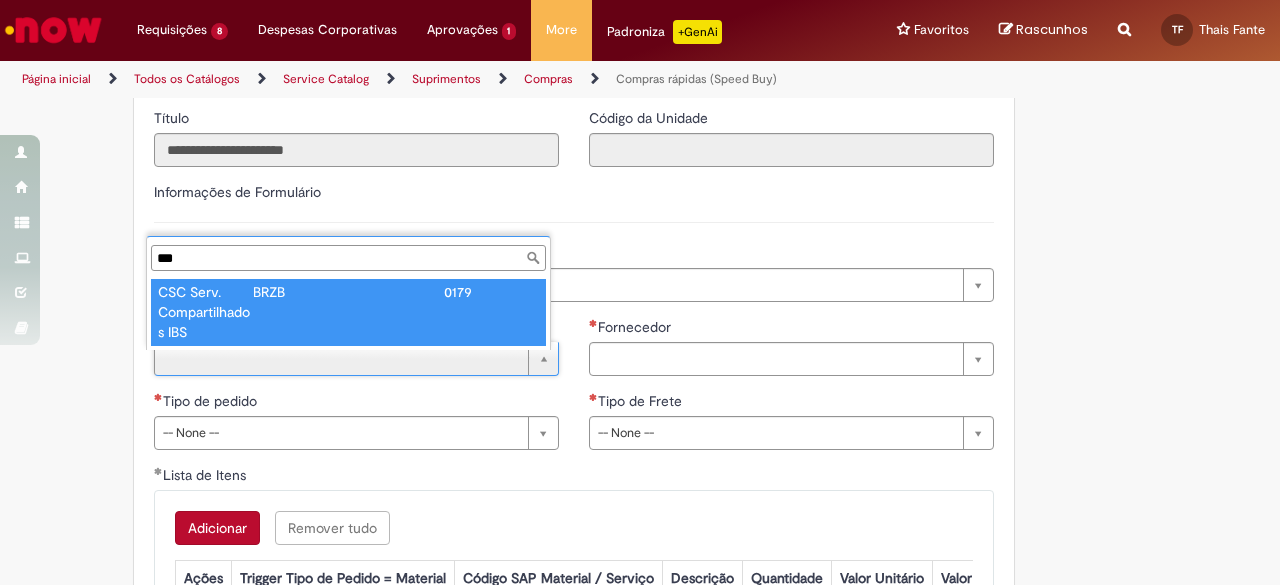 type on "***" 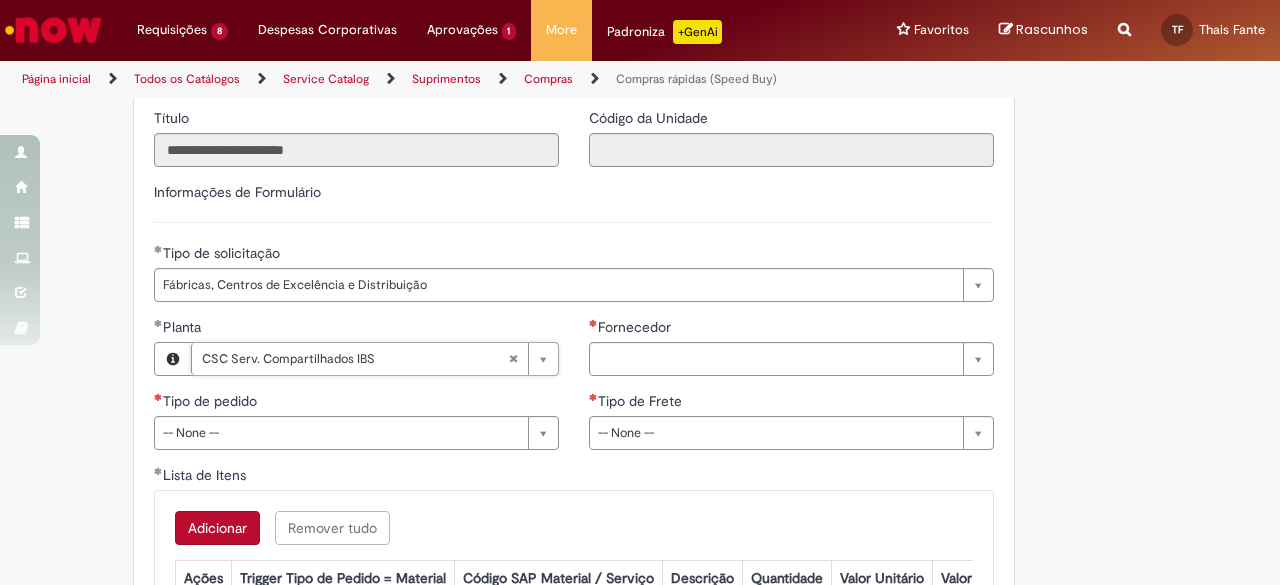click on "Tire dúvidas com LupiAssist    +GenAI
Oi! Eu sou LupiAssist, uma Inteligência Artificial Generativa em constante aprendizado   Meu conteúdo é monitorado para trazer uma melhor experiência
Dúvidas comuns:
Só mais um instante, estou consultando nossas bases de conhecimento  e escrevendo a melhor resposta pra você!
Title
Lorem ipsum dolor sit amet    Fazer uma nova pergunta
Gerei esta resposta utilizando IA Generativa em conjunto com os nossos padrões. Em caso de divergência, os documentos oficiais prevalecerão.
Saiba mais em:
Ou ligue para:
E aí, te ajudei?
Sim, obrigado!" at bounding box center [640, -744] 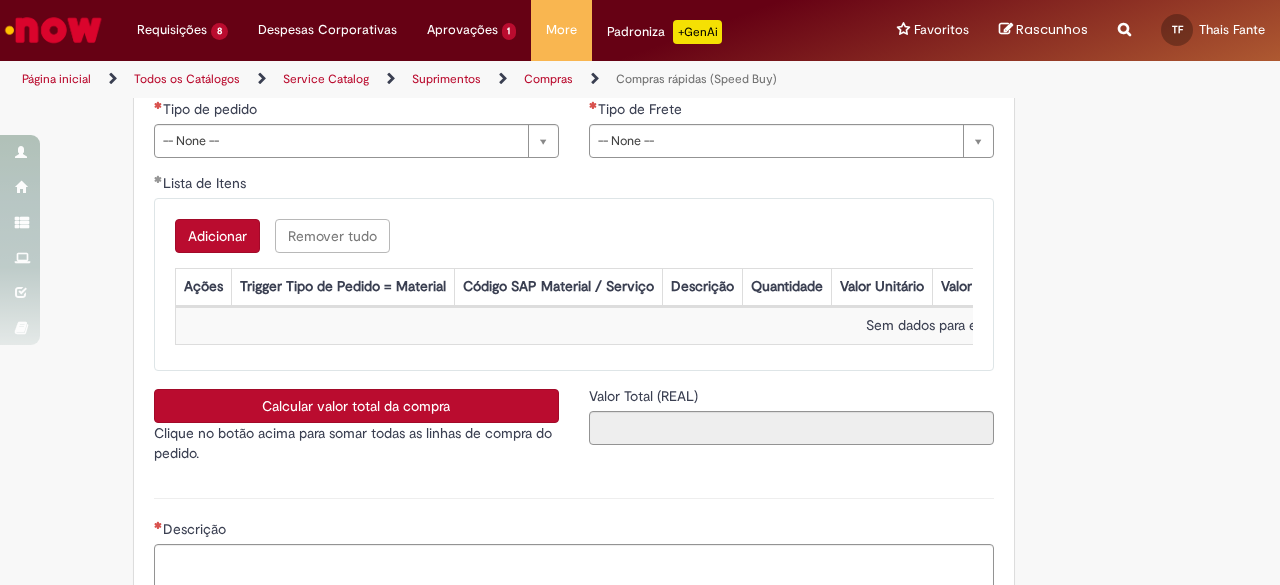 scroll, scrollTop: 3100, scrollLeft: 0, axis: vertical 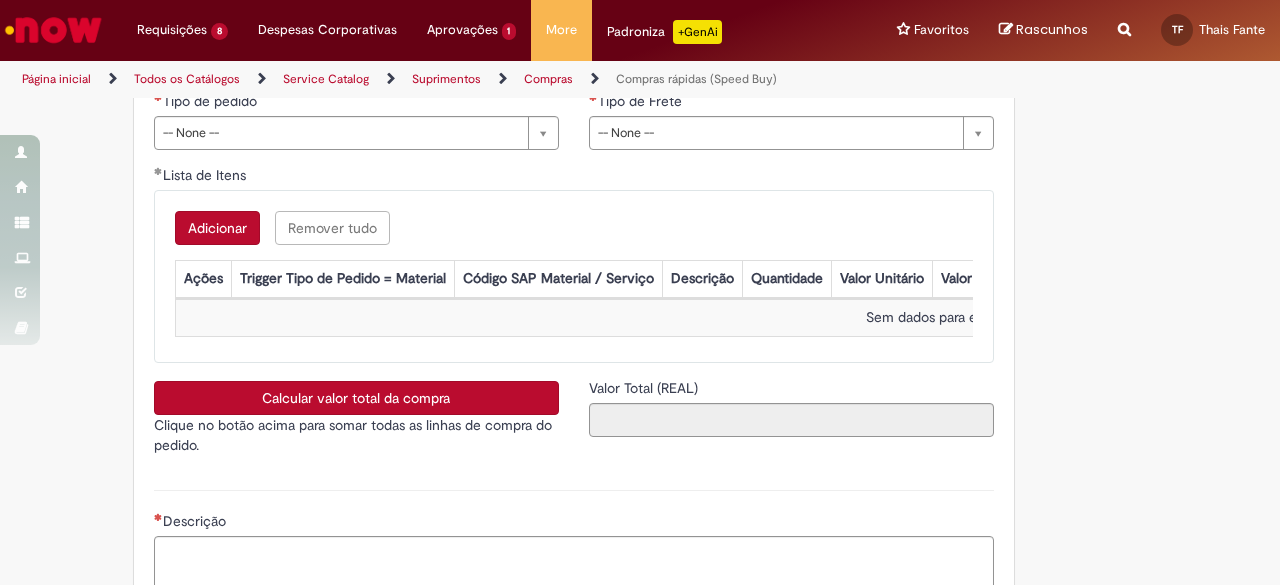click on "Adicionar" at bounding box center [217, 228] 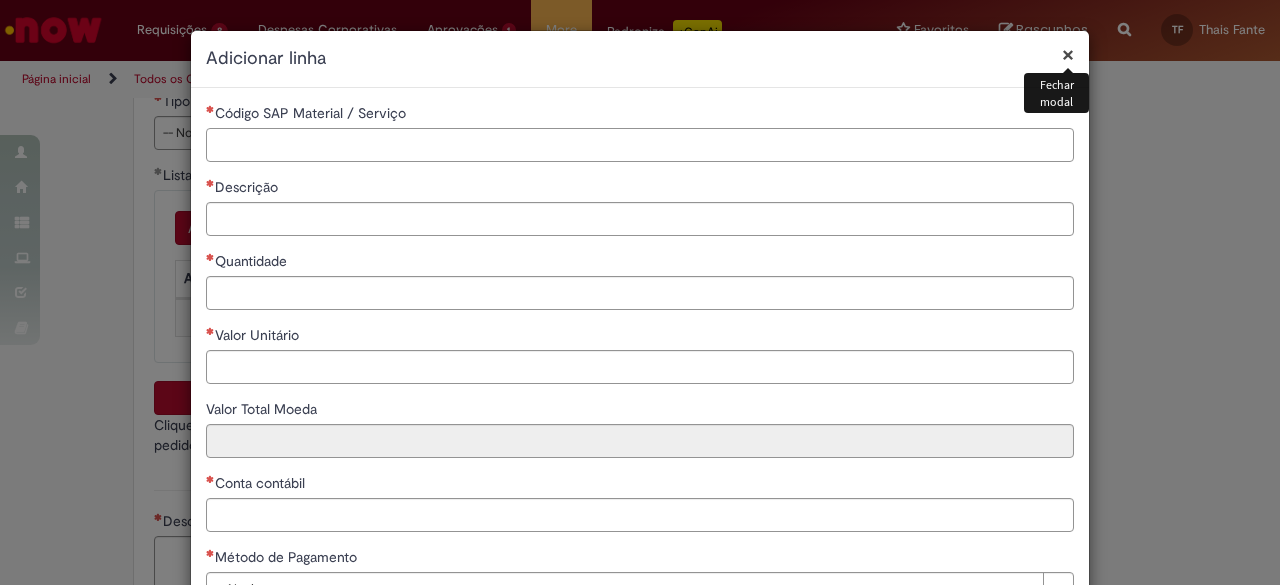 click on "Código SAP Material / Serviço" at bounding box center (640, 145) 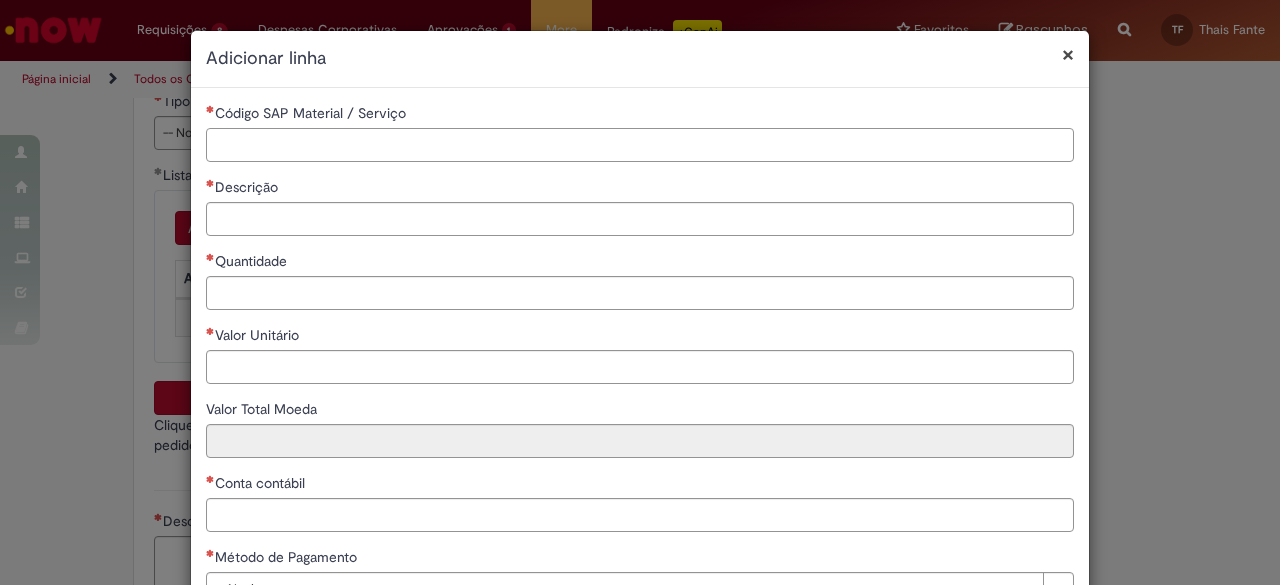 paste on "********" 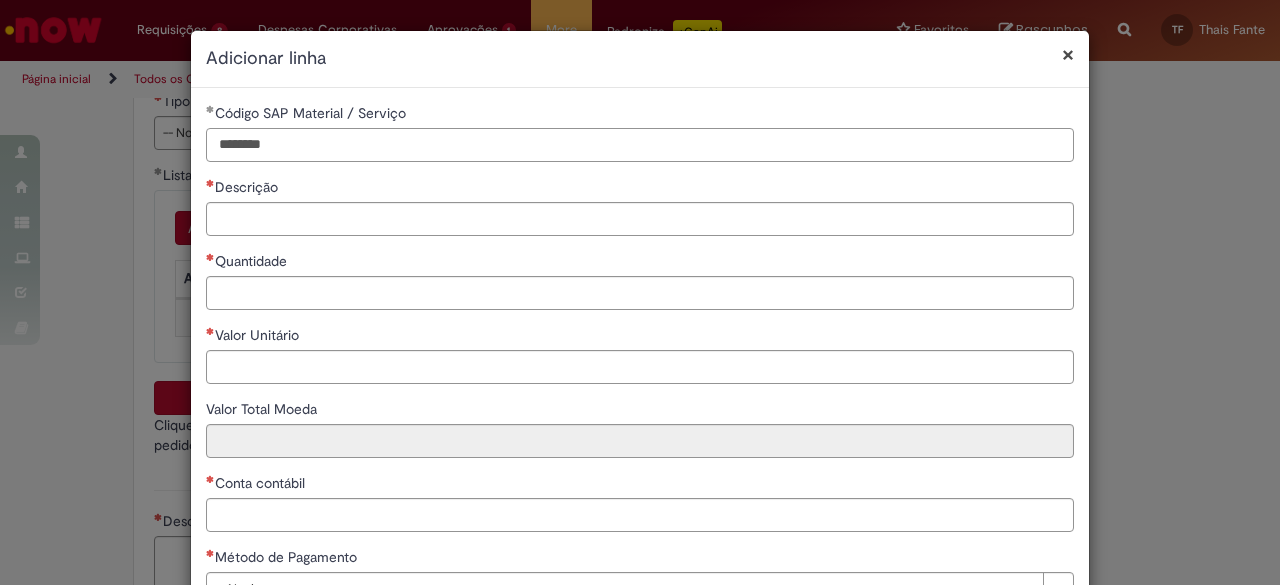 type on "********" 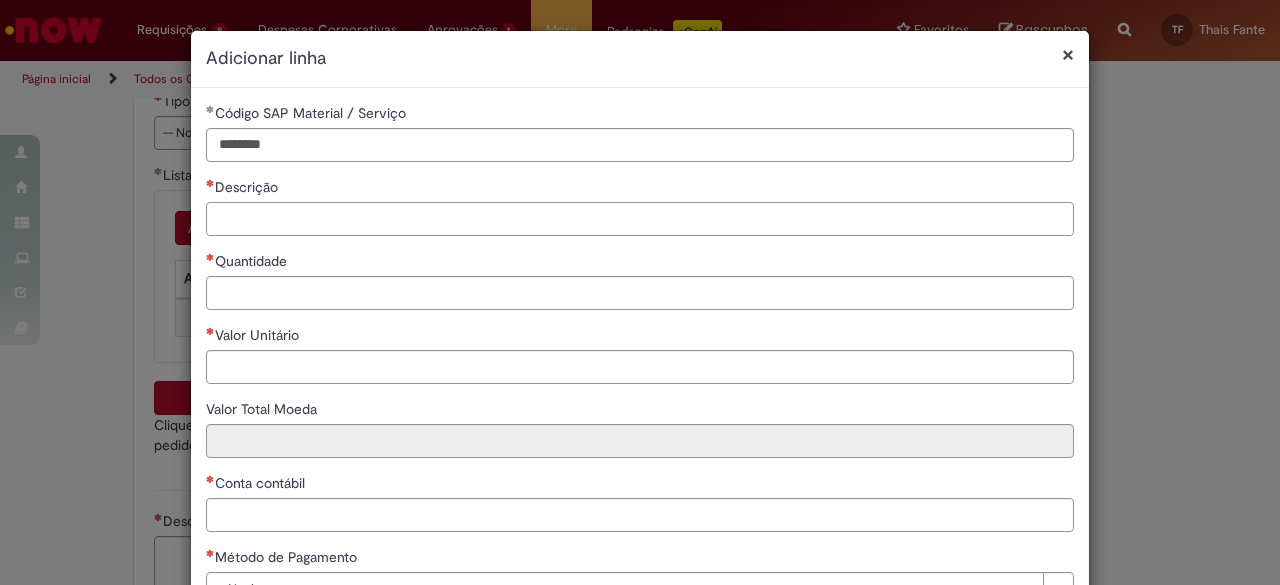 click on "Descrição" at bounding box center [640, 219] 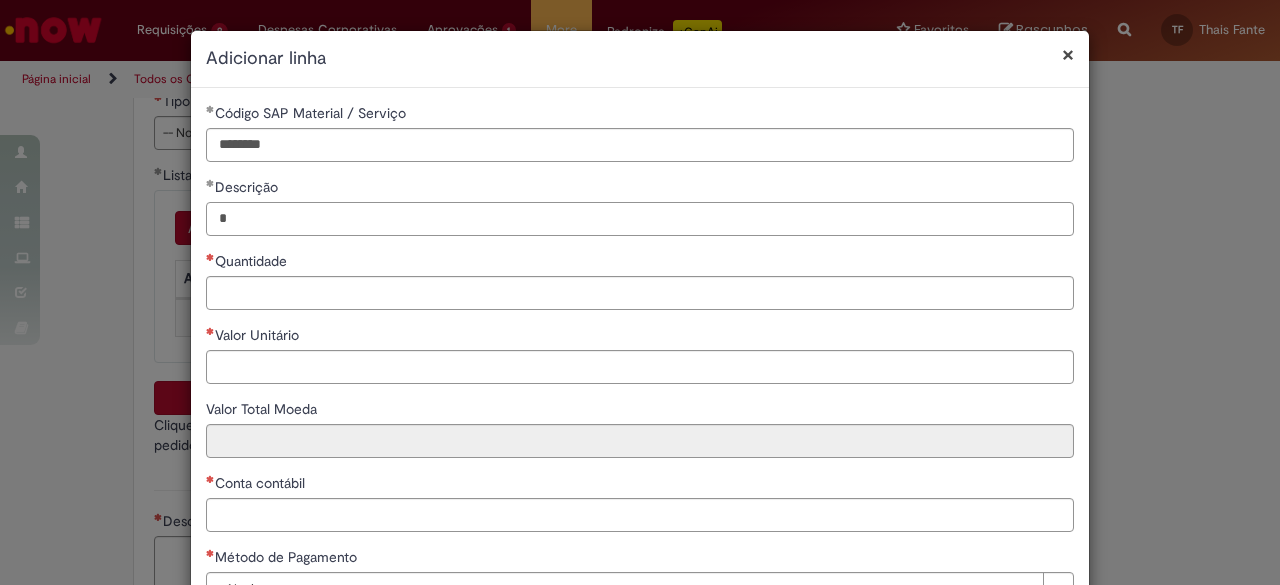 type on "*" 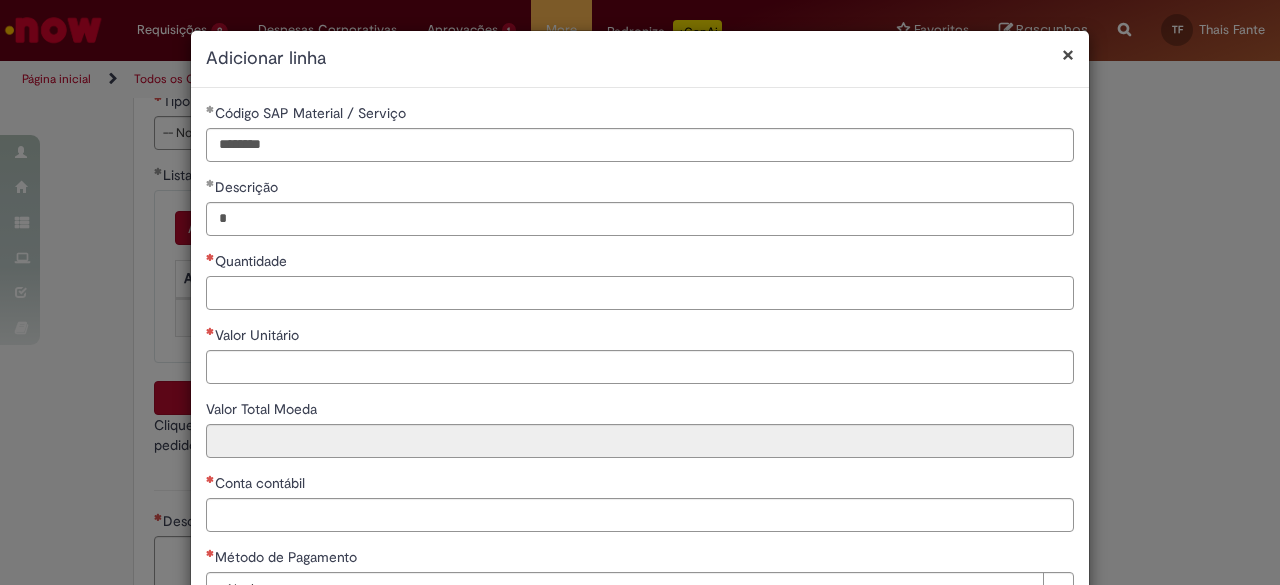 click on "Quantidade" at bounding box center (640, 293) 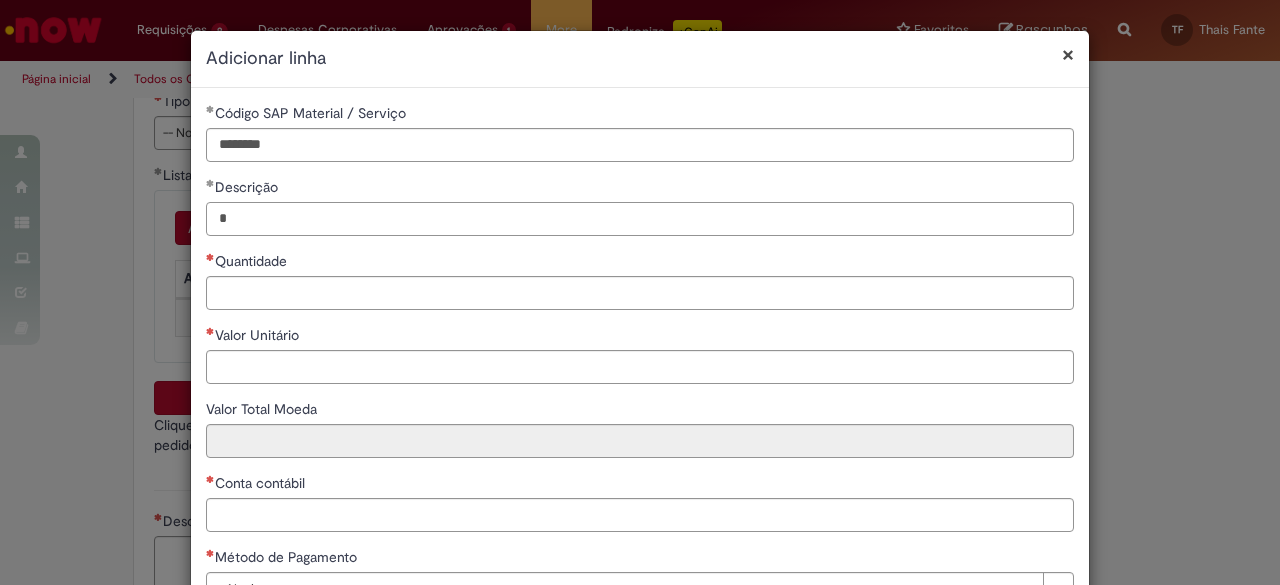 drag, startPoint x: 283, startPoint y: 213, endPoint x: 158, endPoint y: 212, distance: 125.004 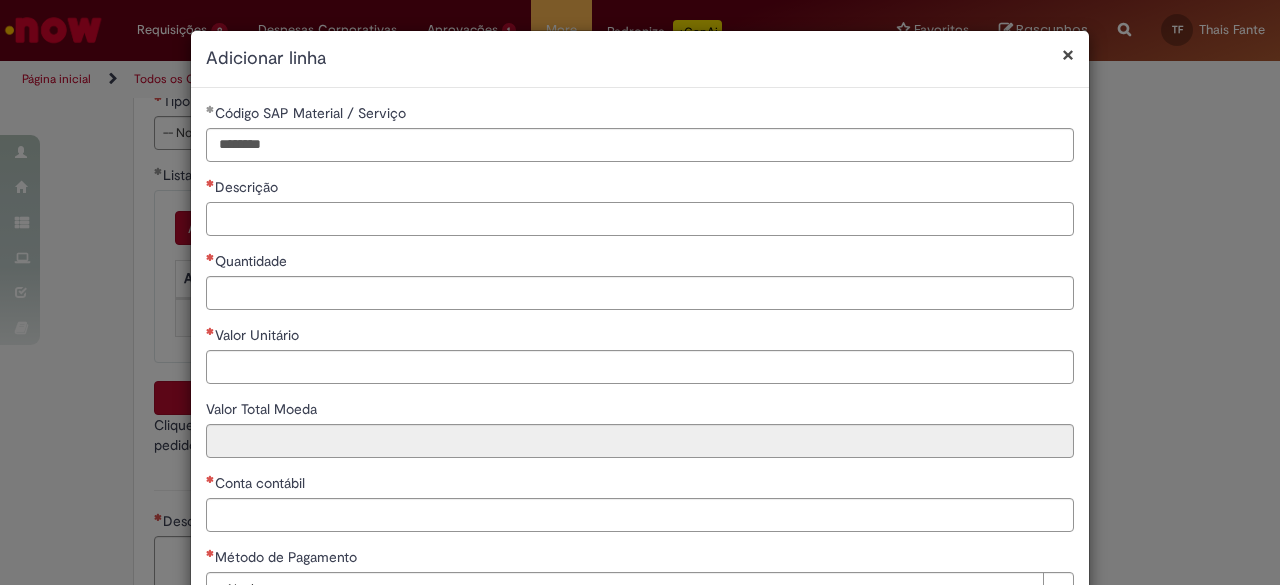 type 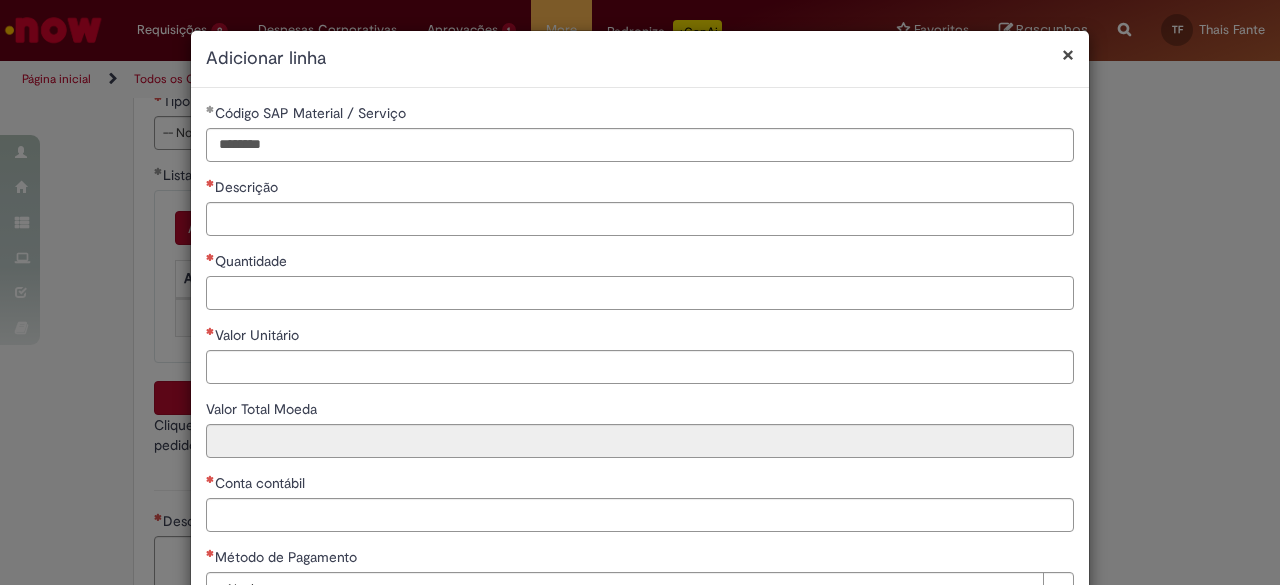 click on "Quantidade" at bounding box center [640, 293] 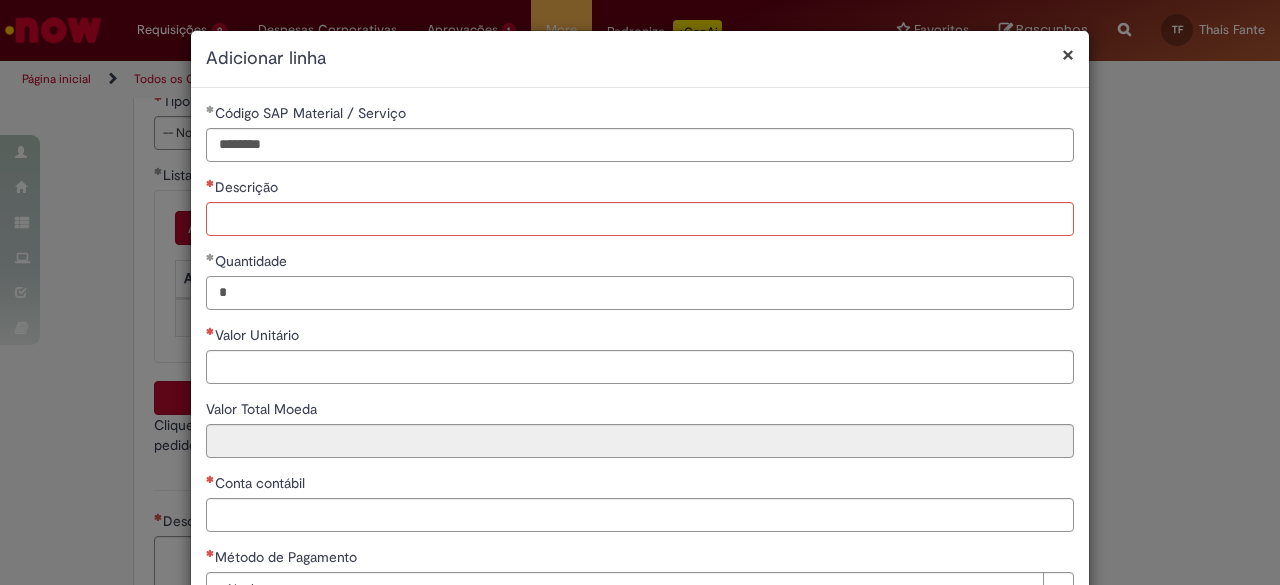 type on "*" 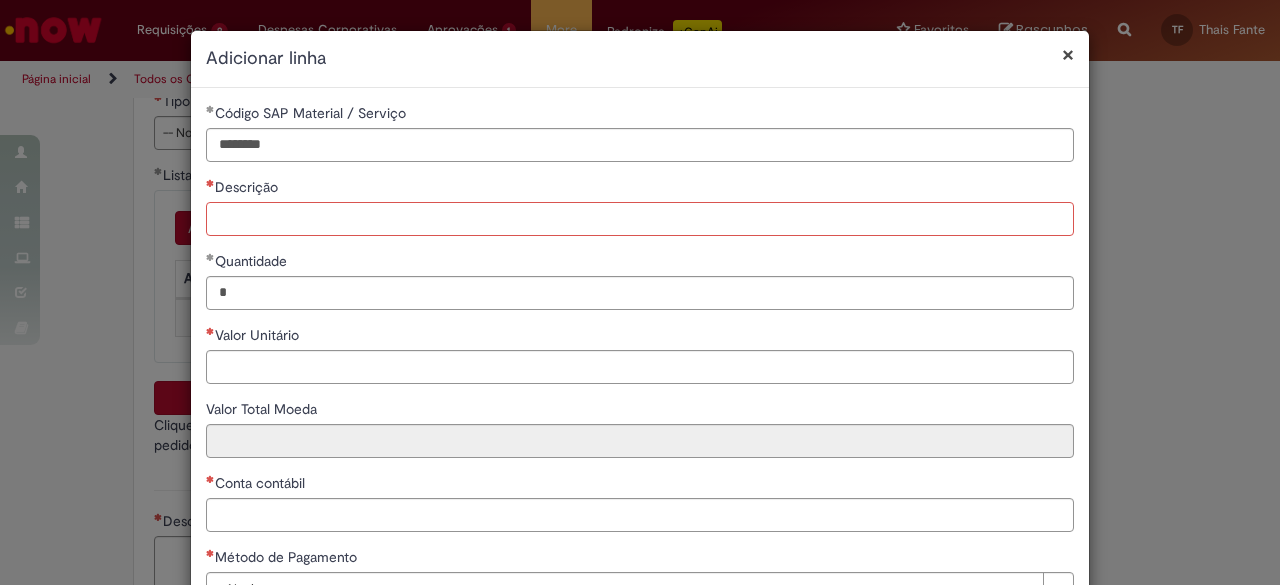click on "Descrição" at bounding box center [640, 219] 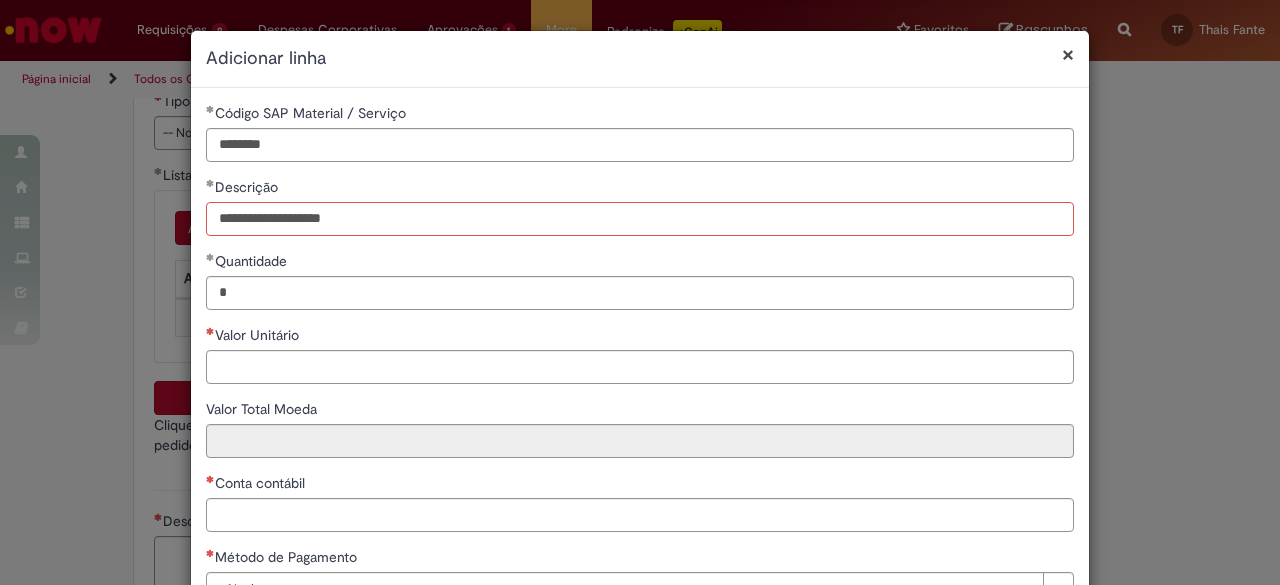 type on "**********" 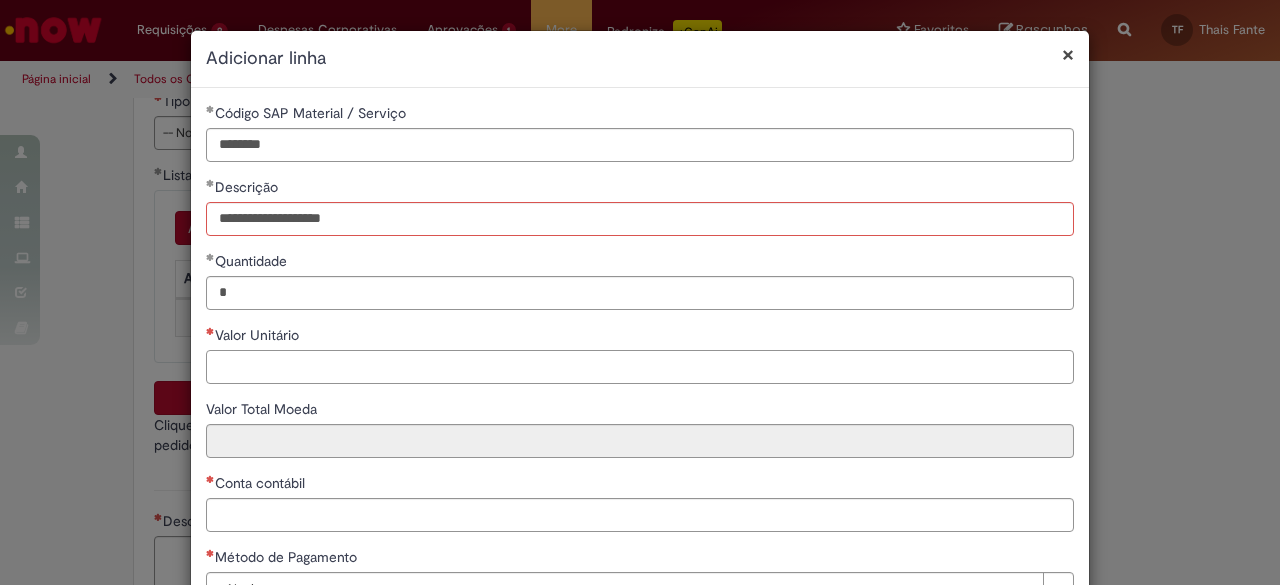 click on "Valor Unitário" at bounding box center (640, 367) 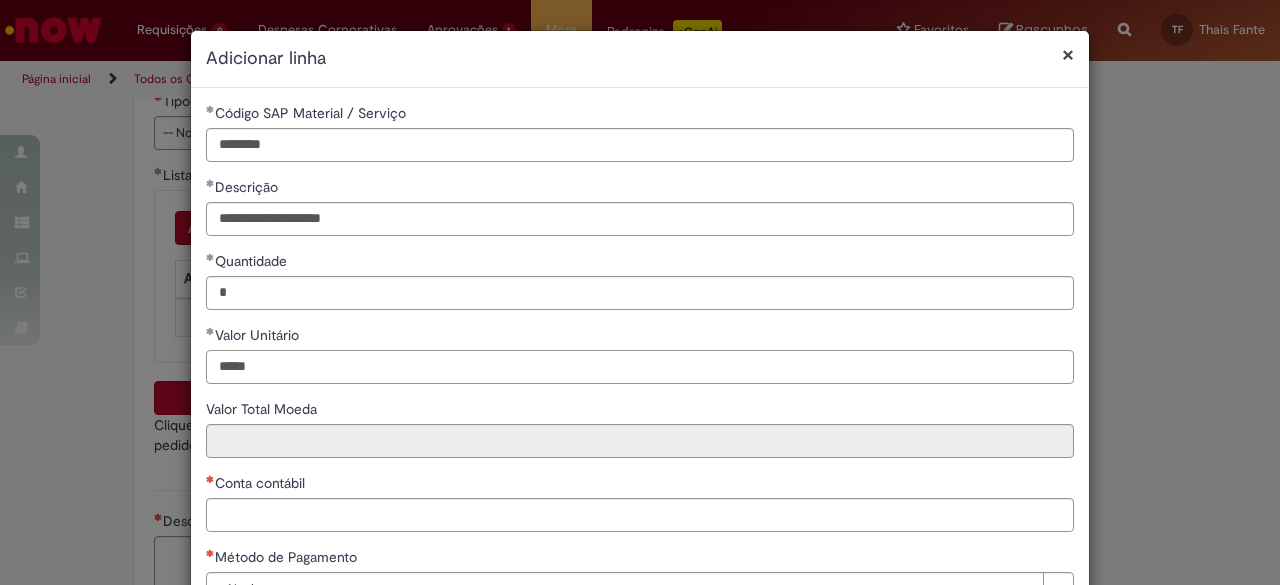 type on "*****" 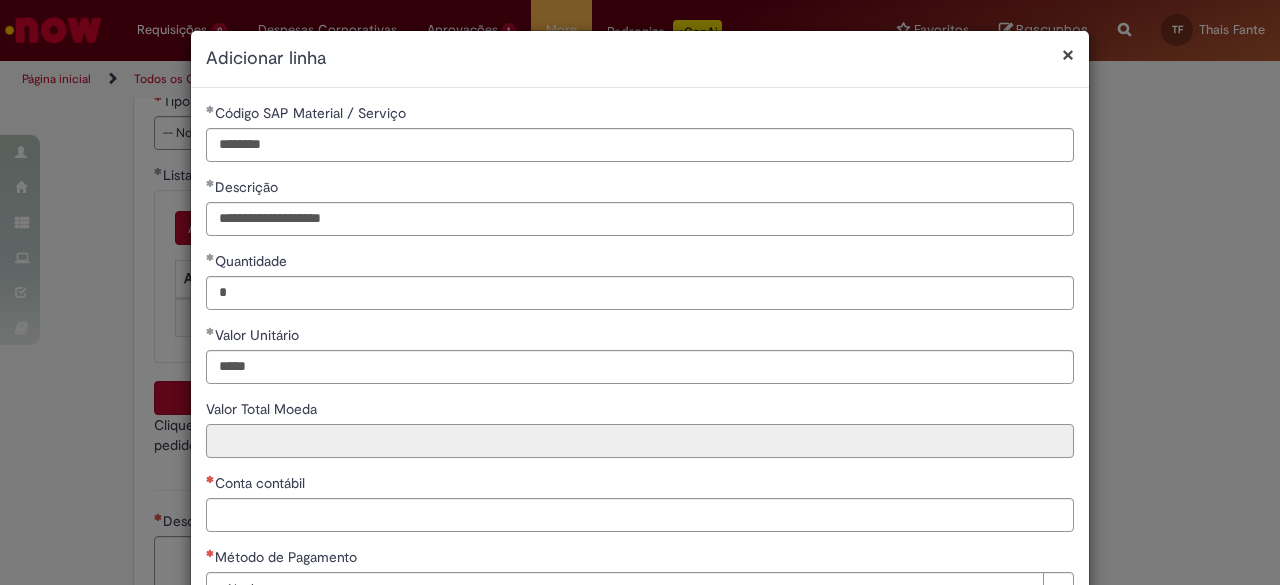 type on "*****" 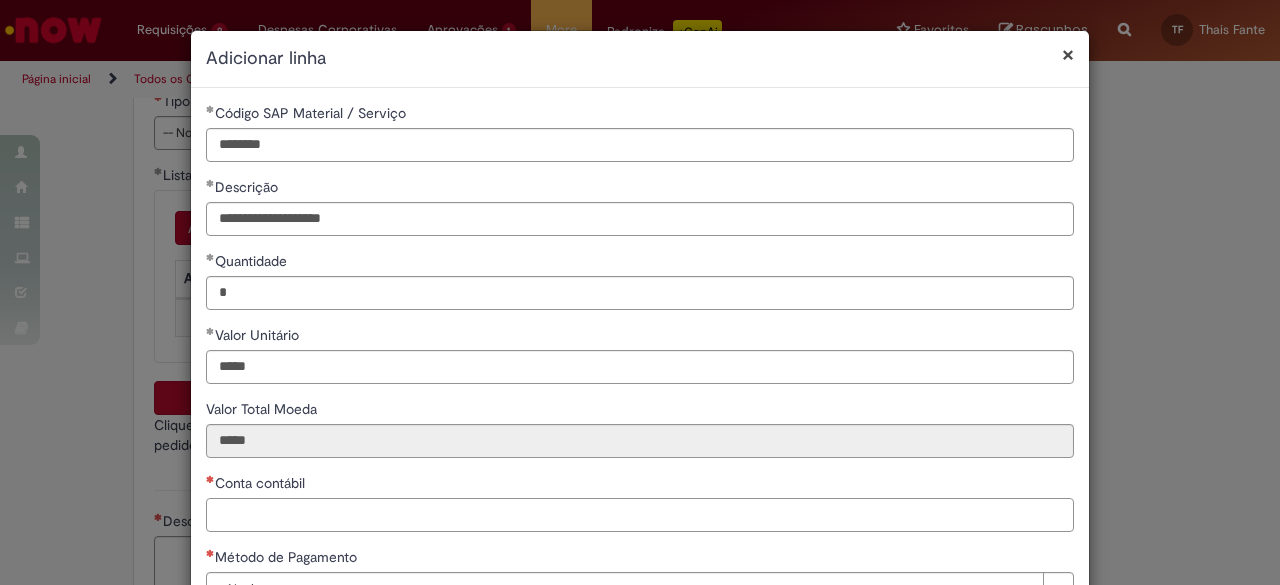 paste on "*******" 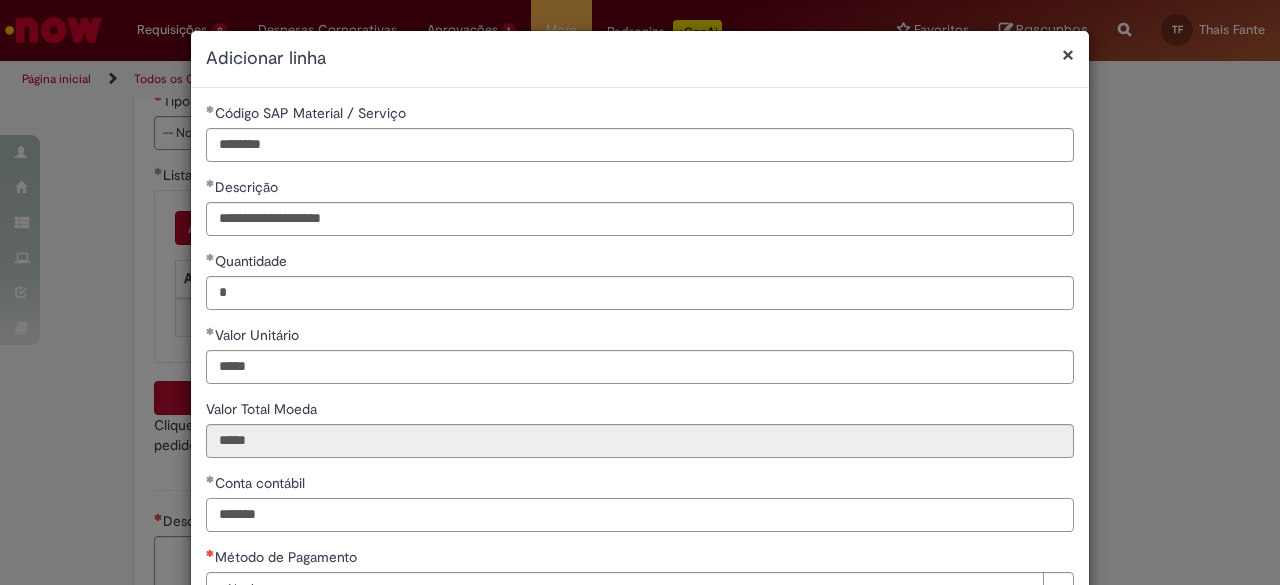 type on "*******" 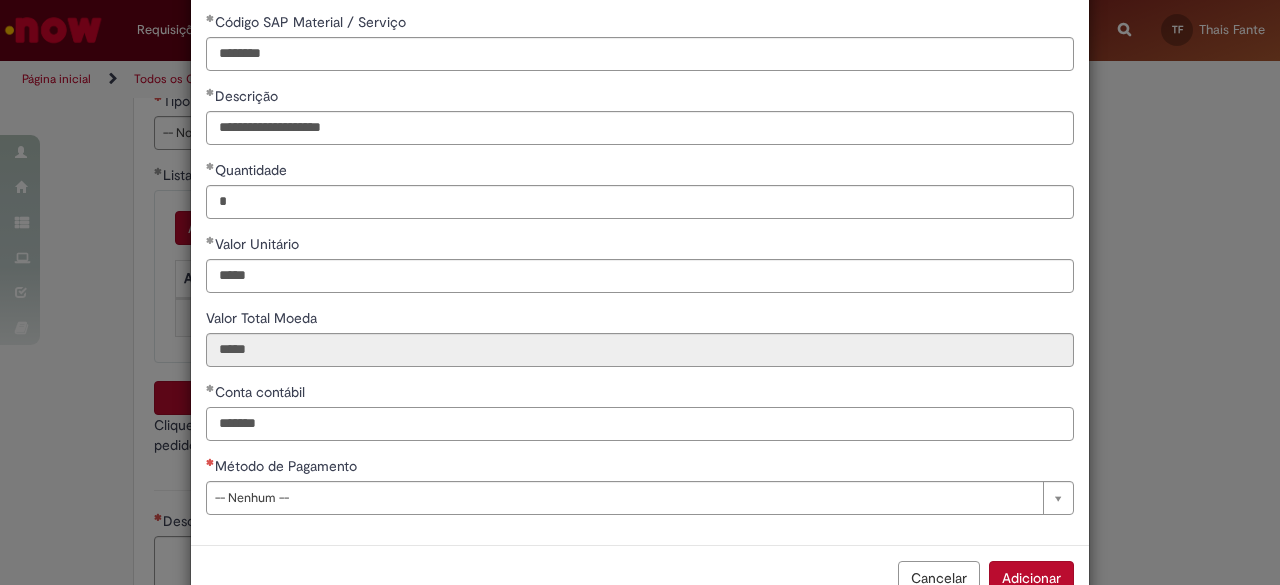 scroll, scrollTop: 44, scrollLeft: 0, axis: vertical 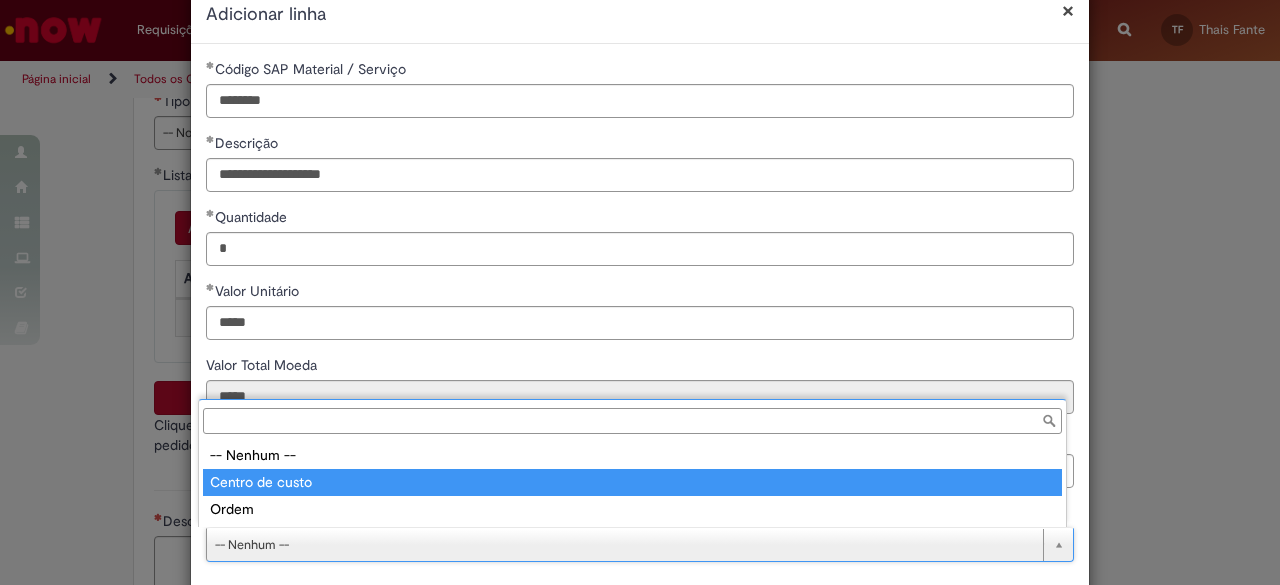 type on "**********" 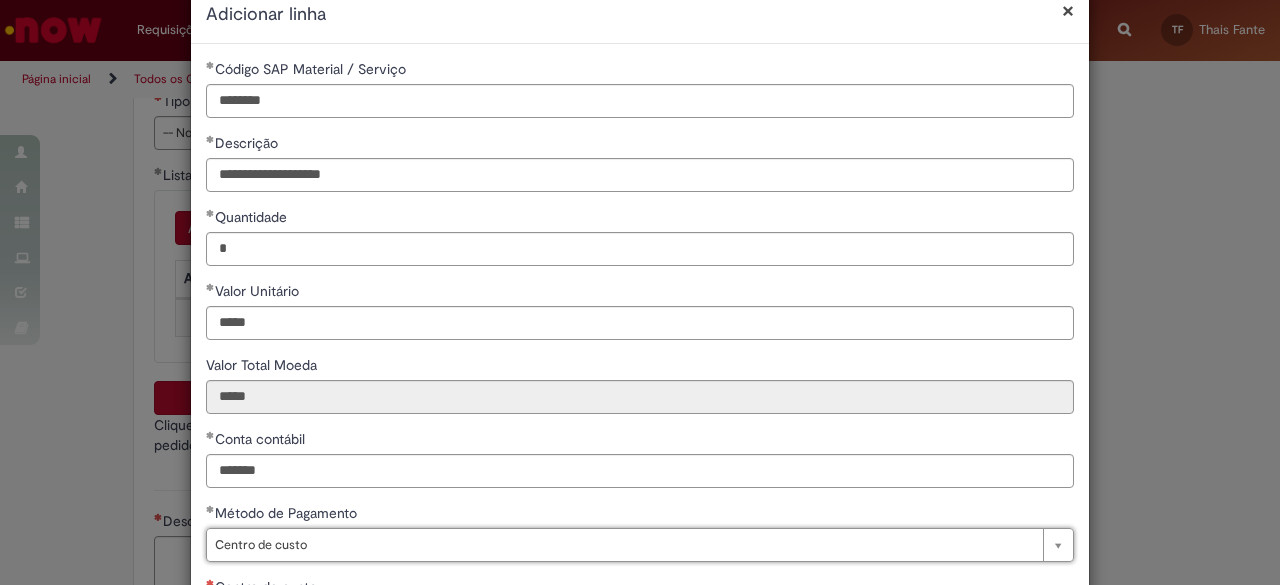 scroll, scrollTop: 218, scrollLeft: 0, axis: vertical 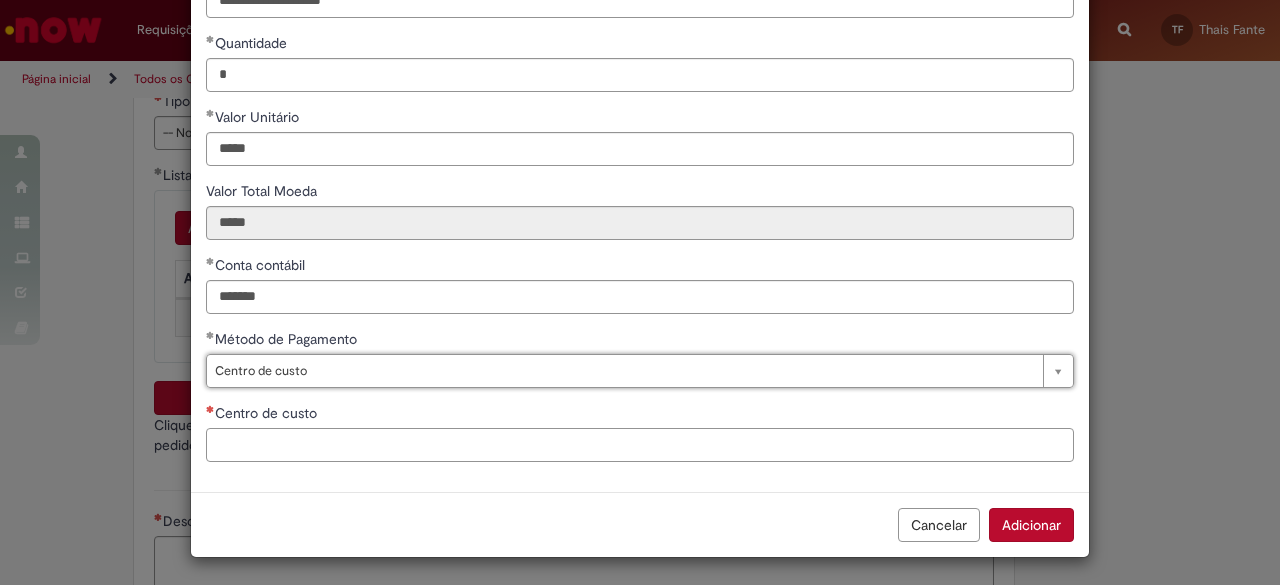 click on "Centro de custo" at bounding box center (640, 445) 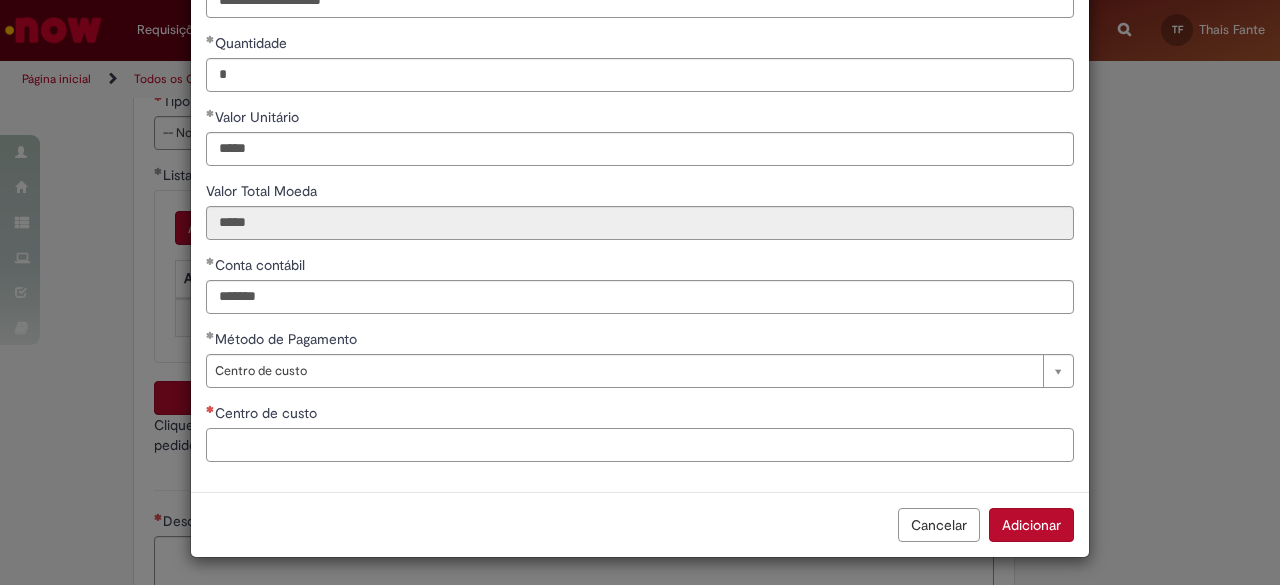 paste on "**********" 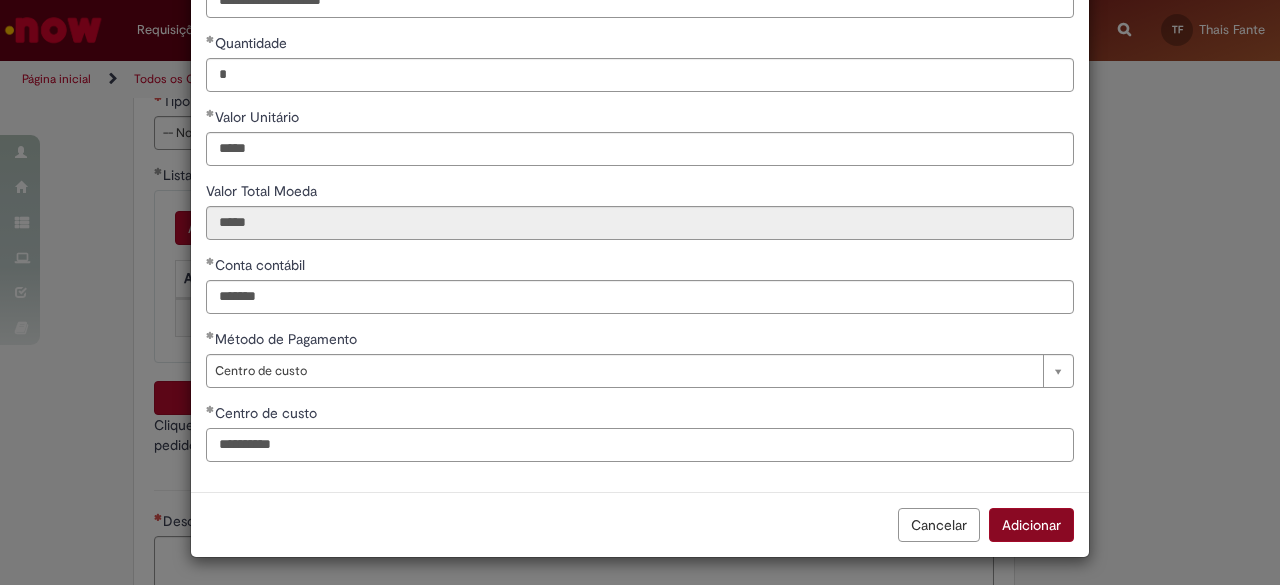 type on "**********" 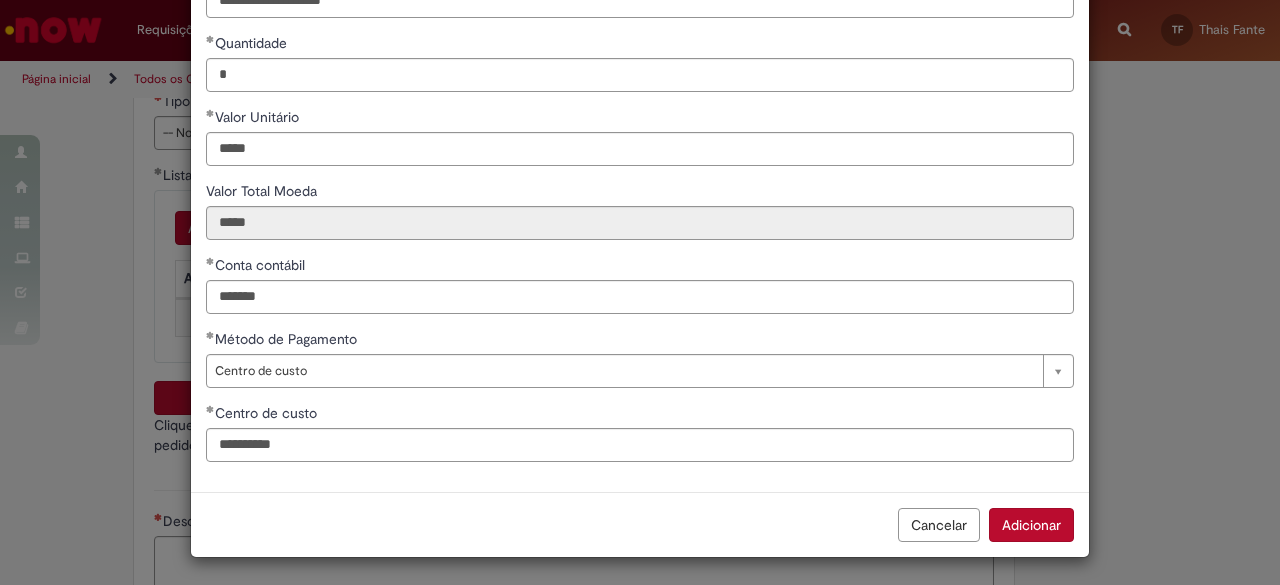 drag, startPoint x: 1002, startPoint y: 528, endPoint x: 986, endPoint y: 513, distance: 21.931713 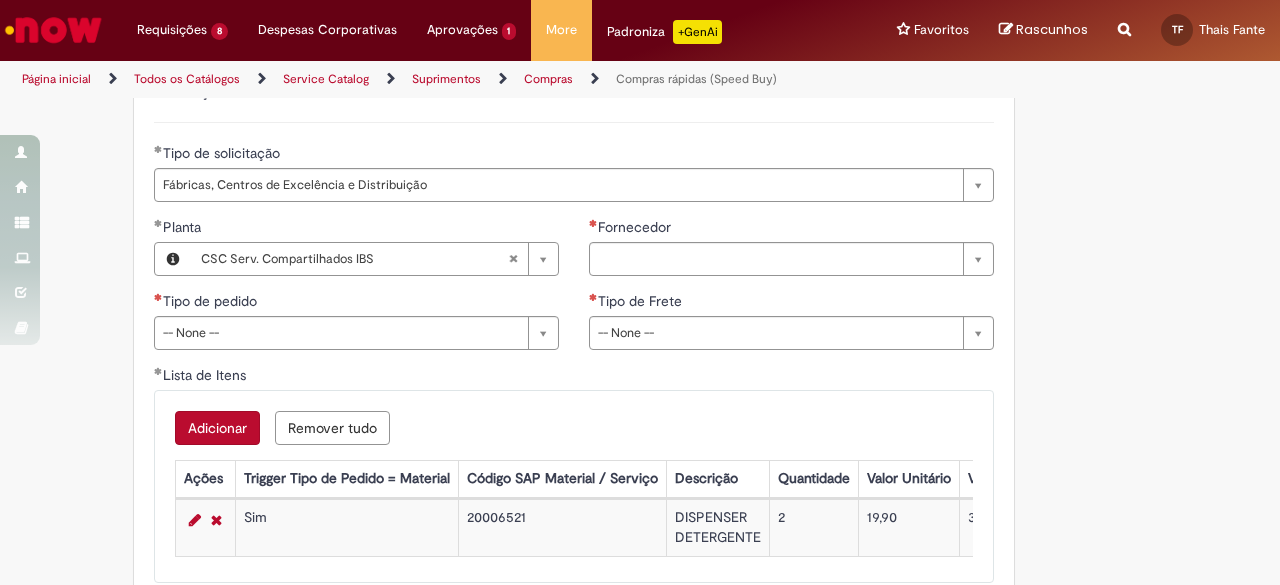 scroll, scrollTop: 3000, scrollLeft: 0, axis: vertical 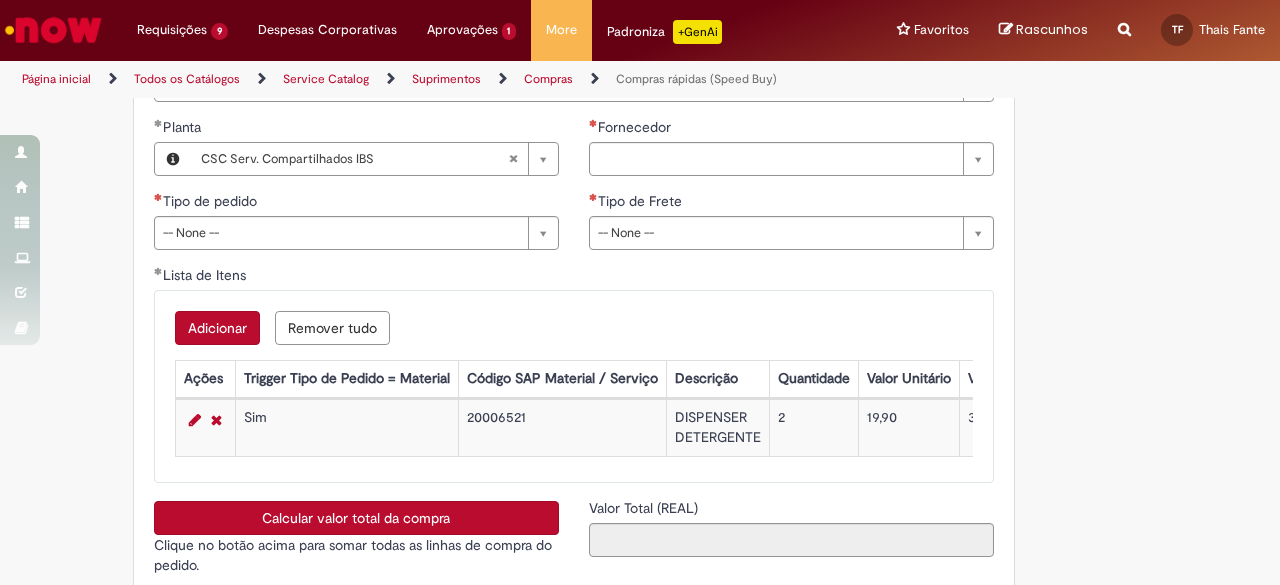 click on "Adicionar" at bounding box center (217, 328) 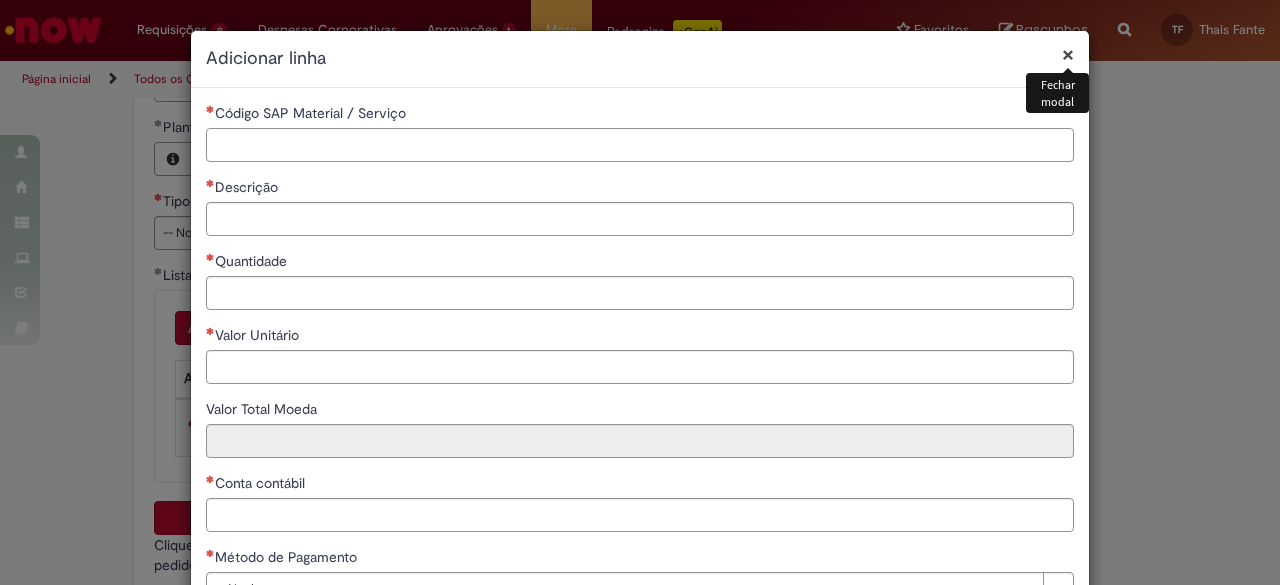 click on "Código SAP Material / Serviço" at bounding box center (640, 145) 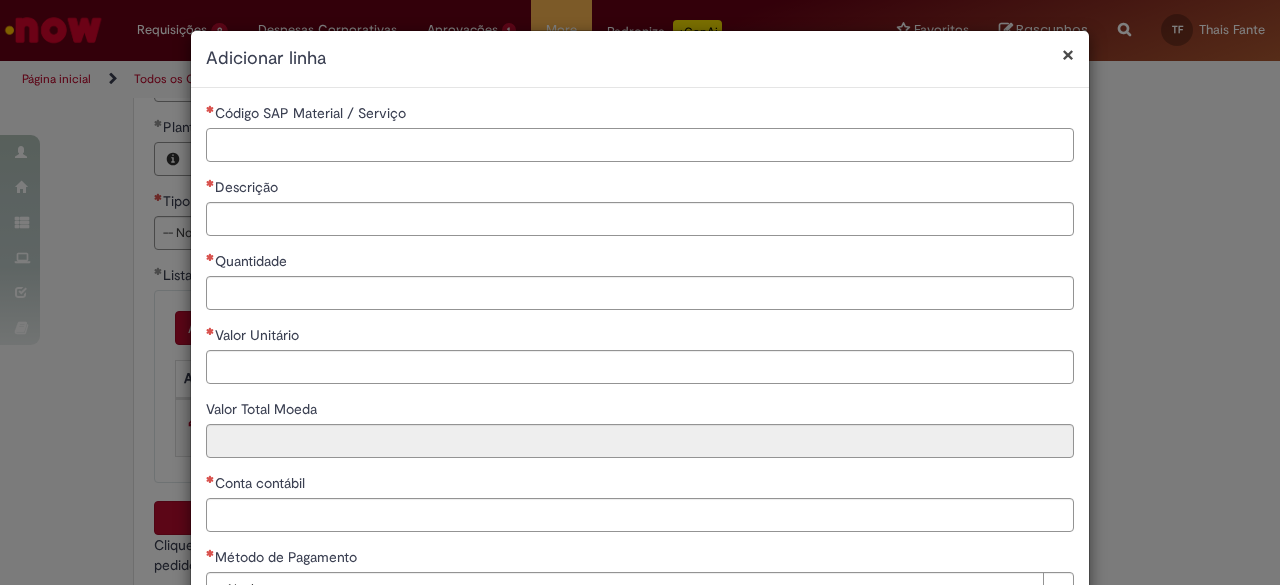 paste on "********" 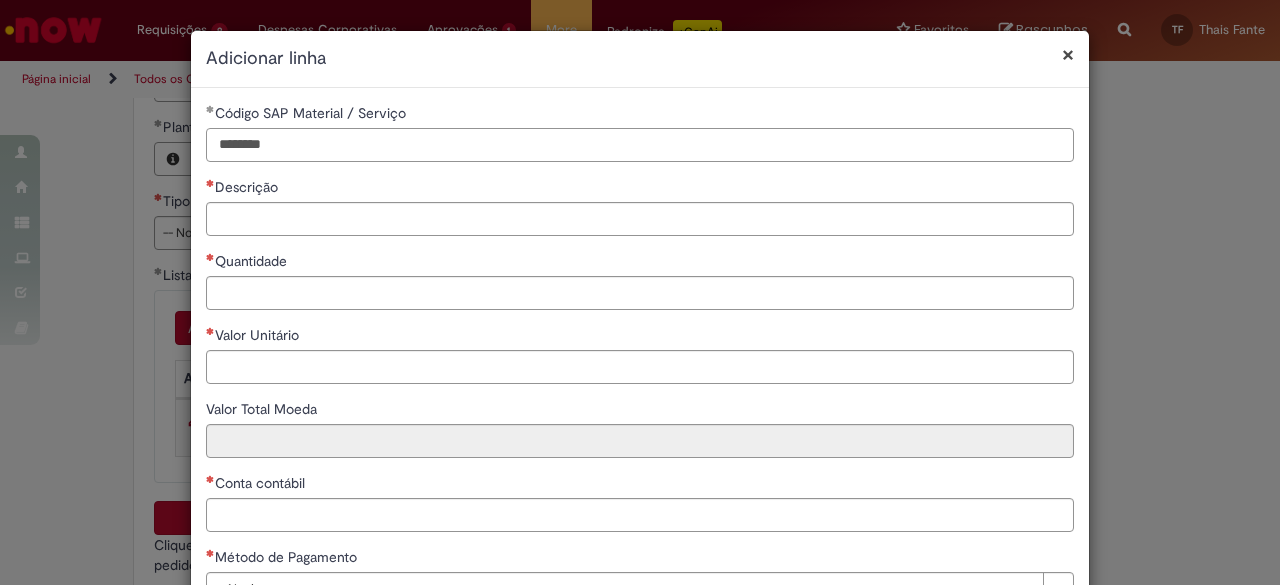 type on "********" 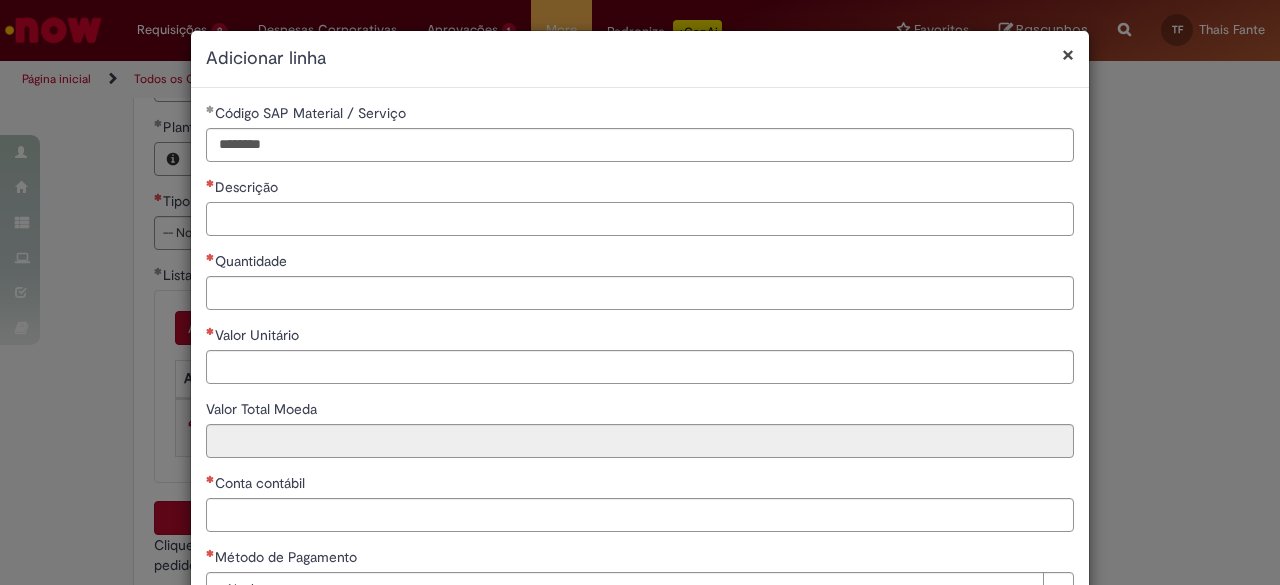 click on "Descrição" at bounding box center (640, 219) 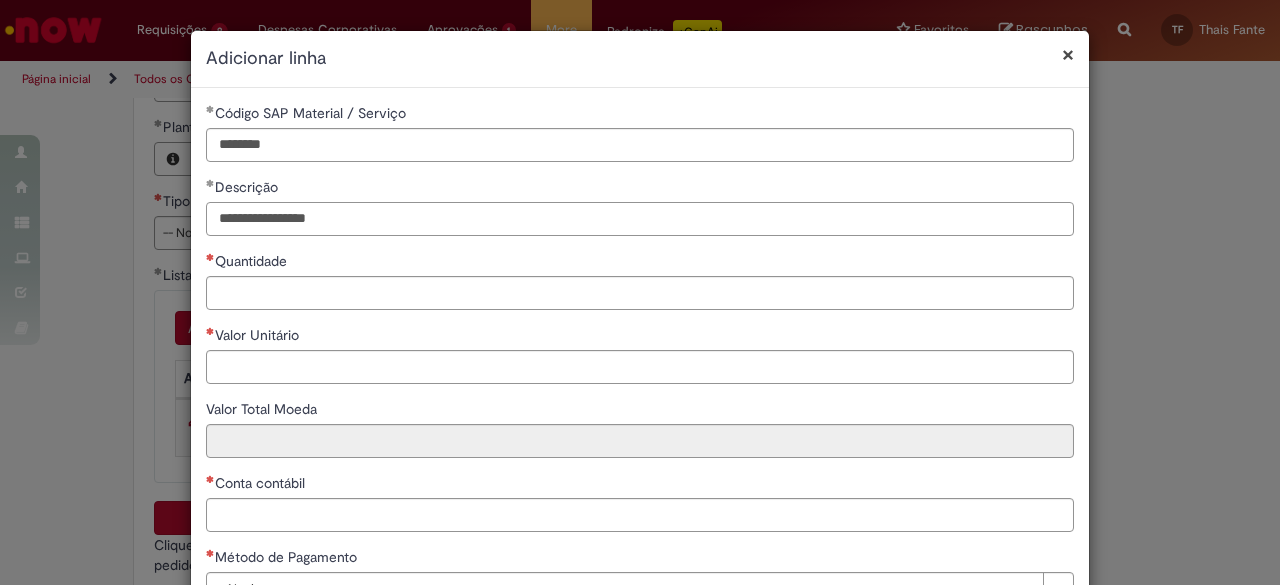type on "**********" 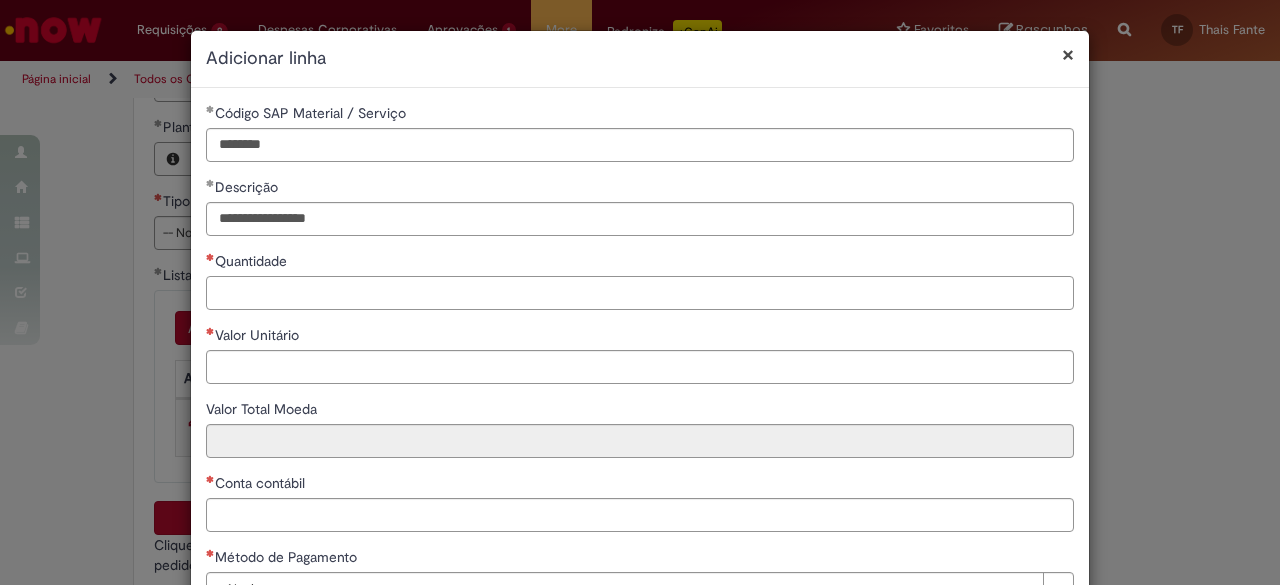 click on "Quantidade" at bounding box center [640, 293] 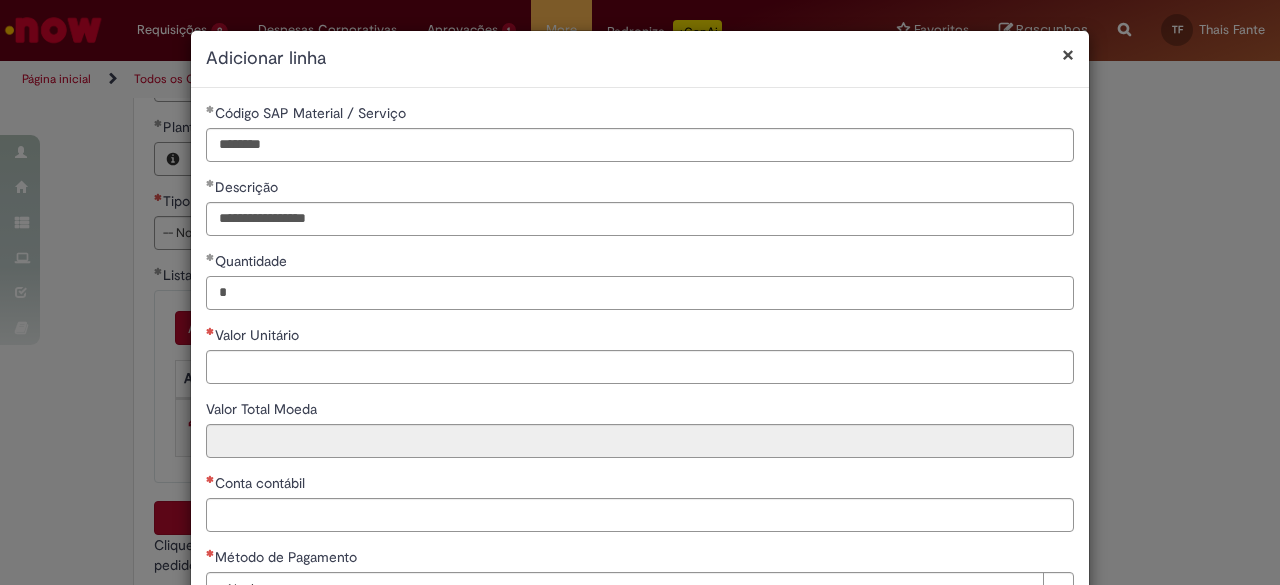 type on "*" 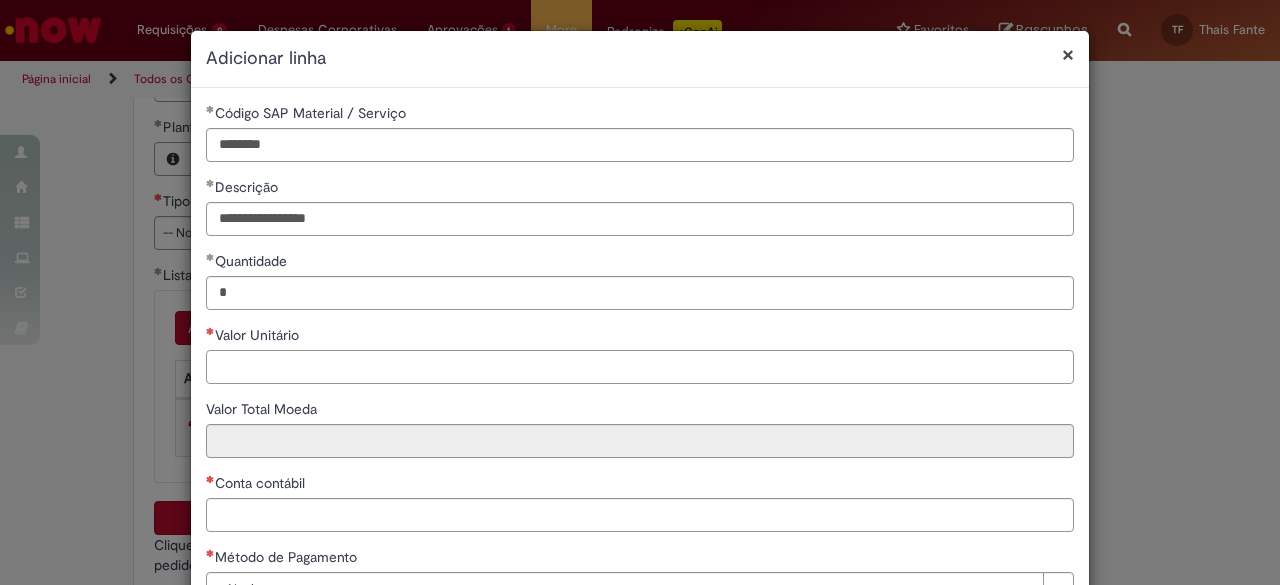 click on "Valor Unitário" at bounding box center (640, 367) 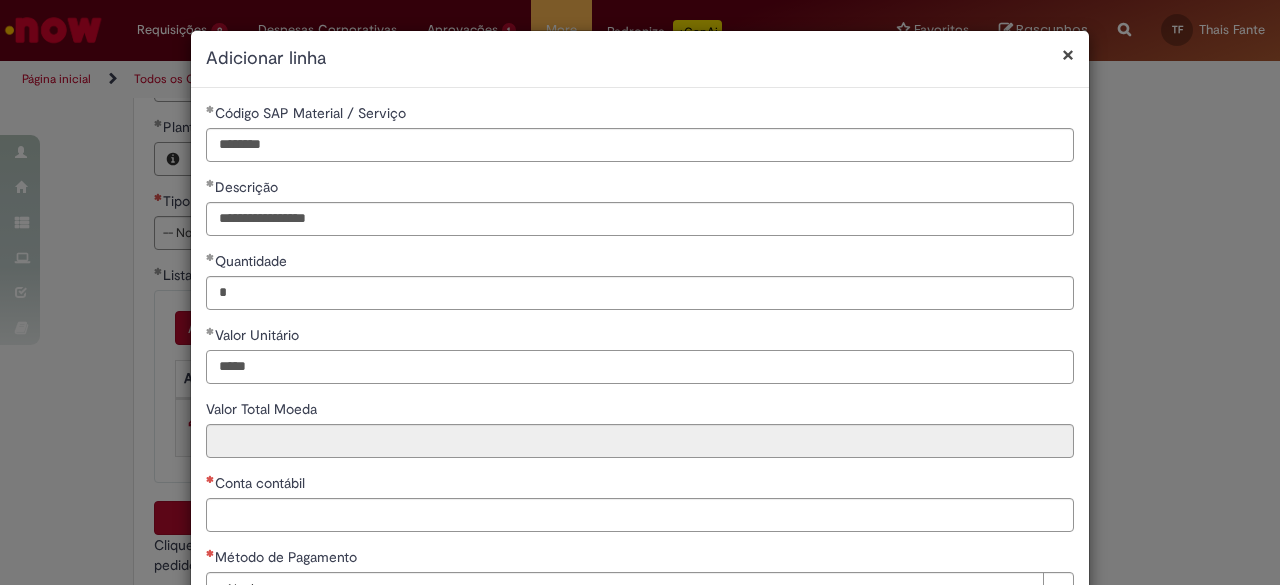 type on "*****" 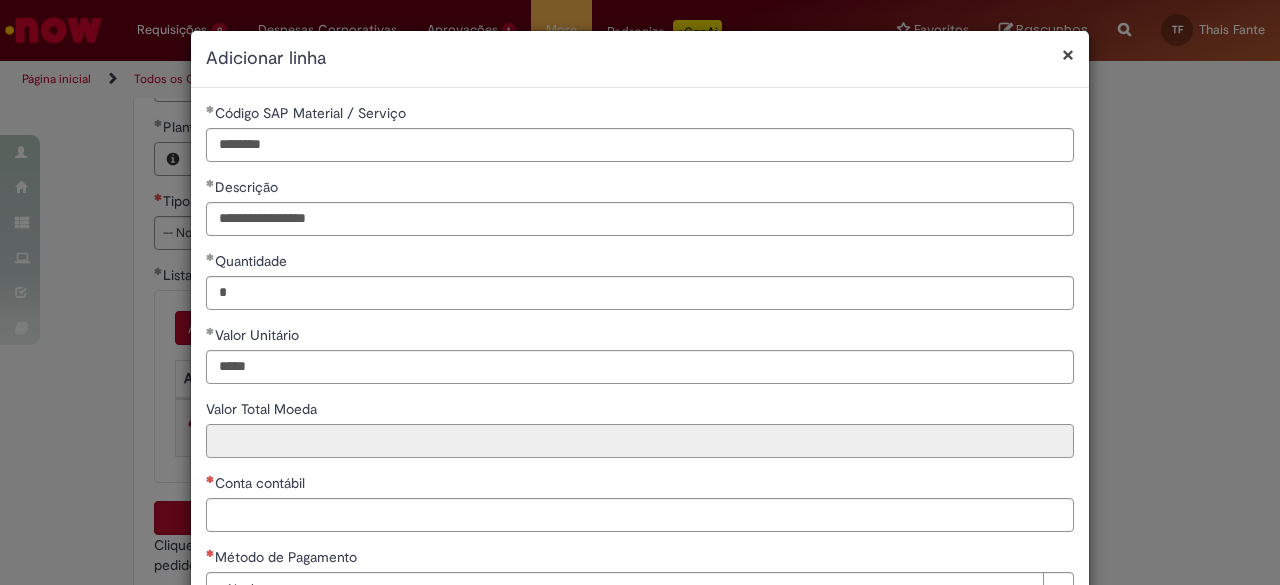 type on "******" 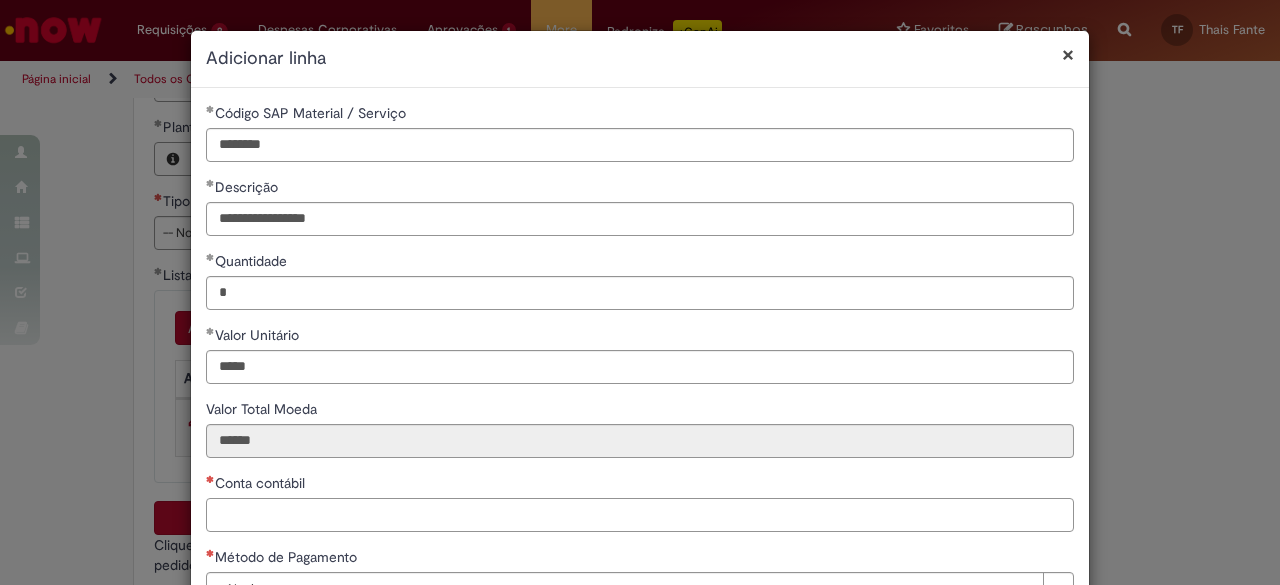 paste on "**********" 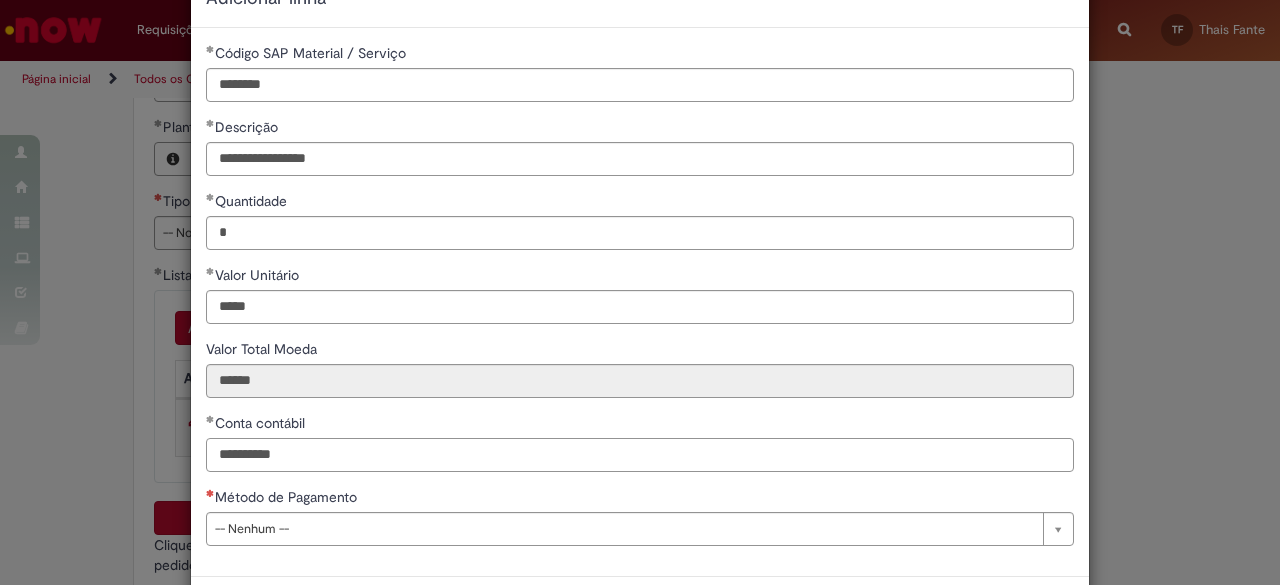 scroll, scrollTop: 144, scrollLeft: 0, axis: vertical 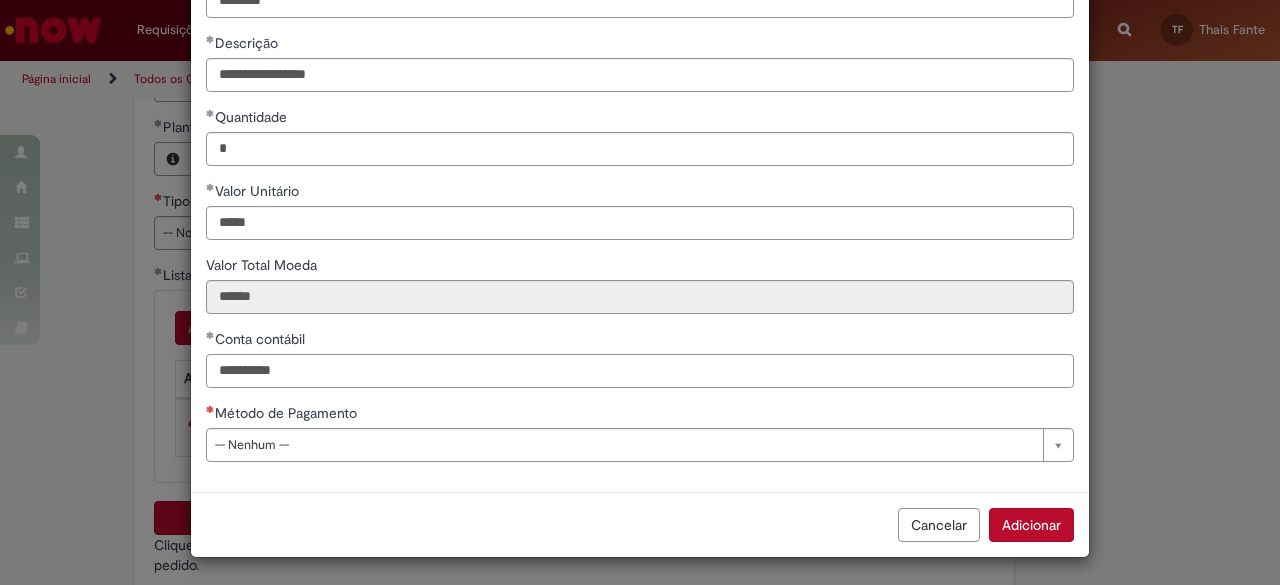 type on "**********" 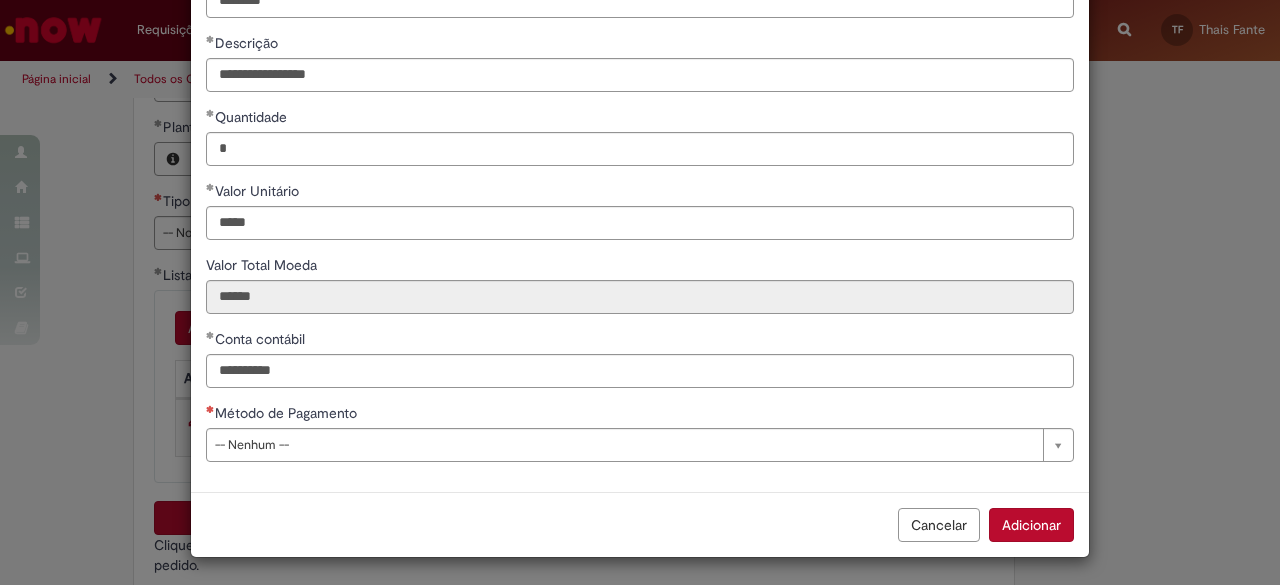 type 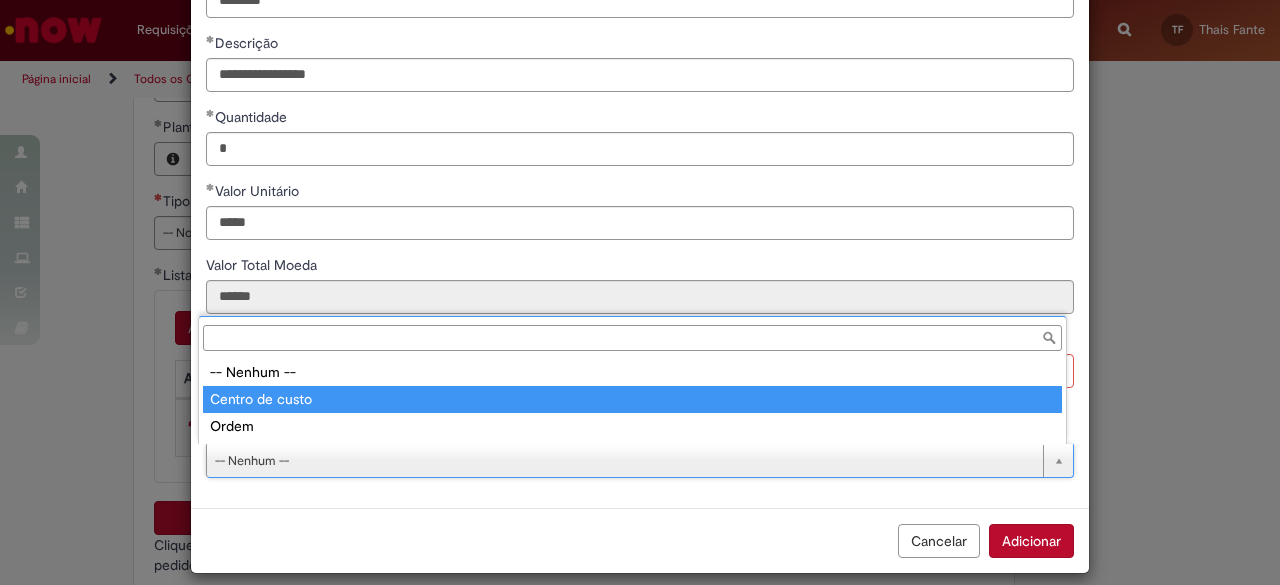 type on "**********" 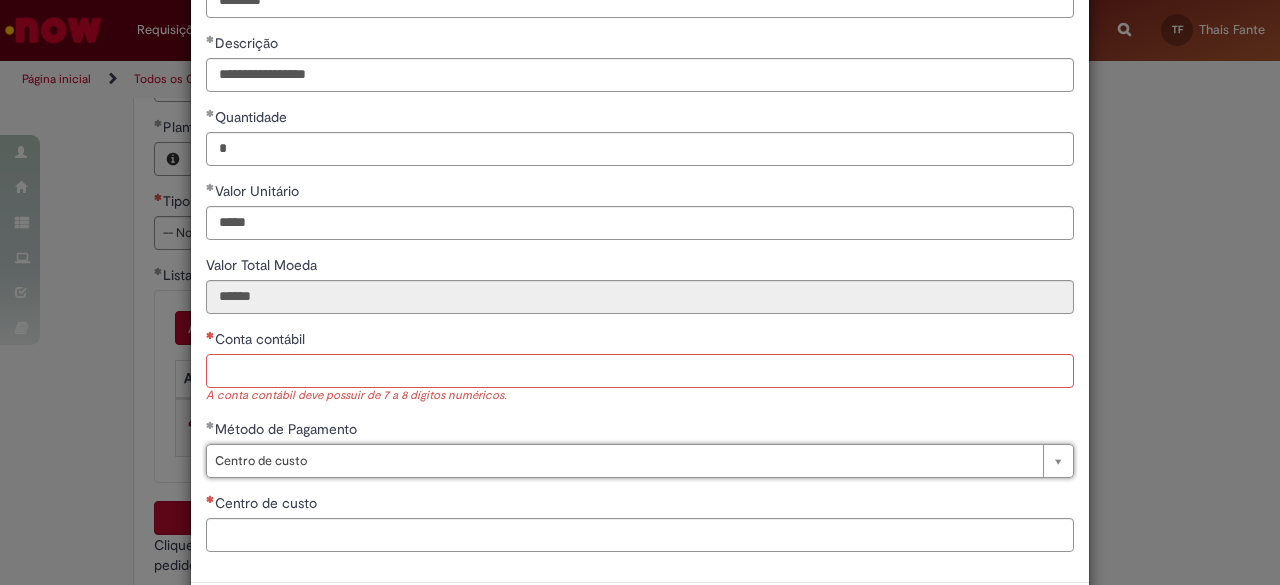 click on "Conta contábil" at bounding box center (640, 371) 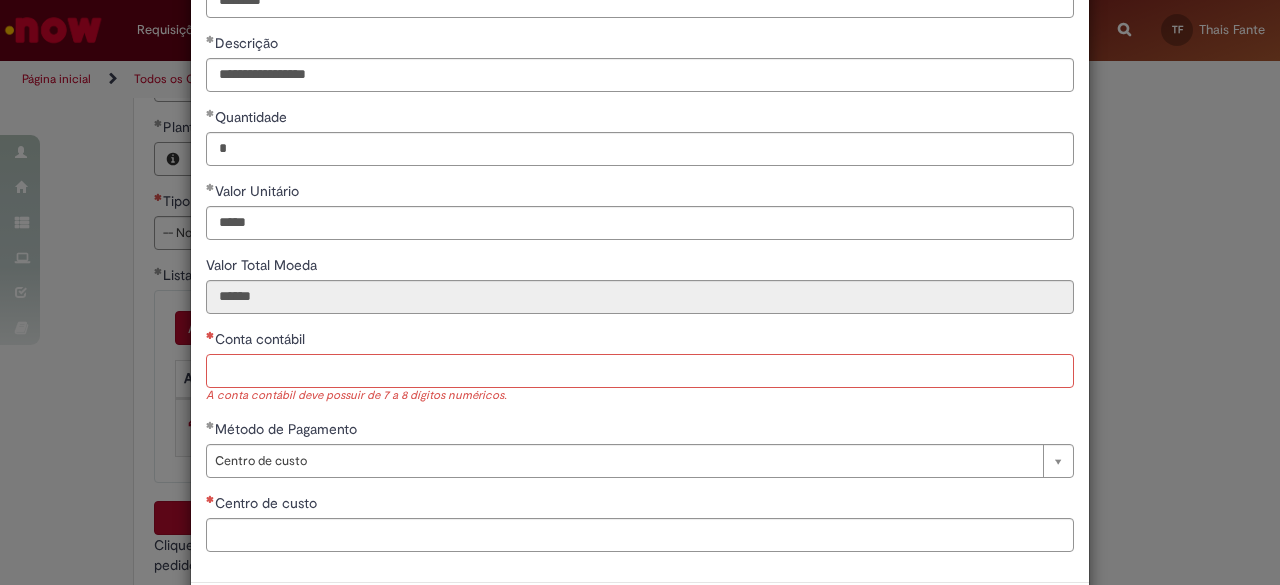 paste on "**********" 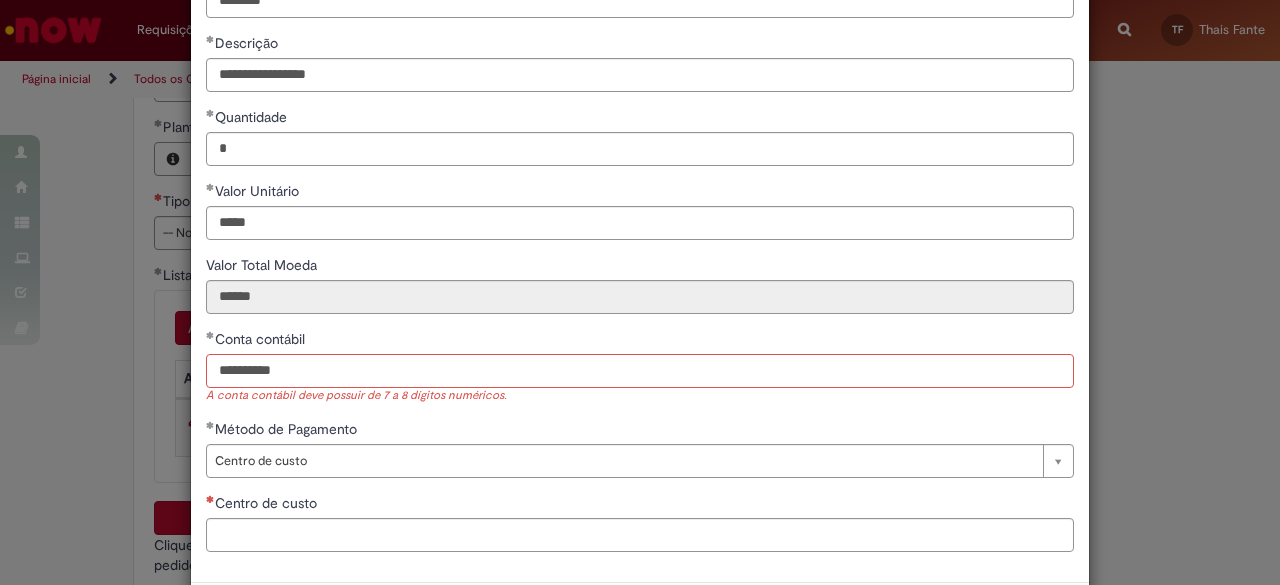 drag, startPoint x: 373, startPoint y: 365, endPoint x: 24, endPoint y: 365, distance: 349 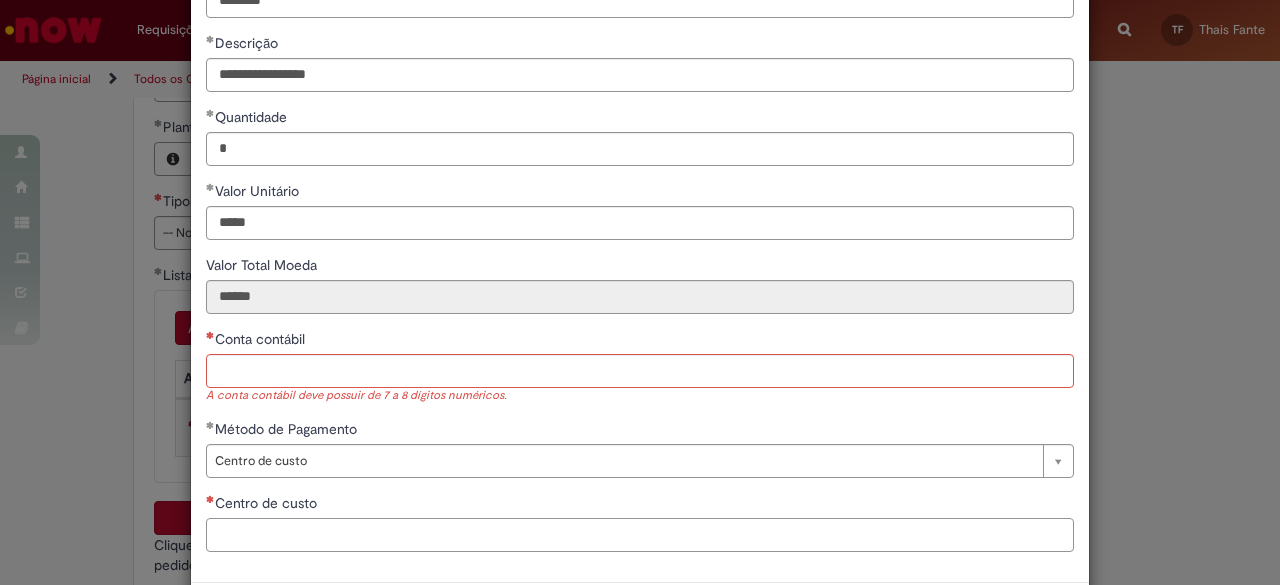 click on "Centro de custo" at bounding box center [640, 535] 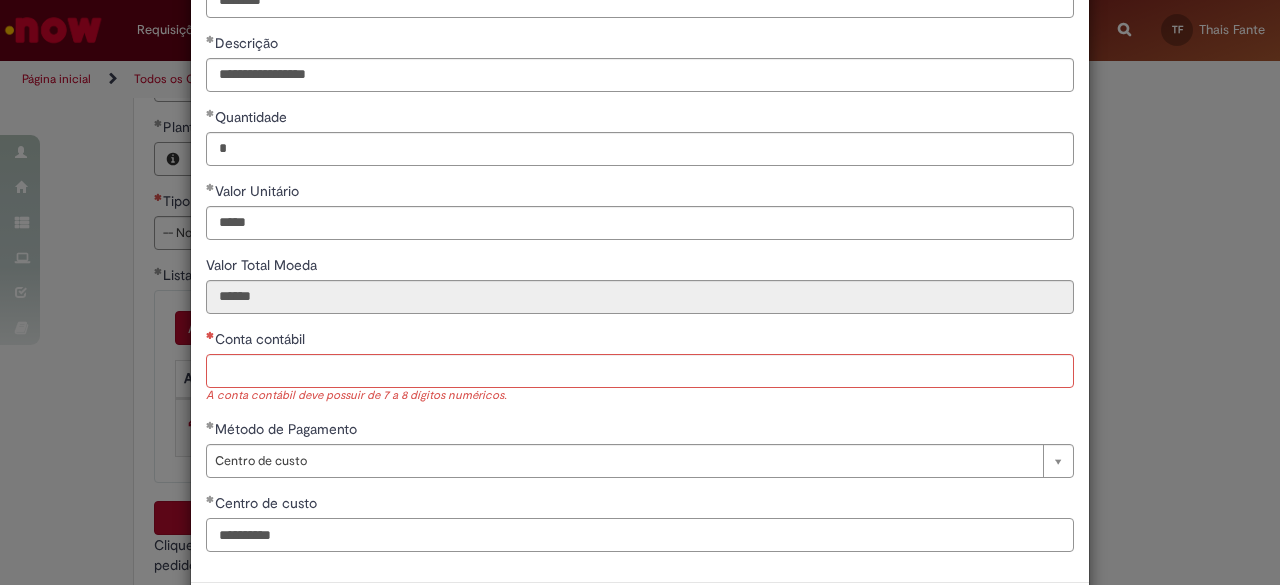 type on "**********" 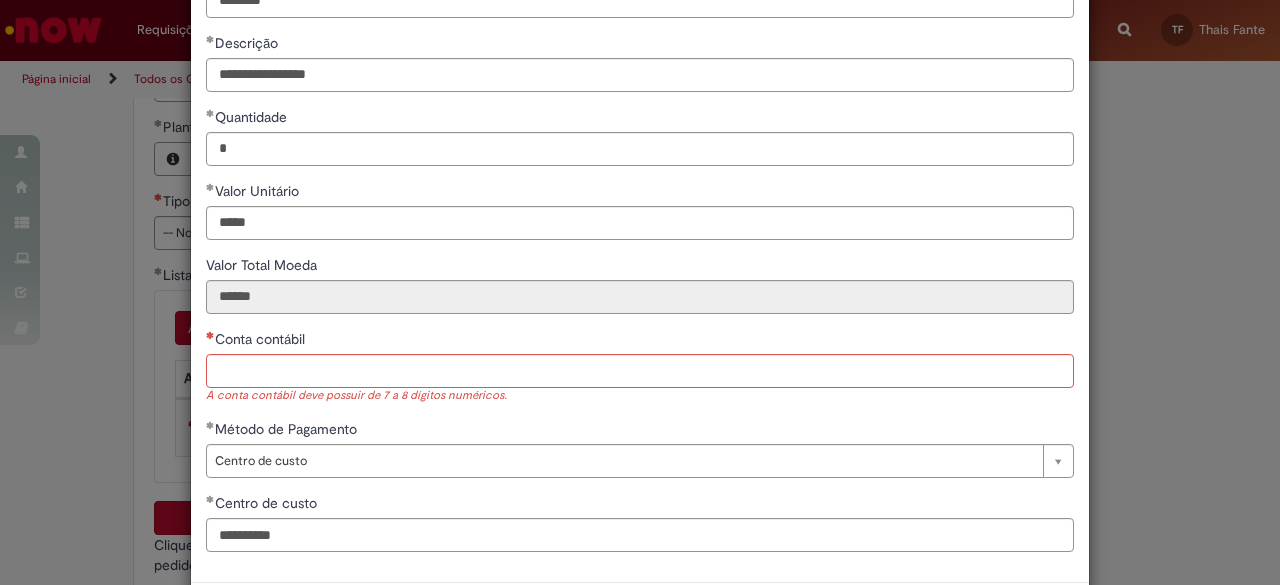 click on "Conta contábil" at bounding box center [640, 341] 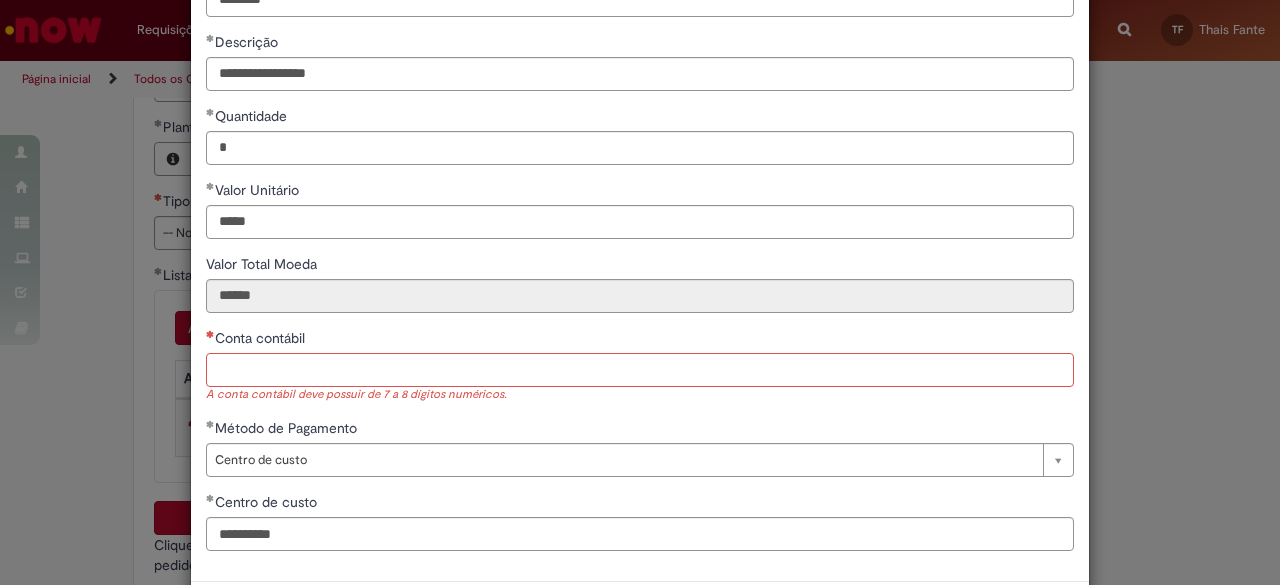 click on "Conta contábil" at bounding box center [640, 370] 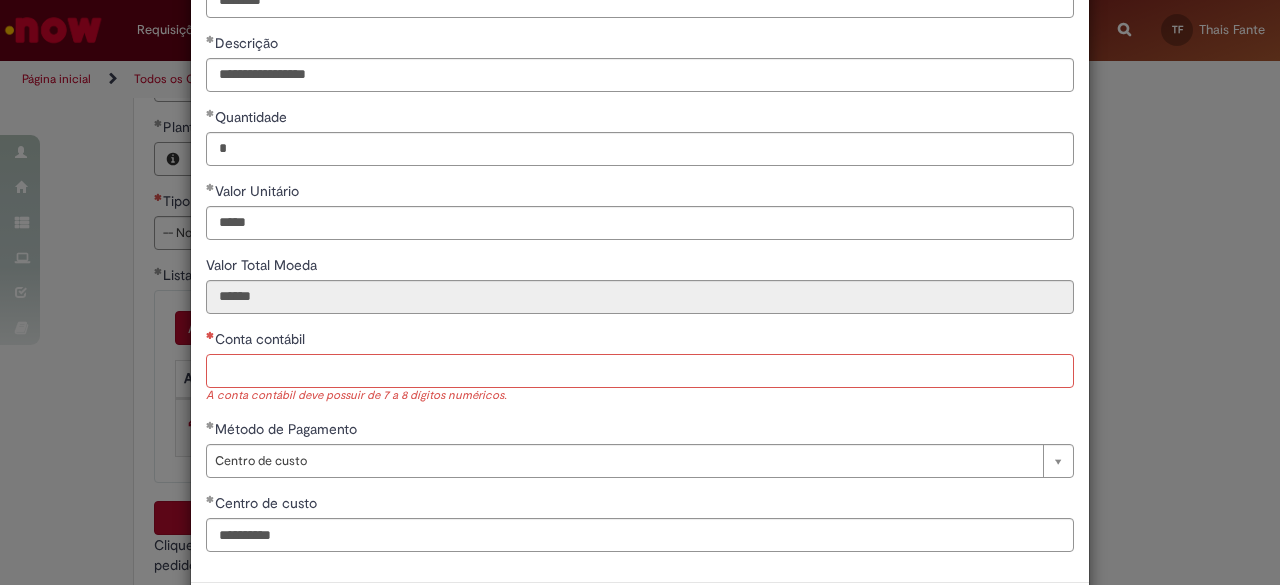 paste on "*******" 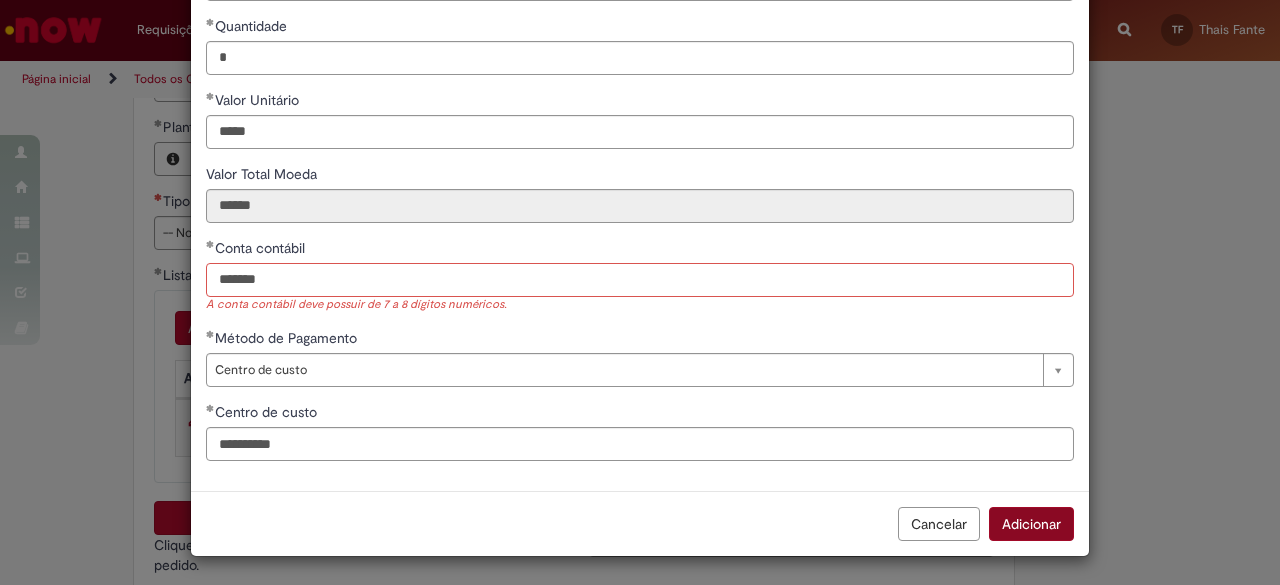 type on "*******" 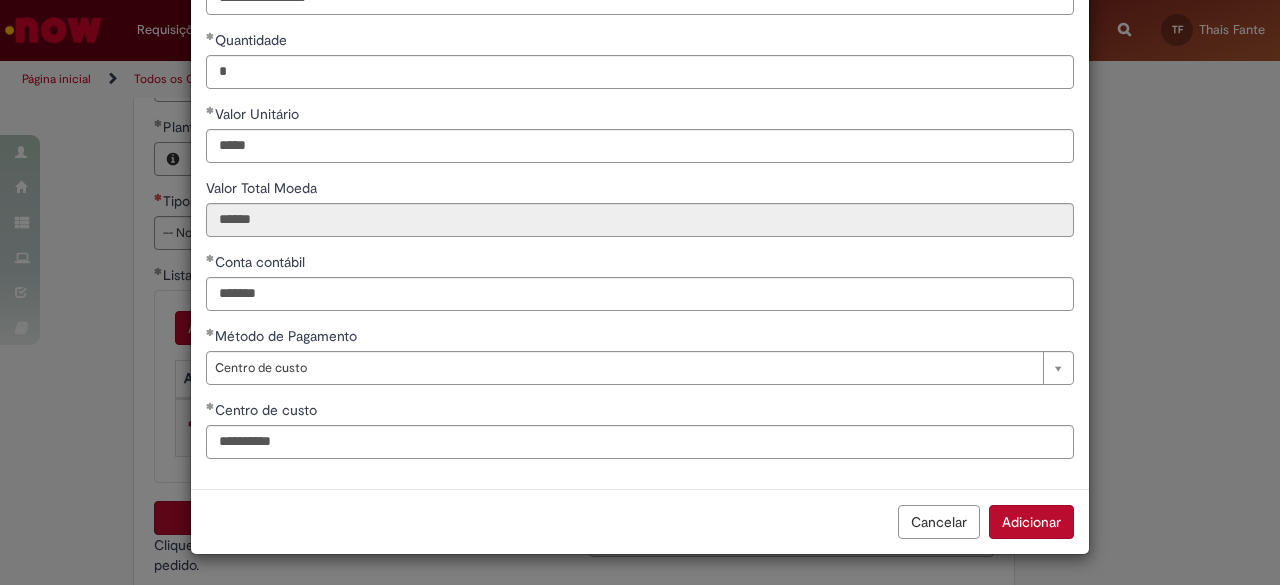 click on "Adicionar" at bounding box center [1031, 522] 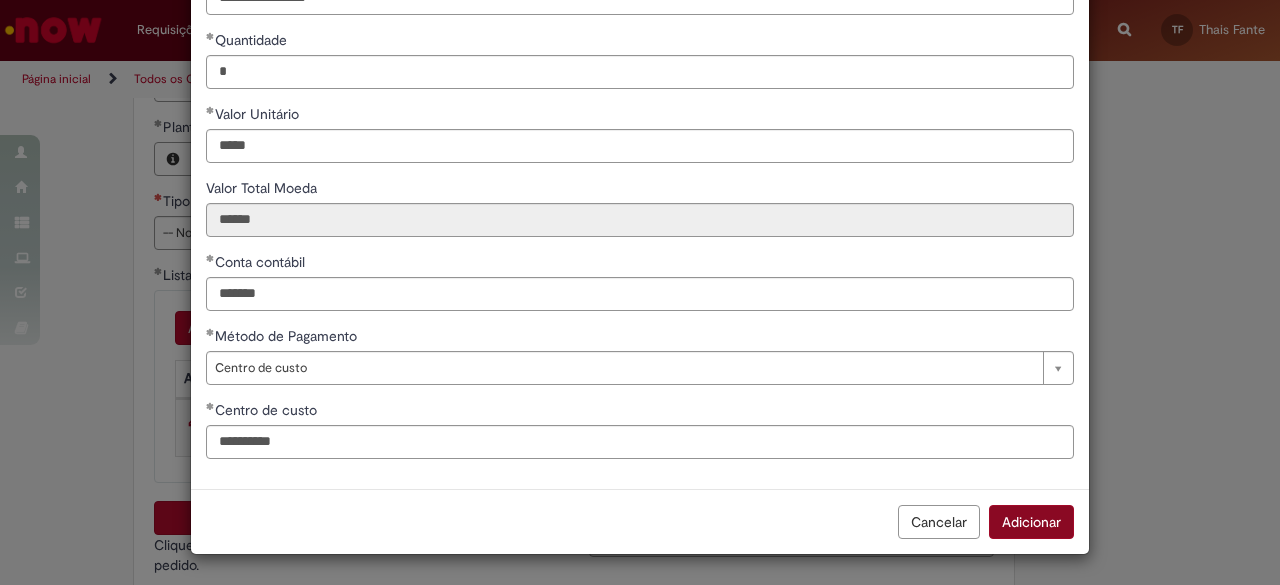 scroll, scrollTop: 218, scrollLeft: 0, axis: vertical 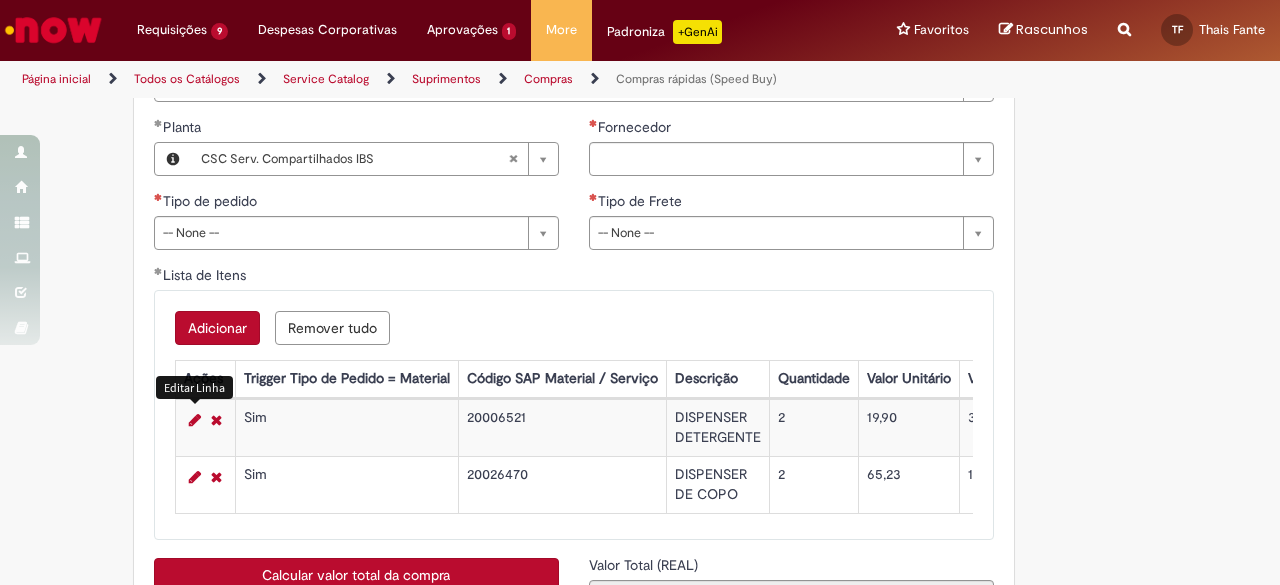 click at bounding box center (195, 420) 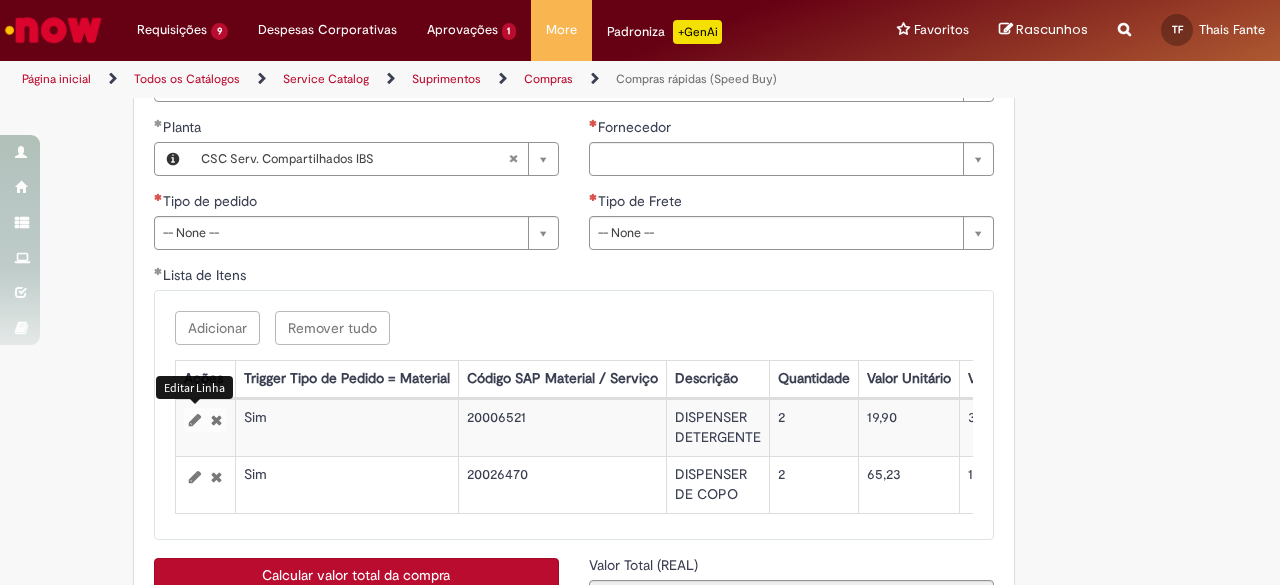 select on "**********" 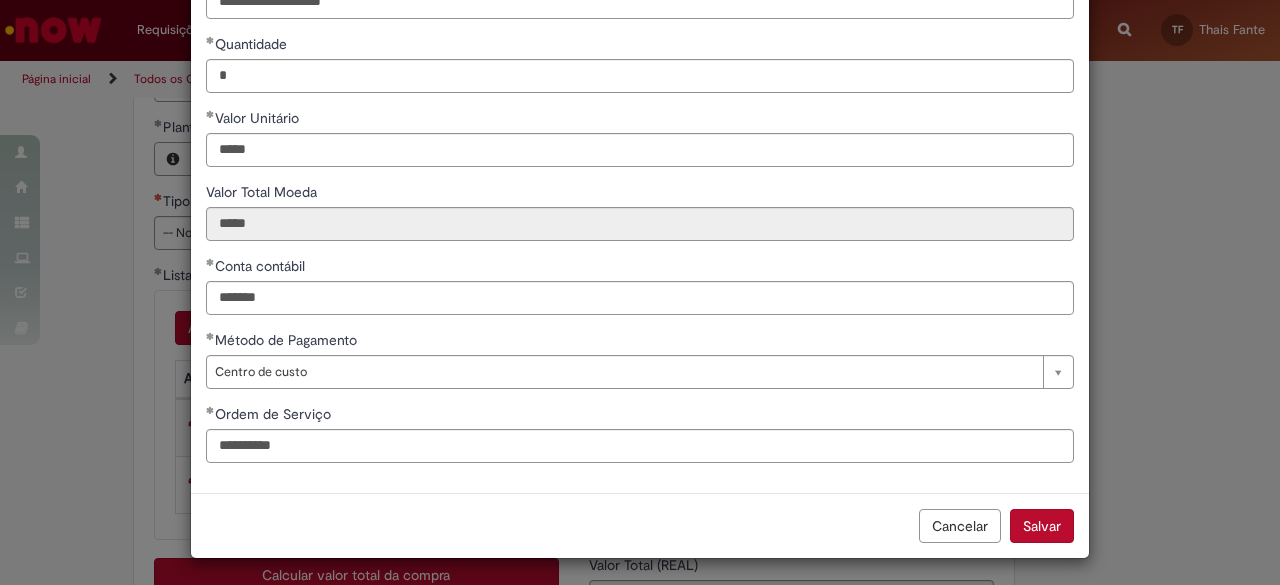 scroll, scrollTop: 218, scrollLeft: 0, axis: vertical 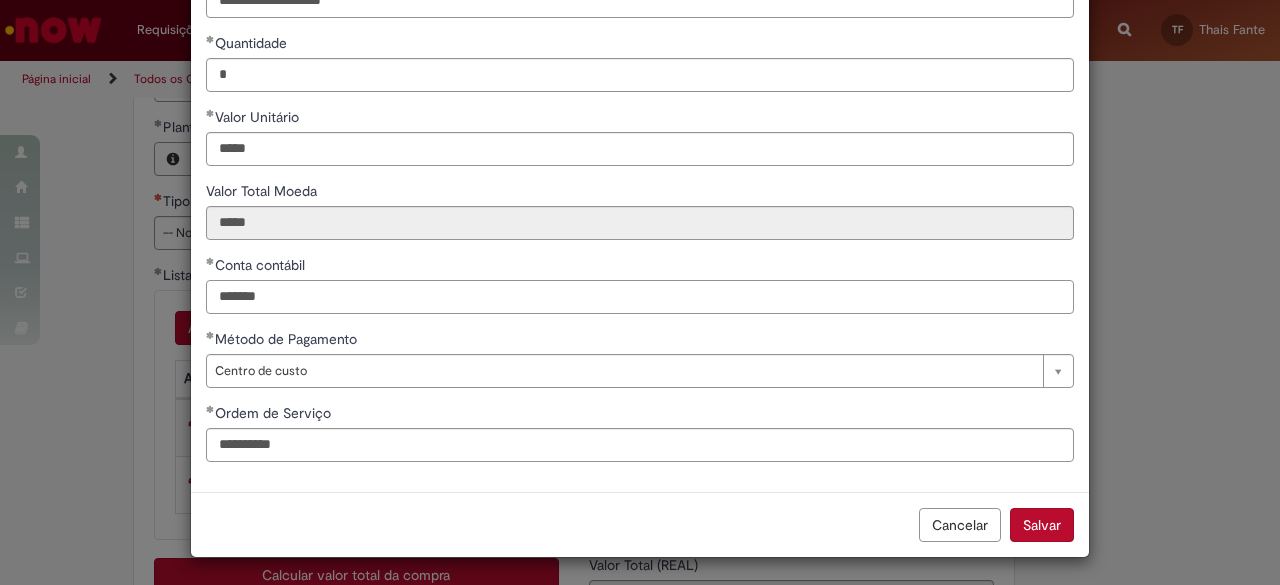 drag, startPoint x: 376, startPoint y: 291, endPoint x: 68, endPoint y: 282, distance: 308.13147 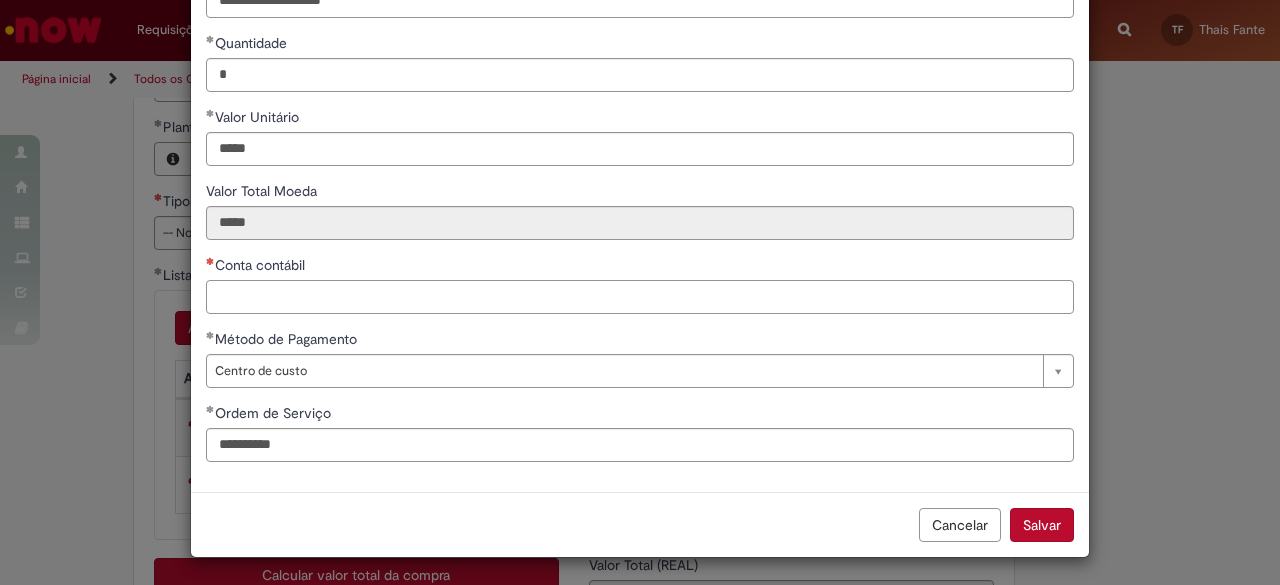 paste on "*******" 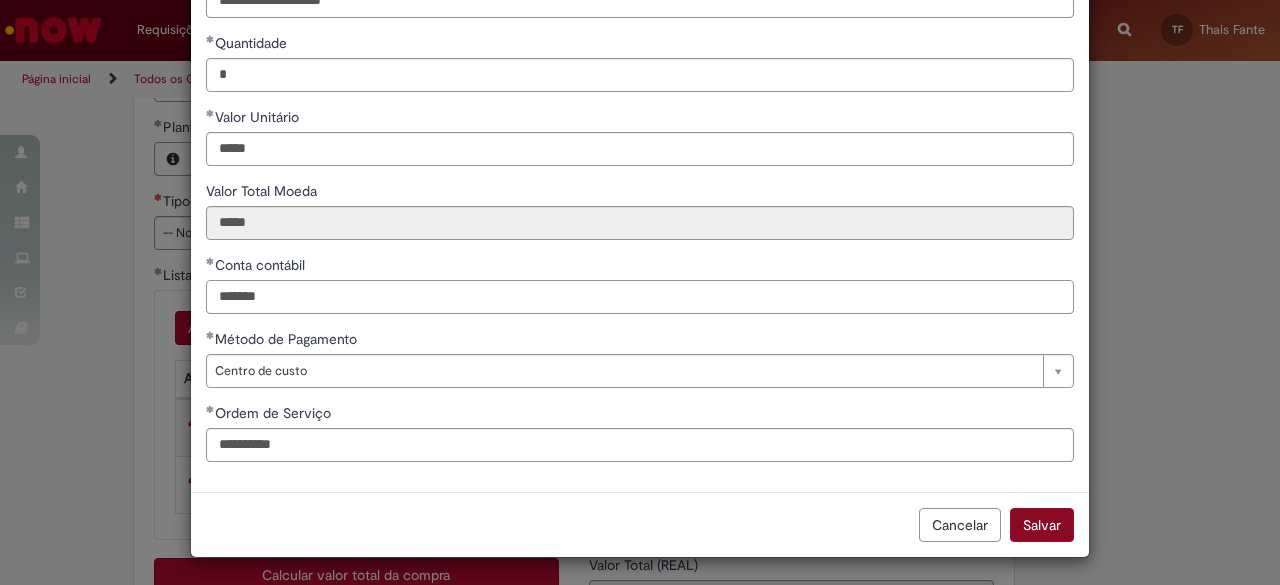 type on "*******" 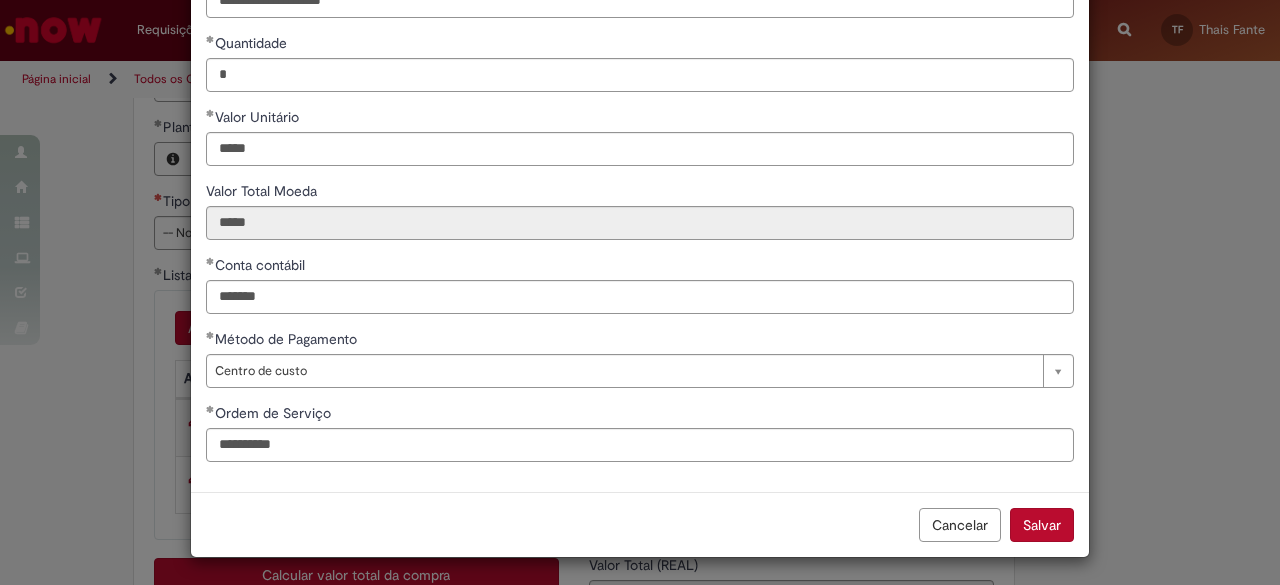 drag, startPoint x: 1022, startPoint y: 515, endPoint x: 1052, endPoint y: 508, distance: 30.805843 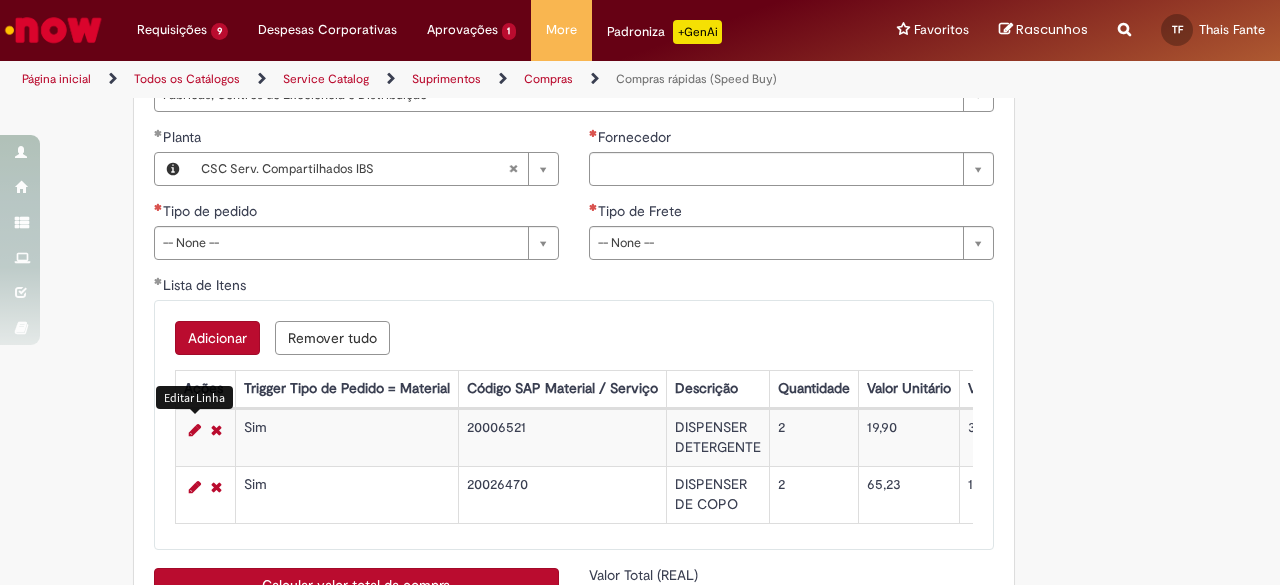 scroll, scrollTop: 2700, scrollLeft: 0, axis: vertical 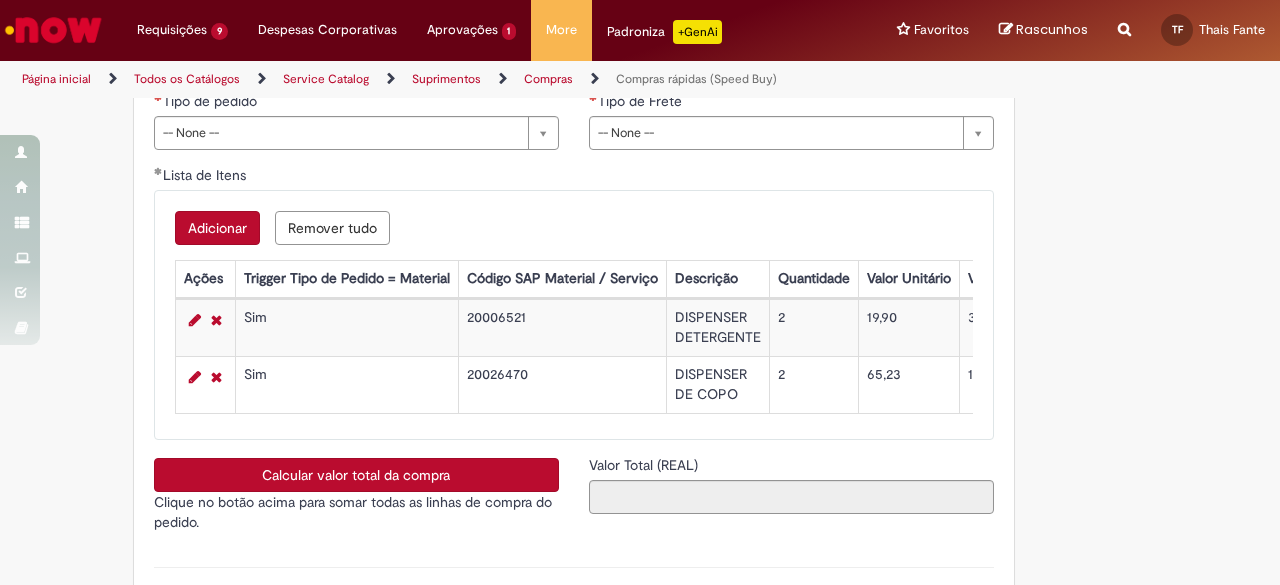 click on "Adicionar" at bounding box center [217, 228] 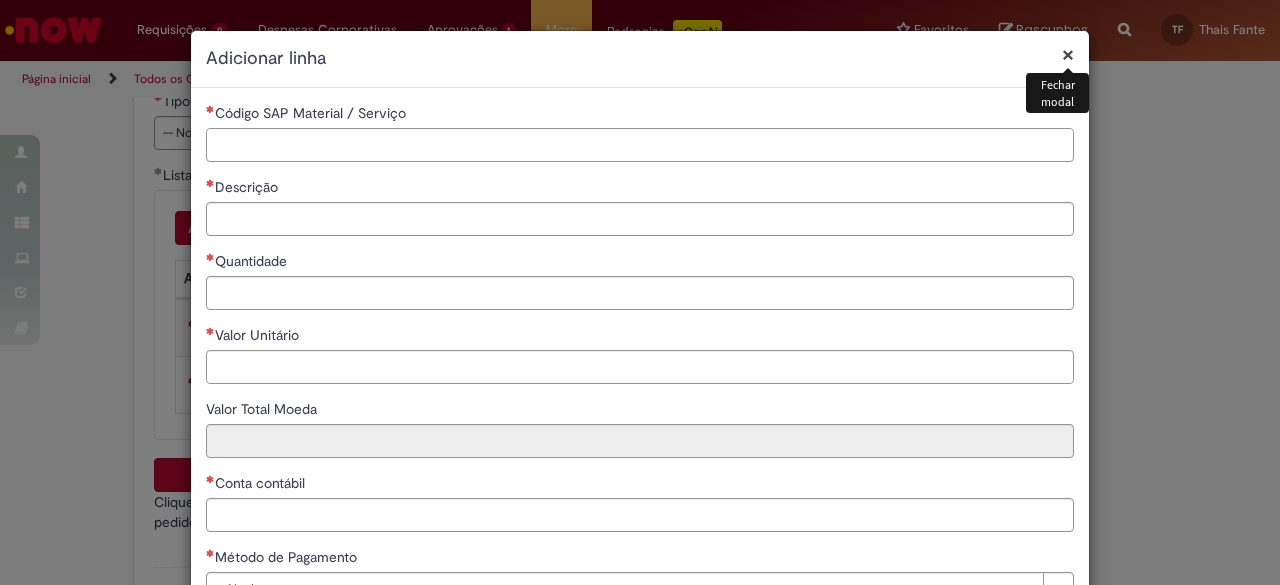 click on "Código SAP Material / Serviço" at bounding box center [640, 145] 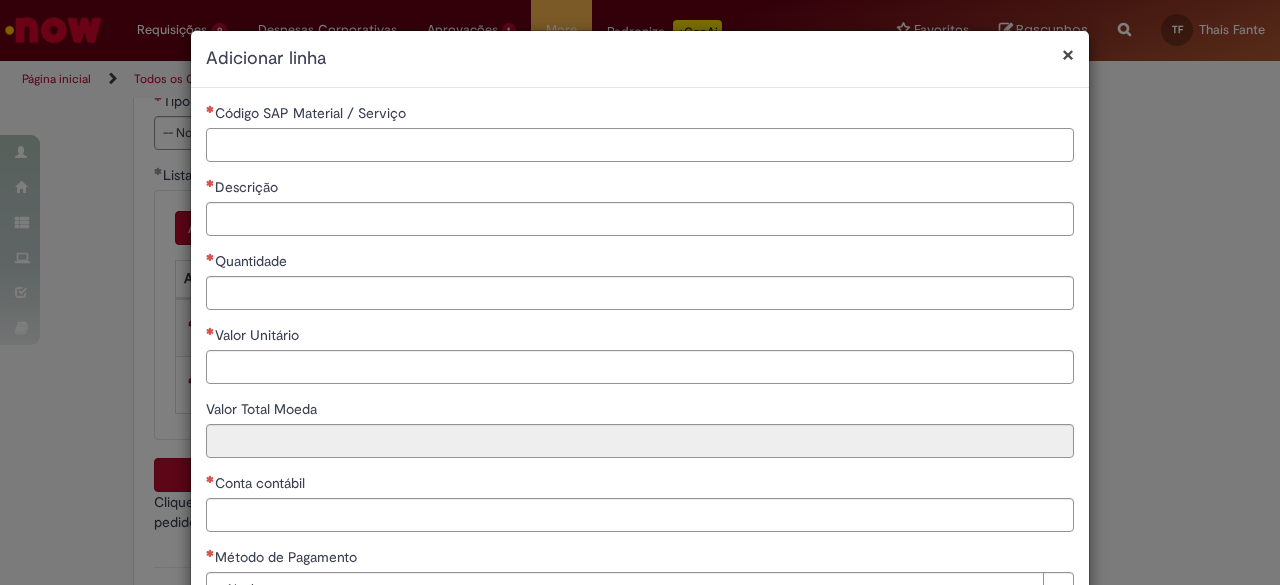 paste on "********" 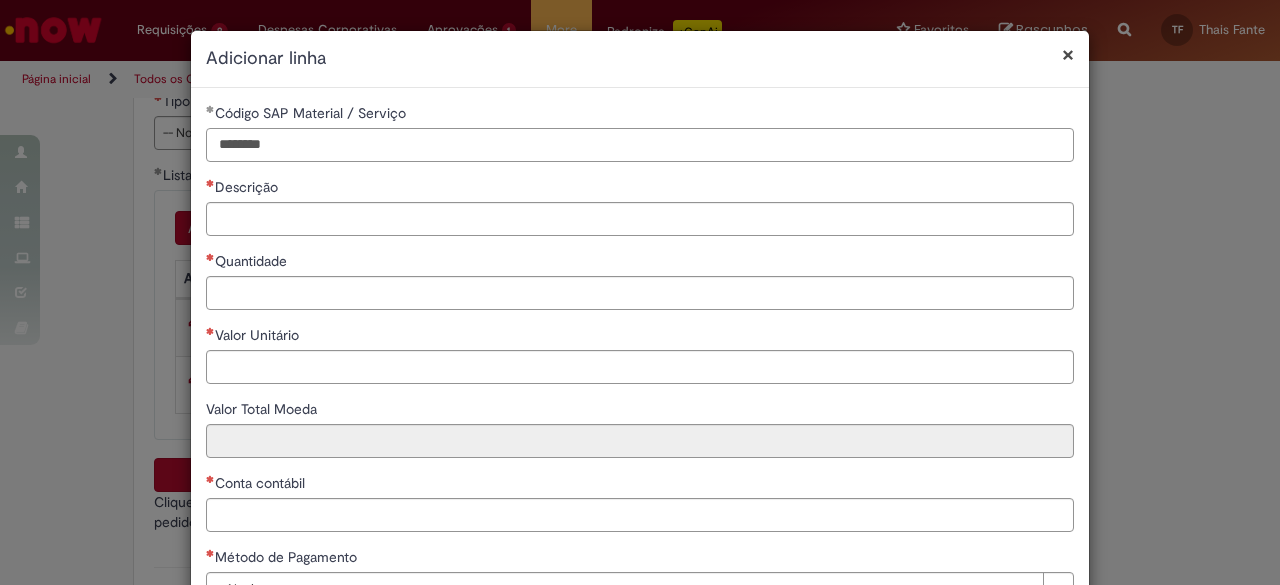 type on "********" 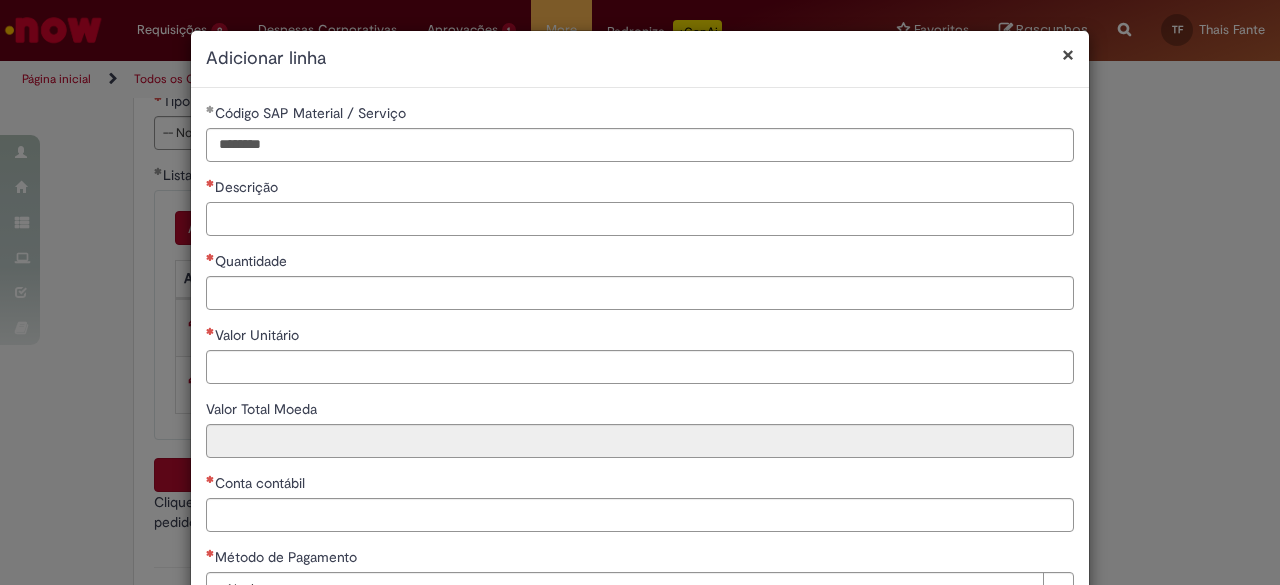 click on "Descrição" at bounding box center (640, 219) 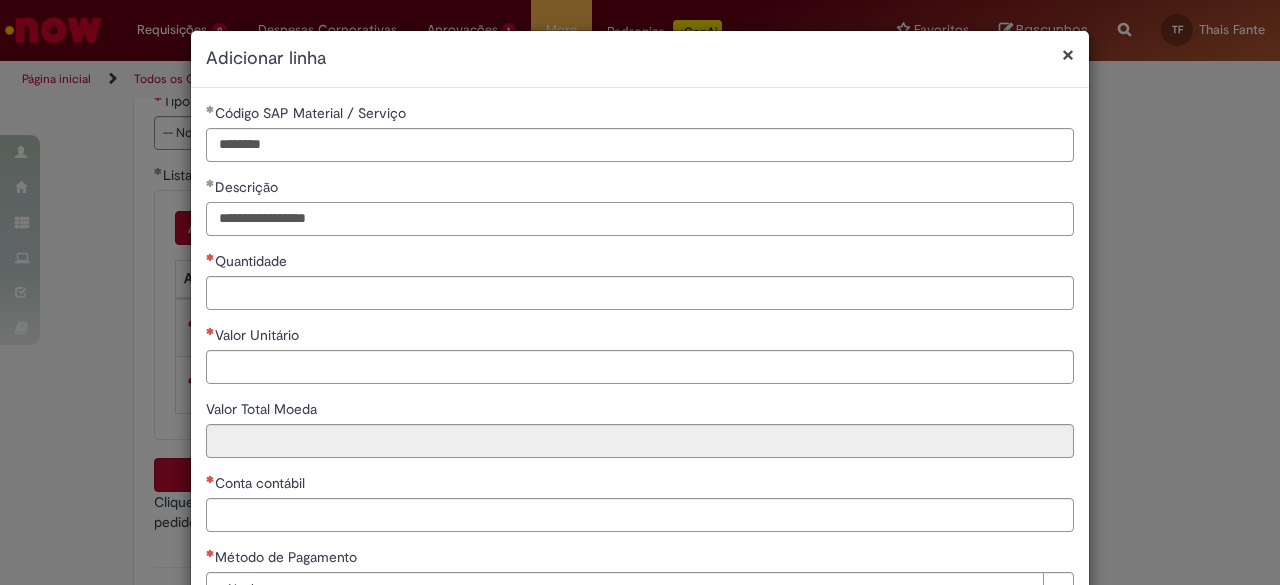 type on "**********" 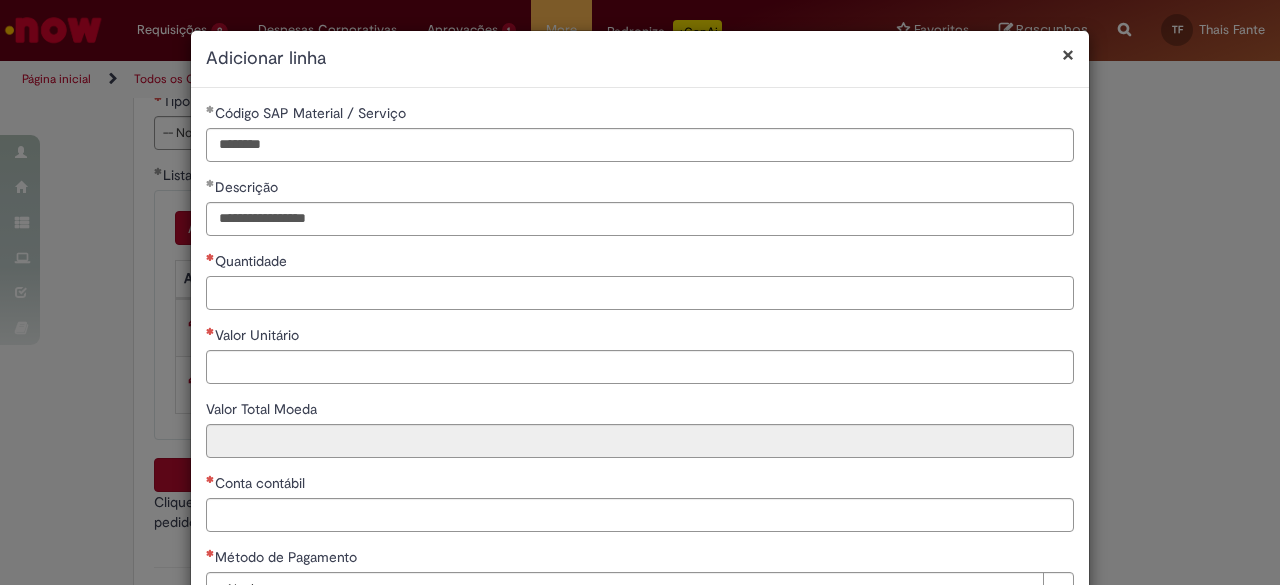 click on "Quantidade" at bounding box center [640, 293] 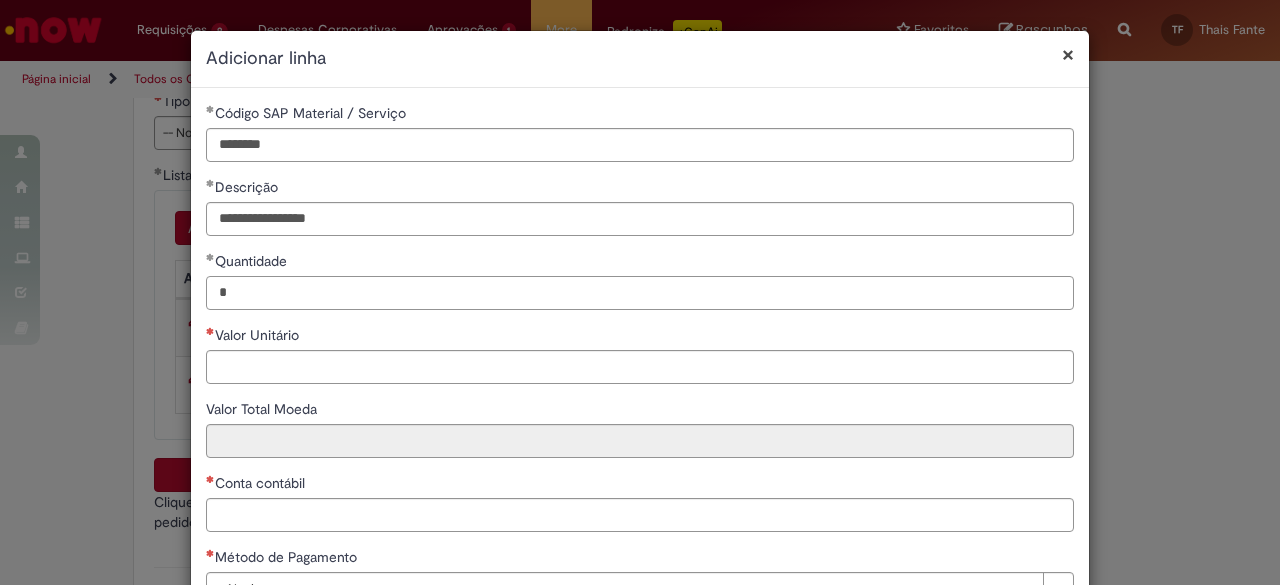 type on "*" 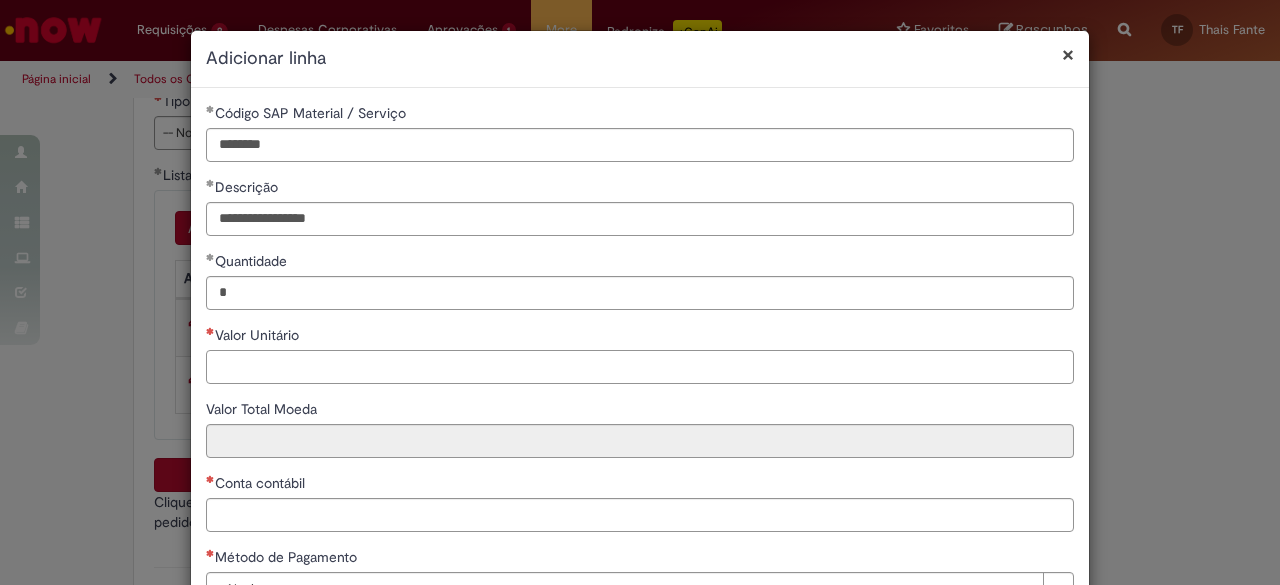 click on "Valor Unitário" at bounding box center (640, 367) 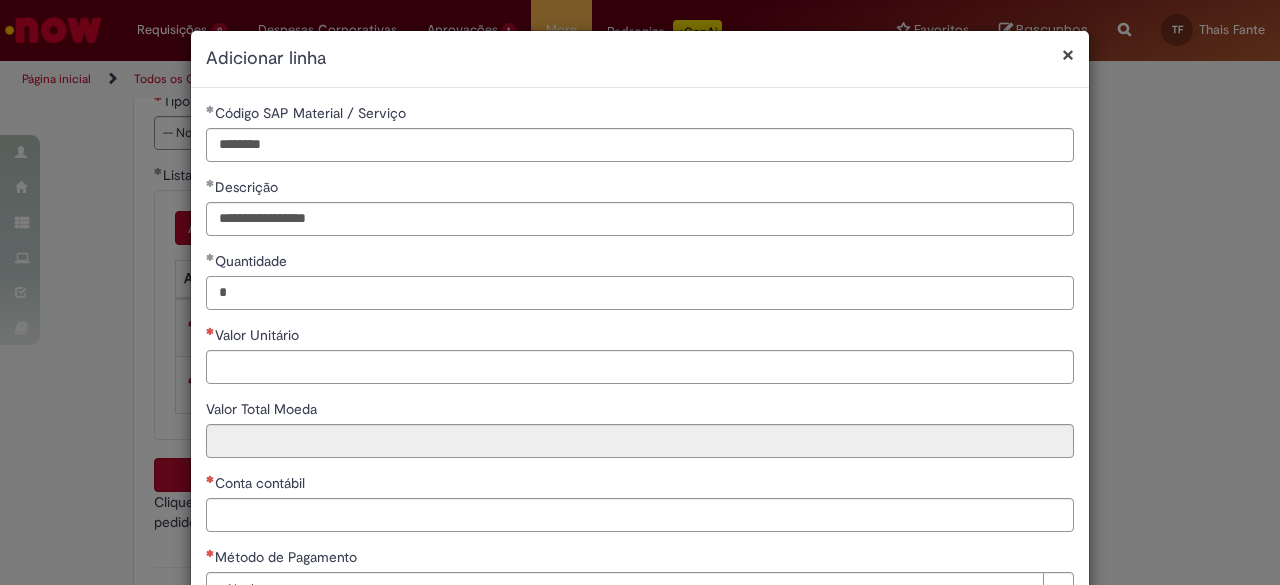 click on "*" at bounding box center [640, 293] 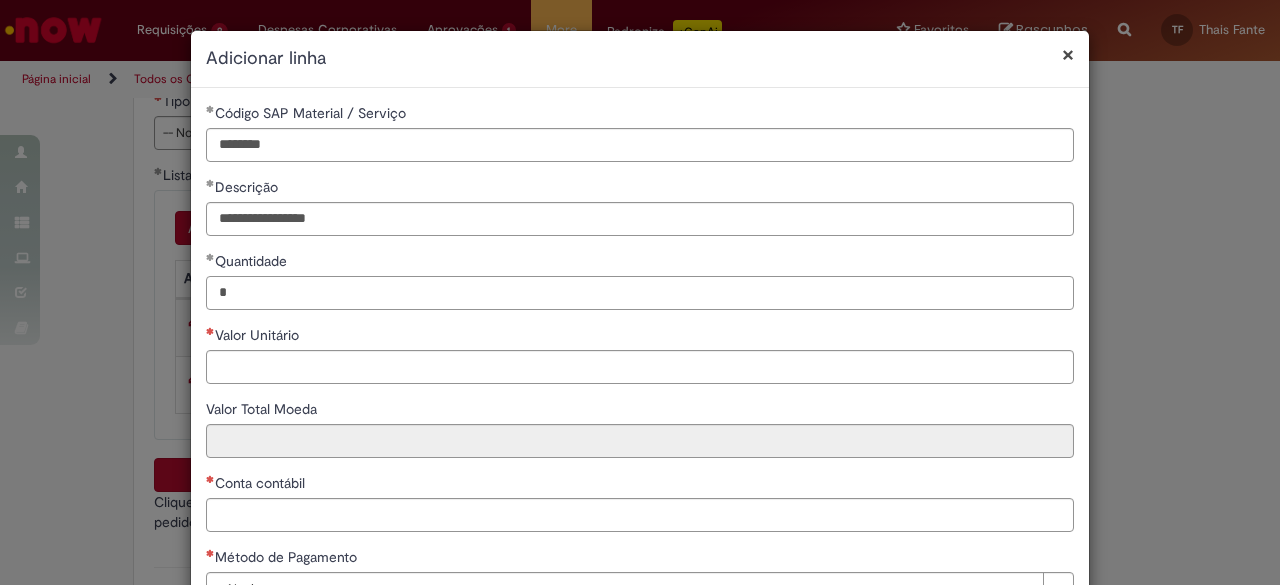 type on "*" 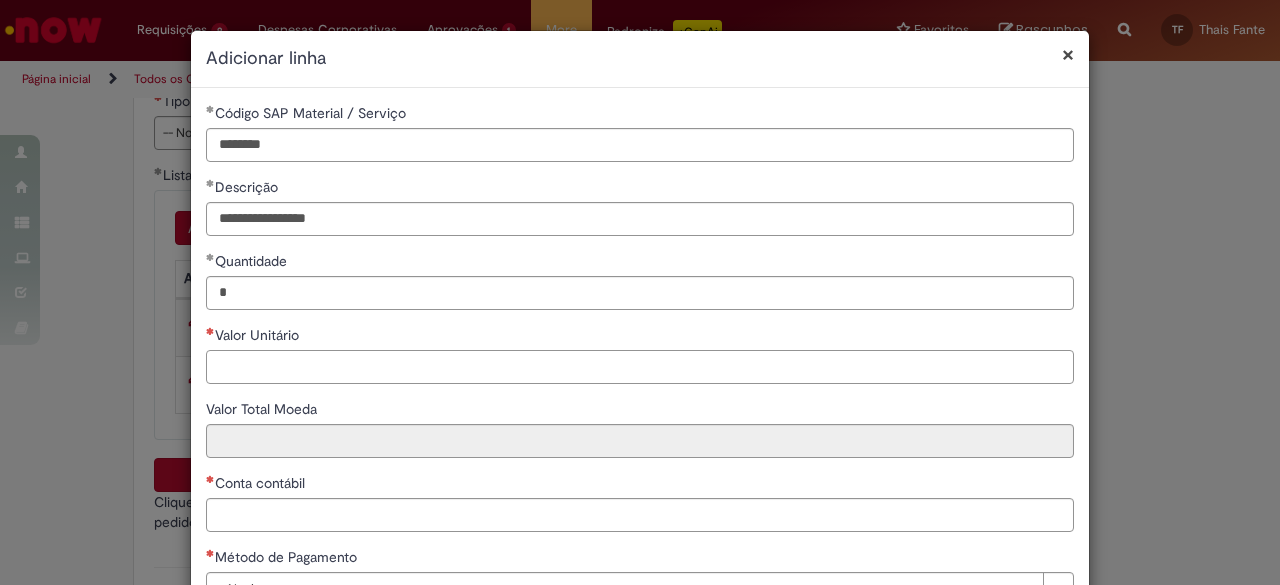 click on "Valor Unitário" 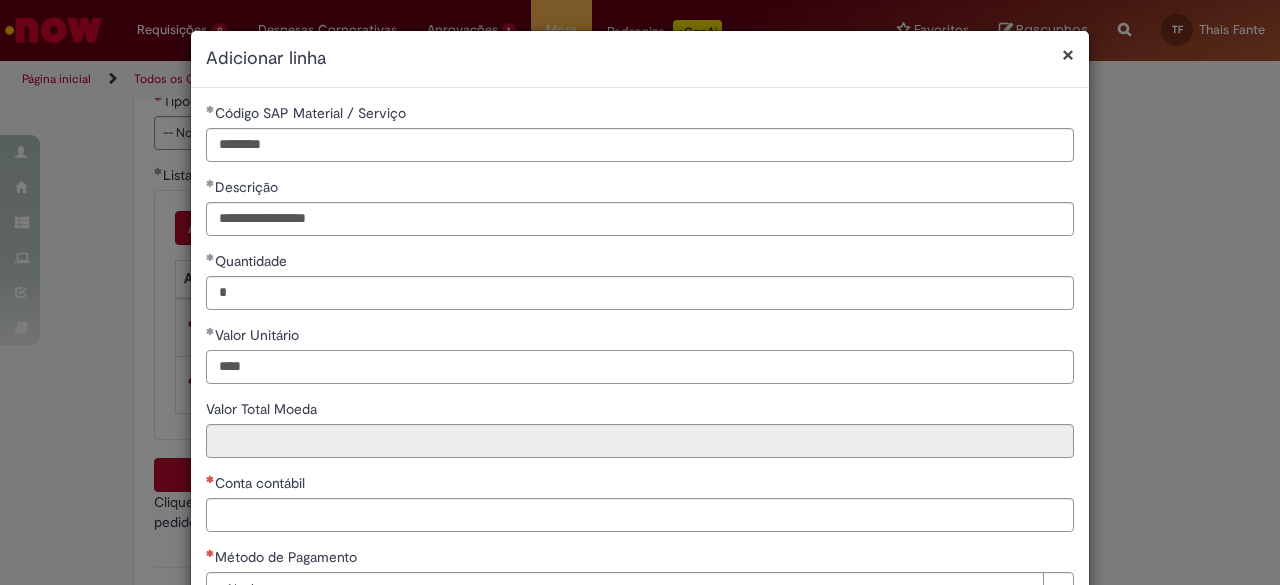 type on "****" 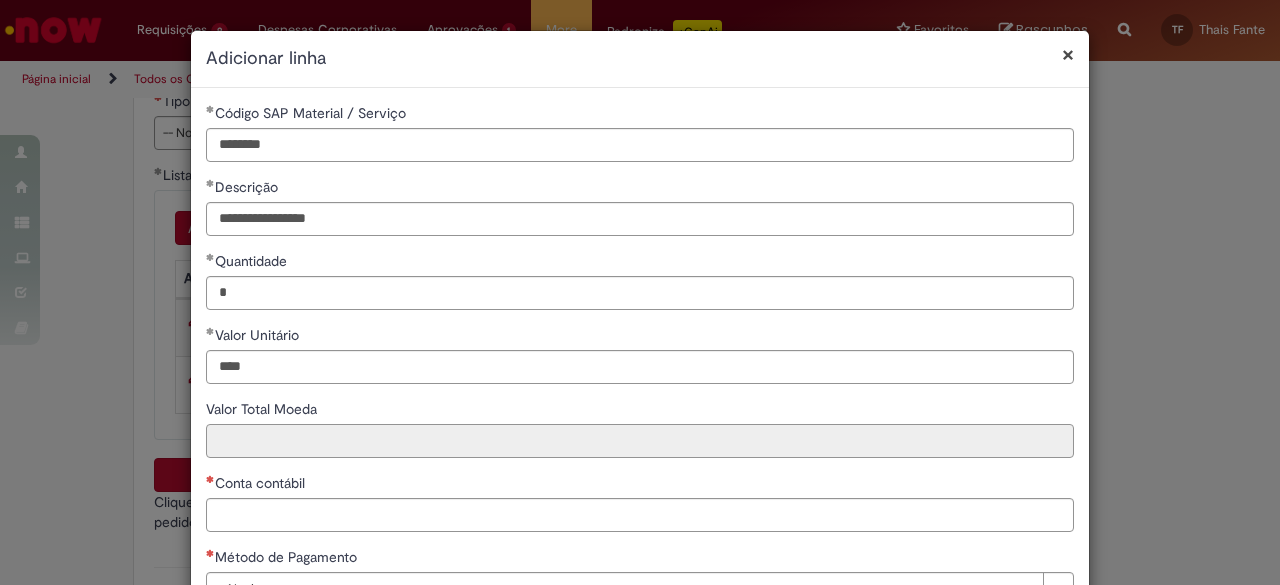 type on "*****" 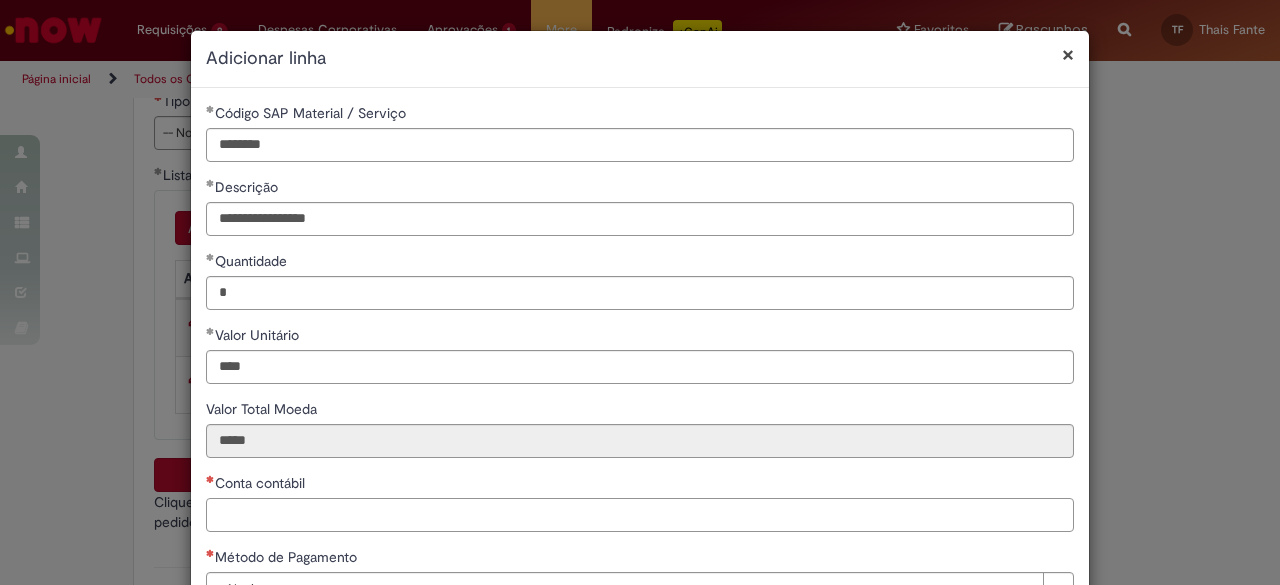 paste on "*******" 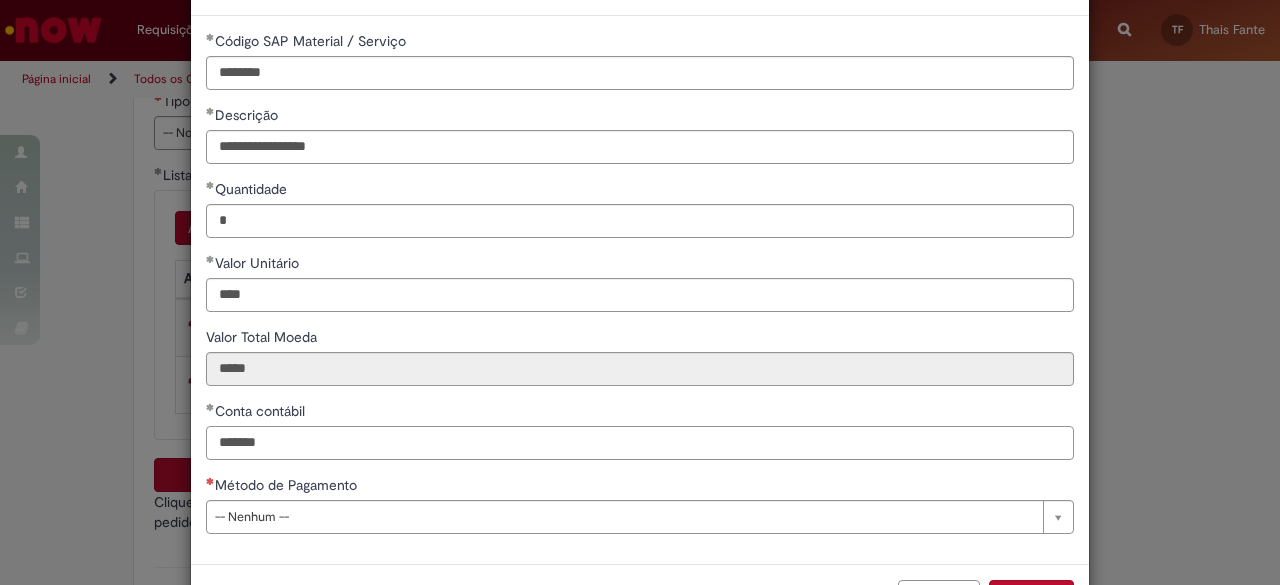scroll, scrollTop: 144, scrollLeft: 0, axis: vertical 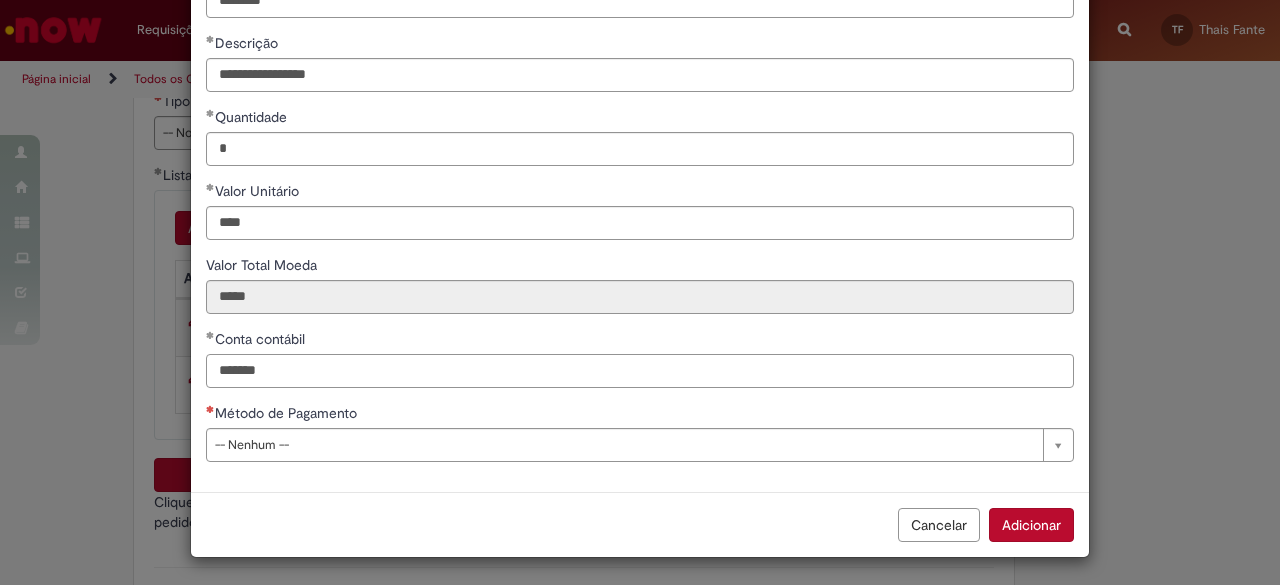 type on "*******" 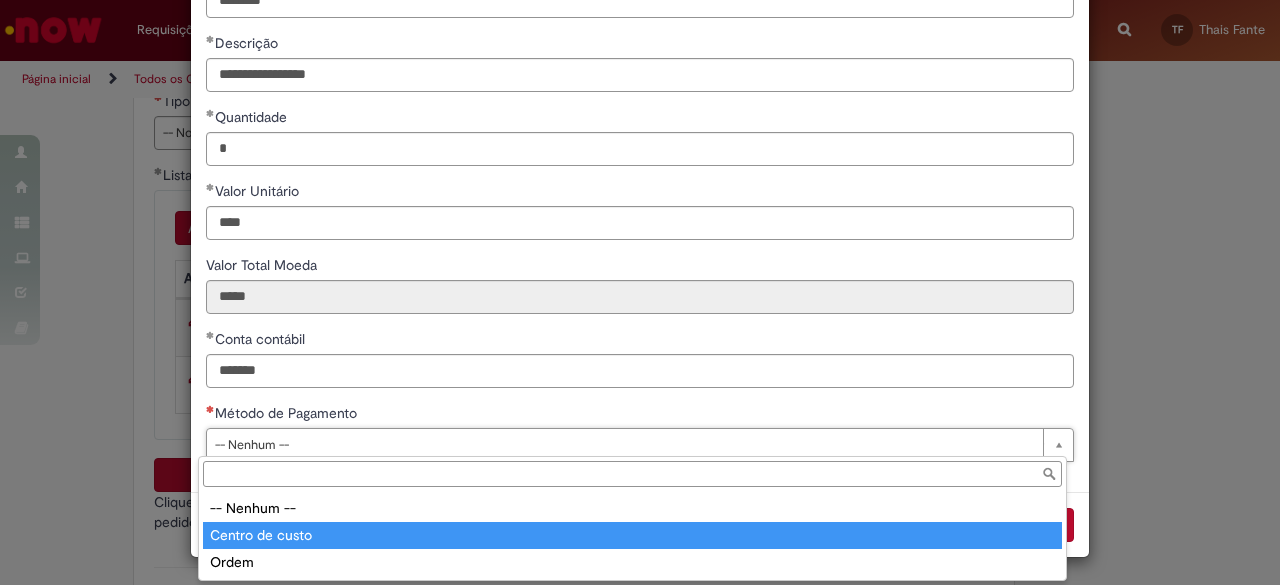 drag, startPoint x: 344, startPoint y: 533, endPoint x: 363, endPoint y: 521, distance: 22.472204 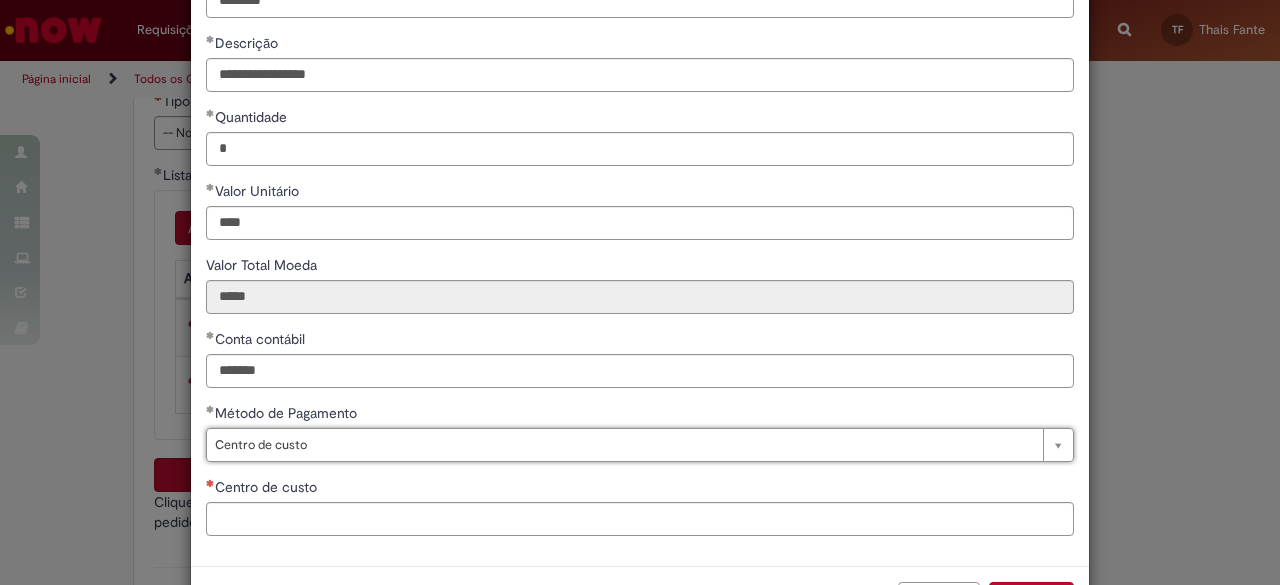 type on "**********" 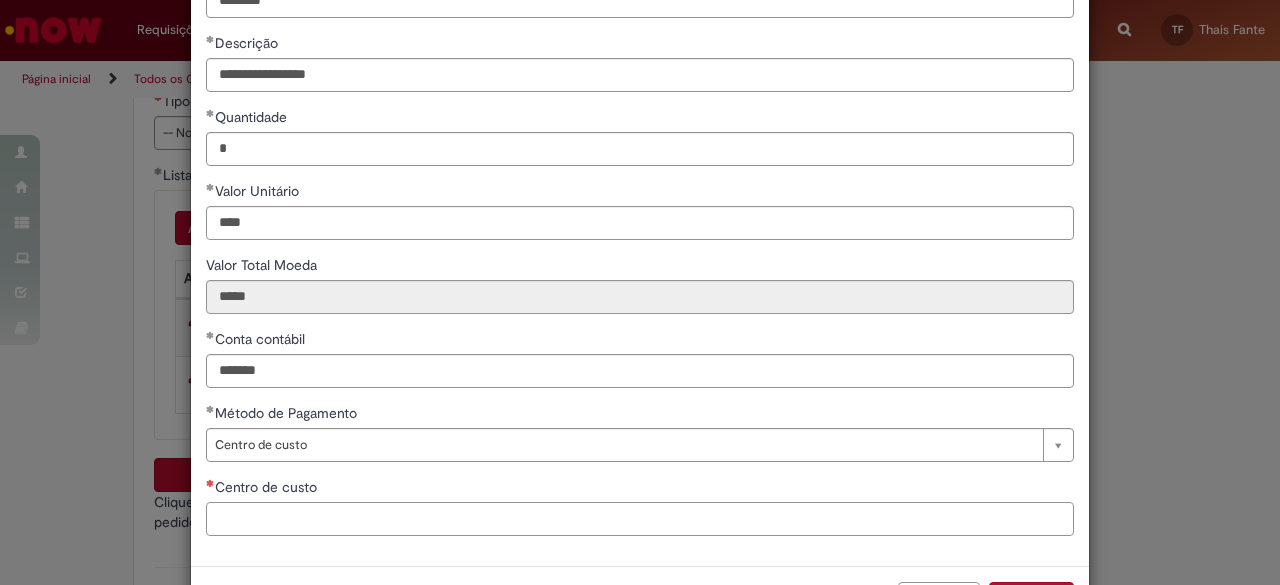 click on "Centro de custo" at bounding box center (640, 519) 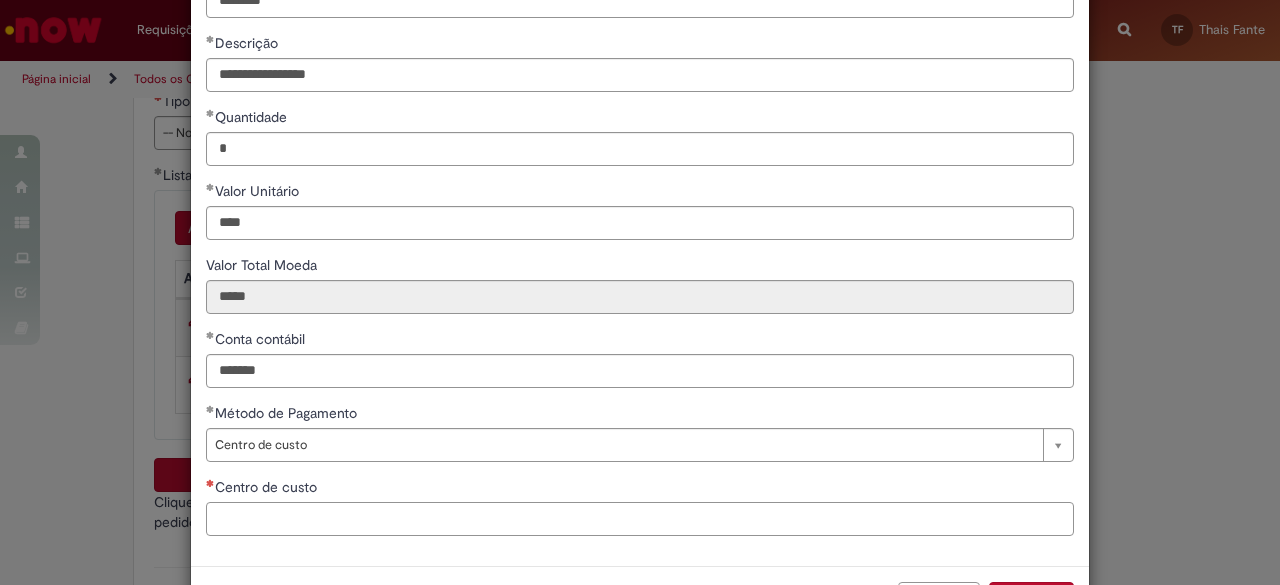 paste on "**********" 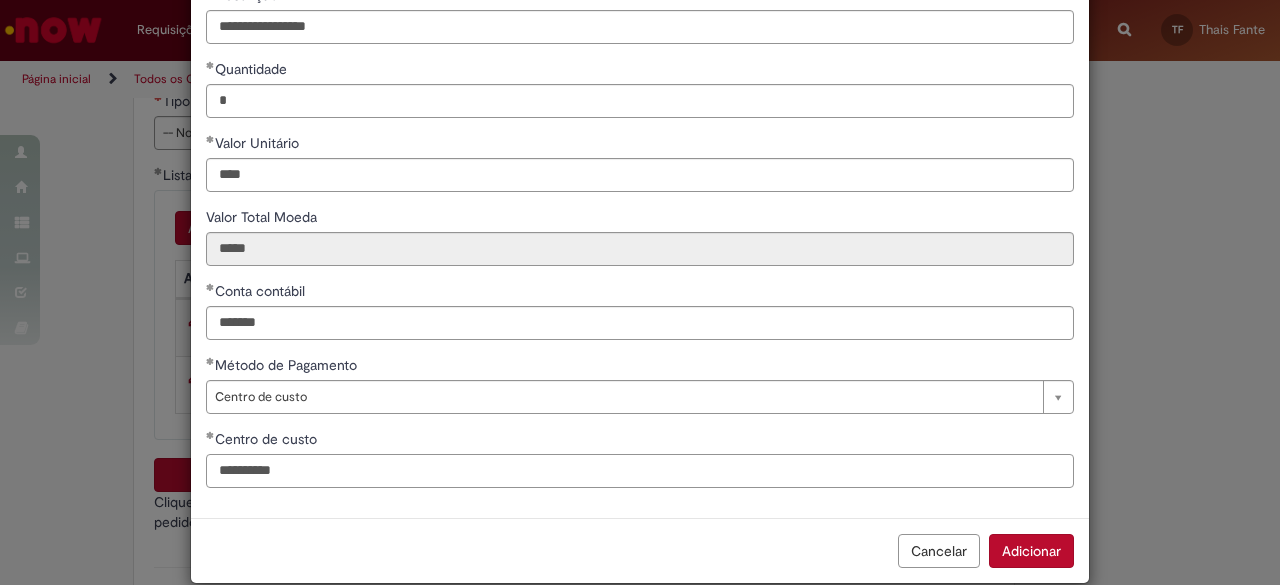 scroll, scrollTop: 218, scrollLeft: 0, axis: vertical 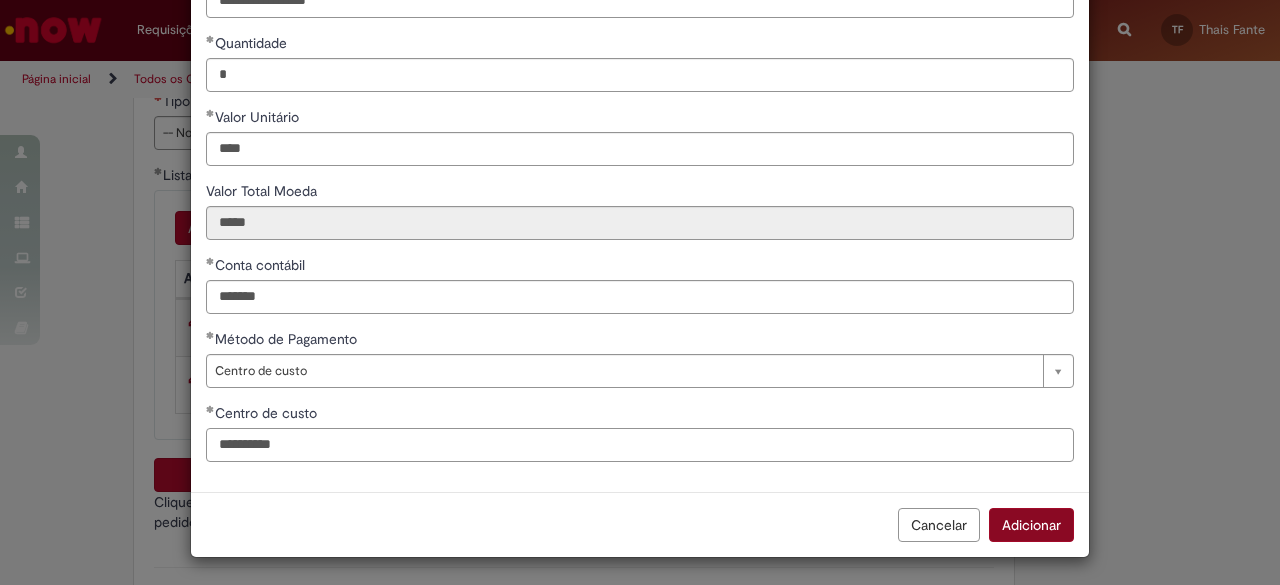 type on "**********" 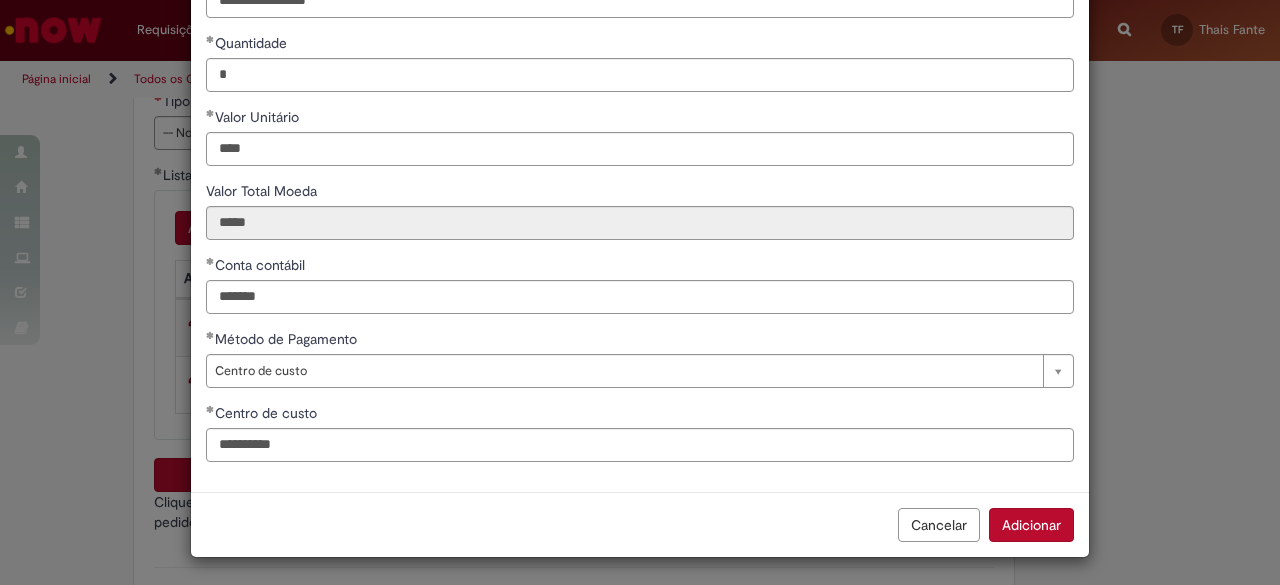 click on "Adicionar" at bounding box center (1031, 525) 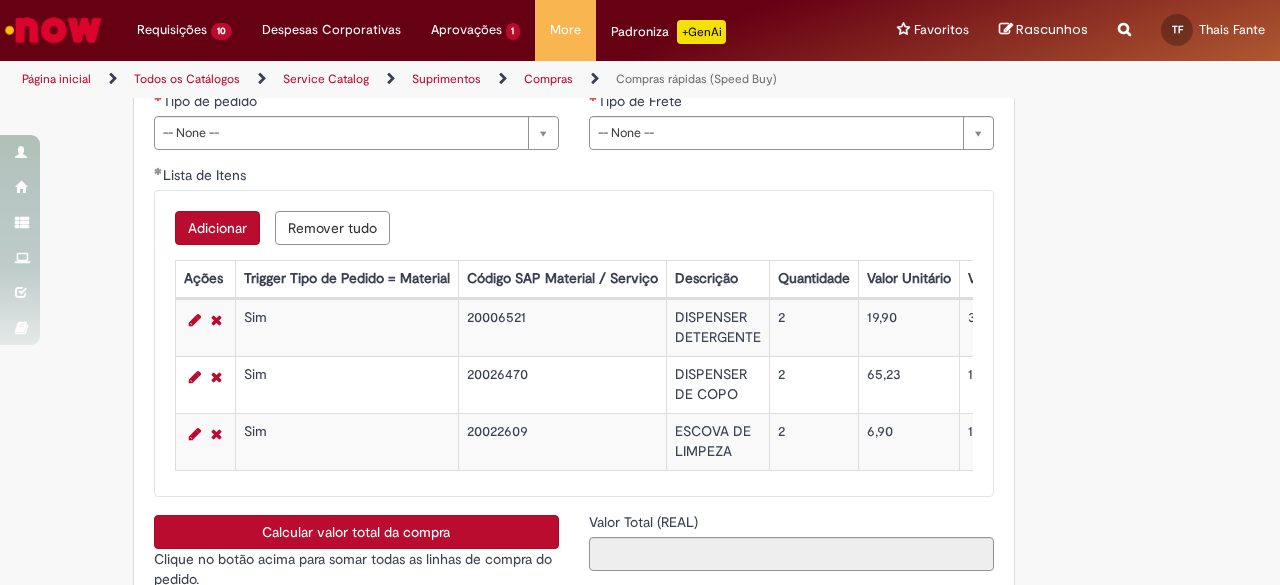 scroll, scrollTop: 3200, scrollLeft: 0, axis: vertical 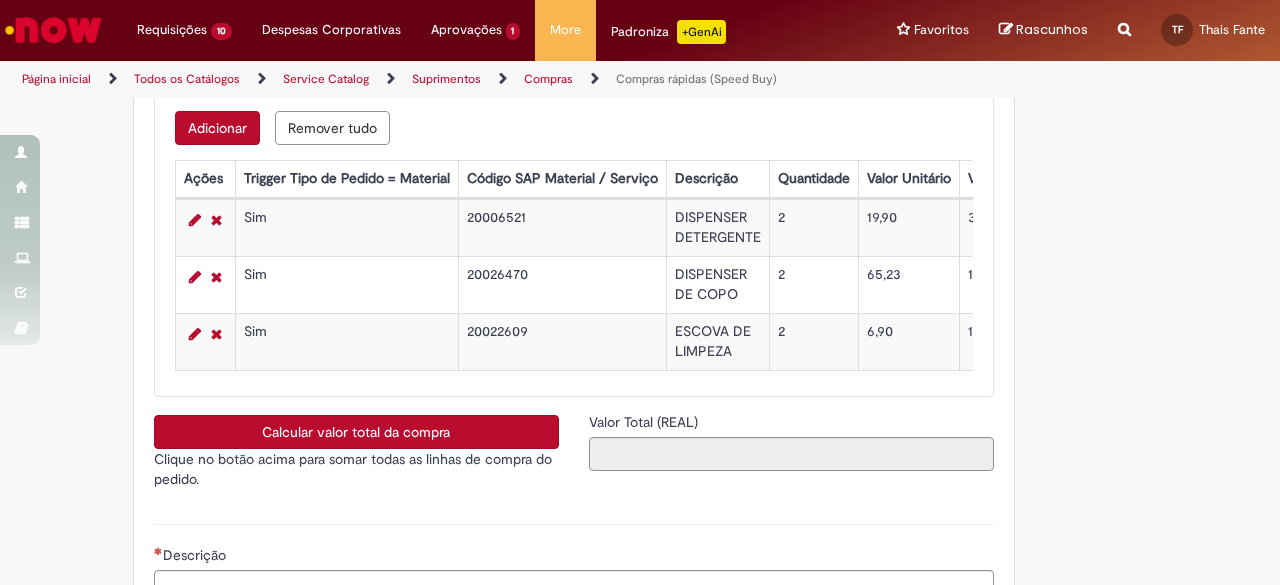 click on "Adicionar" at bounding box center [217, 128] 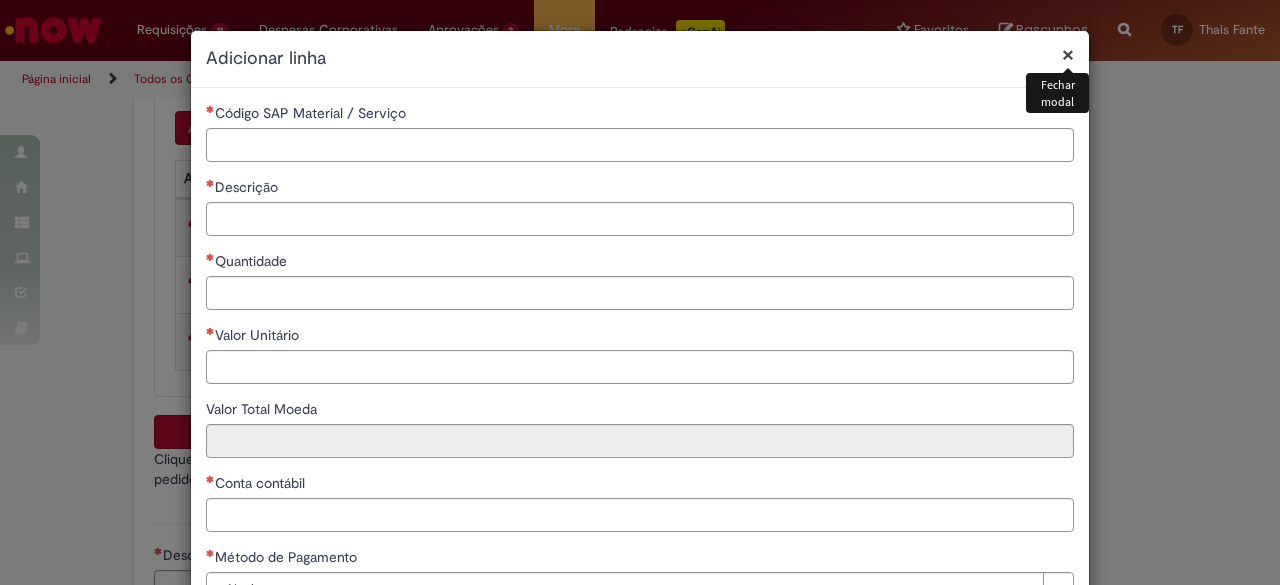click on "Código SAP Material / Serviço" at bounding box center [640, 145] 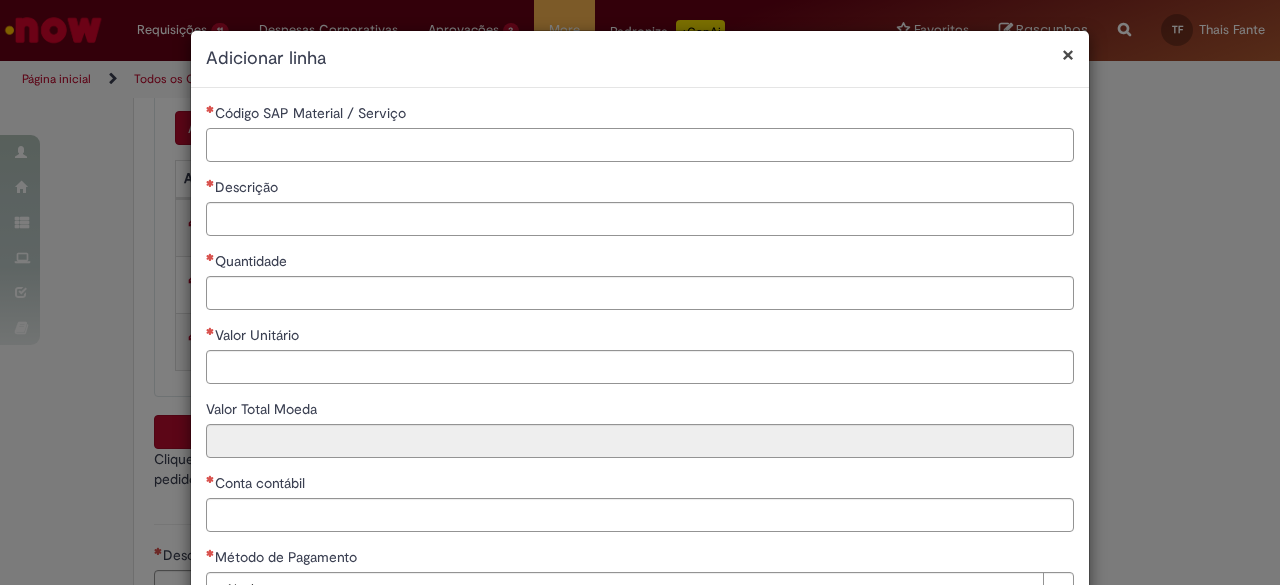 paste on "********" 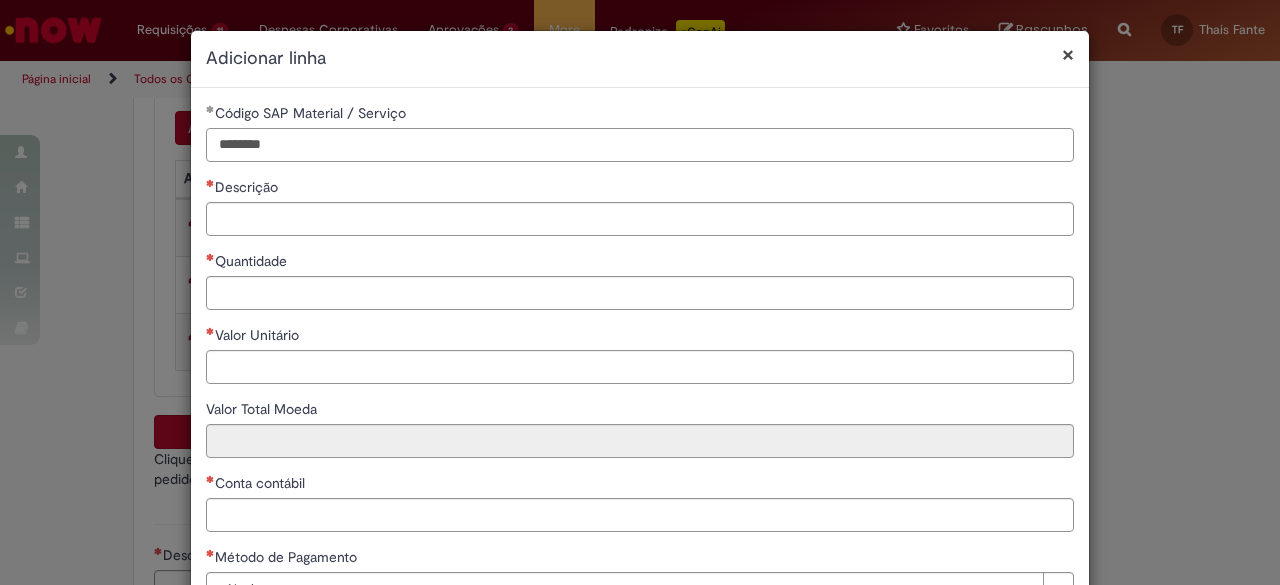 type on "********" 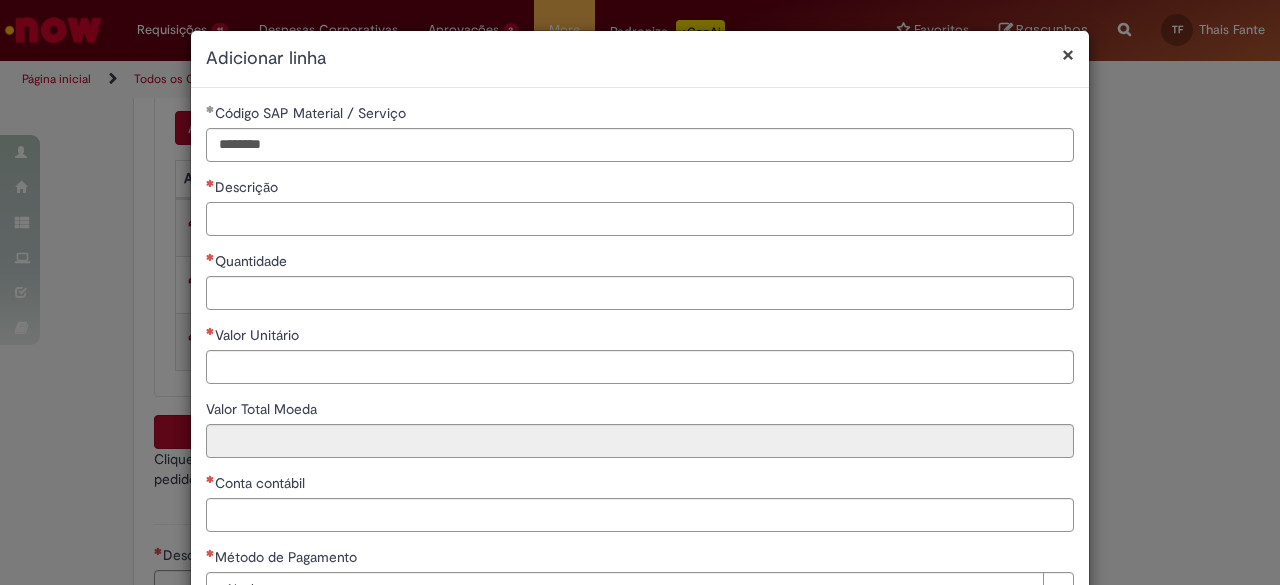 click on "Descrição" at bounding box center (640, 219) 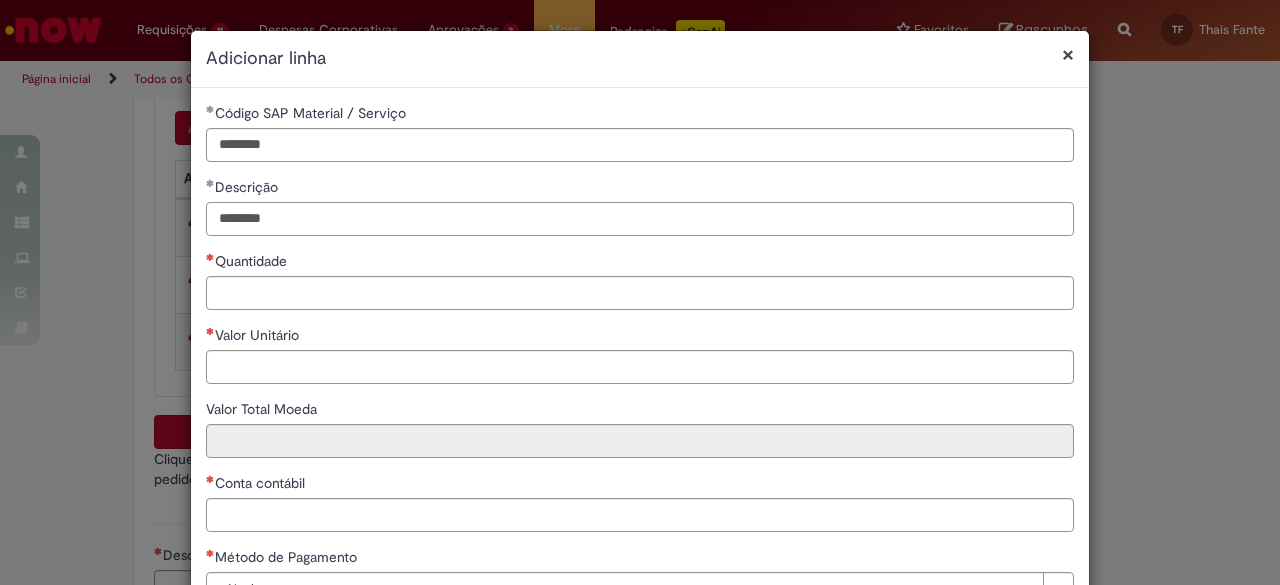 type on "*******" 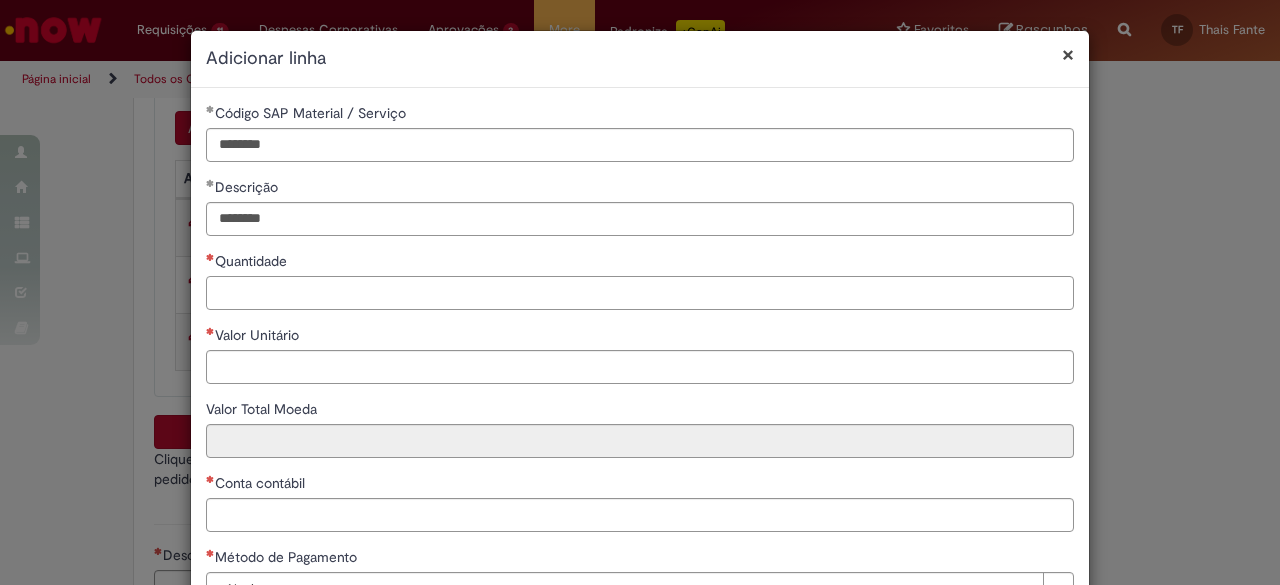 click on "Quantidade" at bounding box center [640, 293] 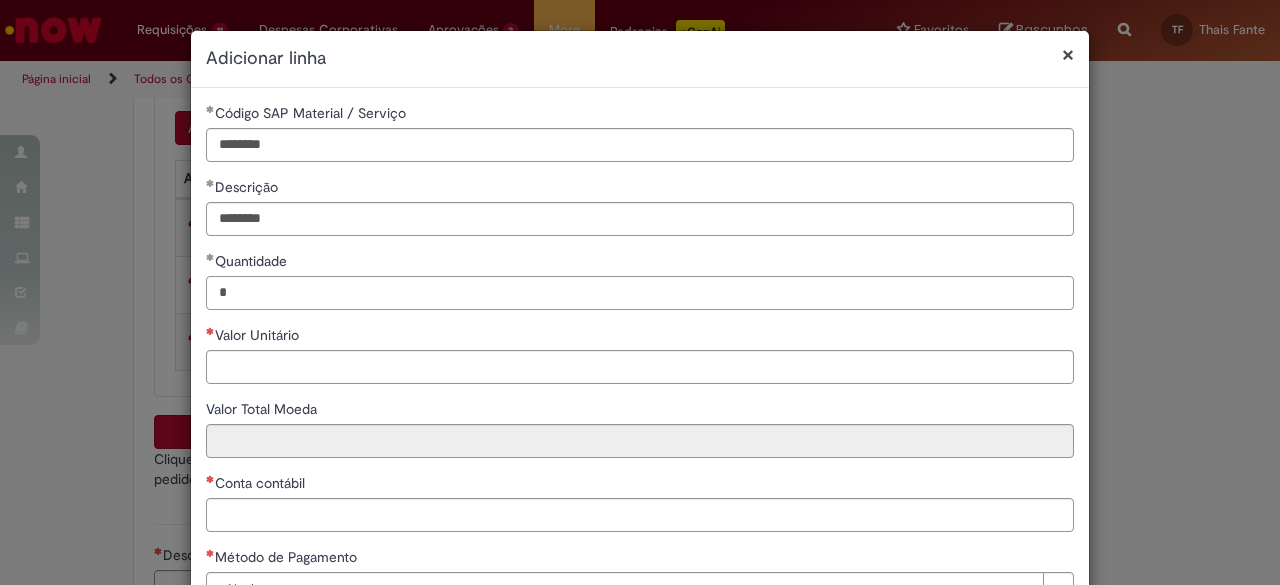 type on "*" 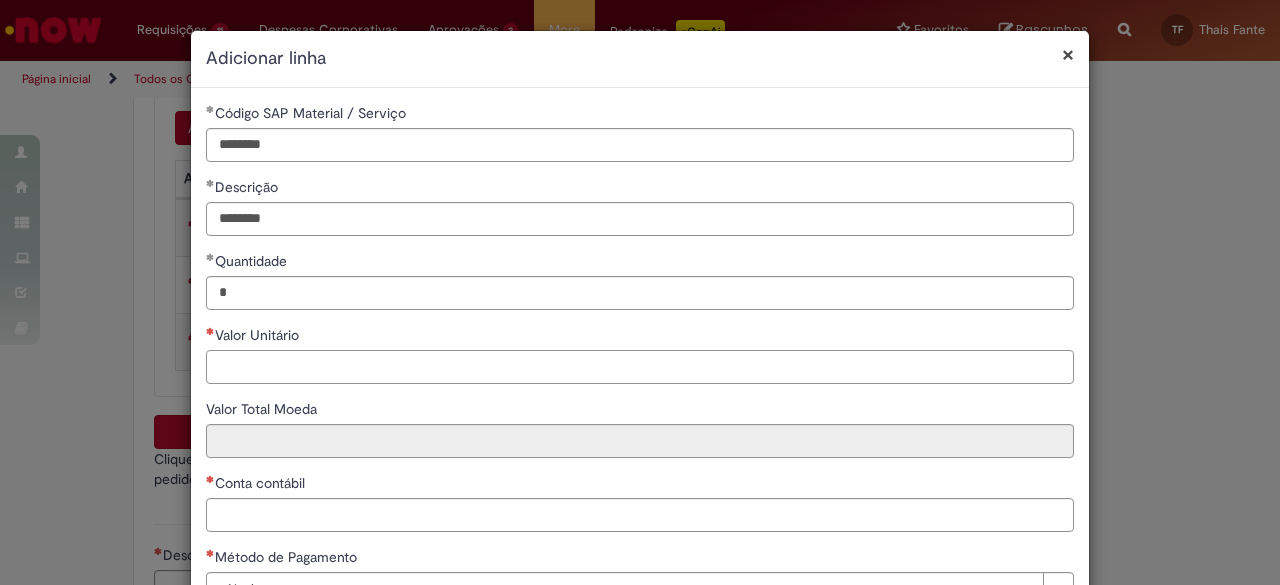 drag, startPoint x: 277, startPoint y: 365, endPoint x: 284, endPoint y: 313, distance: 52.46904 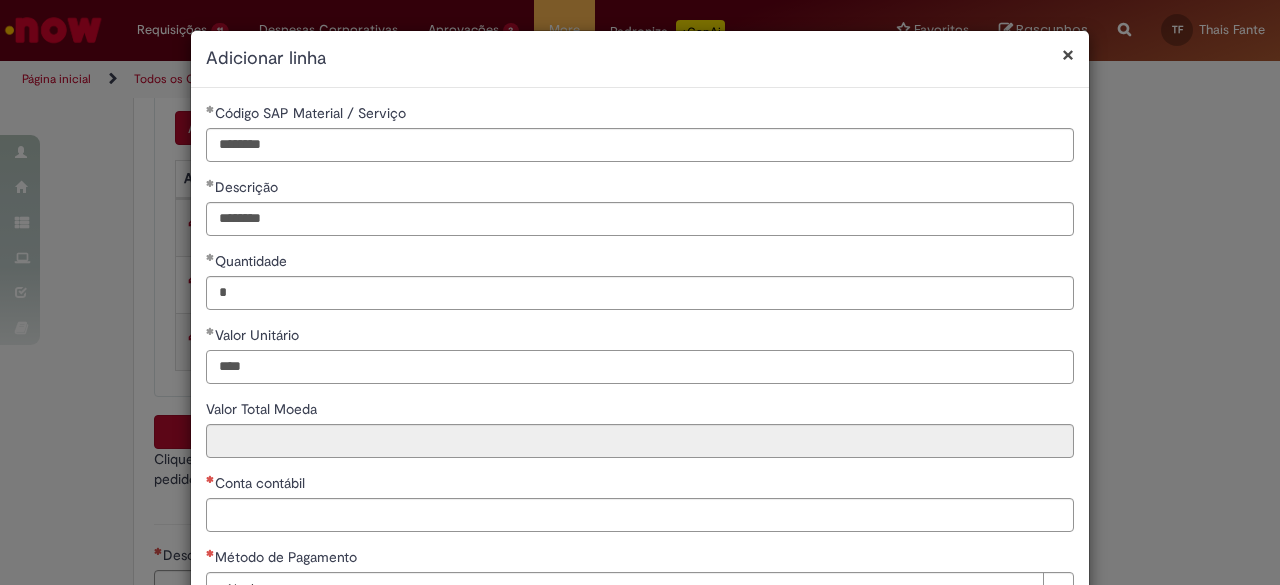 type on "****" 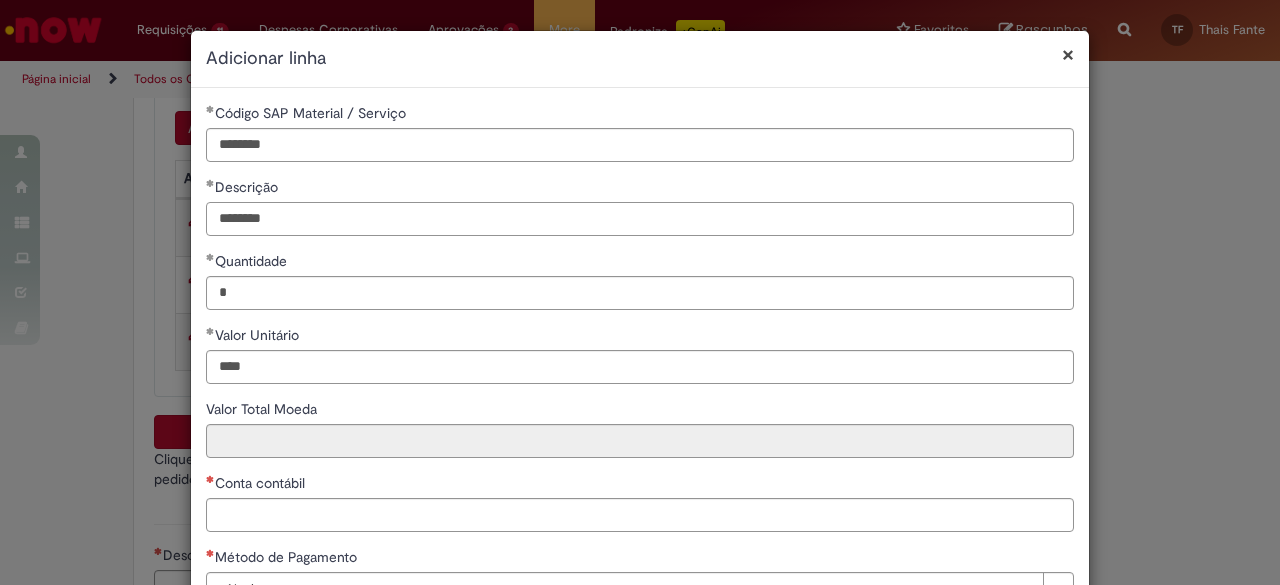 type on "*****" 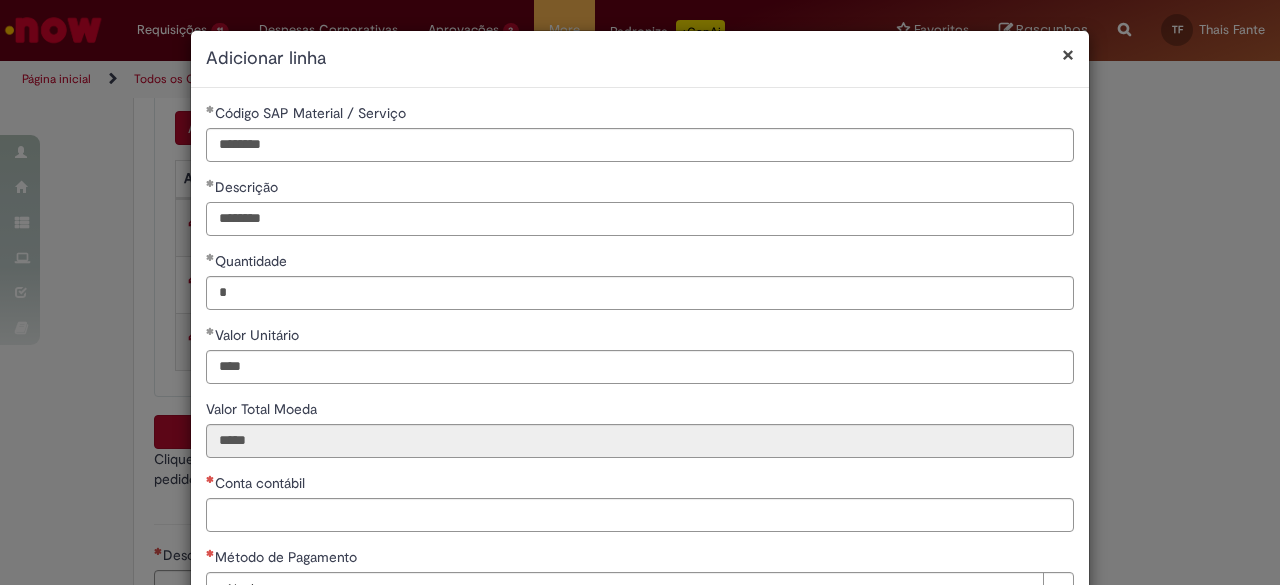 click on "*******" at bounding box center [640, 219] 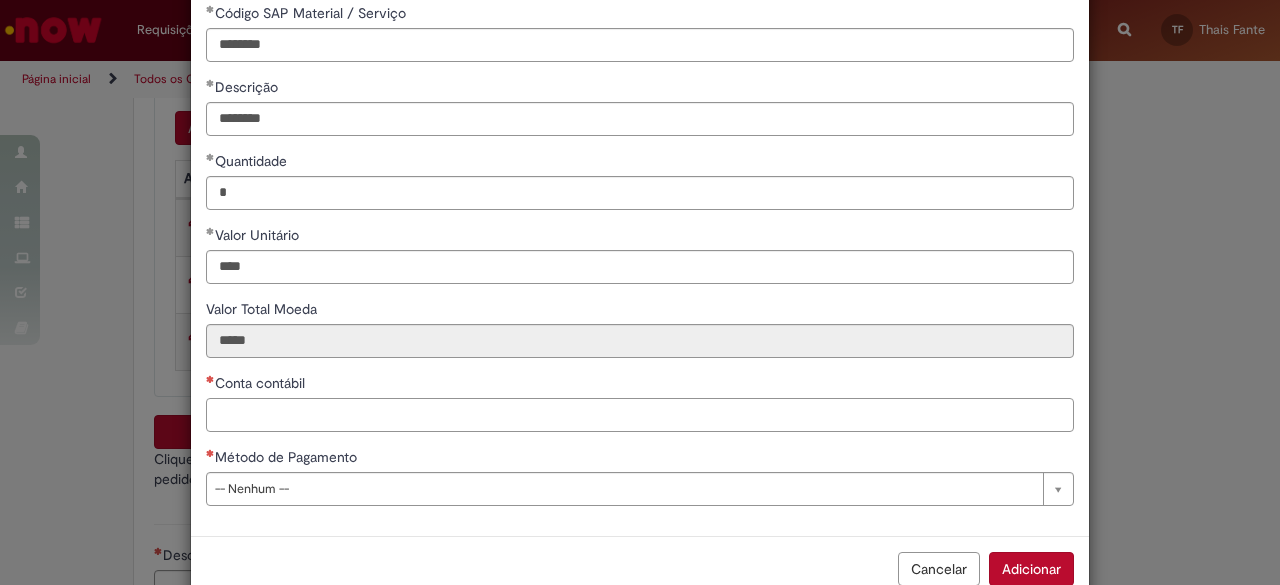 click on "Conta contábil" at bounding box center (640, 415) 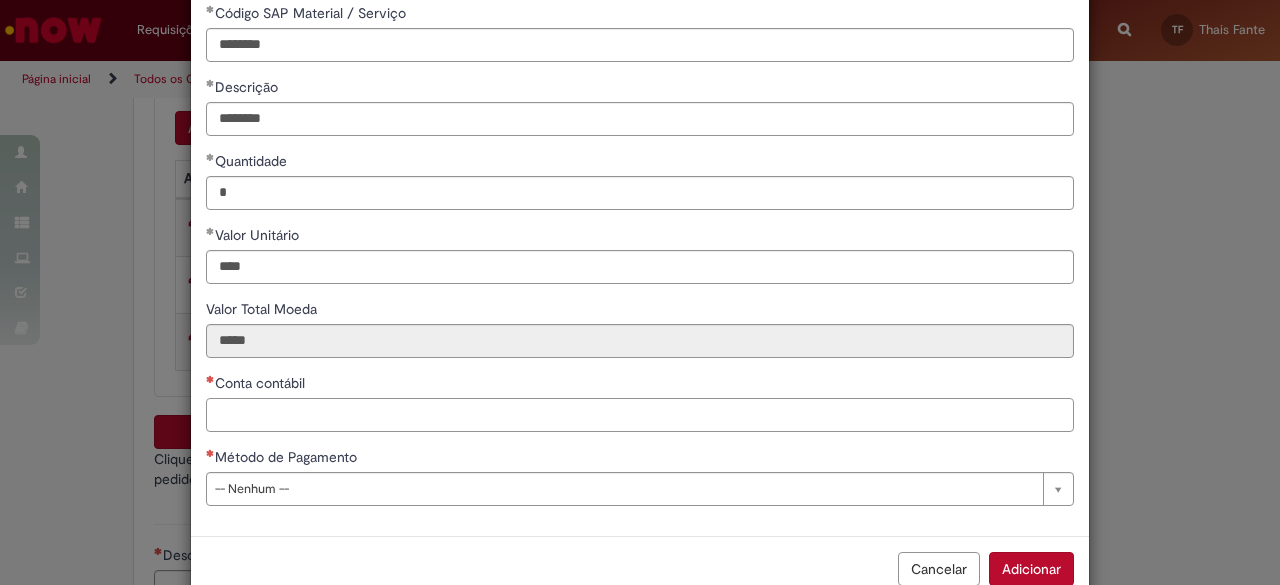 paste on "*******" 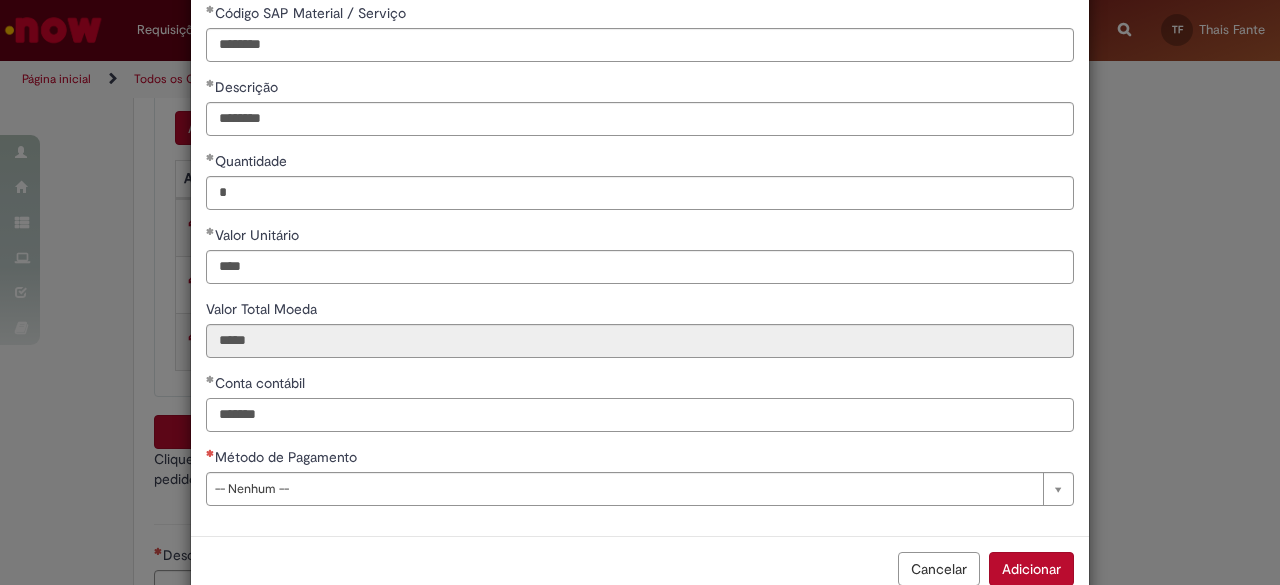 type on "*******" 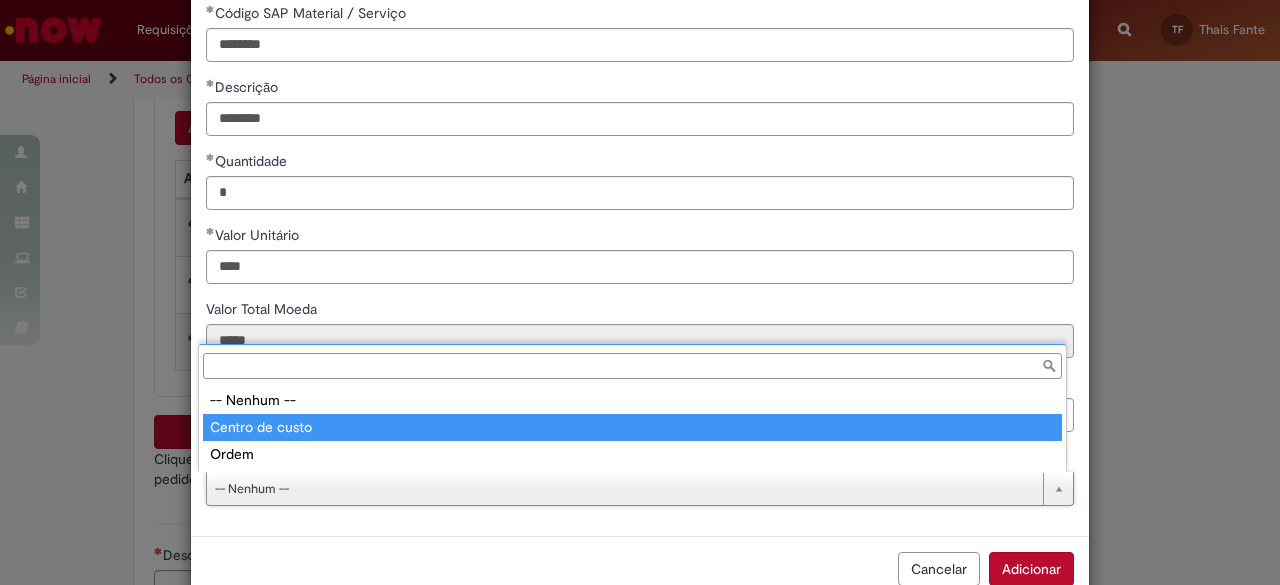 type on "**********" 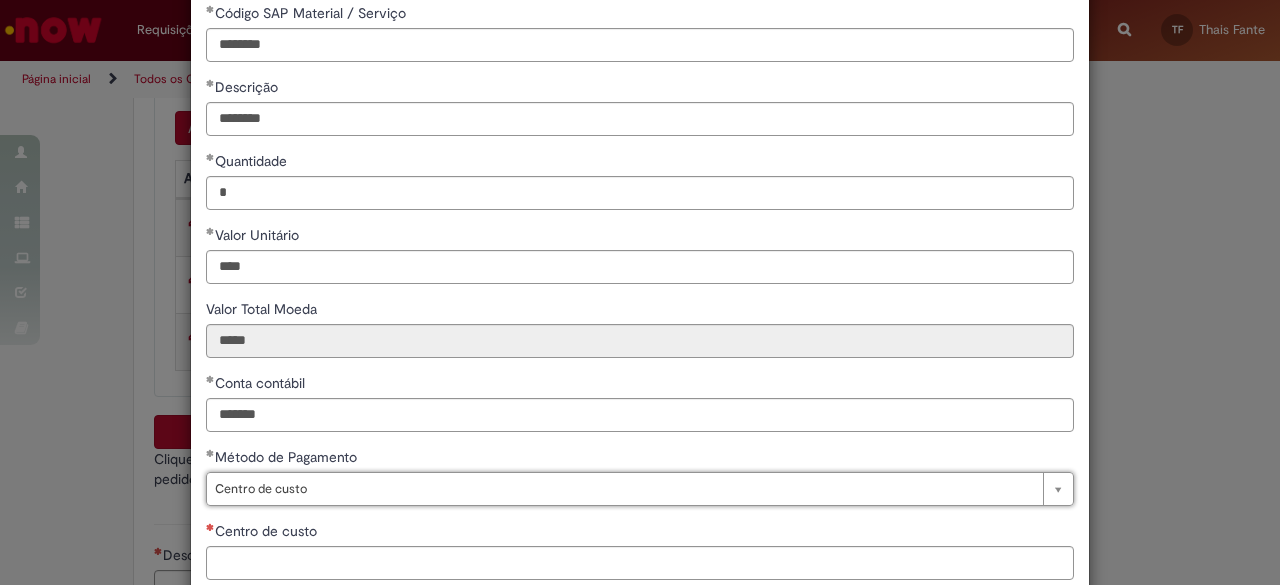 click on "**********" at bounding box center [640, 292] 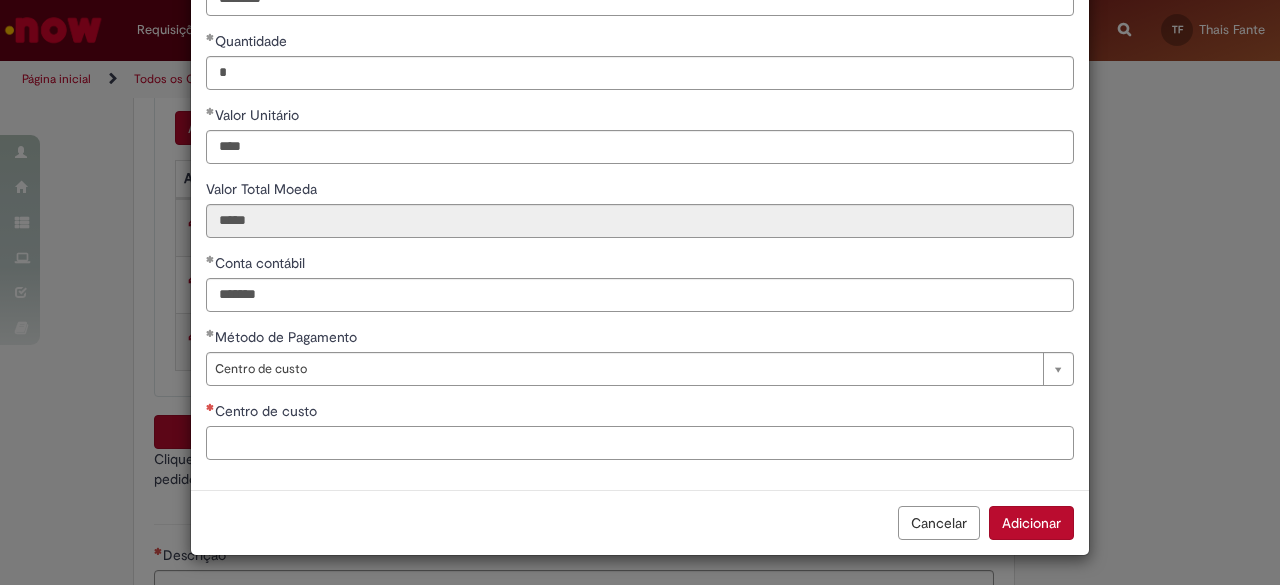 click on "Centro de custo" at bounding box center (640, 443) 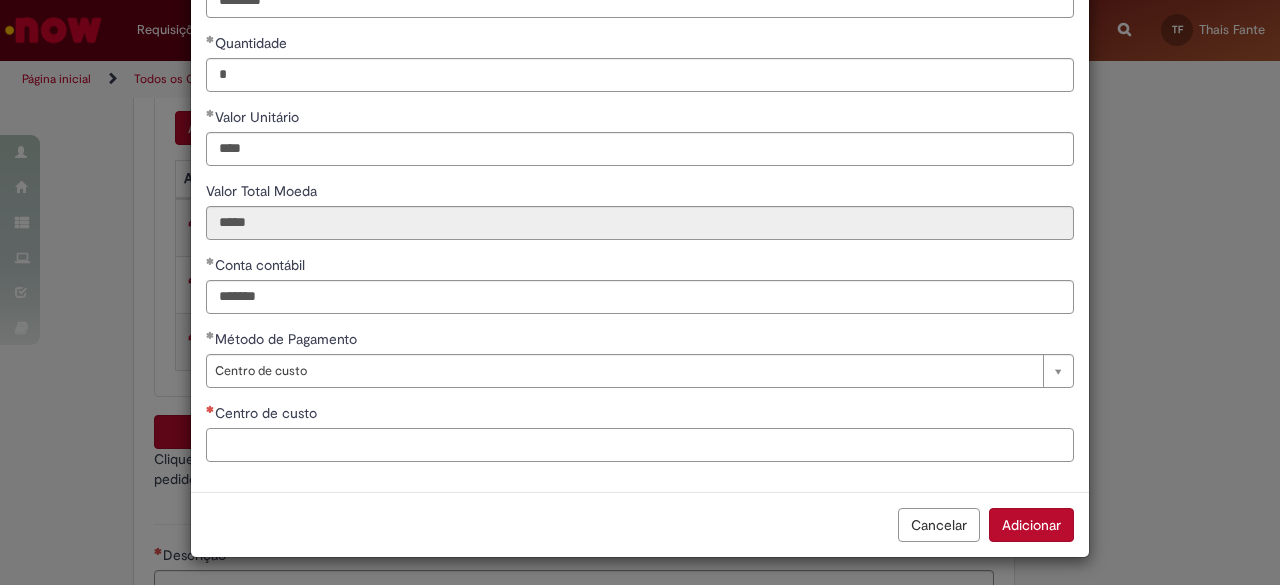 paste on "**********" 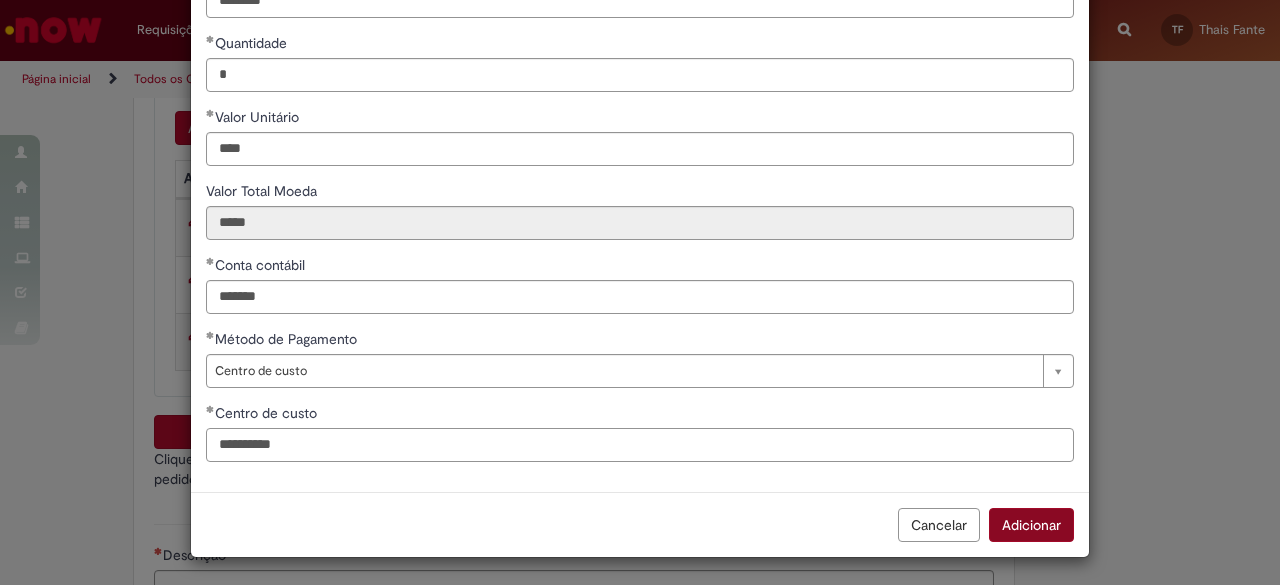 type on "**********" 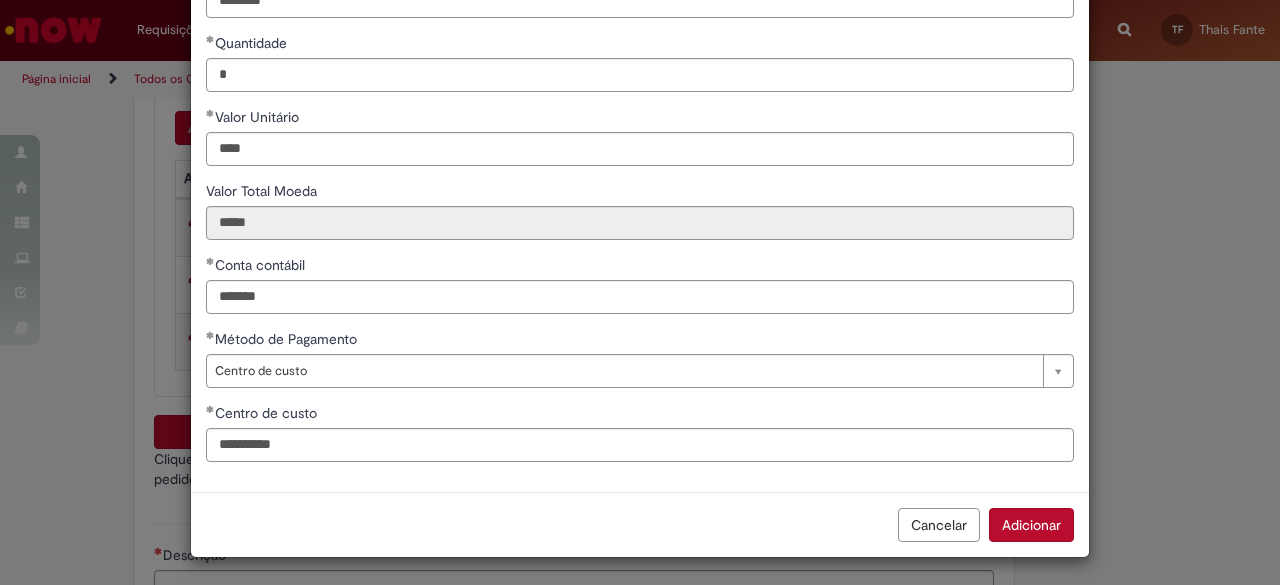click on "Adicionar" at bounding box center [1031, 525] 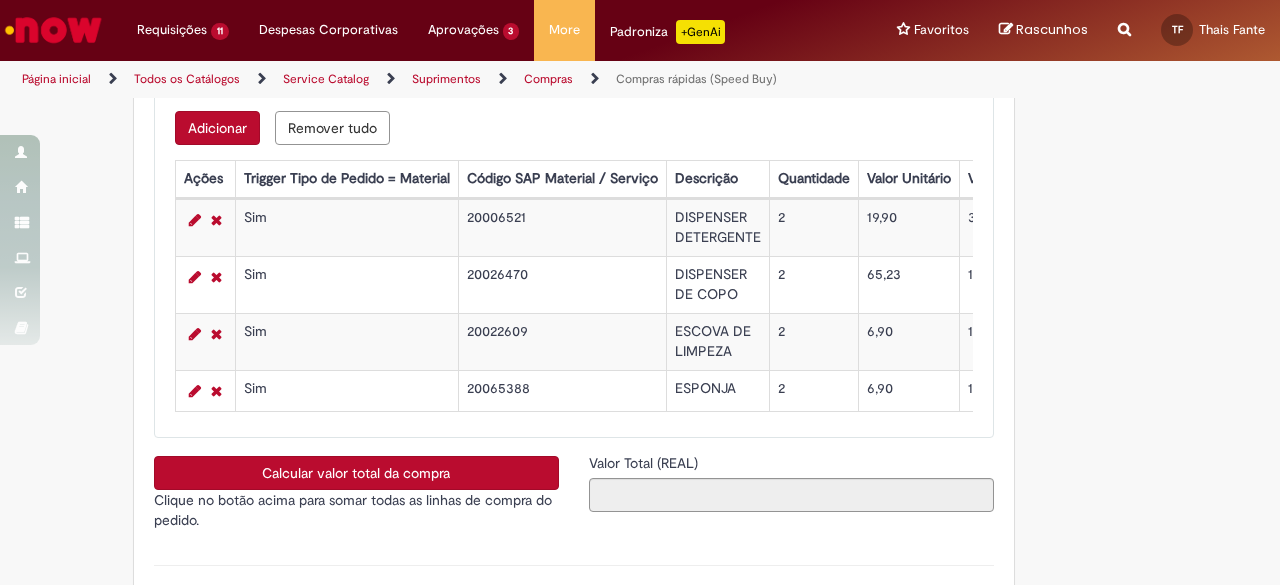 click on "Adicionar" at bounding box center [217, 128] 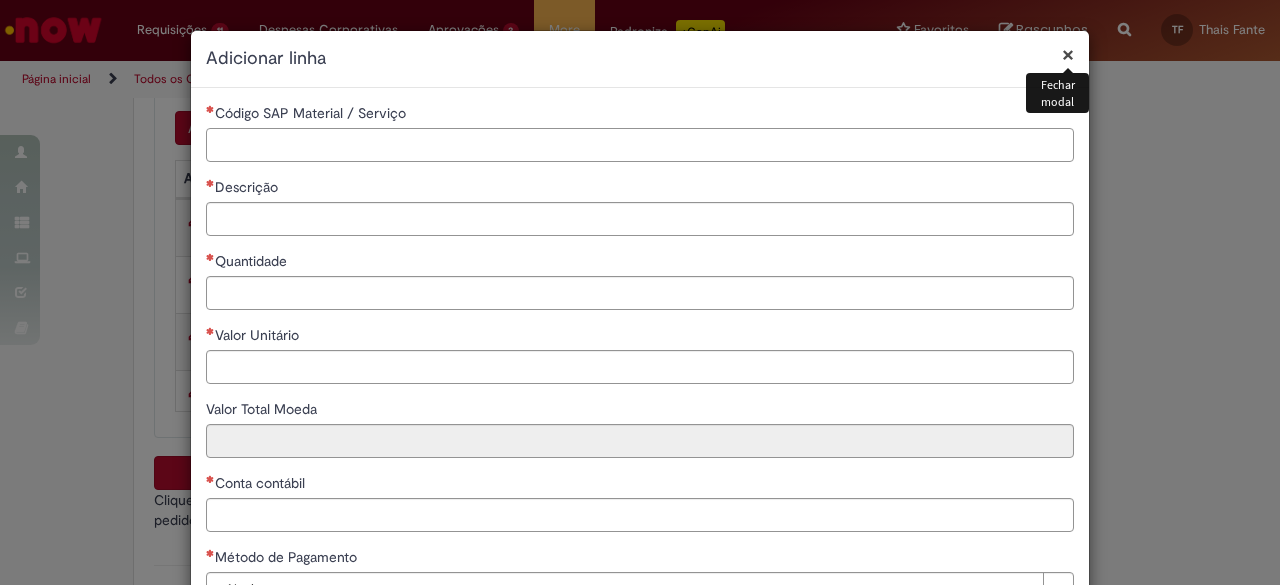click on "Código SAP Material / Serviço" at bounding box center (640, 145) 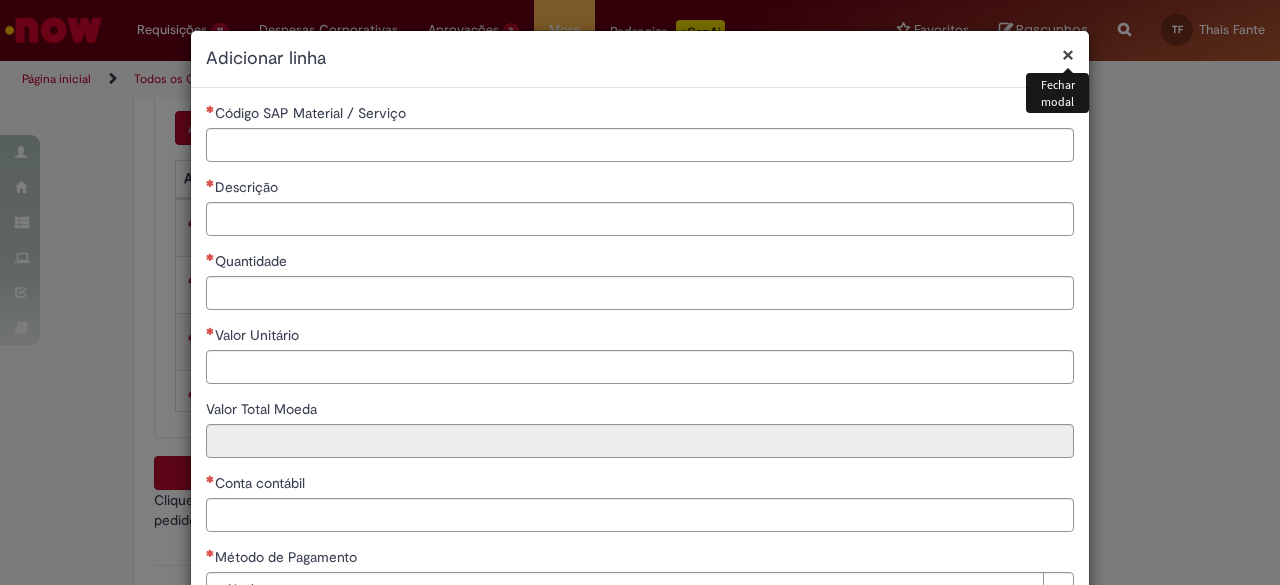 click on "×" at bounding box center (1068, 54) 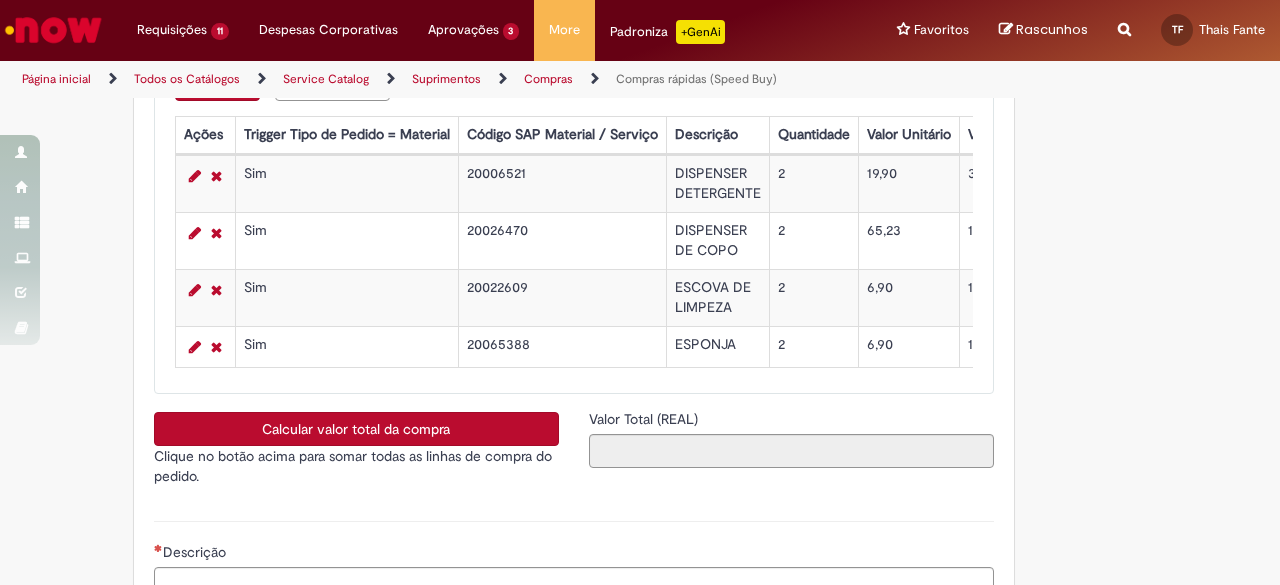 scroll, scrollTop: 3200, scrollLeft: 0, axis: vertical 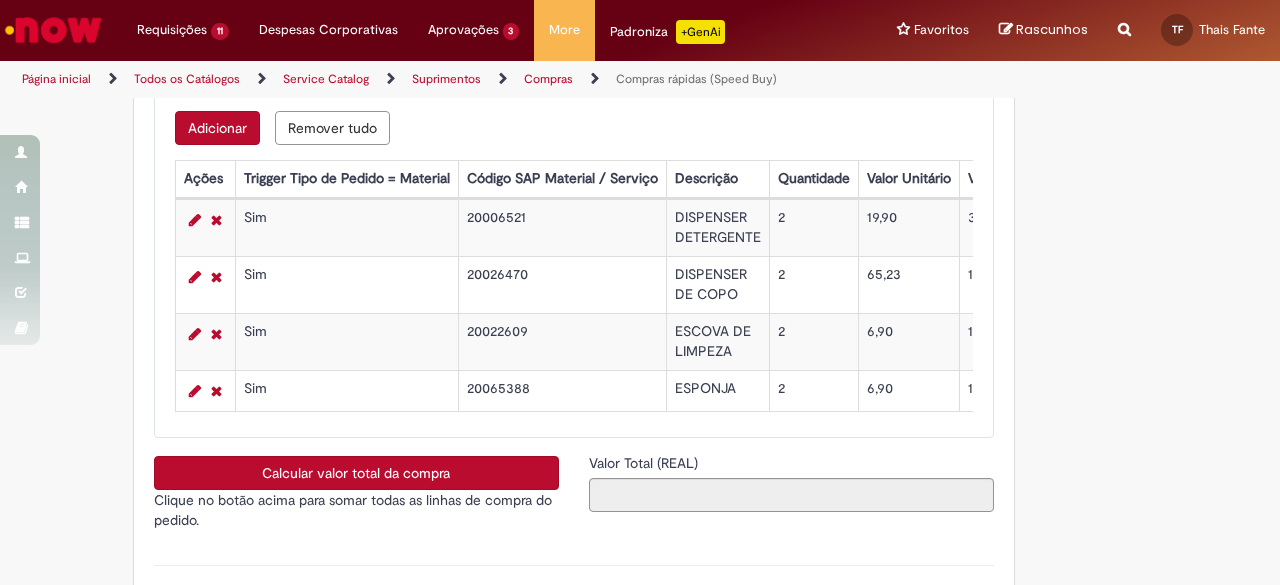 click on "Adicionar" at bounding box center [217, 128] 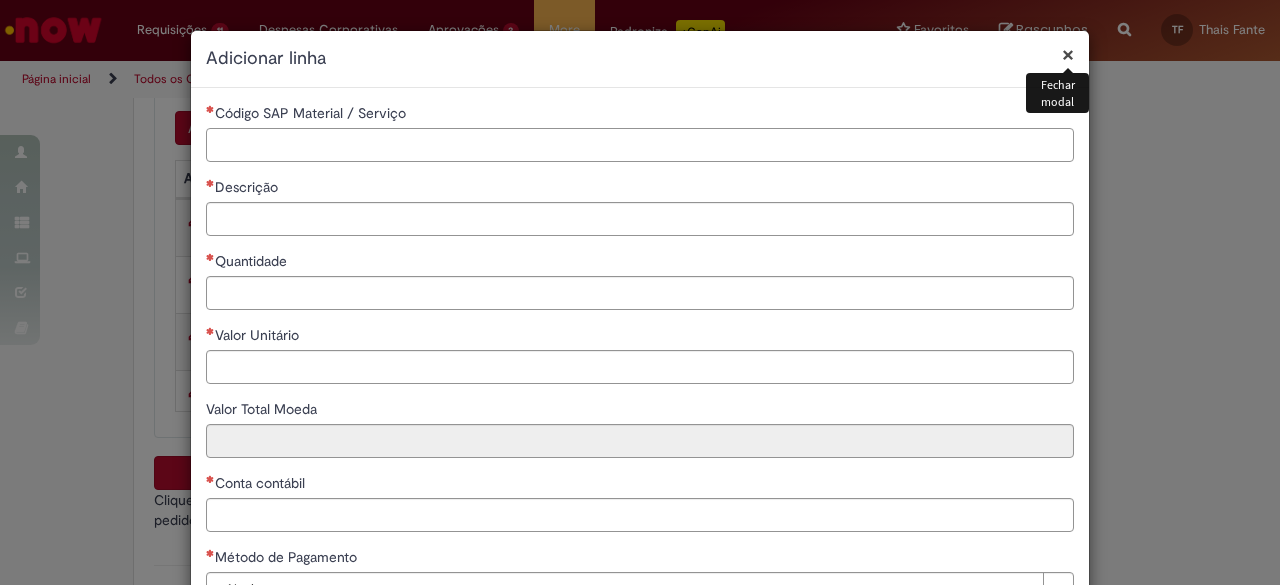 click on "Código SAP Material / Serviço" at bounding box center (640, 145) 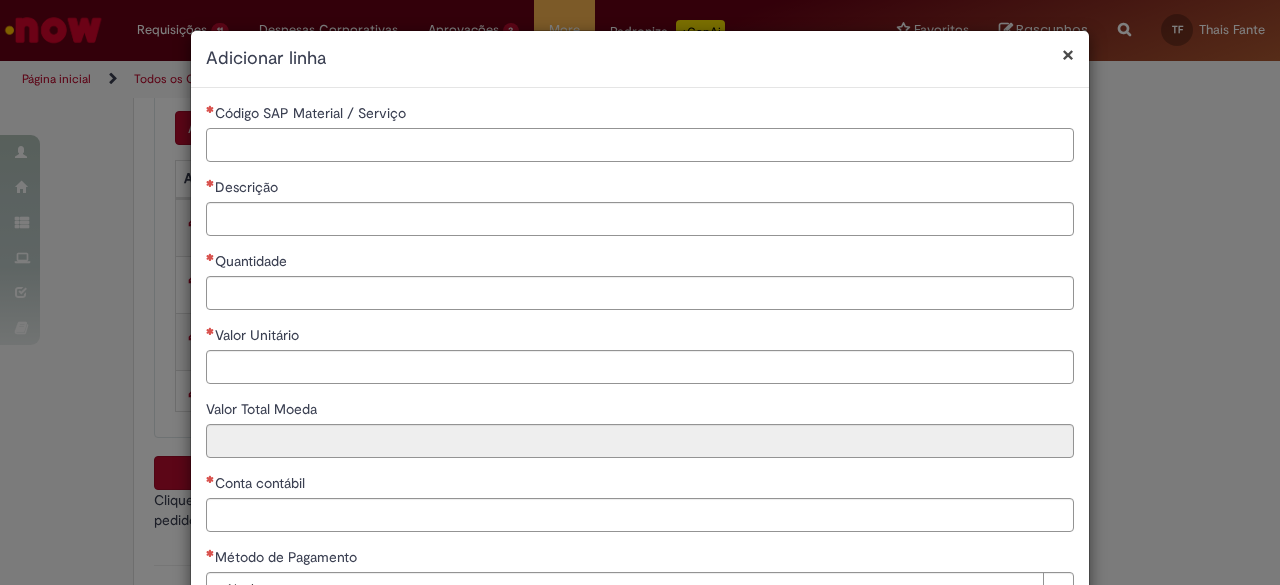 paste on "********" 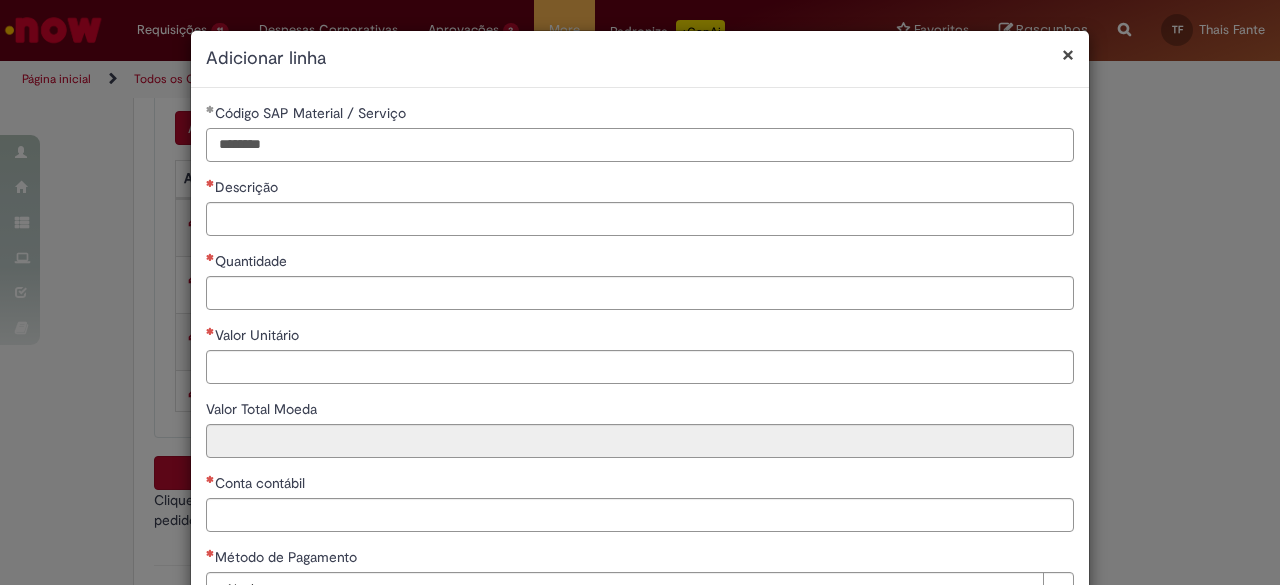 type on "********" 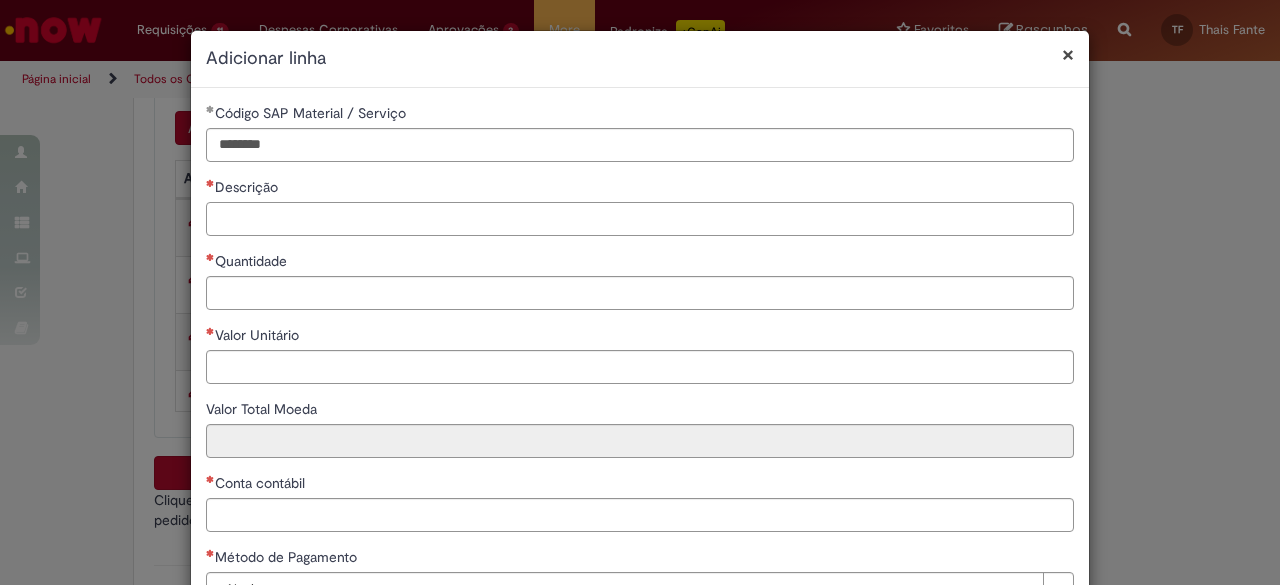 click on "Descrição" at bounding box center (640, 219) 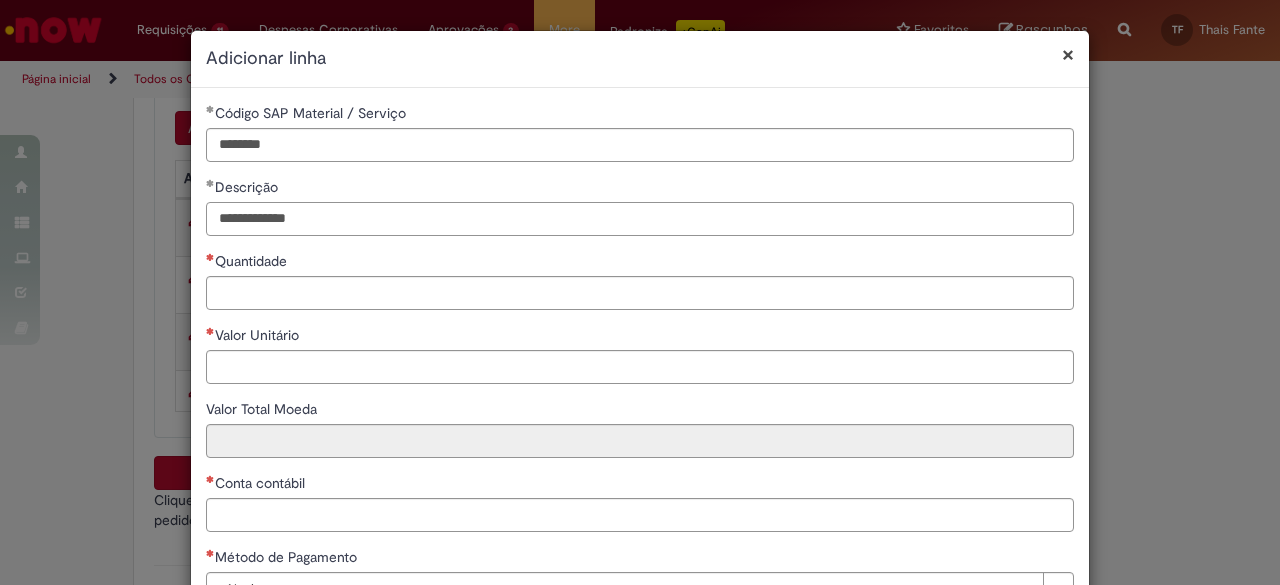 type on "**********" 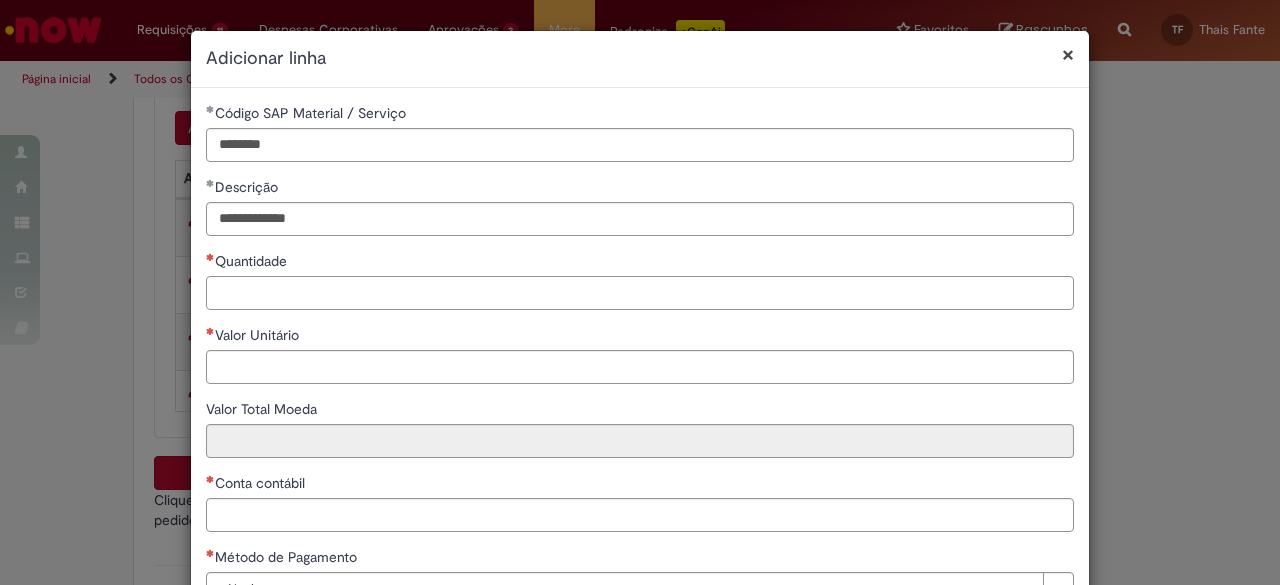 click on "Quantidade" at bounding box center [640, 293] 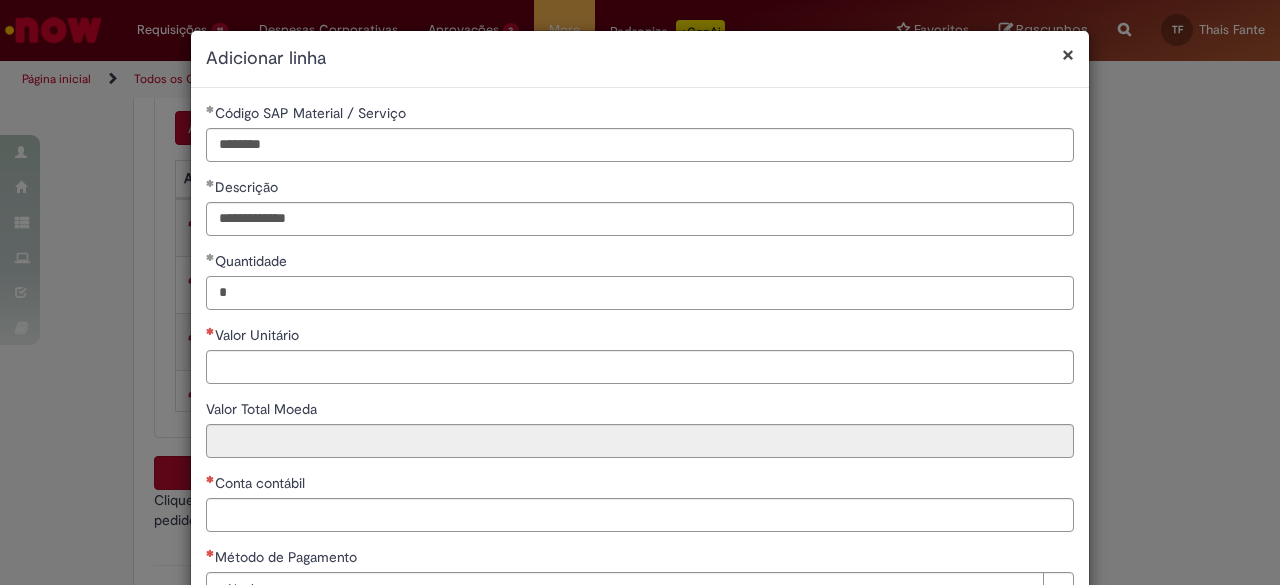 type on "*" 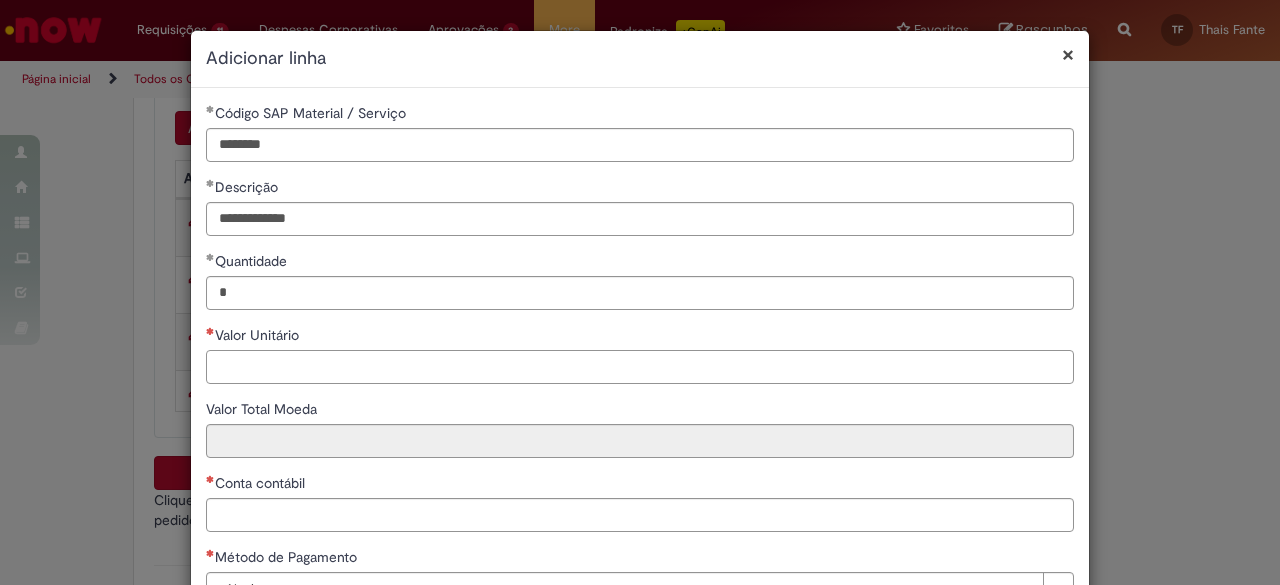 click on "Valor Unitário" at bounding box center [640, 367] 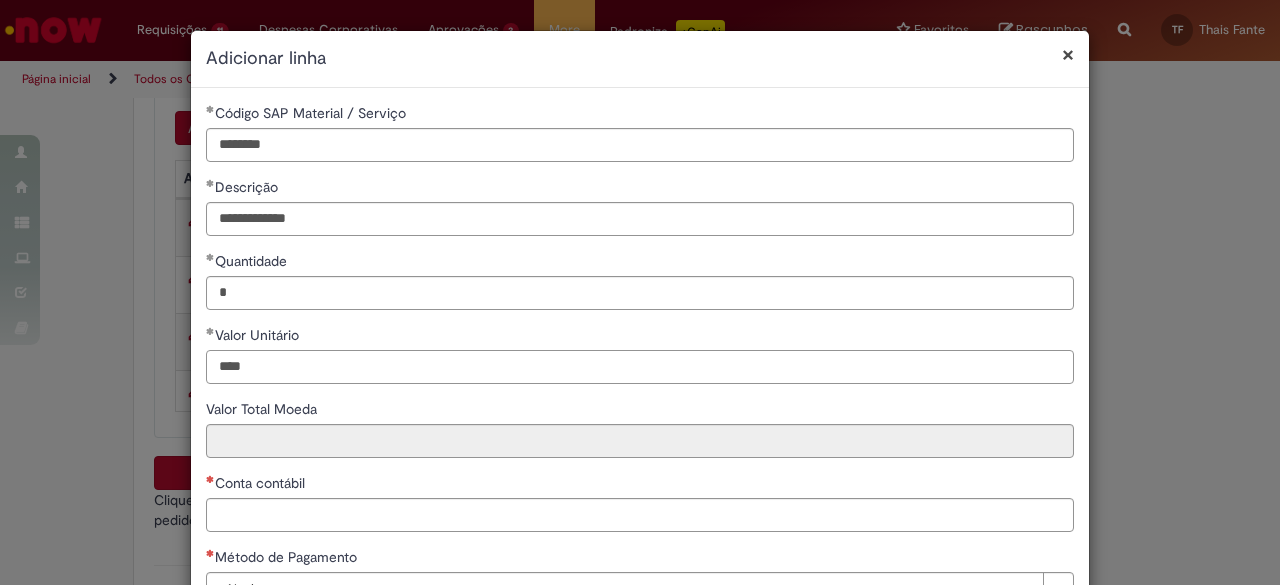 type on "****" 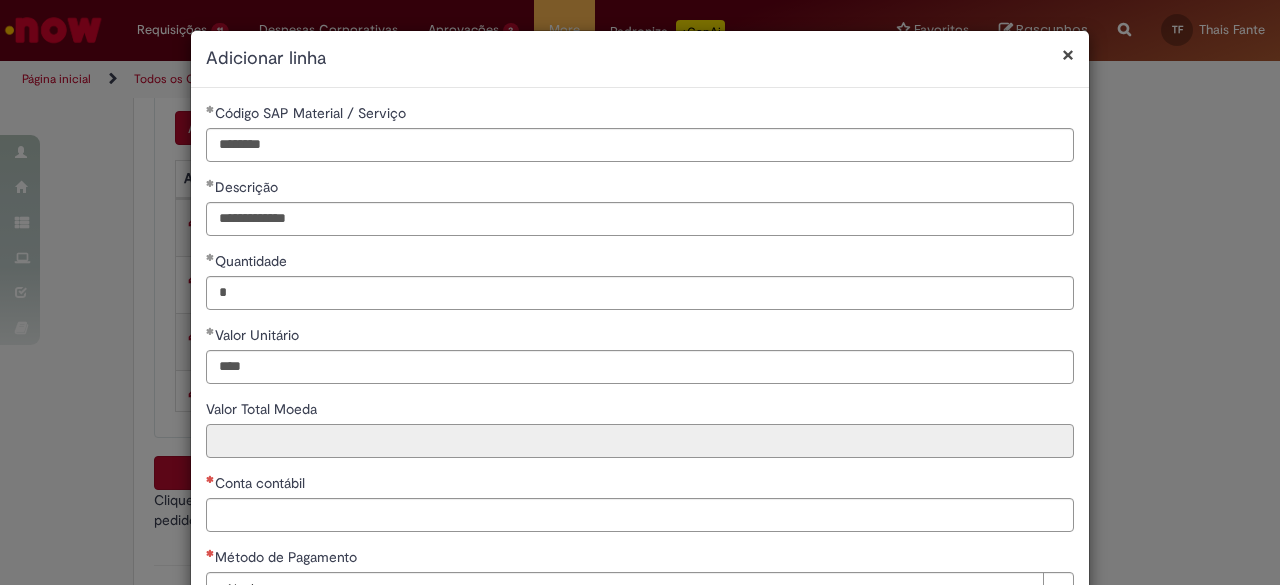 type on "****" 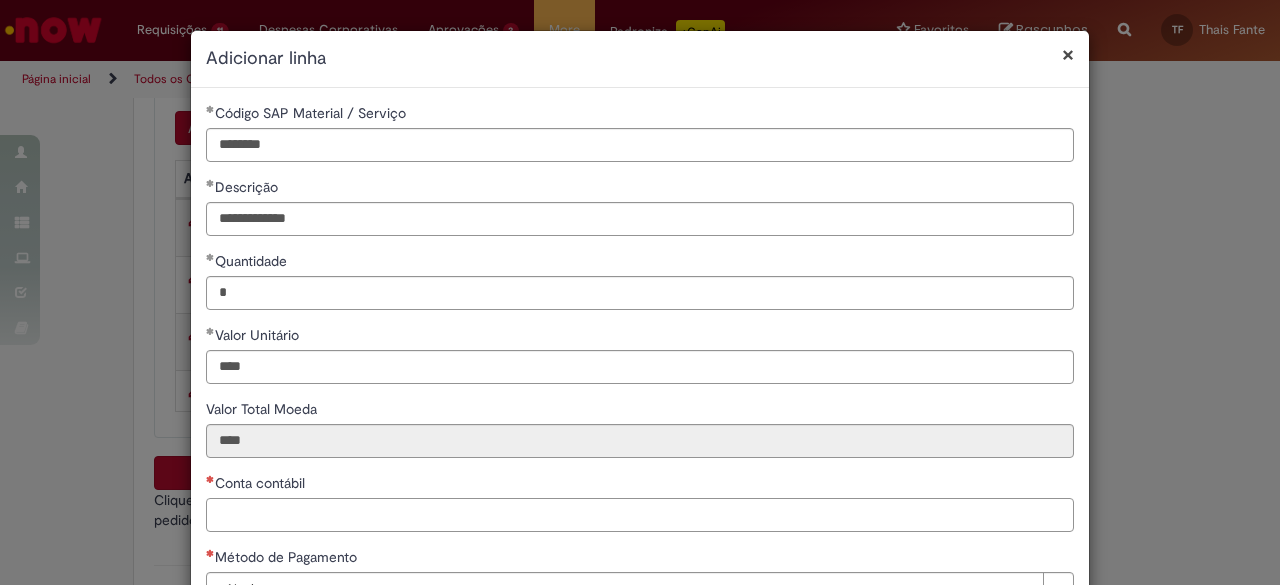 paste on "*******" 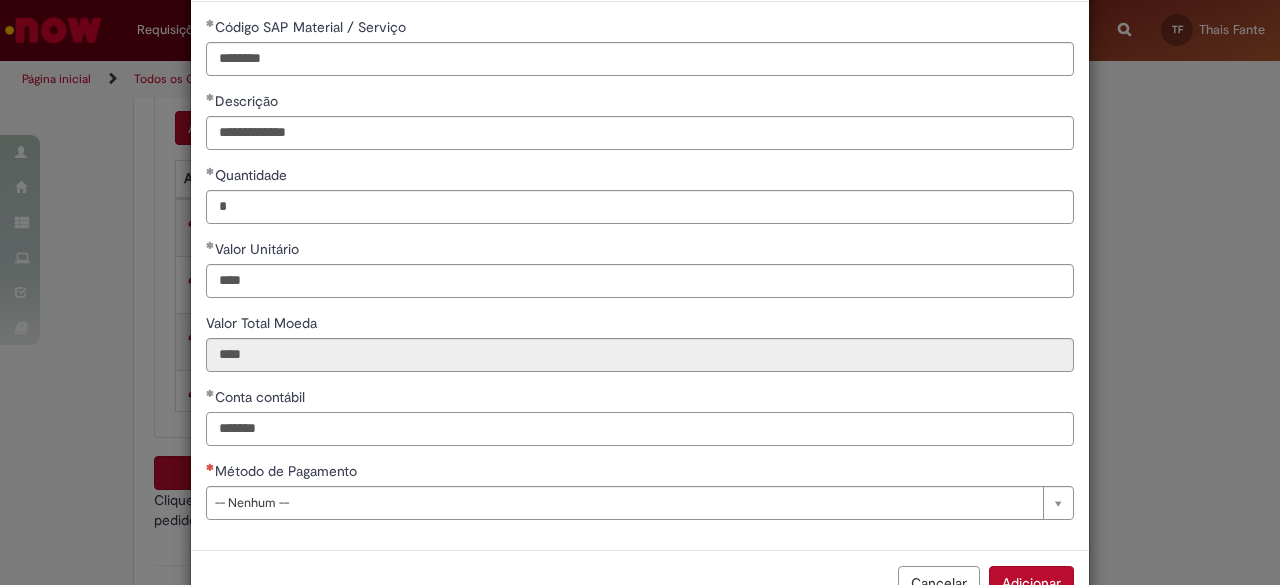 scroll, scrollTop: 144, scrollLeft: 0, axis: vertical 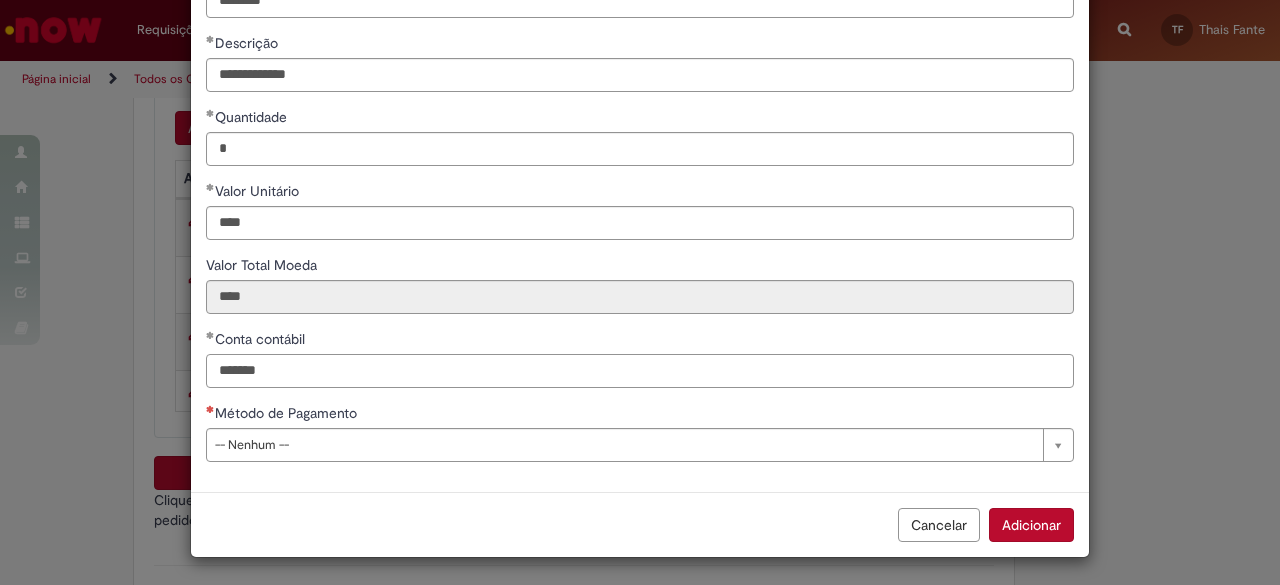 type on "*******" 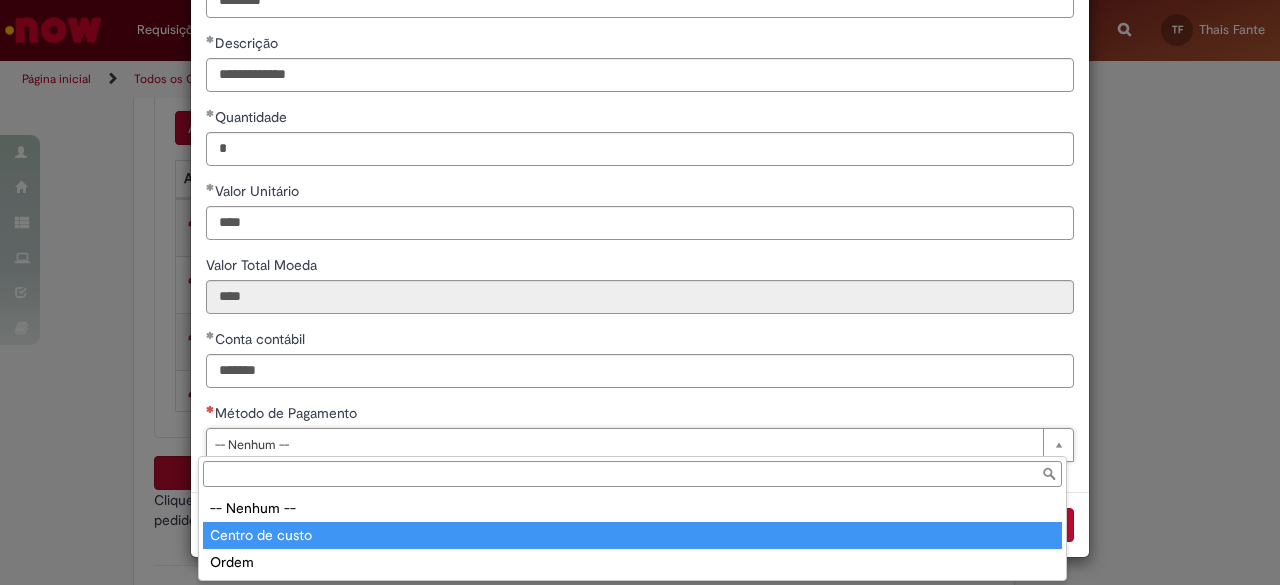 type on "**********" 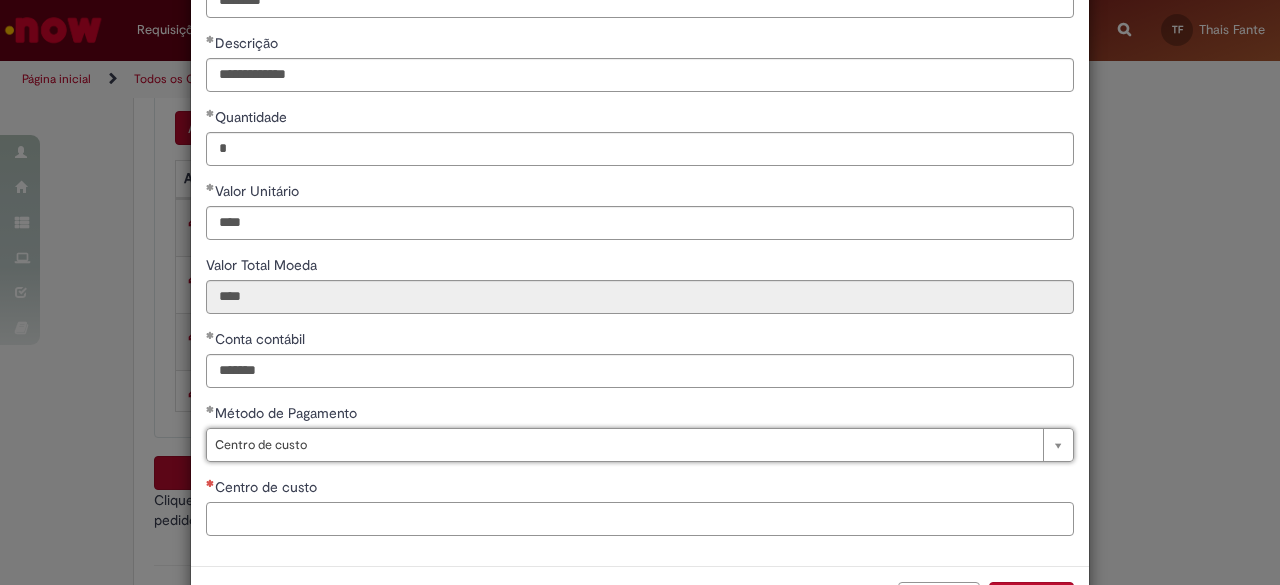 click on "Centro de custo" at bounding box center (640, 519) 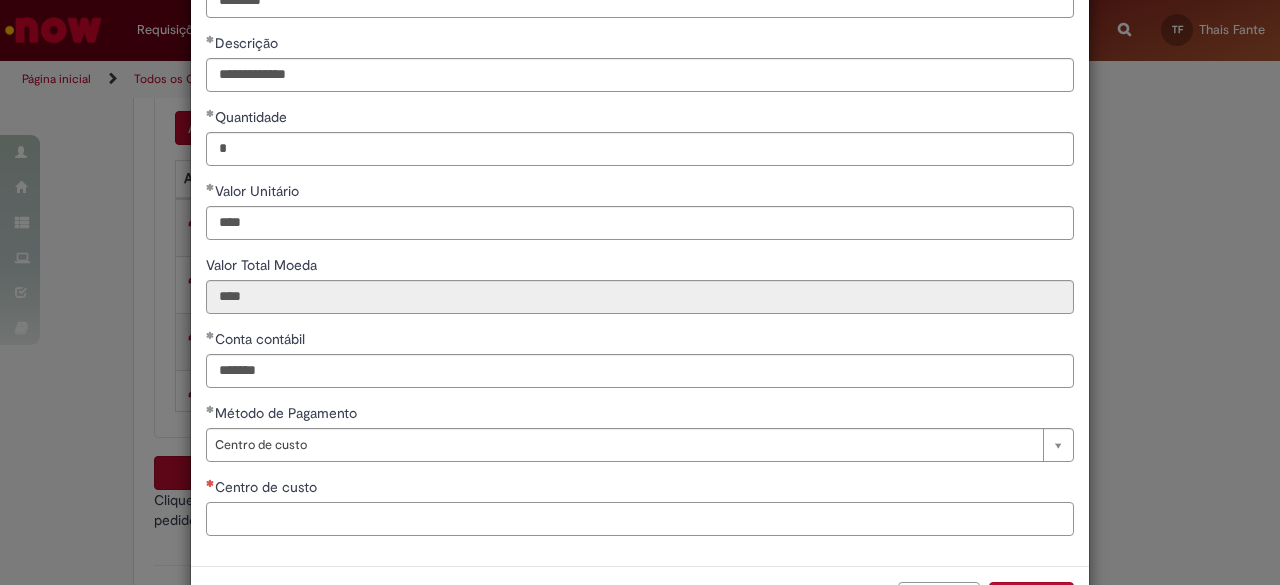 paste on "**********" 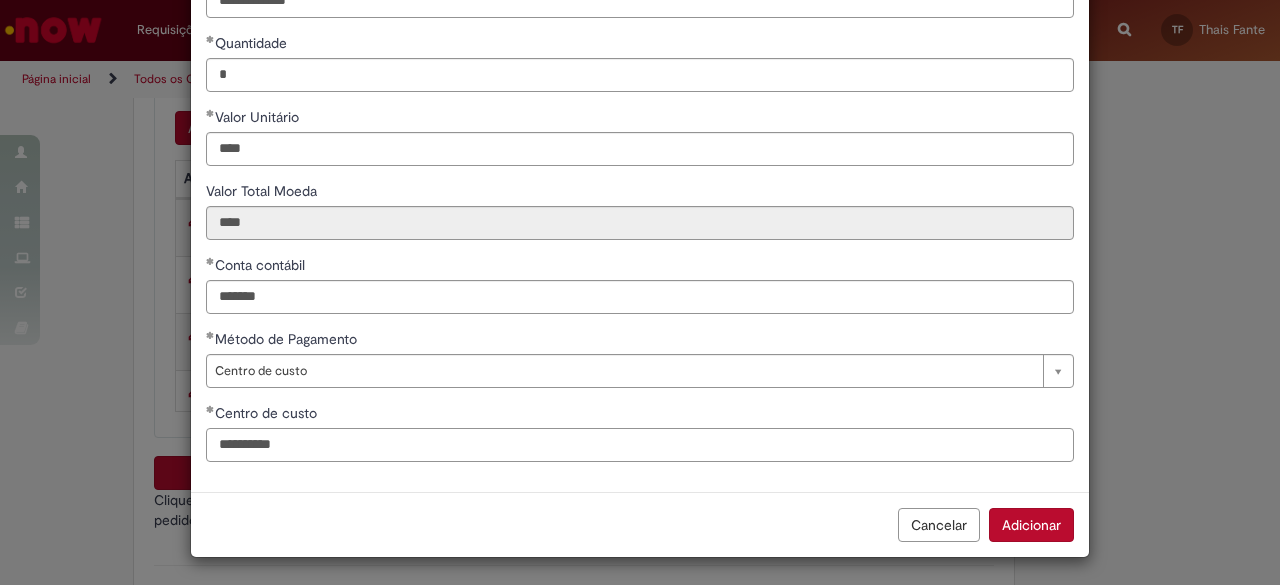 type on "**********" 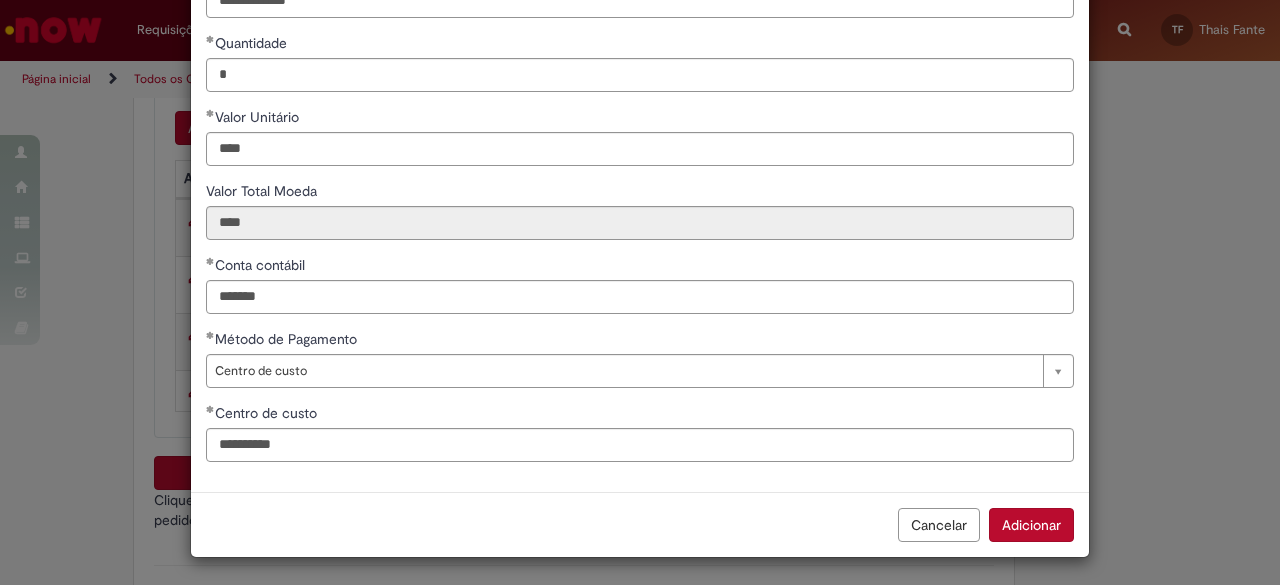 click on "Cancelar   Adicionar" at bounding box center (640, 524) 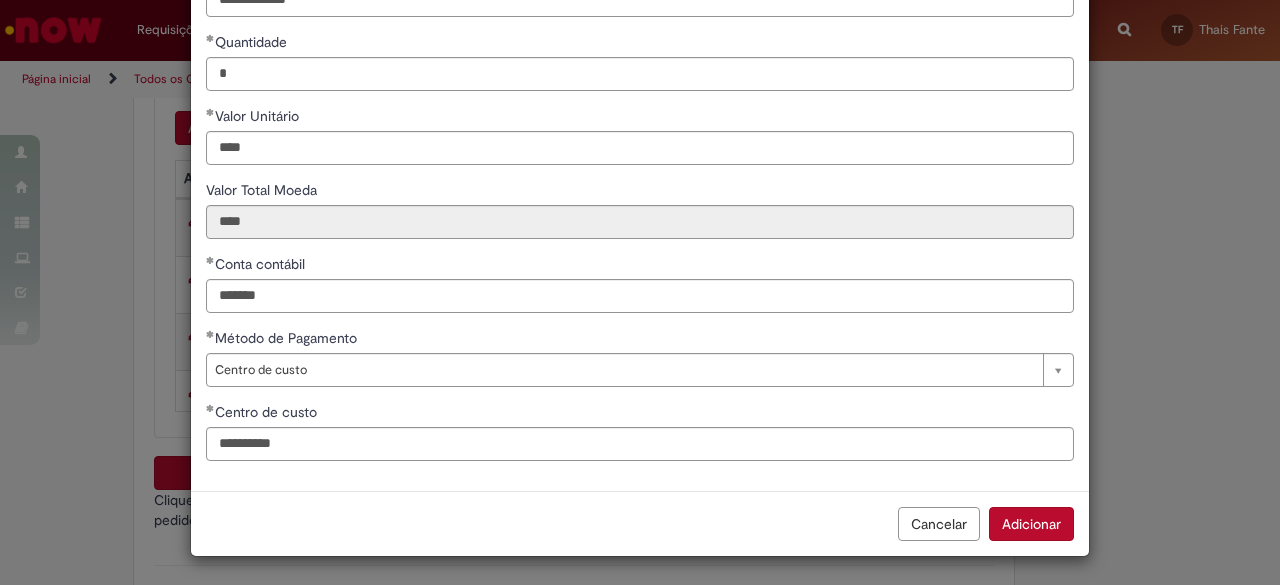 click on "Adicionar" at bounding box center [1031, 524] 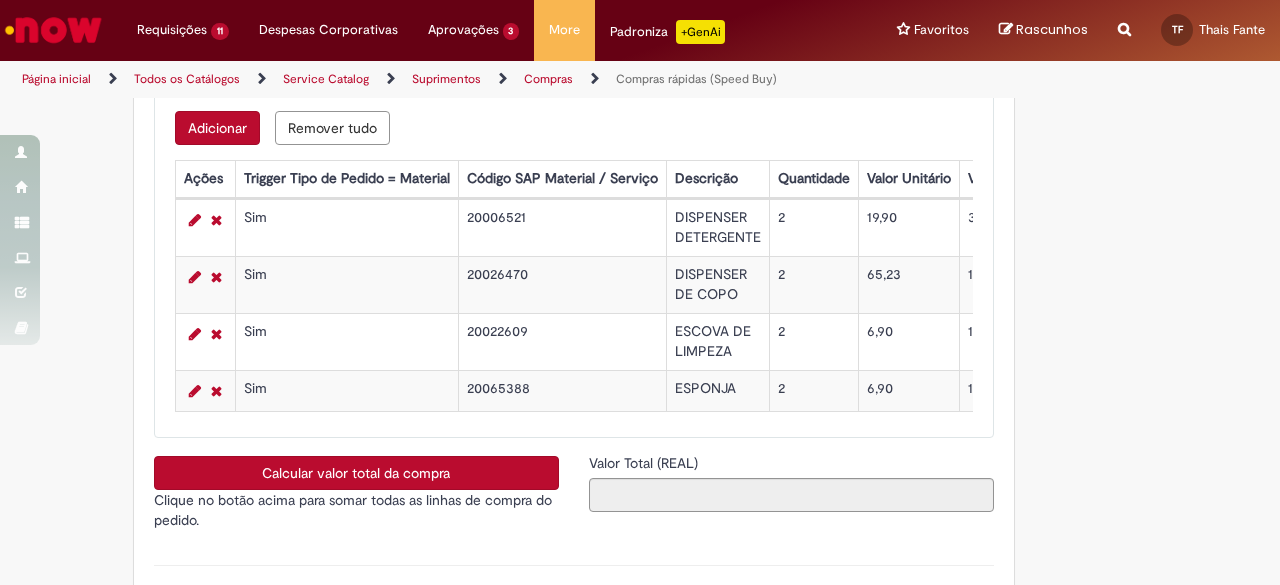 scroll, scrollTop: 218, scrollLeft: 0, axis: vertical 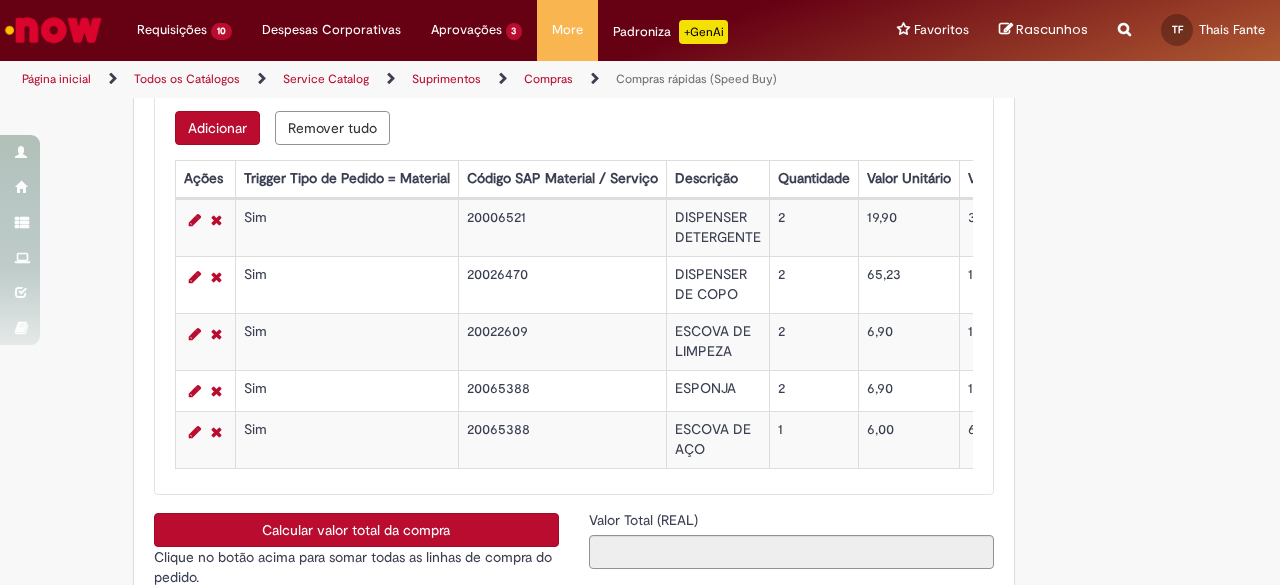 click on "Adicionar" at bounding box center (217, 128) 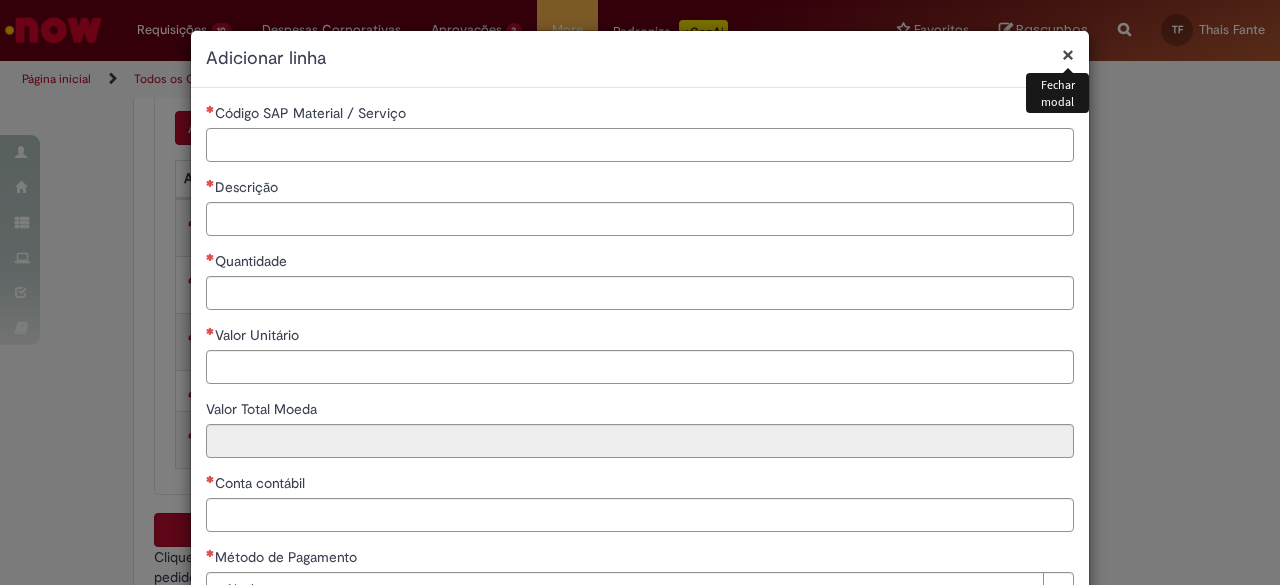 click on "Código SAP Material / Serviço" at bounding box center [640, 145] 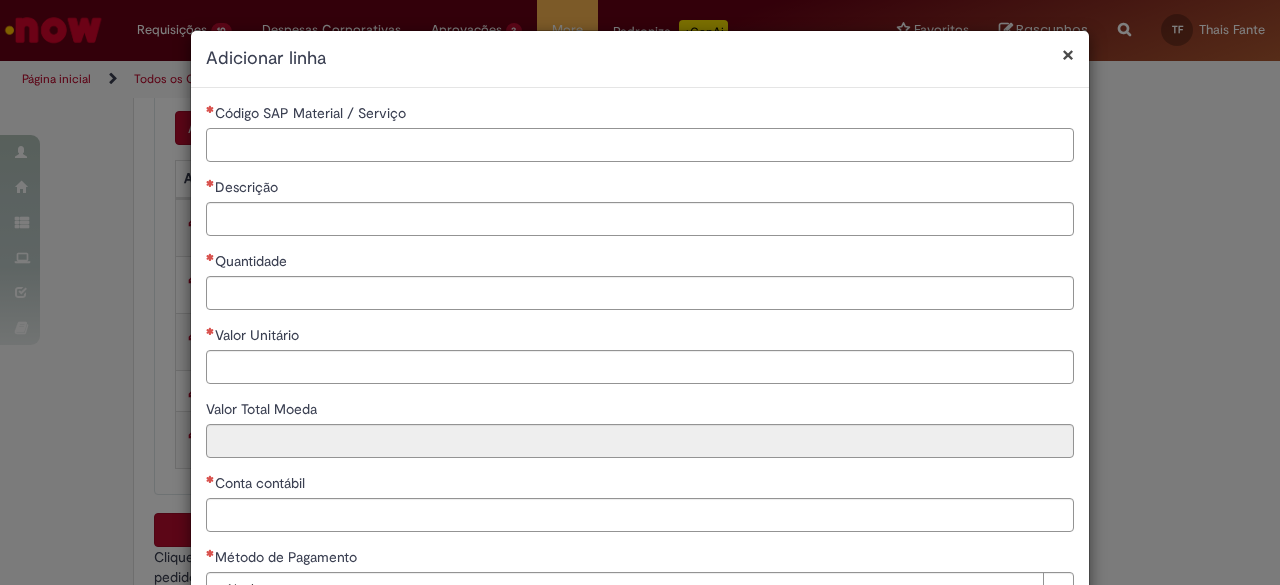paste on "********" 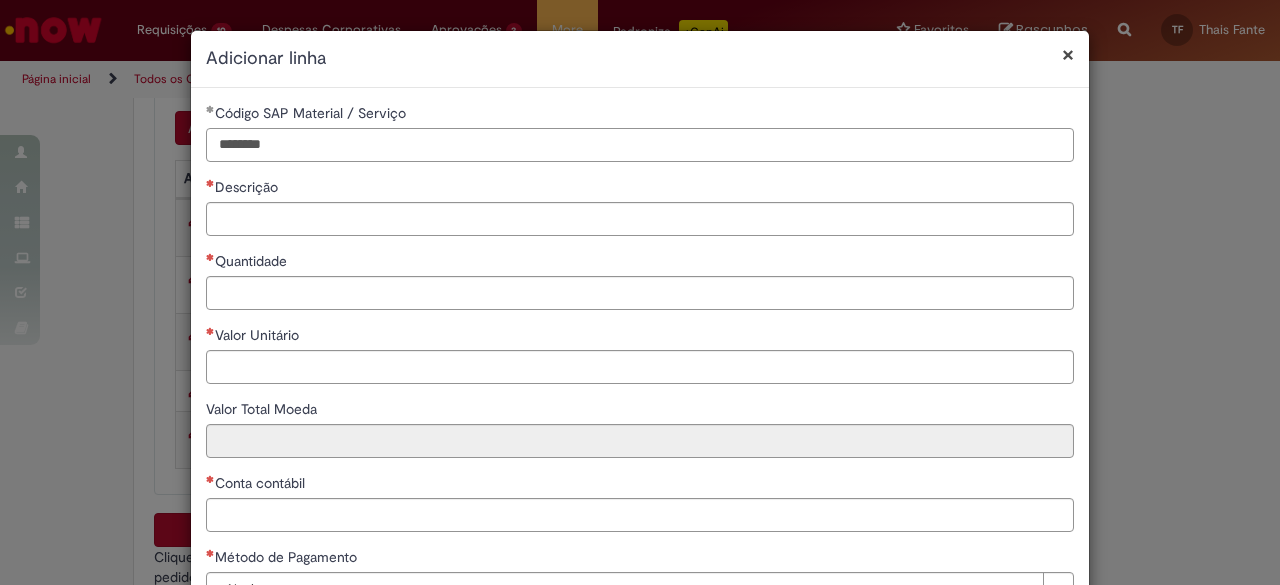 click on "********" at bounding box center [640, 145] 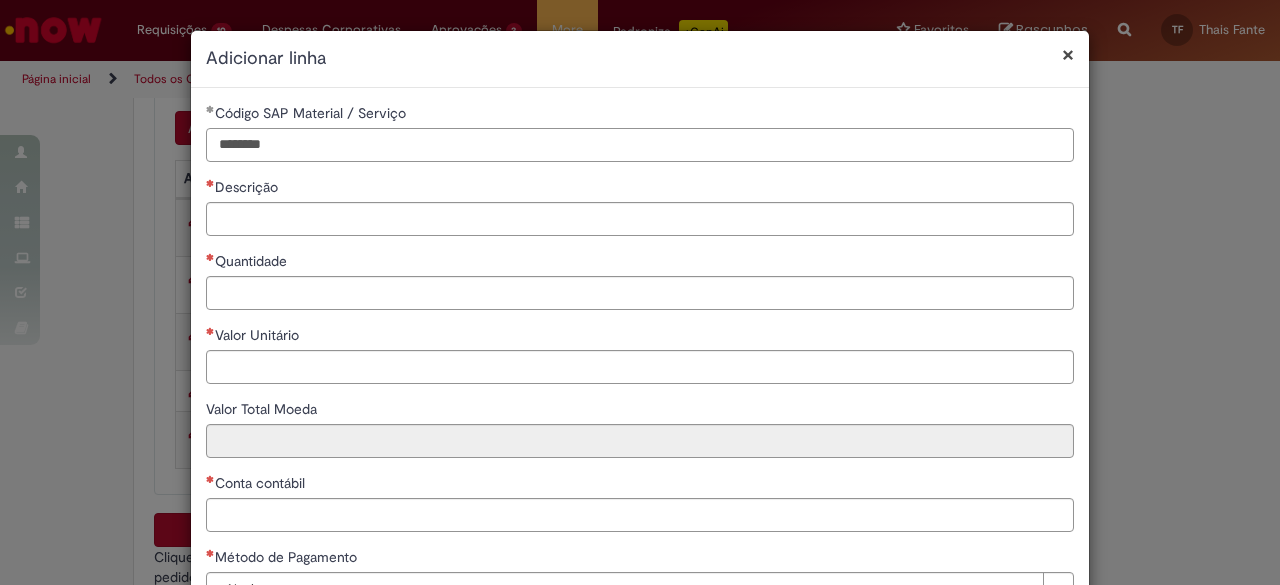 type on "********" 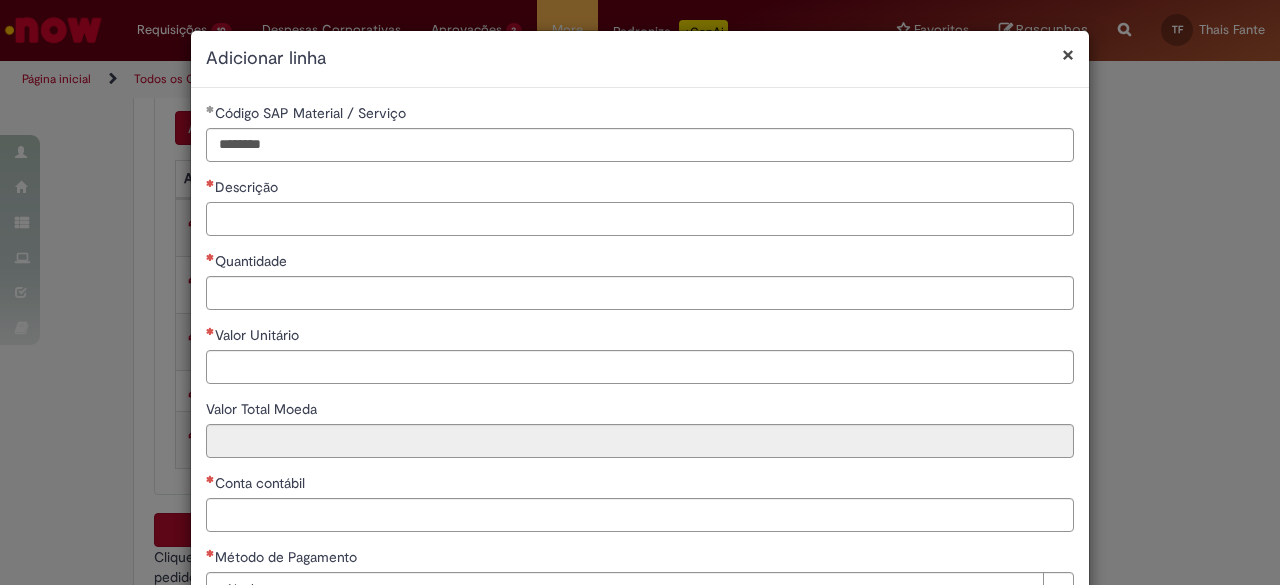 click on "Descrição" at bounding box center (640, 219) 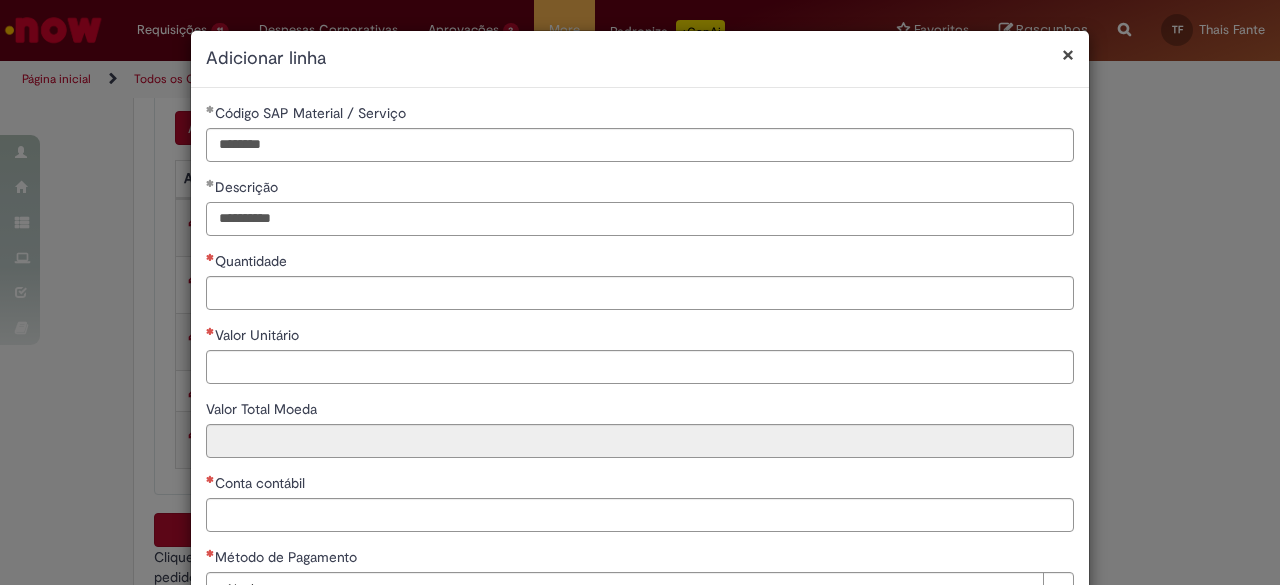 type on "**********" 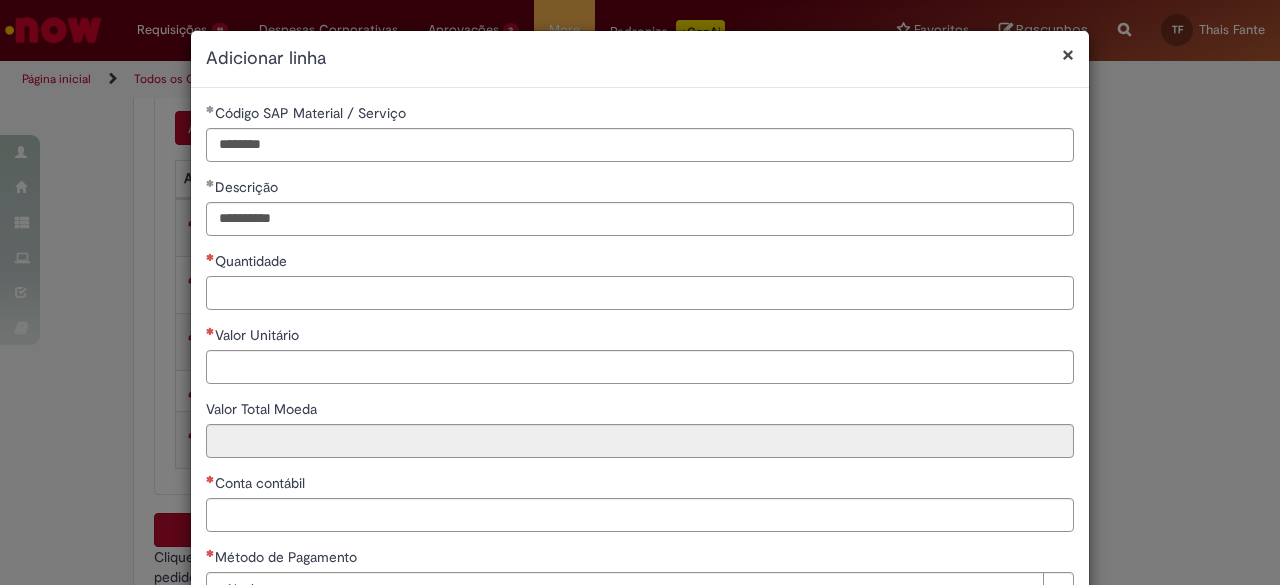 click on "Quantidade" at bounding box center [640, 293] 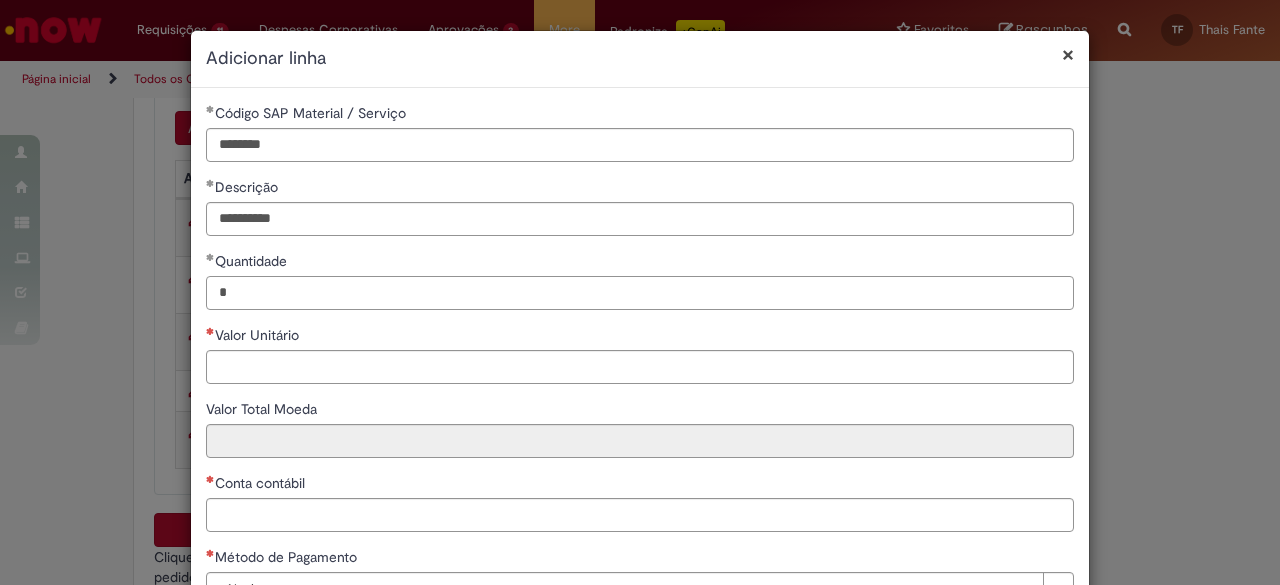 type on "*" 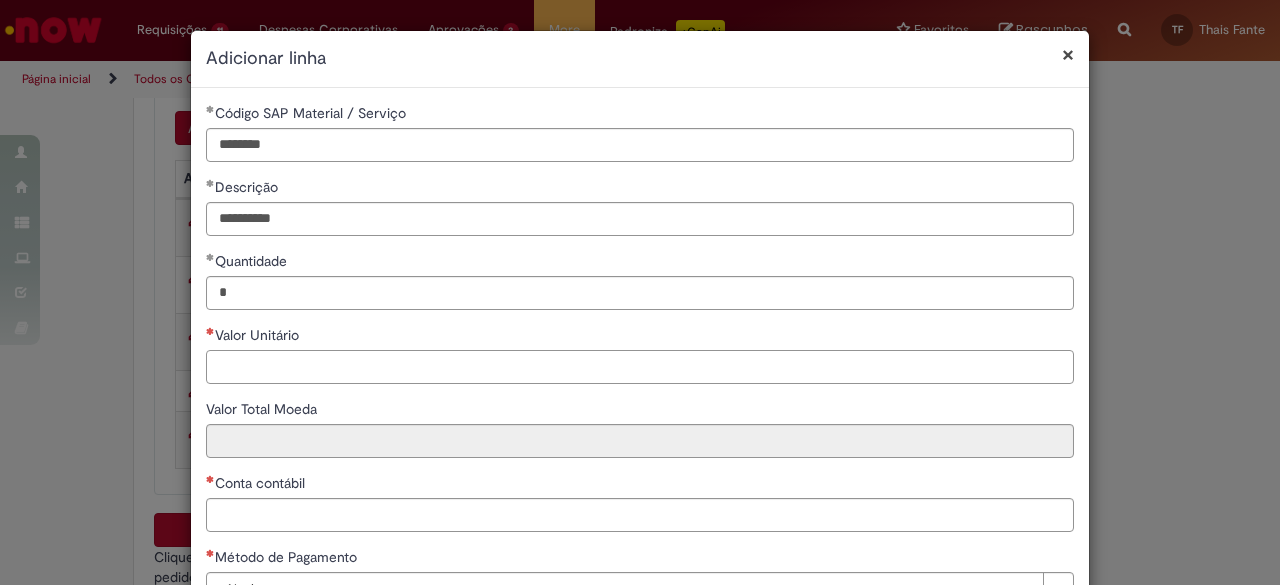 click on "Valor Unitário" at bounding box center [640, 367] 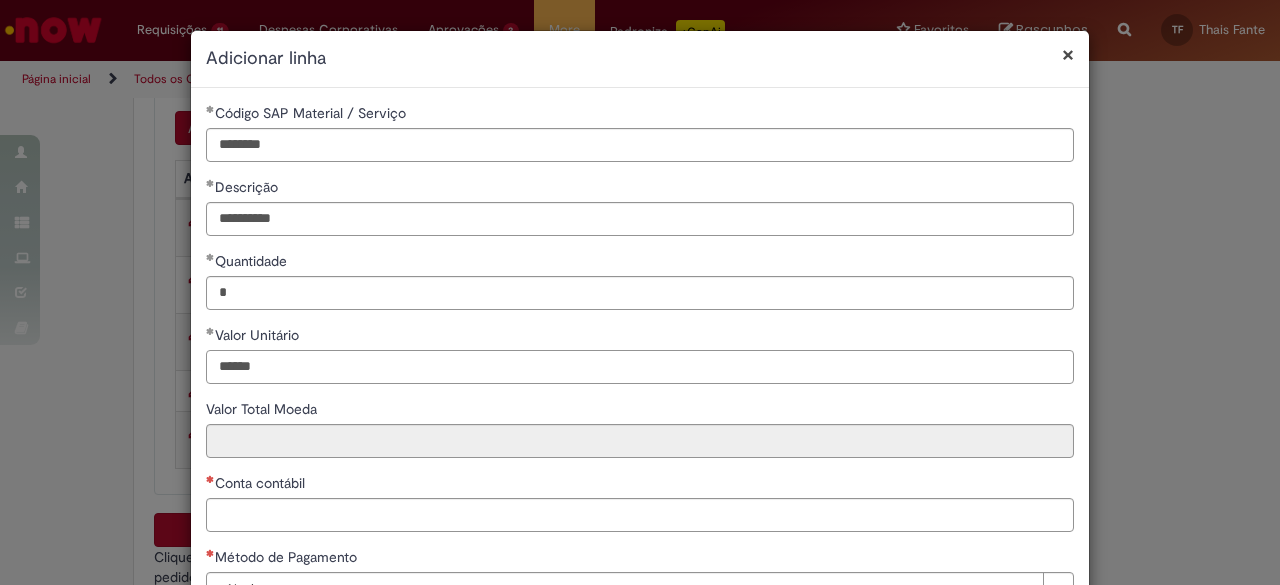 type on "******" 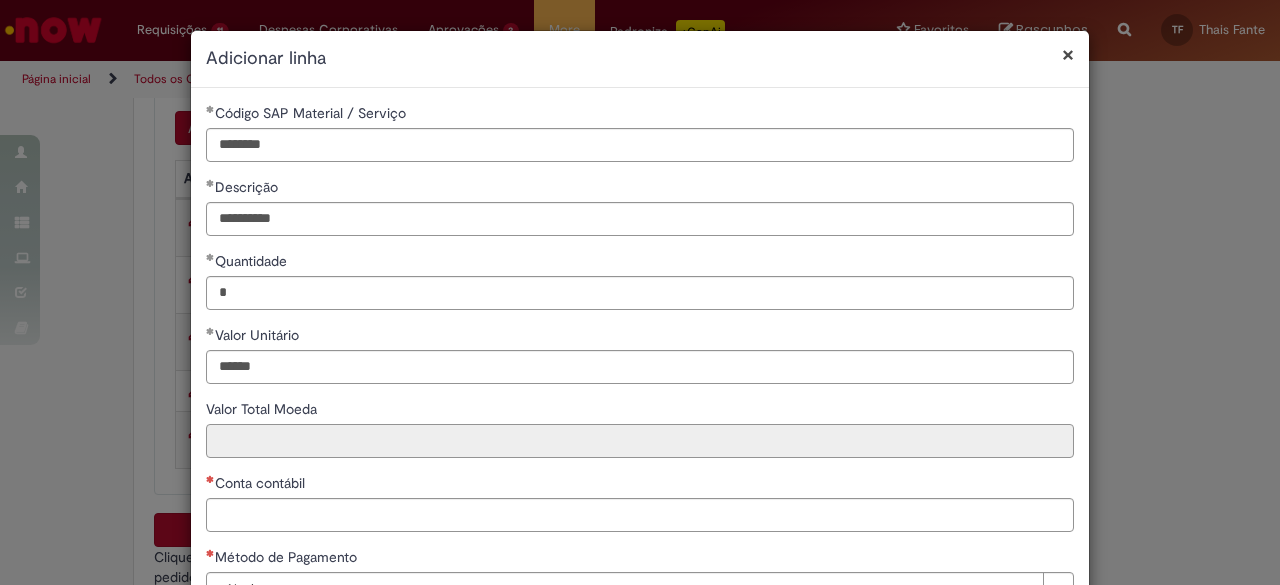 type on "******" 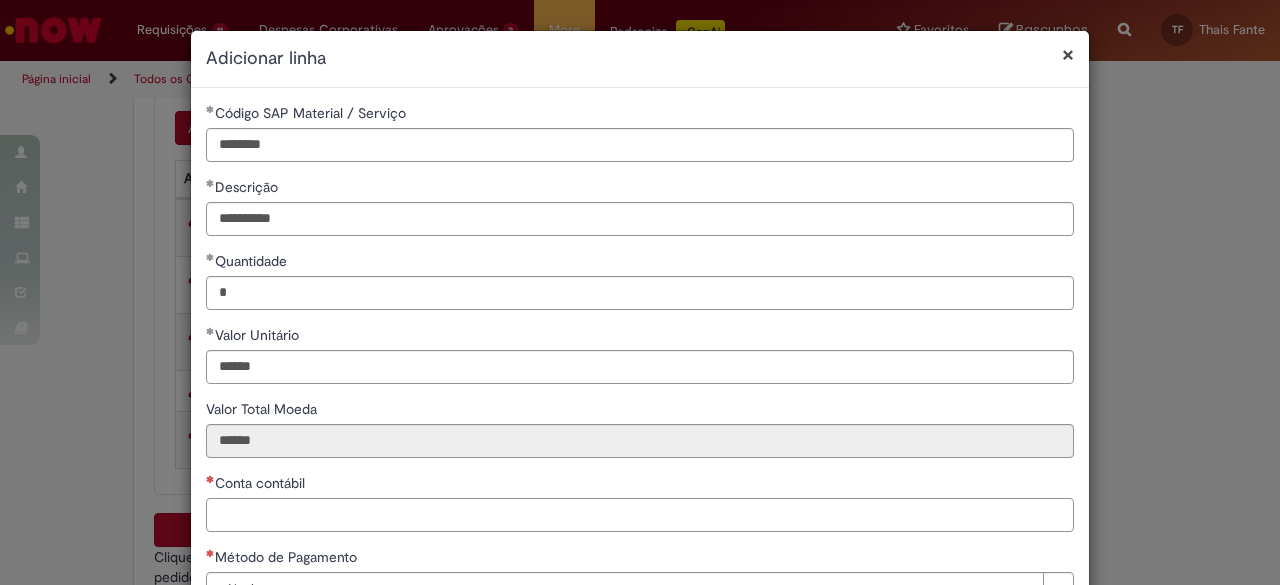 paste on "*******" 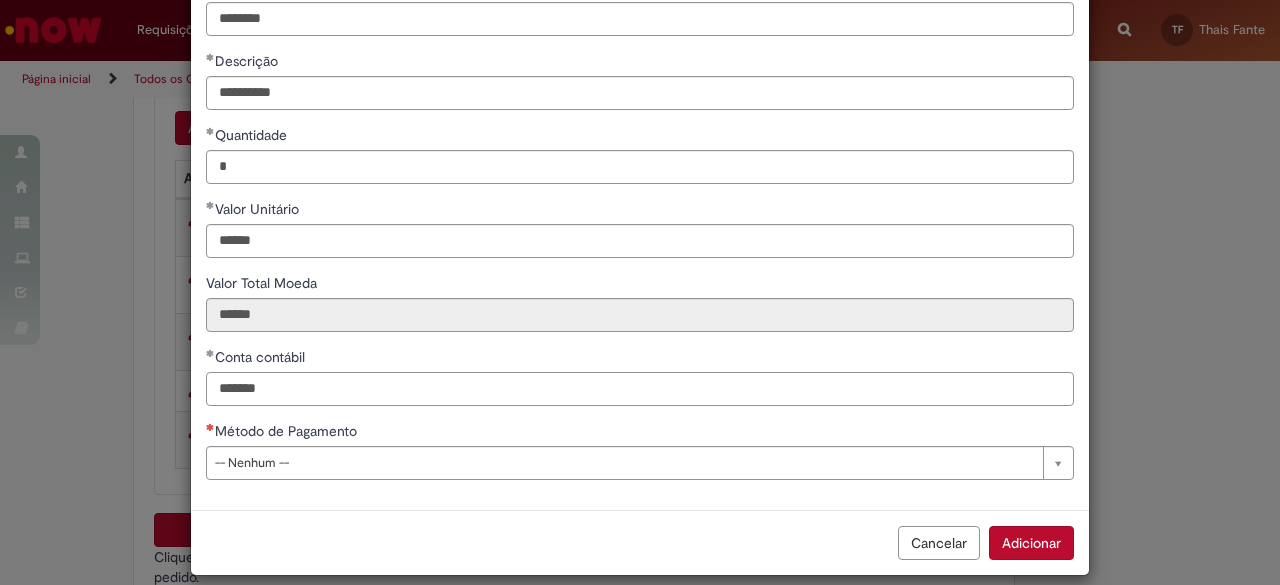 scroll, scrollTop: 144, scrollLeft: 0, axis: vertical 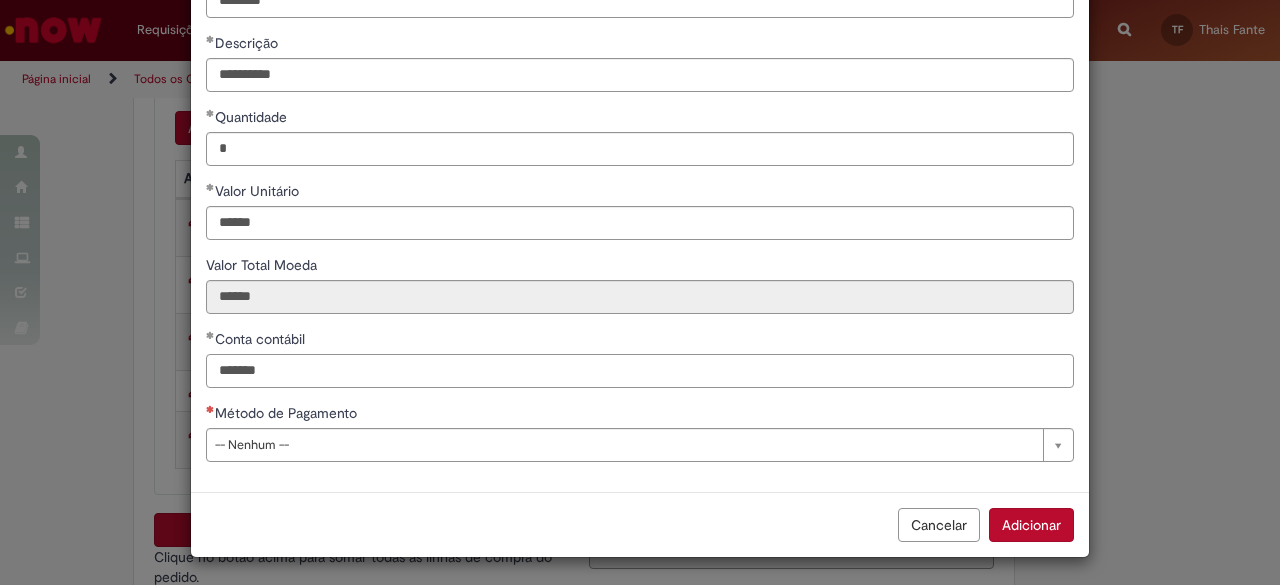 type on "*******" 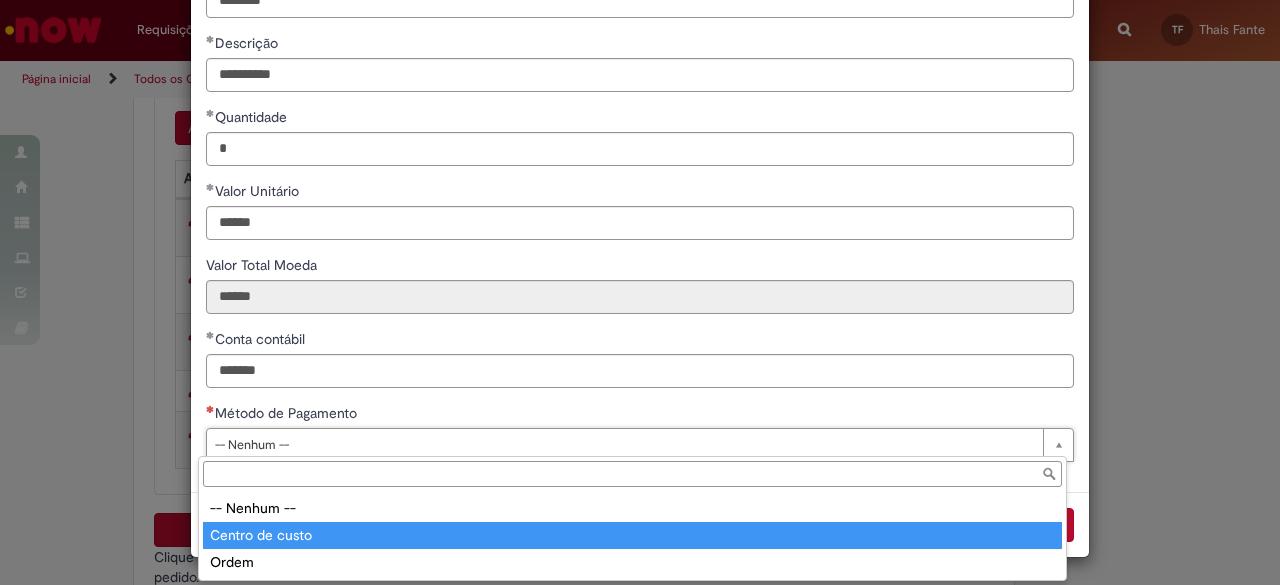type on "**********" 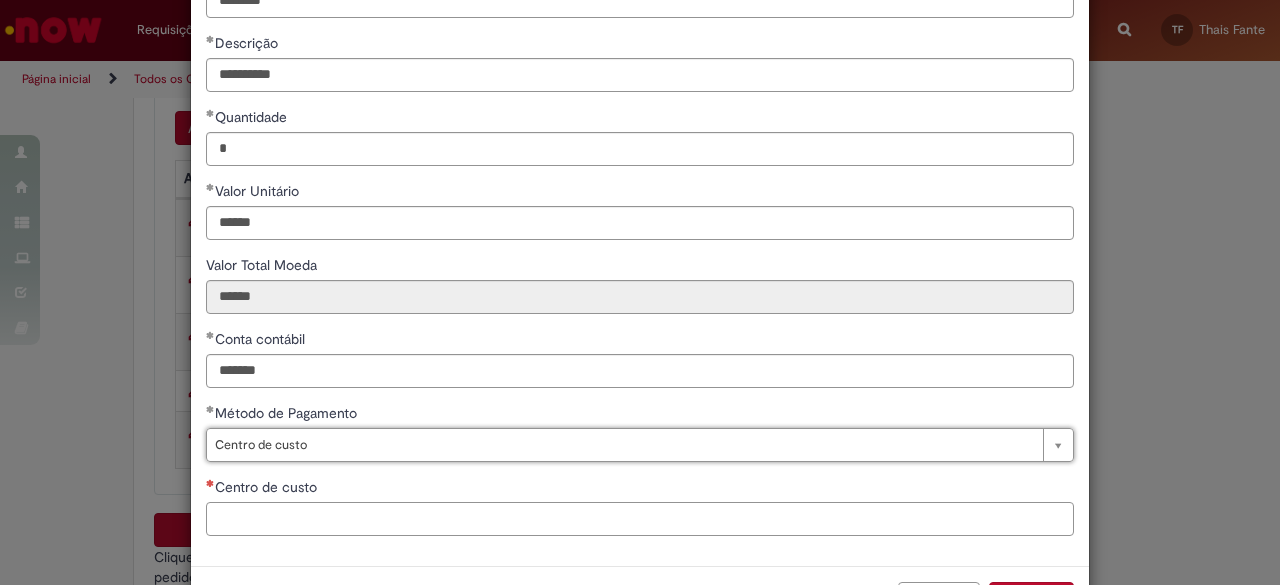 click on "Centro de custo" at bounding box center (640, 519) 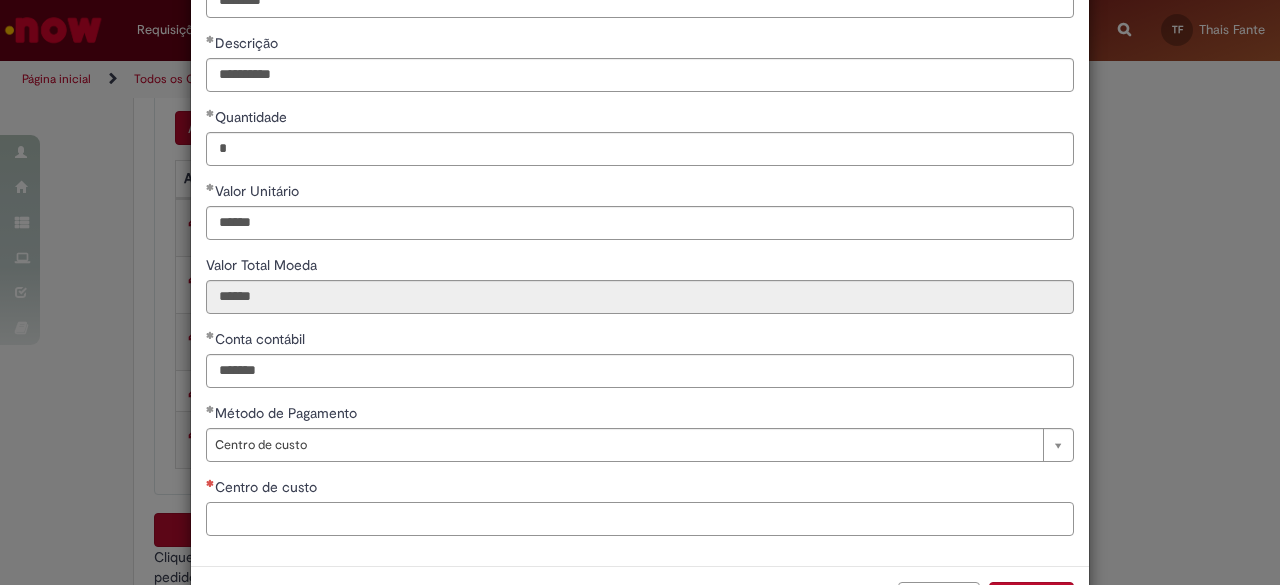 paste on "**********" 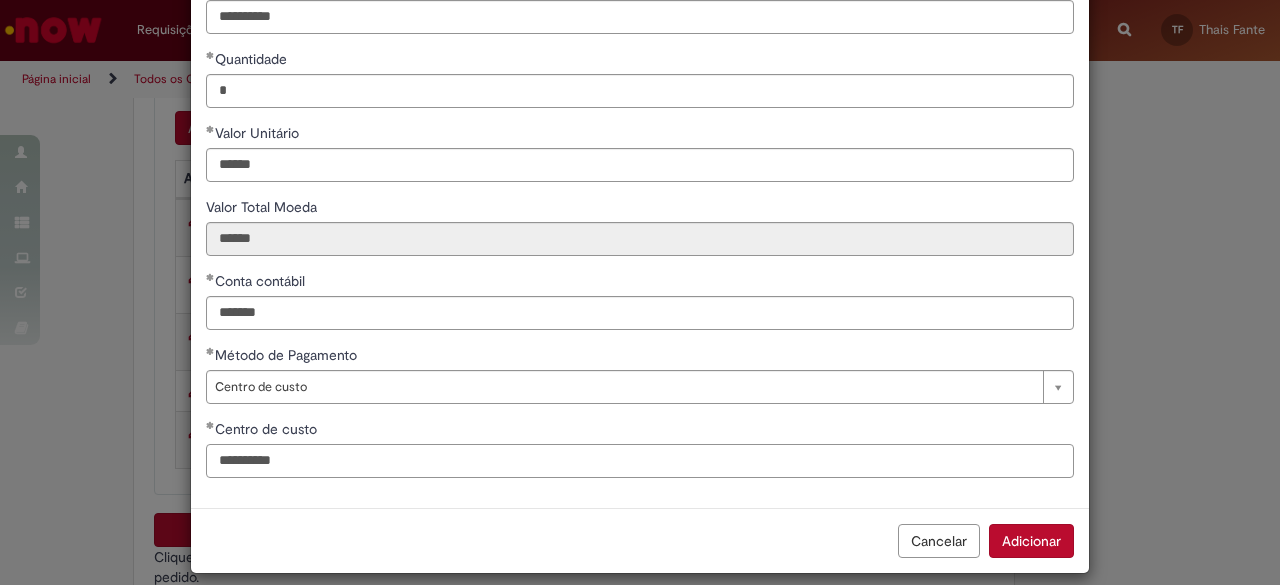 scroll, scrollTop: 218, scrollLeft: 0, axis: vertical 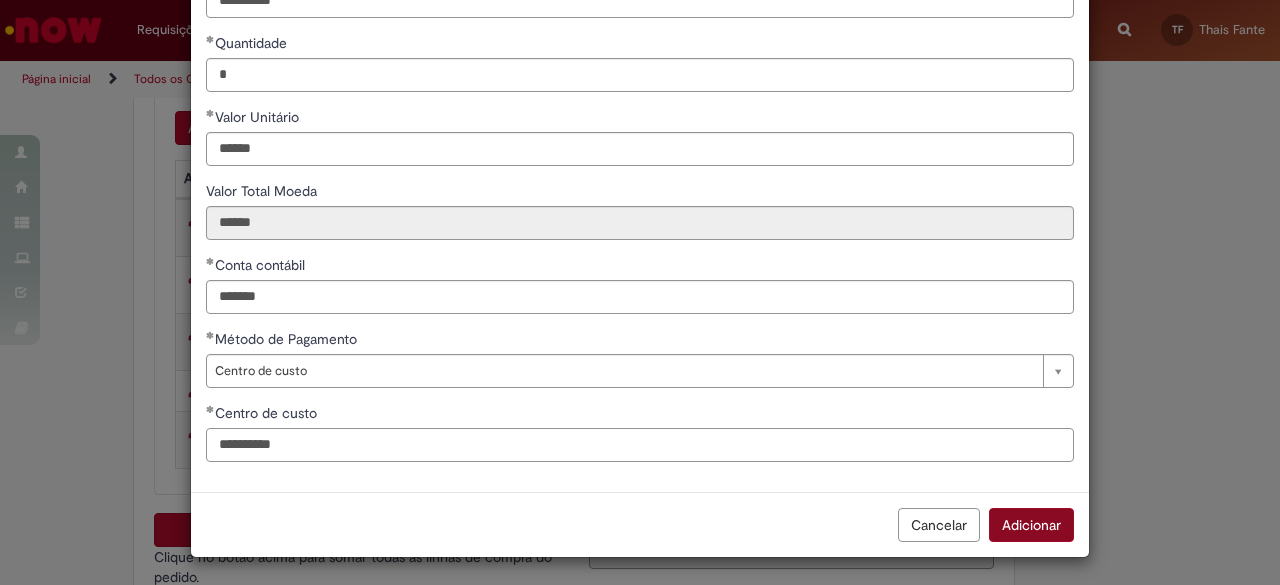 type on "**********" 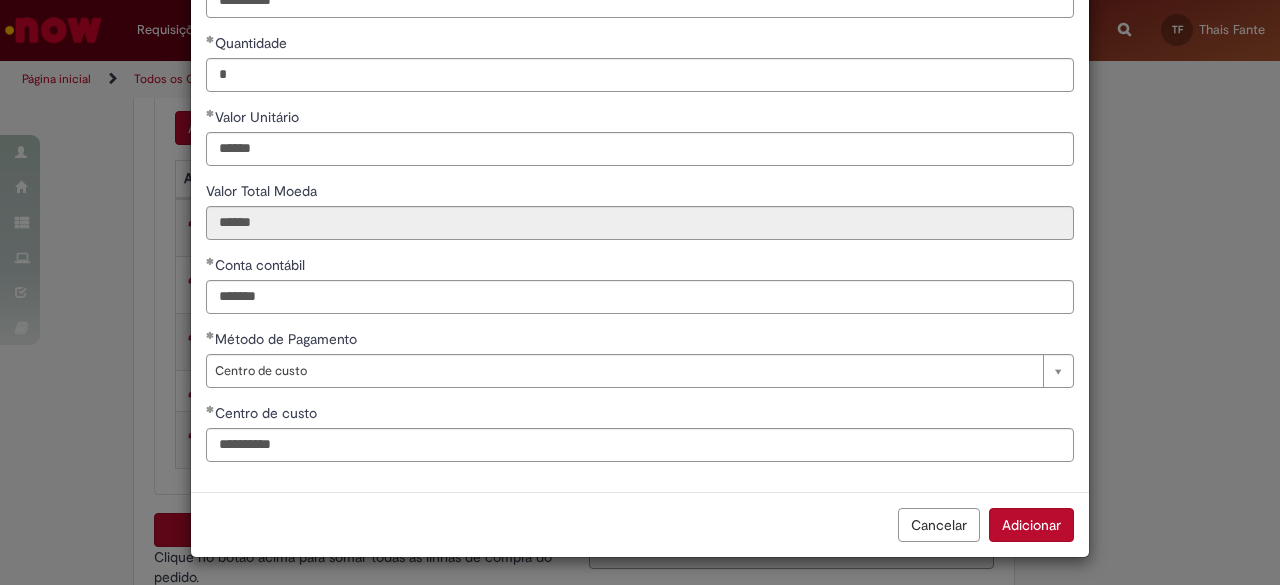 click on "Adicionar" at bounding box center [1031, 525] 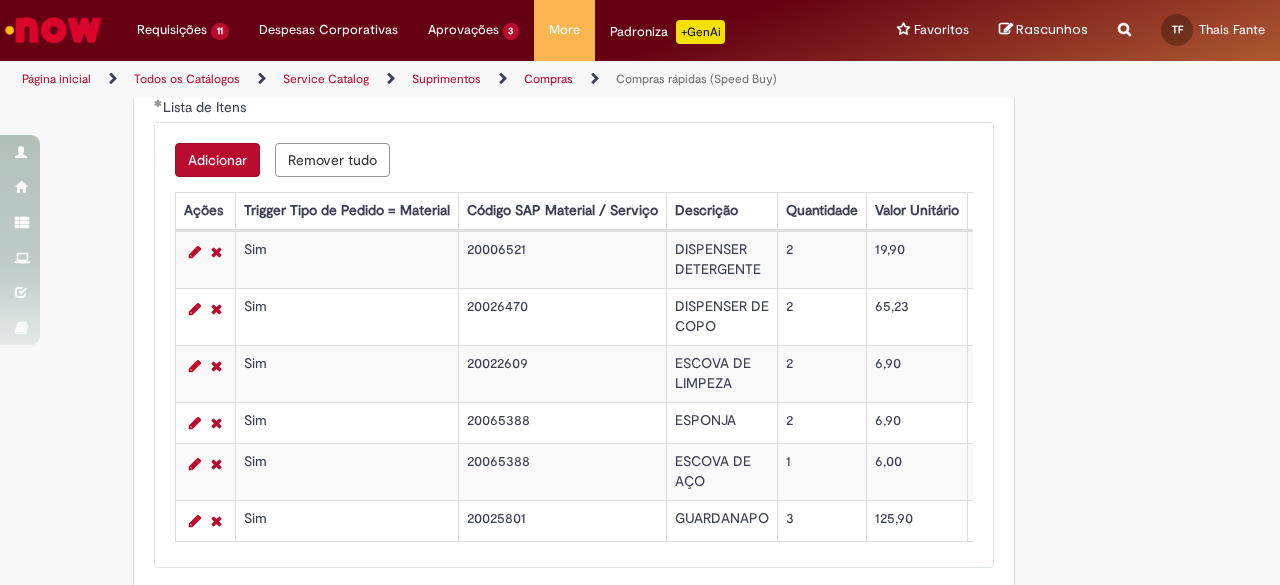 scroll, scrollTop: 3200, scrollLeft: 0, axis: vertical 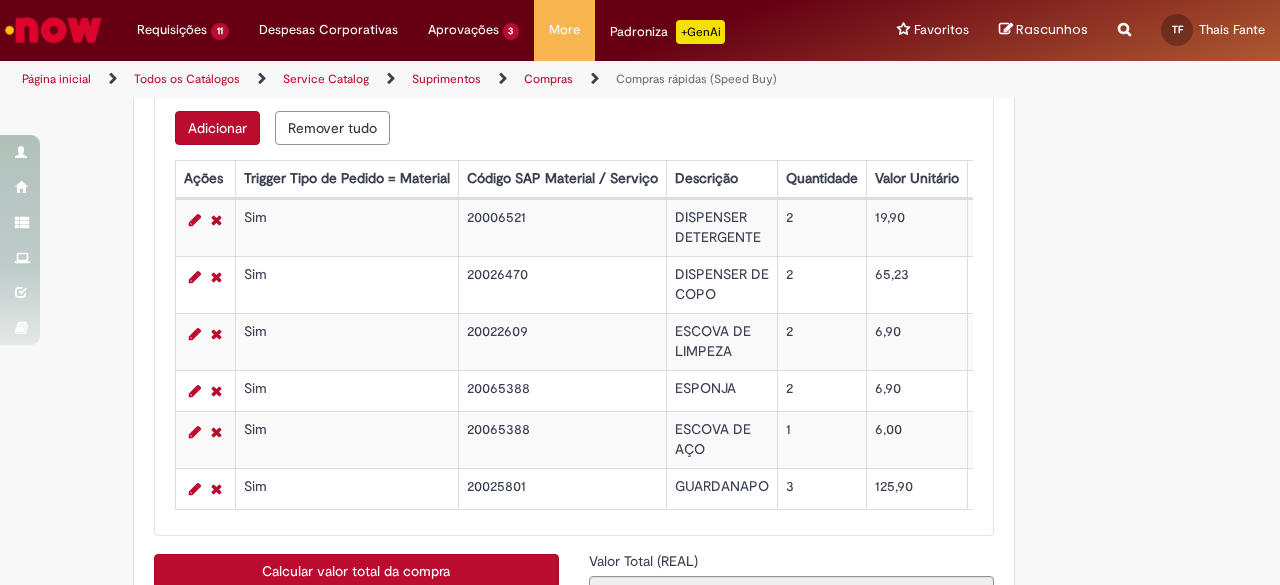 click on "Adicionar" at bounding box center [217, 128] 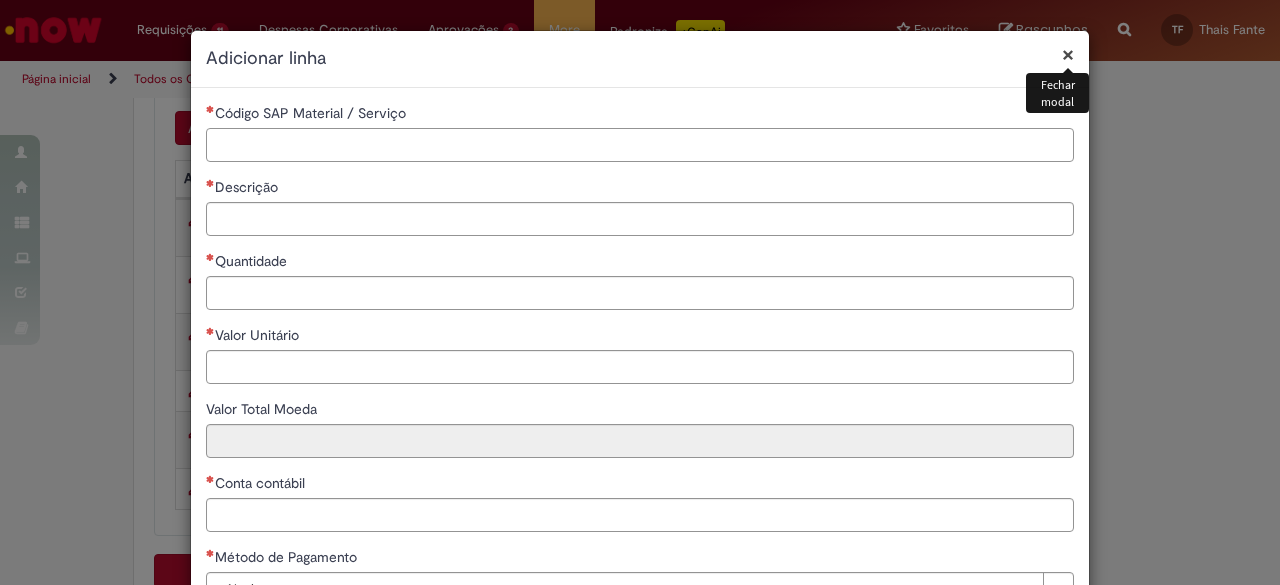 click on "Código SAP Material / Serviço" at bounding box center [640, 145] 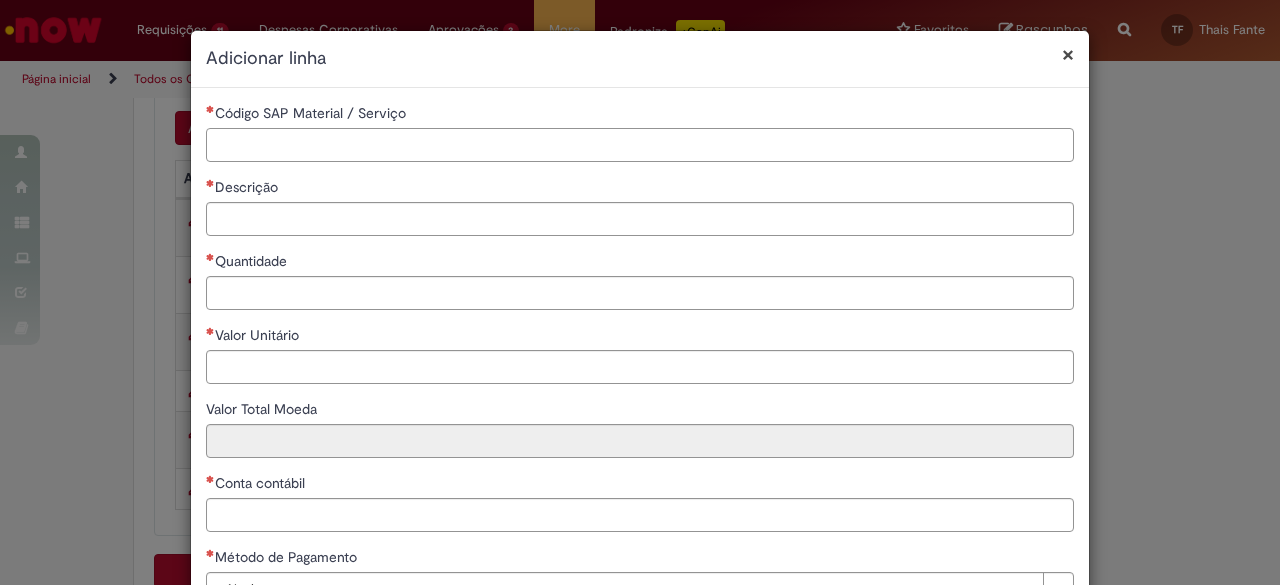 paste on "********" 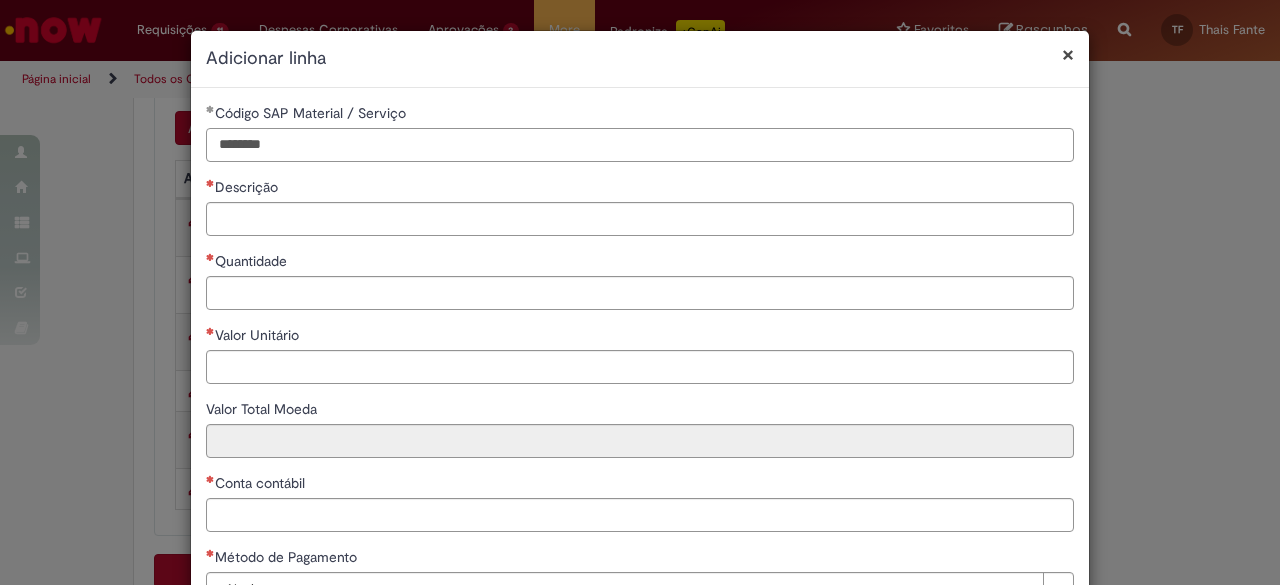 type on "********" 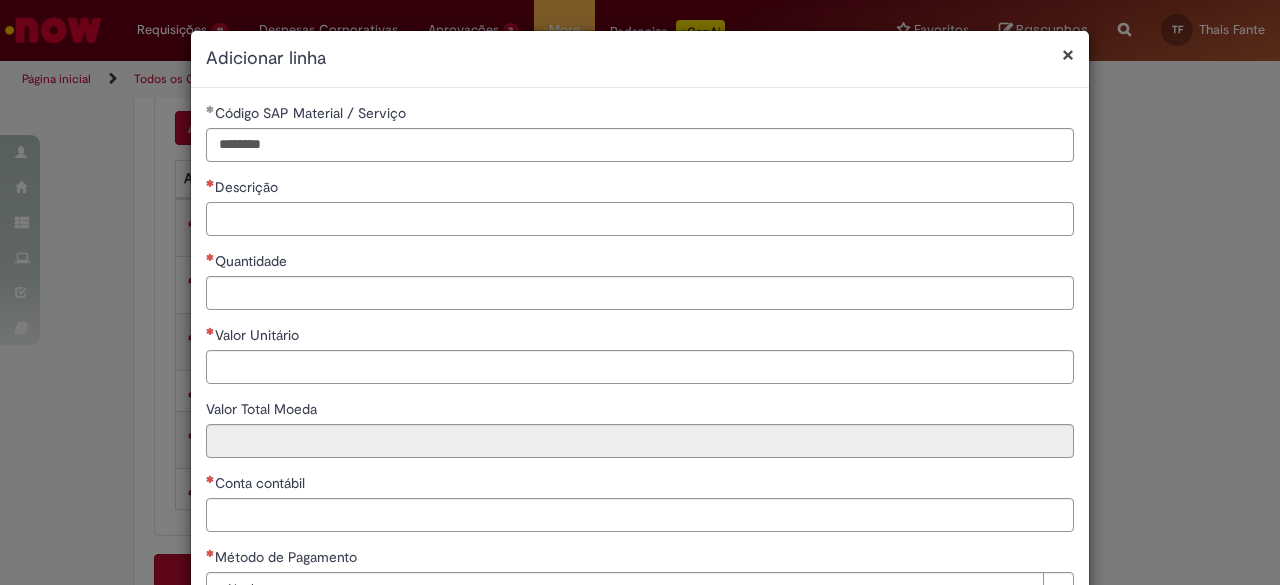 click on "Descrição" at bounding box center [640, 219] 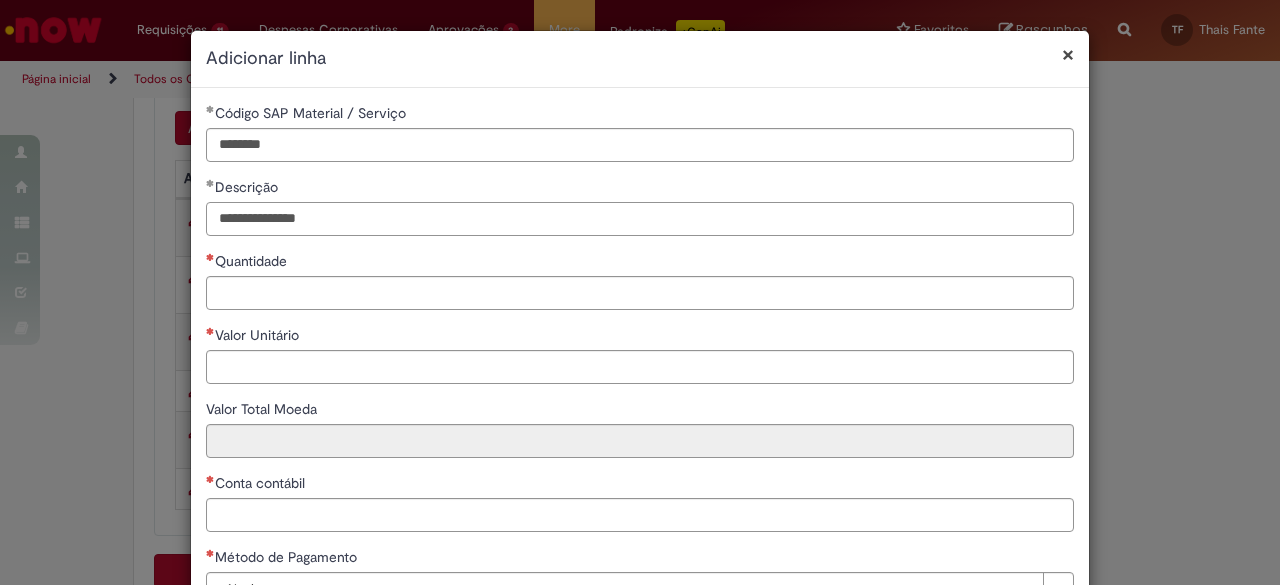 type on "**********" 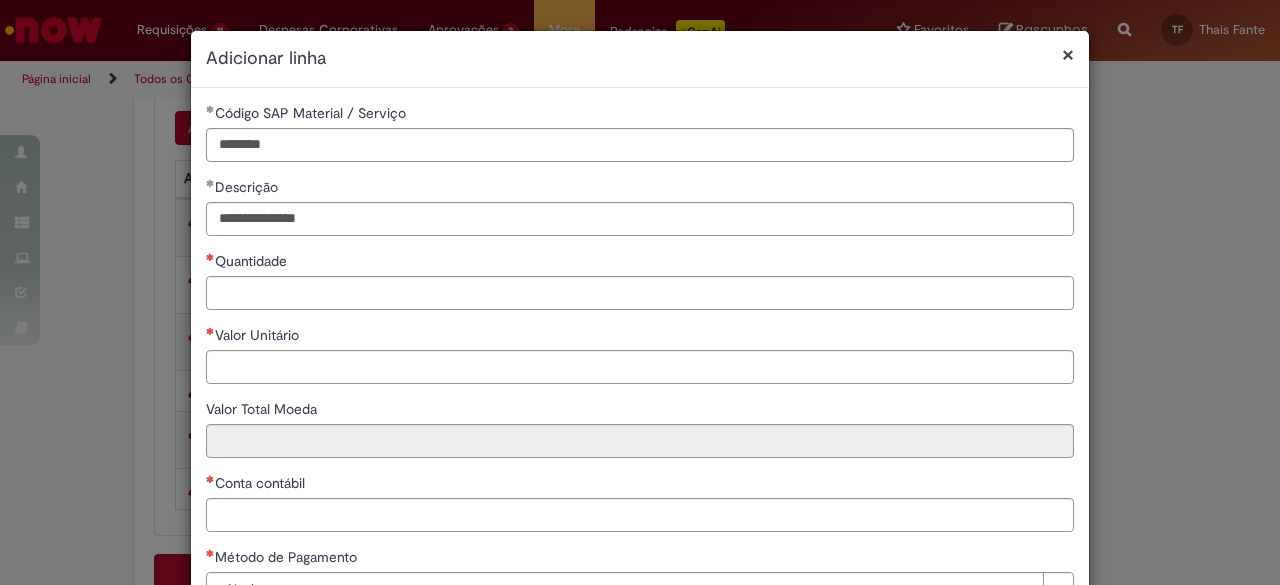 click on "**********" at bounding box center [640, 362] 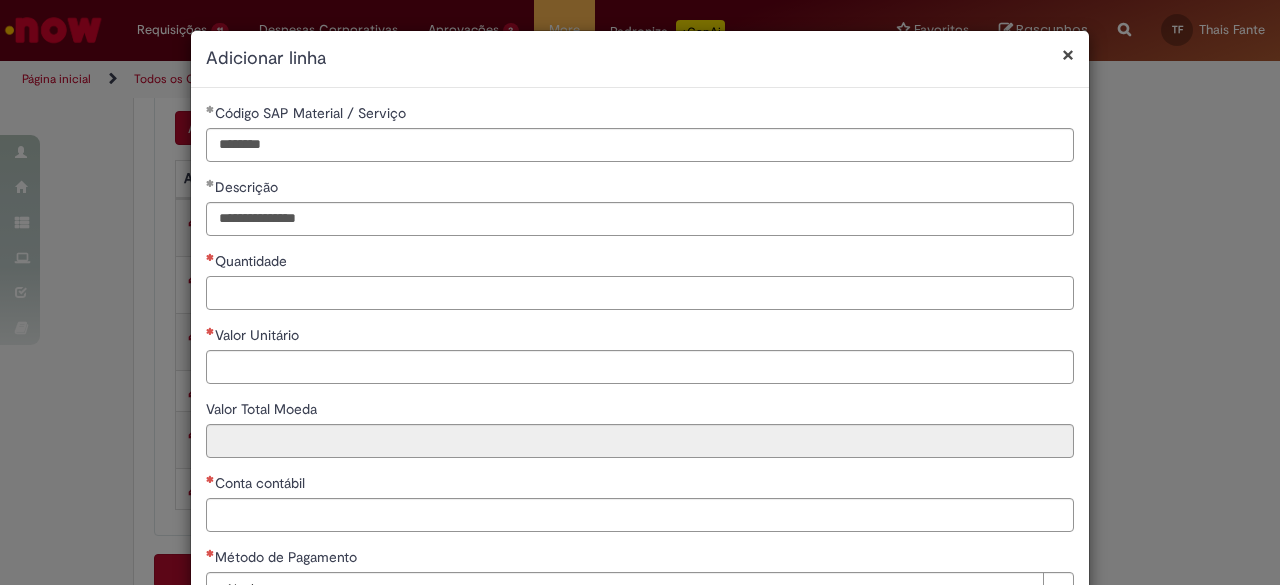 click on "Quantidade" at bounding box center [640, 293] 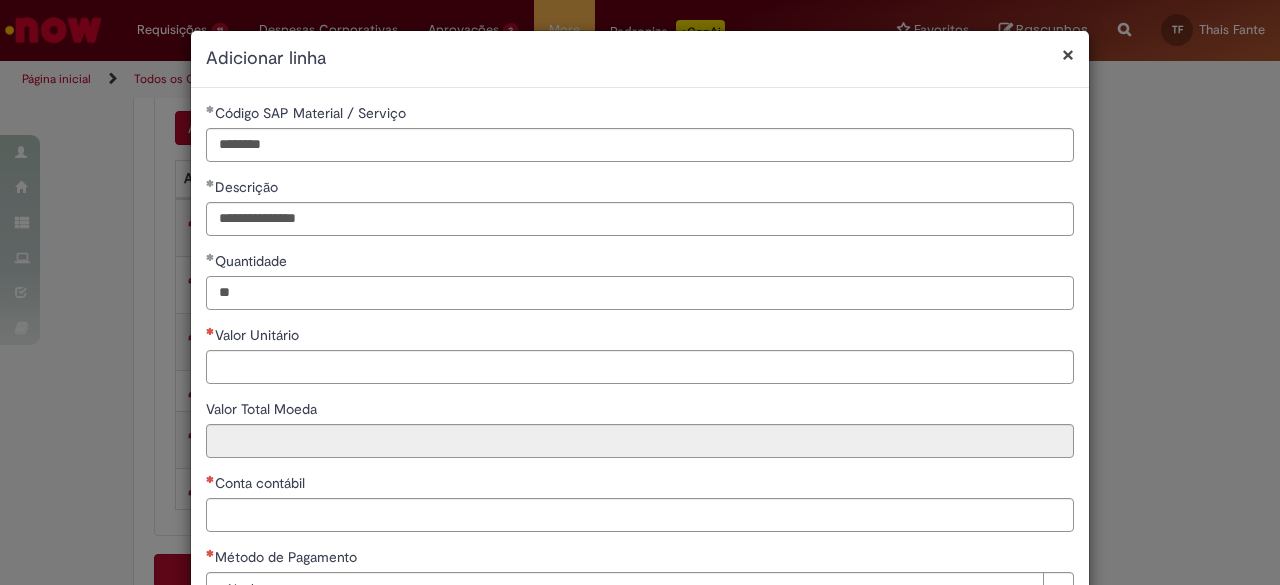 type on "**" 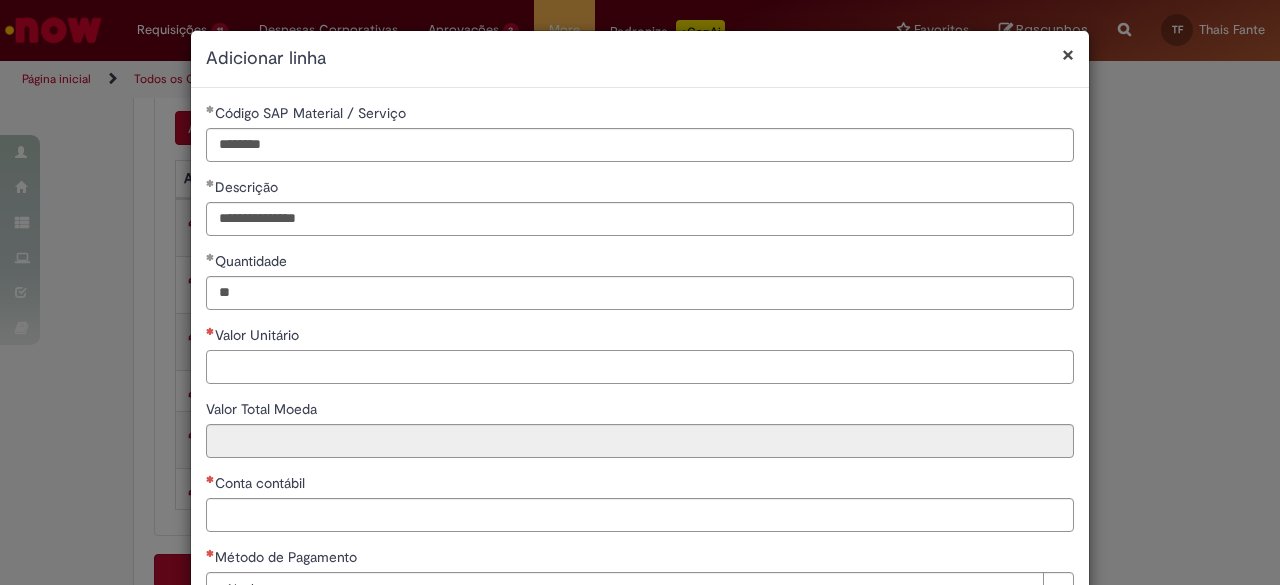 click on "Valor Unitário" at bounding box center [640, 367] 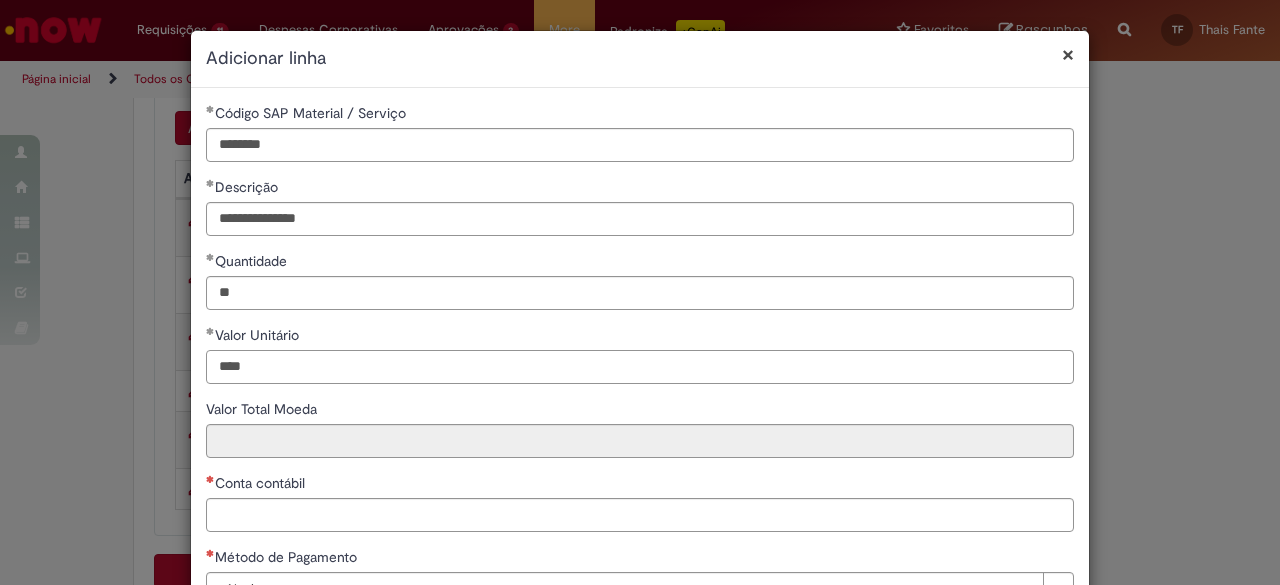 type on "****" 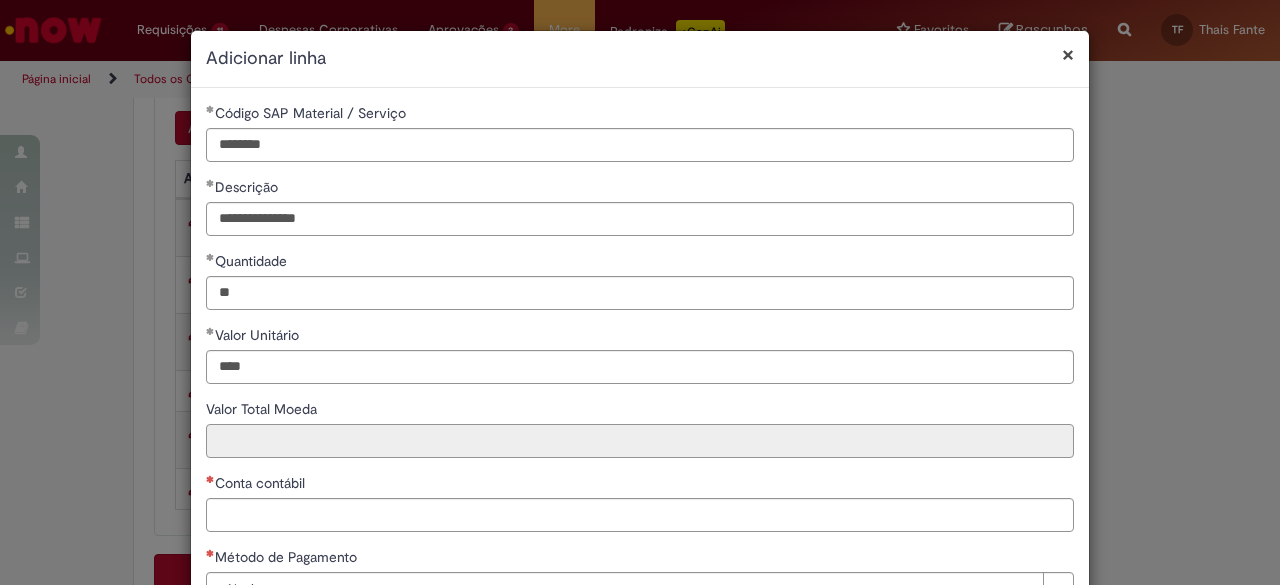 type on "******" 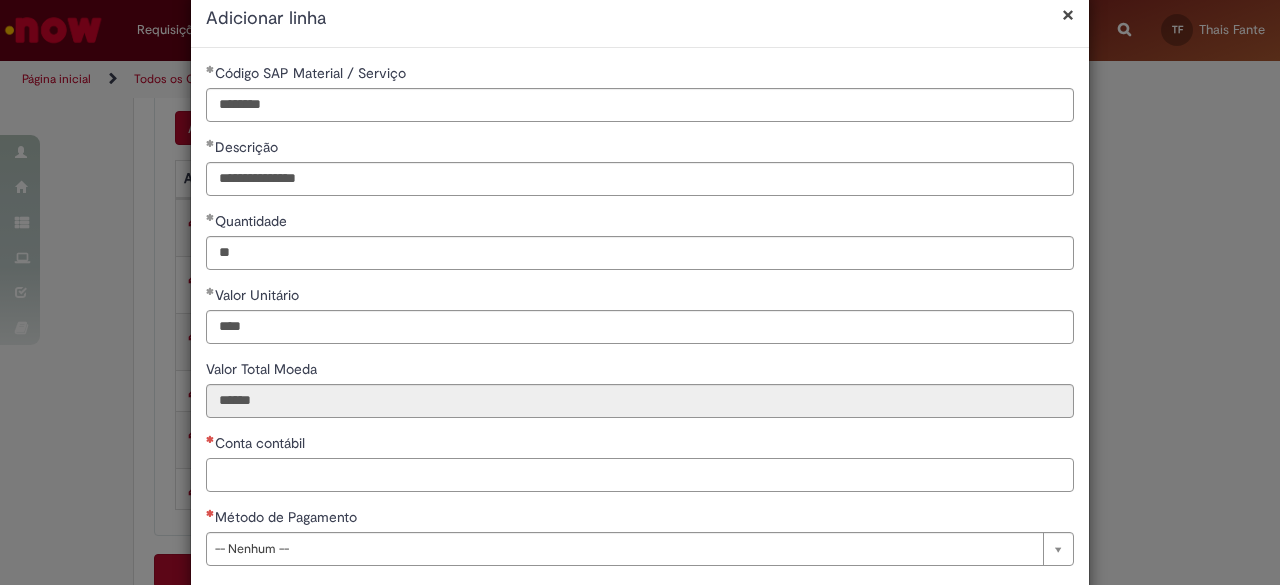 scroll, scrollTop: 100, scrollLeft: 0, axis: vertical 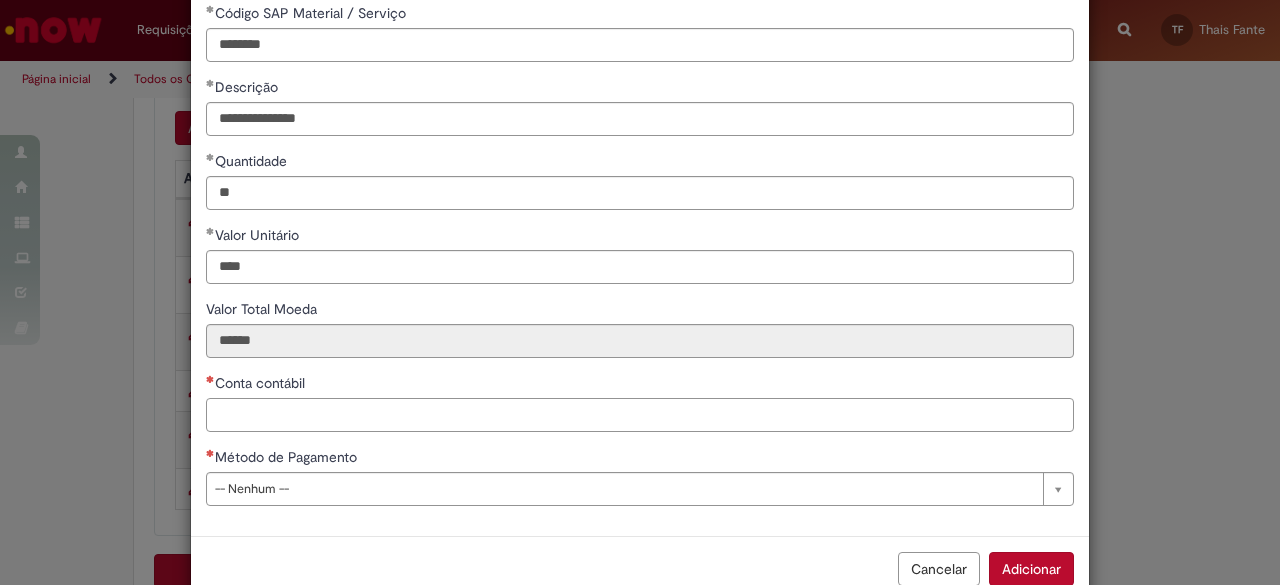 paste on "*******" 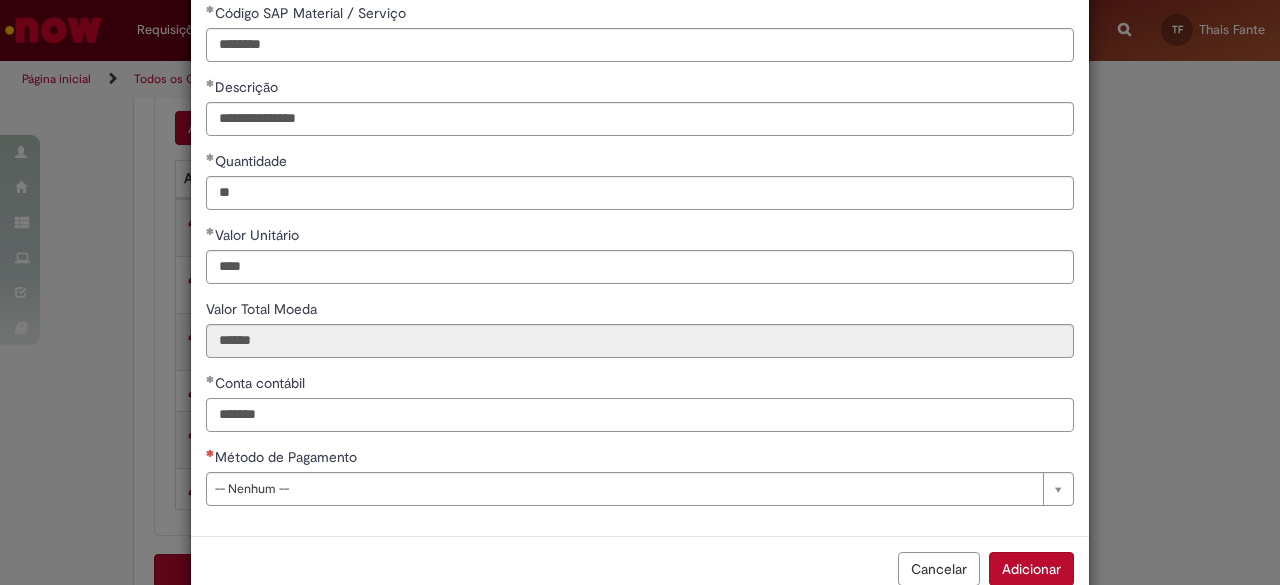type on "*******" 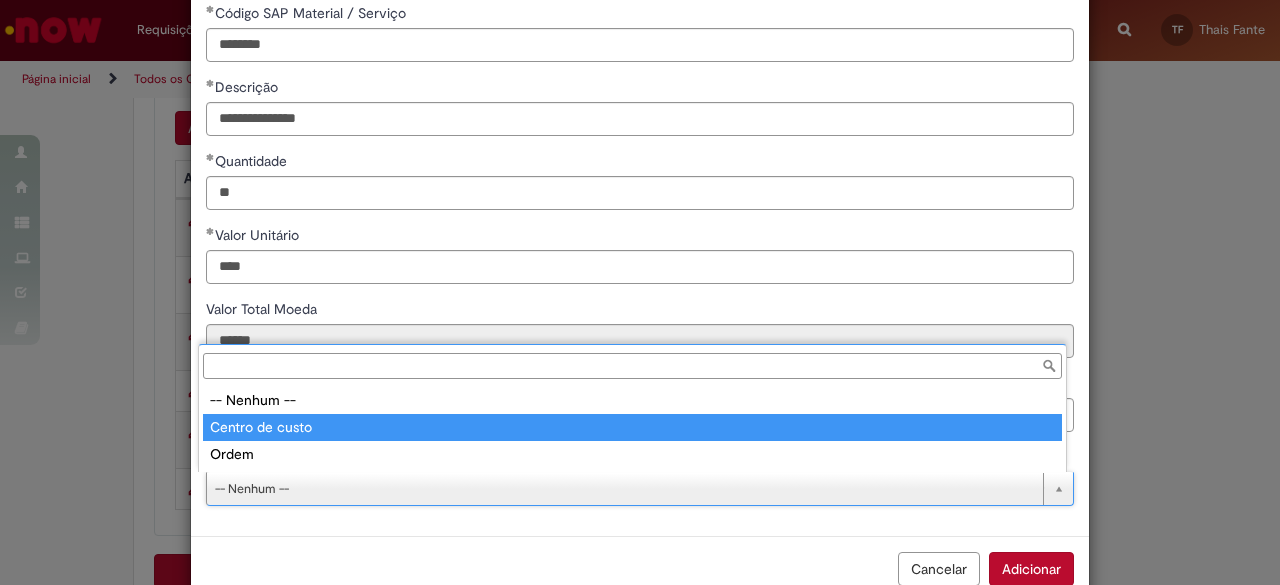 type on "**********" 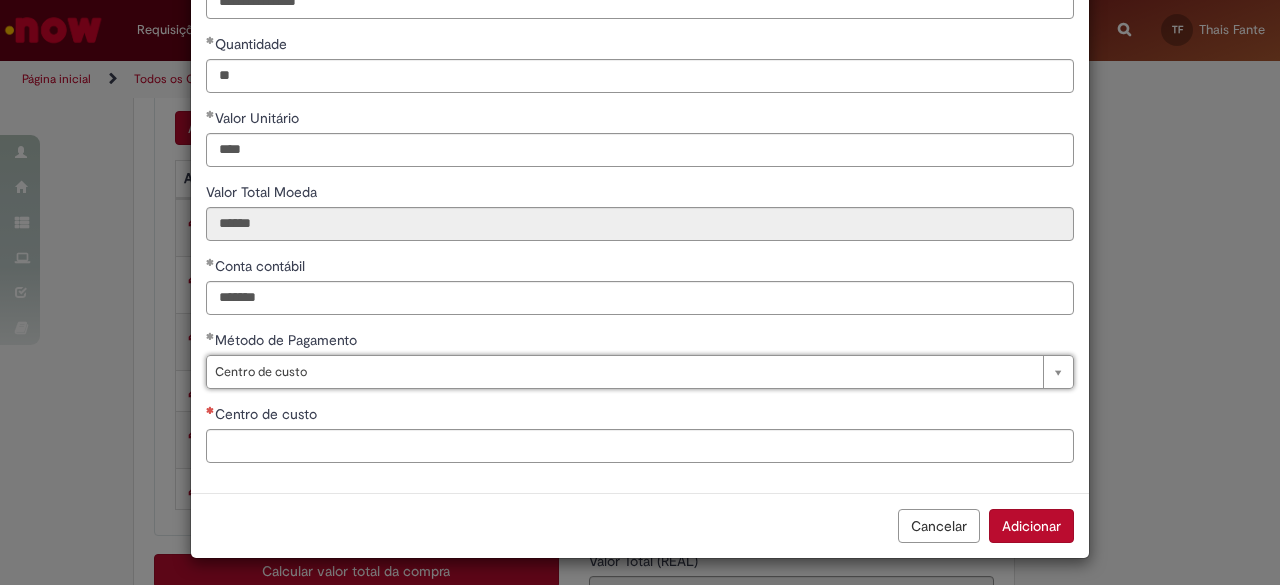 scroll, scrollTop: 218, scrollLeft: 0, axis: vertical 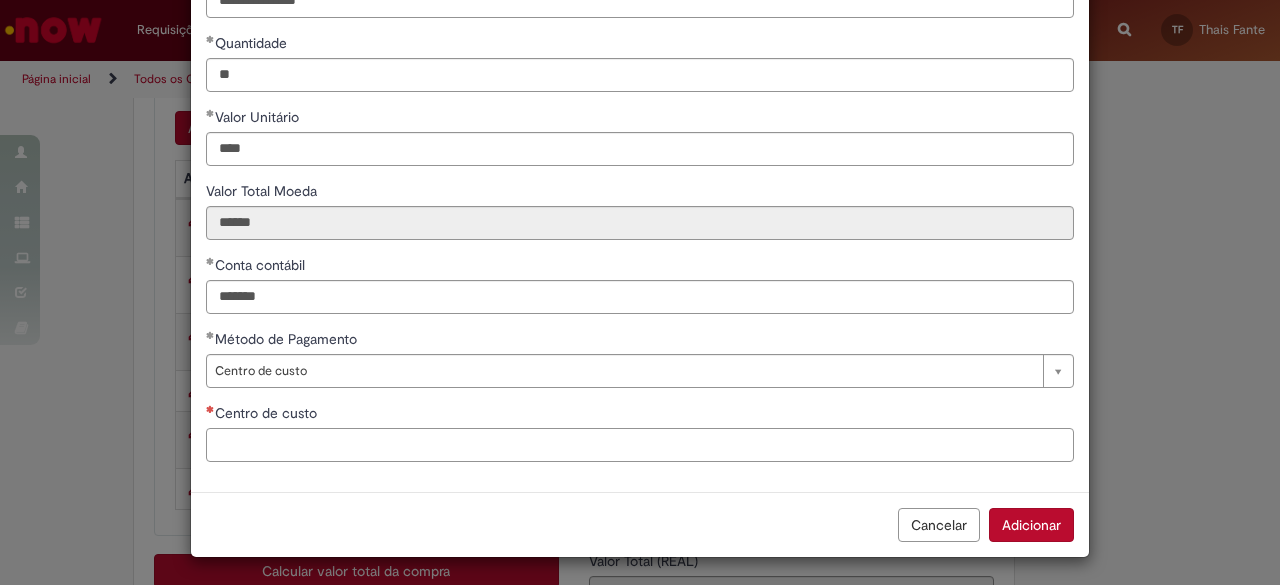 click on "Centro de custo" at bounding box center (640, 445) 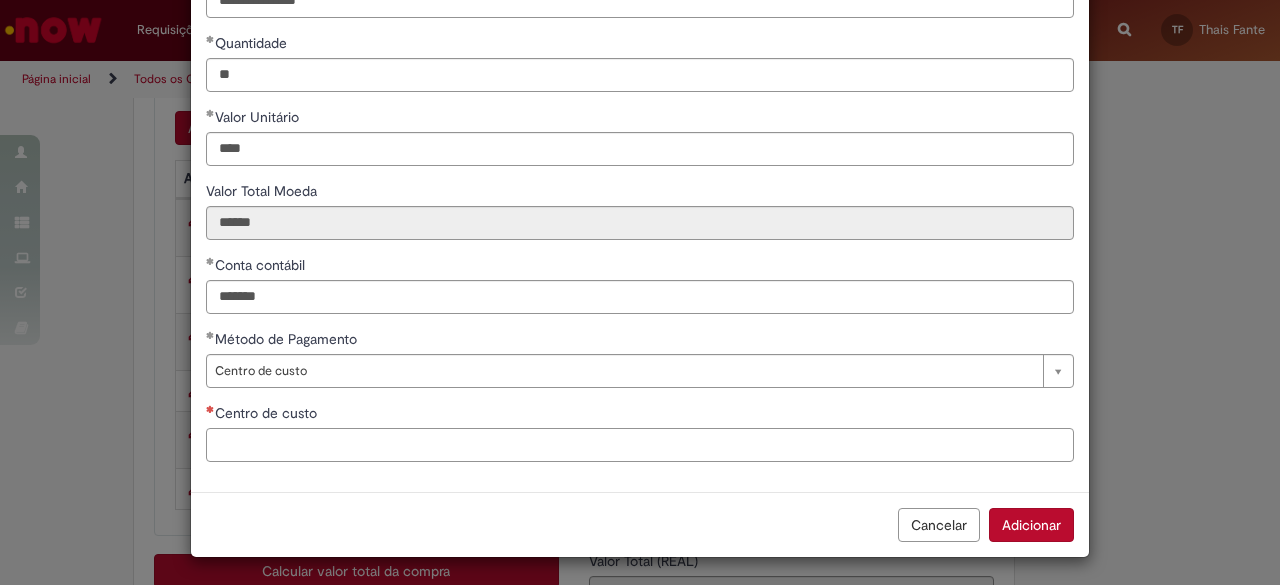 paste on "**********" 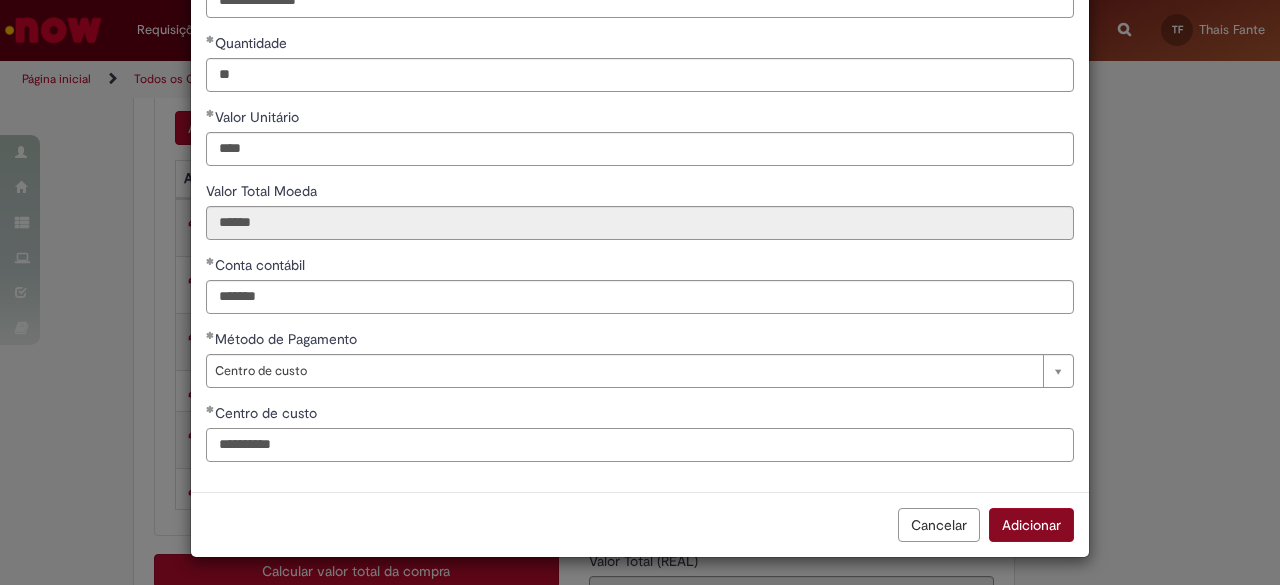 type on "**********" 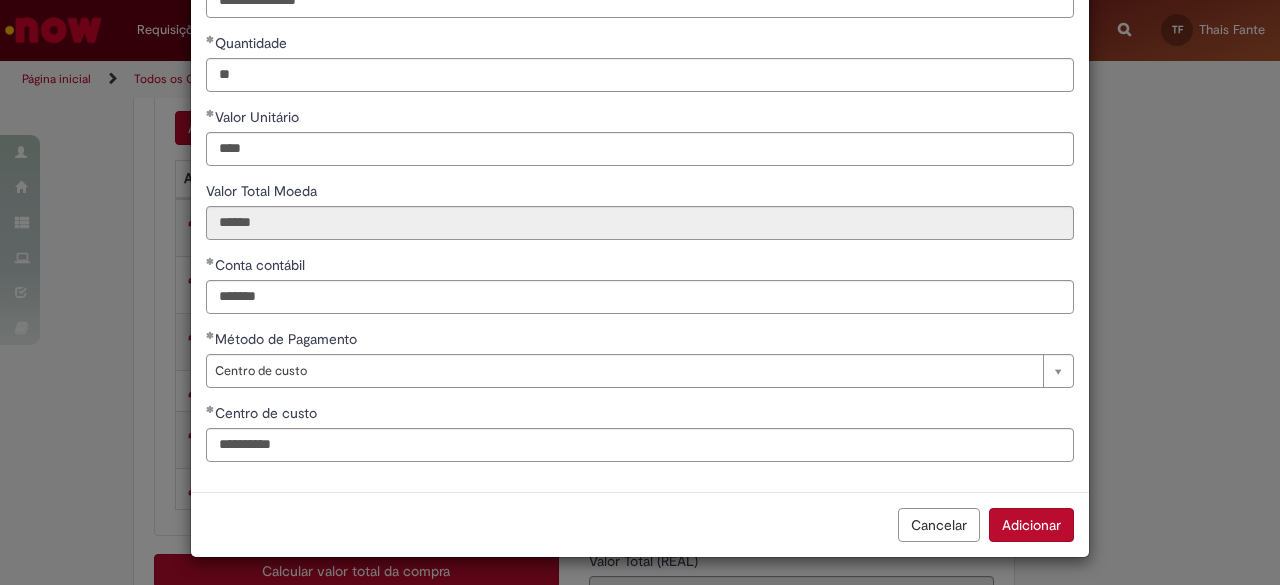click on "Adicionar" at bounding box center [1031, 525] 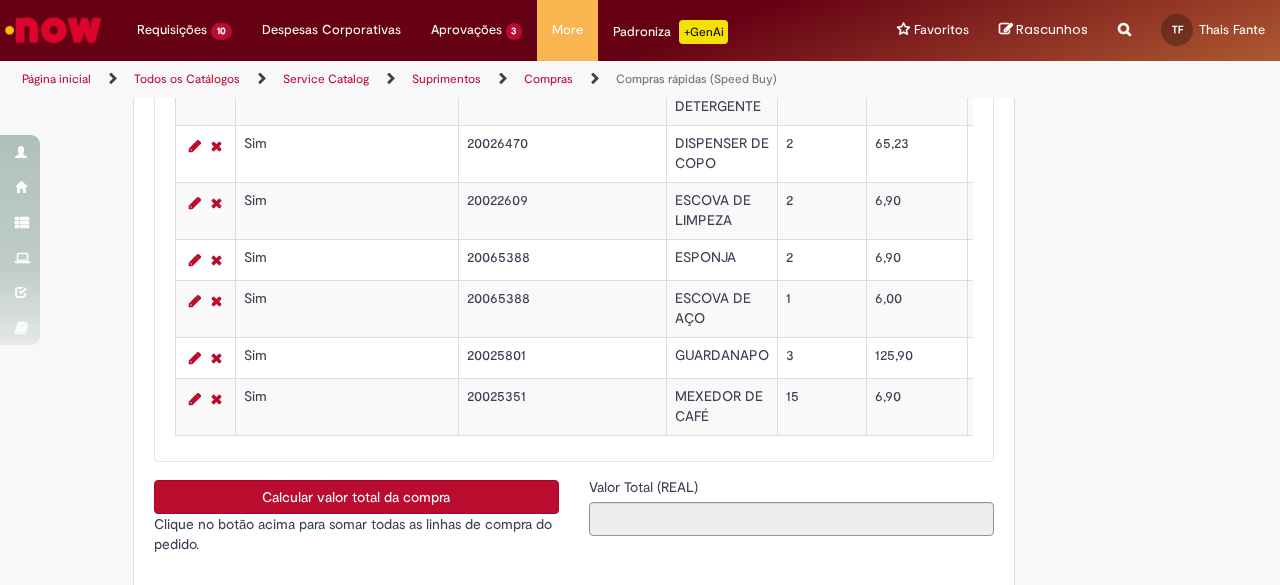 scroll, scrollTop: 3300, scrollLeft: 0, axis: vertical 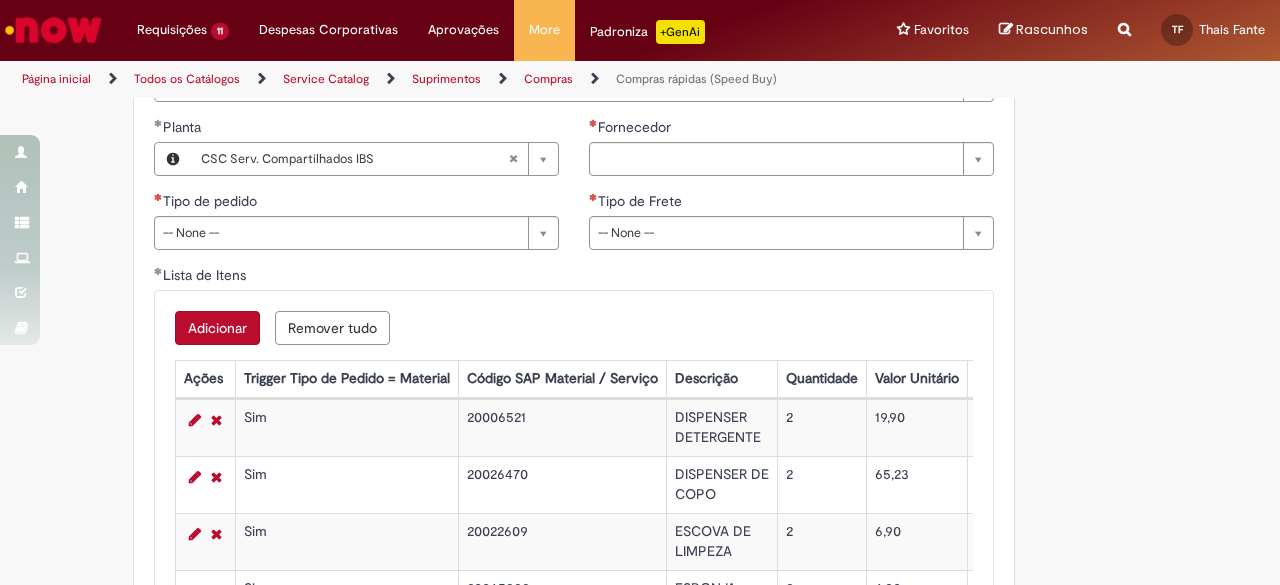 click on "Adicionar" at bounding box center (217, 328) 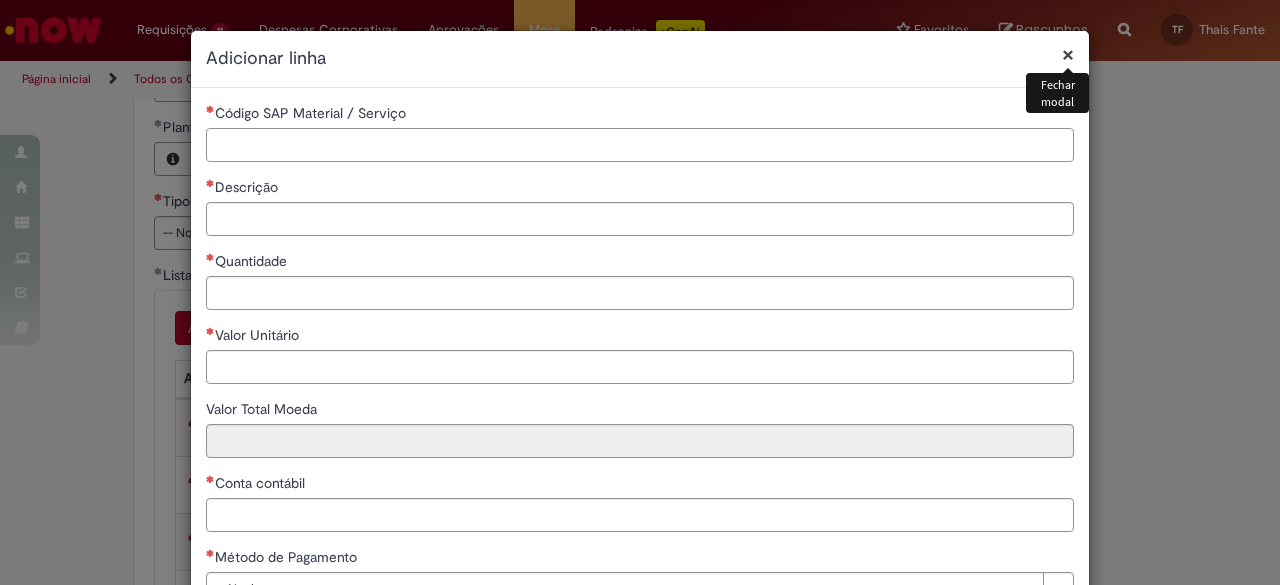 click on "Código SAP Material / Serviço" at bounding box center [640, 145] 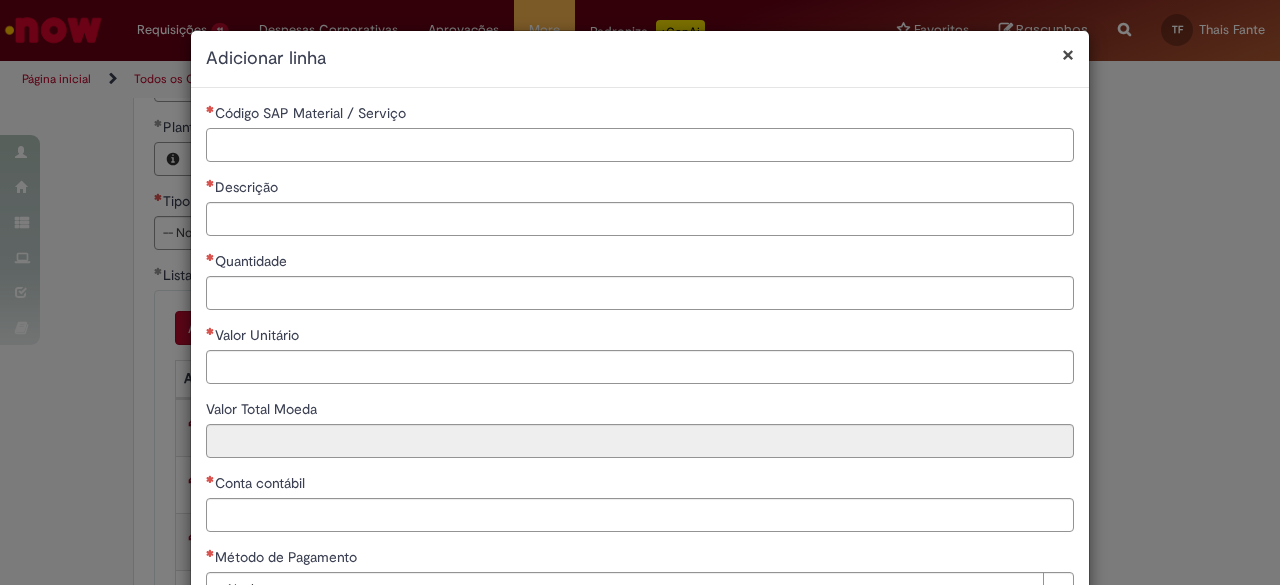 paste on "********" 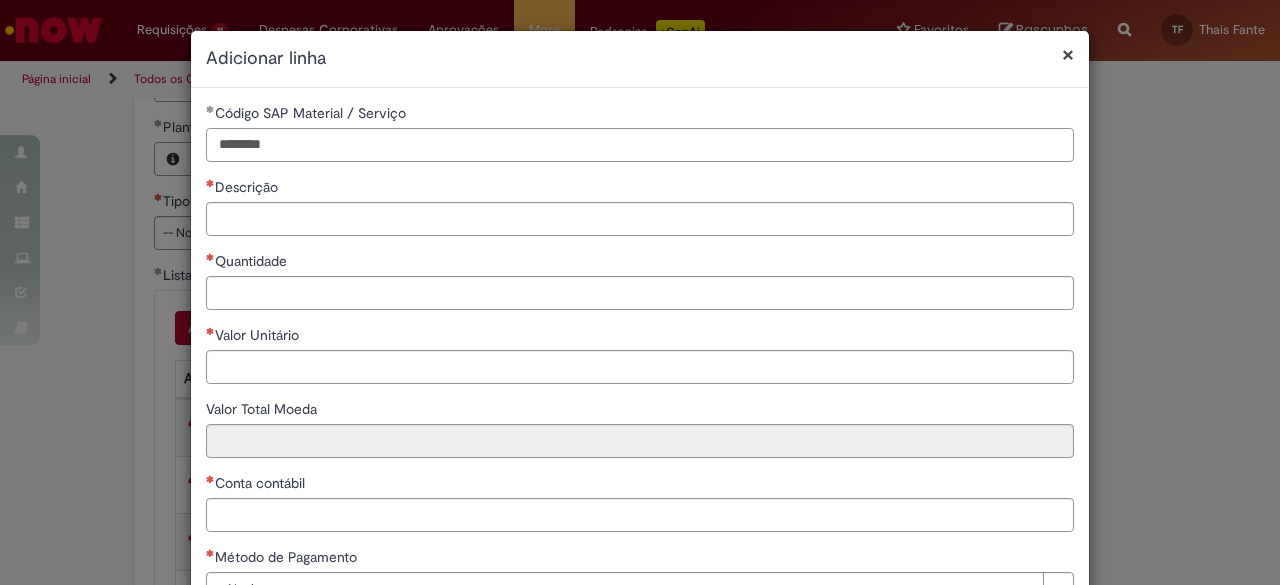 type on "********" 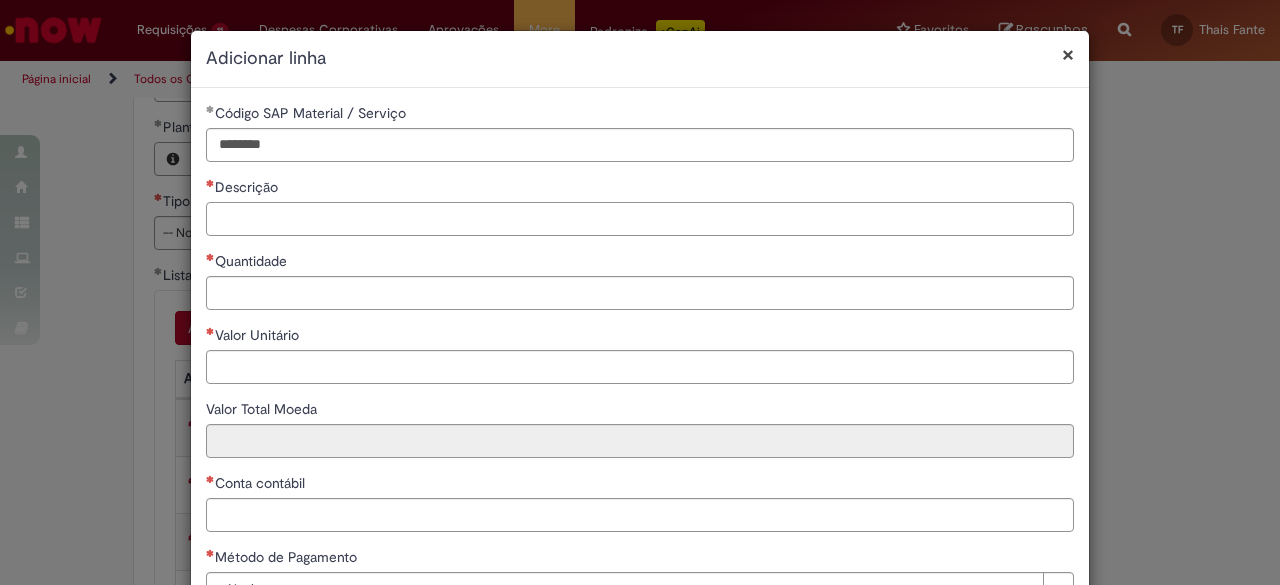 click on "Descrição" at bounding box center [640, 219] 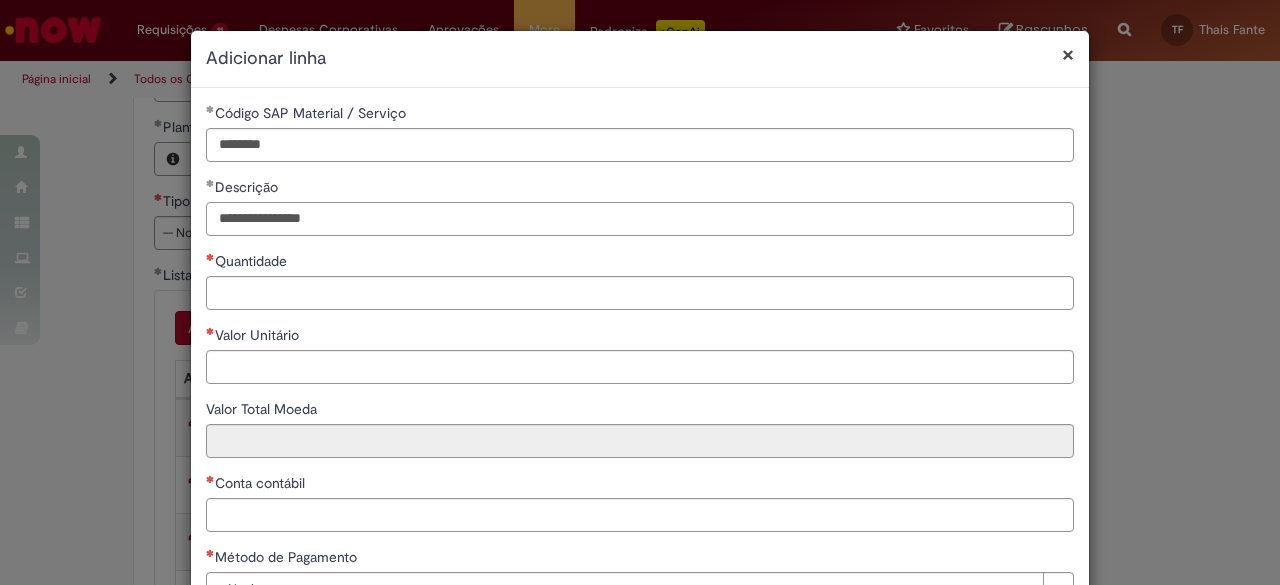 type on "**********" 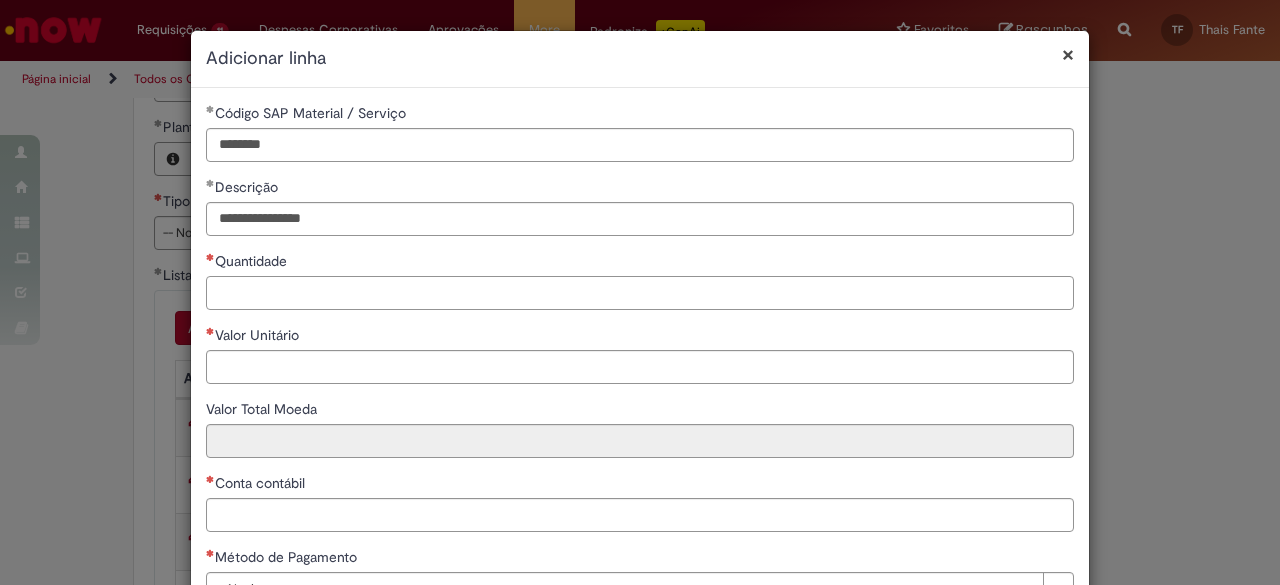 click on "Quantidade" at bounding box center [640, 293] 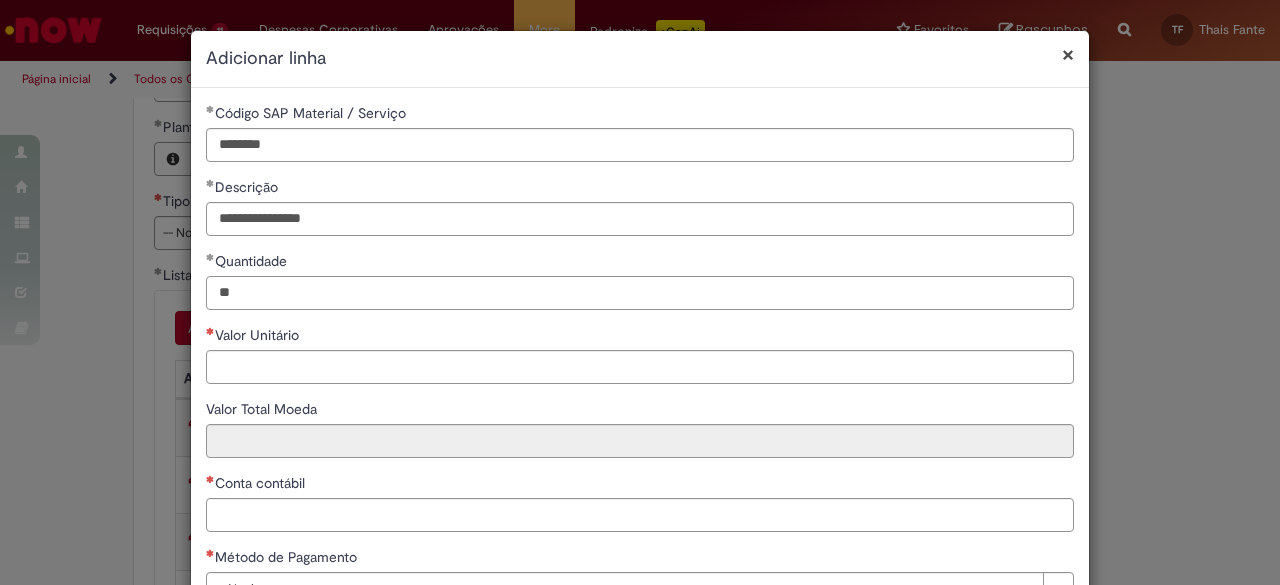 type on "**" 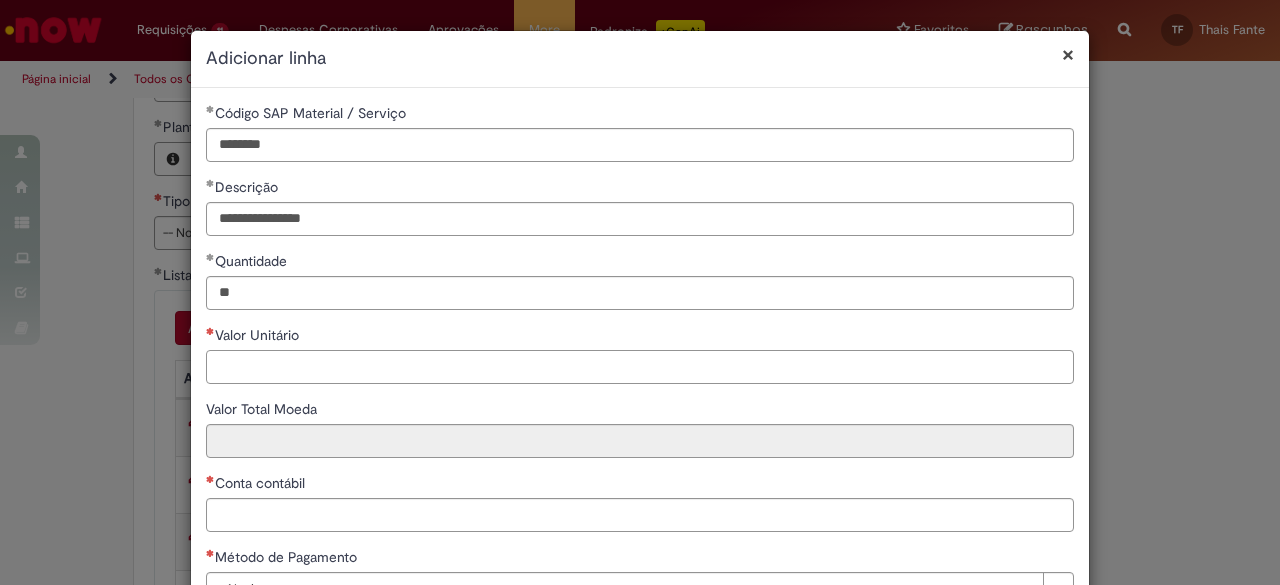 click on "Valor Unitário" at bounding box center [640, 367] 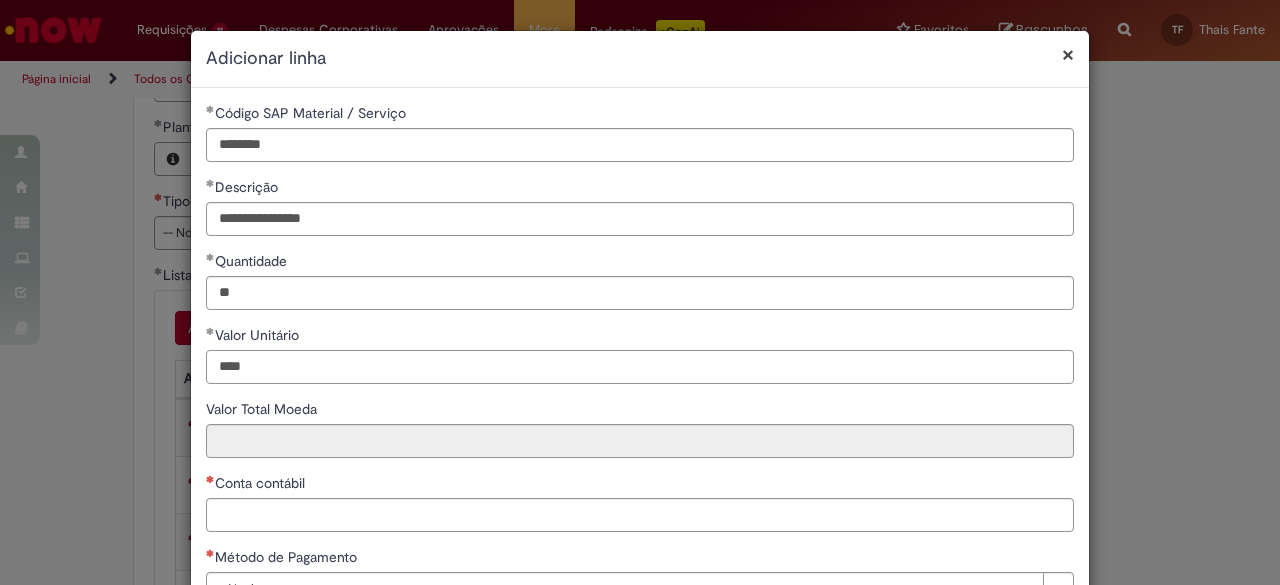 type on "****" 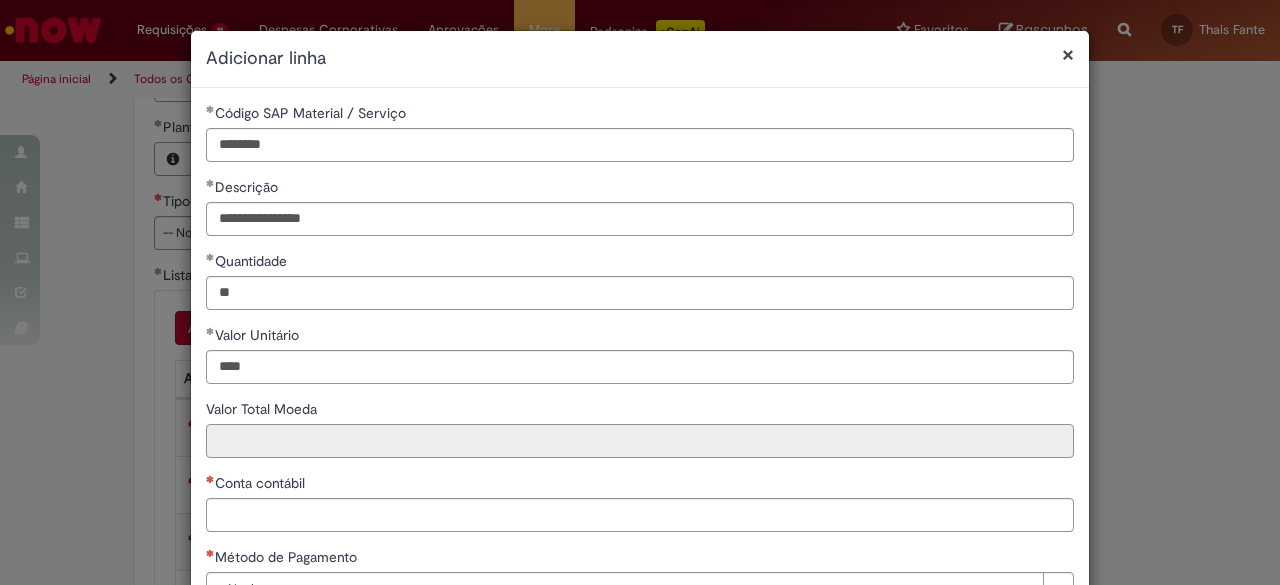 type on "*****" 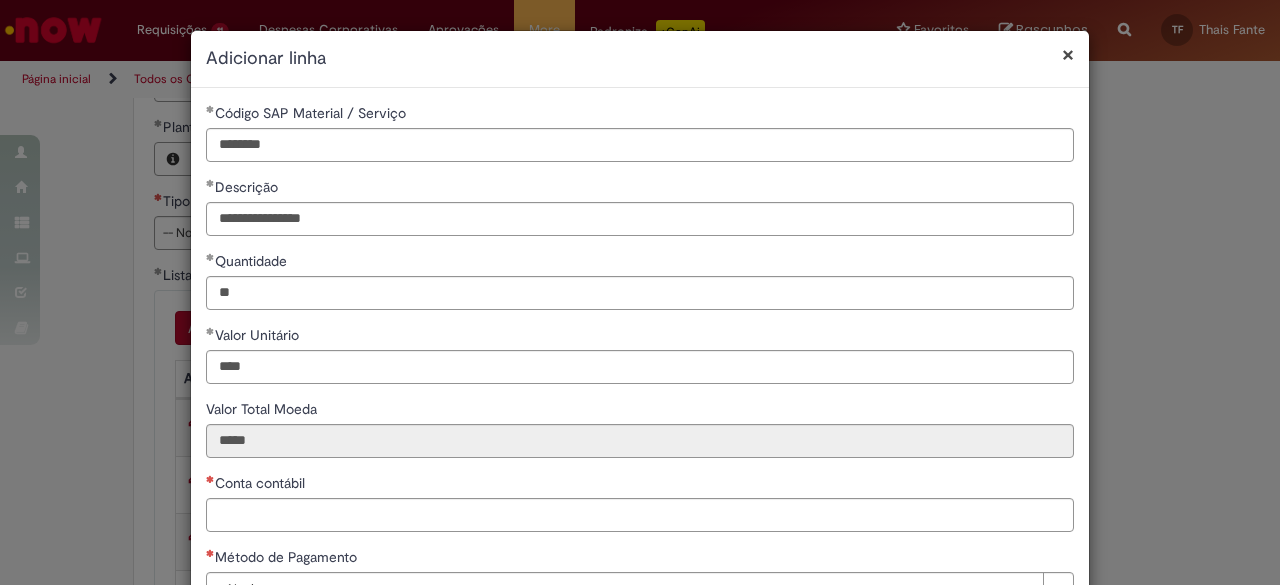 click on "**********" at bounding box center (640, 362) 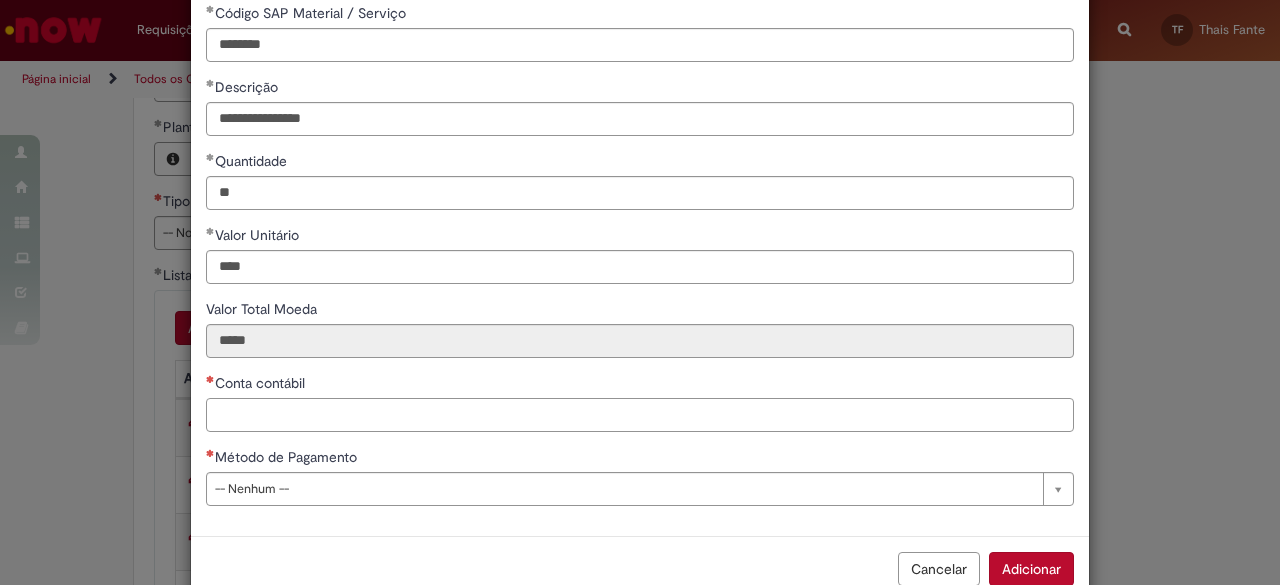 click on "Conta contábil" at bounding box center [640, 415] 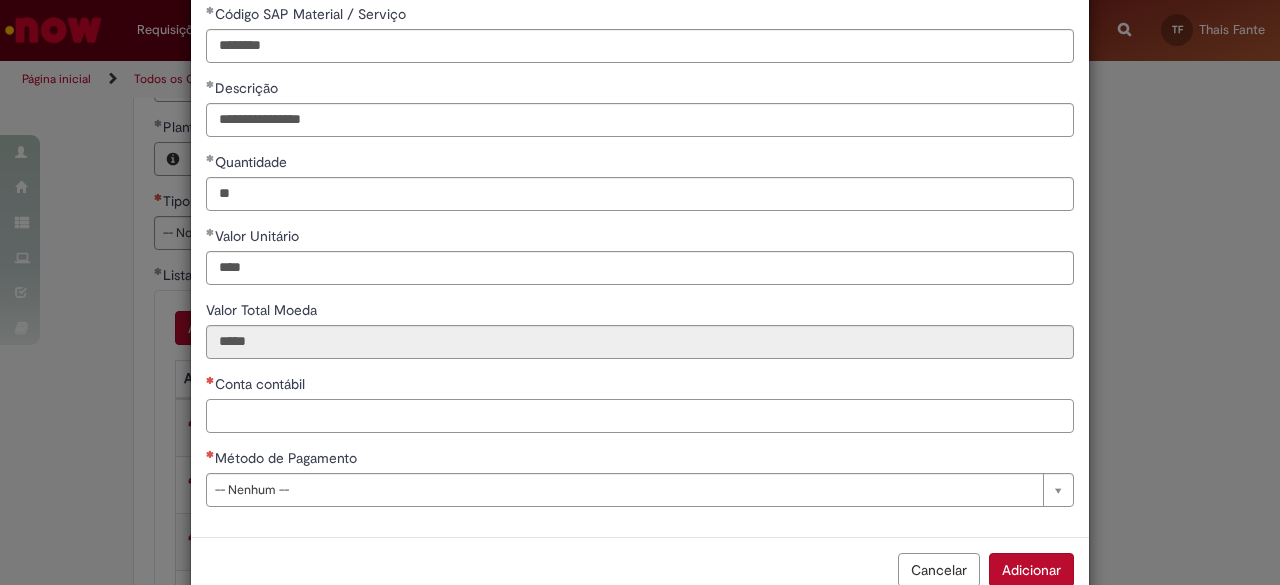 paste on "*******" 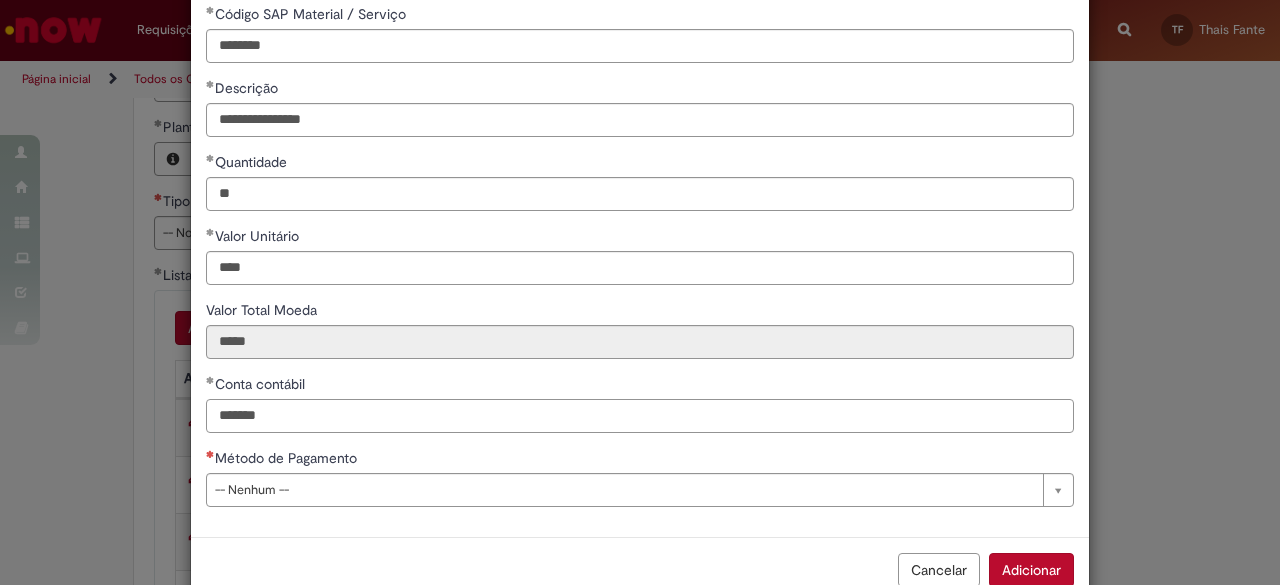 type on "*******" 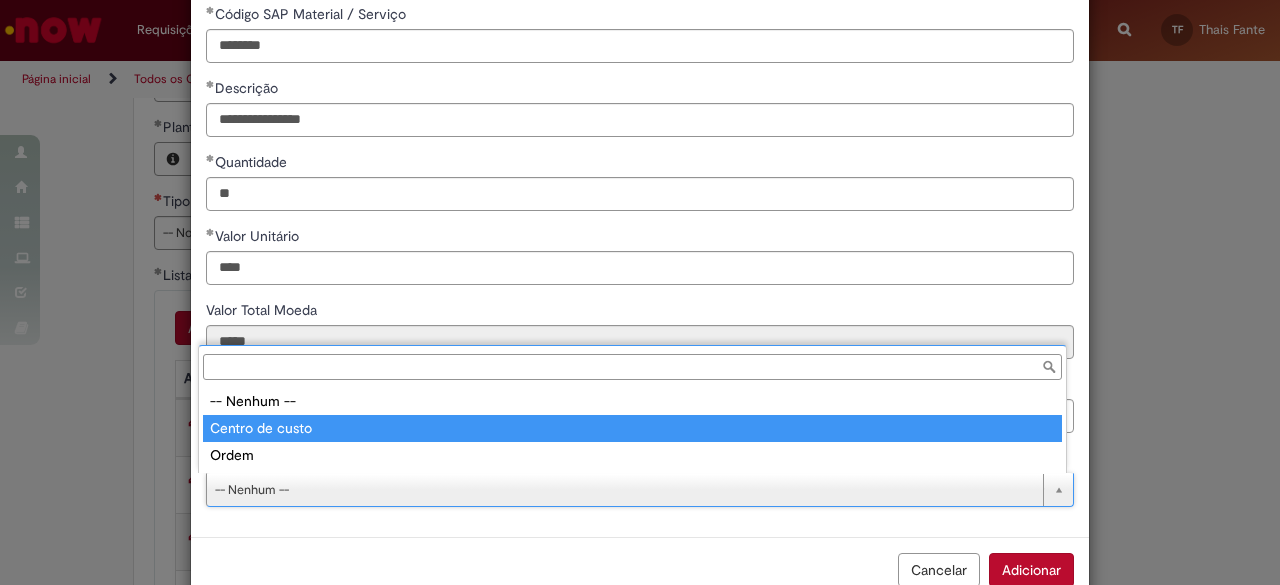 type on "**********" 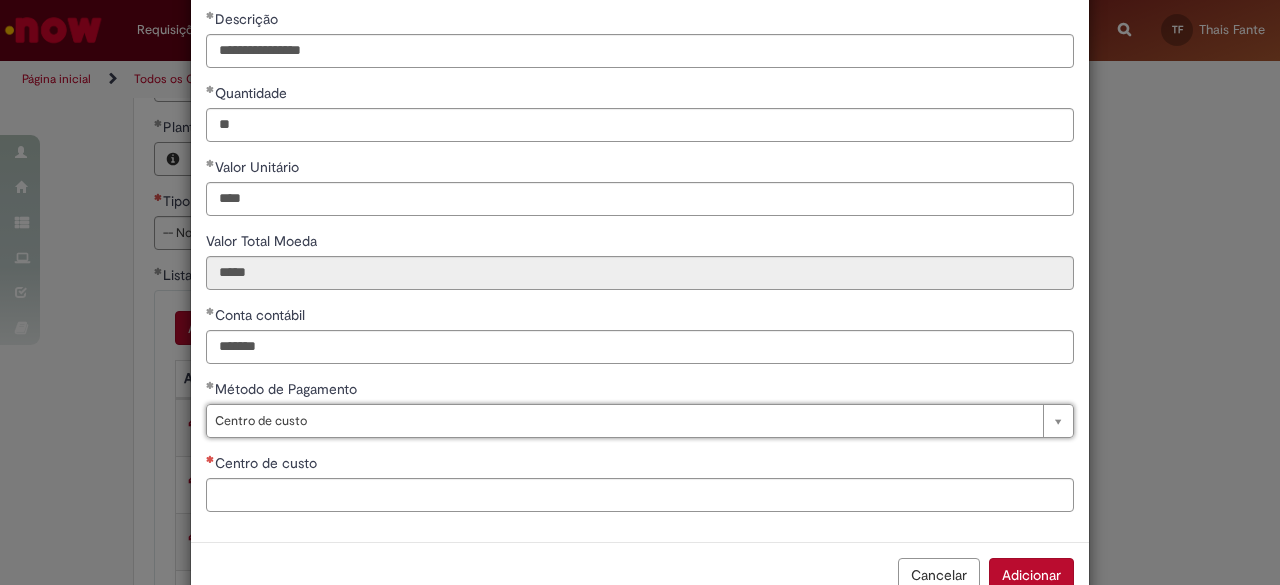 scroll, scrollTop: 199, scrollLeft: 0, axis: vertical 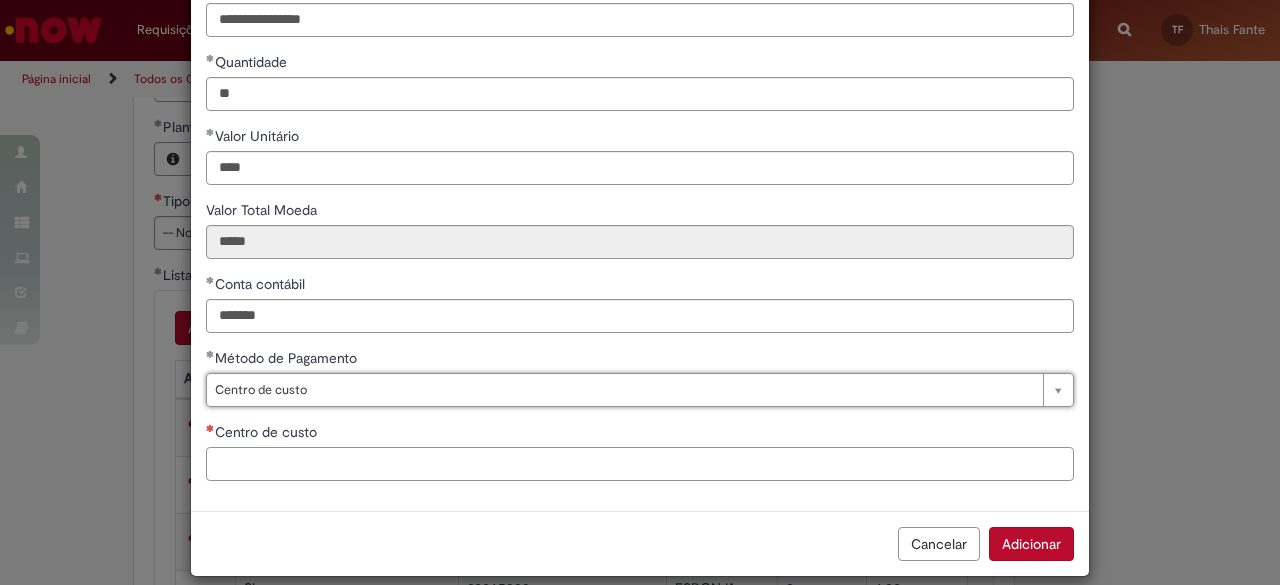 click on "Centro de custo" at bounding box center [640, 464] 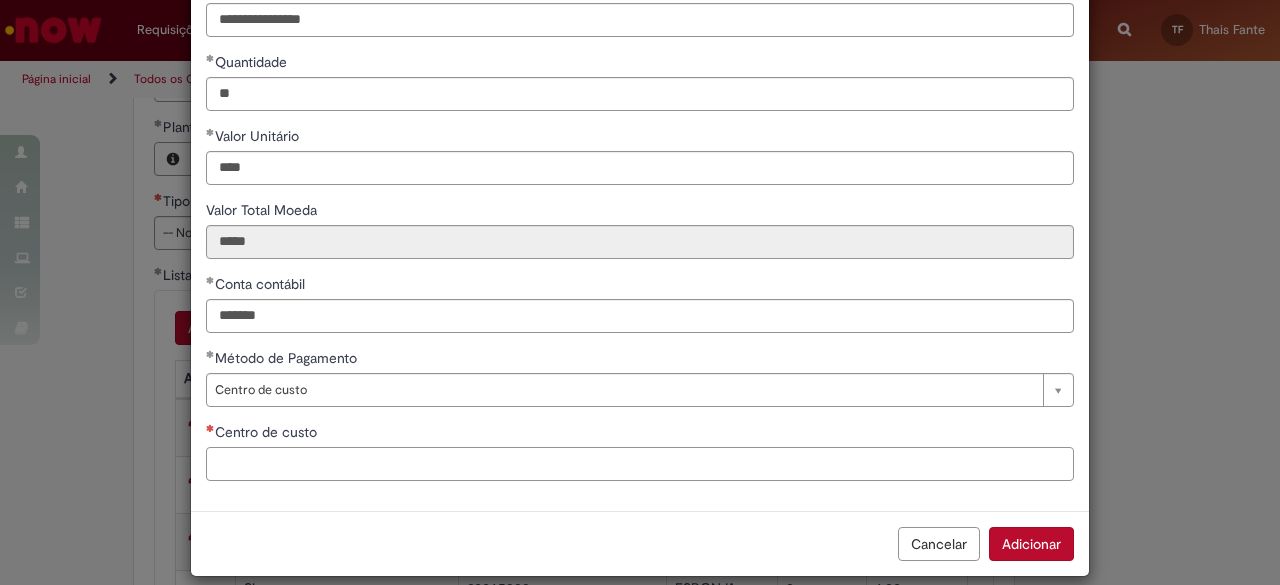 paste on "**********" 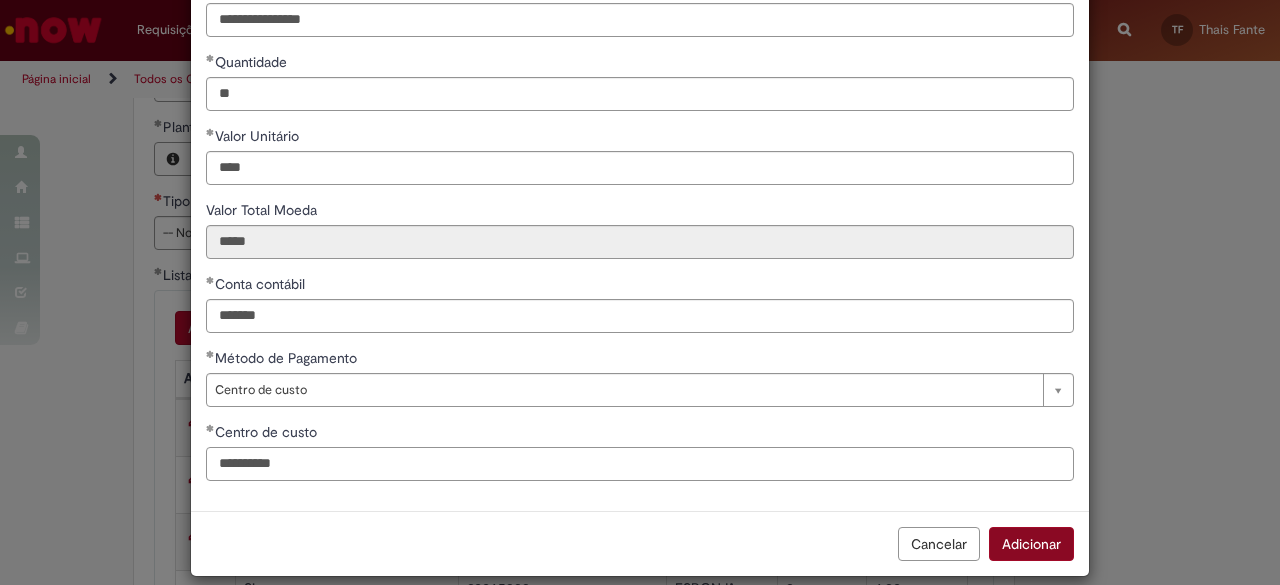type on "**********" 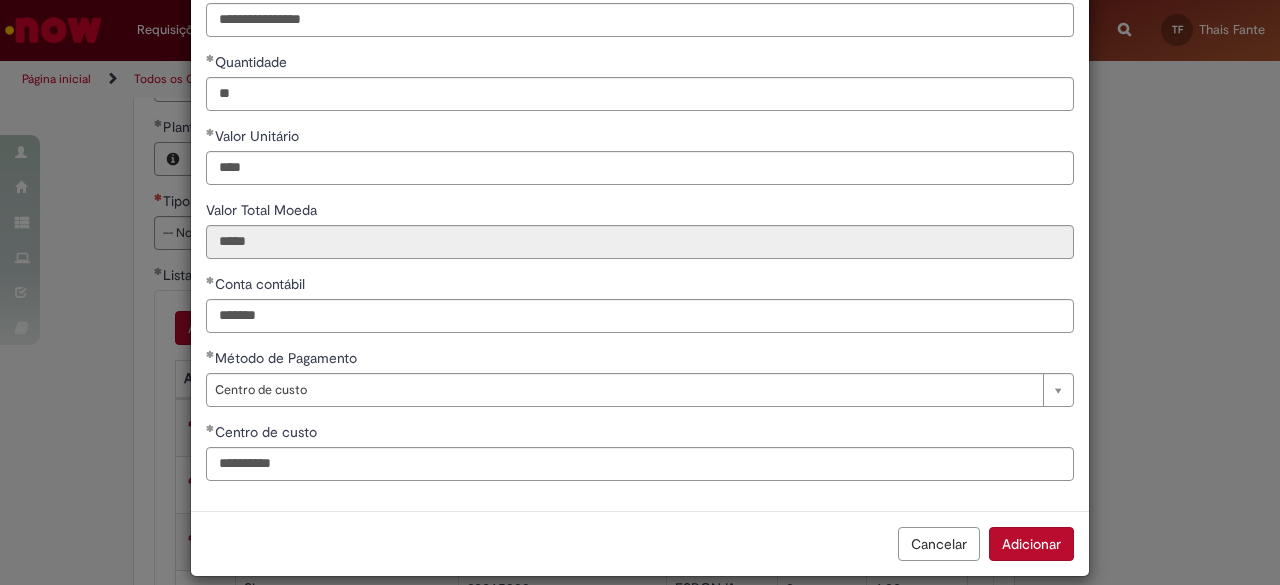 click on "Adicionar" at bounding box center [1031, 544] 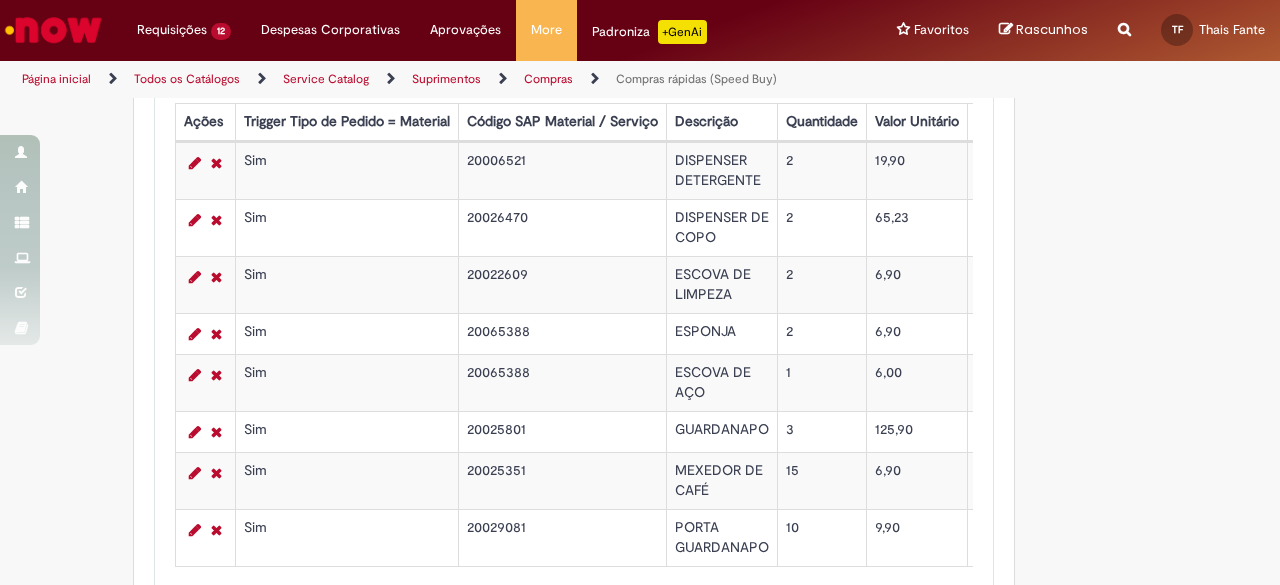 scroll, scrollTop: 3300, scrollLeft: 0, axis: vertical 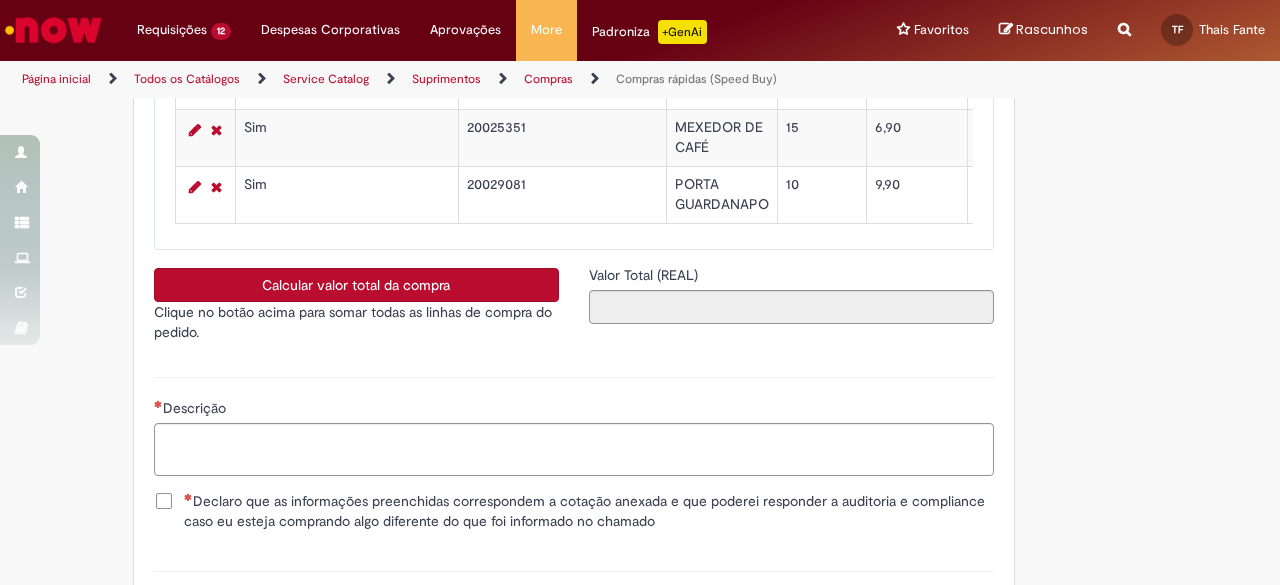 click on "Clique no botão acima para somar todas as linhas de compra do pedido." at bounding box center (356, 322) 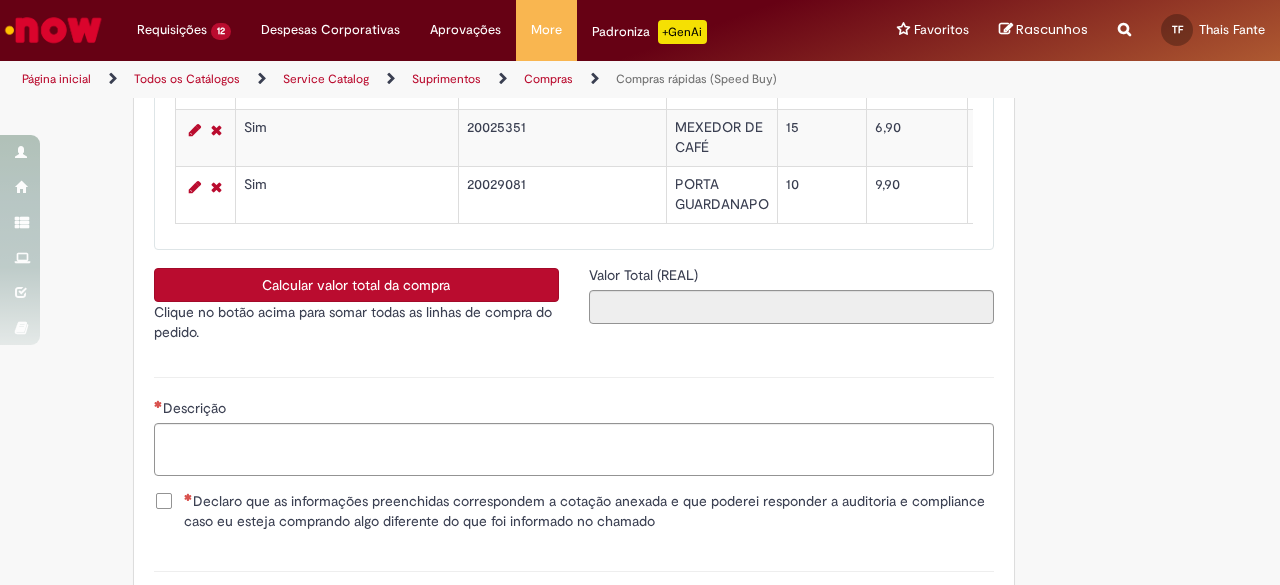 click on "Calcular valor total da compra" at bounding box center (356, 285) 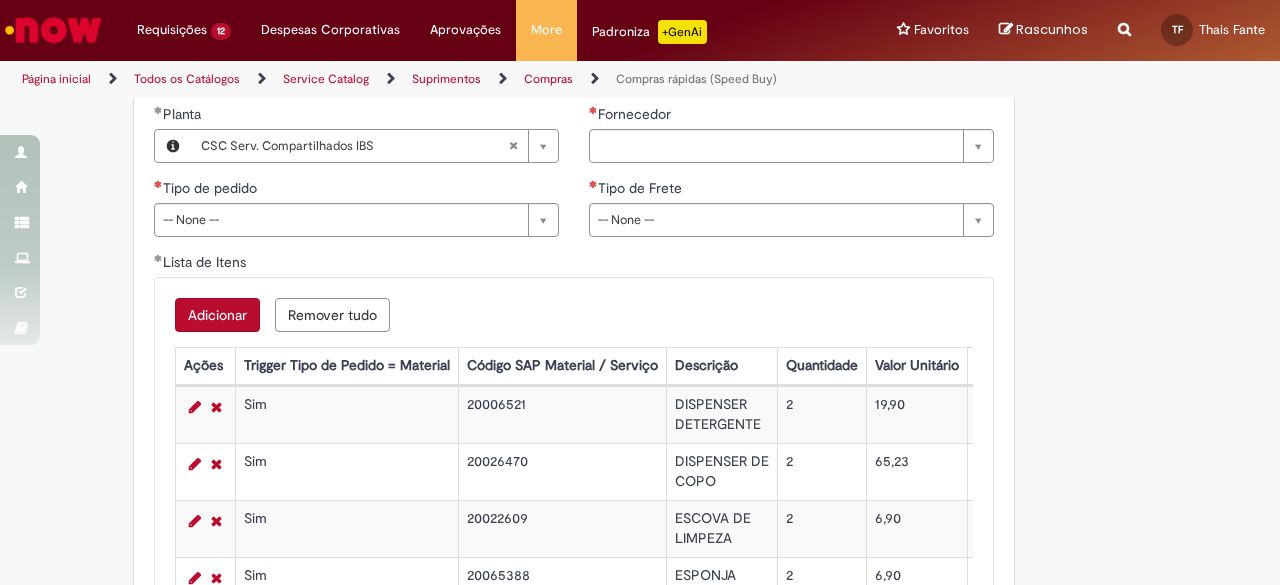 scroll, scrollTop: 2800, scrollLeft: 0, axis: vertical 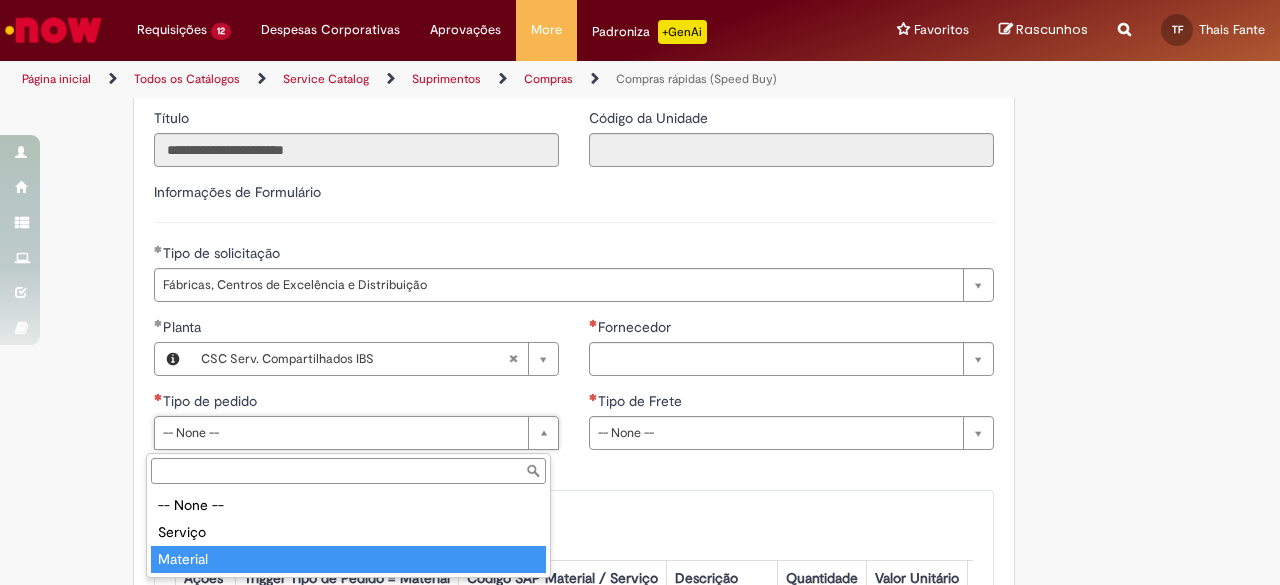 type on "********" 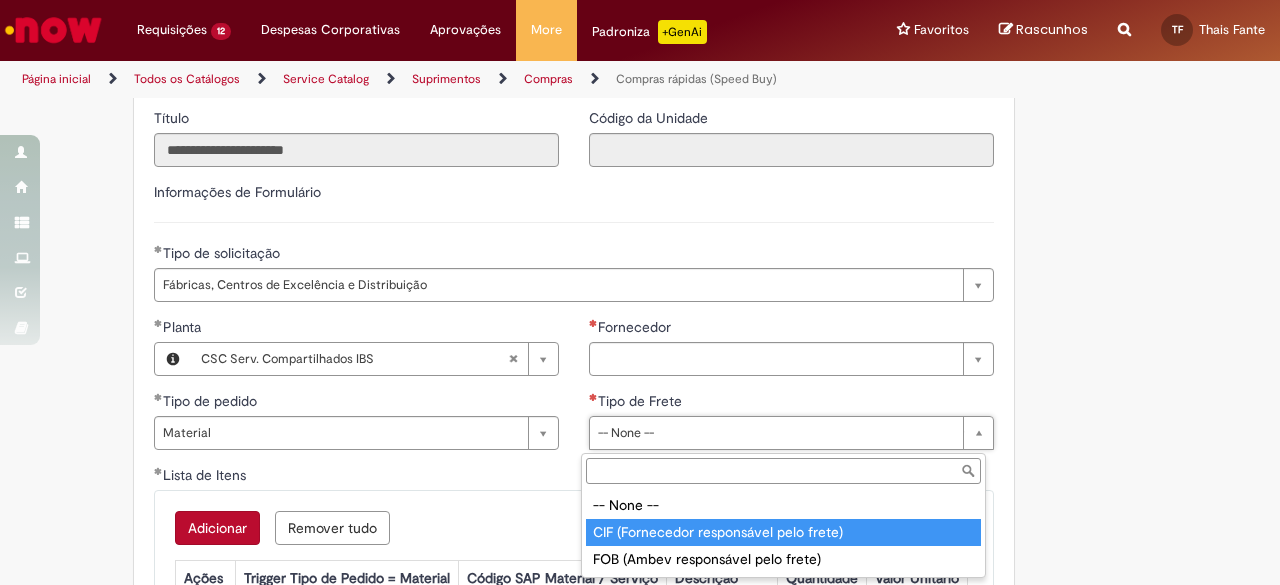 type on "**********" 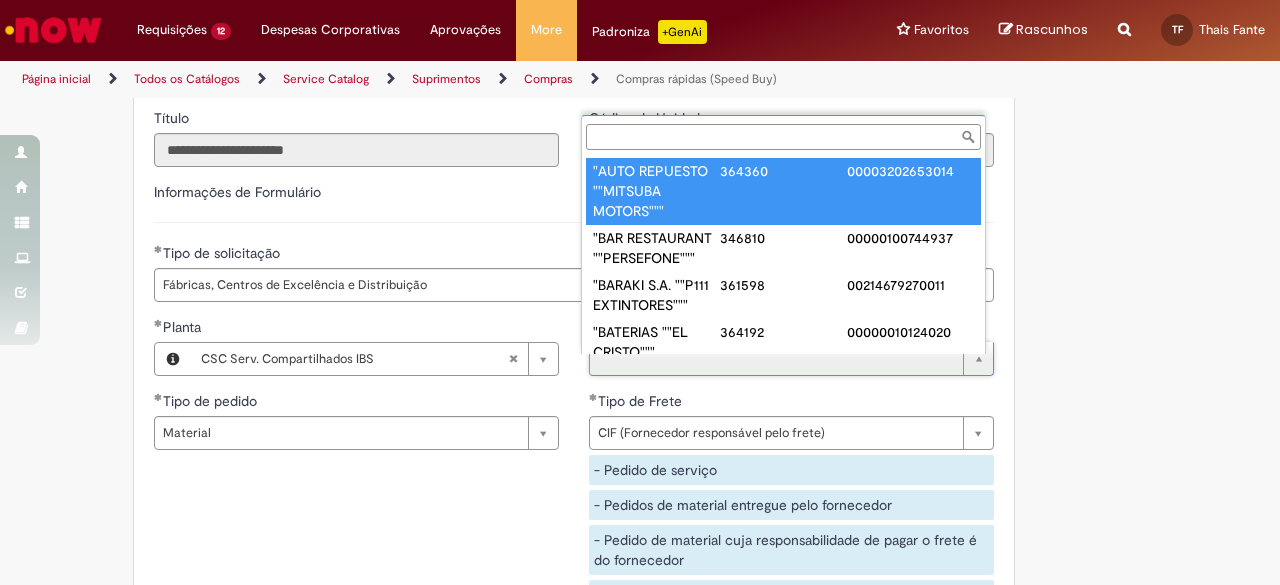 paste on "******" 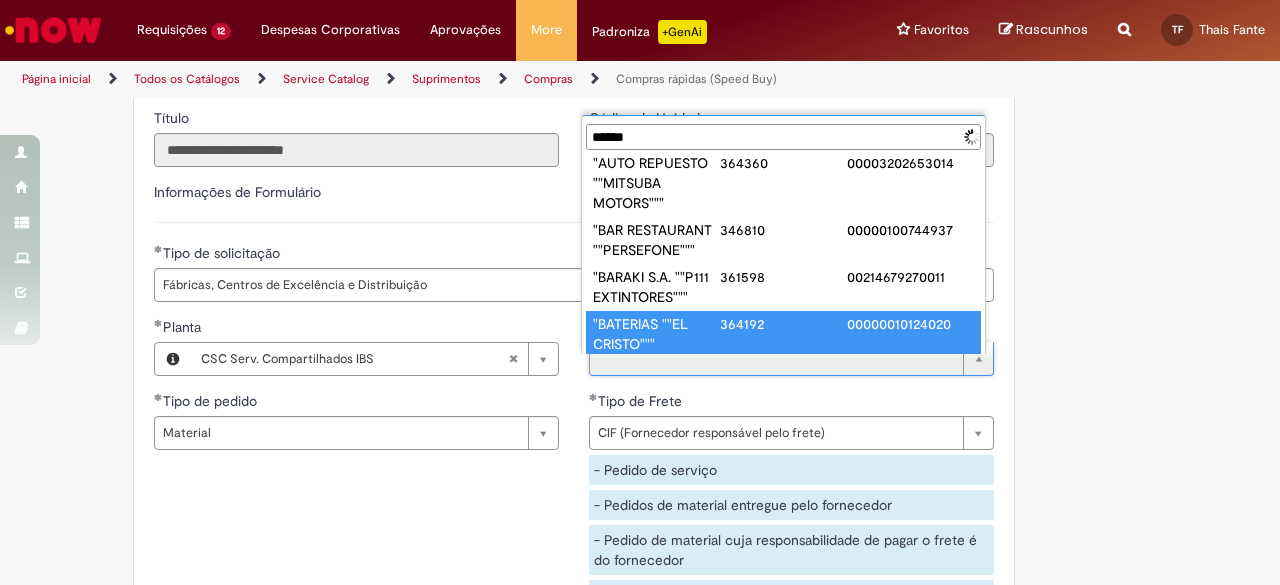scroll, scrollTop: 0, scrollLeft: 0, axis: both 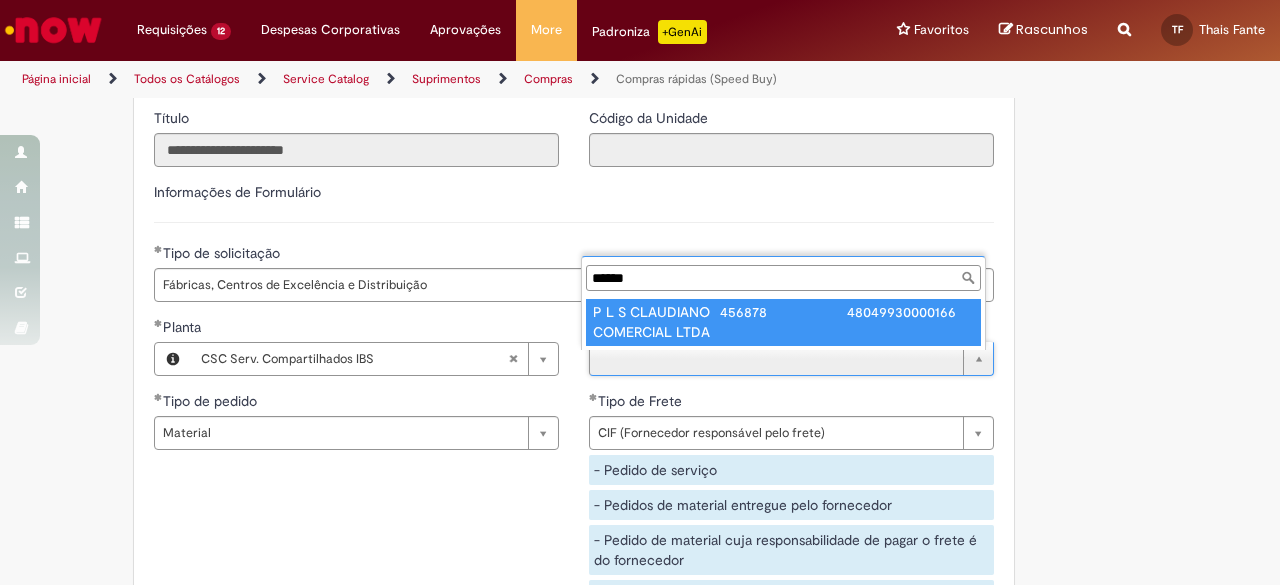 type on "******" 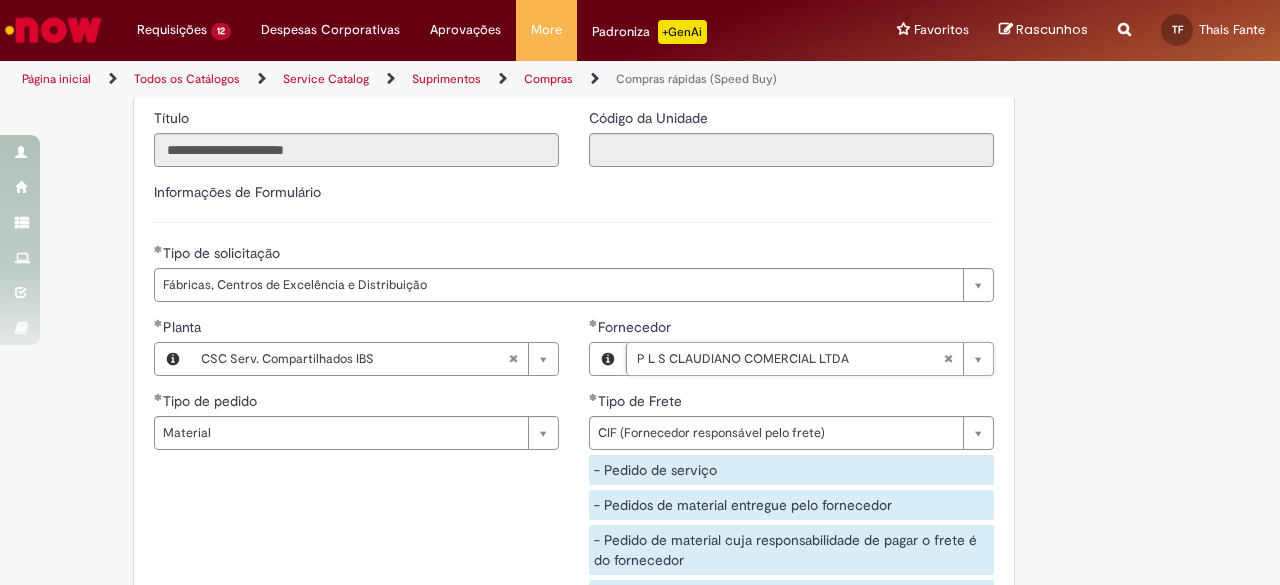 click on "Obrigatório um anexo.
Adicionar a Favoritos
Compras rápidas (Speed Buy)
Chamado destinado para a geração de pedido de compra de indiretos.
O Speed buy é a ferramenta oficial para a geração de pedidos de compra que atenda aos seguintes requisitos:
Compras de material e serviço indiretos
Compras inferiores a R$13.000 *
Compras com fornecedores nacionais
Compras de material sem contrato ativo no SAP para o centro solicitado
* Essa cota é referente ao tipo de solicitação padrão de Speed buy. Os chamados com cotas especiais podem possuir valores divergentes.
Regras de Utilização
No campo “Tipo de Solicitação” selecionar a opção correspondente a sua unidade de negócio.
Solicitação Padrão de Speed buy:
Fábricas, centros de Excelência e de Distribuição:  habilitado para todos usuários ambev
Ativos   de TI:" at bounding box center [640, -461] 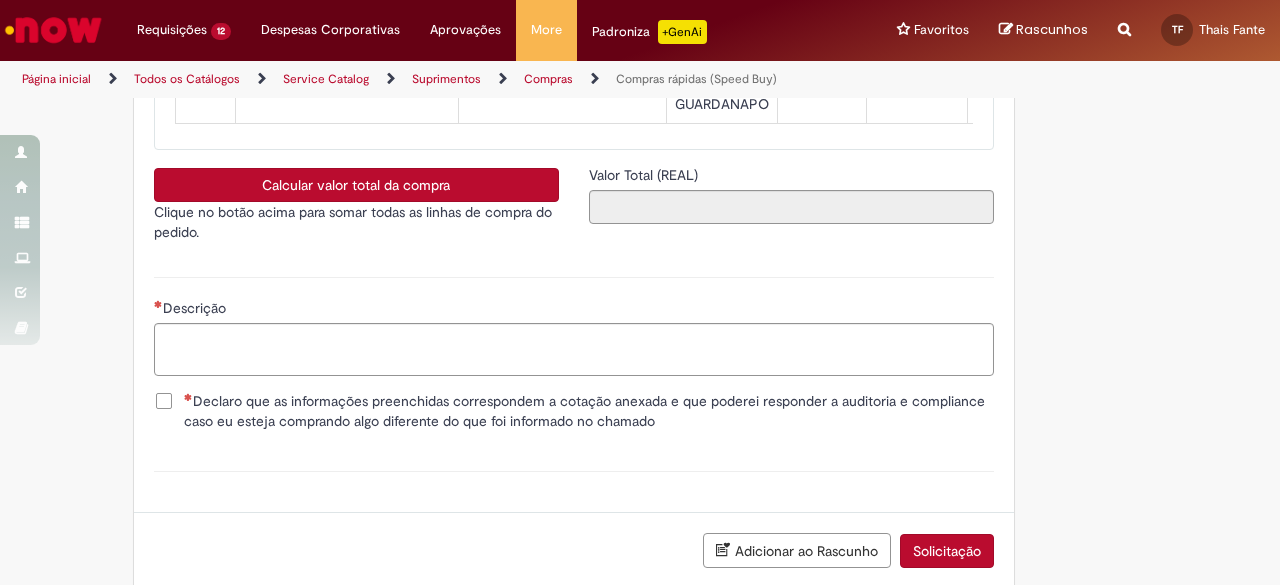 scroll, scrollTop: 3808, scrollLeft: 0, axis: vertical 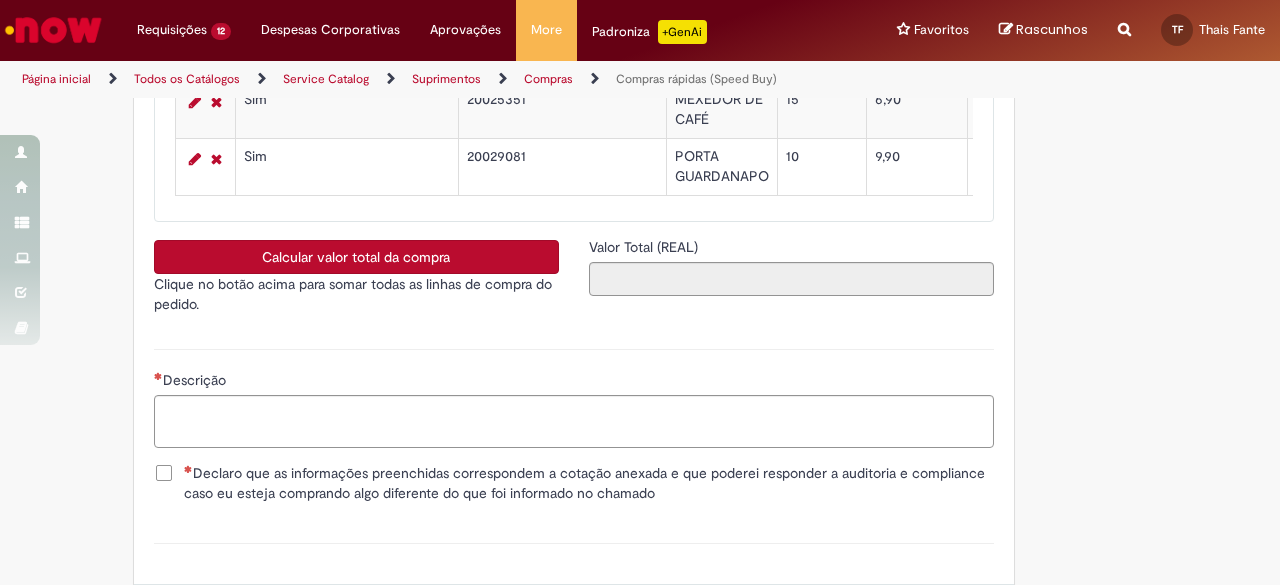 click on "Calcular valor total da compra" at bounding box center [356, 257] 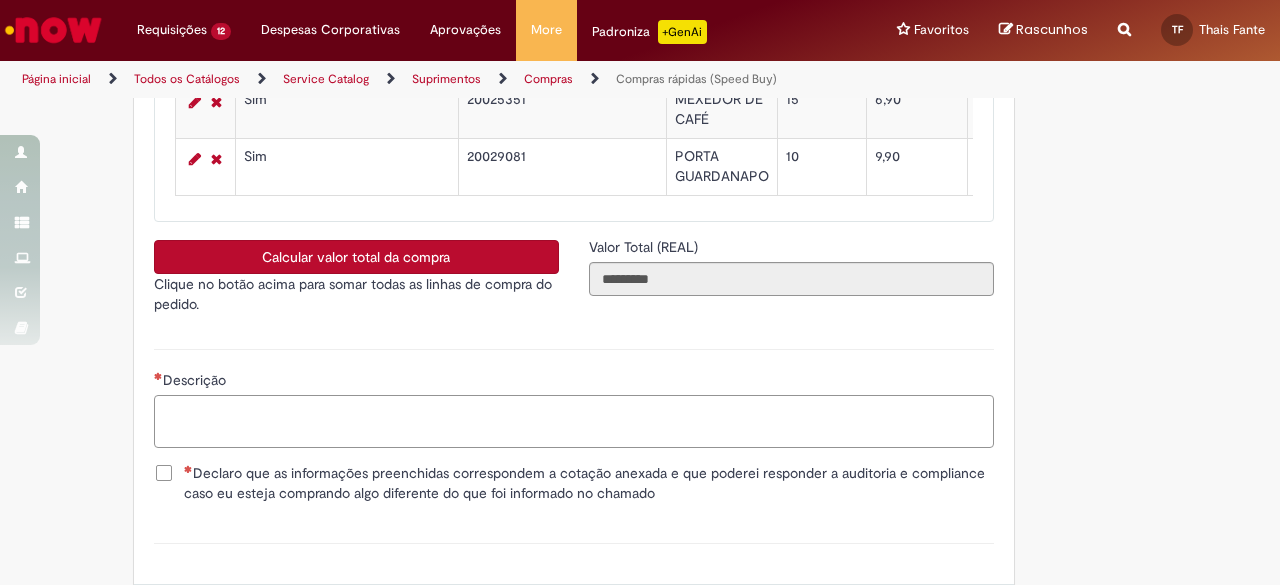 click on "Descrição" at bounding box center (574, 421) 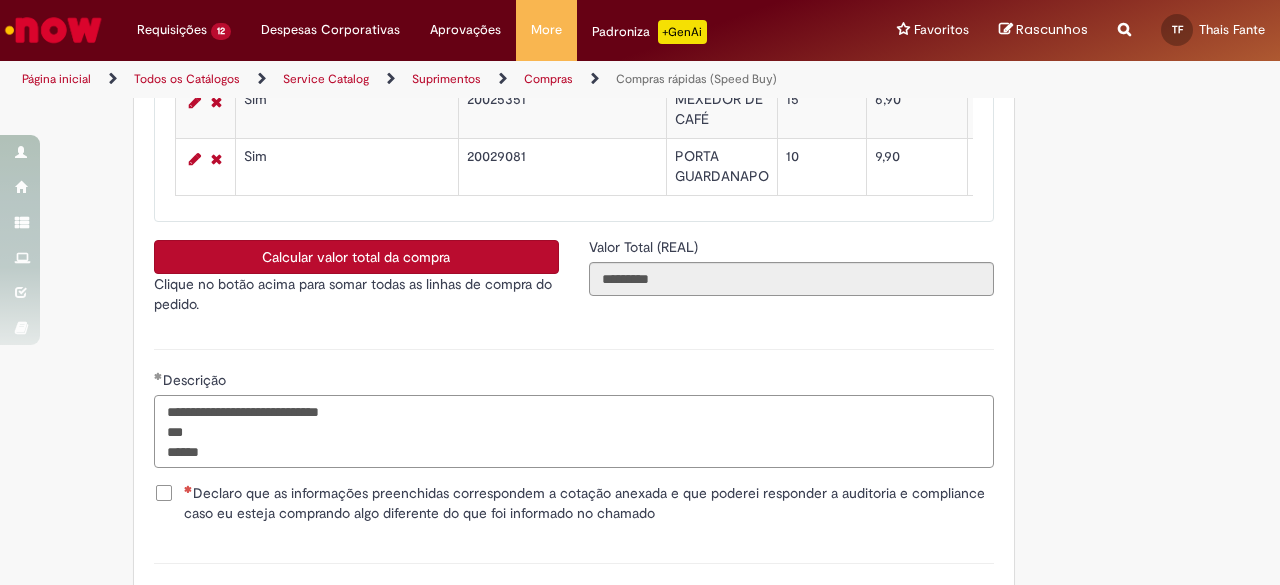 click on "**********" at bounding box center [574, 431] 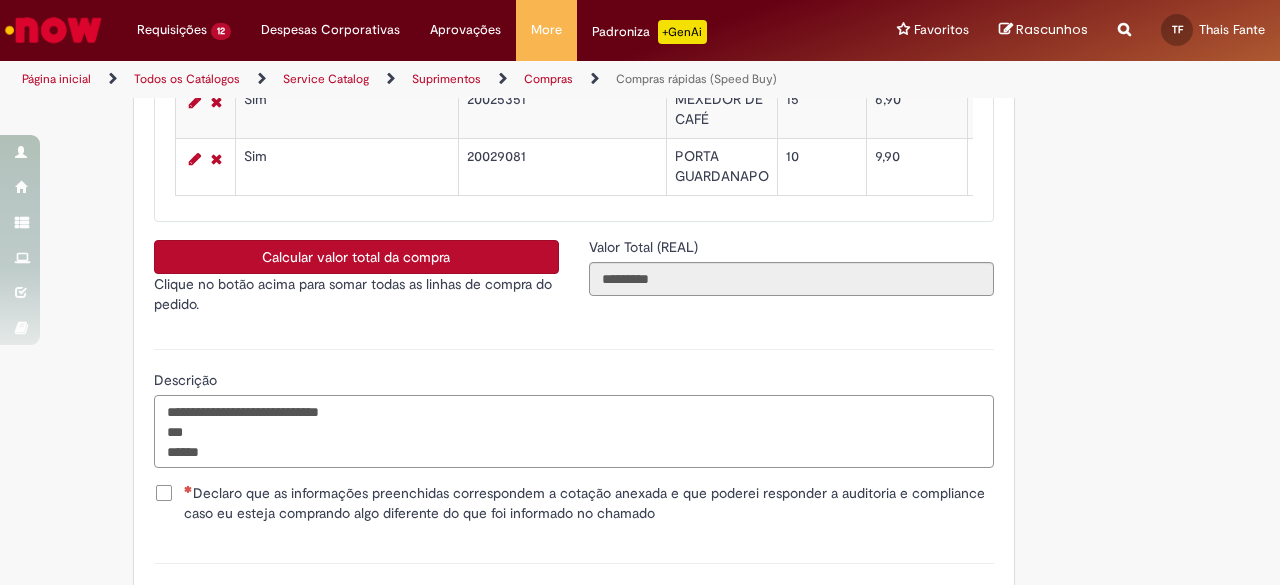 drag, startPoint x: 220, startPoint y: 465, endPoint x: 134, endPoint y: 454, distance: 86.70064 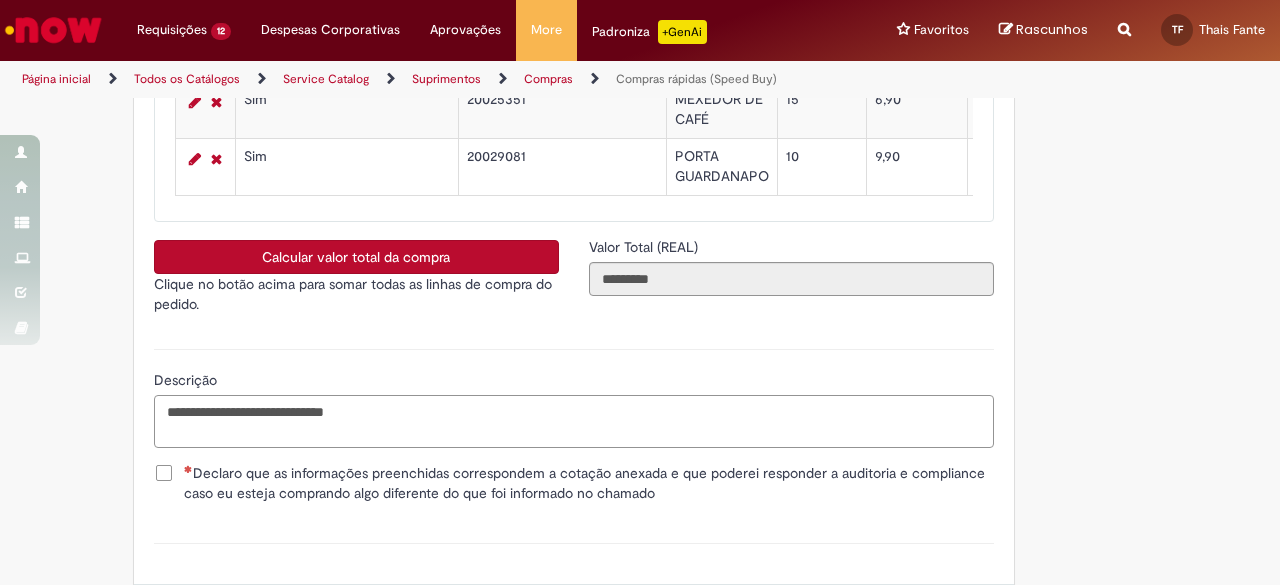 type on "**********" 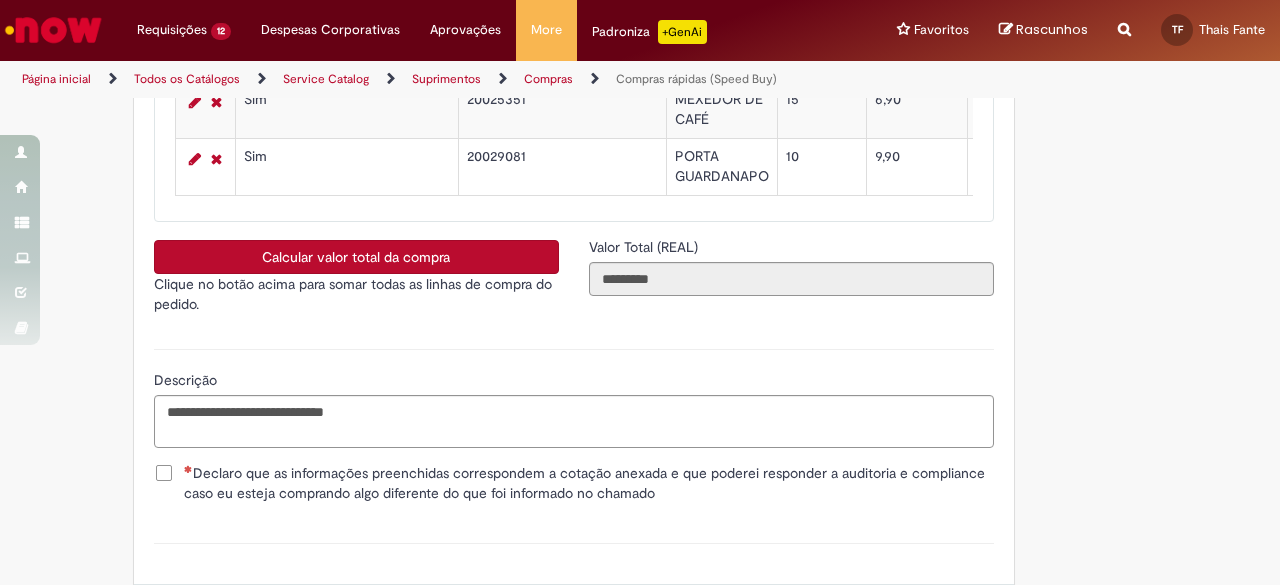 click on "Declaro que as informações preenchidas correspondem a cotação anexada e que poderei responder a auditoria e compliance caso eu esteja comprando algo diferente do que foi informado no chamado" at bounding box center (589, 483) 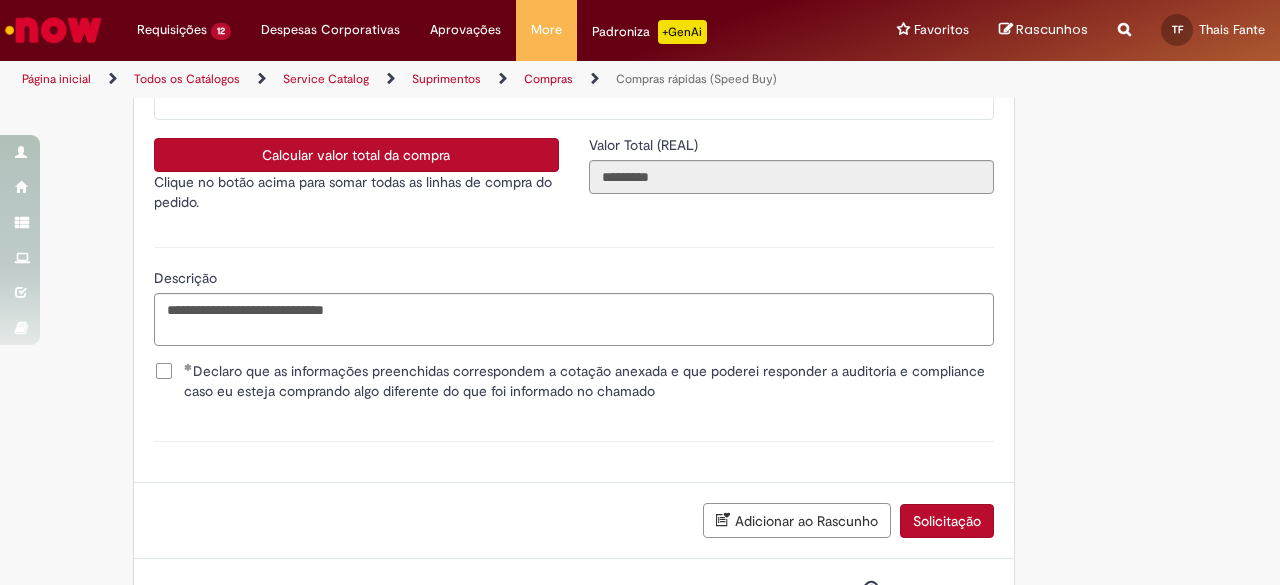 scroll, scrollTop: 4008, scrollLeft: 0, axis: vertical 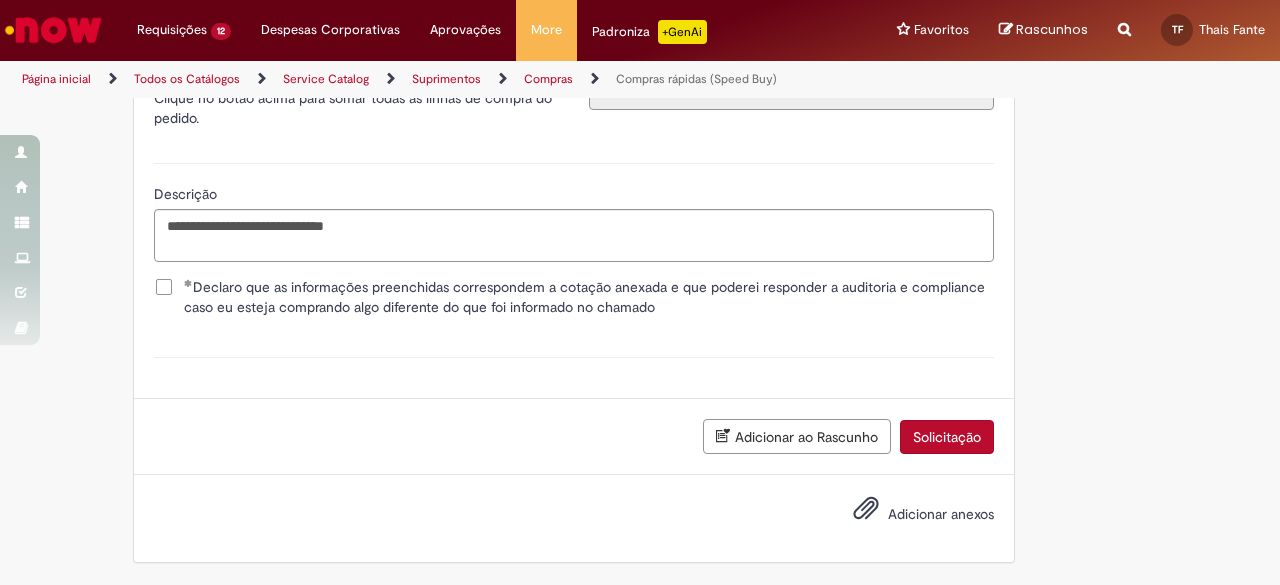 click on "Adicionar anexos" at bounding box center [941, 515] 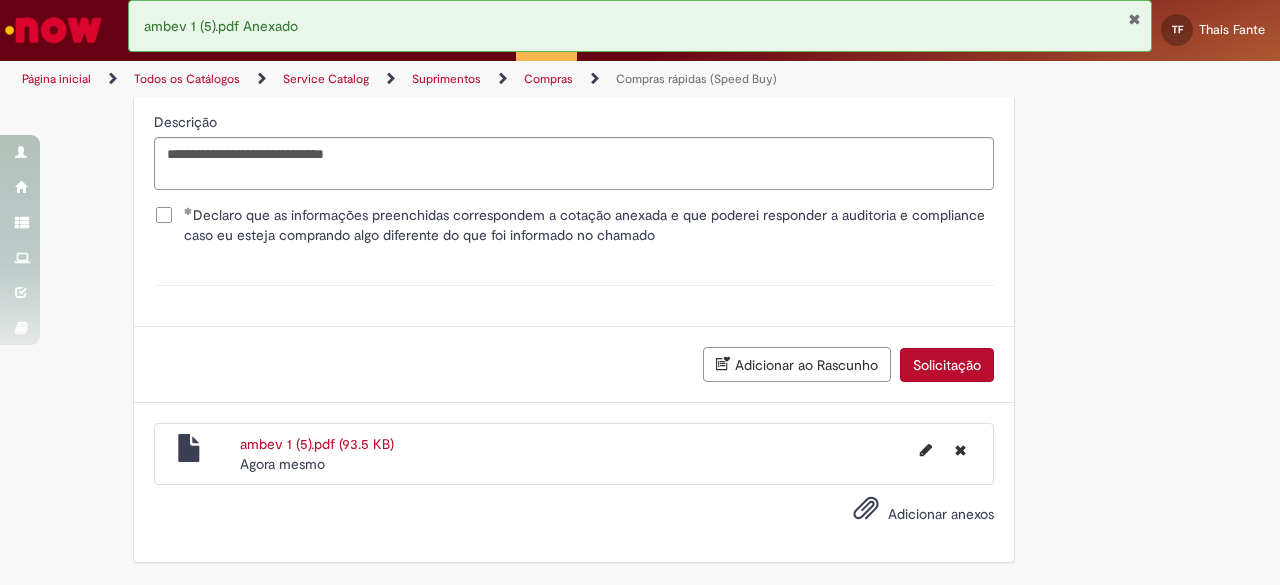 click on "Solicitação" at bounding box center [947, 365] 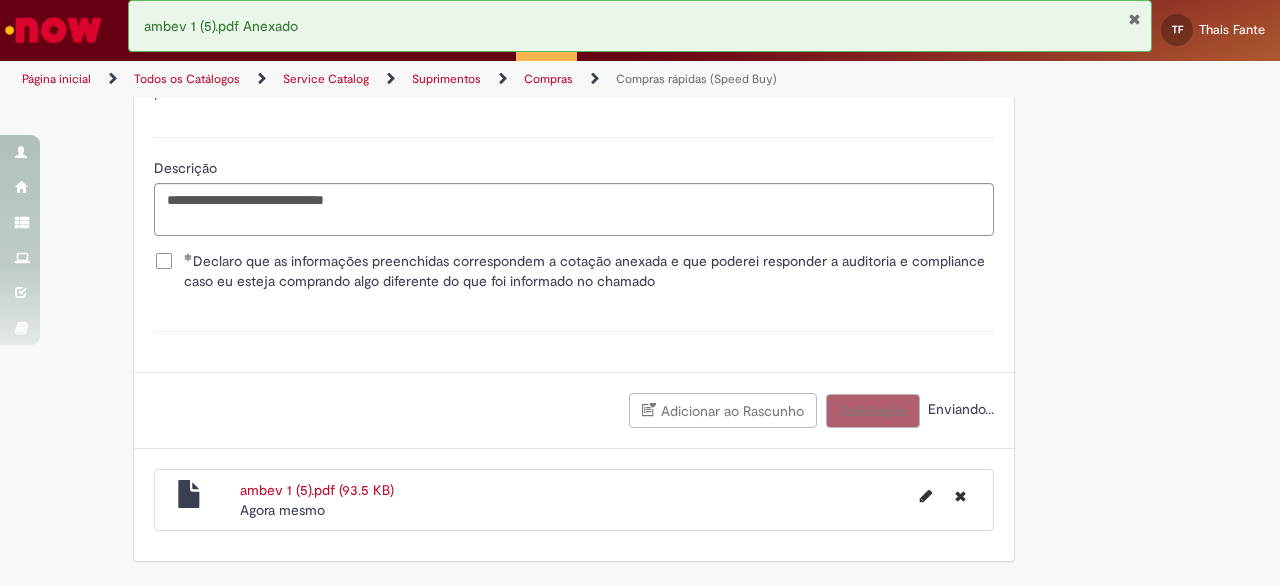 scroll, scrollTop: 2302, scrollLeft: 0, axis: vertical 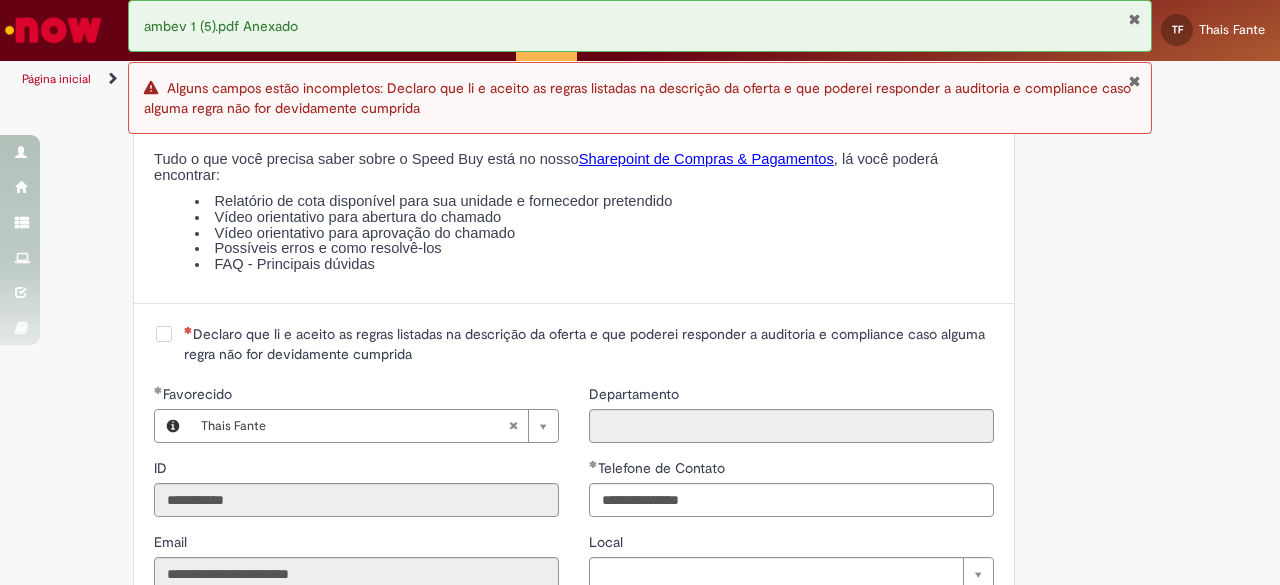 click on "Declaro que li e aceito as regras listadas na descrição da oferta e que poderei responder a auditoria e compliance caso alguma regra não for devidamente cumprida" at bounding box center (589, 344) 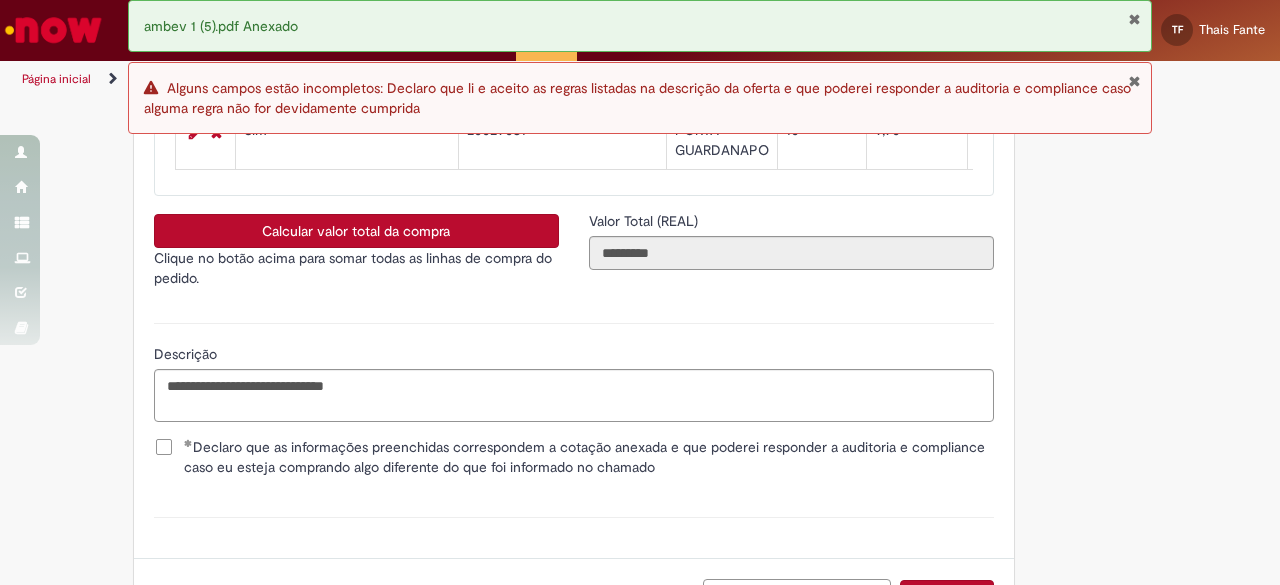 scroll, scrollTop: 4079, scrollLeft: 0, axis: vertical 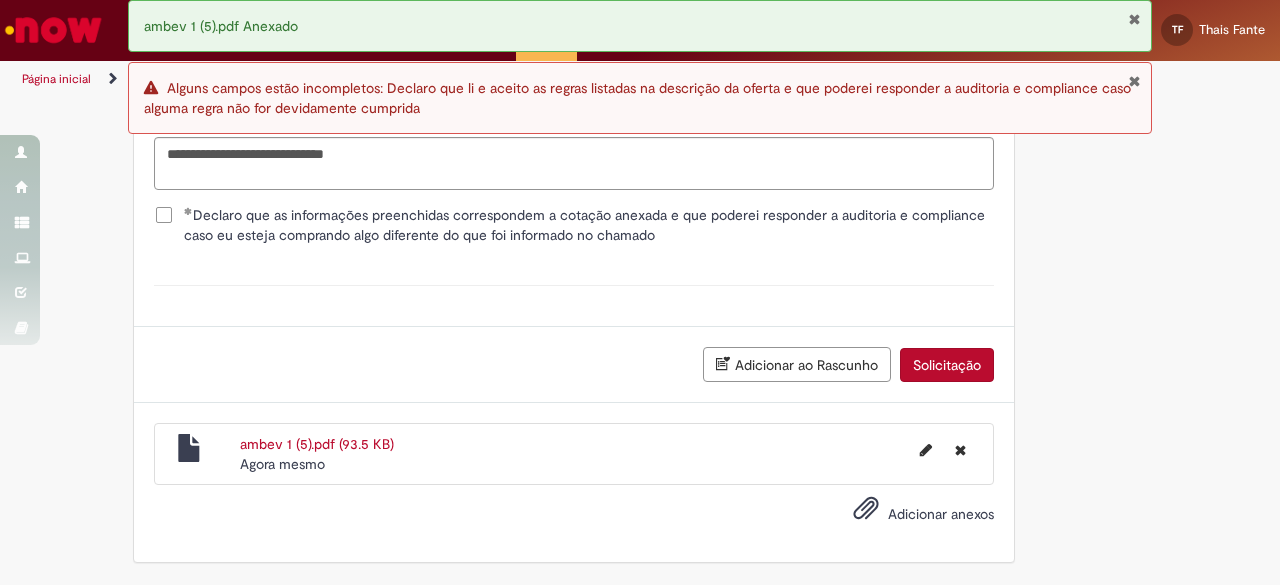 click on "Solicitação" at bounding box center (947, 365) 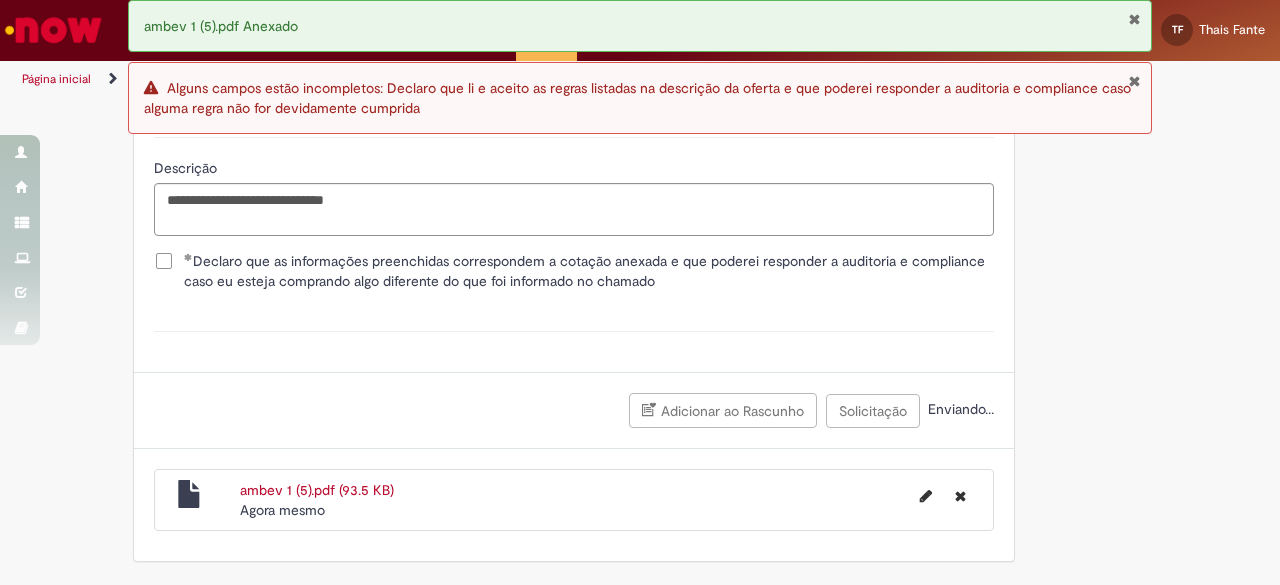 scroll, scrollTop: 4034, scrollLeft: 0, axis: vertical 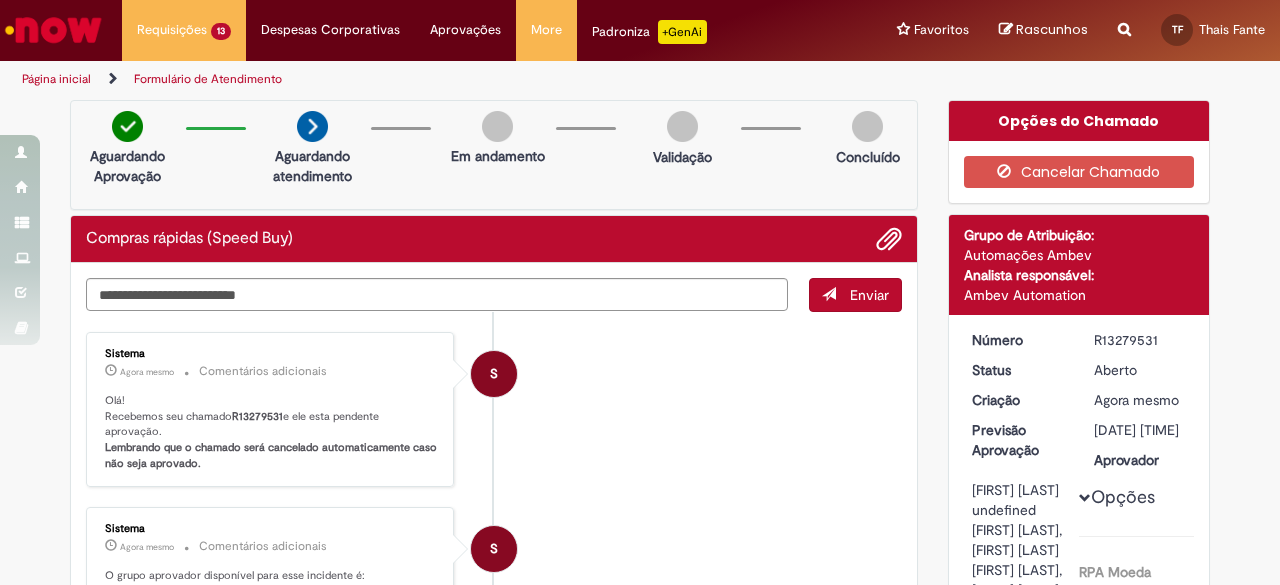 click at bounding box center [53, 30] 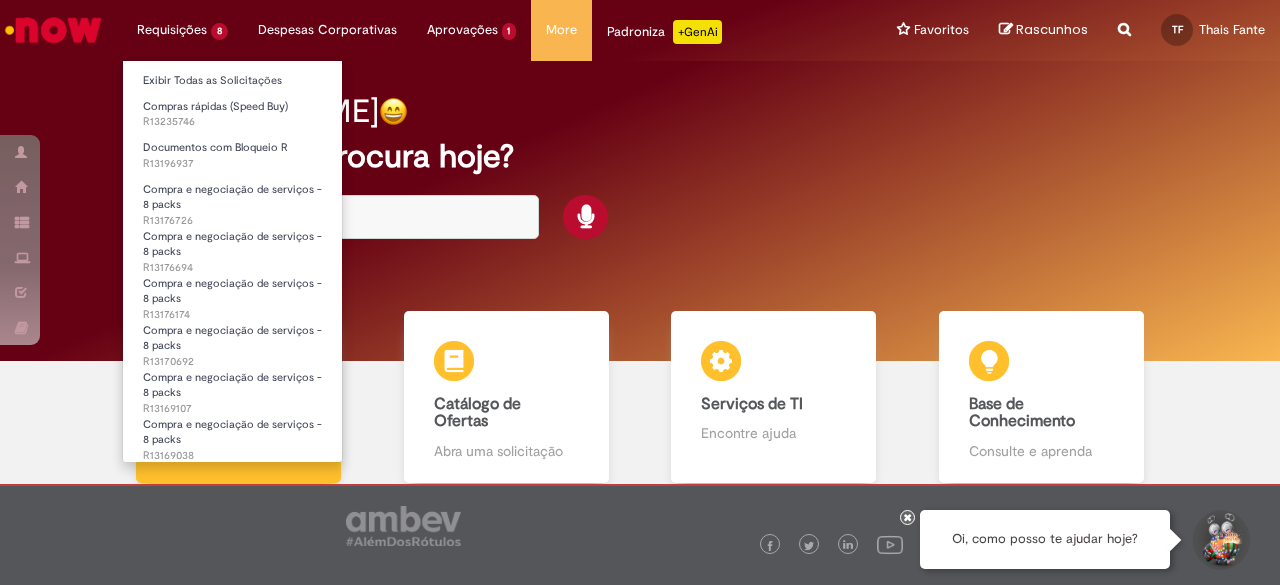 scroll, scrollTop: 0, scrollLeft: 0, axis: both 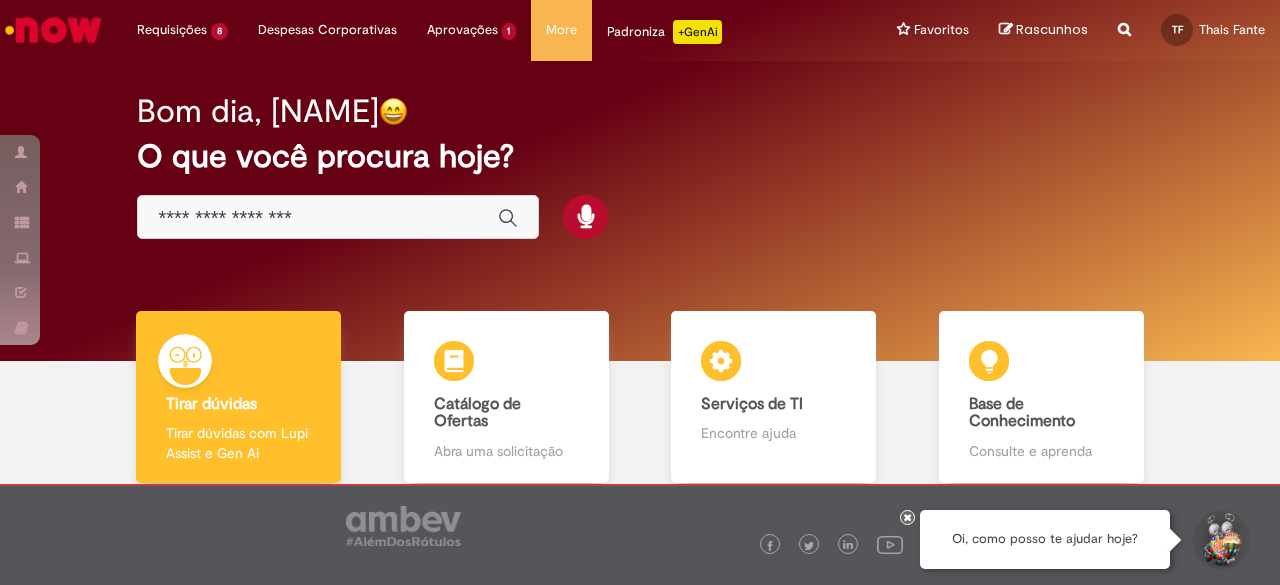 click at bounding box center (338, 217) 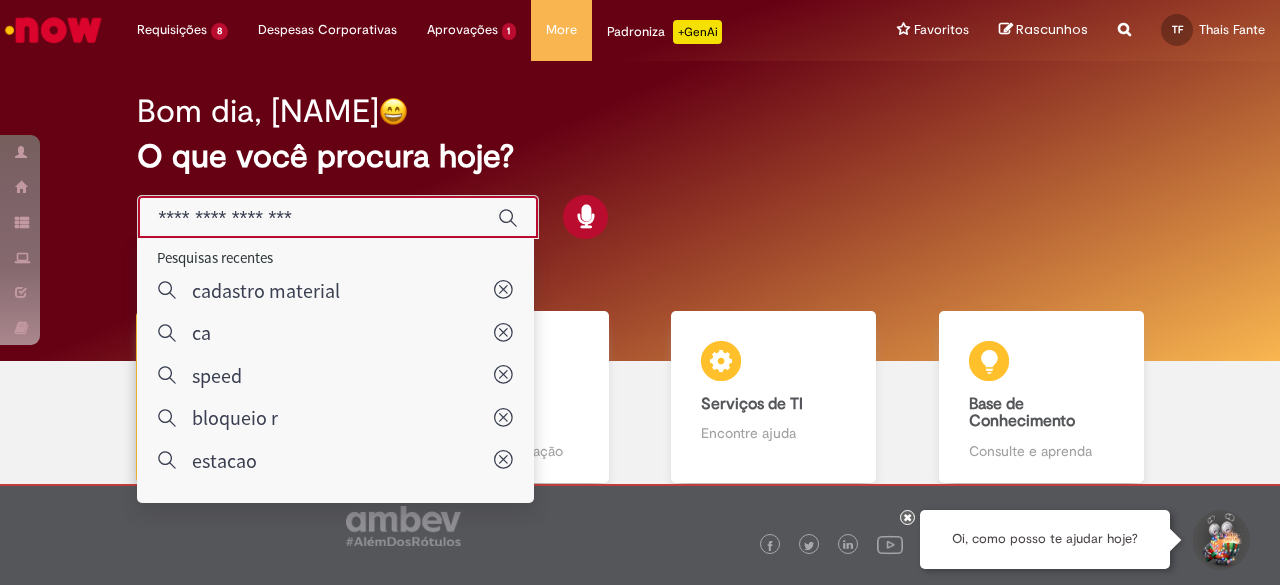 type on "**********" 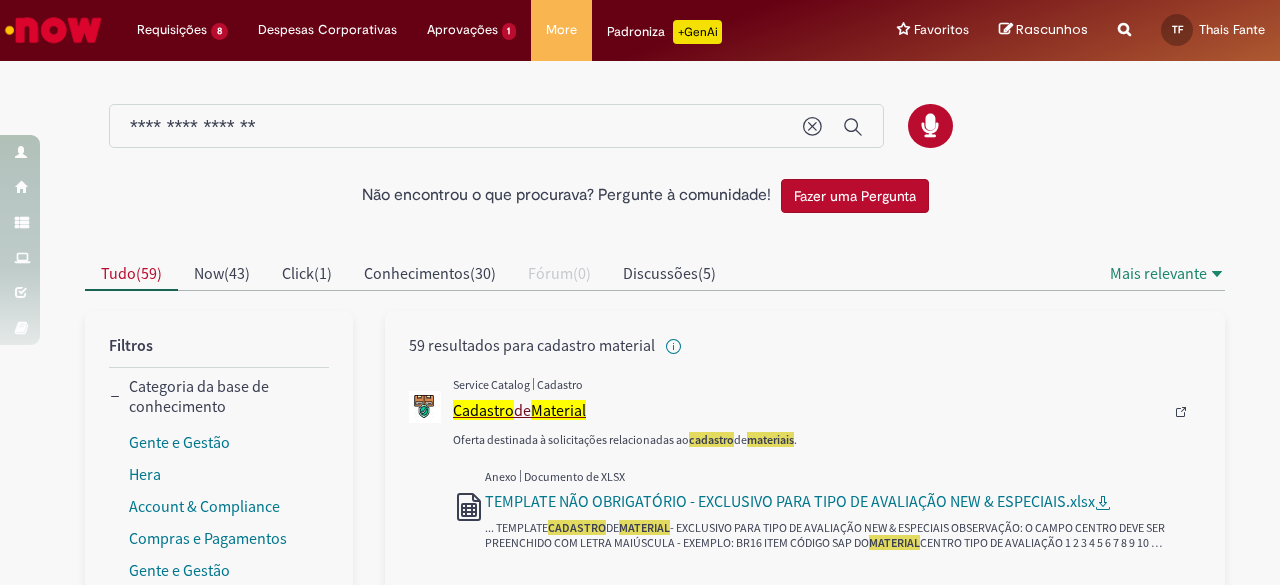 click on "Material" at bounding box center (558, 410) 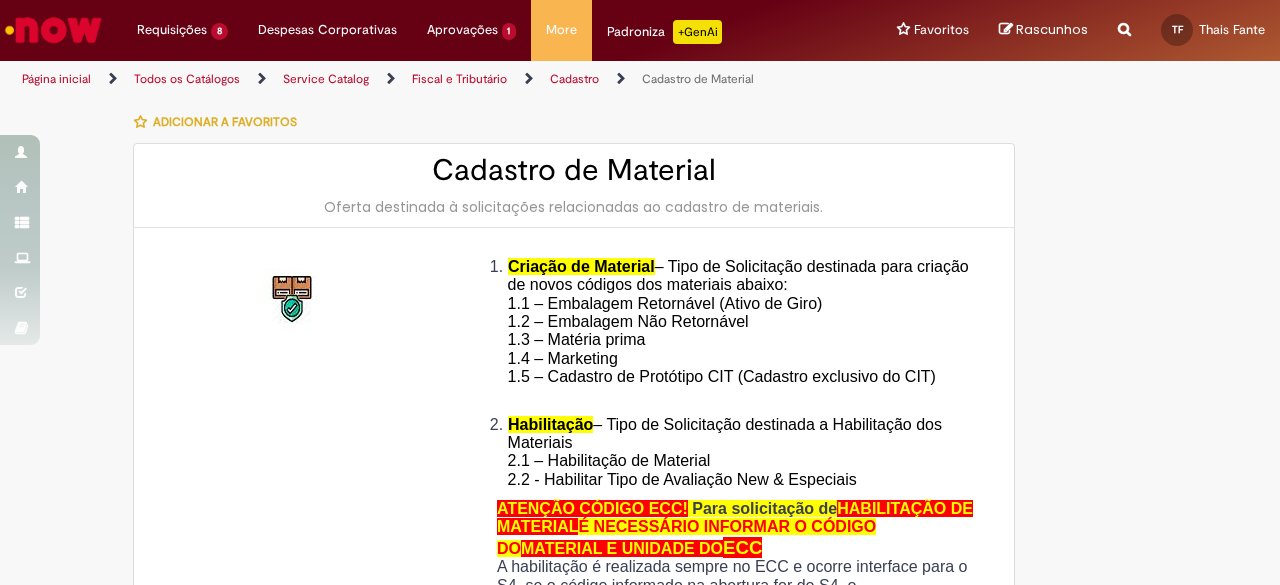 type on "**********" 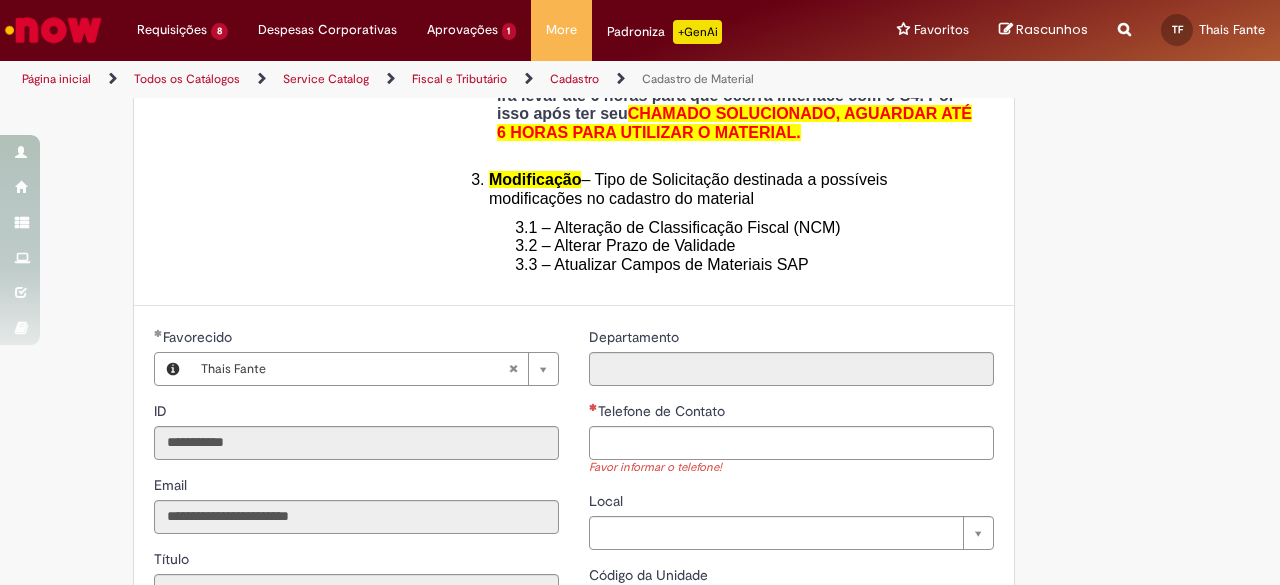 scroll, scrollTop: 900, scrollLeft: 0, axis: vertical 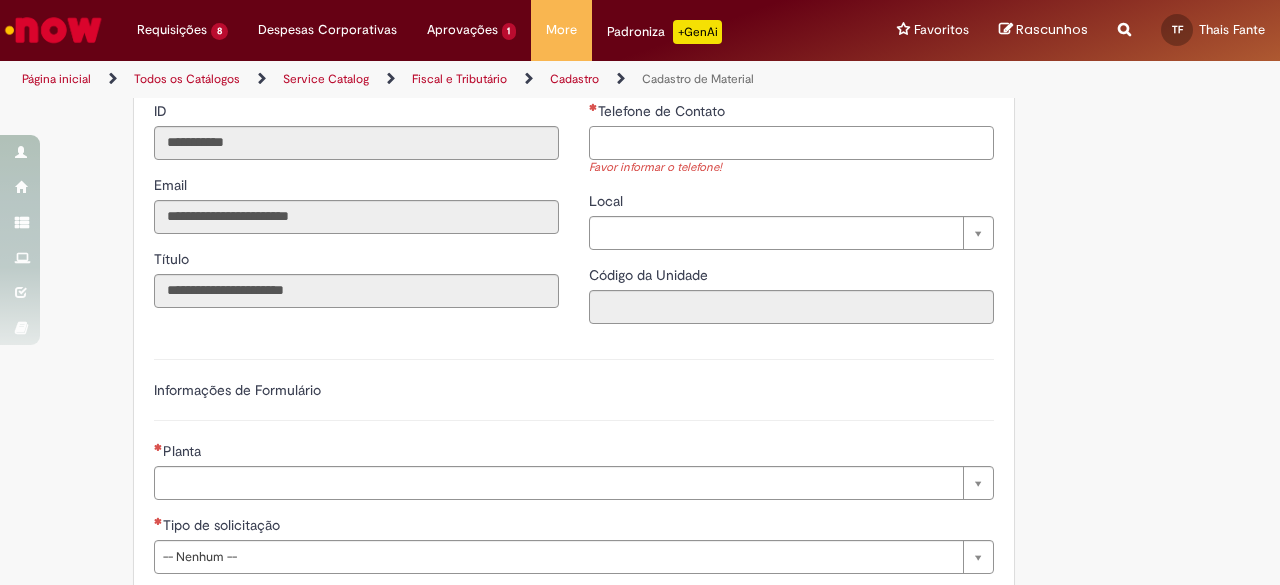 click on "Telefone de Contato" at bounding box center [791, 143] 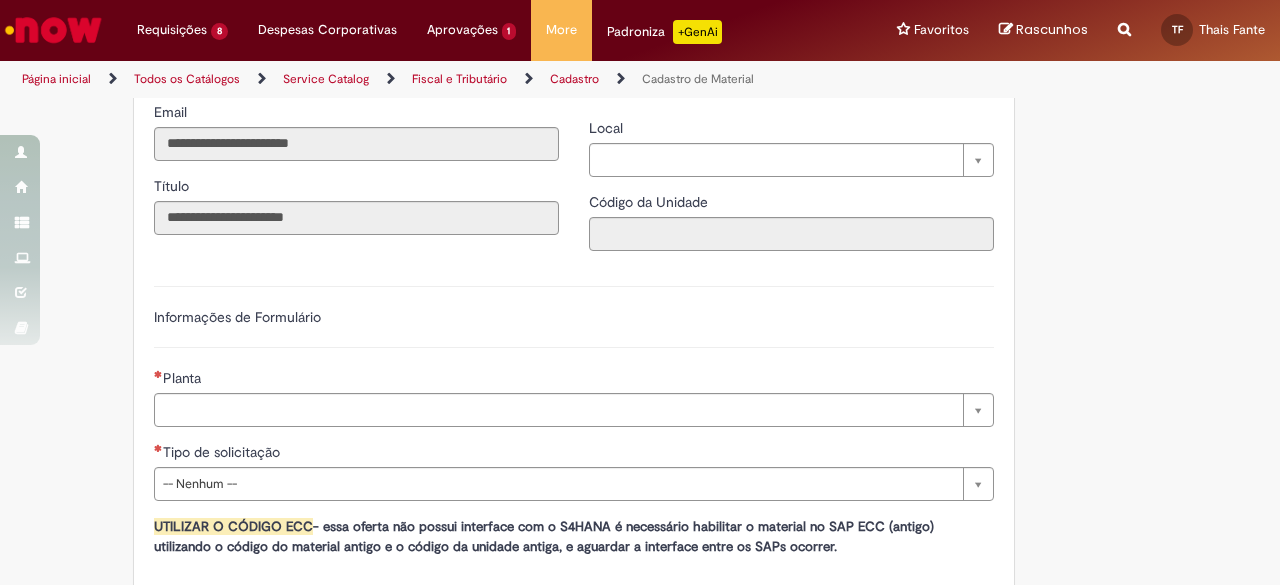 scroll, scrollTop: 1100, scrollLeft: 0, axis: vertical 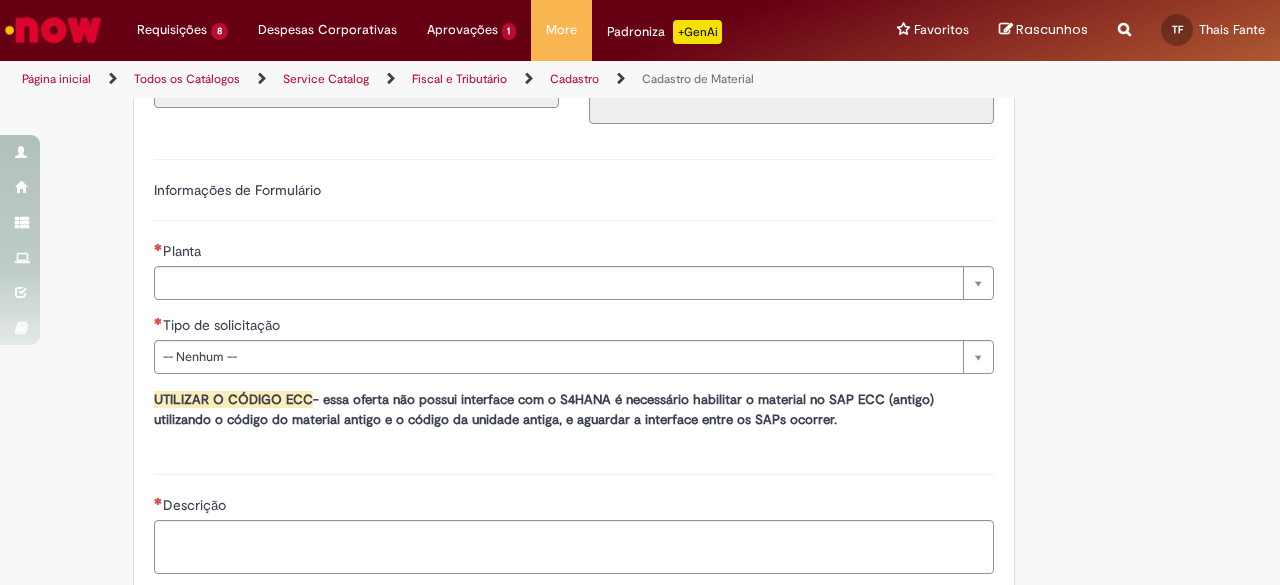 type on "**********" 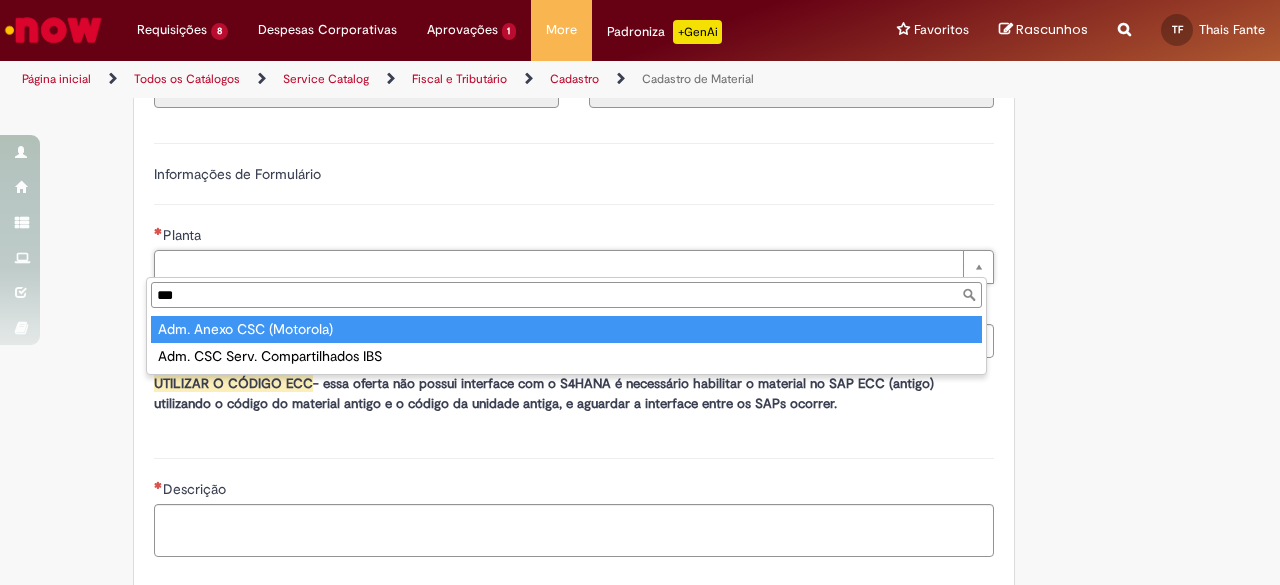 type on "***" 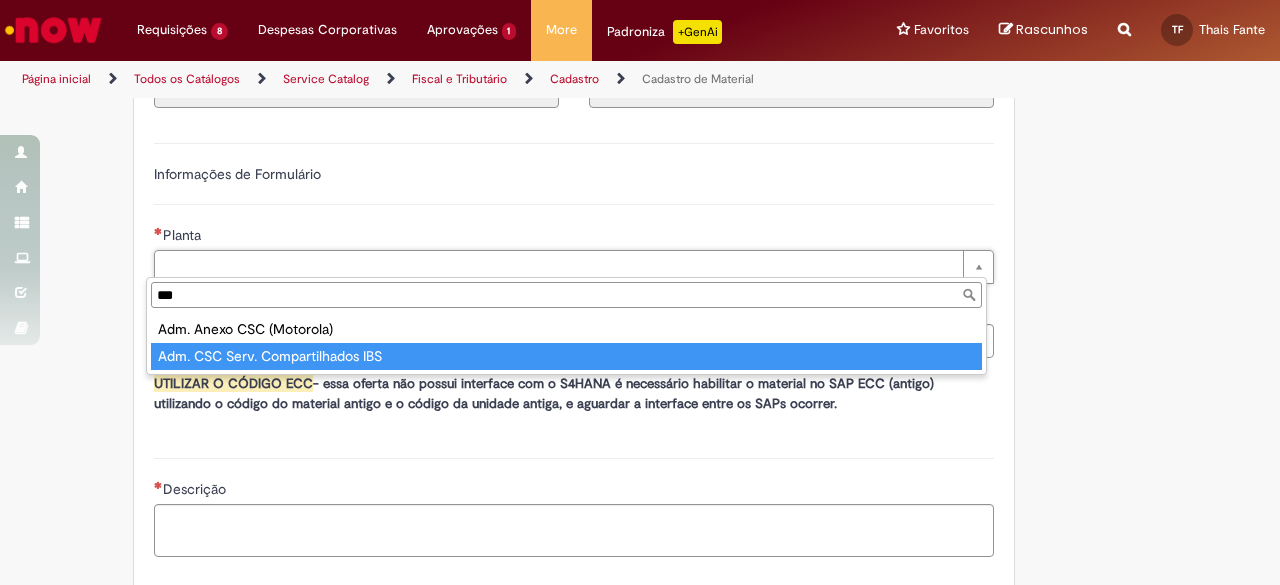 type on "**********" 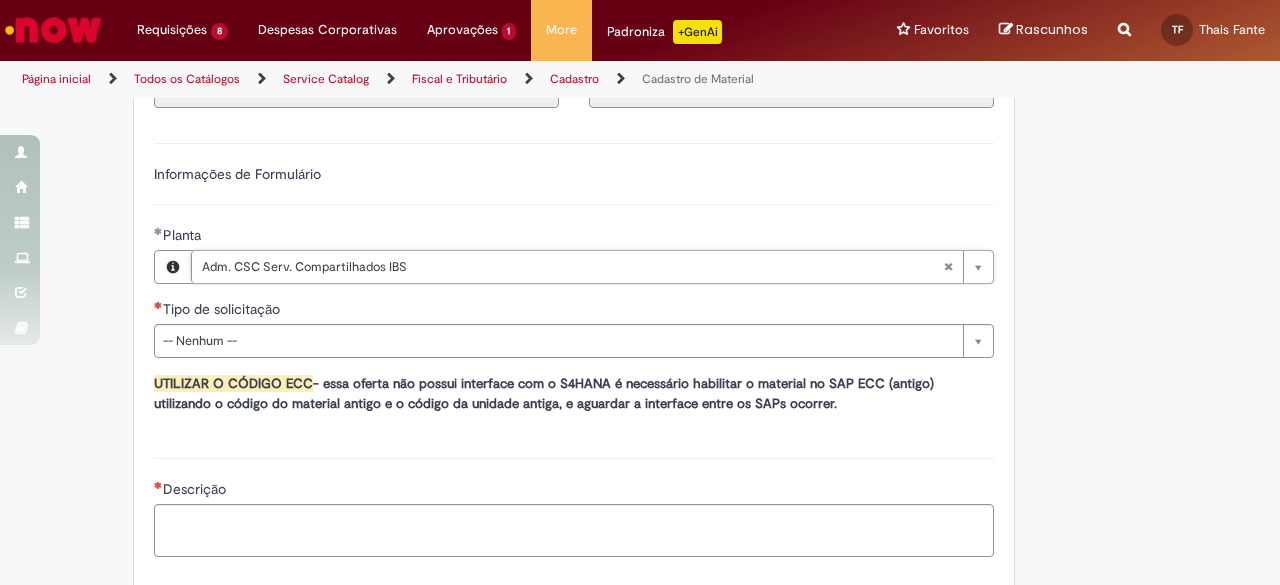 click on "**********" at bounding box center (574, 280) 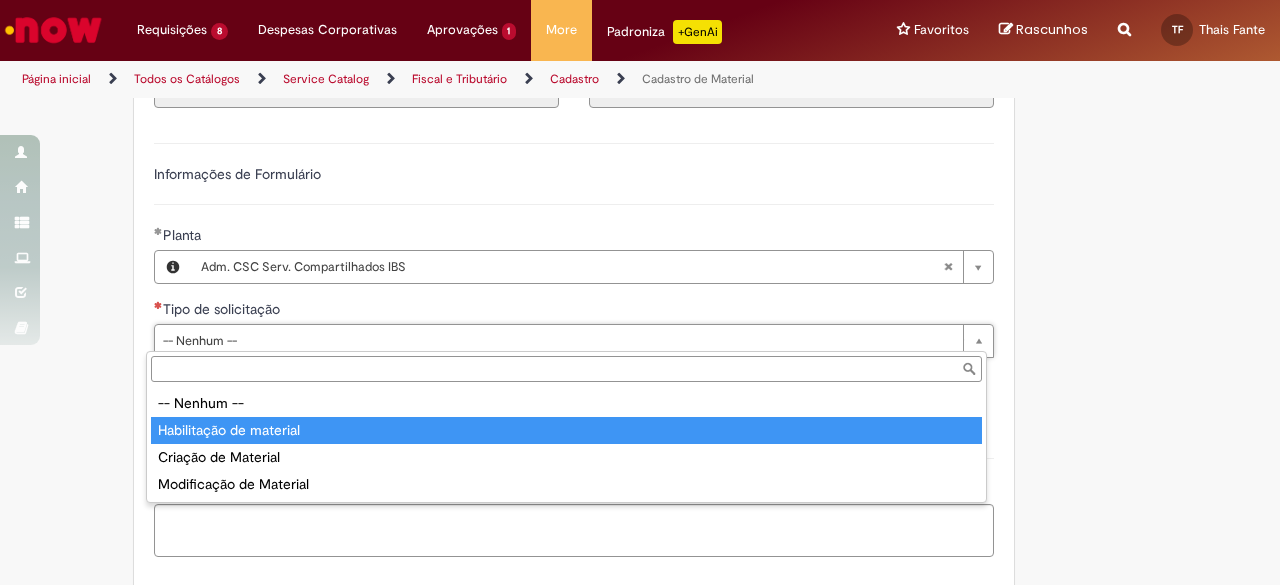 drag, startPoint x: 269, startPoint y: 430, endPoint x: 266, endPoint y: 419, distance: 11.401754 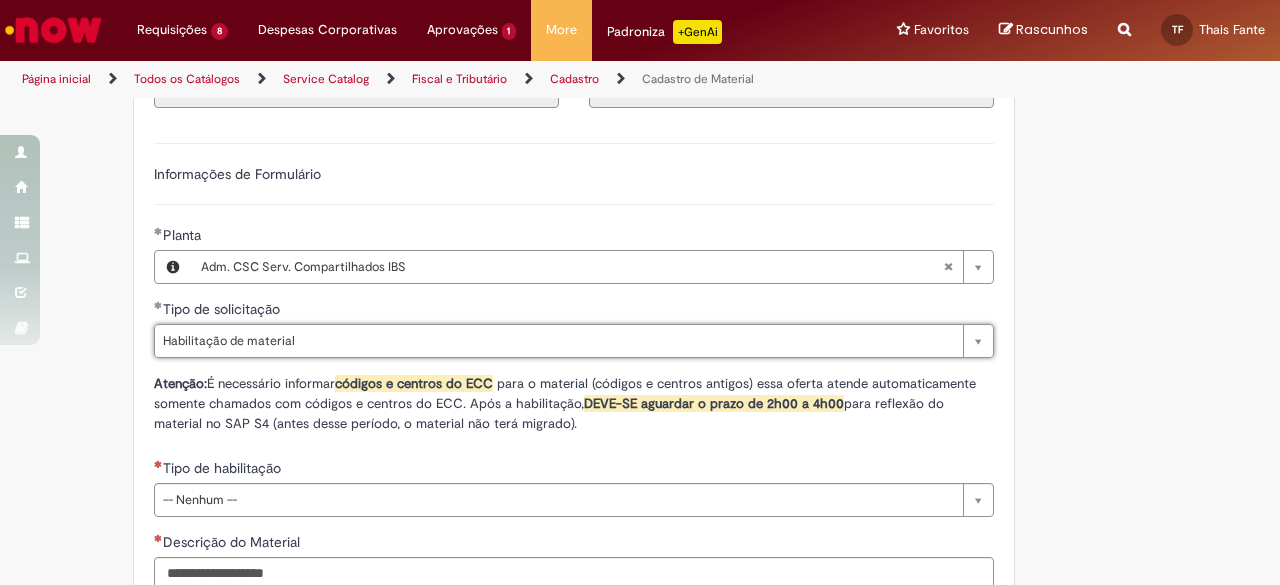 click on "**********" at bounding box center (574, 387) 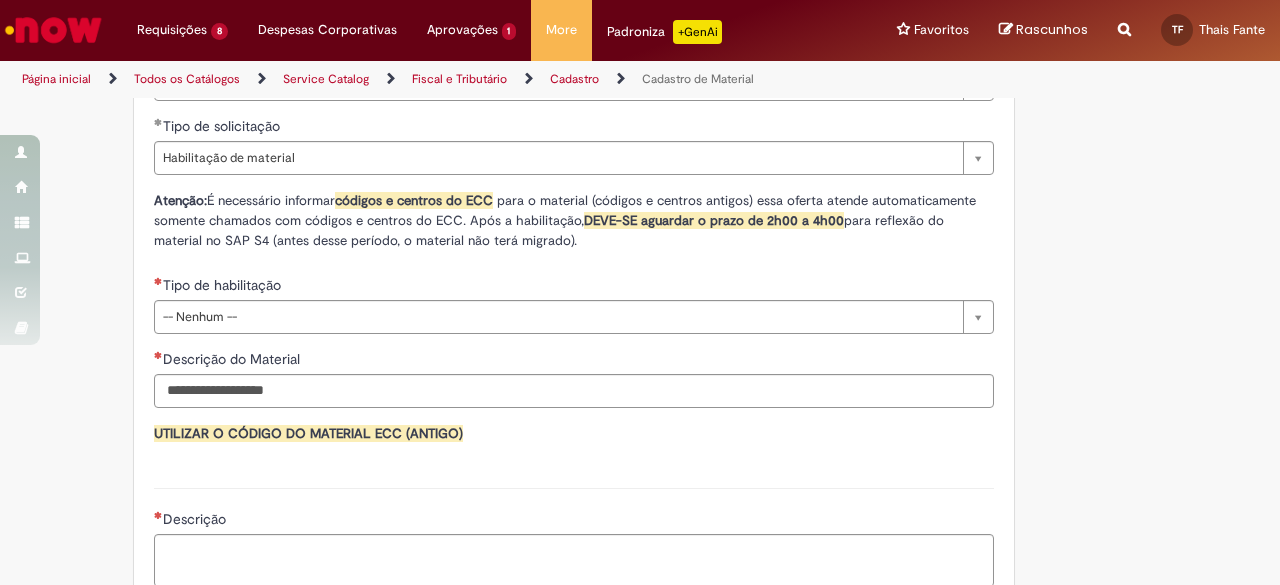 scroll, scrollTop: 1400, scrollLeft: 0, axis: vertical 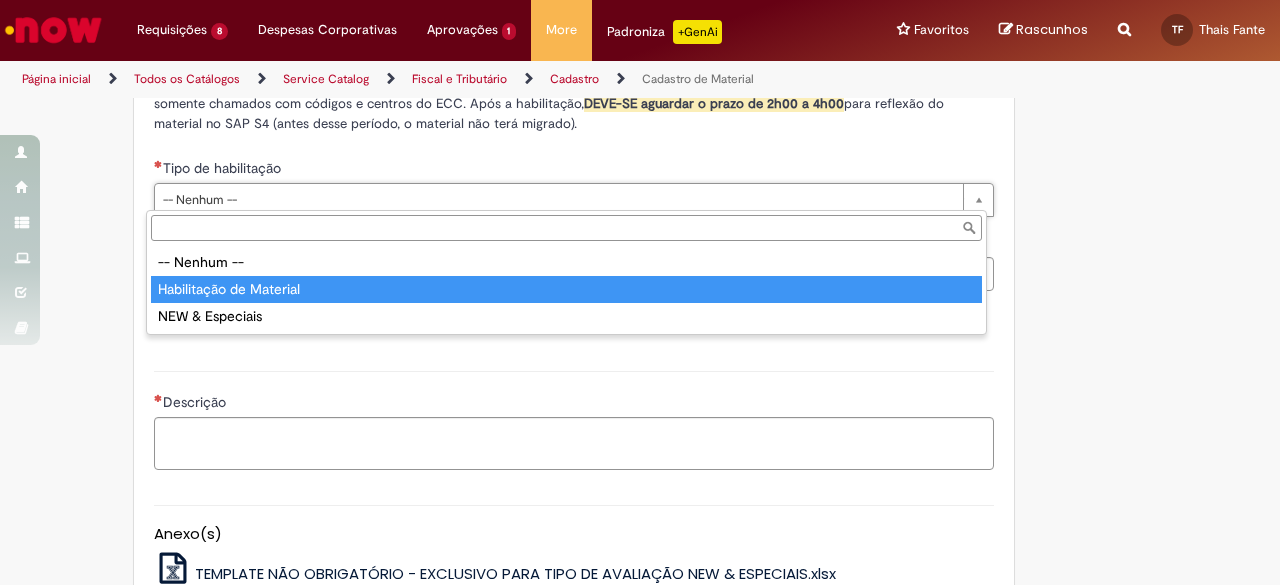 type on "**********" 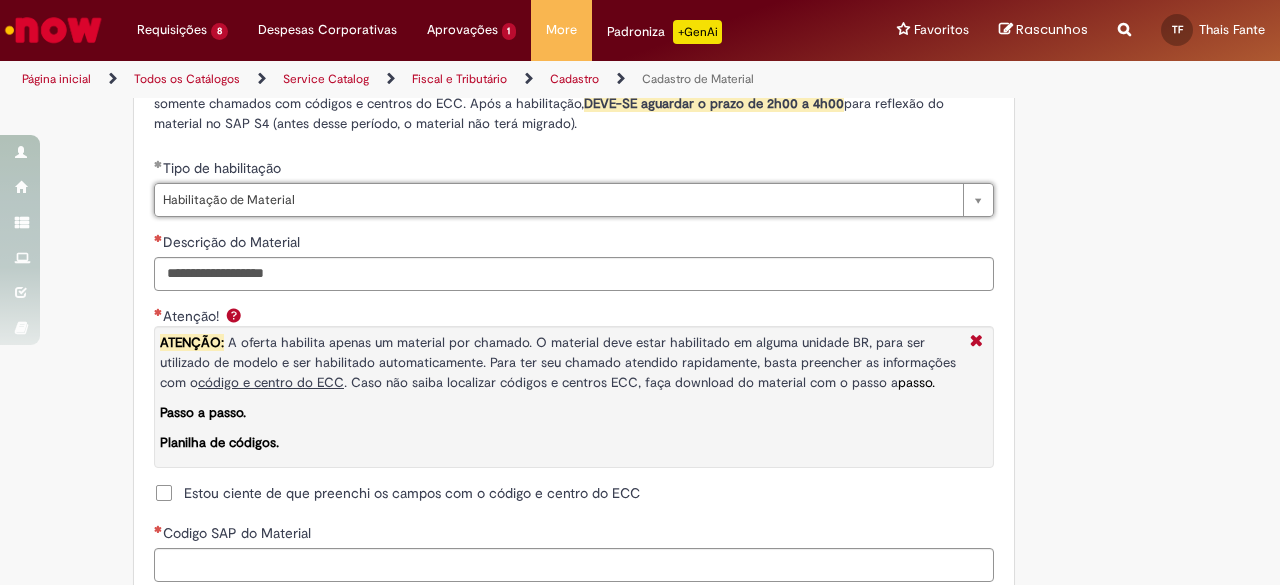 click on "Adicionar a Favoritos
Cadastro de Material
Oferta destinada à solicitações relacionadas ao cadastro de materiais.
Criação de Material  – Tipo de Solicitação destinada para criação de novos códigos dos materiais abaixo:       1.1 – Embalagem Retornável (Ativo de Giro)       1.2 – Embalagem Não Retornável        1.3 – Matéria prima       1.4 – Marketing       1.5 – Cadastro de Protótipo CIT (Cadastro exclusivo do CIT)
Habilitação  – Tipo de Solicitação destinada a Habilitação dos Materiais       2.1 – Habilitação de Material       2.2 - Habilitar Tipo de Avaliação New & Especiais
ATENÇÃO CÓDIGO ECC!   Para solicitação de  HABILITAÇÃO DE MATERIAL  É NECESSÁRIO INFORMAR O CÓDIGO DO  MATERIAL E UNIDADE DO  ECC
NÃO  ocorre.
ATENÇÃO INTERFACE!
Modificação" at bounding box center (640, 23) 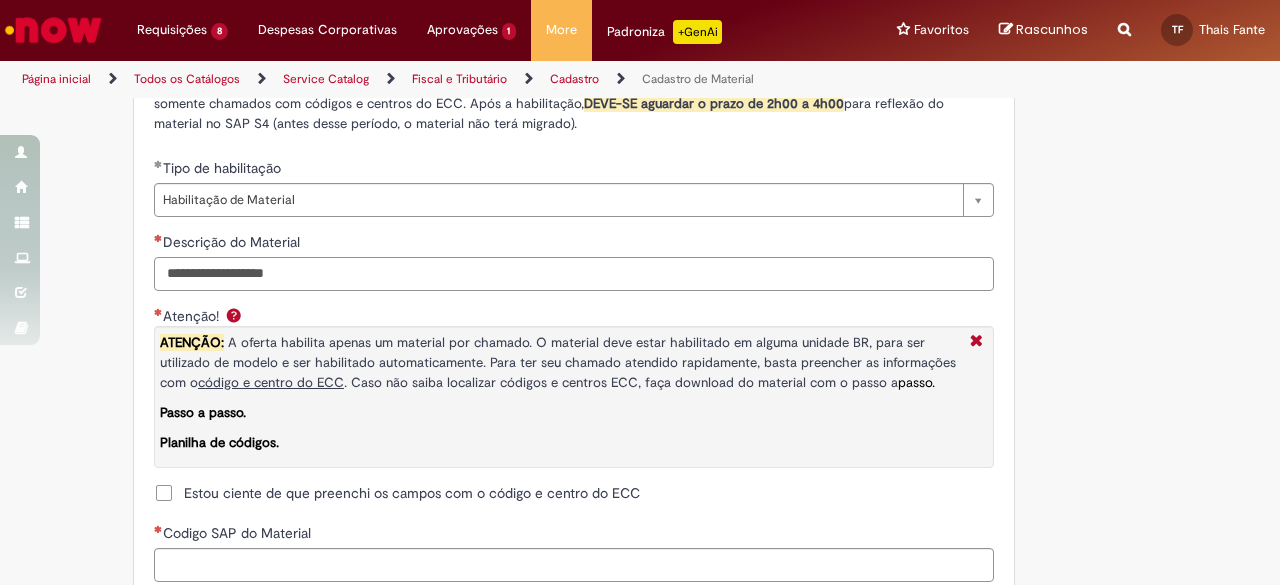 click on "Descrição do Material" at bounding box center (574, 274) 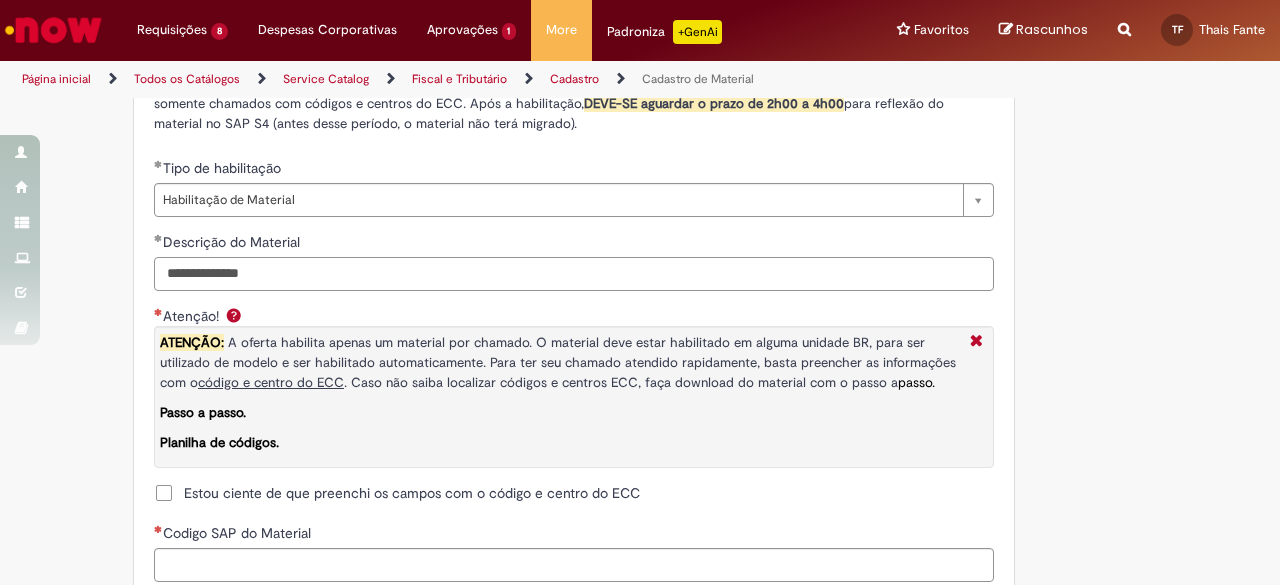type on "**********" 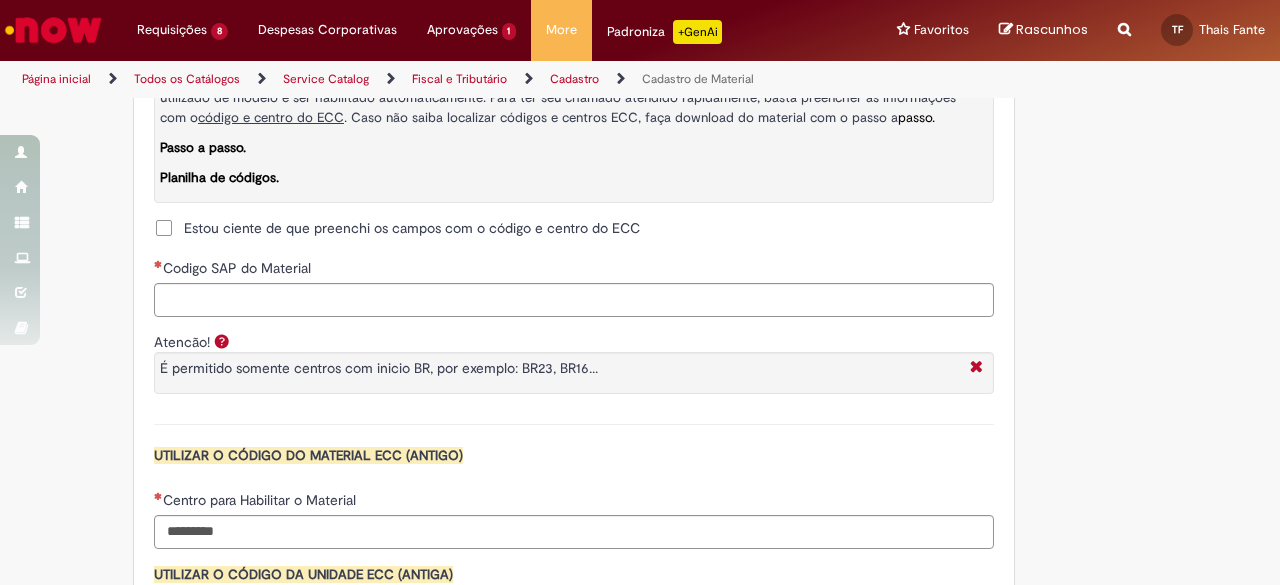 scroll, scrollTop: 1700, scrollLeft: 0, axis: vertical 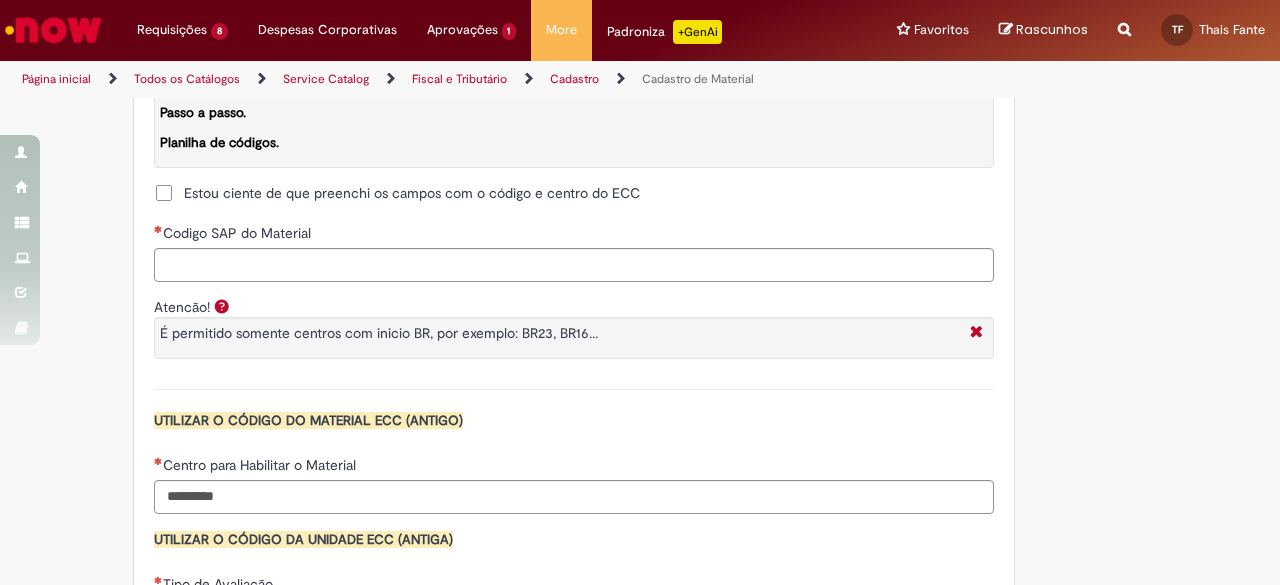 click on "Estou ciente de que preenchi os campos com o código e centro do ECC" at bounding box center (412, 193) 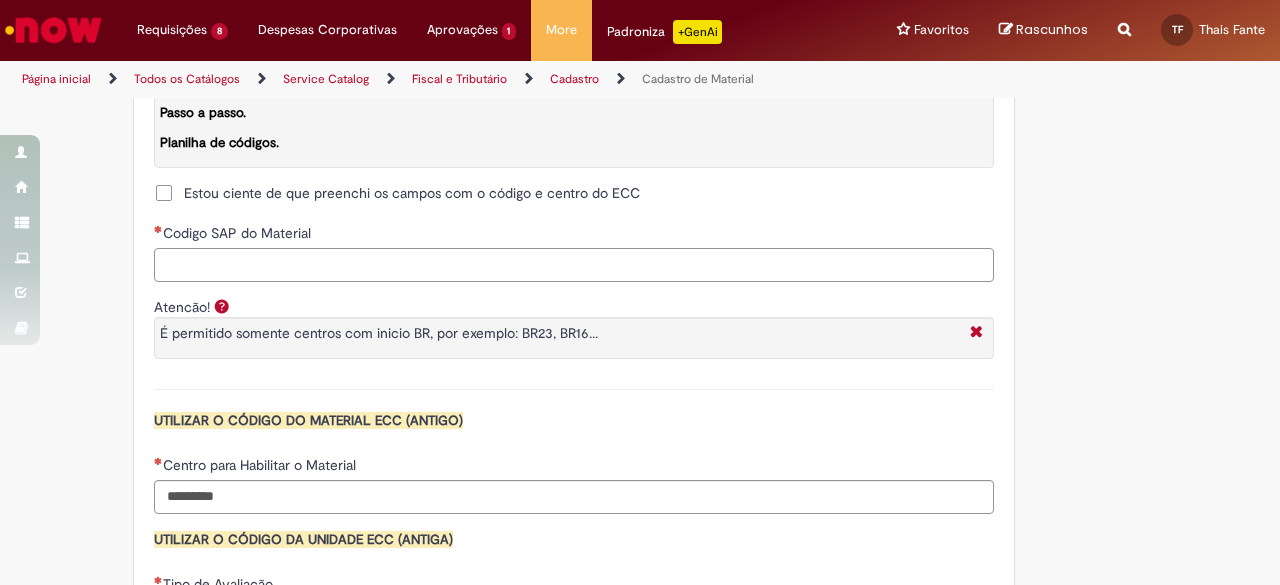 click on "Codigo SAP do Material" at bounding box center [574, 265] 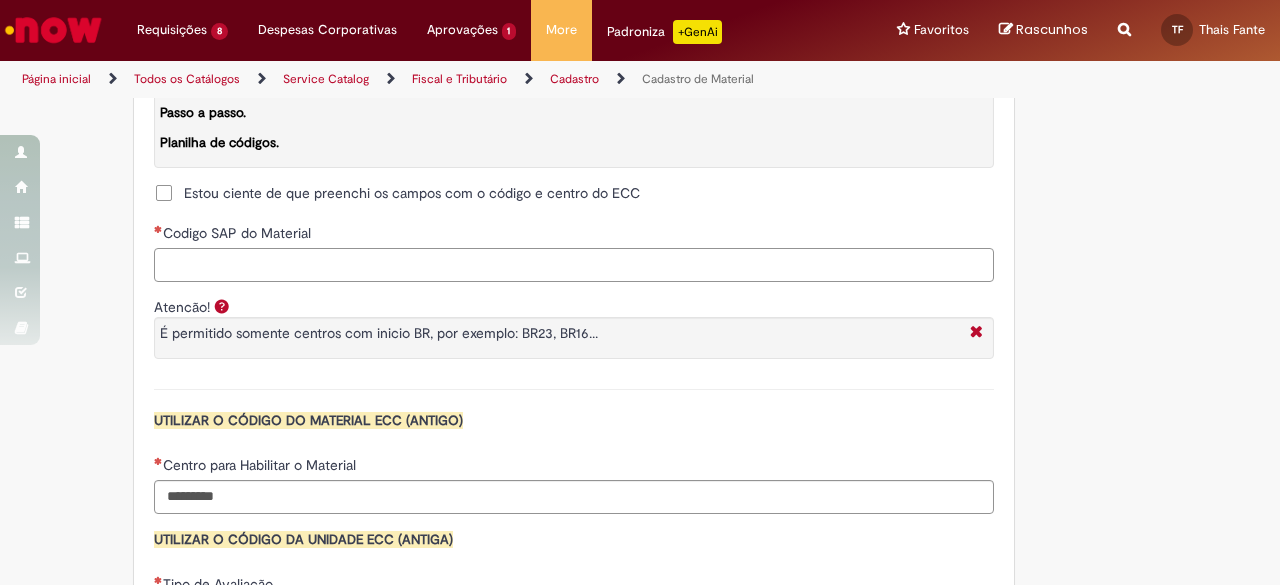 paste on "********" 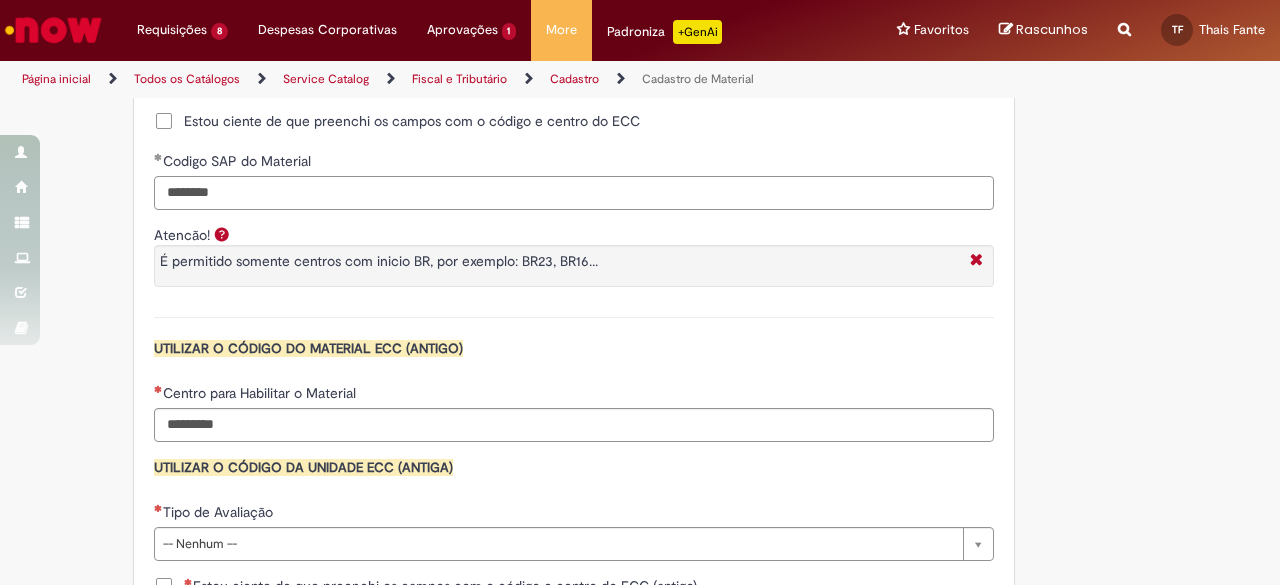 scroll, scrollTop: 1900, scrollLeft: 0, axis: vertical 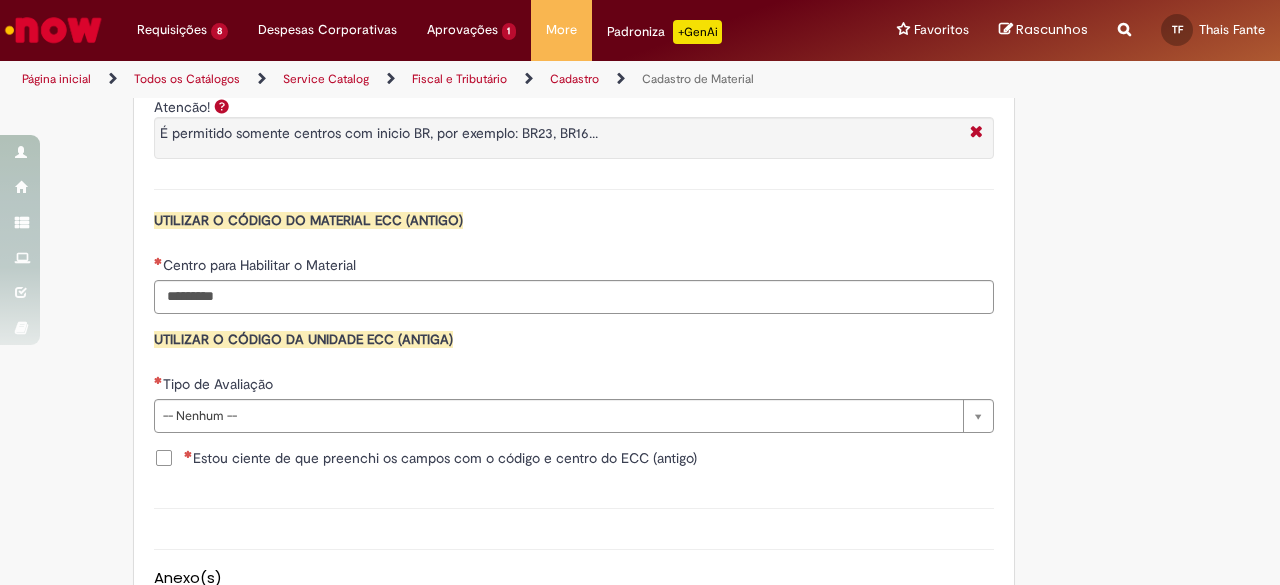 type on "********" 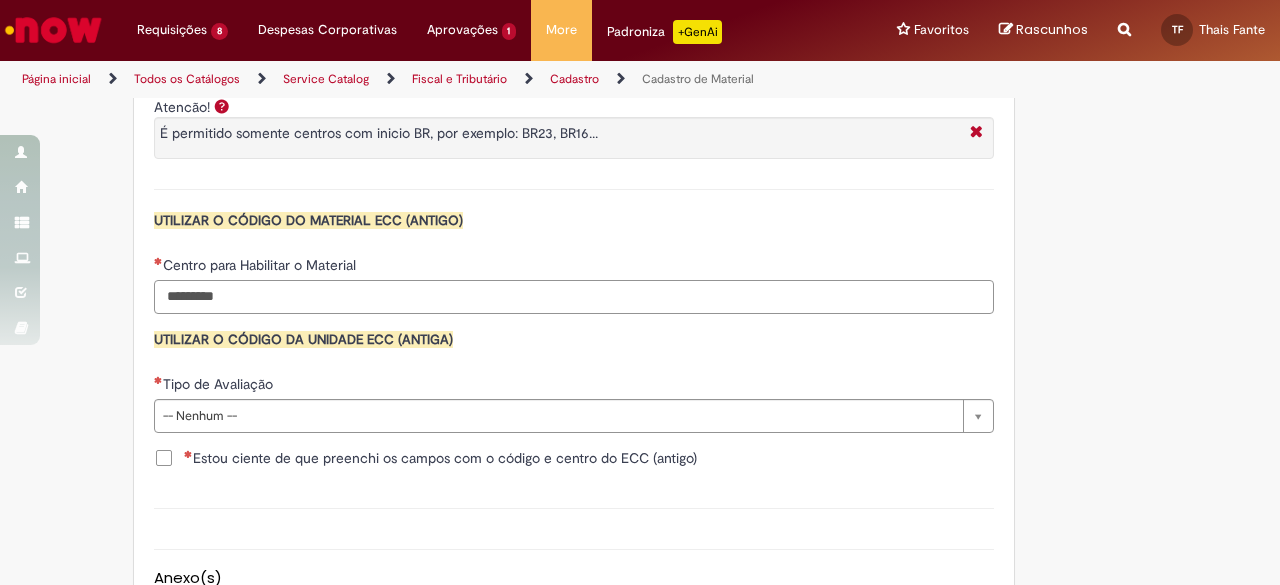 click on "Centro para Habilitar o Material" at bounding box center [574, 297] 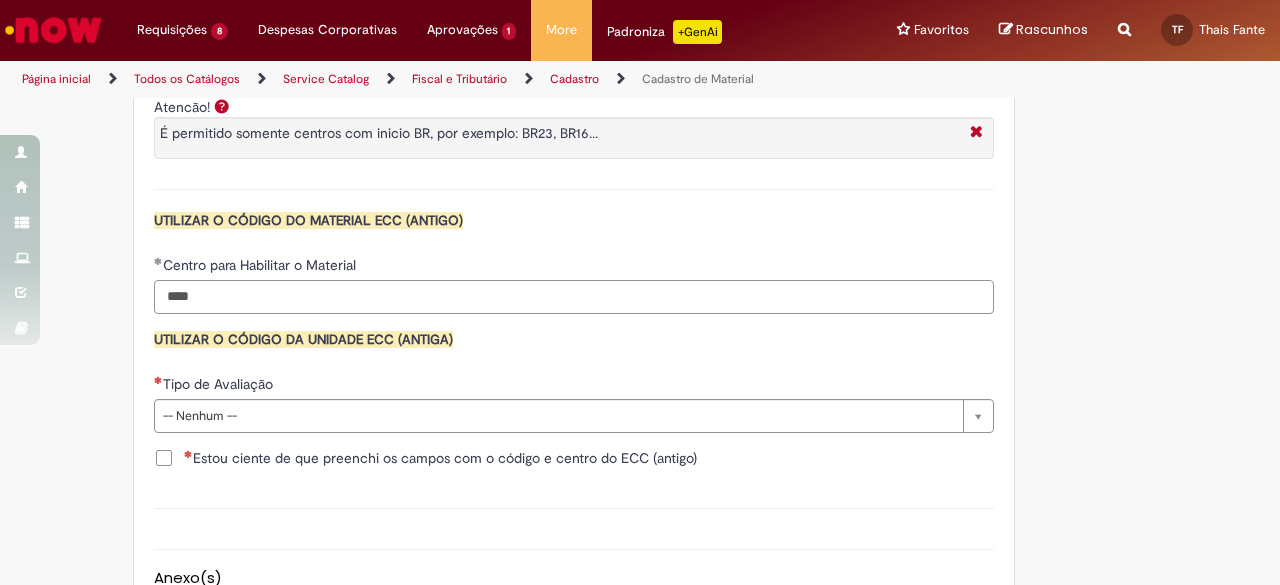 type on "****" 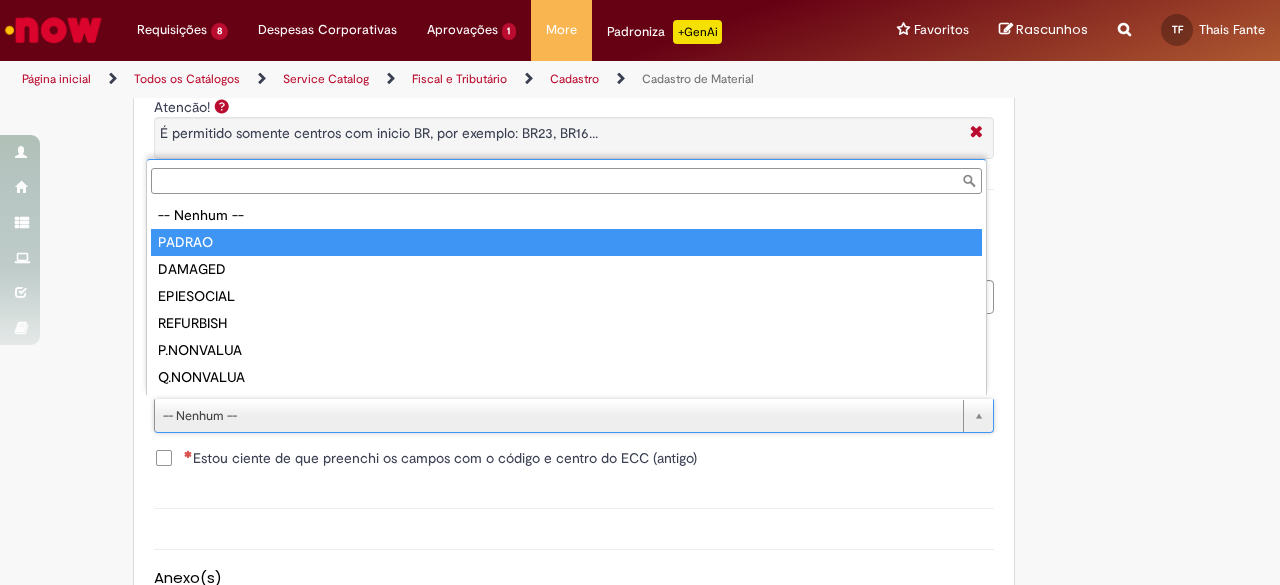 type on "******" 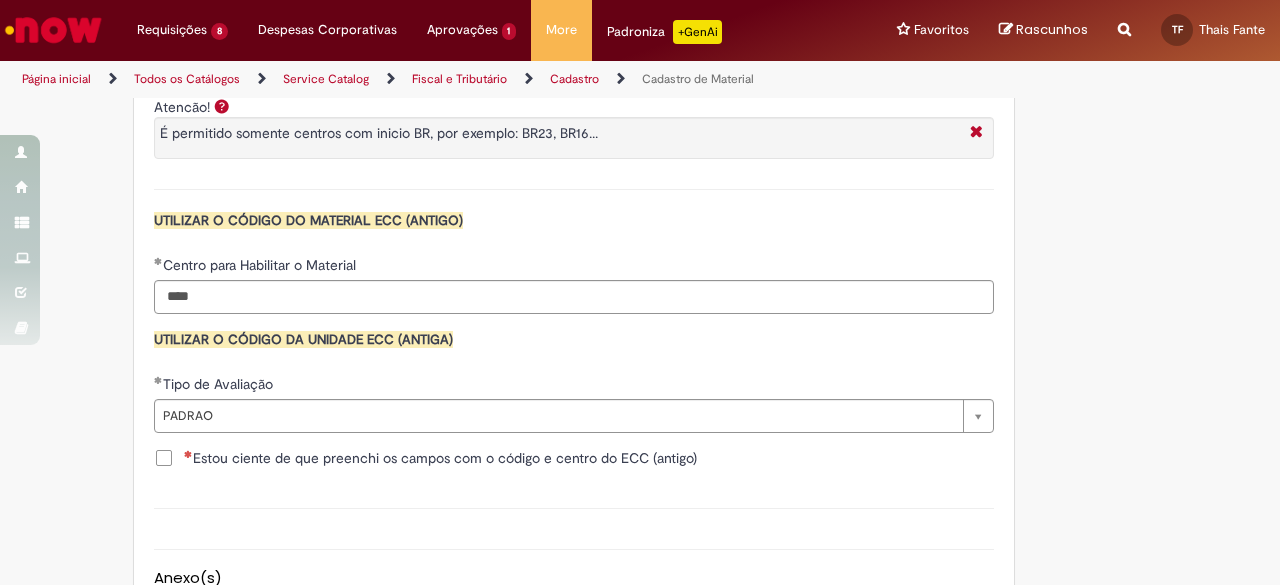 click on "Estou ciente de que preenchi os campos com o código e centro do ECC  (antigo)" at bounding box center [574, 460] 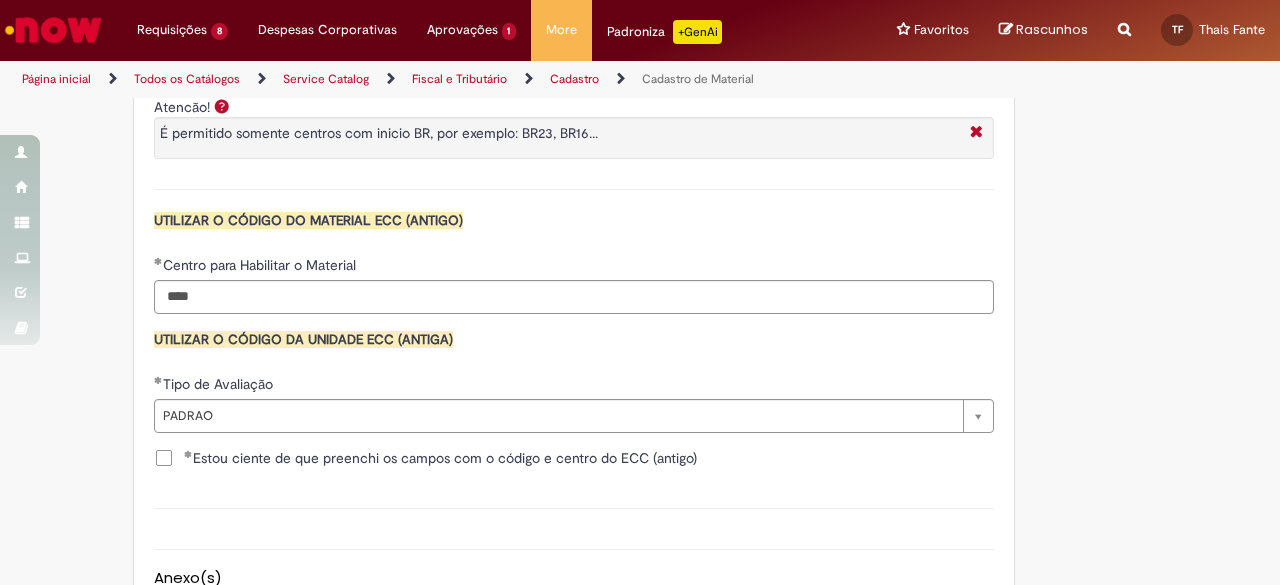 scroll, scrollTop: 2155, scrollLeft: 0, axis: vertical 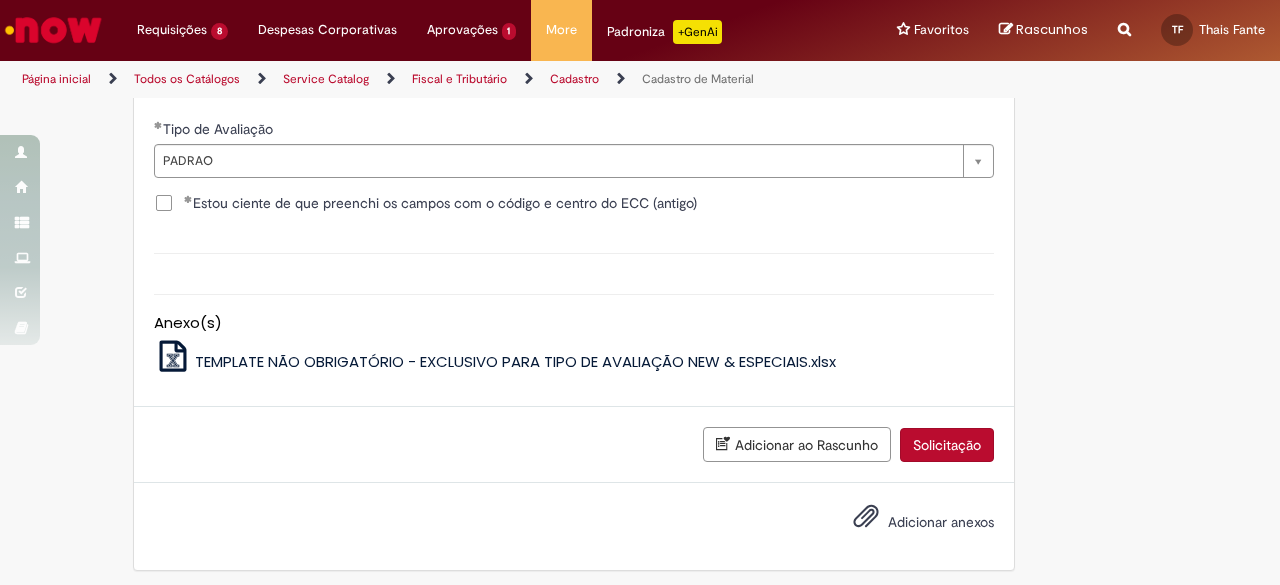 click on "Solicitação" at bounding box center [947, 445] 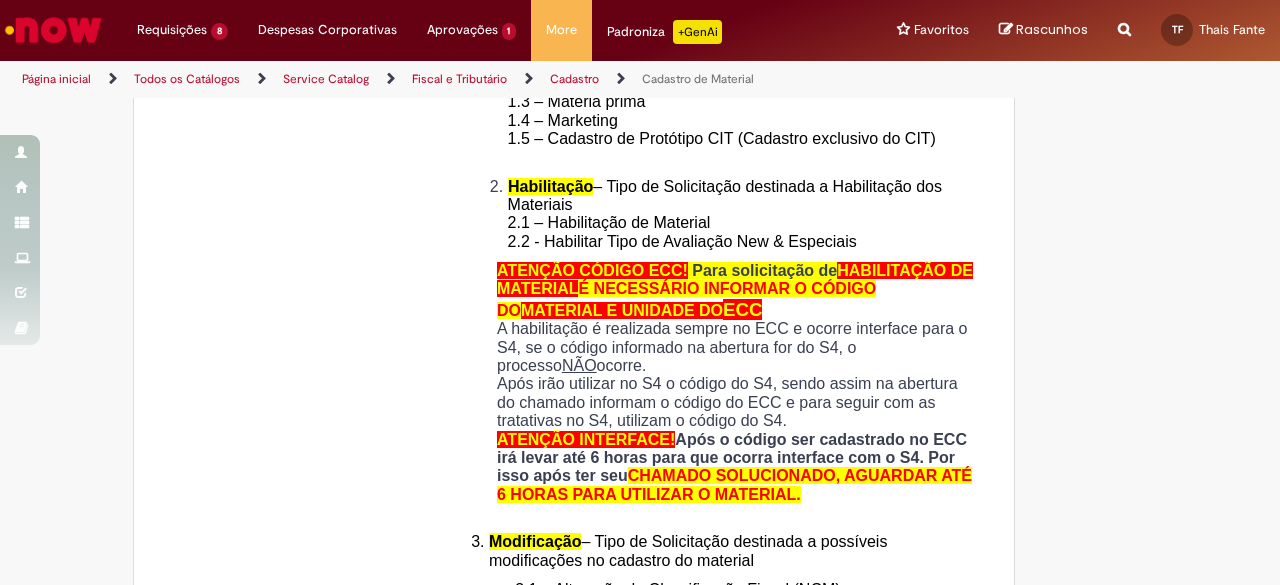 scroll, scrollTop: 0, scrollLeft: 0, axis: both 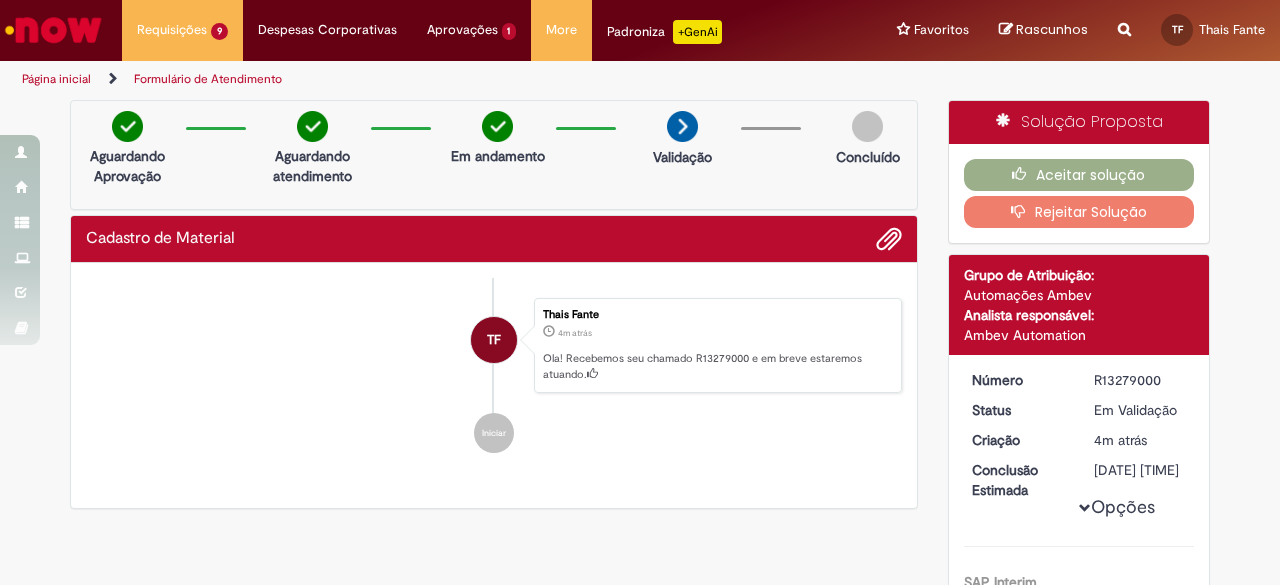 click at bounding box center [53, 30] 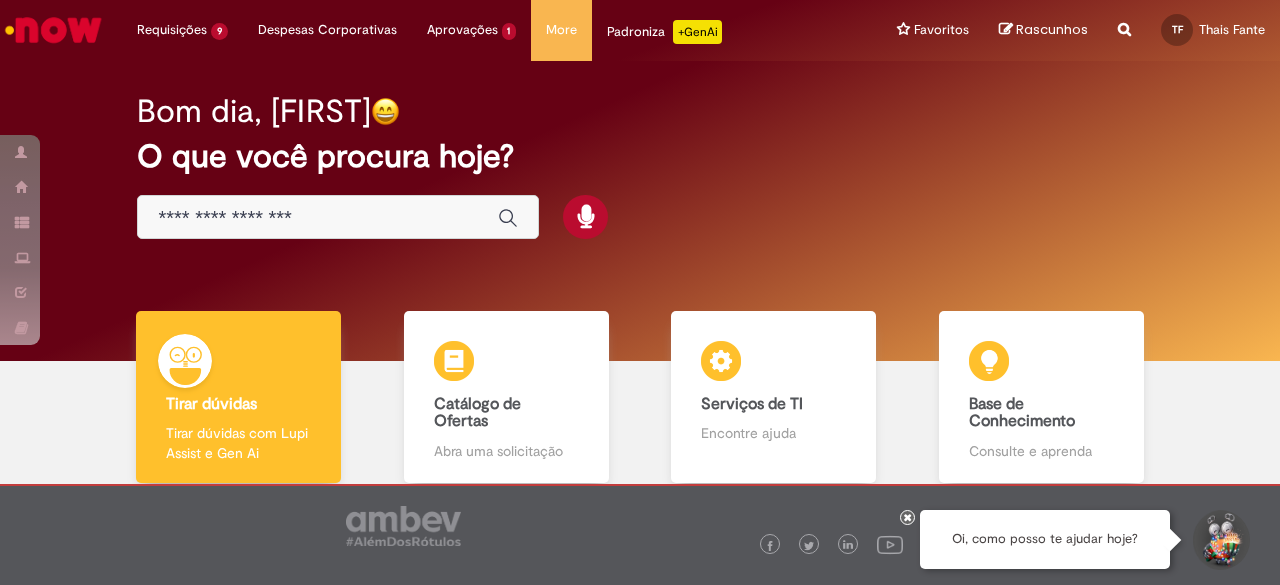scroll, scrollTop: 0, scrollLeft: 0, axis: both 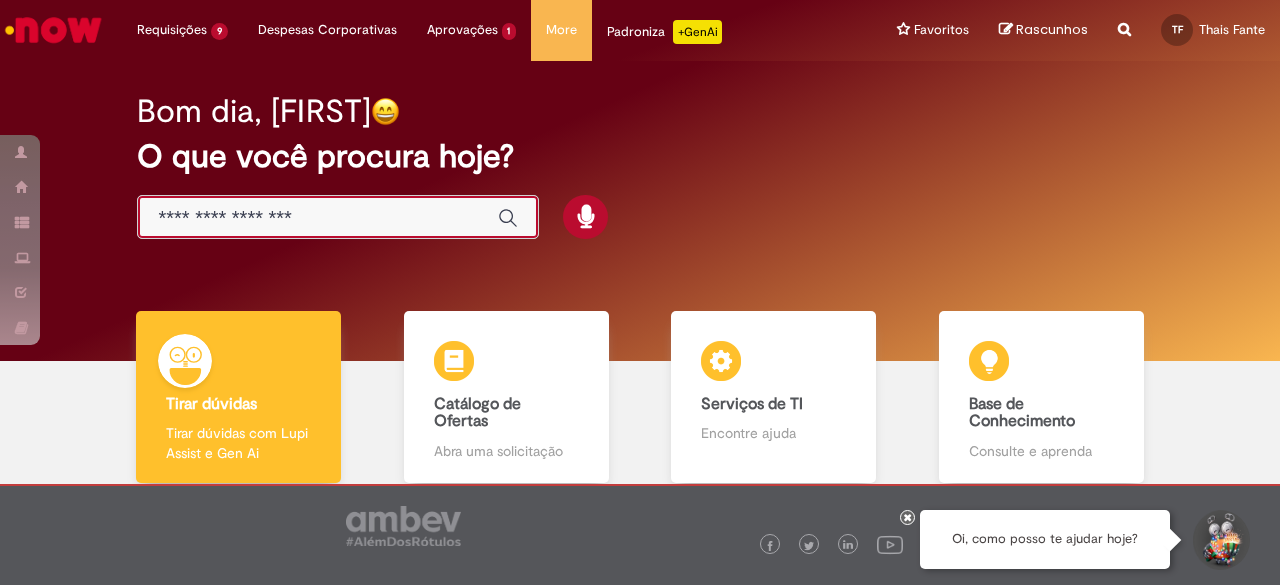 click at bounding box center [318, 218] 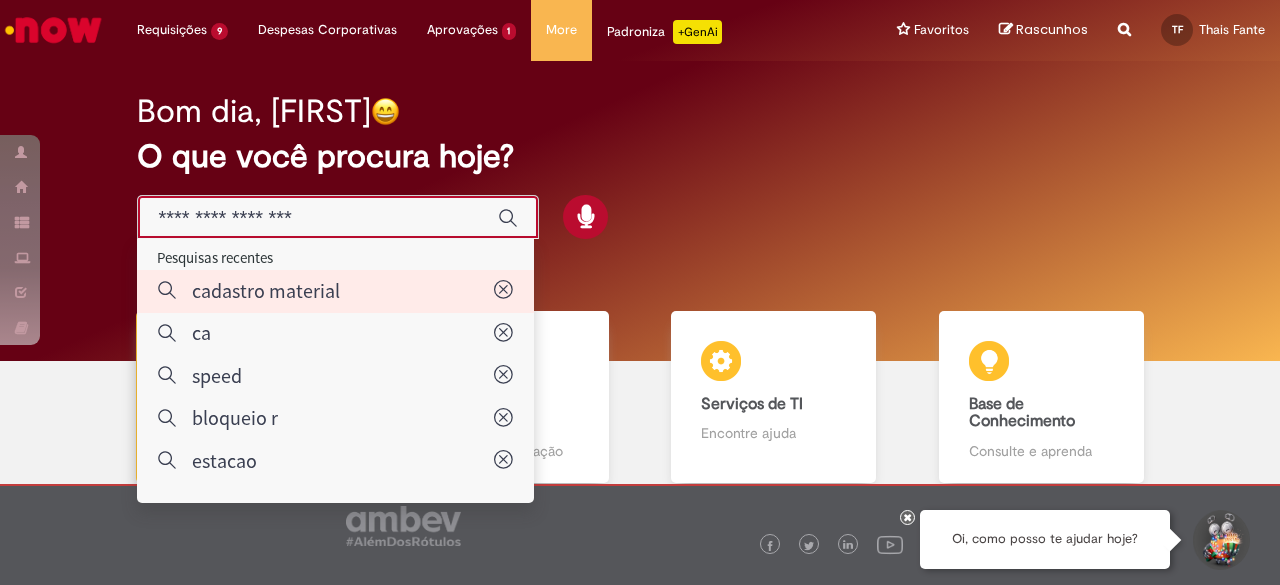 type on "**********" 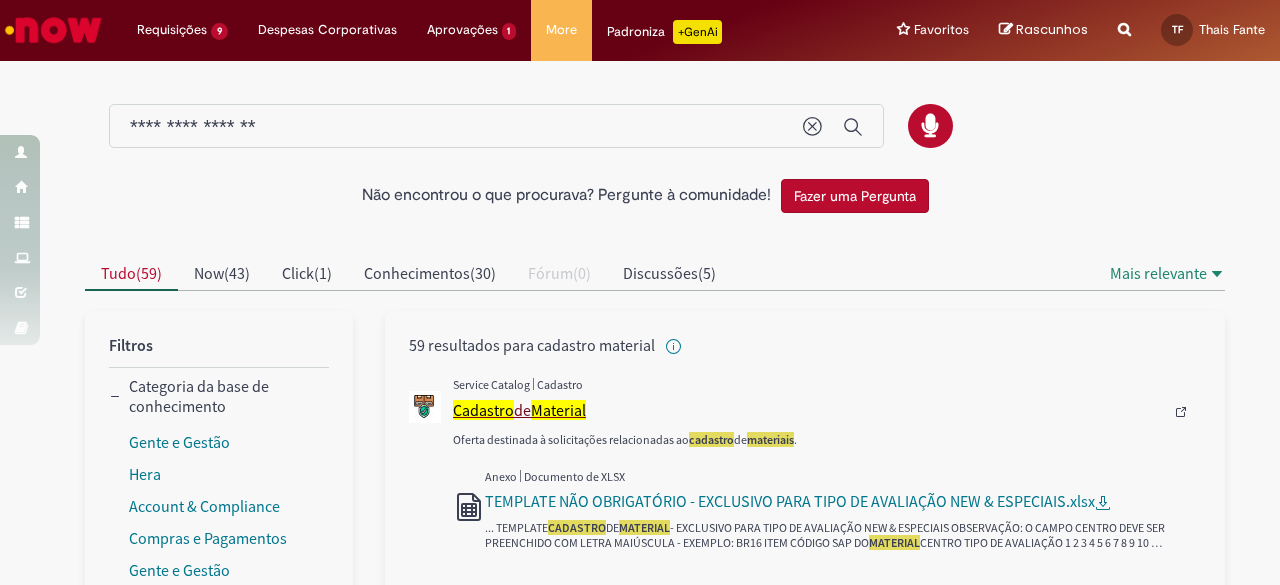 click on "Cadastro" at bounding box center [483, 410] 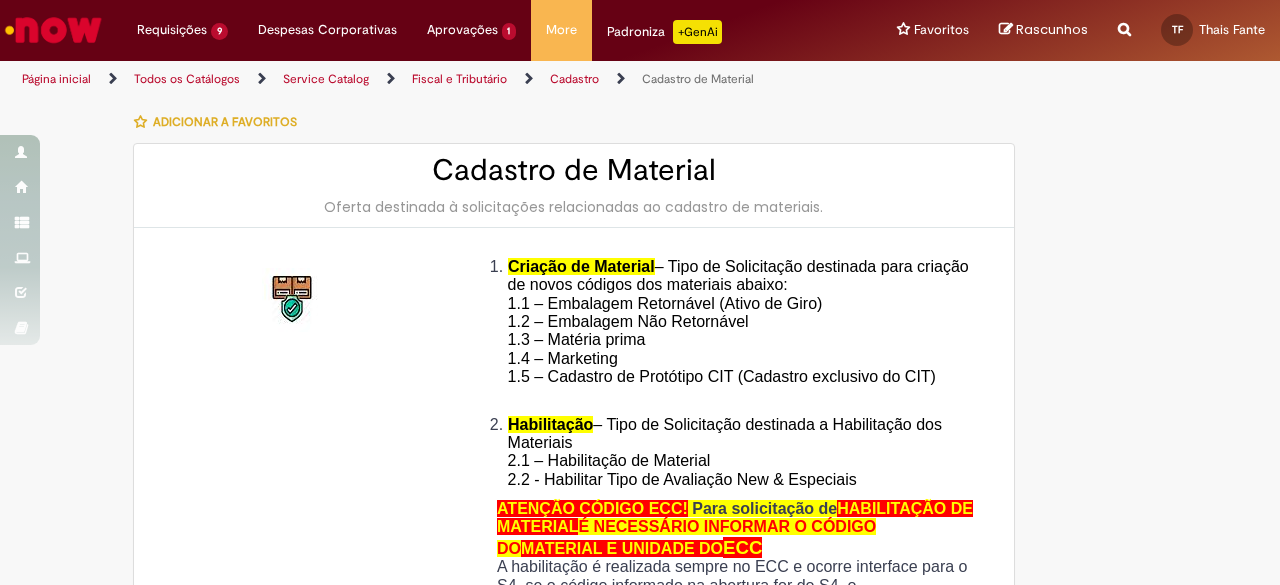 type on "**********" 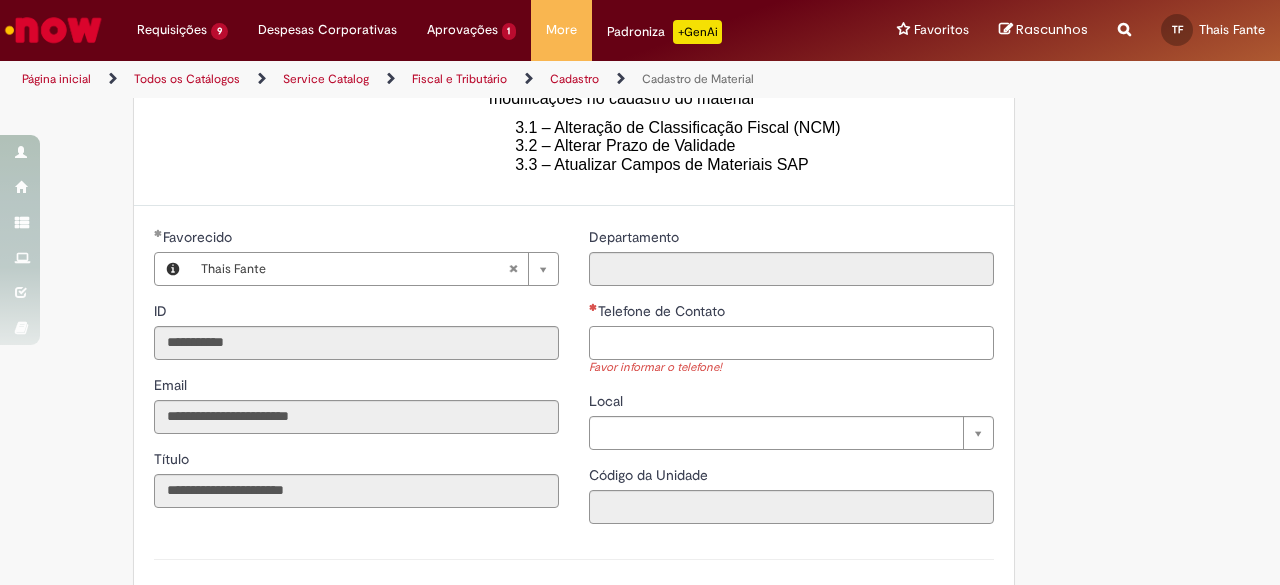 click on "Telefone de Contato" at bounding box center [791, 343] 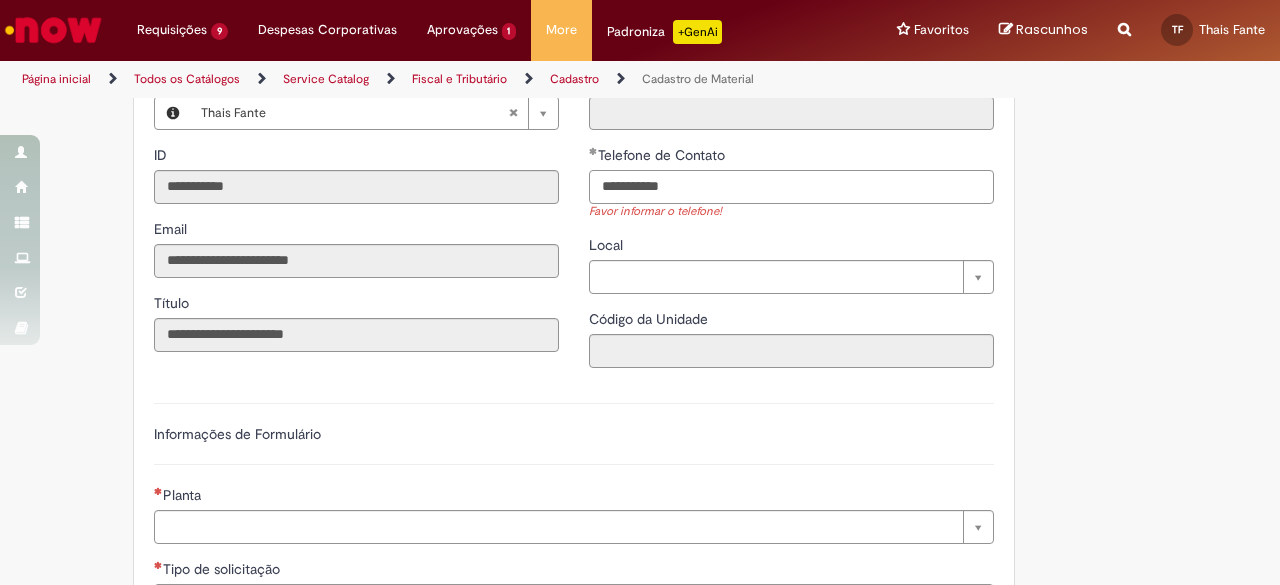 scroll, scrollTop: 1000, scrollLeft: 0, axis: vertical 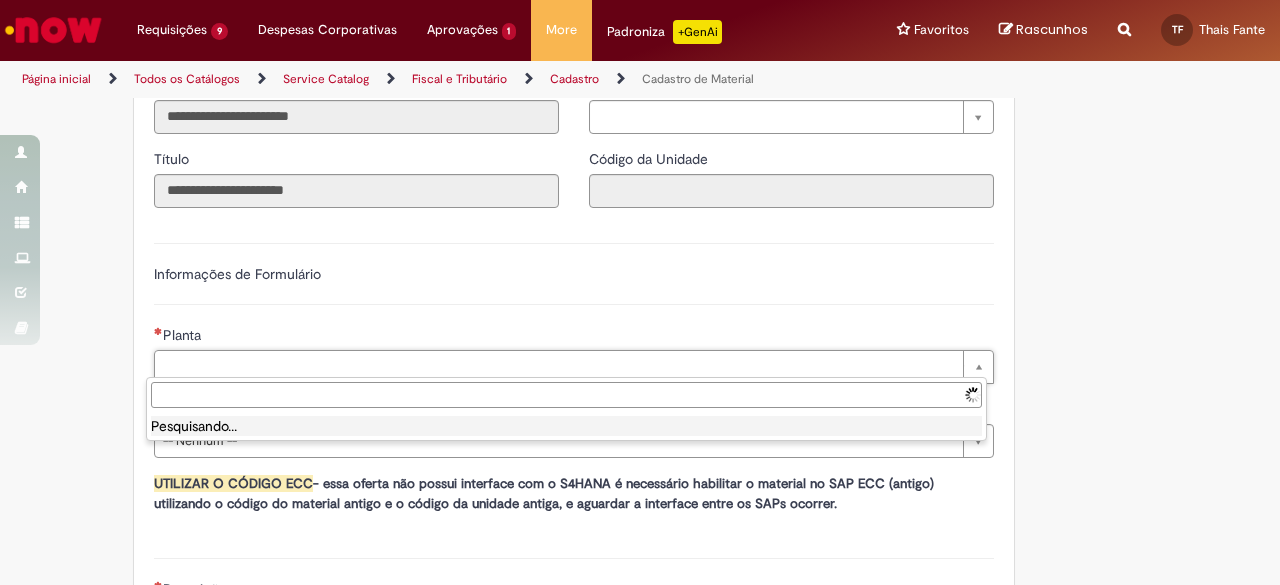 type on "**********" 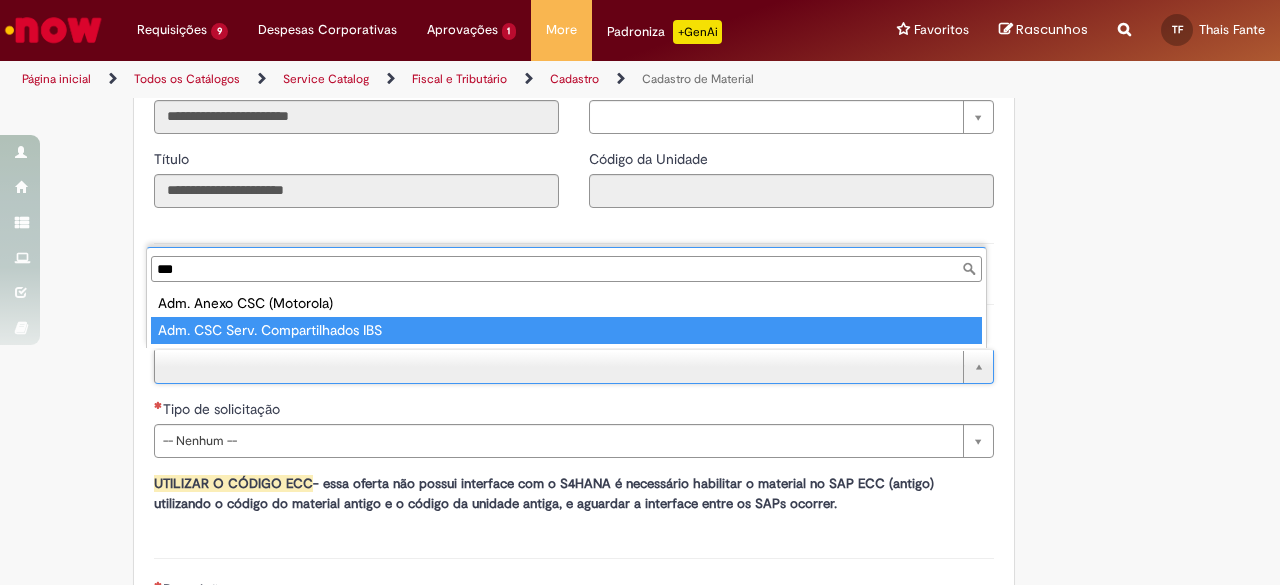 type on "***" 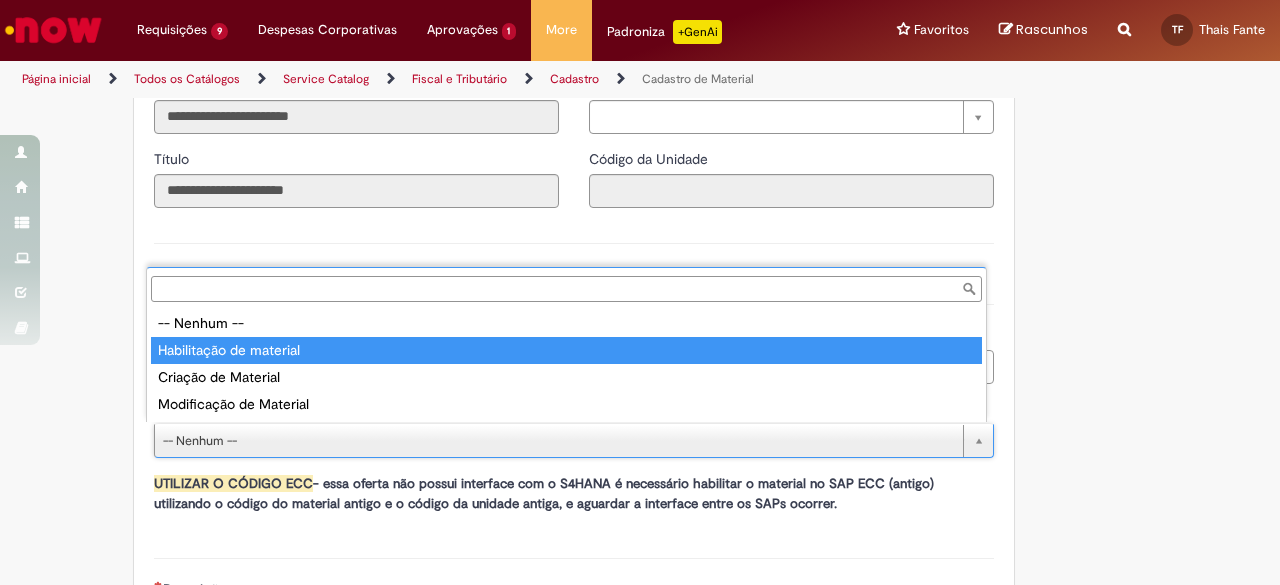 type on "**********" 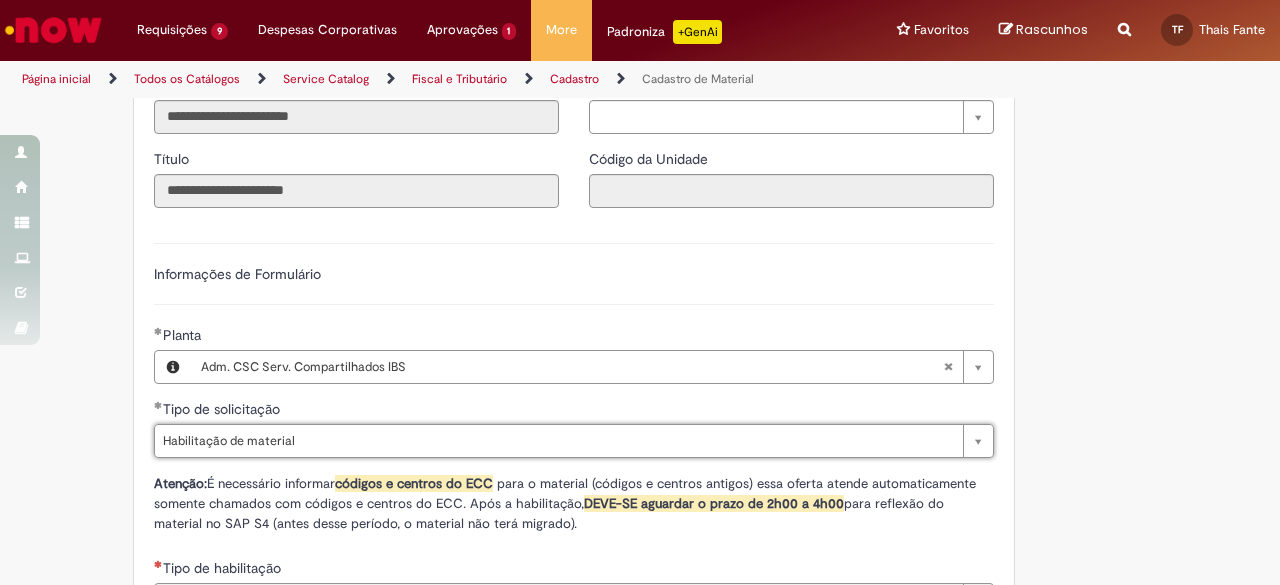 click on "Tire dúvidas com LupiAssist    +GenAI
Oi! Eu sou LupiAssist, uma Inteligência Artificial Generativa em constante aprendizado   Meu conteúdo é monitorado para trazer uma melhor experiência
Dúvidas comuns:
Só mais um instante, estou consultando nossas bases de conhecimento  e escrevendo a melhor resposta pra você!
Title
Lorem ipsum dolor sit amet    Fazer uma nova pergunta
Gerei esta resposta utilizando IA Generativa em conjunto com os nossos padrões. Em caso de divergência, os documentos oficiais prevalecerão.
Saiba mais em:
Ou ligue para:
E aí, te ajudei?
Sim, obrigado!" at bounding box center (640, 152) 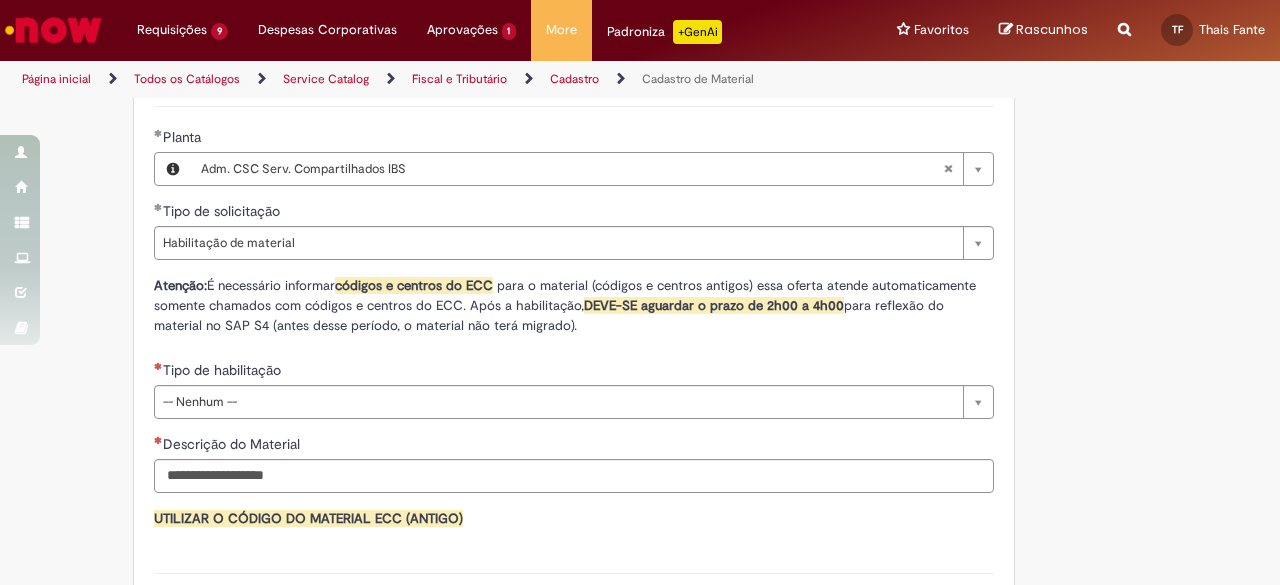 scroll, scrollTop: 1200, scrollLeft: 0, axis: vertical 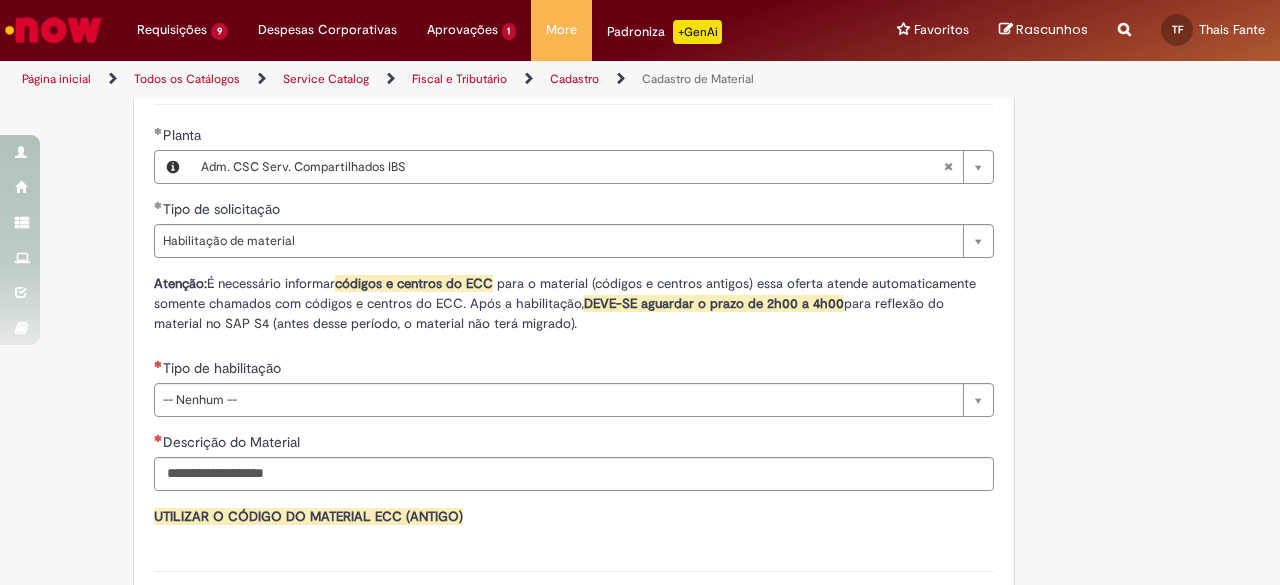 click on "Tipo de habilitação" at bounding box center (574, 370) 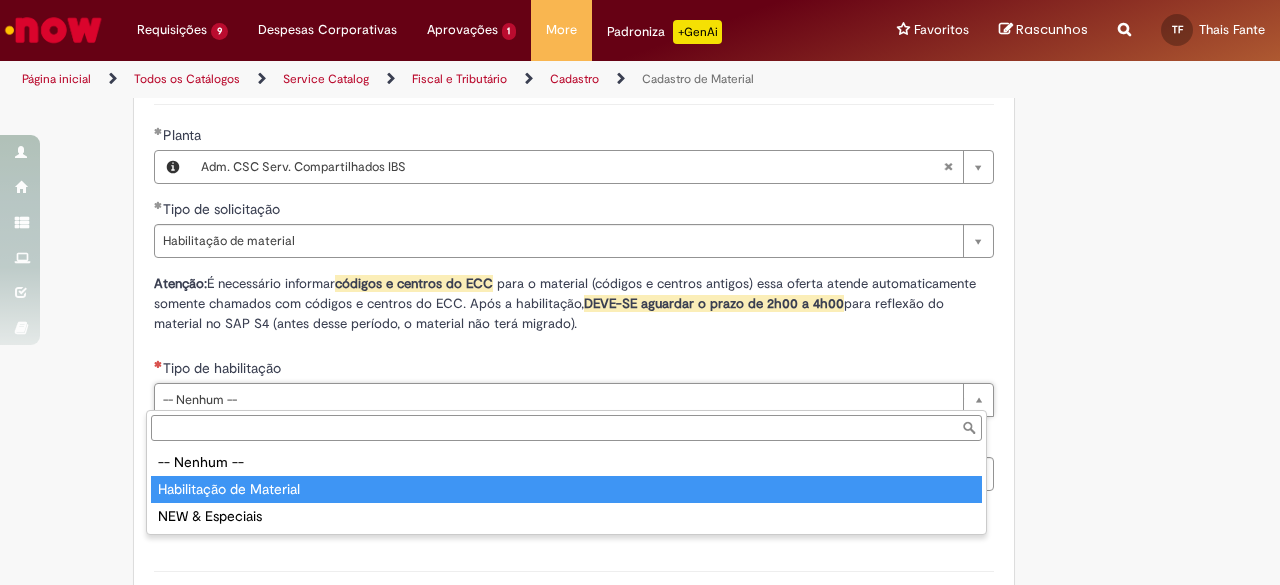 type on "**********" 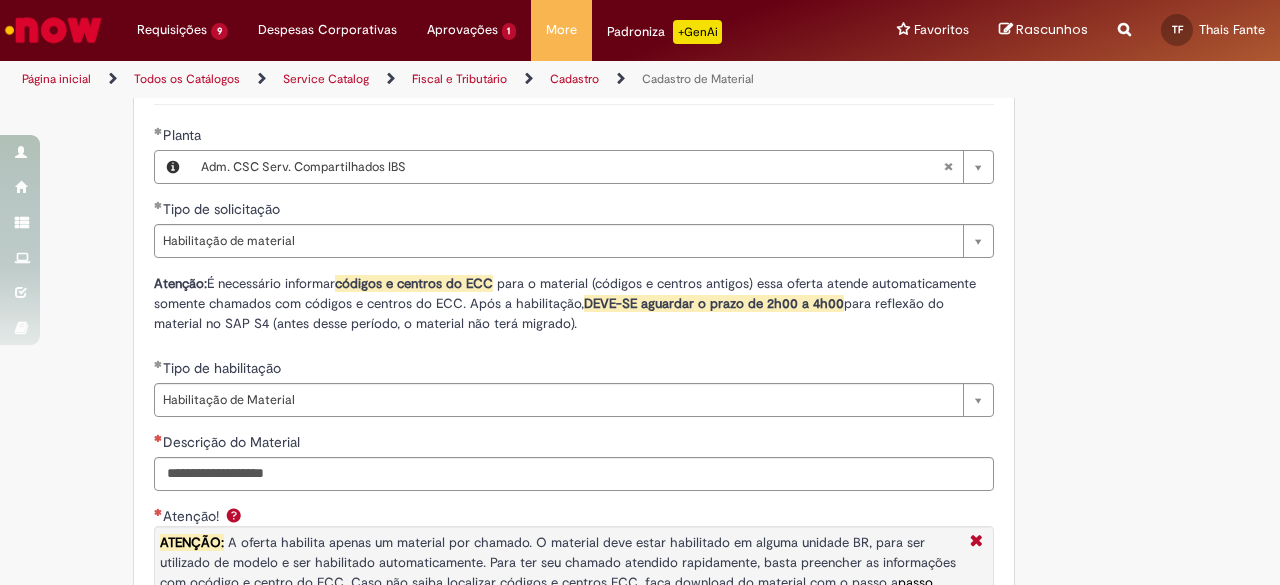 click on "Adicionar a Favoritos
Cadastro de Material
Oferta destinada à solicitações relacionadas ao cadastro de materiais.
Criação de Material  – Tipo de Solicitação destinada para criação de novos códigos dos materiais abaixo:       1.1 – Embalagem Retornável (Ativo de Giro)       1.2 – Embalagem Não Retornável        1.3 – Matéria prima       1.4 – Marketing       1.5 – Cadastro de Protótipo CIT (Cadastro exclusivo do CIT)
Habilitação  – Tipo de Solicitação destinada a Habilitação dos Materiais       2.1 – Habilitação de Material       2.2 - Habilitar Tipo de Avaliação New & Especiais
ATENÇÃO CÓDIGO ECC!   Para solicitação de  HABILITAÇÃO DE MATERIAL  É NECESSÁRIO INFORMAR O CÓDIGO DO  MATERIAL E UNIDADE DO  ECC
NÃO  ocorre.
ATENÇÃO INTERFACE!
Modificação" at bounding box center [542, 223] 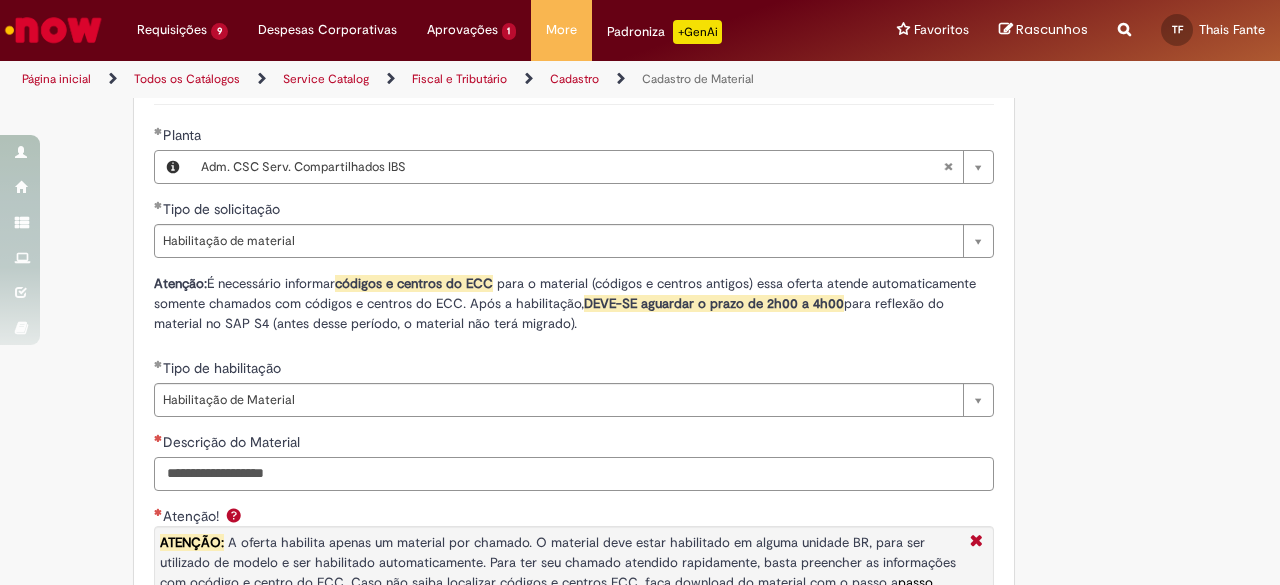 click on "Descrição do Material" at bounding box center (574, 474) 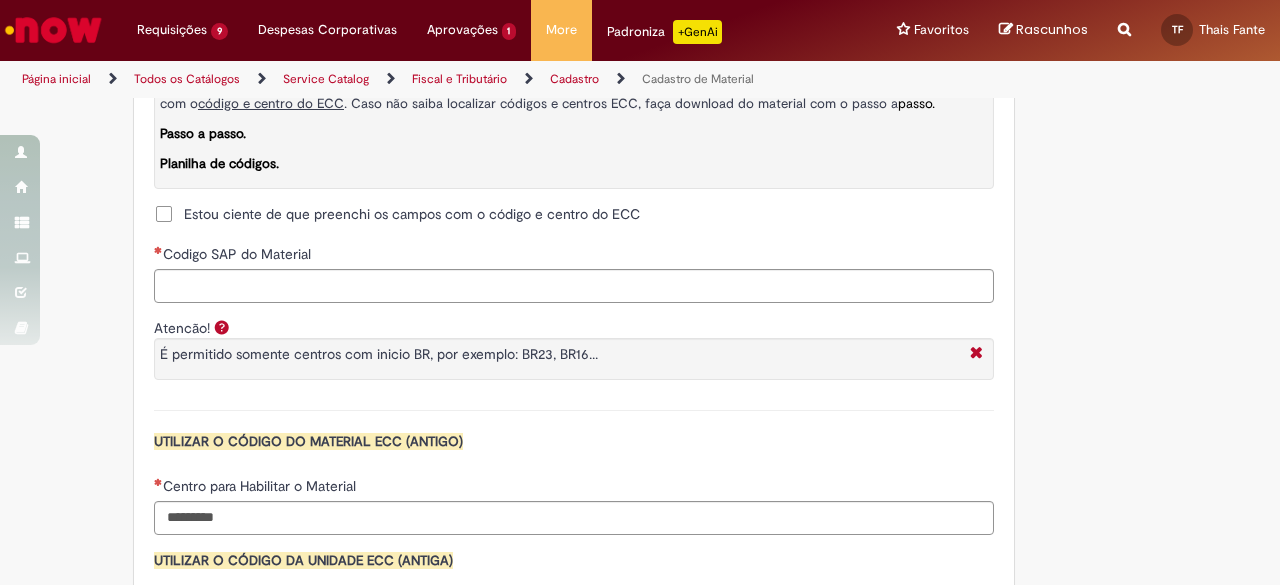 scroll, scrollTop: 1700, scrollLeft: 0, axis: vertical 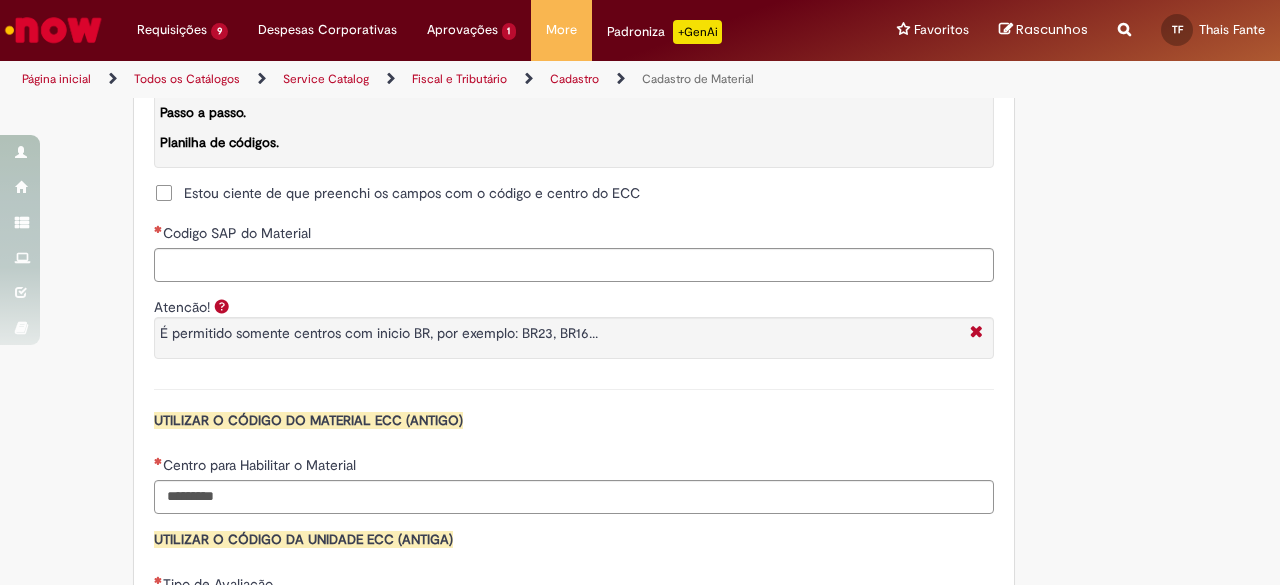 type on "**********" 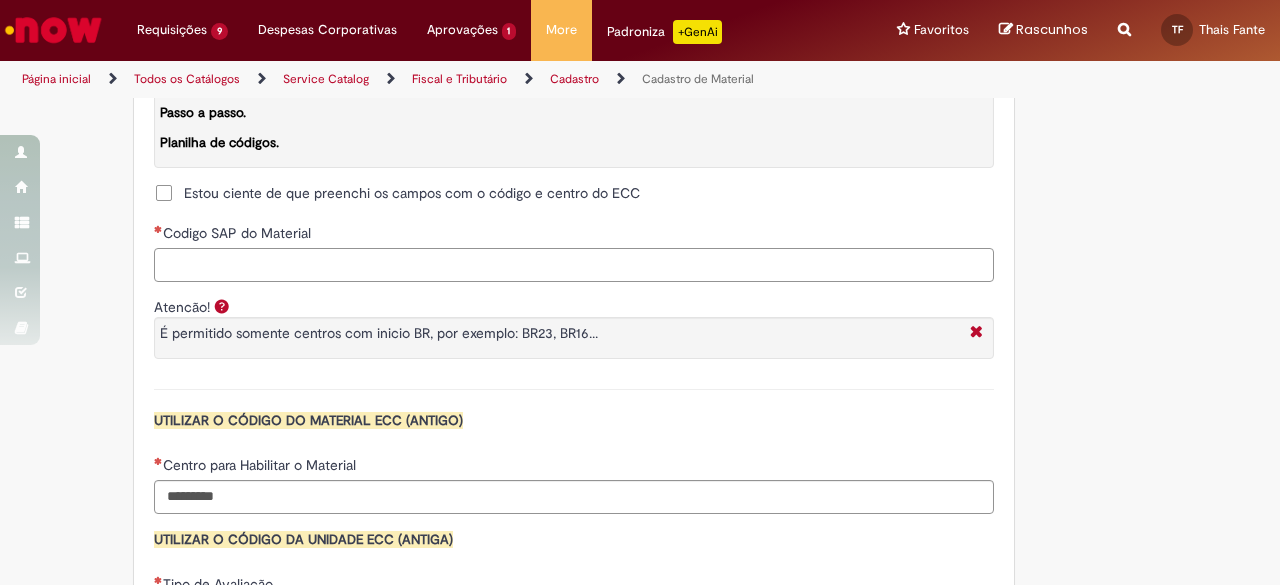 click on "Codigo SAP do Material" at bounding box center (574, 265) 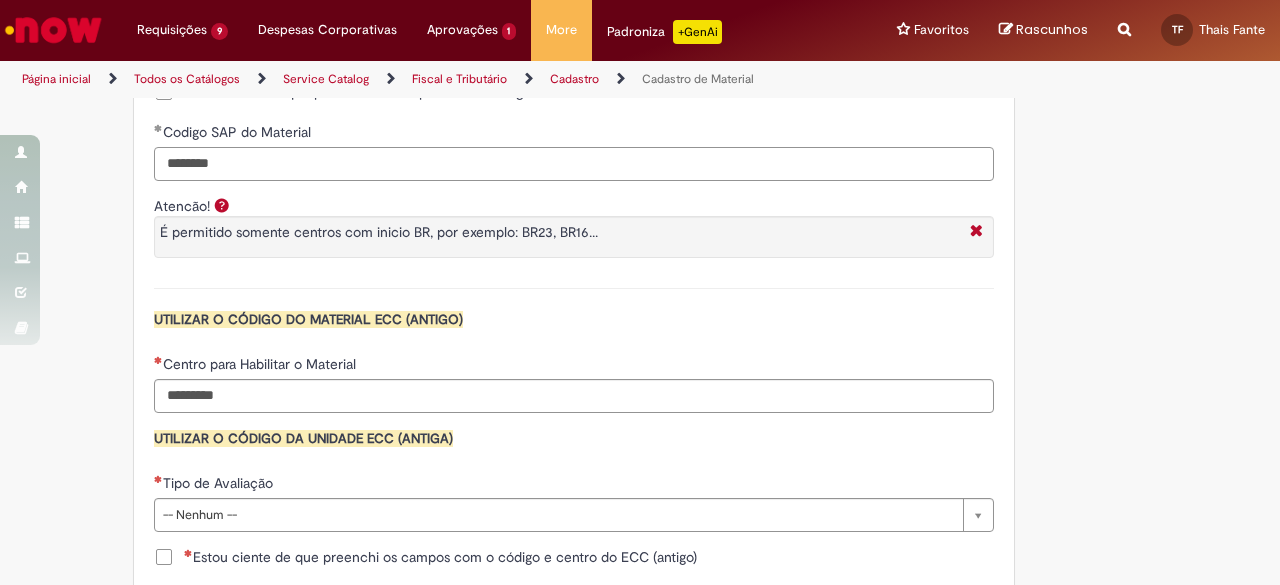 scroll, scrollTop: 1900, scrollLeft: 0, axis: vertical 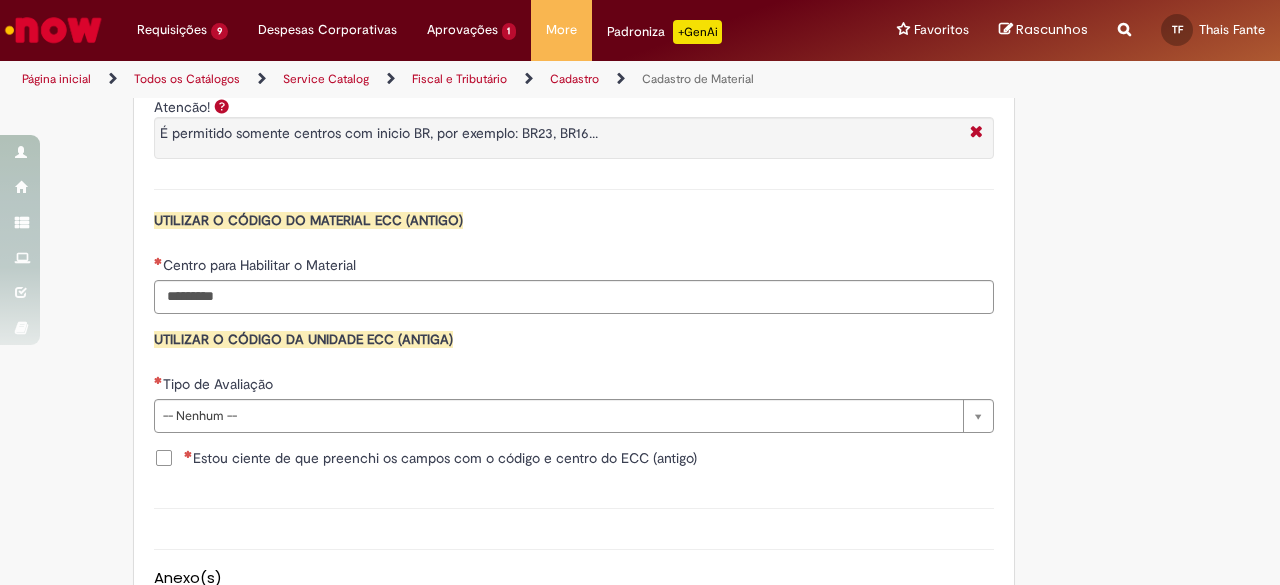 type on "********" 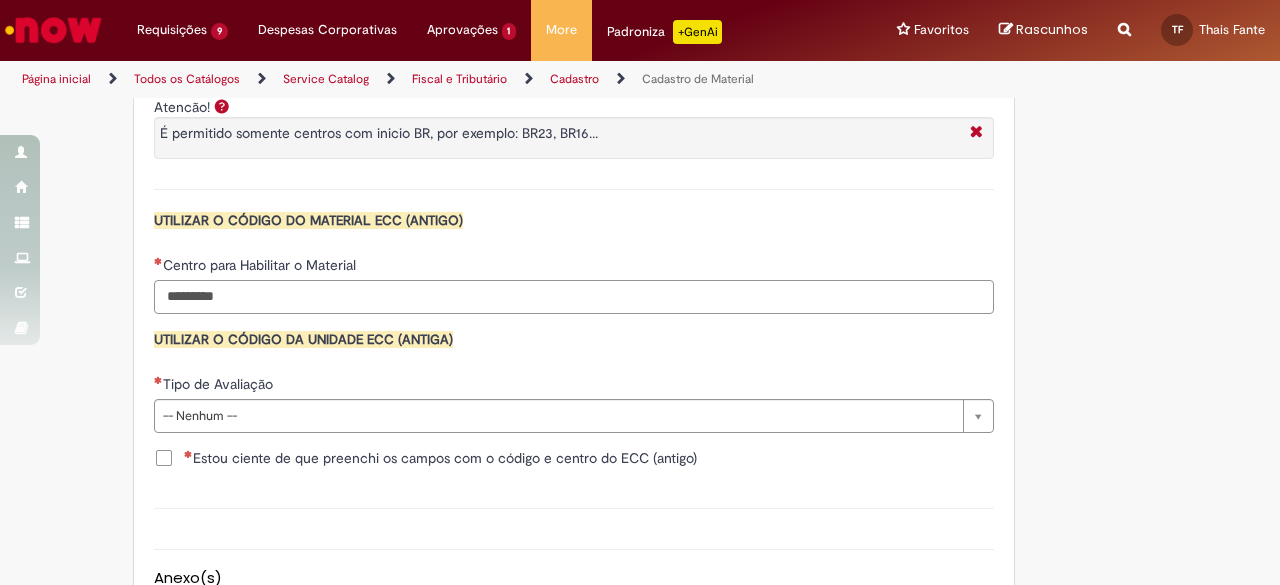 click on "Centro para Habilitar o Material" at bounding box center [574, 297] 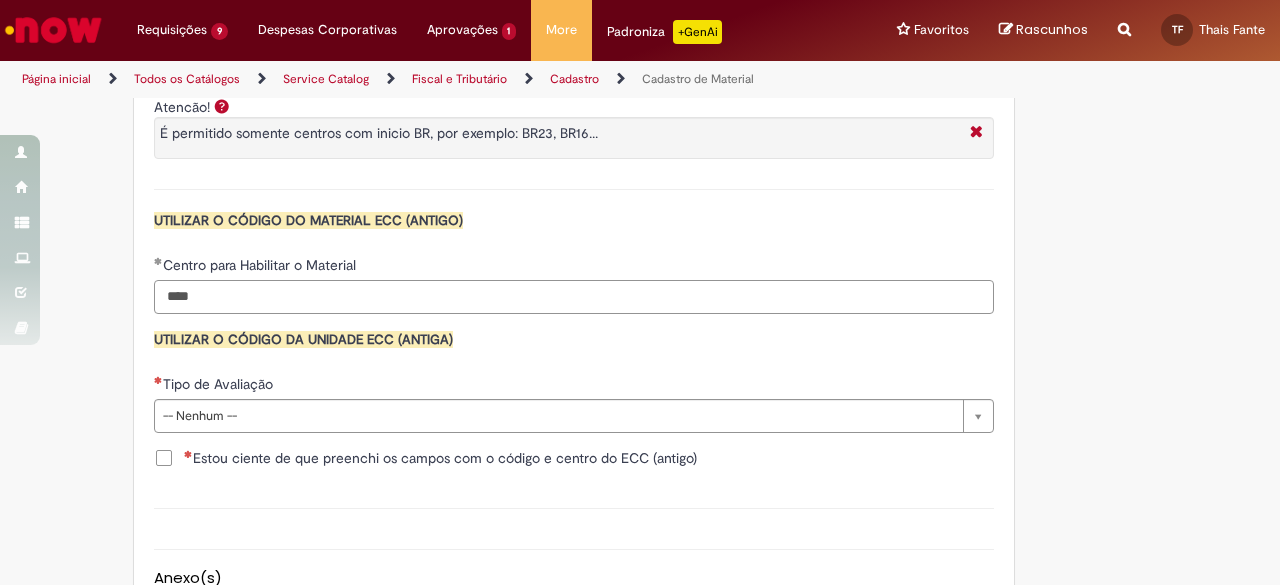 type on "****" 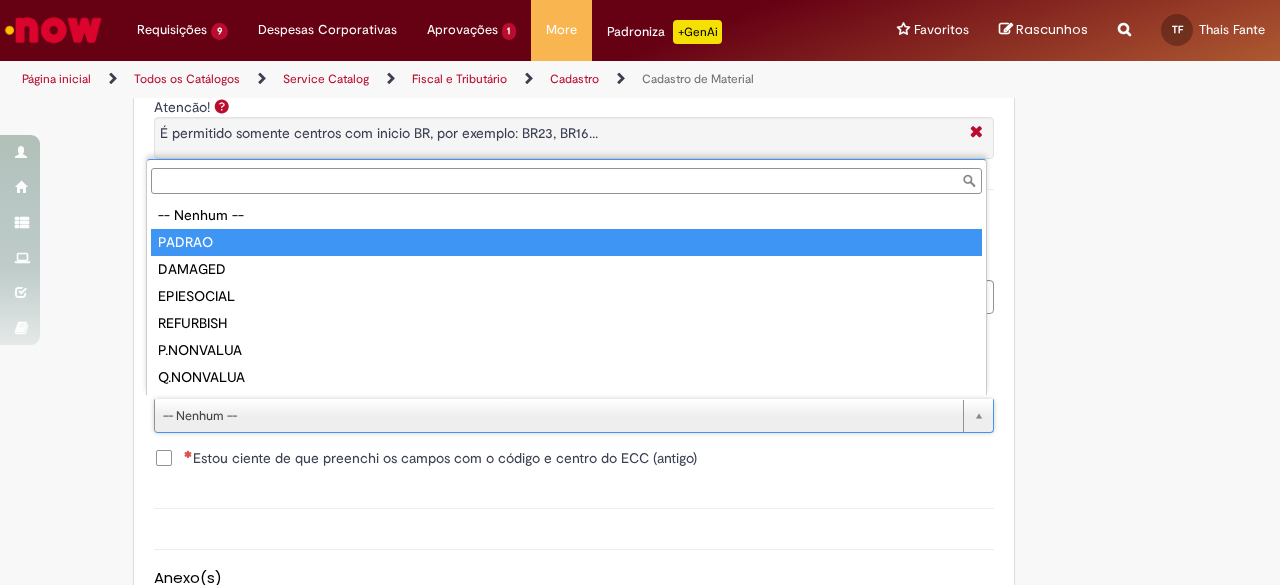 type on "******" 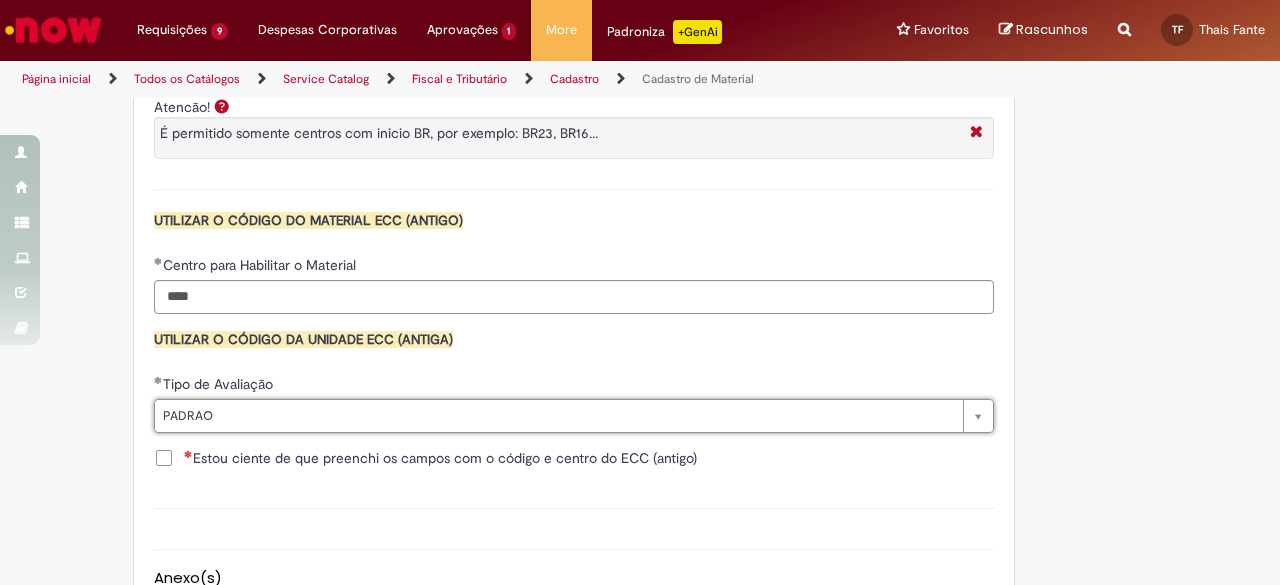 drag, startPoint x: 5, startPoint y: 439, endPoint x: 58, endPoint y: 439, distance: 53 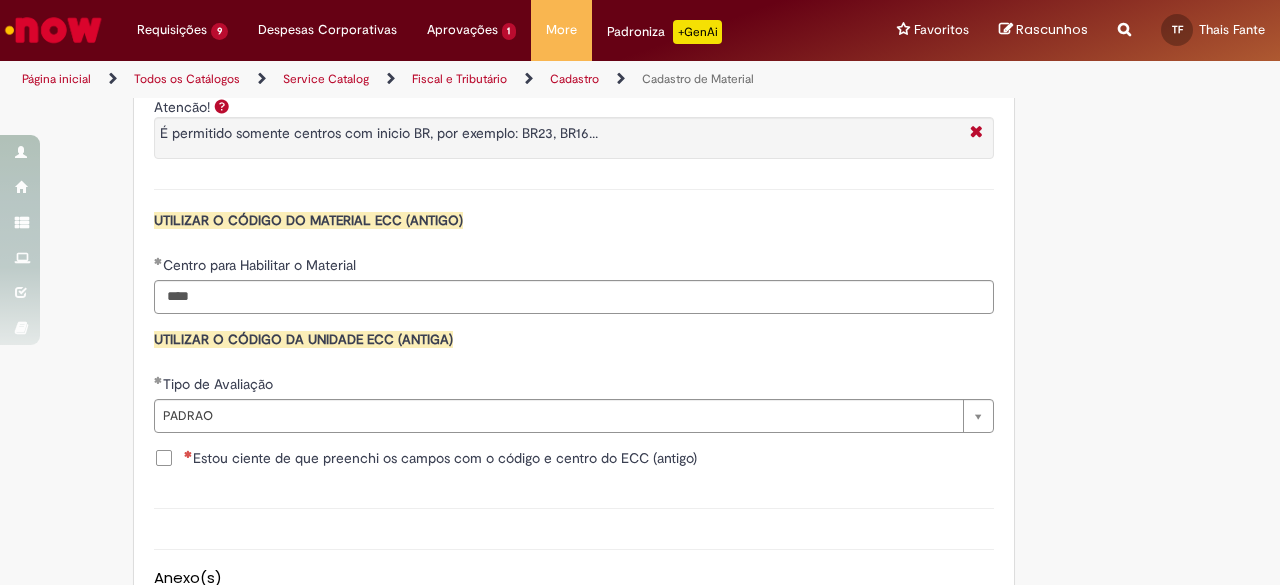 click on "Estou ciente de que preenchi os campos com o código e centro do ECC  (antigo)" at bounding box center [425, 458] 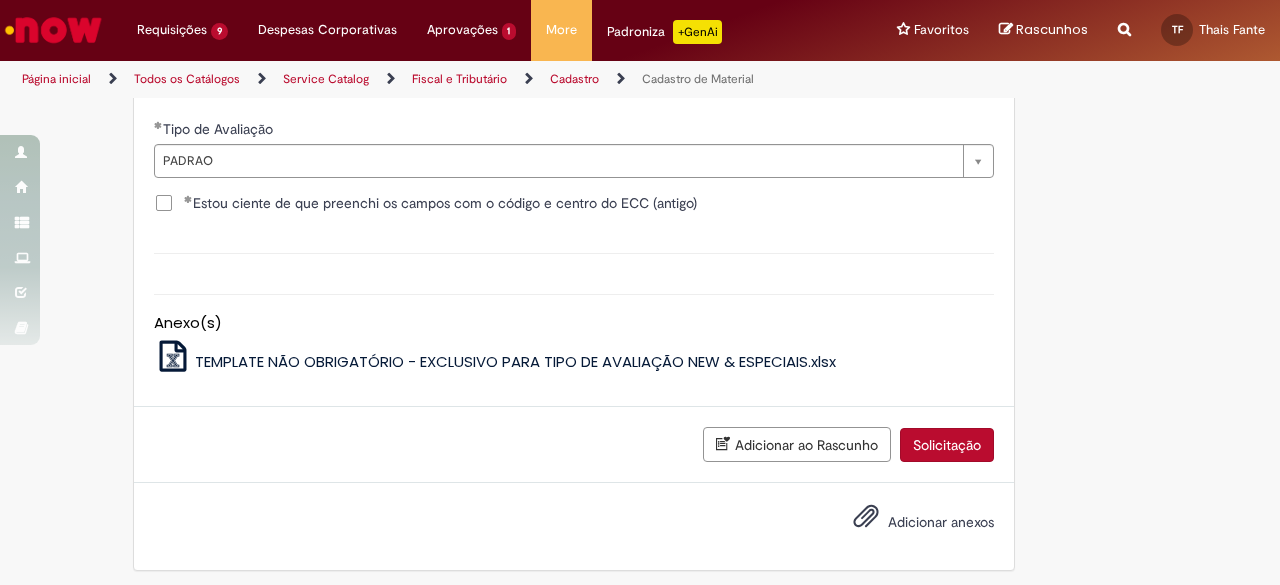 click on "Solicitação" at bounding box center (947, 445) 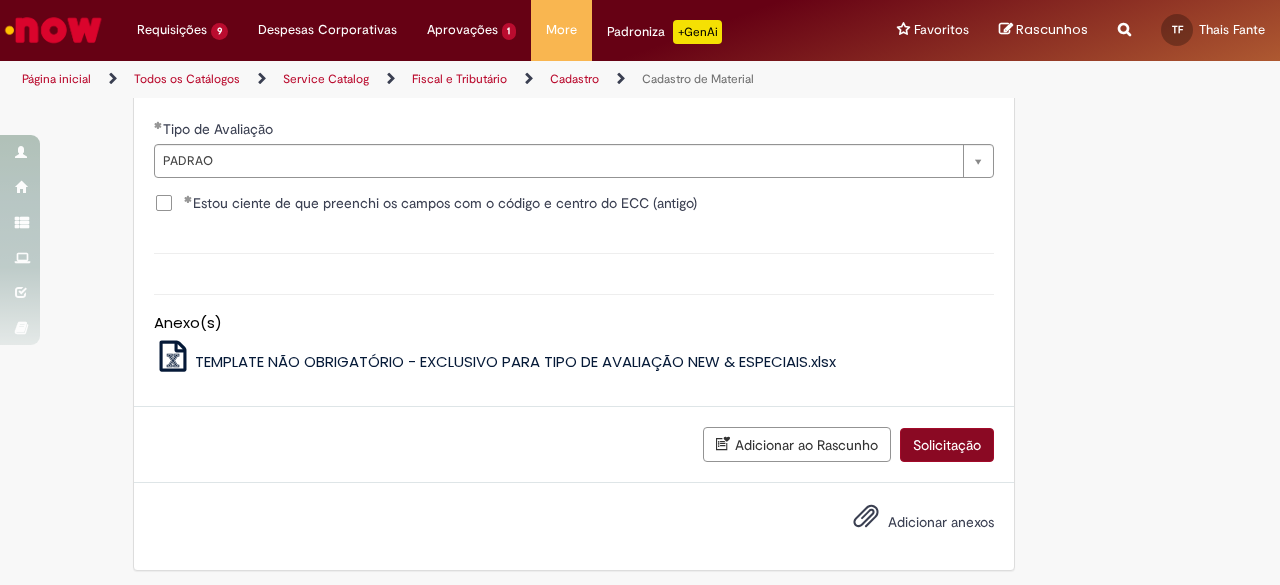 scroll, scrollTop: 2110, scrollLeft: 0, axis: vertical 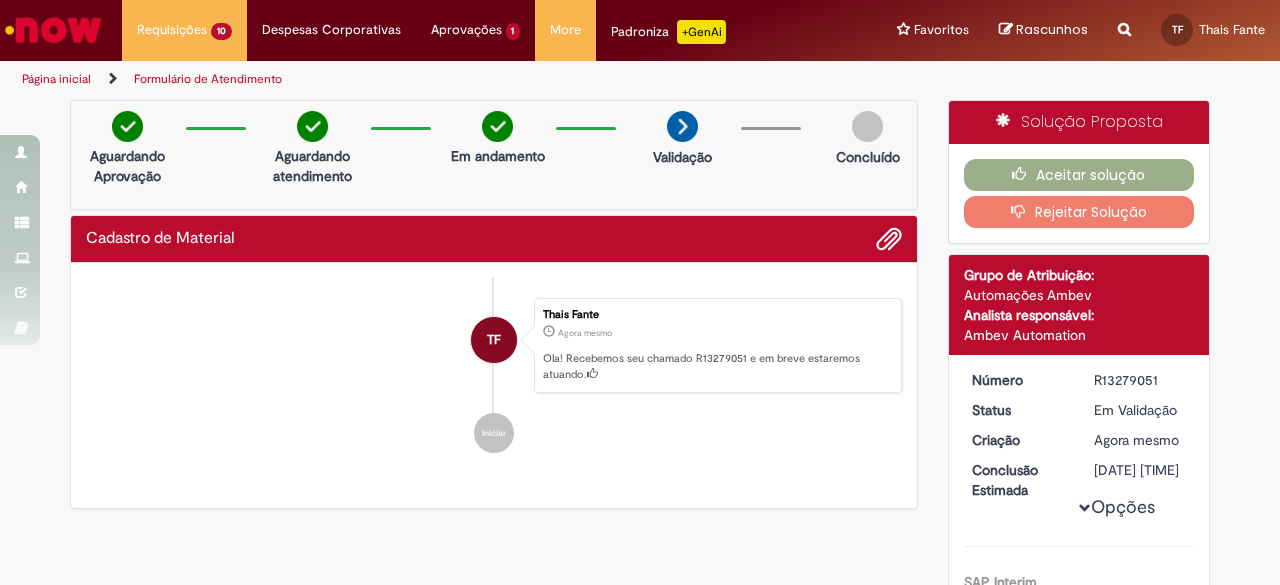 click at bounding box center [53, 30] 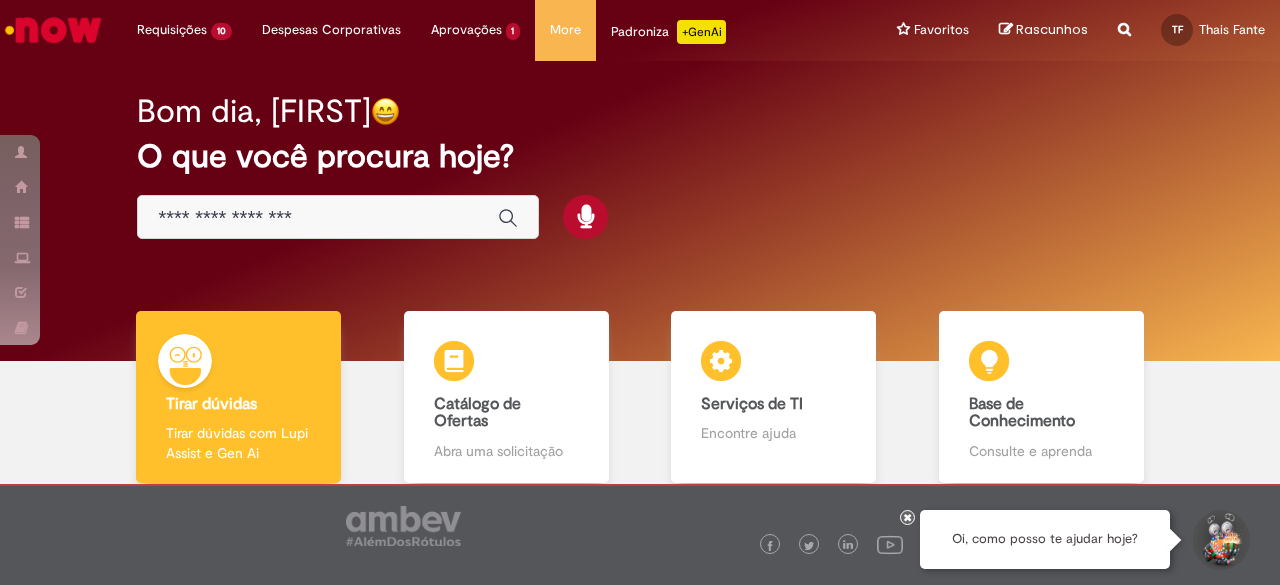 scroll, scrollTop: 0, scrollLeft: 0, axis: both 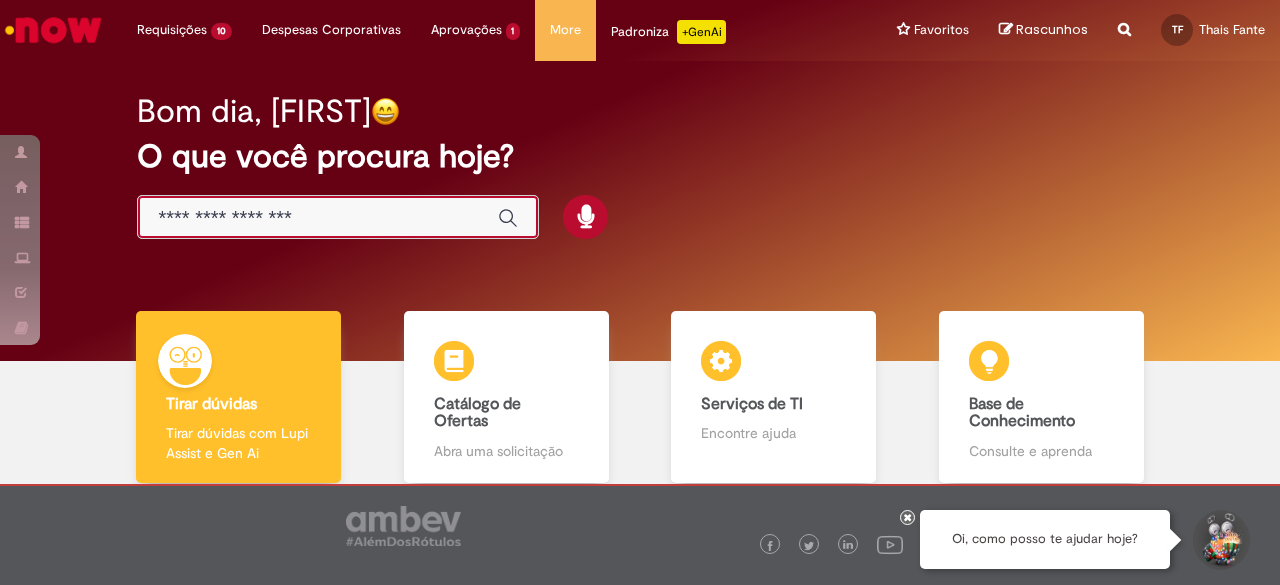 click at bounding box center (318, 218) 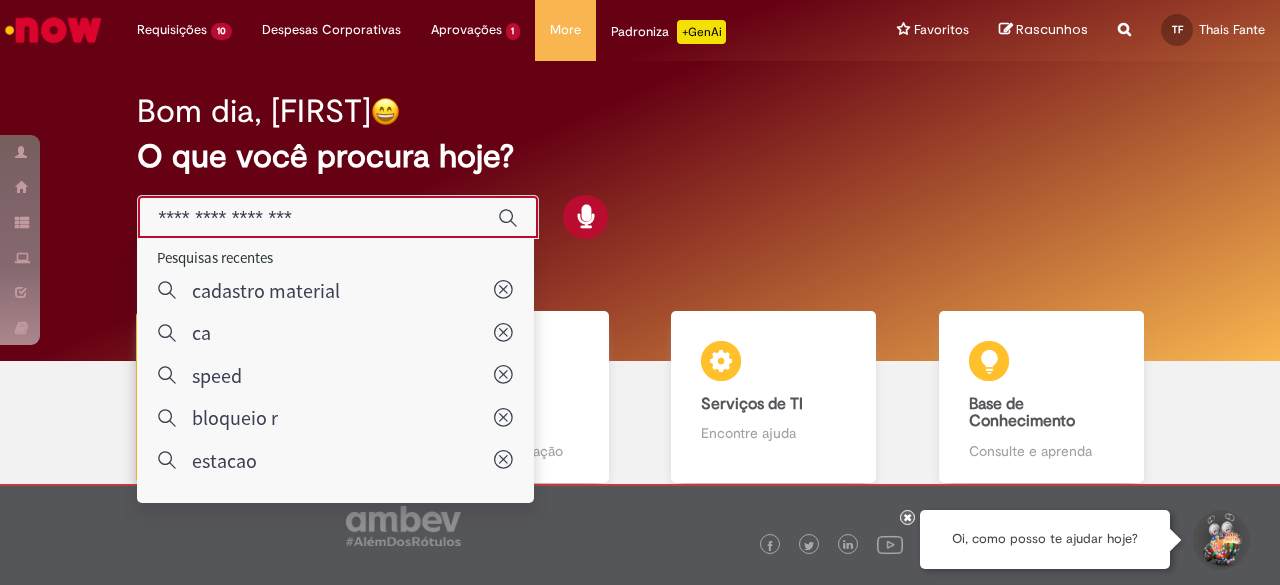 type on "**********" 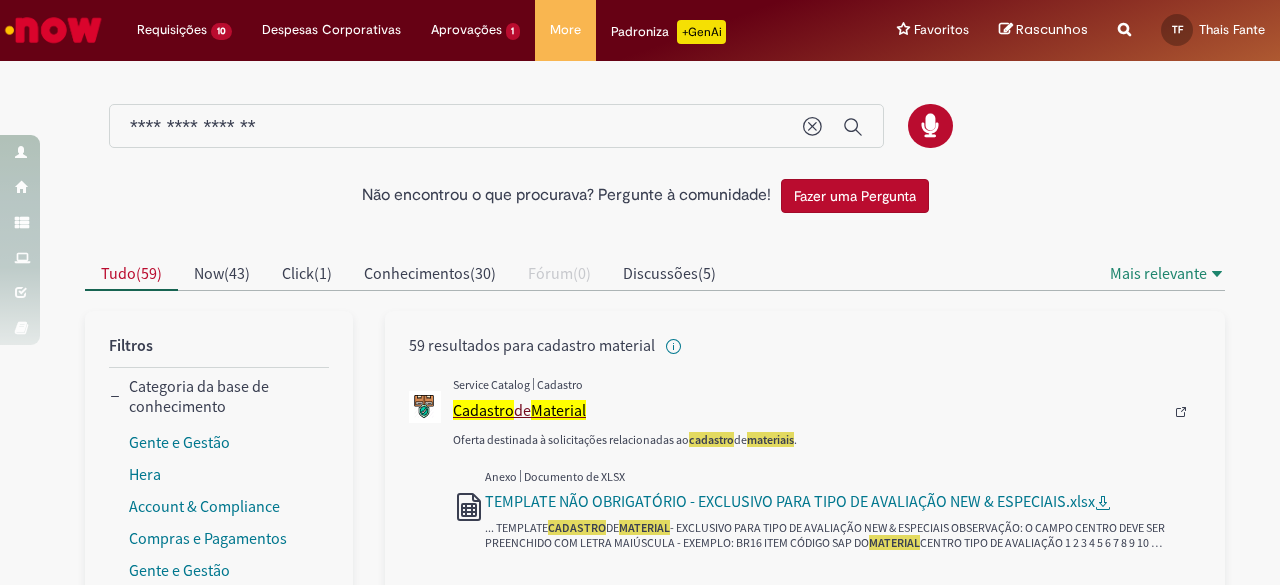 click on "Material" at bounding box center (558, 410) 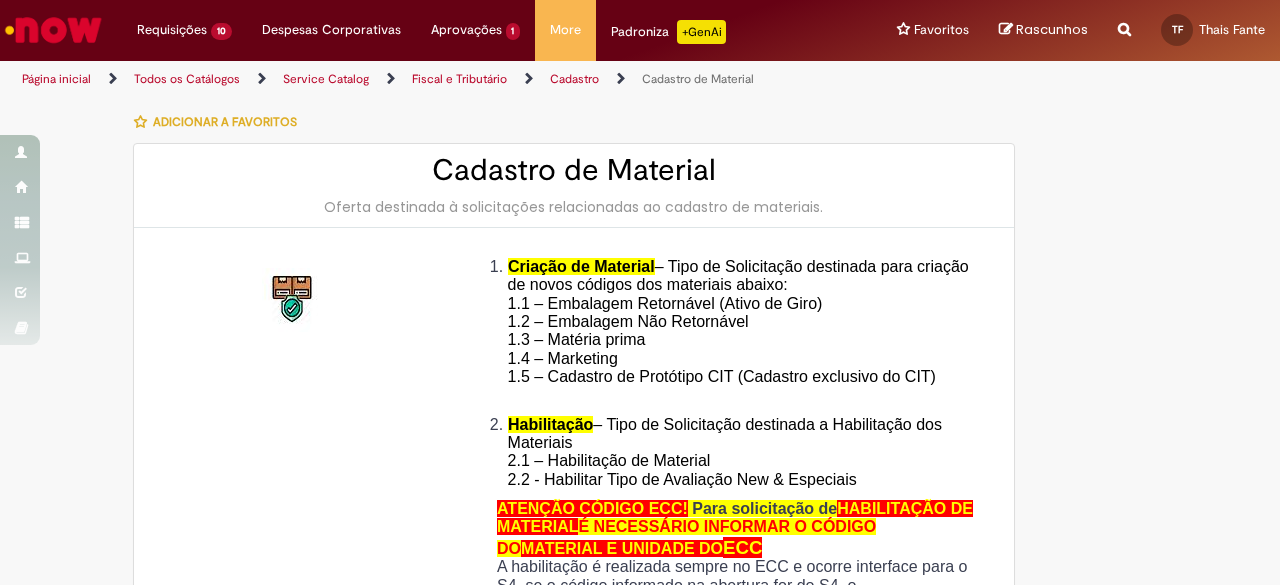 type on "**********" 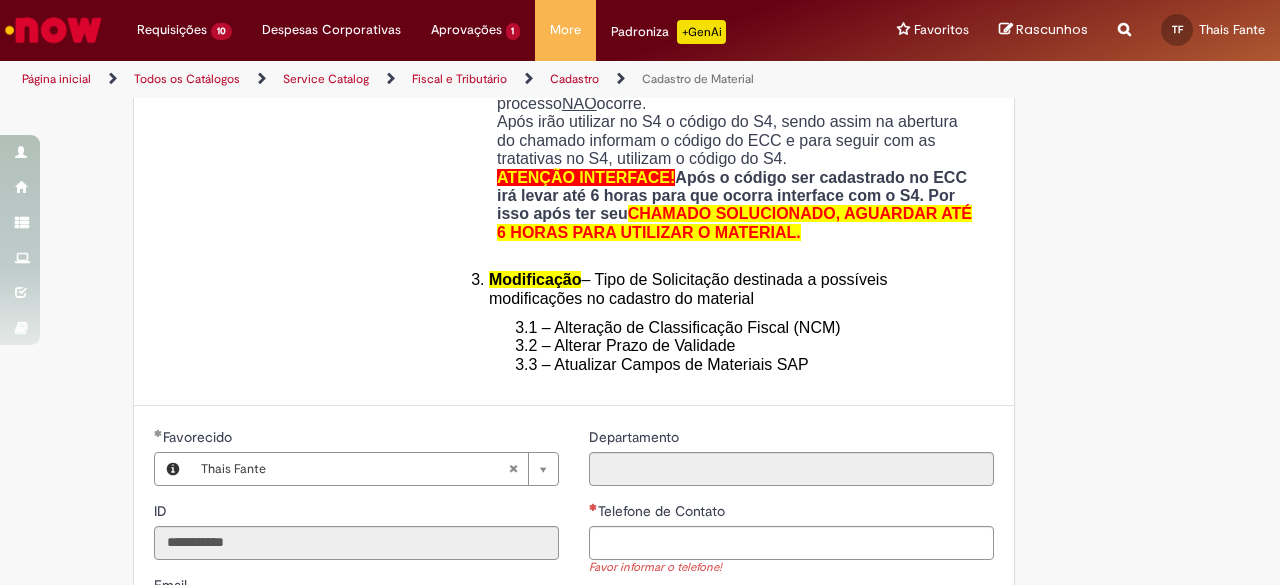 scroll, scrollTop: 700, scrollLeft: 0, axis: vertical 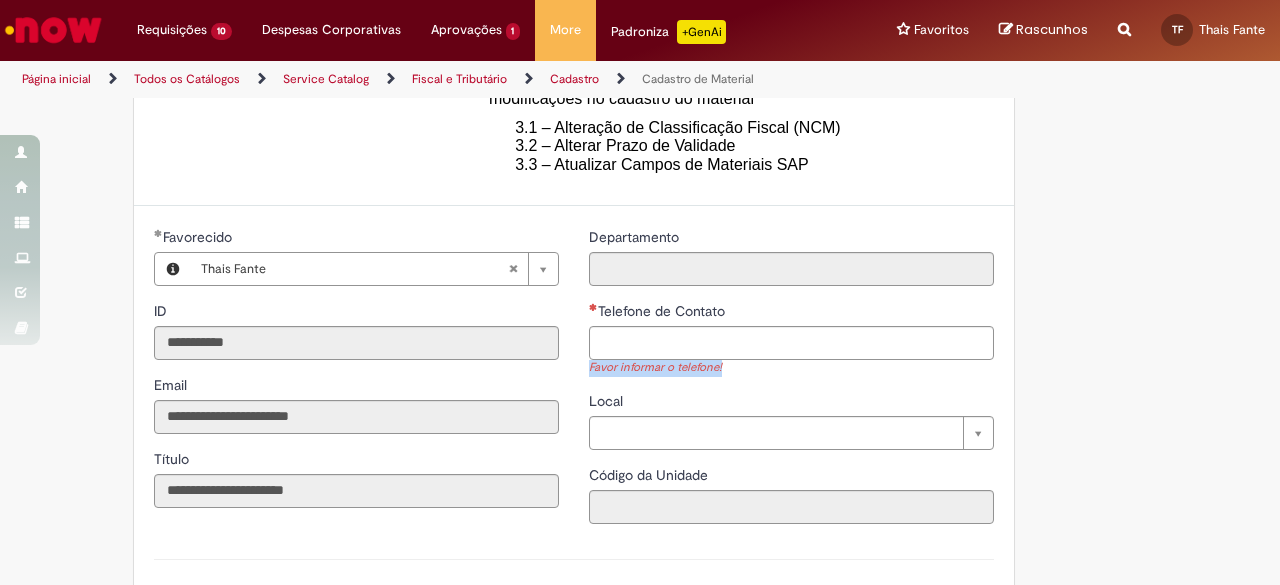 click on "Telefone de Contato Favor informar o telefone!" at bounding box center (791, 339) 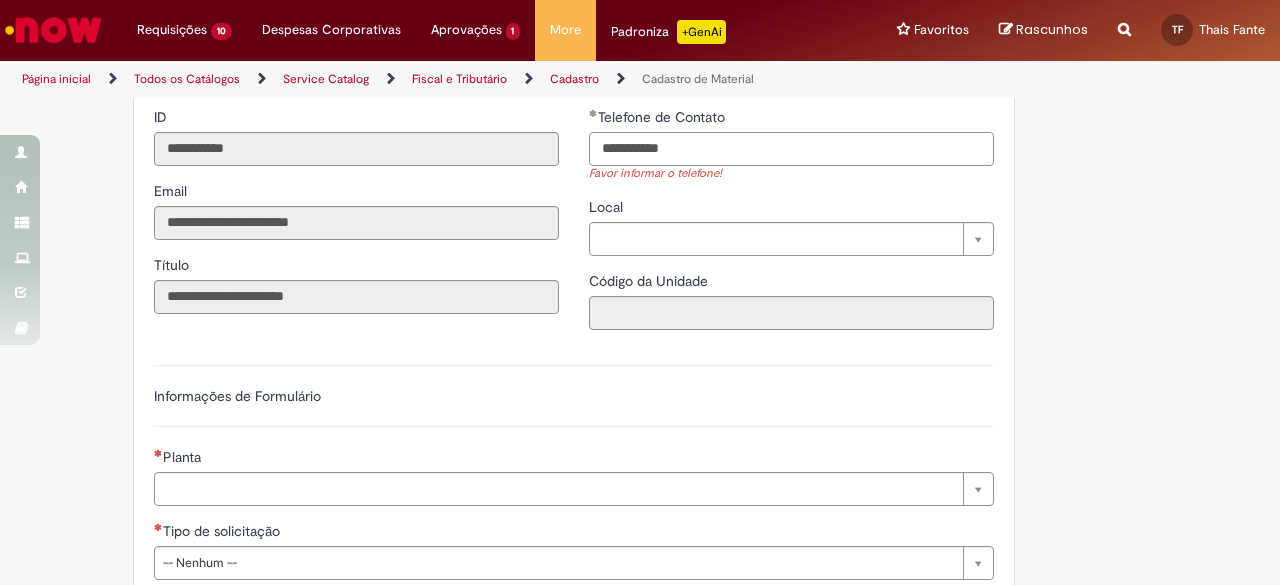 scroll, scrollTop: 1000, scrollLeft: 0, axis: vertical 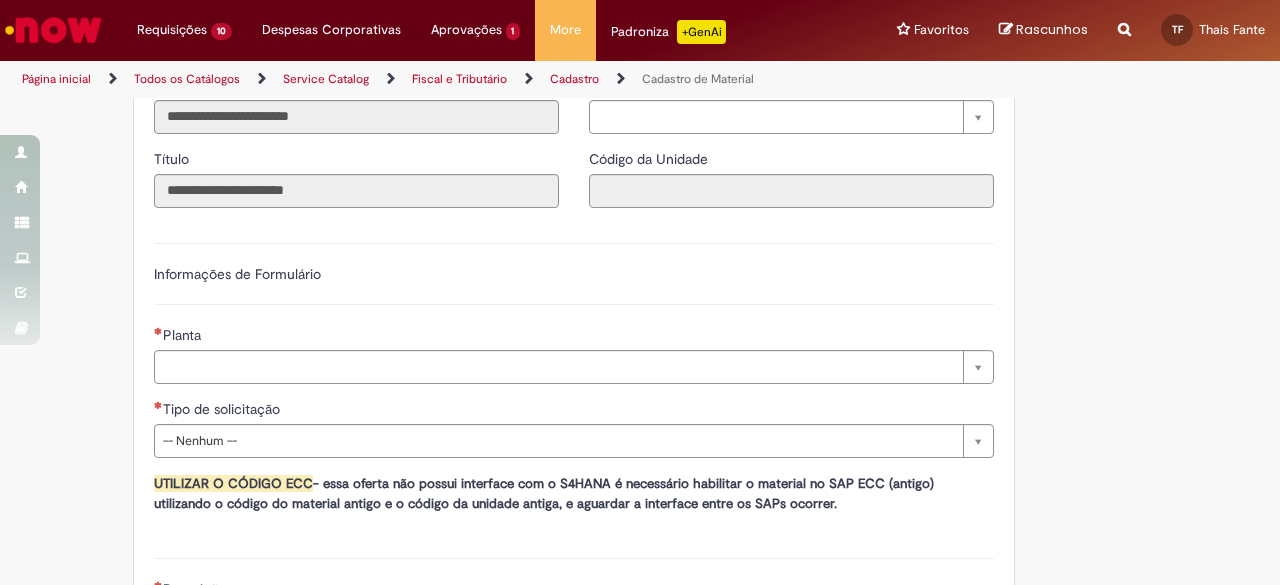 type on "**********" 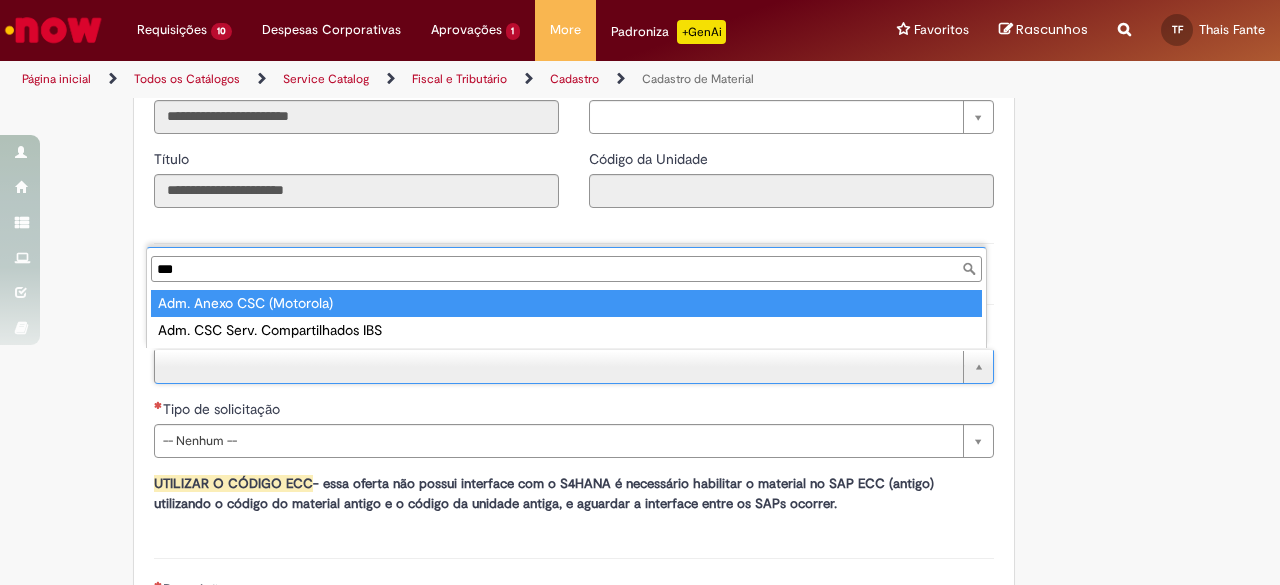 type on "***" 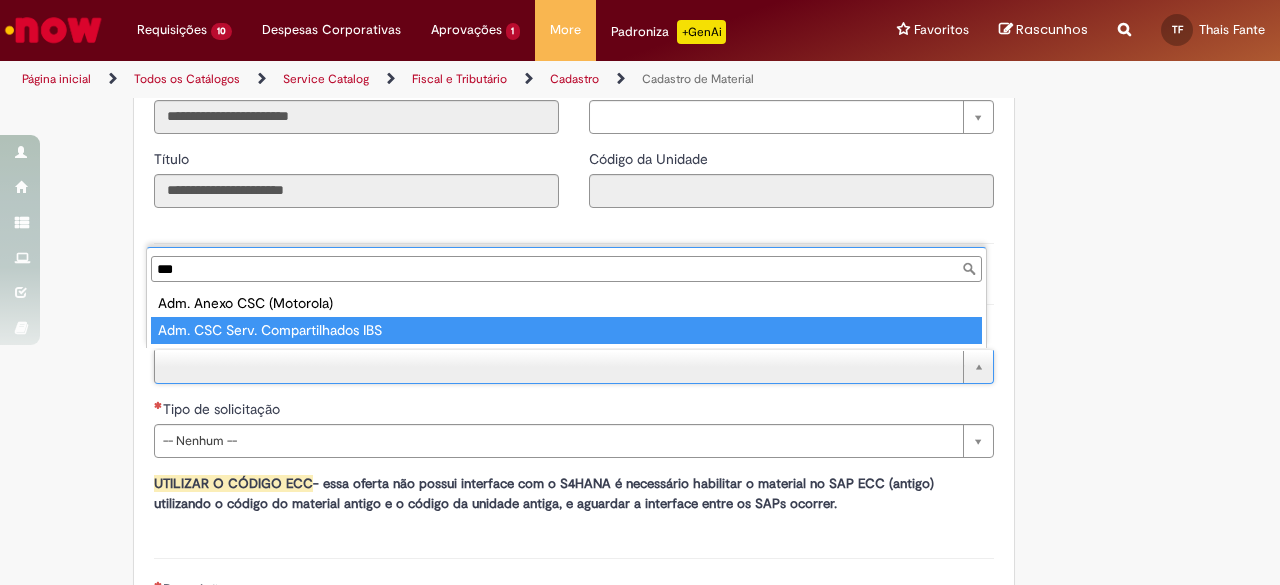 type on "**********" 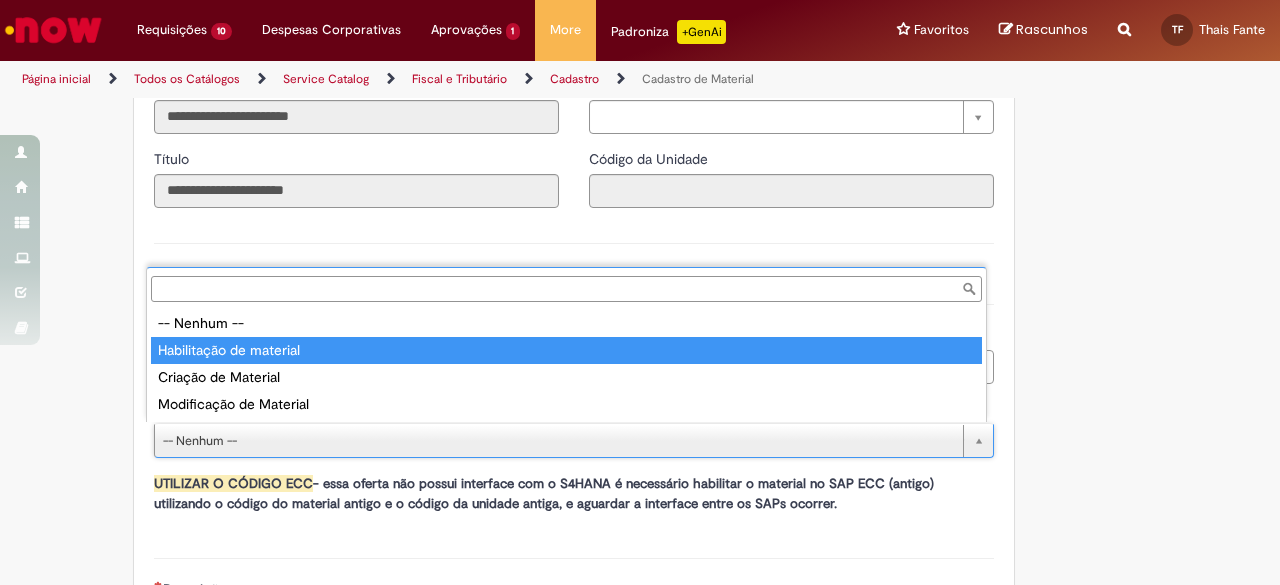 type on "**********" 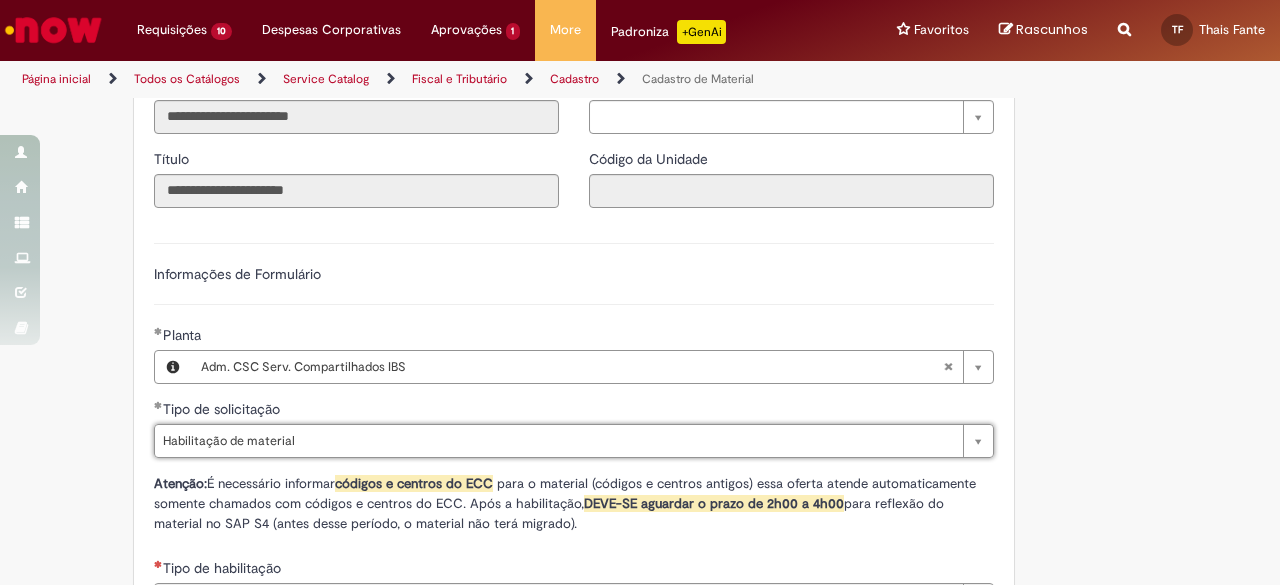 click on "Adicionar a Favoritos
Cadastro de Material
Oferta destinada à solicitações relacionadas ao cadastro de materiais.
Criação de Material  – Tipo de Solicitação destinada para criação de novos códigos dos materiais abaixo:       1.1 – Embalagem Retornável (Ativo de Giro)       1.2 – Embalagem Não Retornável        1.3 – Matéria prima       1.4 – Marketing       1.5 – Cadastro de Protótipo CIT (Cadastro exclusivo do CIT)
Habilitação  – Tipo de Solicitação destinada a Habilitação dos Materiais       2.1 – Habilitação de Material       2.2 - Habilitar Tipo de Avaliação New & Especiais
ATENÇÃO CÓDIGO ECC!   Para solicitação de  HABILITAÇÃO DE MATERIAL  É NECESSÁRIO INFORMAR O CÓDIGO DO  MATERIAL E UNIDADE DO  ECC
NÃO  ocorre.
ATENÇÃO INTERFACE!
Modificação" at bounding box center (640, 151) 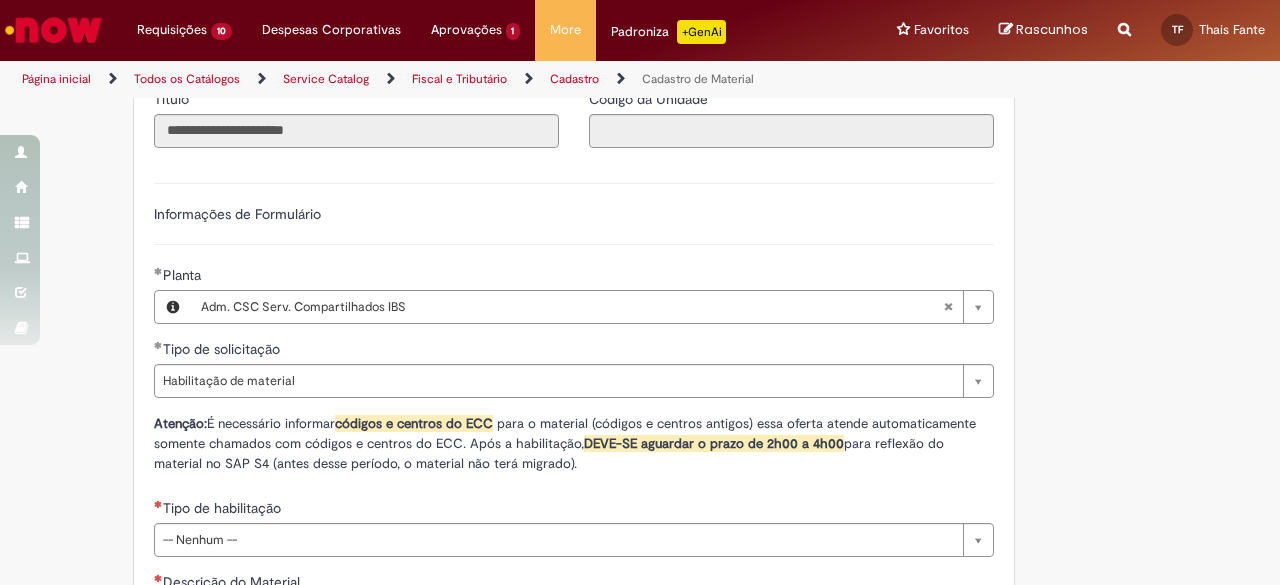 scroll, scrollTop: 1200, scrollLeft: 0, axis: vertical 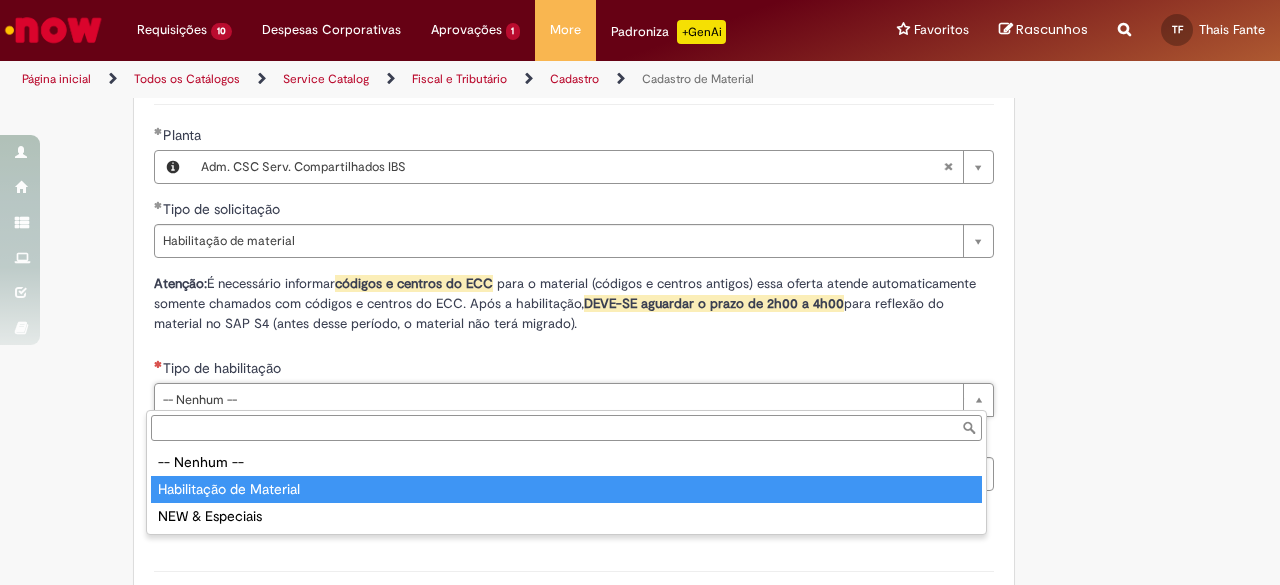 type on "**********" 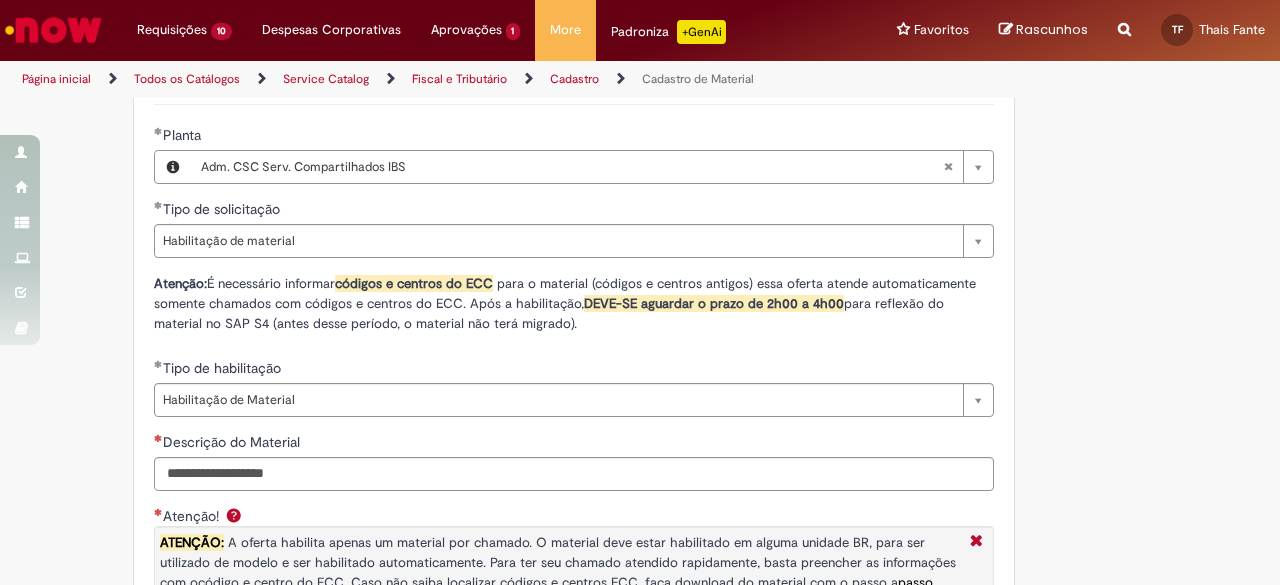 click on "Adicionar a Favoritos
Cadastro de Material
Oferta destinada à solicitações relacionadas ao cadastro de materiais.
Criação de Material  – Tipo de Solicitação destinada para criação de novos códigos dos materiais abaixo:       1.1 – Embalagem Retornável (Ativo de Giro)       1.2 – Embalagem Não Retornável        1.3 – Matéria prima       1.4 – Marketing       1.5 – Cadastro de Protótipo CIT (Cadastro exclusivo do CIT)
Habilitação  – Tipo de Solicitação destinada a Habilitação dos Materiais       2.1 – Habilitação de Material       2.2 - Habilitar Tipo de Avaliação New & Especiais
ATENÇÃO CÓDIGO ECC!   Para solicitação de  HABILITAÇÃO DE MATERIAL  É NECESSÁRIO INFORMAR O CÓDIGO DO  MATERIAL E UNIDADE DO  ECC
NÃO  ocorre.
ATENÇÃO INTERFACE!
Modificação" at bounding box center (542, 223) 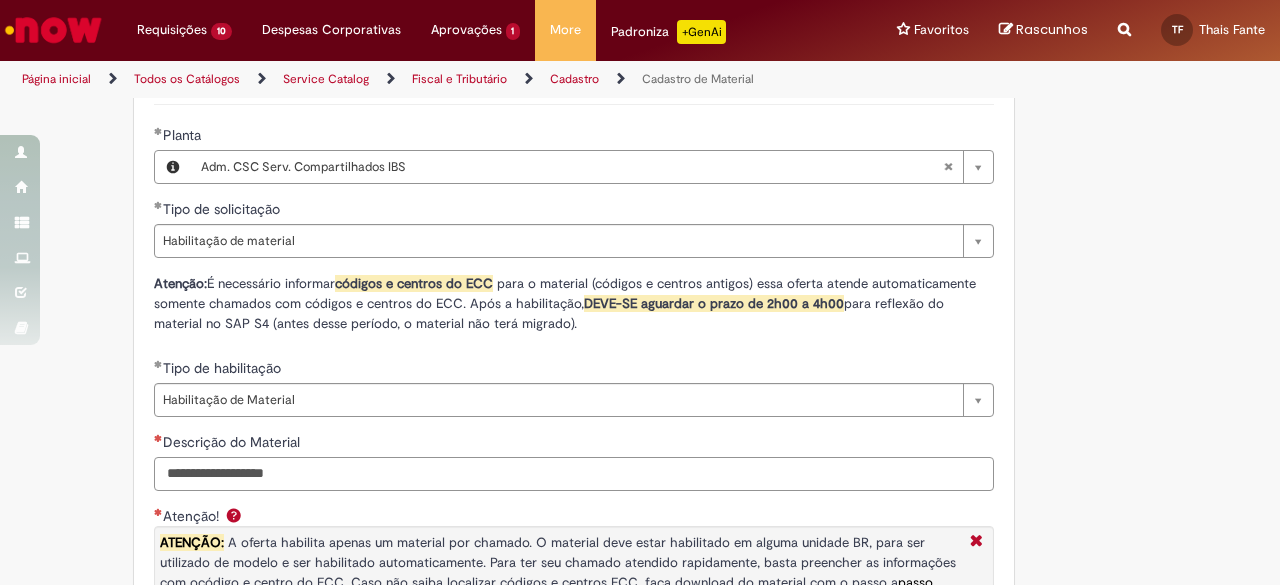 click on "Descrição do Material" at bounding box center (574, 474) 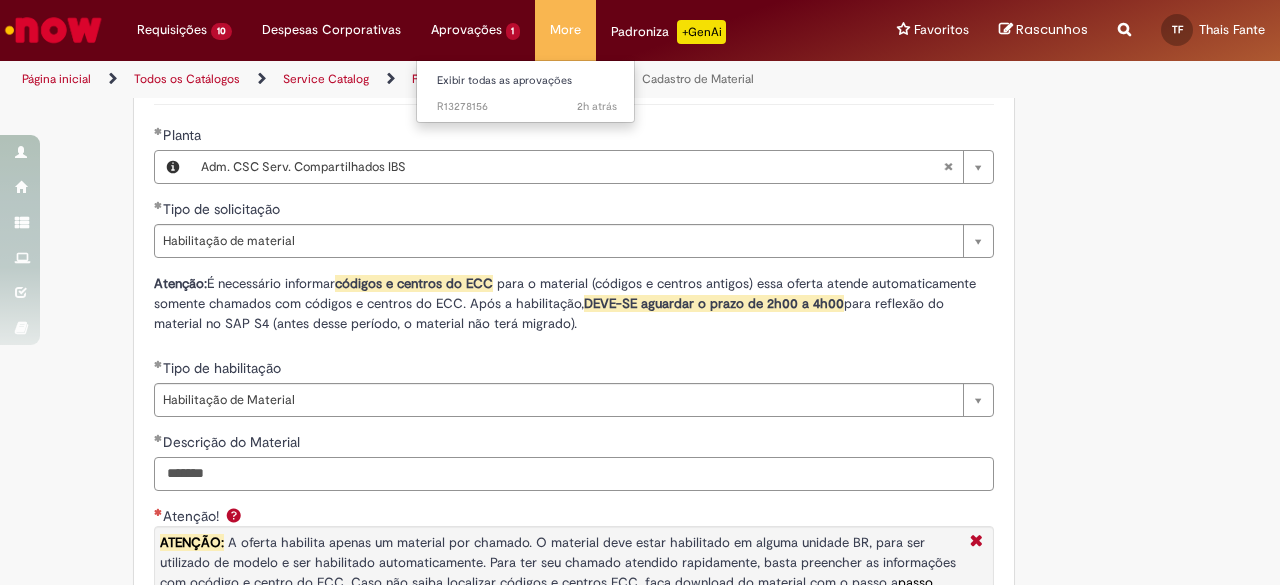 type on "*******" 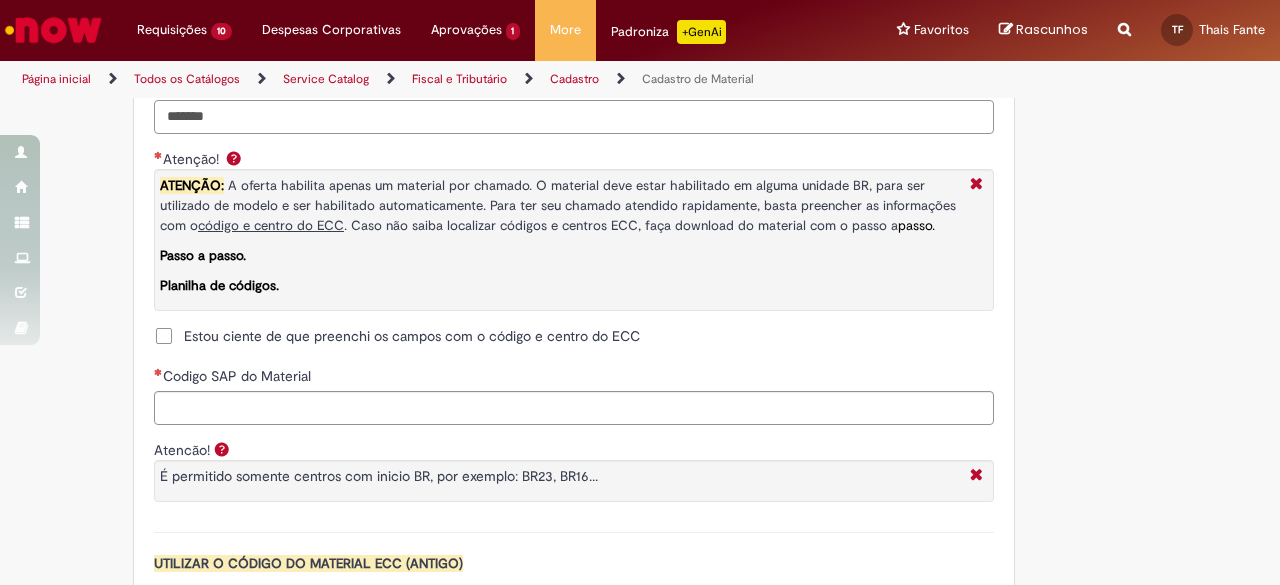 scroll, scrollTop: 1600, scrollLeft: 0, axis: vertical 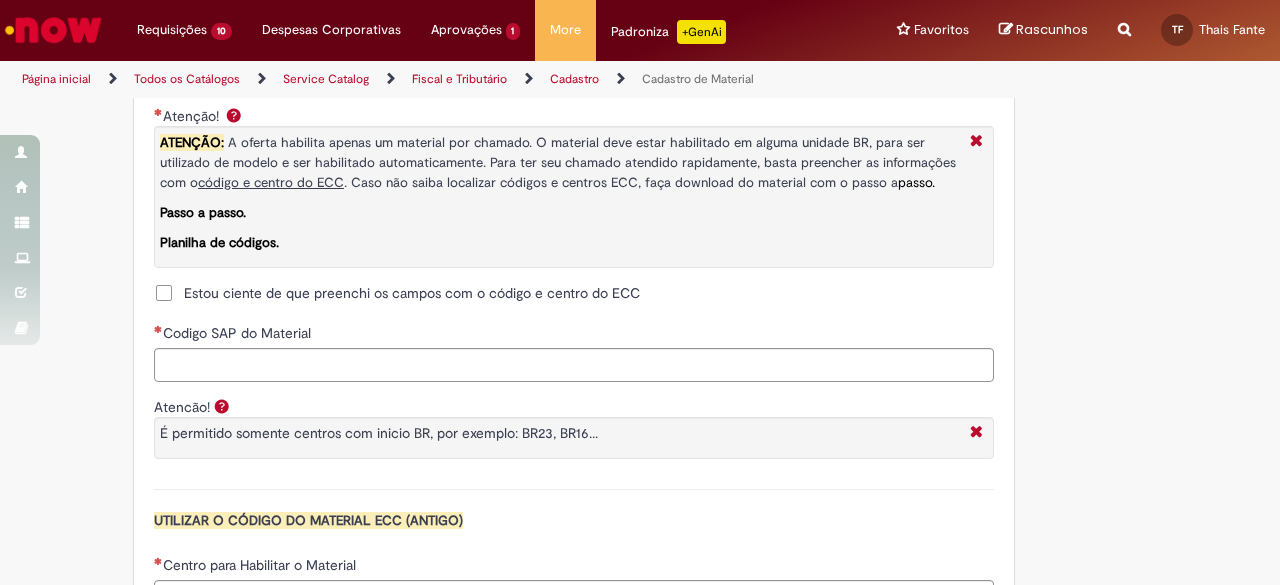 click on "Estou ciente de que preenchi os campos com o código e centro do ECC" at bounding box center (412, 293) 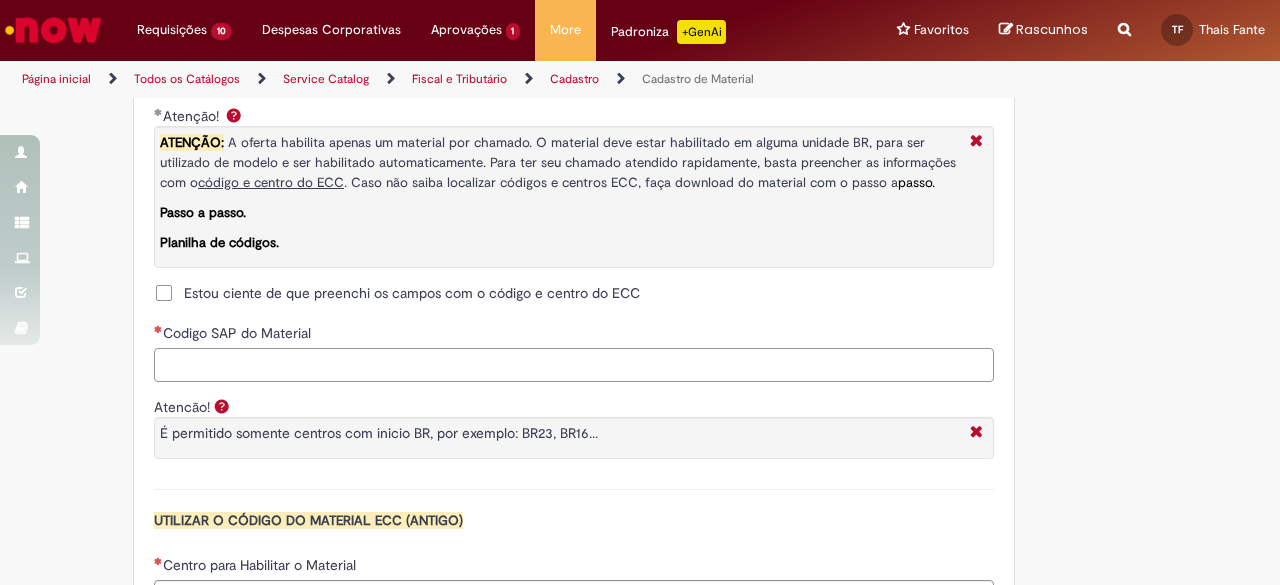 click on "Codigo SAP do Material" at bounding box center (574, 365) 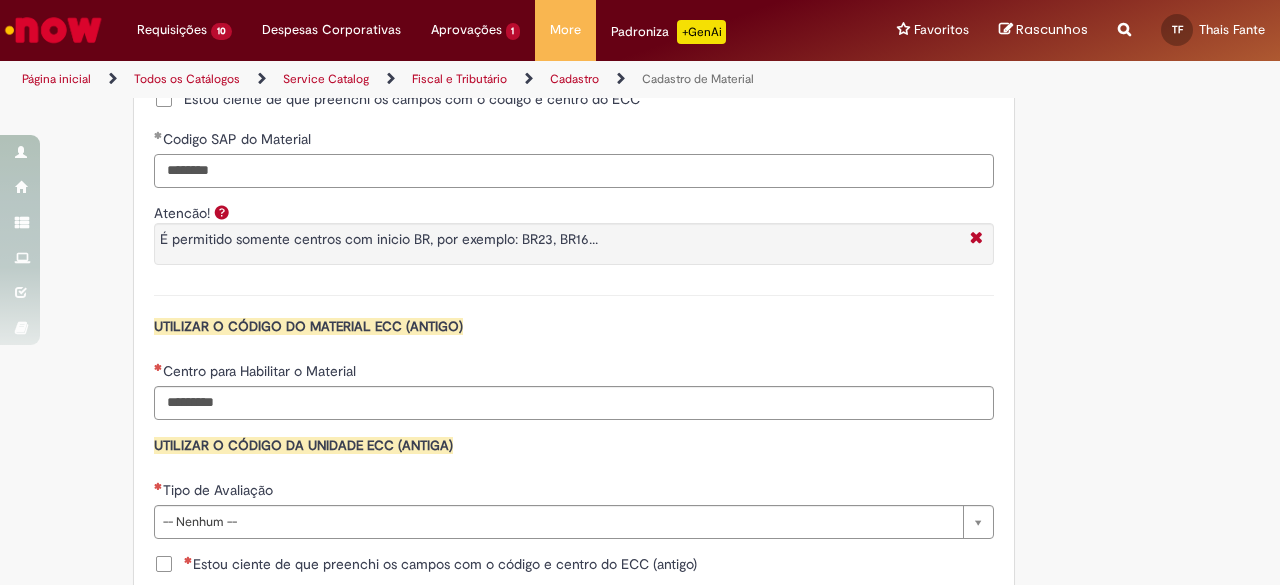 scroll, scrollTop: 1800, scrollLeft: 0, axis: vertical 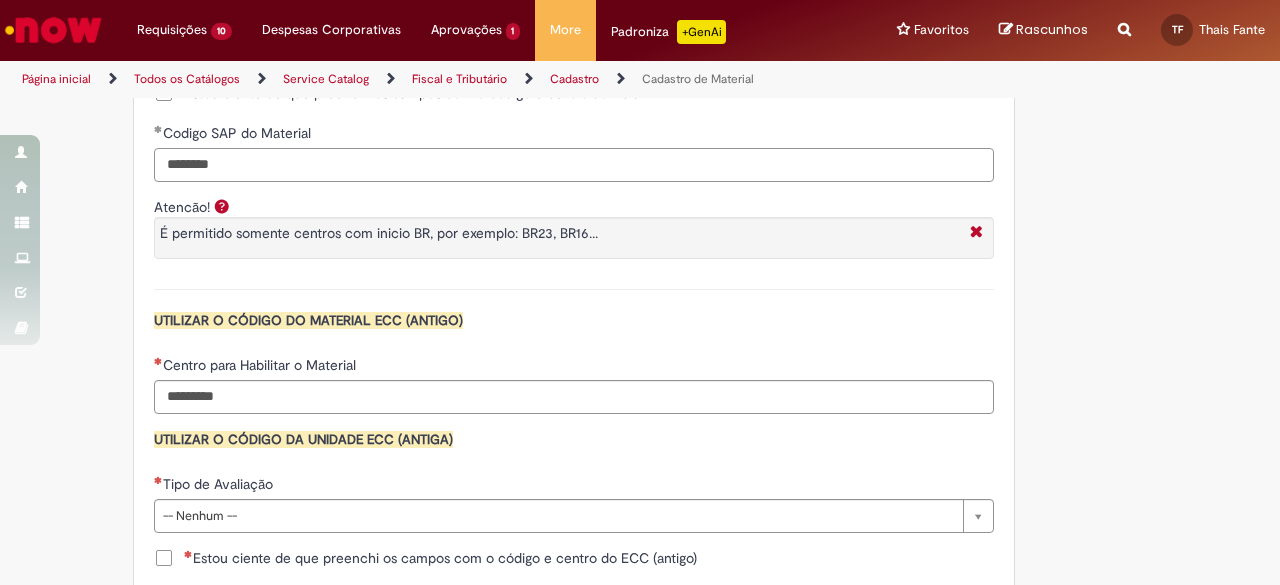 type on "********" 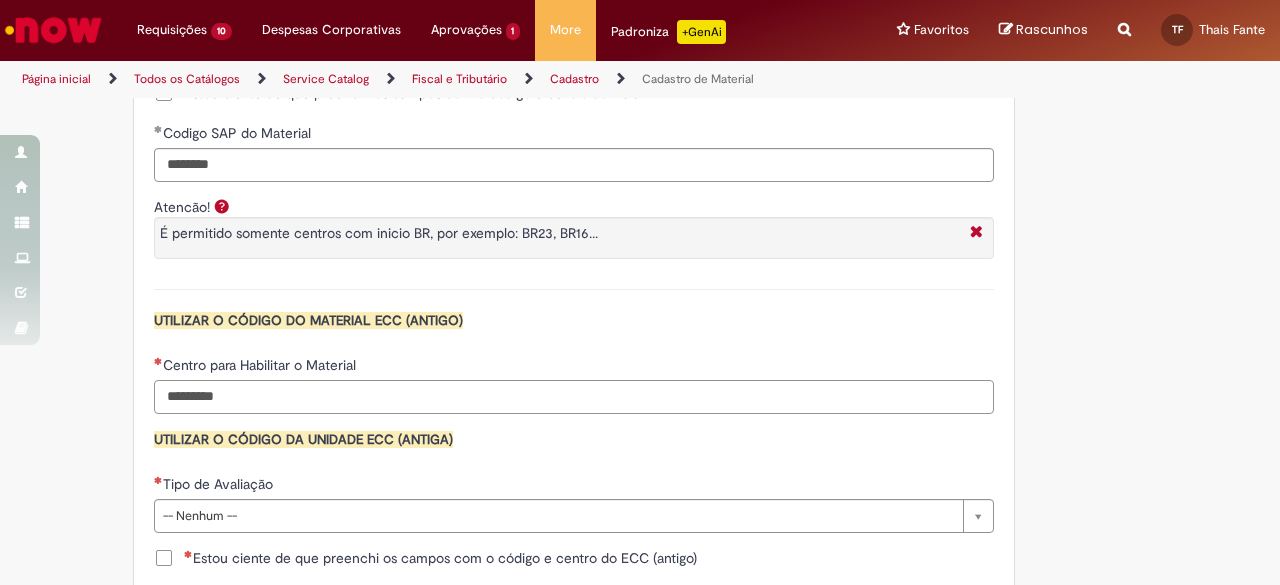 click on "Centro para Habilitar o Material" at bounding box center [574, 397] 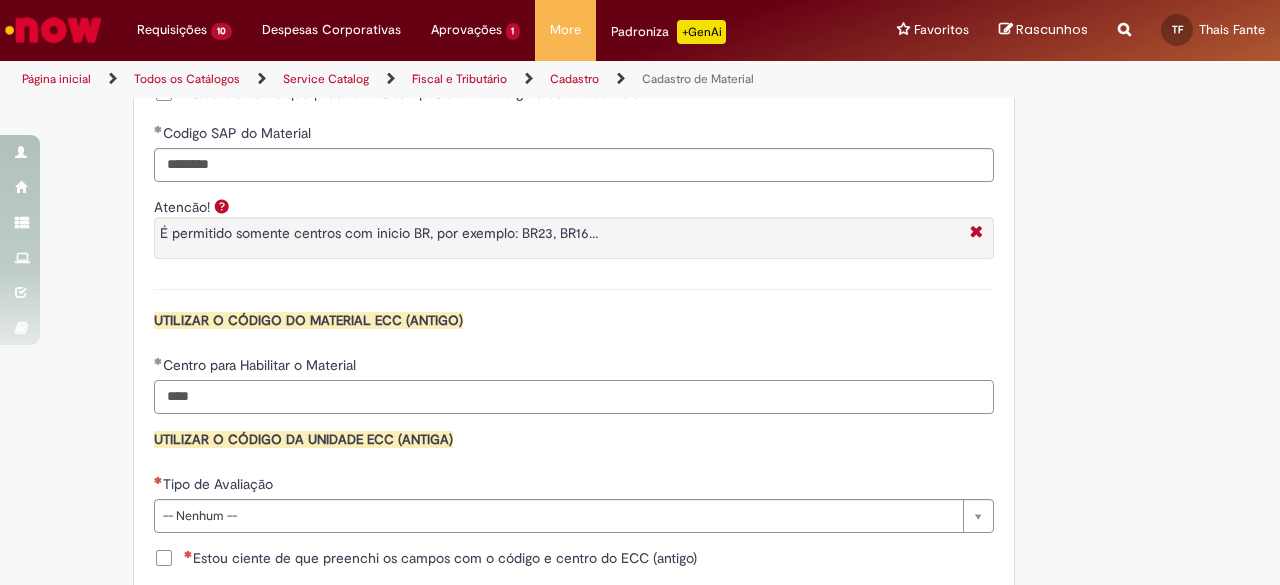 type on "****" 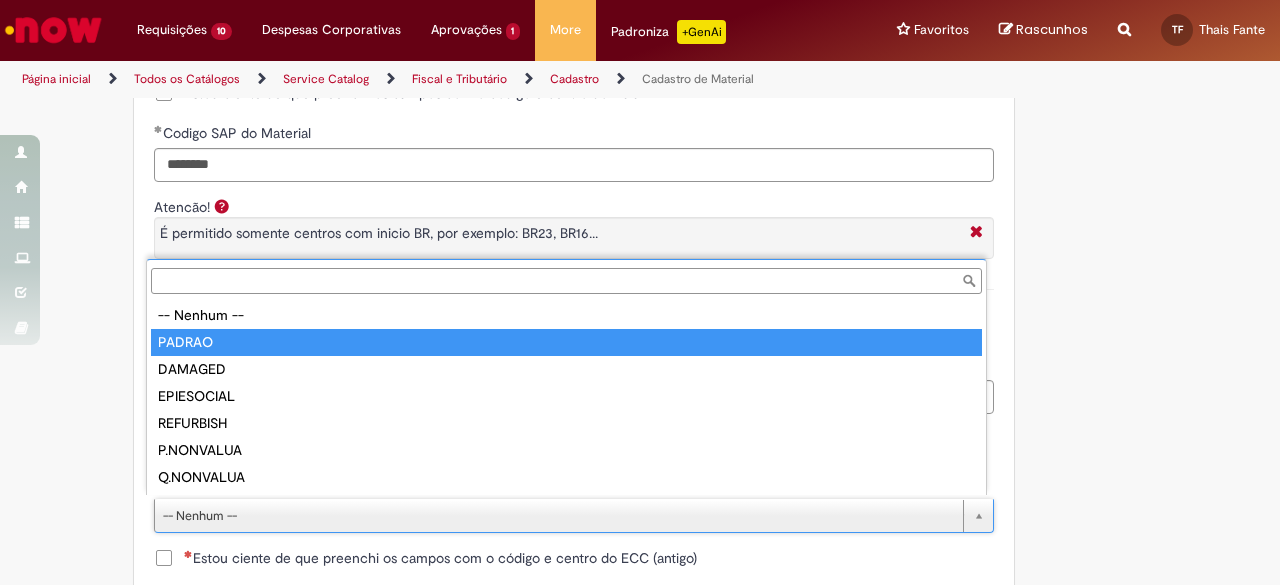 type on "******" 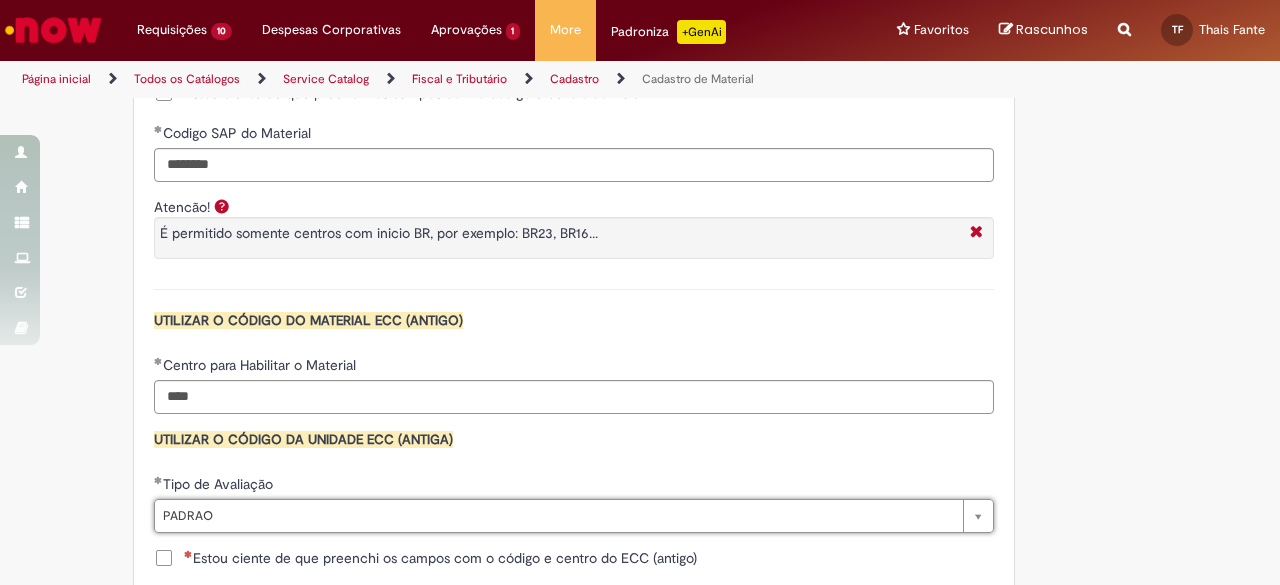 click on "Adicionar a Favoritos
Cadastro de Material
Oferta destinada à solicitações relacionadas ao cadastro de materiais.
Criação de Material  – Tipo de Solicitação destinada para criação de novos códigos dos materiais abaixo:       1.1 – Embalagem Retornável (Ativo de Giro)       1.2 – Embalagem Não Retornável        1.3 – Matéria prima       1.4 – Marketing       1.5 – Cadastro de Protótipo CIT (Cadastro exclusivo do CIT)
Habilitação  – Tipo de Solicitação destinada a Habilitação dos Materiais       2.1 – Habilitação de Material       2.2 - Habilitar Tipo de Avaliação New & Especiais
ATENÇÃO CÓDIGO ECC!   Para solicitação de  HABILITAÇÃO DE MATERIAL  É NECESSÁRIO INFORMAR O CÓDIGO DO  MATERIAL E UNIDADE DO  ECC
NÃO  ocorre.
ATENÇÃO INTERFACE!
Modificação" at bounding box center (542, -377) 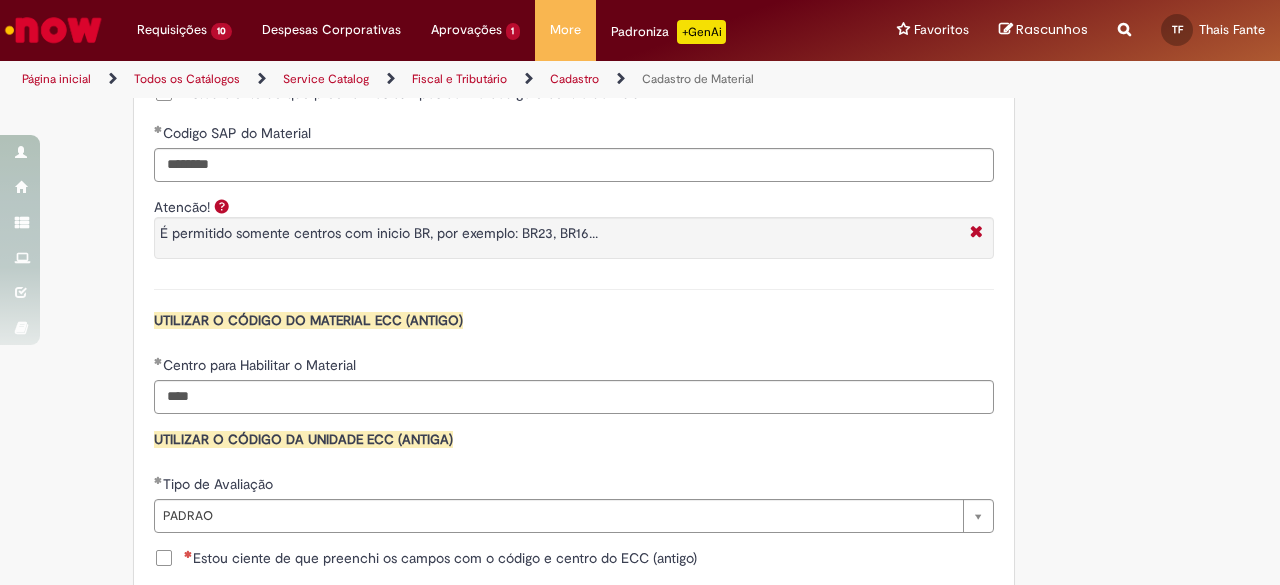 scroll, scrollTop: 2000, scrollLeft: 0, axis: vertical 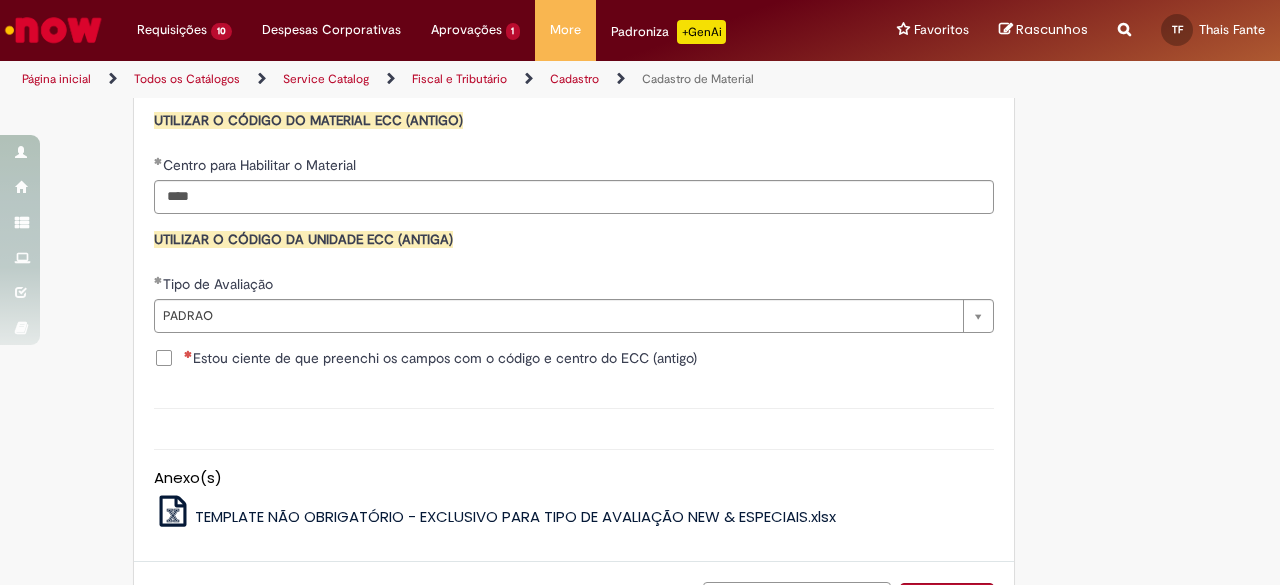 click on "Estou ciente de que preenchi os campos com o código e centro do ECC  (antigo)" at bounding box center [440, 358] 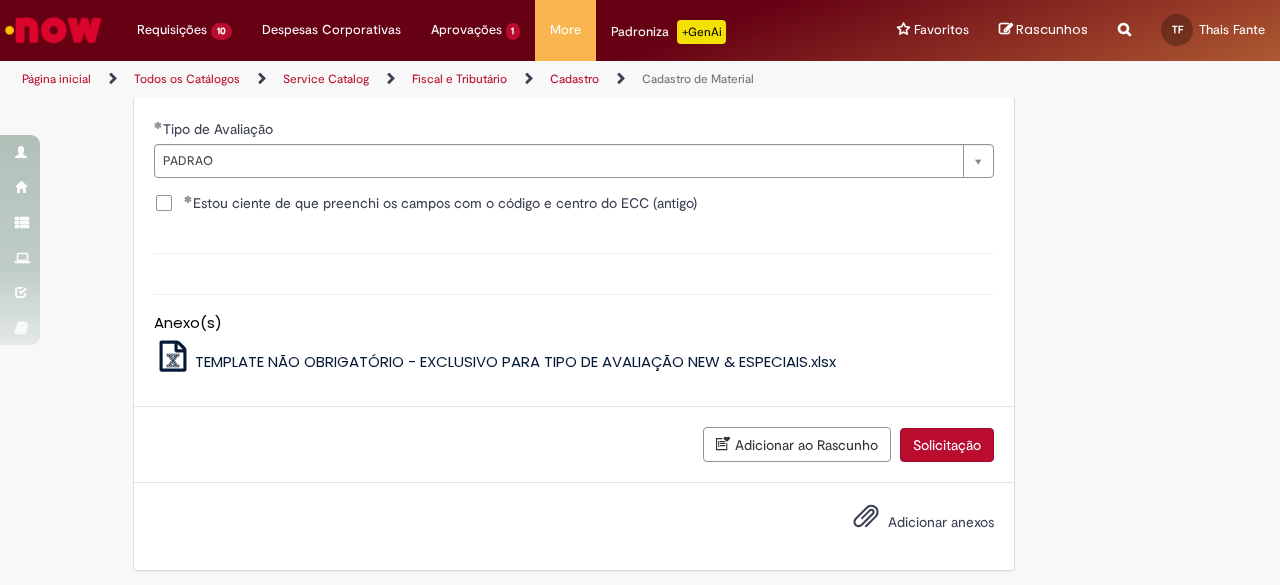 click on "Solicitação" at bounding box center (947, 445) 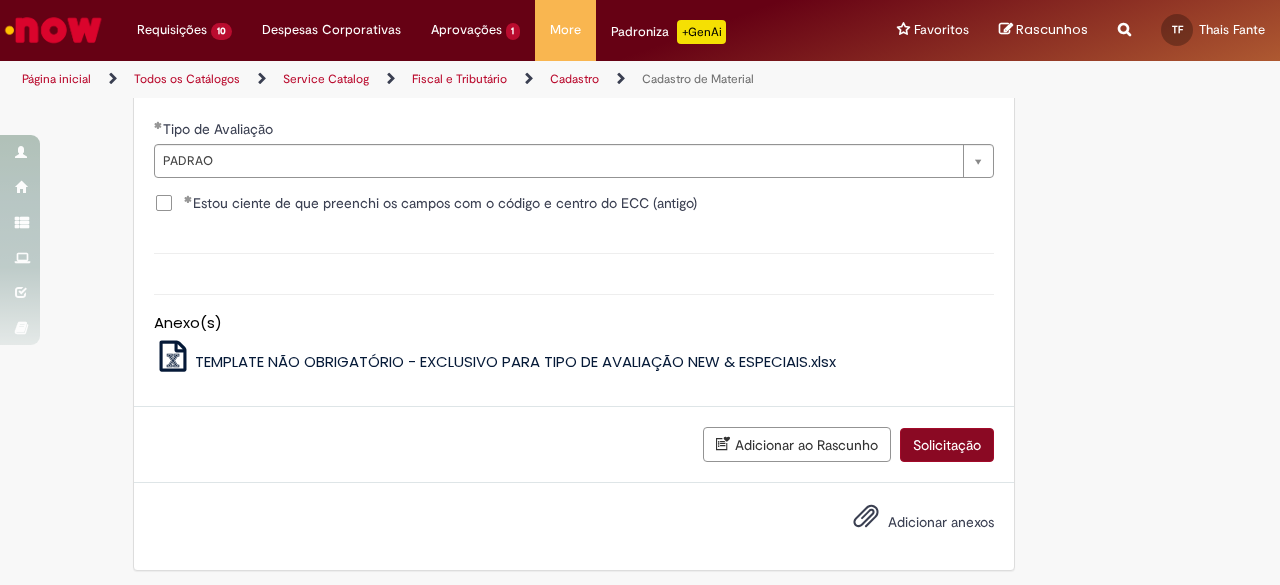 scroll, scrollTop: 2110, scrollLeft: 0, axis: vertical 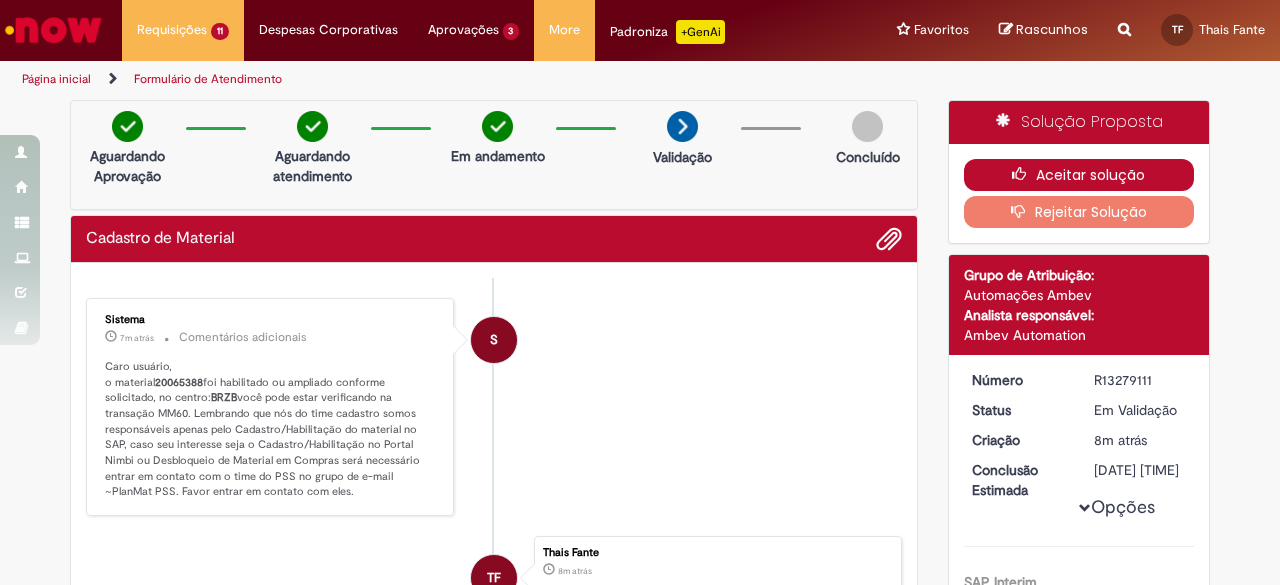 click on "Aceitar solução" at bounding box center (1079, 175) 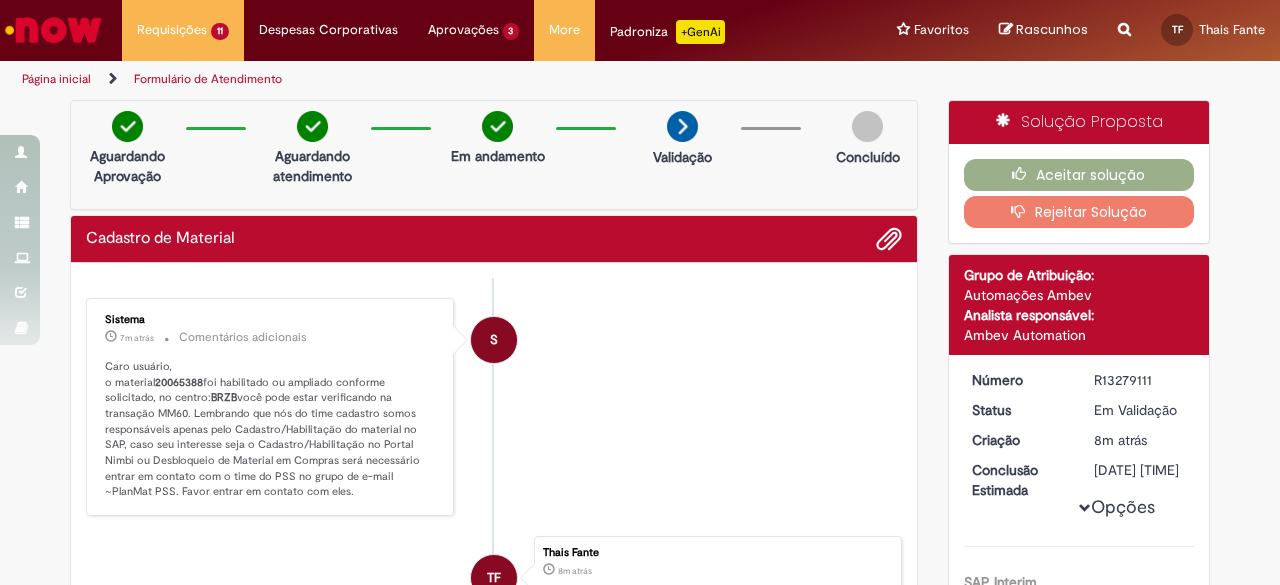 click at bounding box center (53, 30) 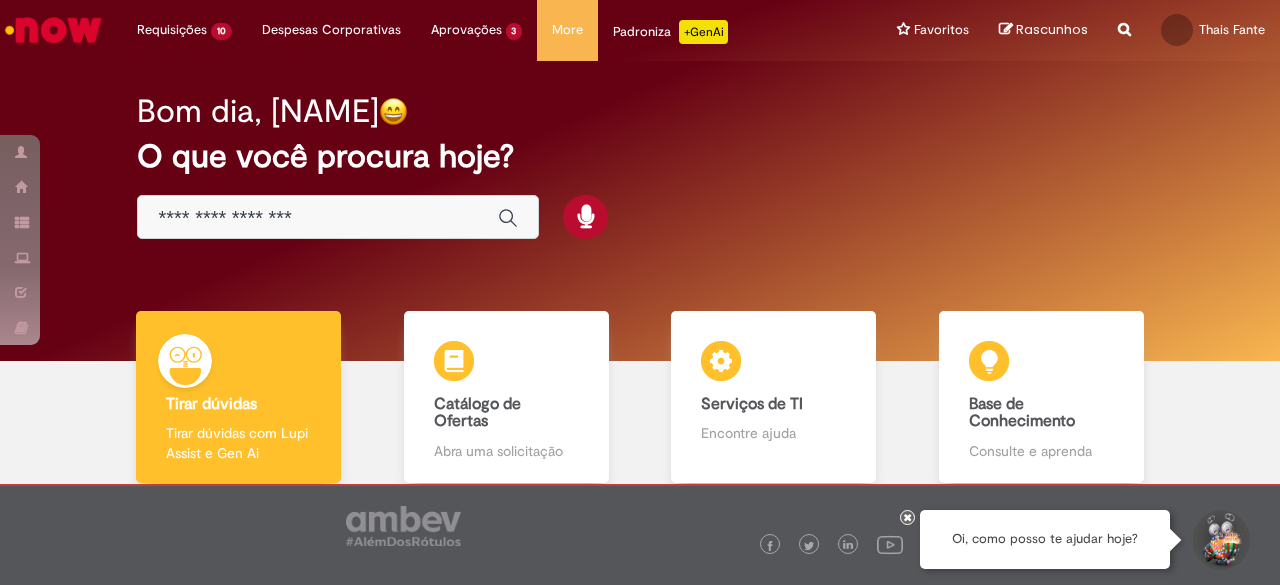 scroll, scrollTop: 0, scrollLeft: 0, axis: both 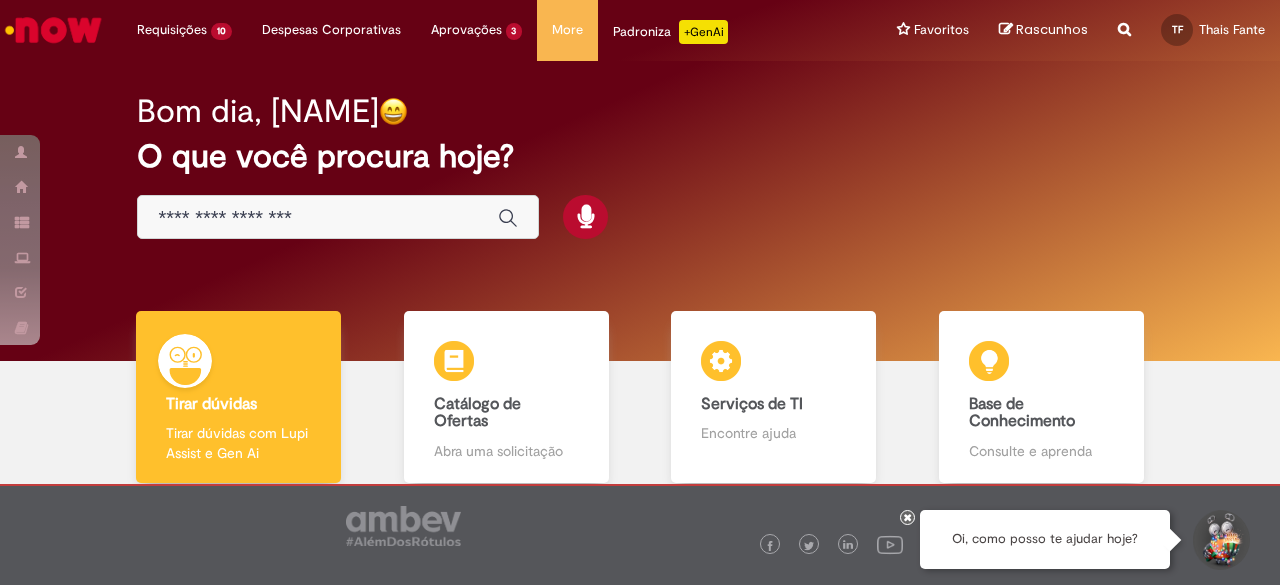 click at bounding box center (318, 218) 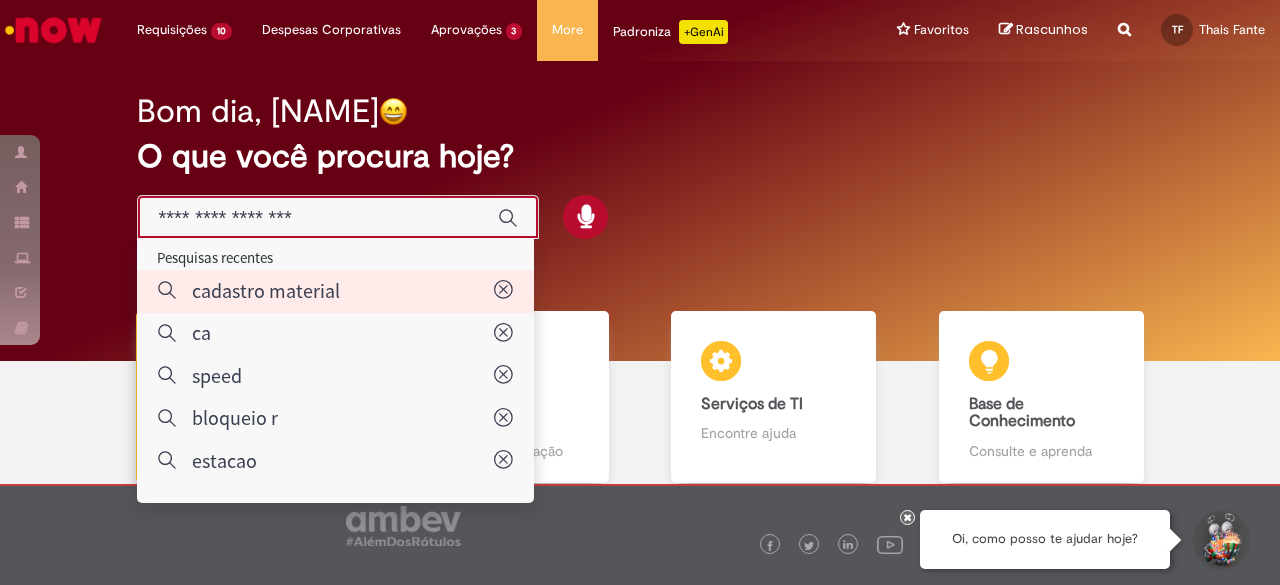 type on "**********" 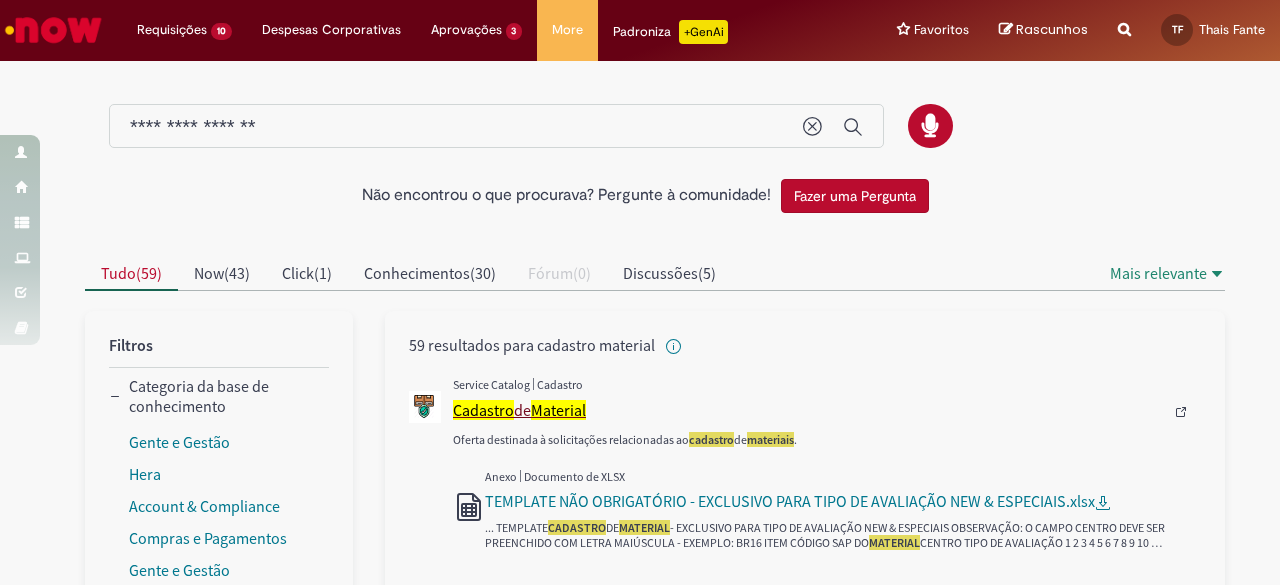 click on "Cadastro" at bounding box center [483, 410] 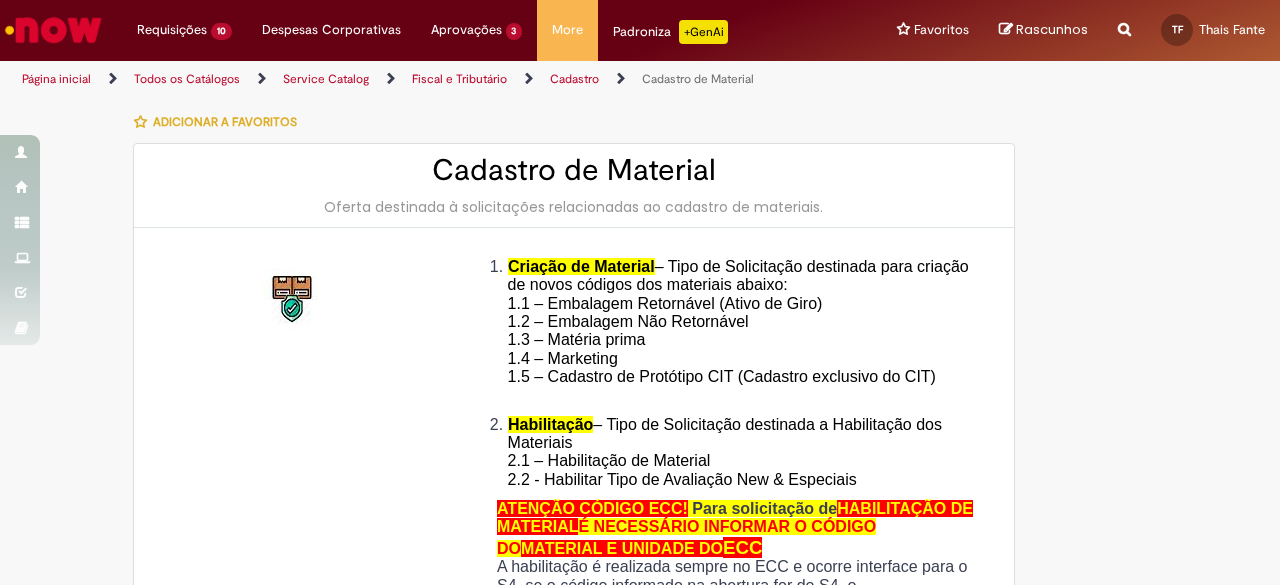 type on "**********" 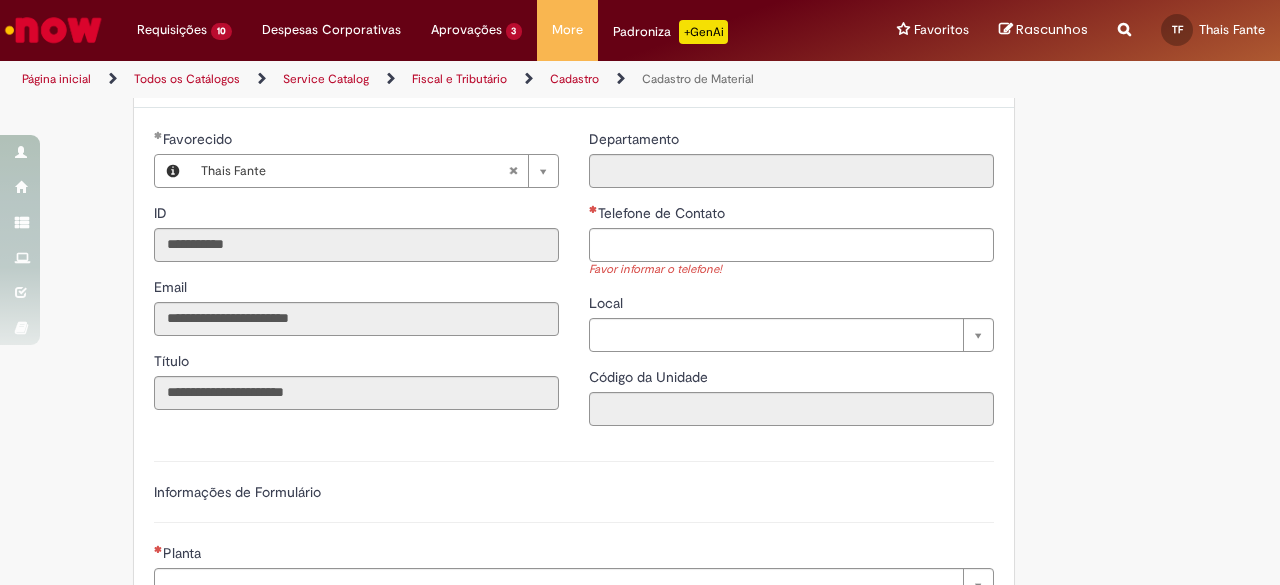 scroll, scrollTop: 700, scrollLeft: 0, axis: vertical 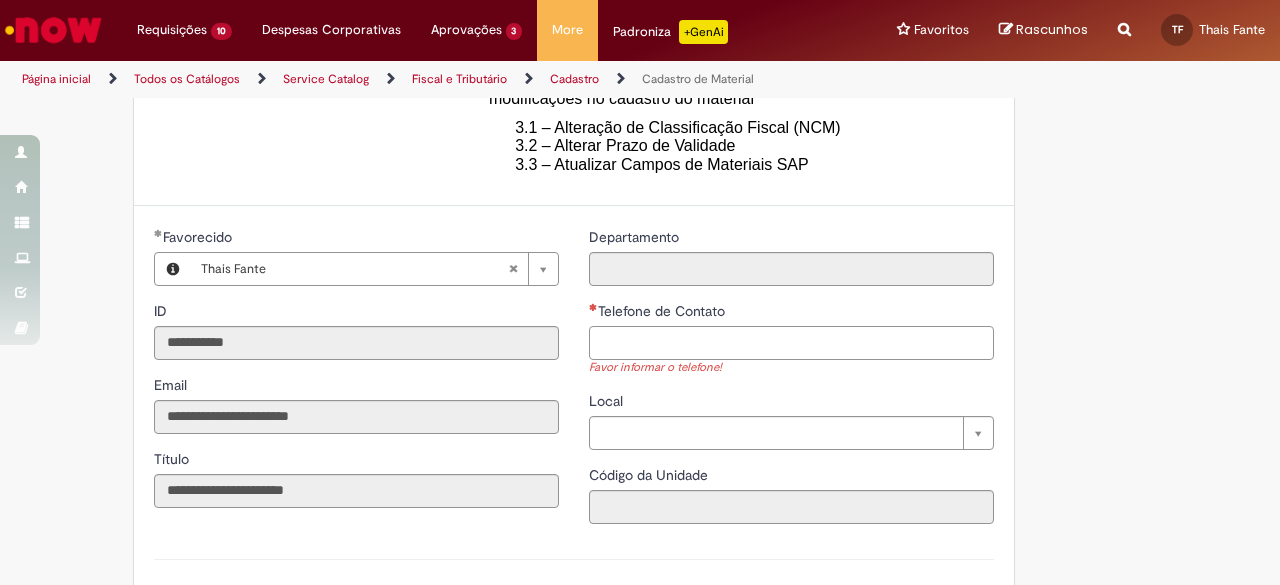 click on "Telefone de Contato" at bounding box center (791, 343) 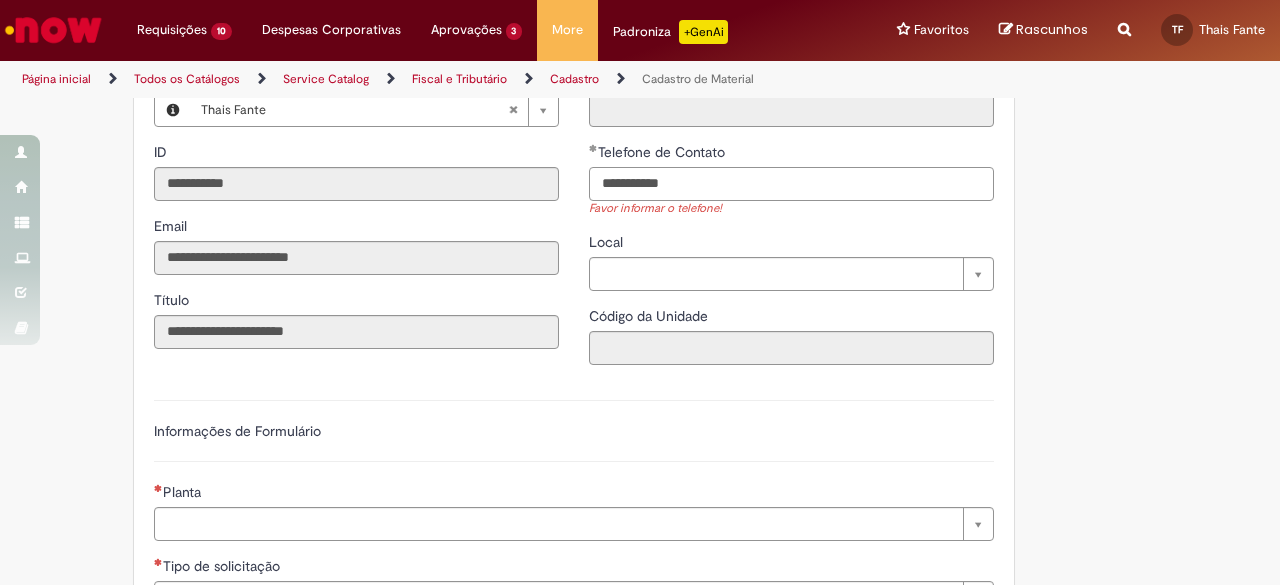scroll, scrollTop: 1000, scrollLeft: 0, axis: vertical 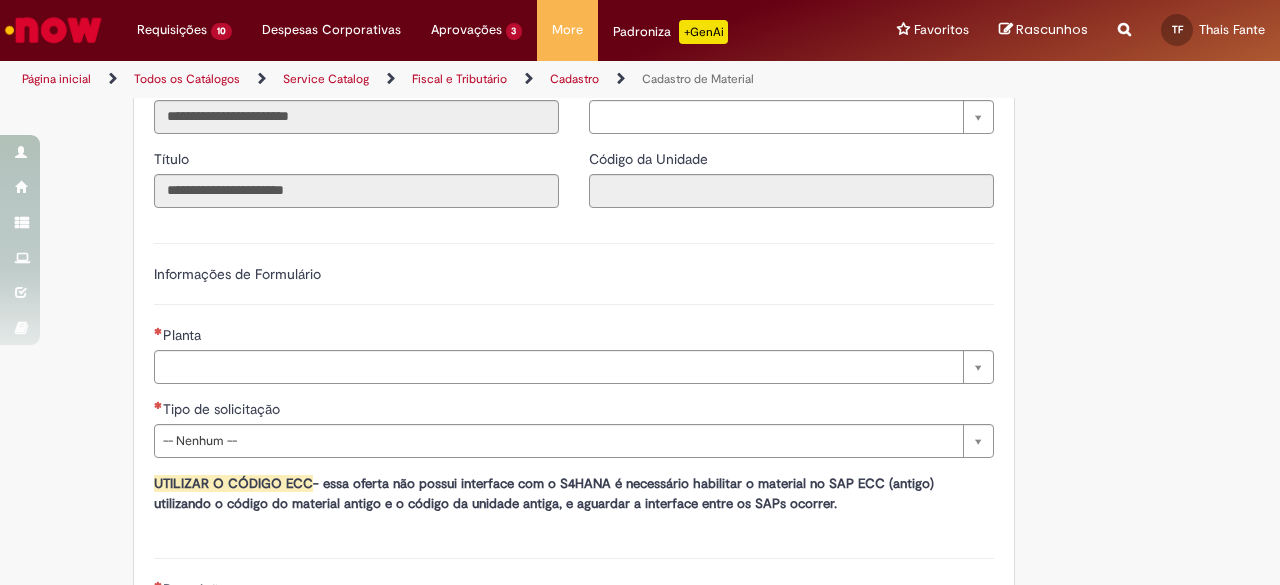 click on "**********" at bounding box center [574, 380] 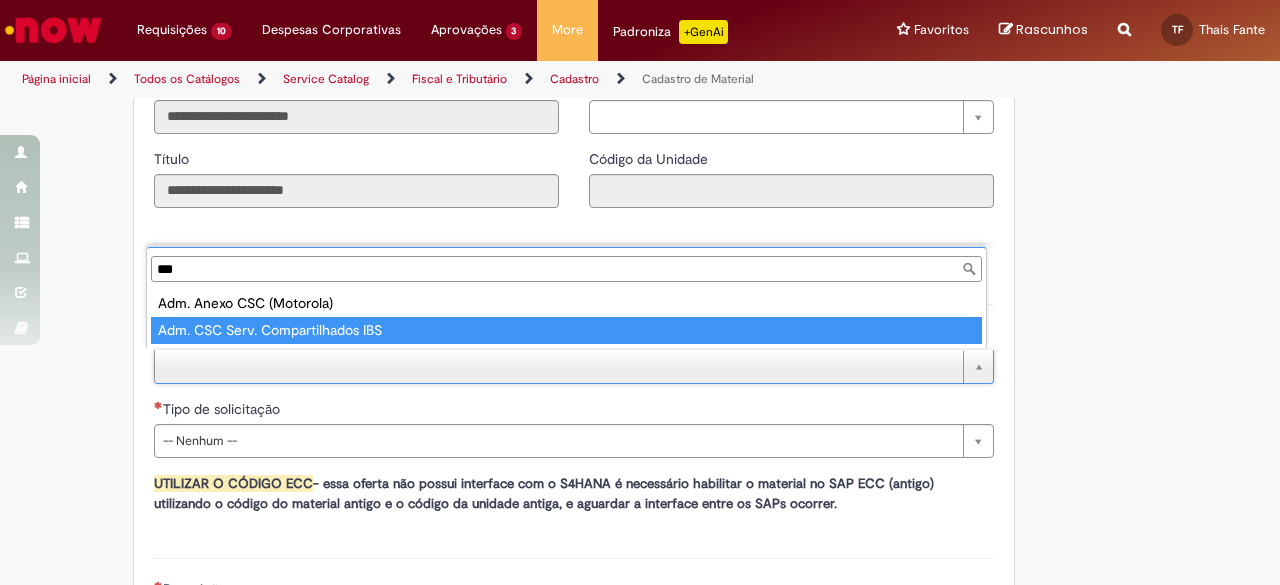 type on "***" 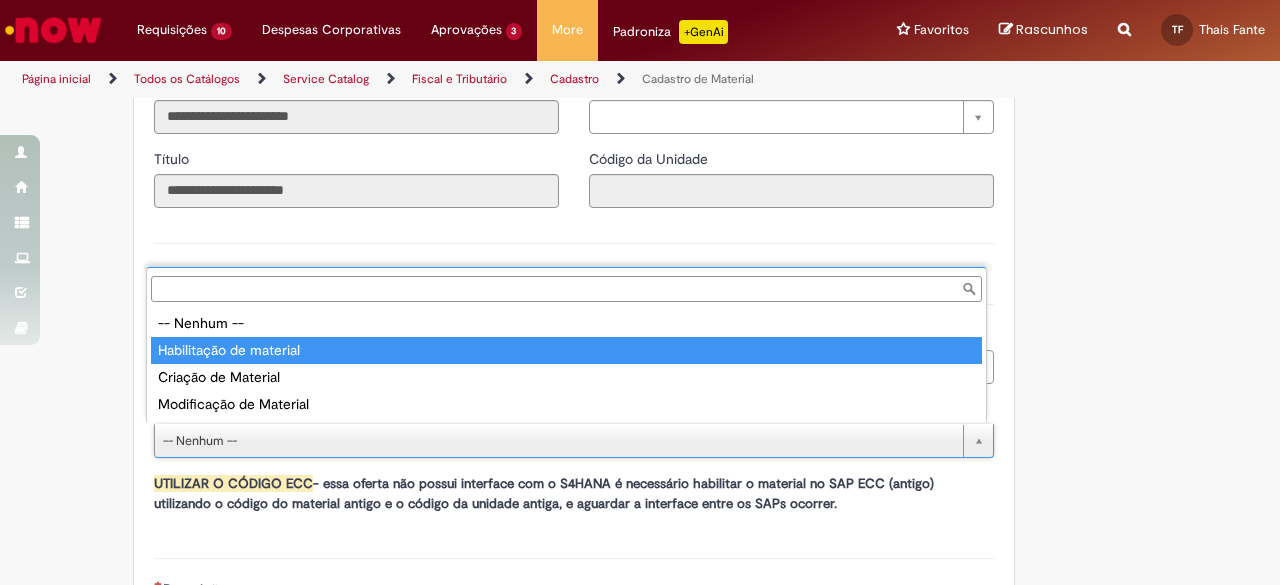 type on "**********" 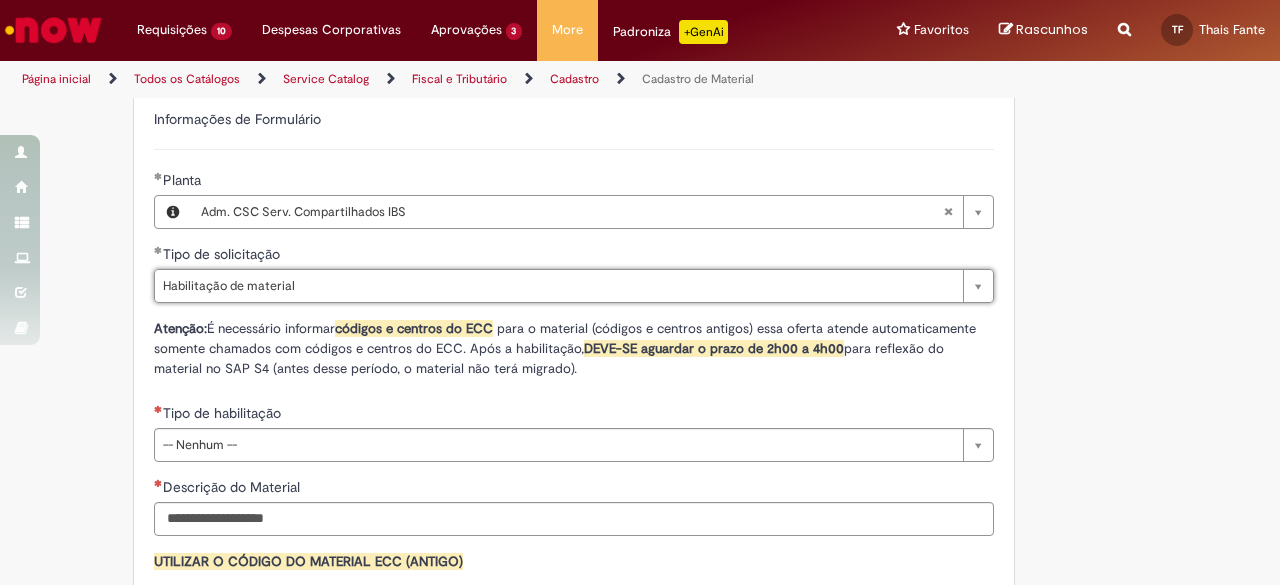scroll, scrollTop: 1200, scrollLeft: 0, axis: vertical 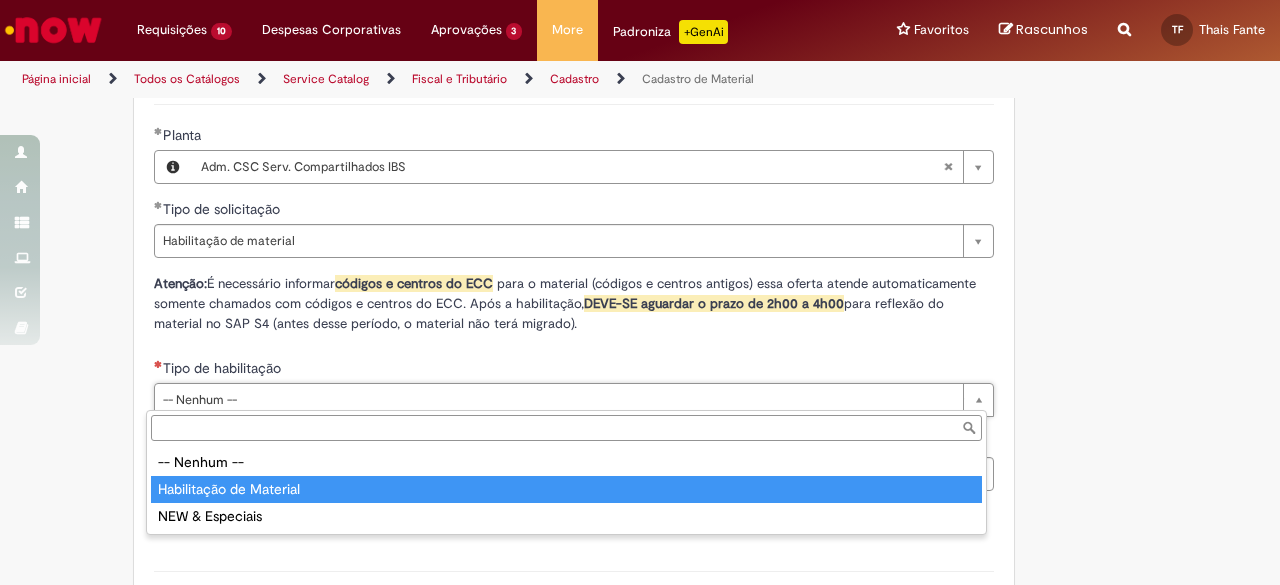 type on "**********" 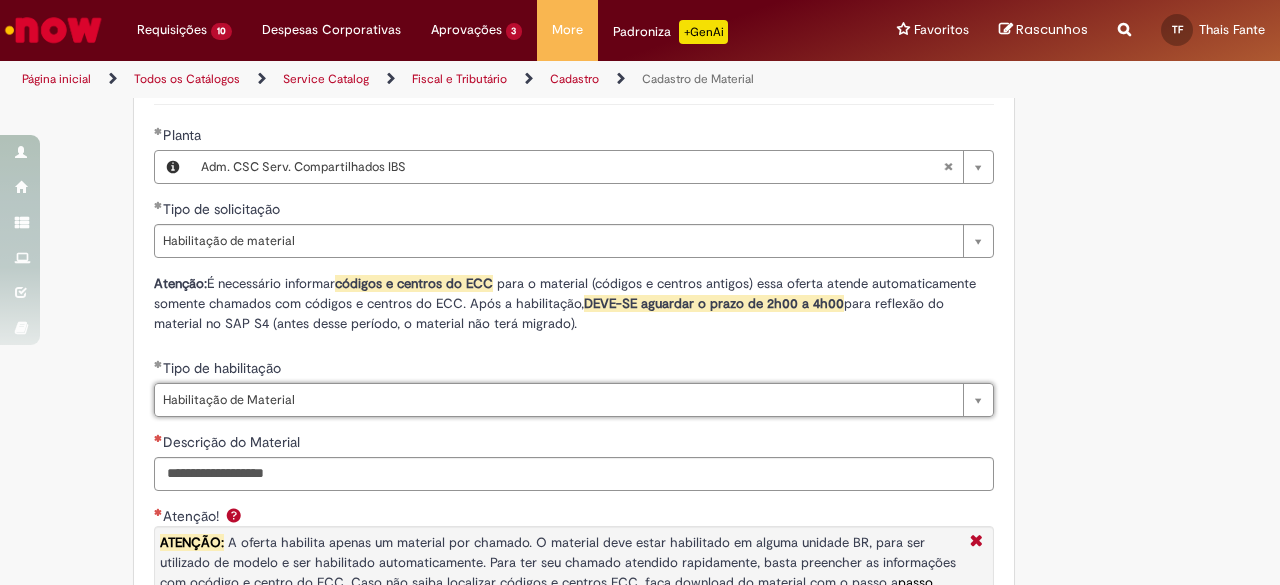 drag, startPoint x: 54, startPoint y: 470, endPoint x: 132, endPoint y: 465, distance: 78.160095 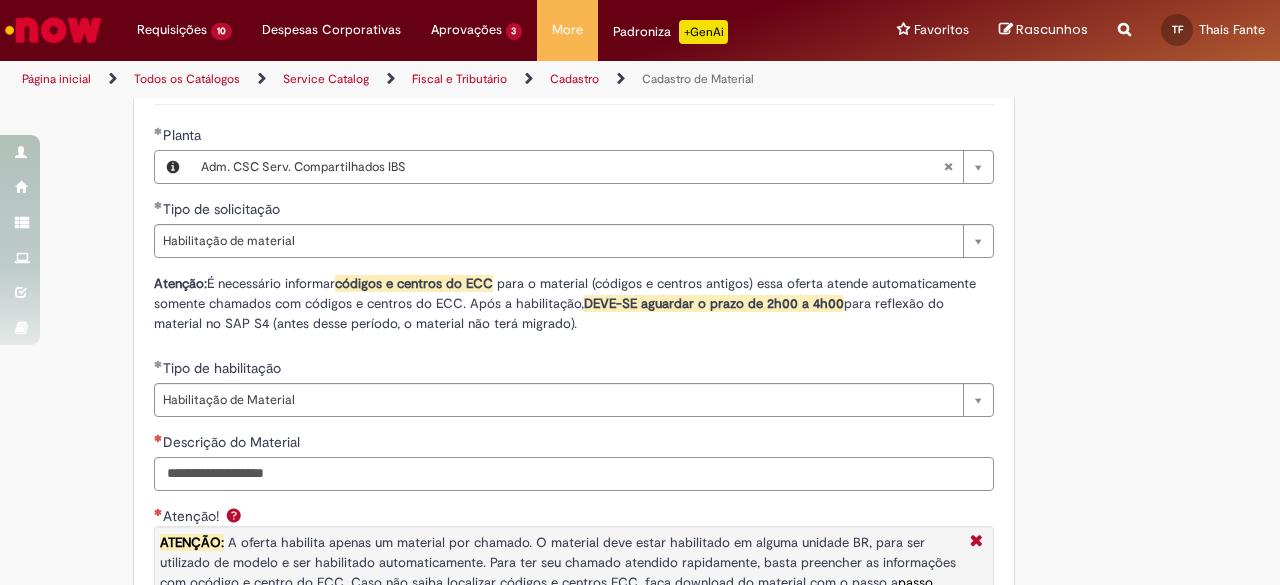 click on "Descrição do Material" at bounding box center (574, 474) 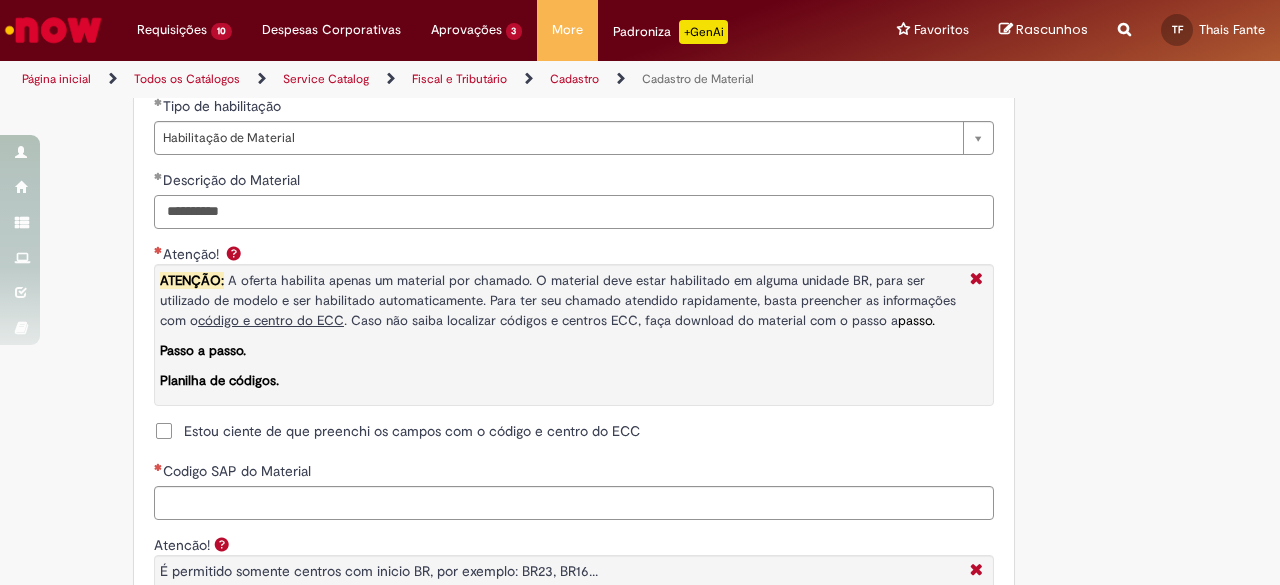 scroll, scrollTop: 1600, scrollLeft: 0, axis: vertical 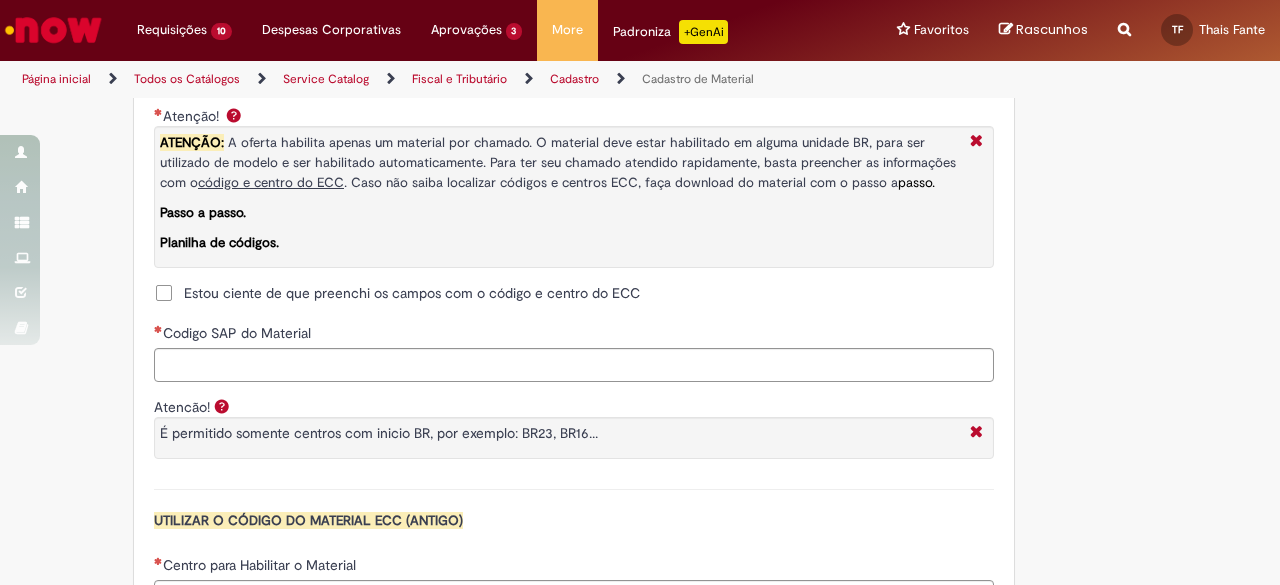 type on "**********" 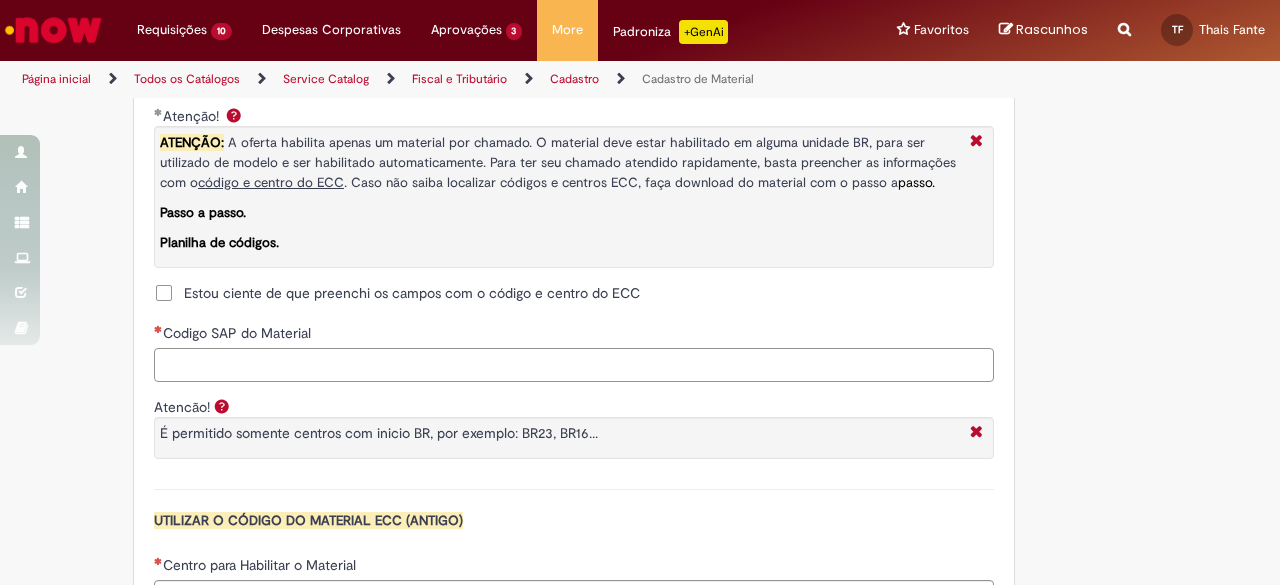 click on "Codigo SAP do Material" at bounding box center [574, 365] 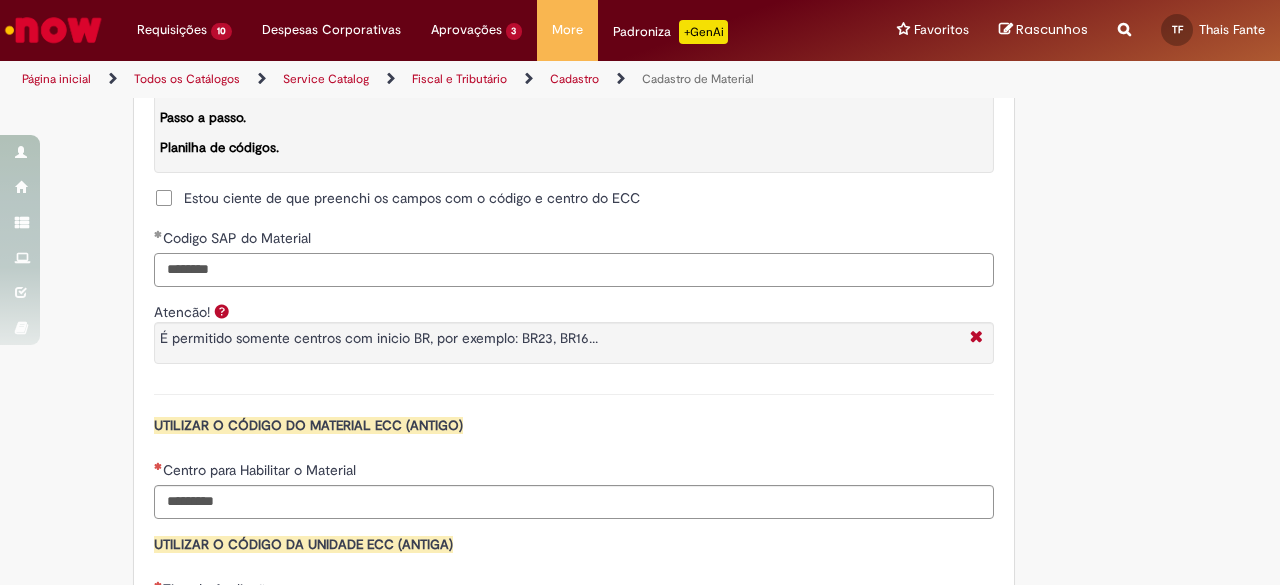 scroll, scrollTop: 1800, scrollLeft: 0, axis: vertical 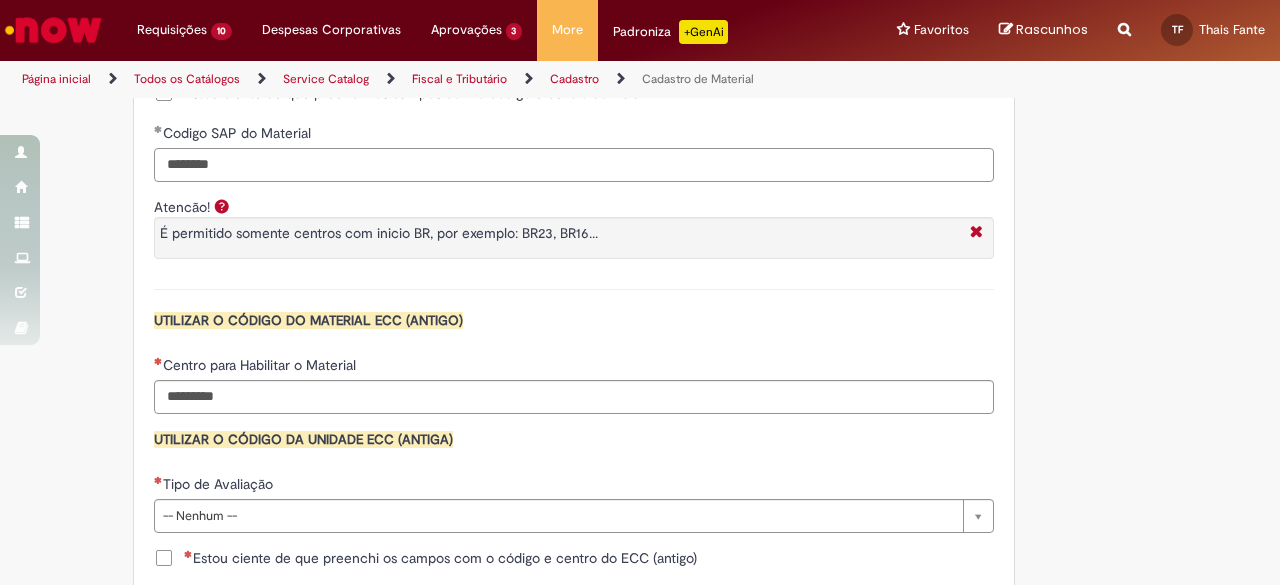 type on "********" 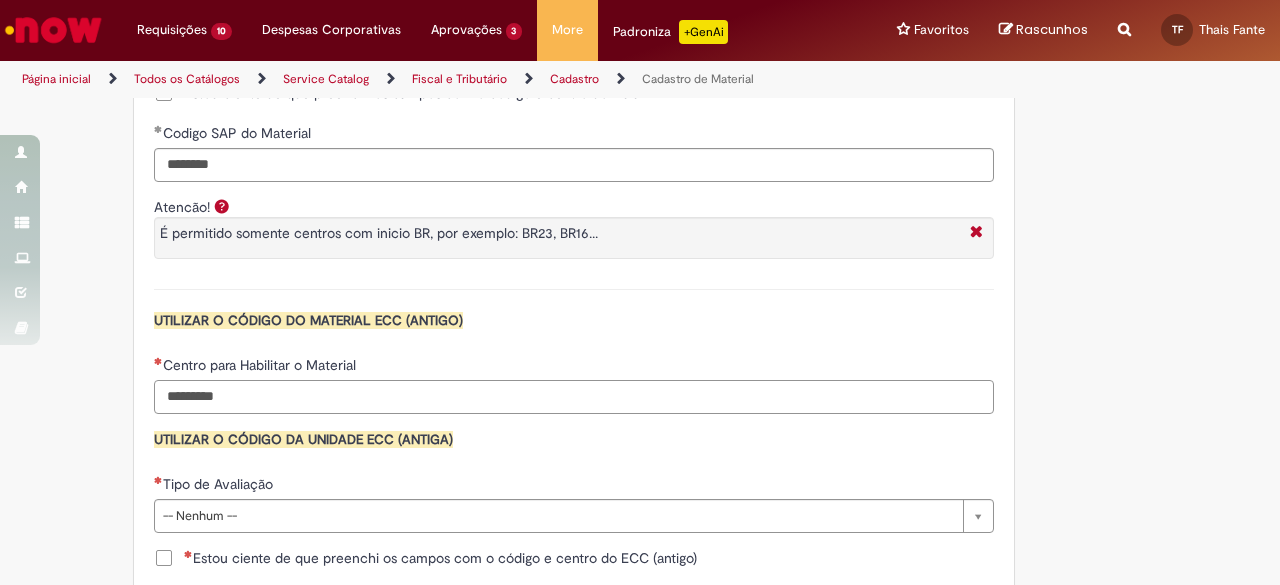 click on "Centro para Habilitar o Material" at bounding box center [574, 397] 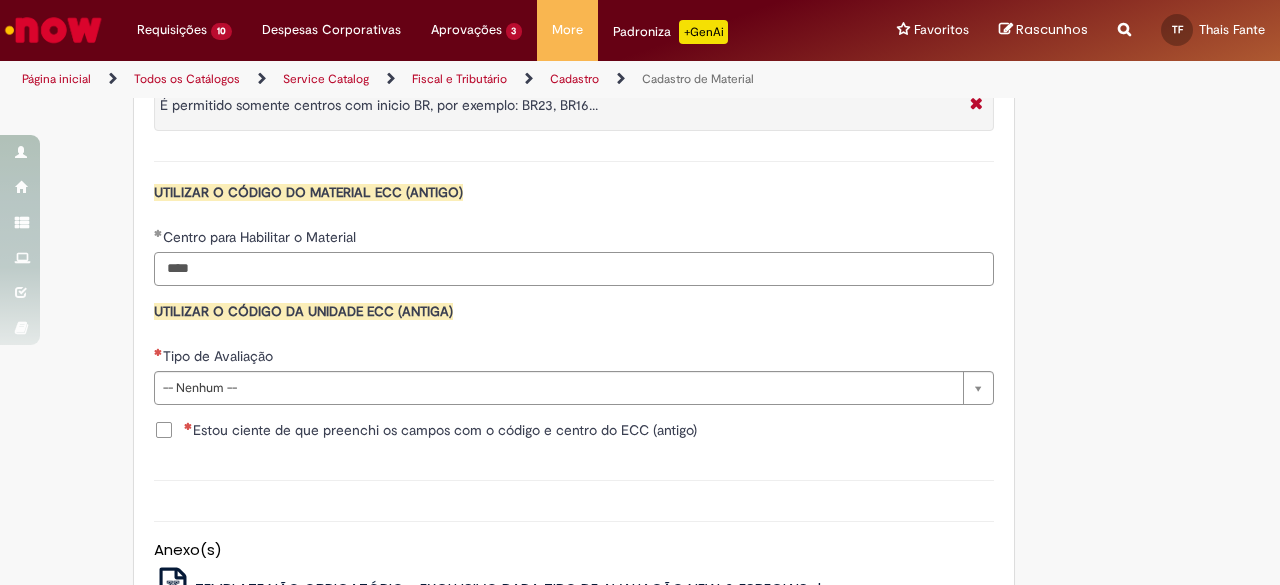 scroll, scrollTop: 2000, scrollLeft: 0, axis: vertical 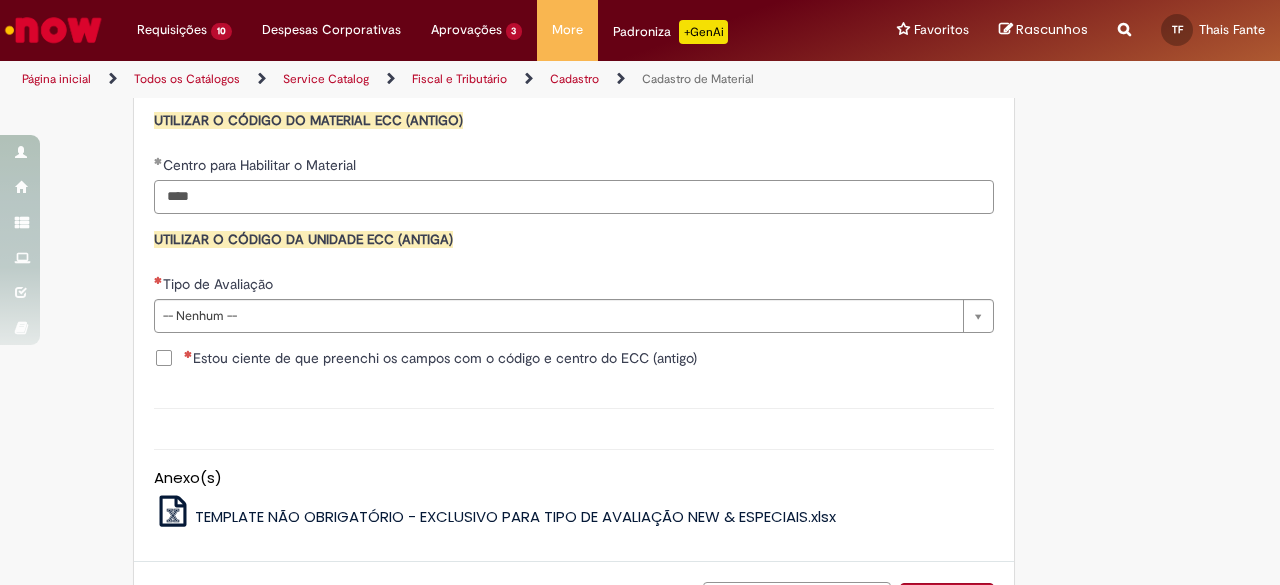 type on "****" 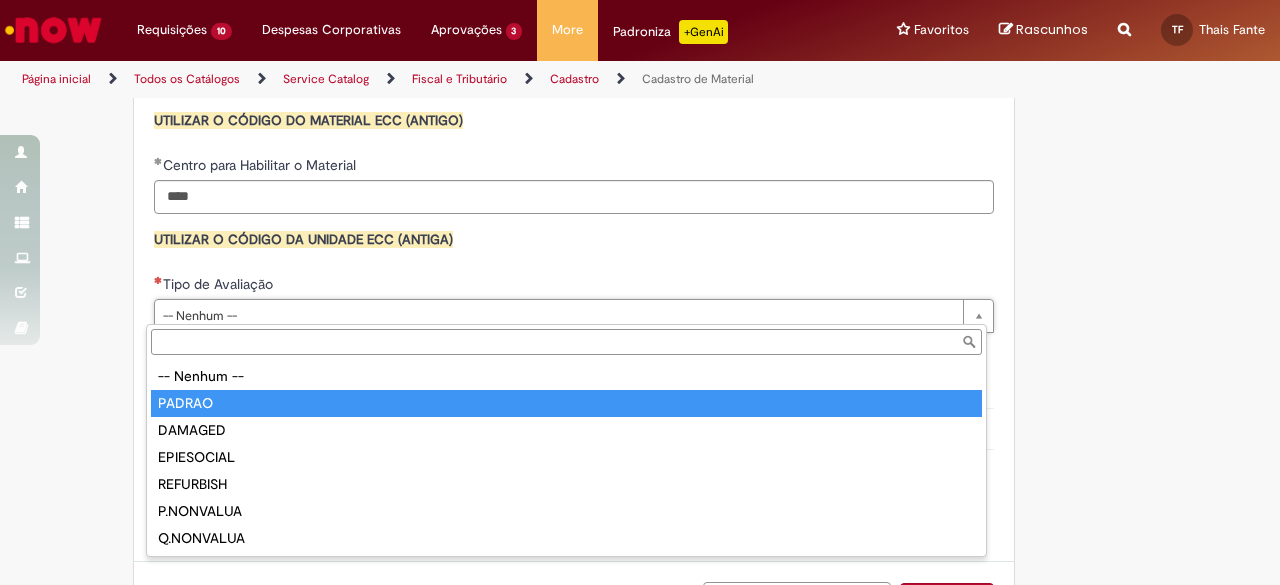 type on "******" 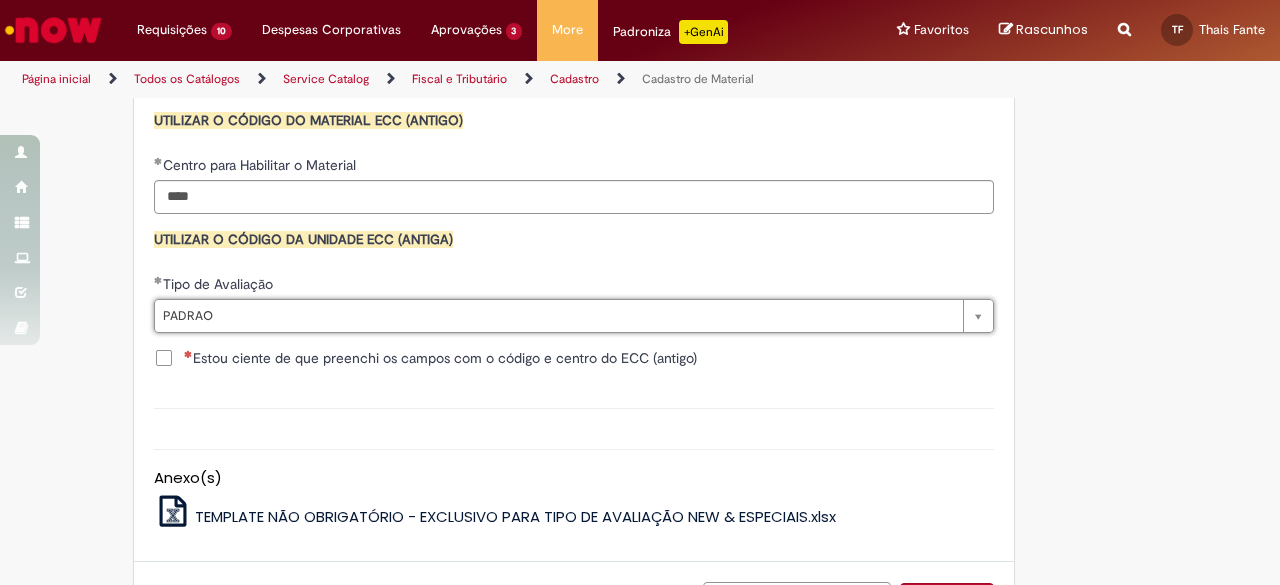 click on "Adicionar a Favoritos
Cadastro de Material
Oferta destinada à solicitações relacionadas ao cadastro de materiais.
Criação de Material  – Tipo de Solicitação destinada para criação de novos códigos dos materiais abaixo:       1.1 – Embalagem Retornável (Ativo de Giro)       1.2 – Embalagem Não Retornável        1.3 – Matéria prima       1.4 – Marketing       1.5 – Cadastro de Protótipo CIT (Cadastro exclusivo do CIT)
Habilitação  – Tipo de Solicitação destinada a Habilitação dos Materiais       2.1 – Habilitação de Material       2.2 - Habilitar Tipo de Avaliação New & Especiais
ATENÇÃO CÓDIGO ECC!   Para solicitação de  HABILITAÇÃO DE MATERIAL  É NECESSÁRIO INFORMAR O CÓDIGO DO  MATERIAL E UNIDADE DO  ECC
NÃO  ocorre.
ATENÇÃO INTERFACE!
Modificação" at bounding box center [542, -577] 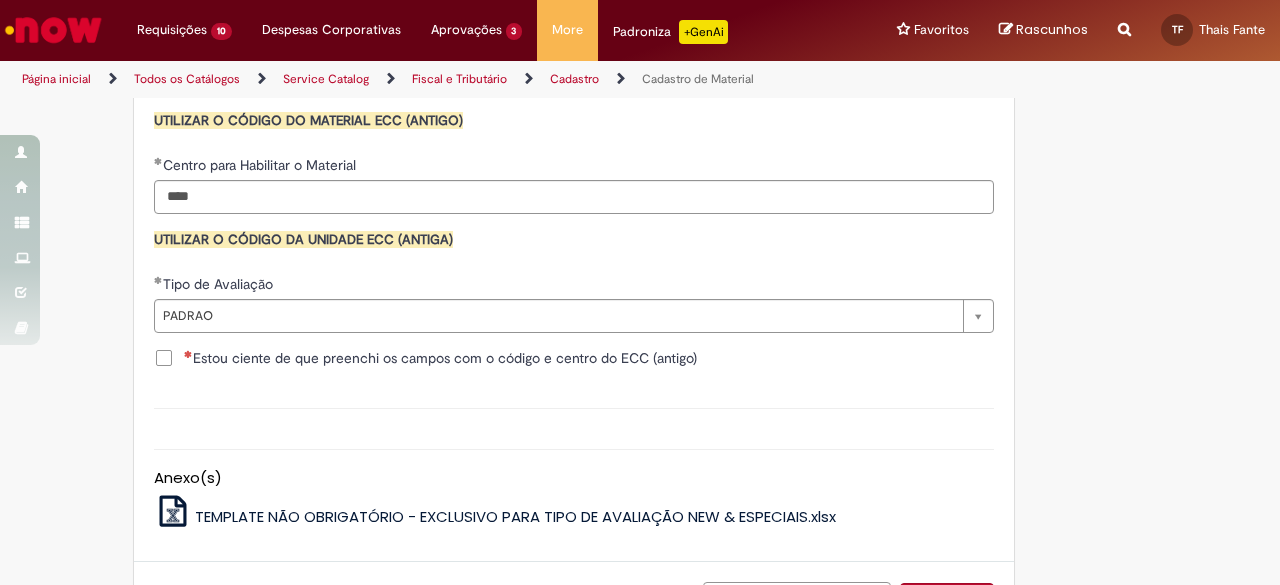 click on "Estou ciente de que preenchi os campos com o código e centro do ECC  (antigo)" at bounding box center (440, 358) 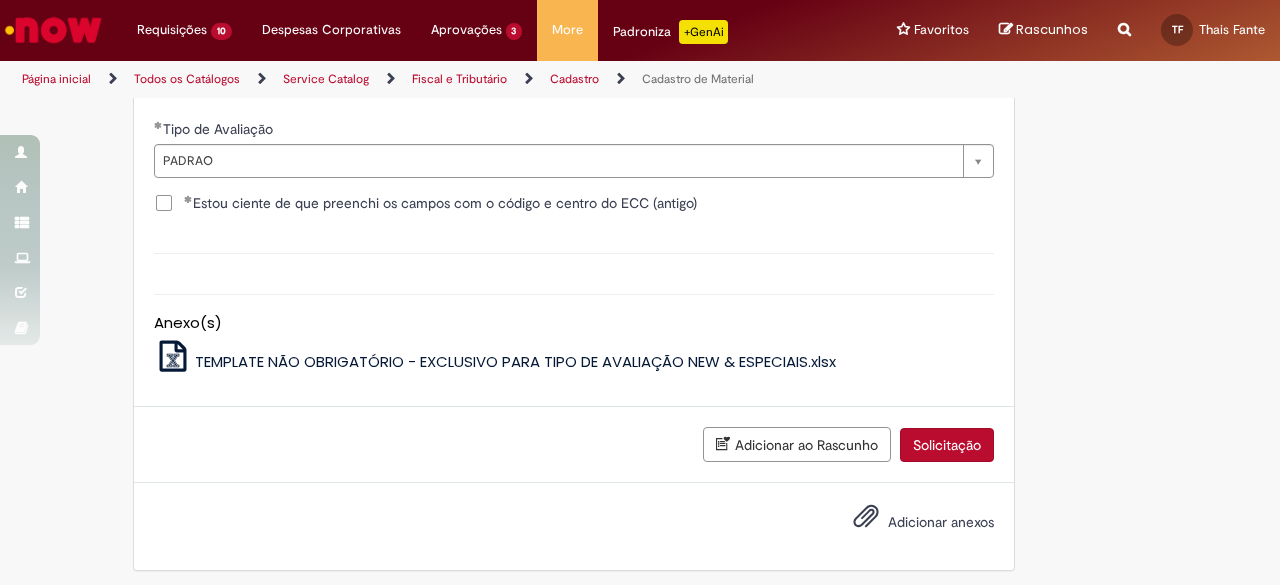 click on "Solicitação" at bounding box center [947, 445] 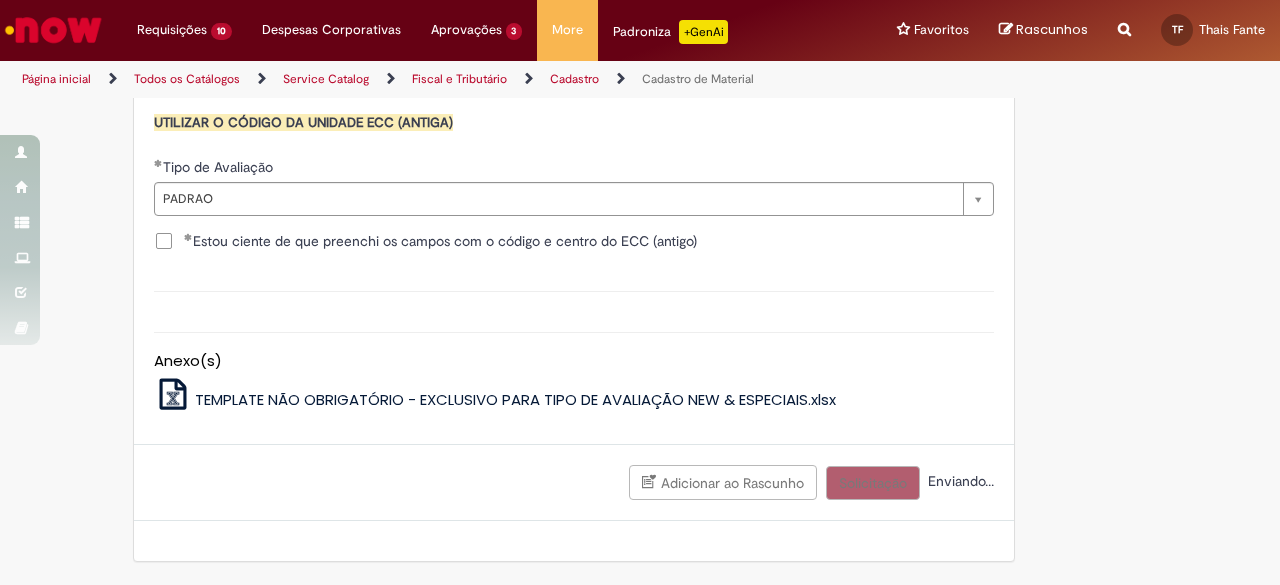 scroll, scrollTop: 2110, scrollLeft: 0, axis: vertical 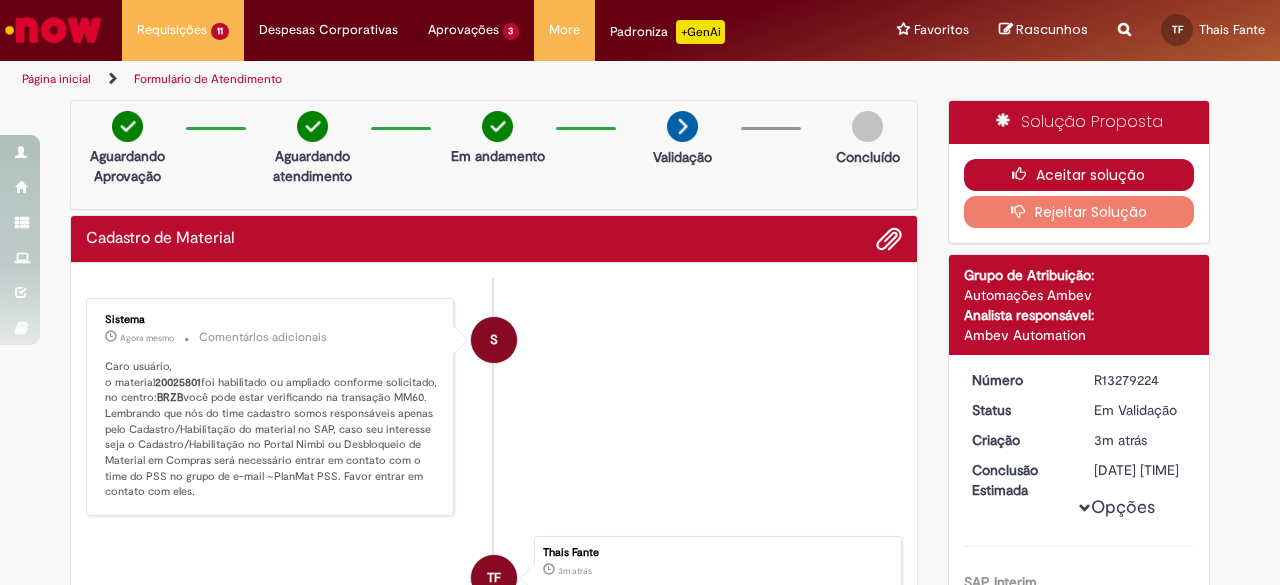 click on "Aceitar solução" at bounding box center [1079, 175] 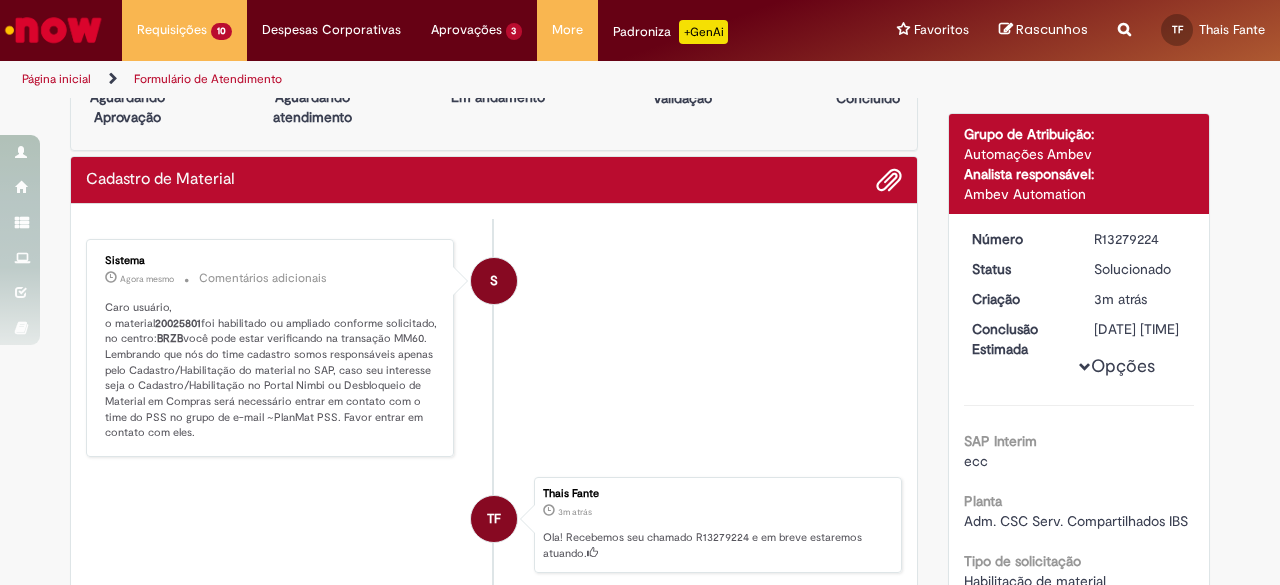 scroll, scrollTop: 0, scrollLeft: 0, axis: both 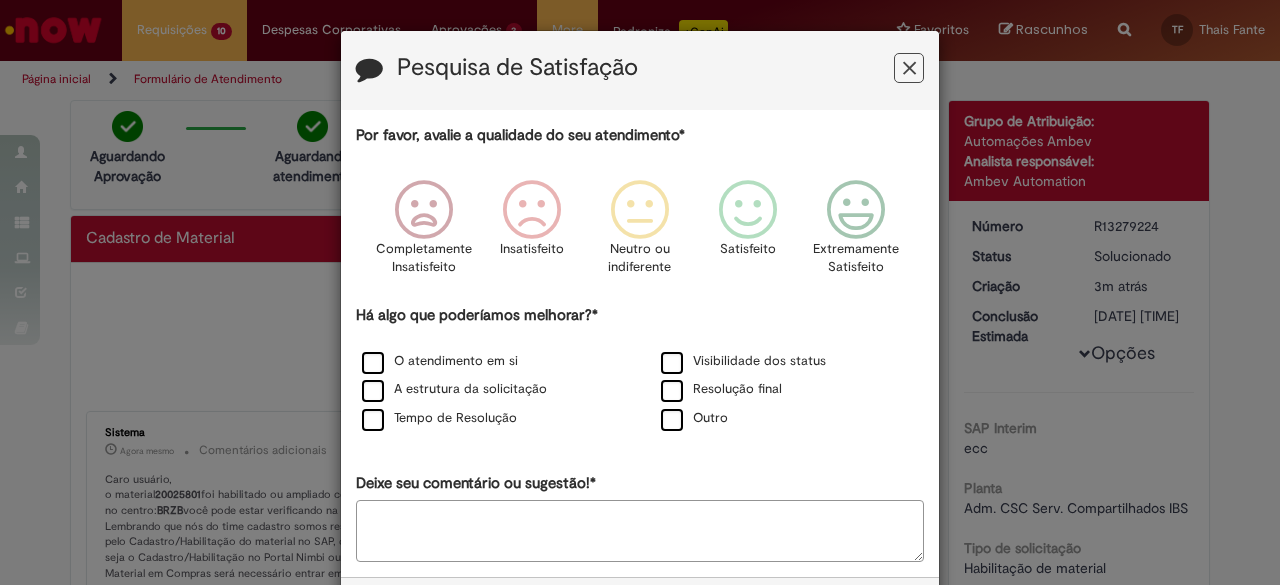 click at bounding box center (909, 68) 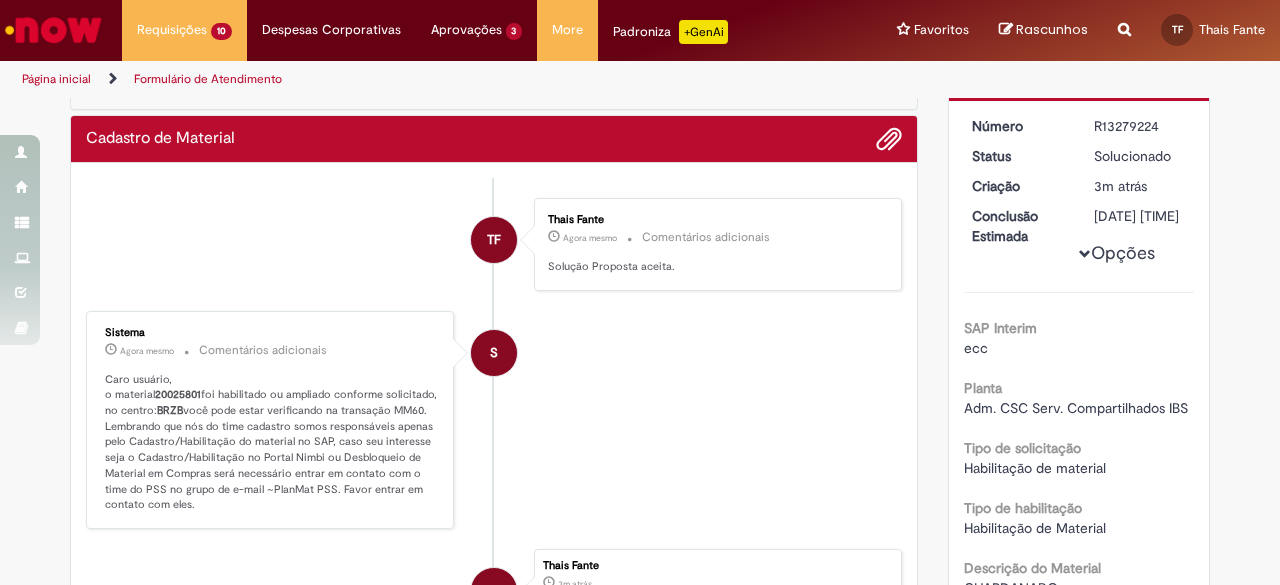 scroll, scrollTop: 0, scrollLeft: 0, axis: both 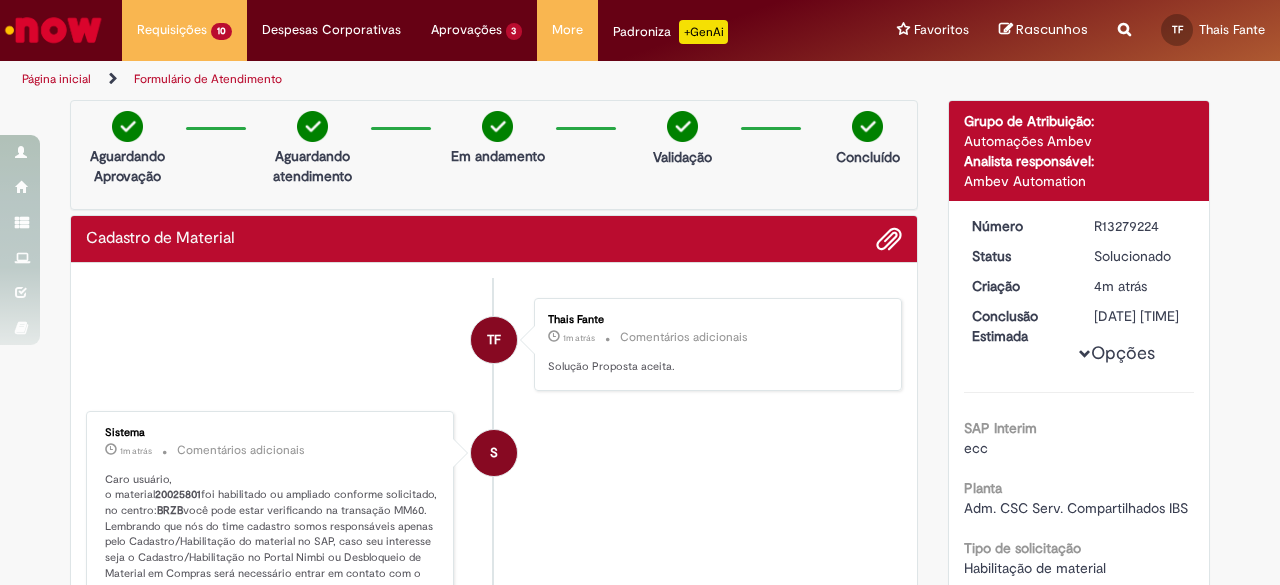 click at bounding box center (53, 30) 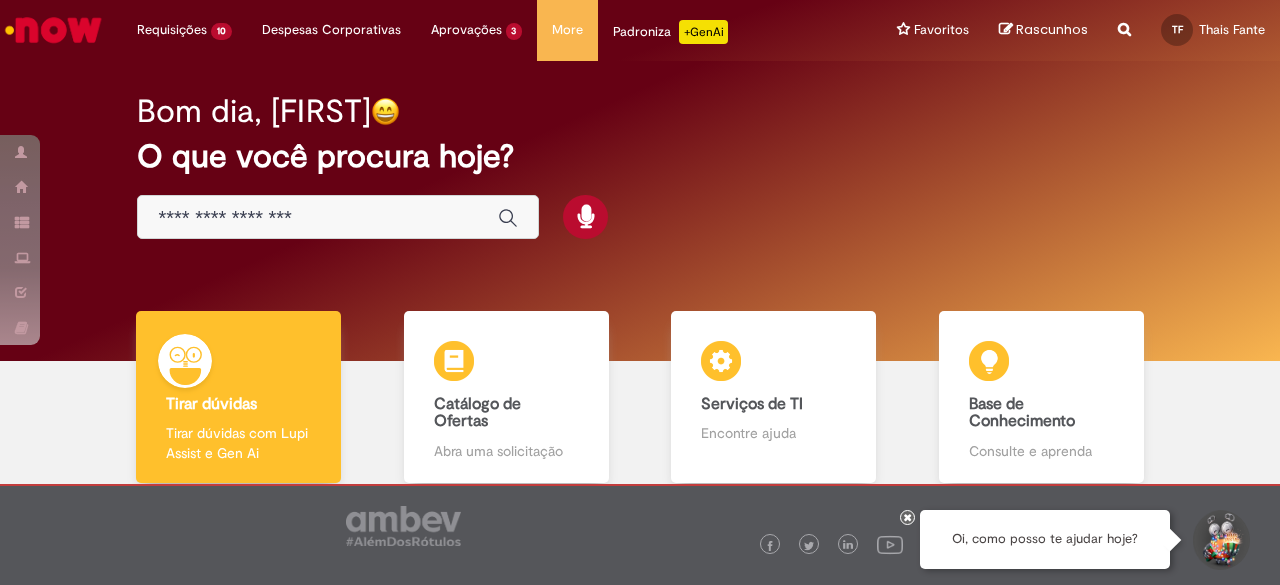 scroll, scrollTop: 0, scrollLeft: 0, axis: both 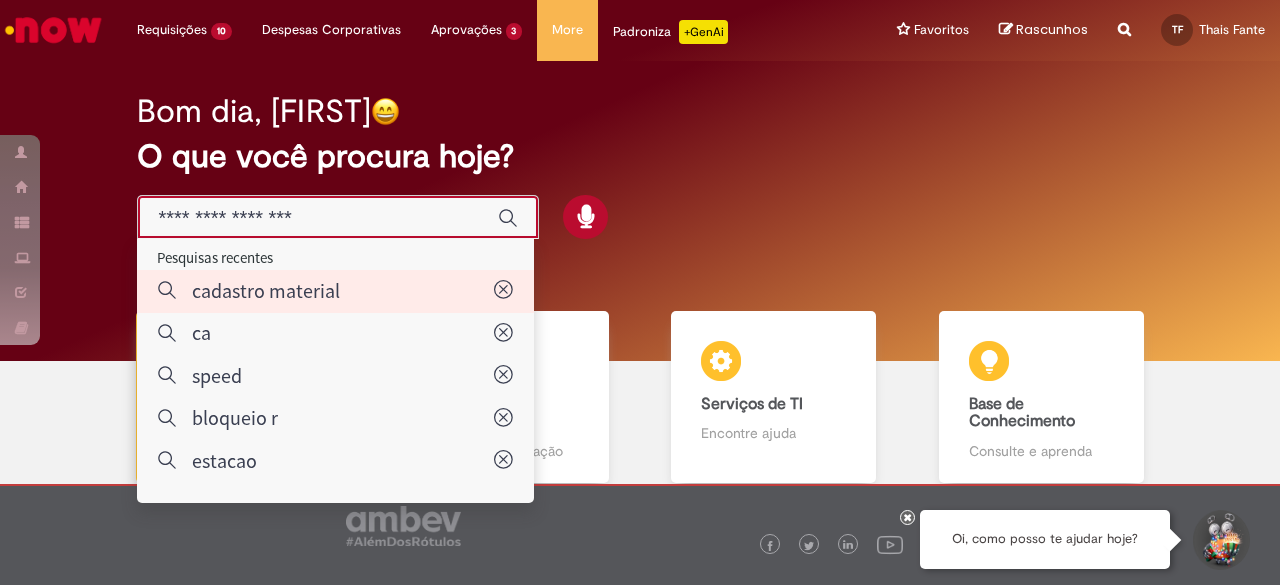 type on "**********" 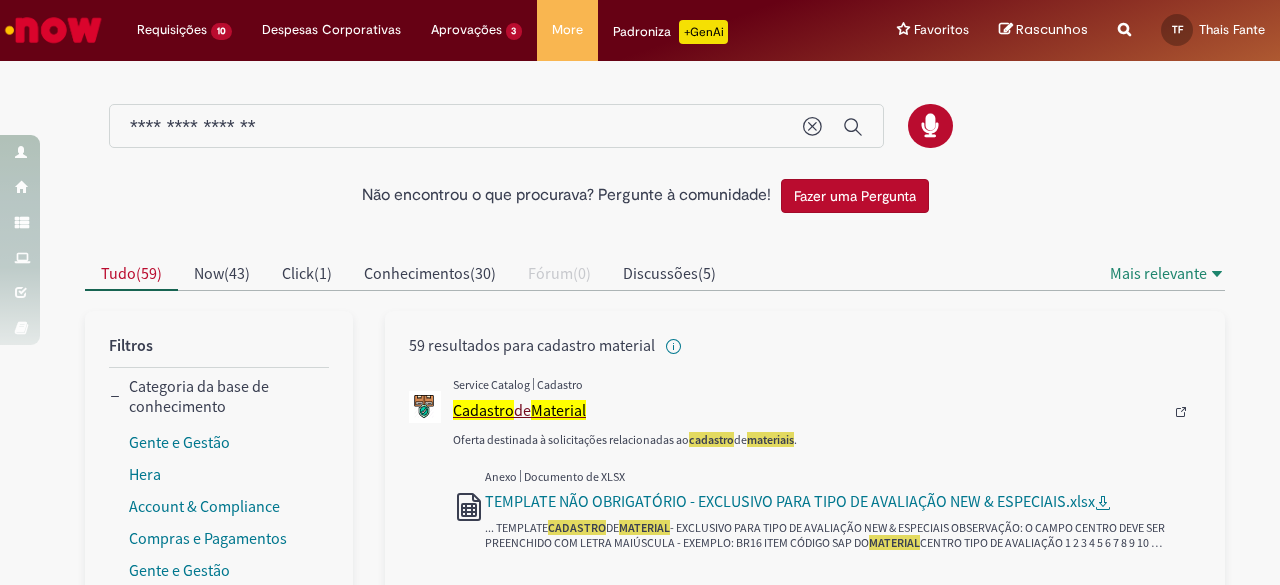 click on "Cadastro" at bounding box center [483, 410] 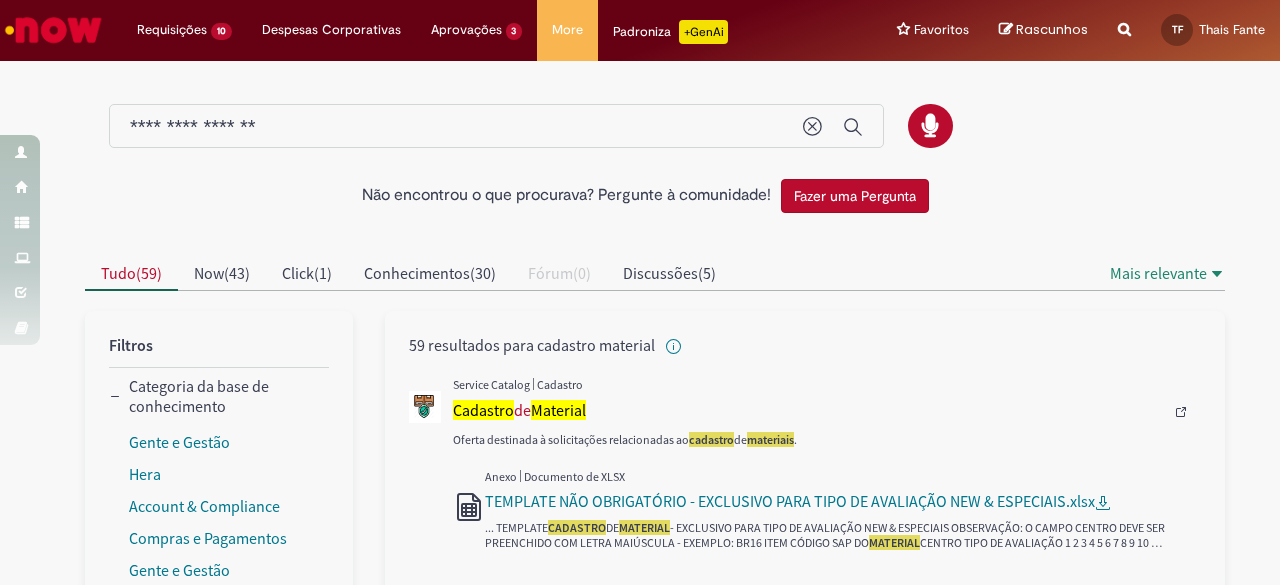 type 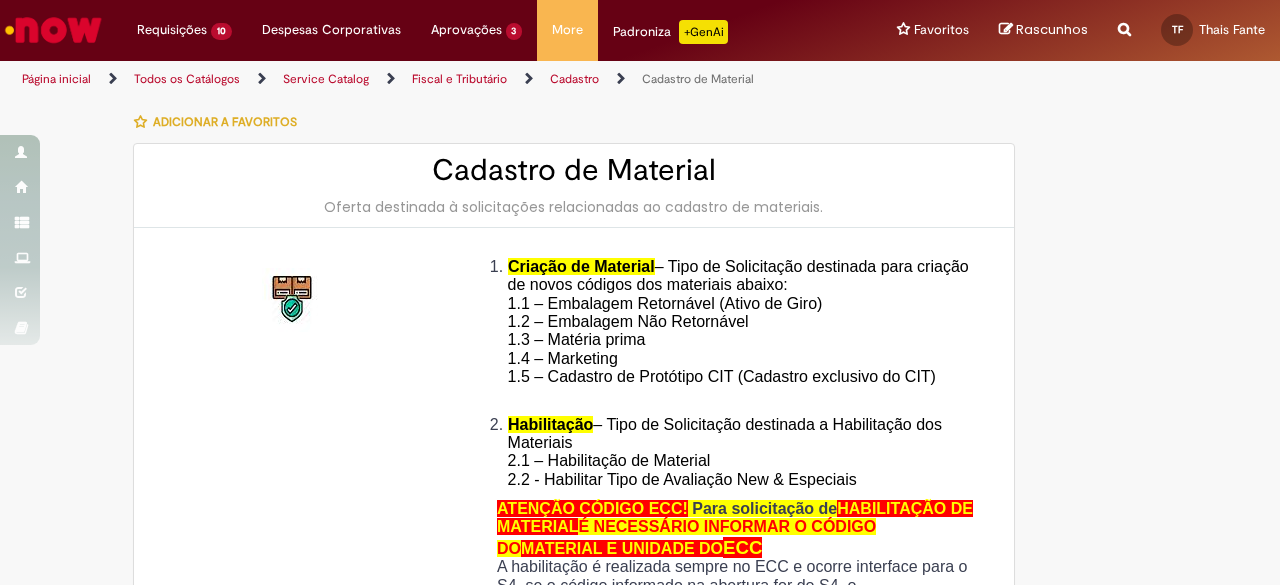 type on "**********" 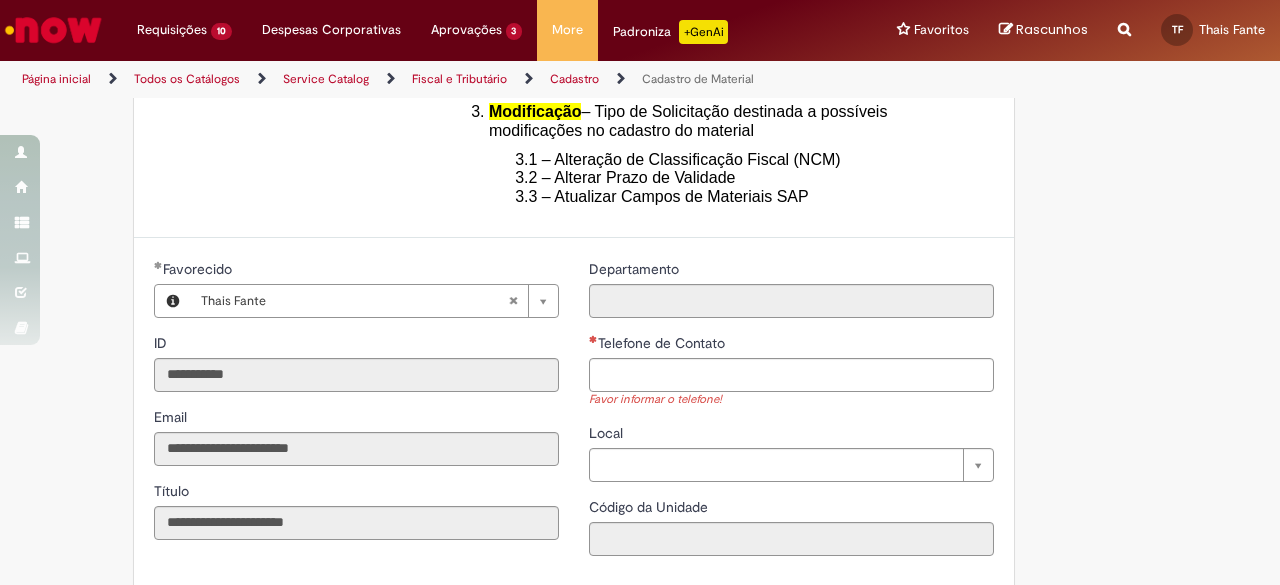 scroll, scrollTop: 700, scrollLeft: 0, axis: vertical 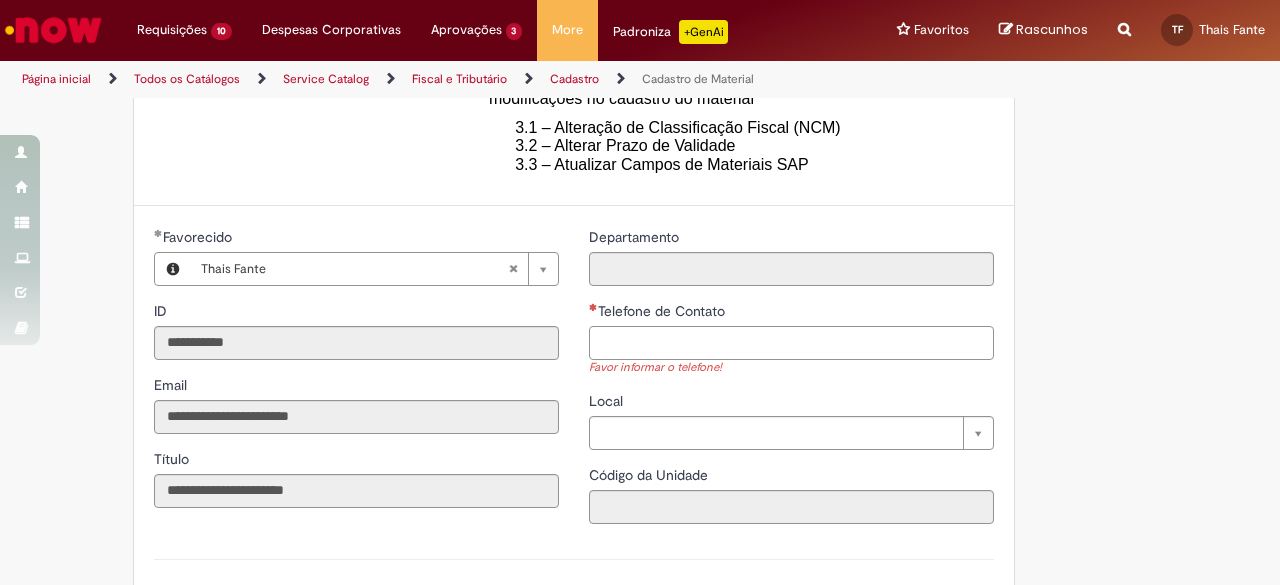click on "Telefone de Contato" at bounding box center [791, 343] 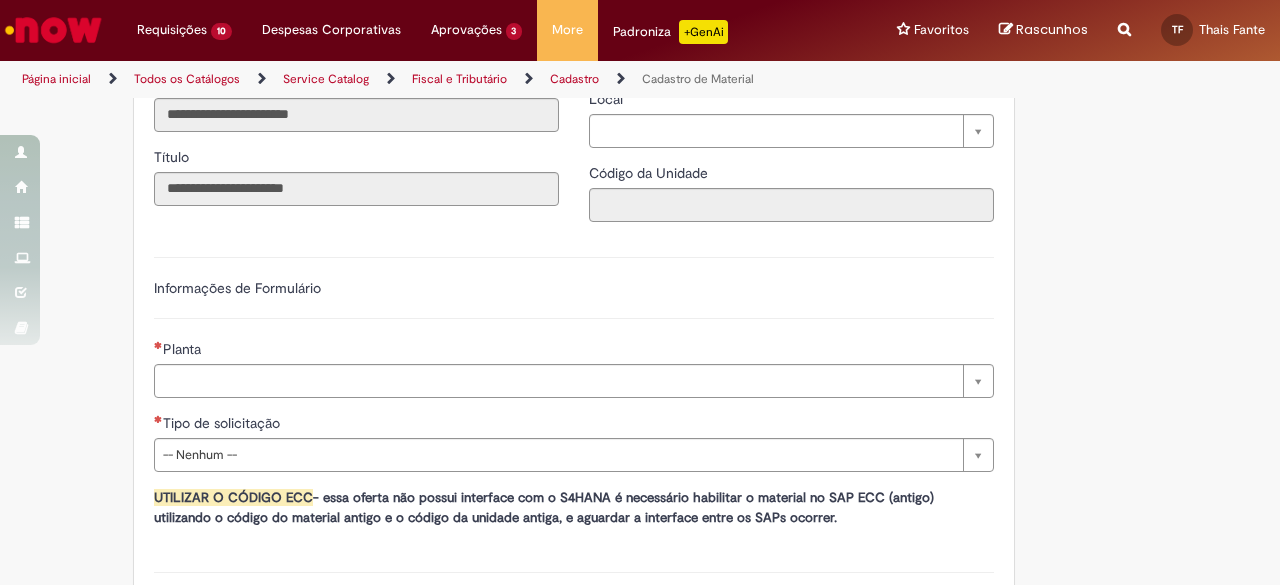 scroll, scrollTop: 1100, scrollLeft: 0, axis: vertical 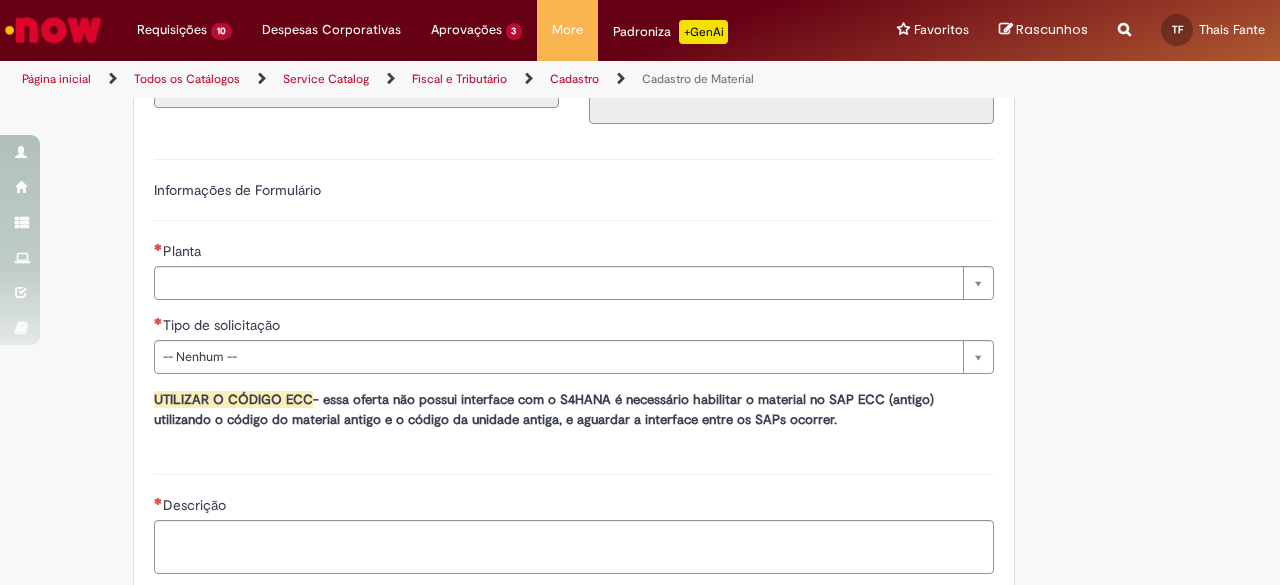 type on "**********" 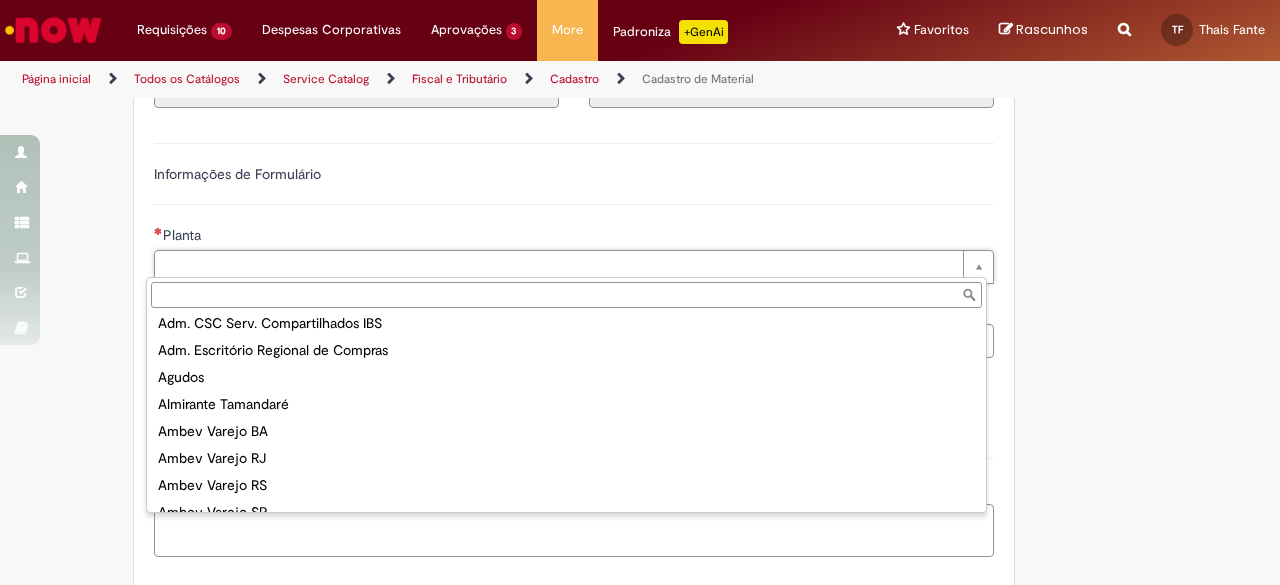 scroll, scrollTop: 0, scrollLeft: 0, axis: both 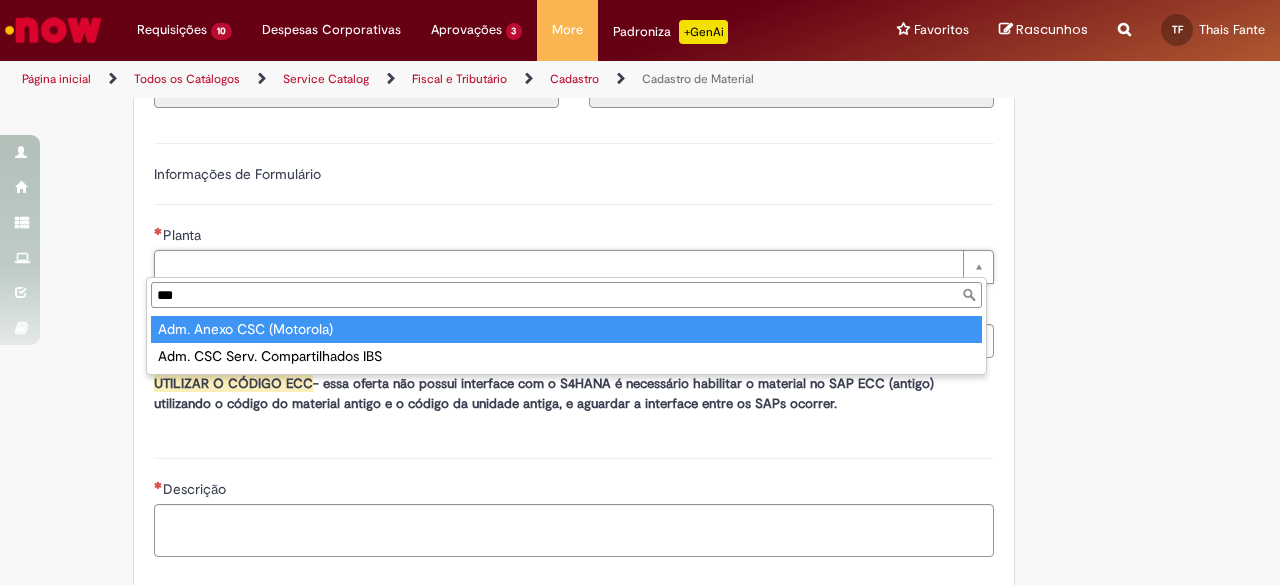 type on "***" 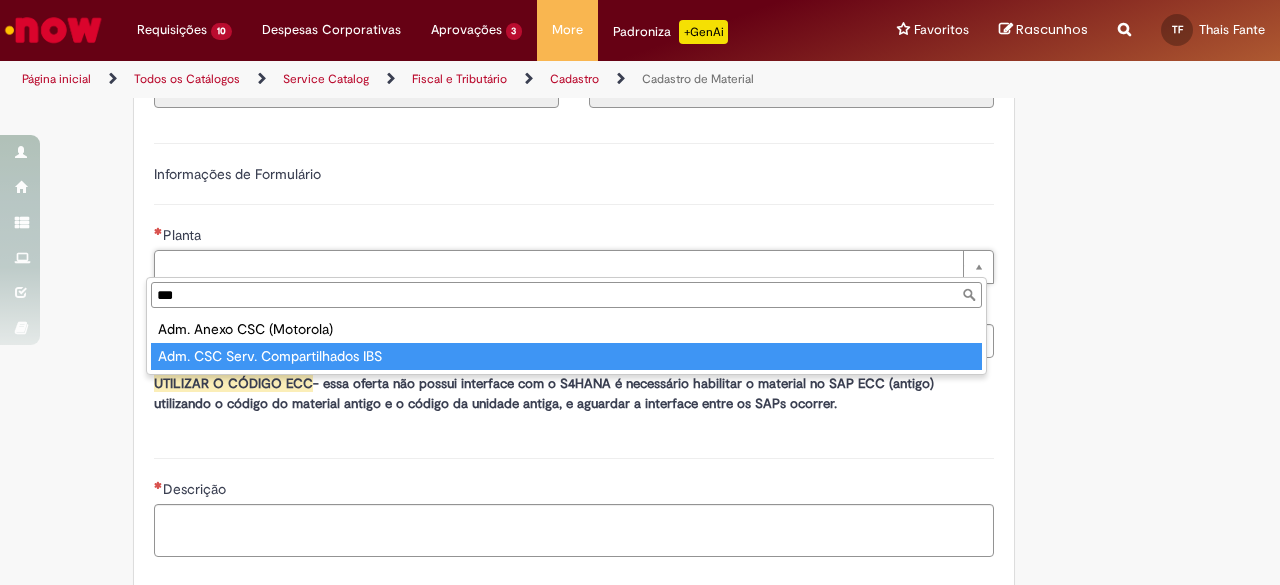 type on "**********" 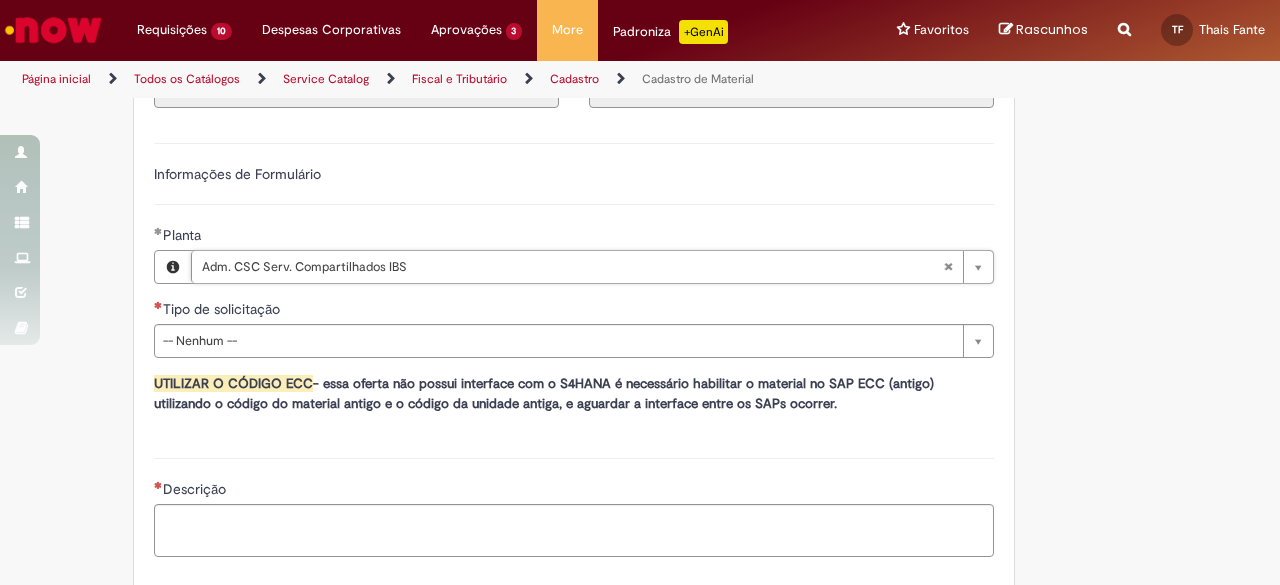 drag, startPoint x: 218, startPoint y: 341, endPoint x: 224, endPoint y: 351, distance: 11.661903 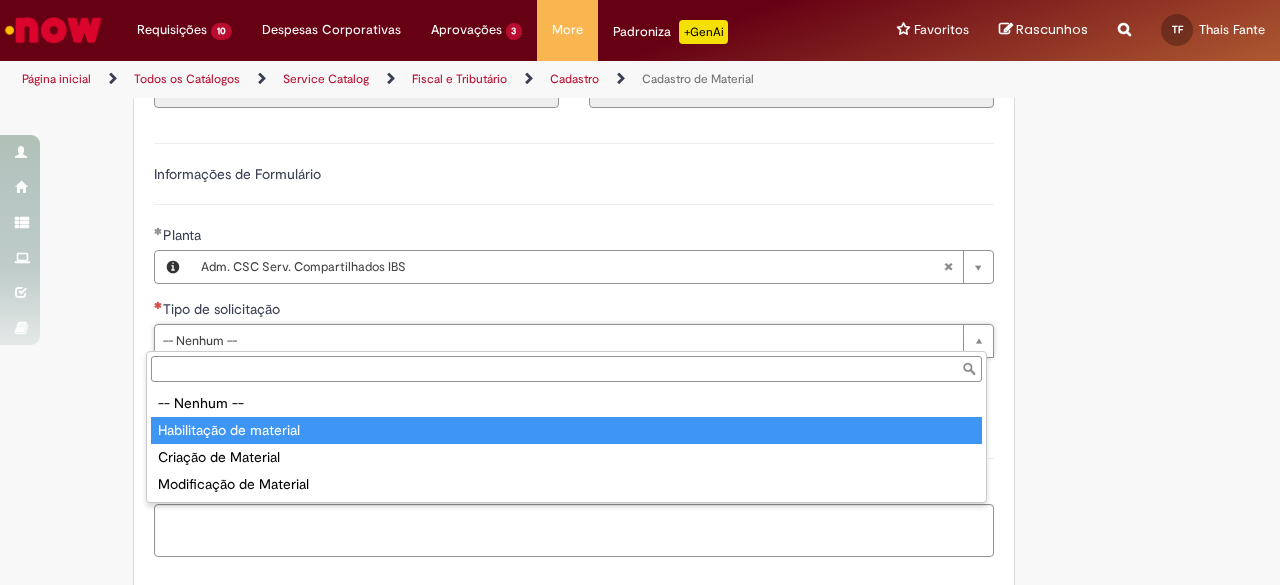type on "**********" 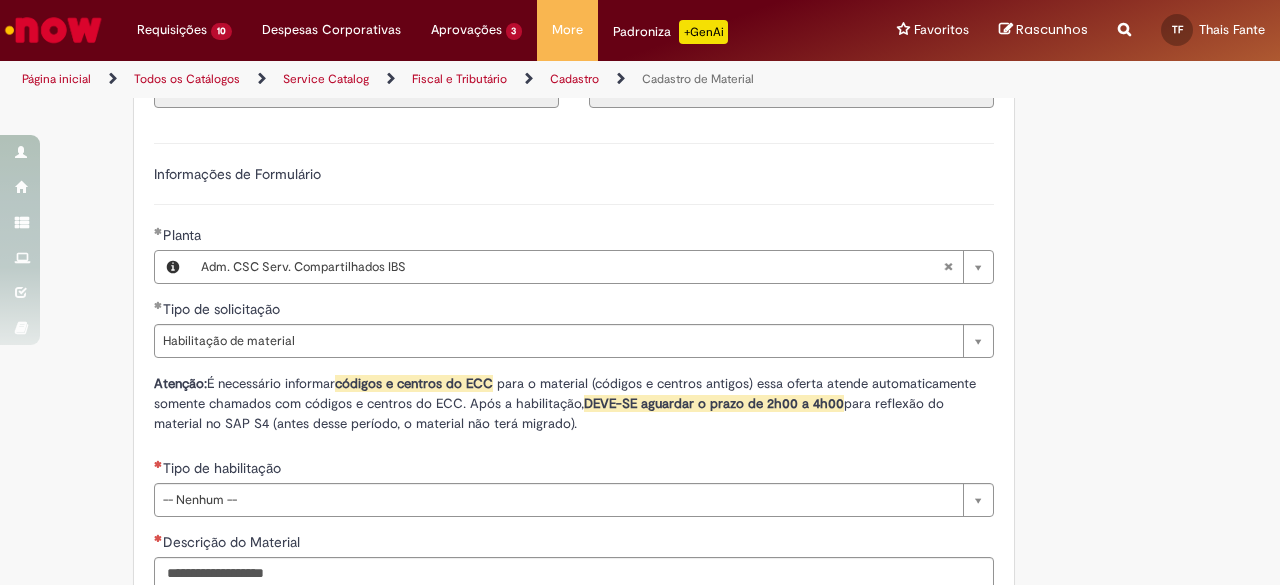 click on "Adicionar a Favoritos
Cadastro de Material
Oferta destinada à solicitações relacionadas ao cadastro de materiais.
Criação de Material  – Tipo de Solicitação destinada para criação de novos códigos dos materiais abaixo:       1.1 – Embalagem Retornável (Ativo de Giro)       1.2 – Embalagem Não Retornável        1.3 – Matéria prima       1.4 – Marketing       1.5 – Cadastro de Protótipo CIT (Cadastro exclusivo do CIT)
Habilitação  – Tipo de Solicitação destinada a Habilitação dos Materiais       2.1 – Habilitação de Material       2.2 - Habilitar Tipo de Avaliação New & Especiais
ATENÇÃO CÓDIGO ECC!   Para solicitação de  HABILITAÇÃO DE MATERIAL  É NECESSÁRIO INFORMAR O CÓDIGO DO  MATERIAL E UNIDADE DO  ECC
NÃO  ocorre.
ATENÇÃO INTERFACE!
Modificação" at bounding box center [542, 51] 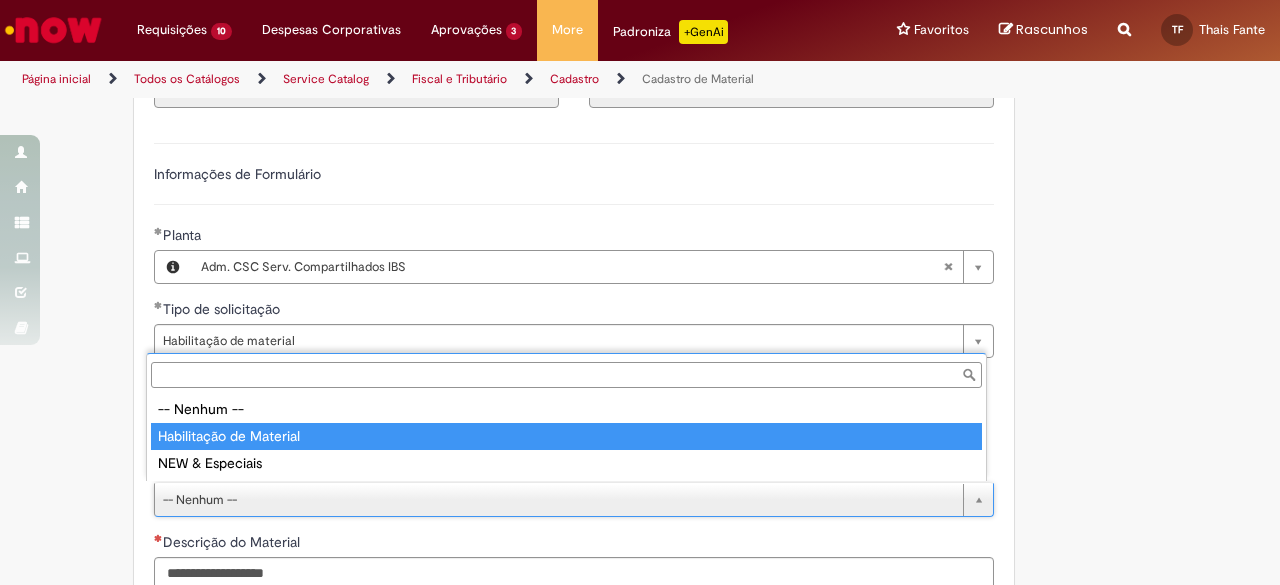 type on "**********" 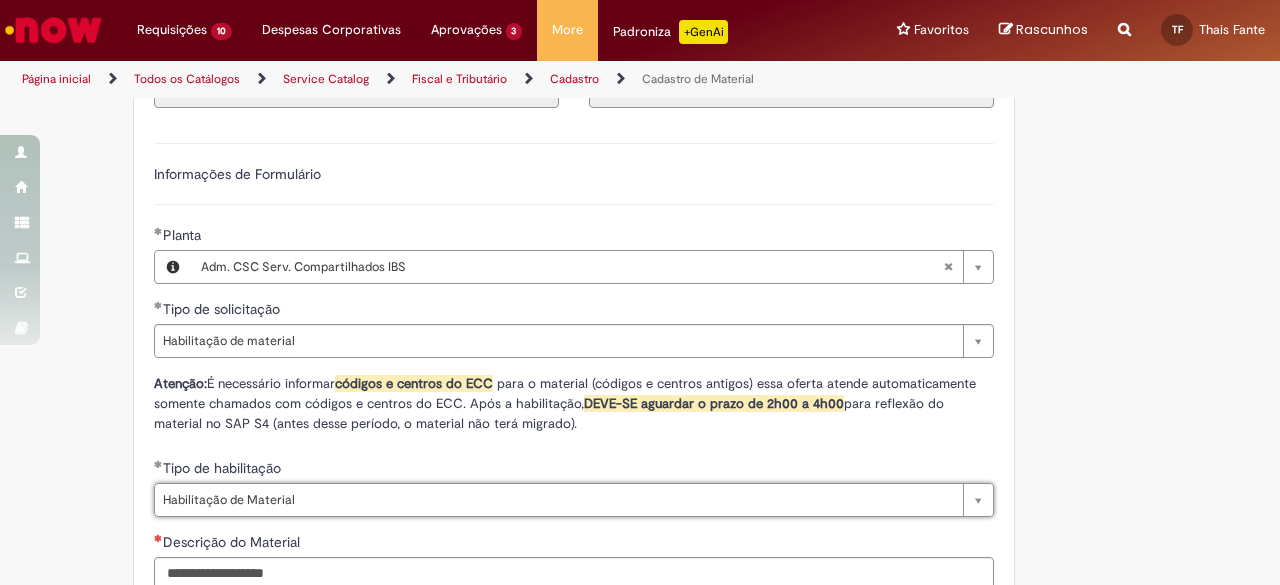 click on "Adicionar a Favoritos
Cadastro de Material
Oferta destinada à solicitações relacionadas ao cadastro de materiais.
Criação de Material  – Tipo de Solicitação destinada para criação de novos códigos dos materiais abaixo:       1.1 – Embalagem Retornável (Ativo de Giro)       1.2 – Embalagem Não Retornável        1.3 – Matéria prima       1.4 – Marketing       1.5 – Cadastro de Protótipo CIT (Cadastro exclusivo do CIT)
Habilitação  – Tipo de Solicitação destinada a Habilitação dos Materiais       2.1 – Habilitação de Material       2.2 - Habilitar Tipo de Avaliação New & Especiais
ATENÇÃO CÓDIGO ECC!   Para solicitação de  HABILITAÇÃO DE MATERIAL  É NECESSÁRIO INFORMAR O CÓDIGO DO  MATERIAL E UNIDADE DO  ECC
NÃO  ocorre.
ATENÇÃO INTERFACE!
Modificação" at bounding box center [542, 323] 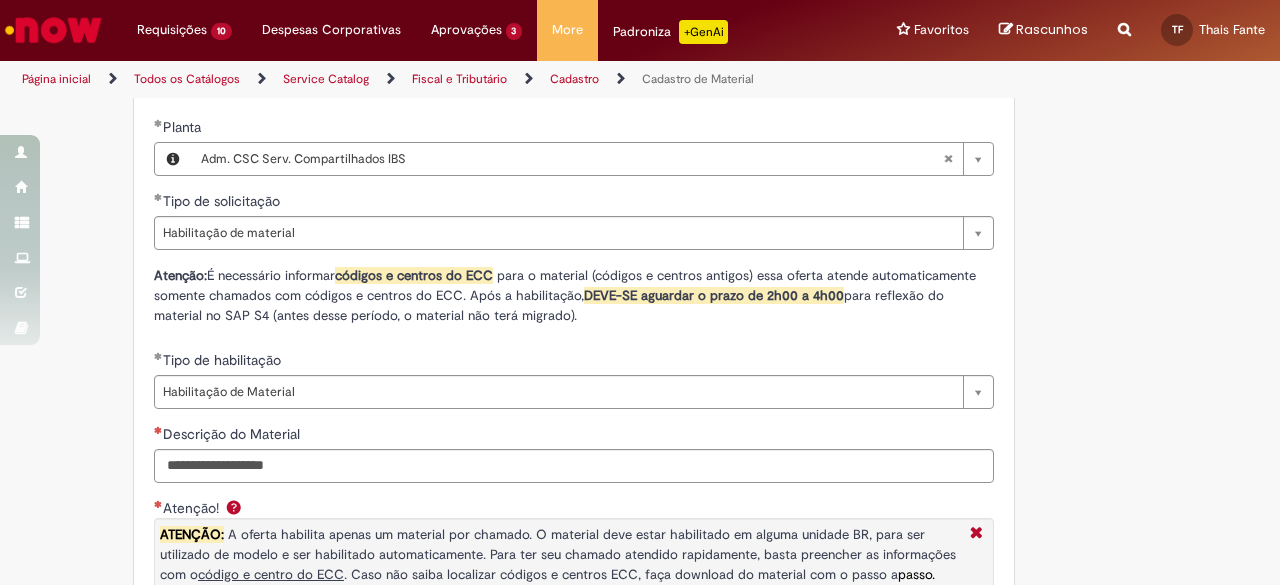 scroll, scrollTop: 1300, scrollLeft: 0, axis: vertical 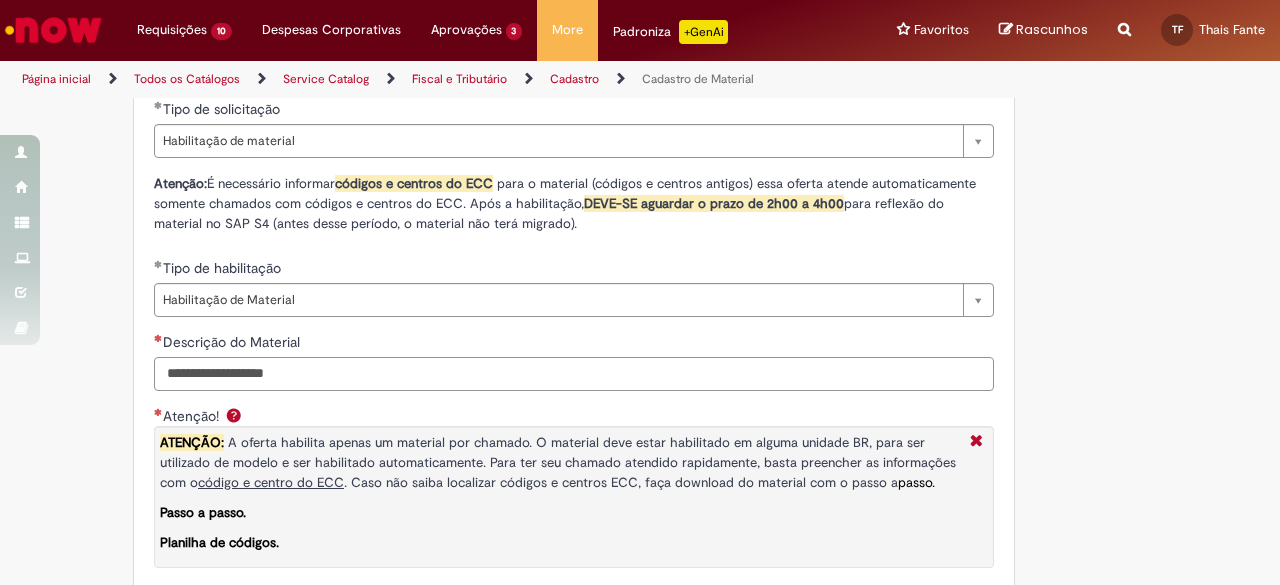 click on "Descrição do Material" at bounding box center (574, 374) 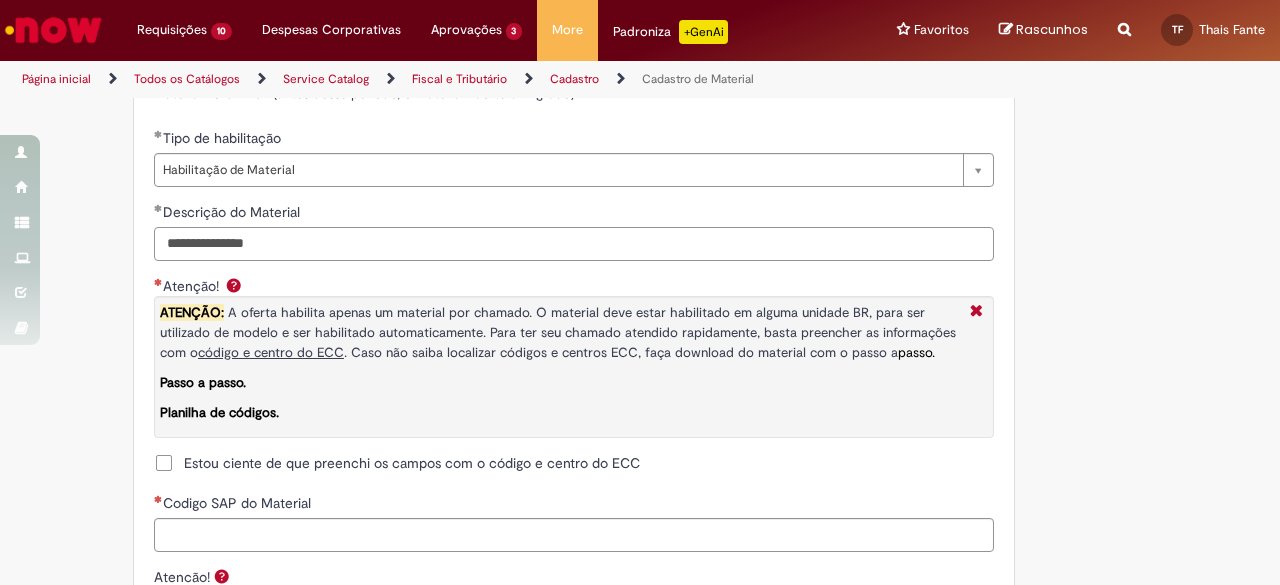 scroll, scrollTop: 1600, scrollLeft: 0, axis: vertical 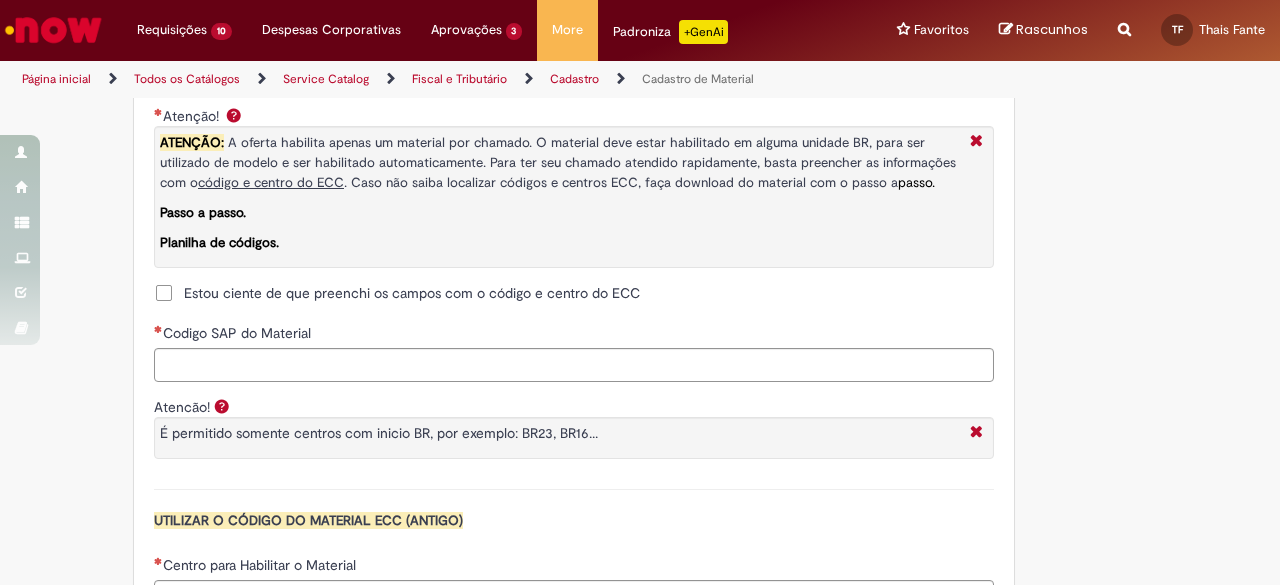 type on "**********" 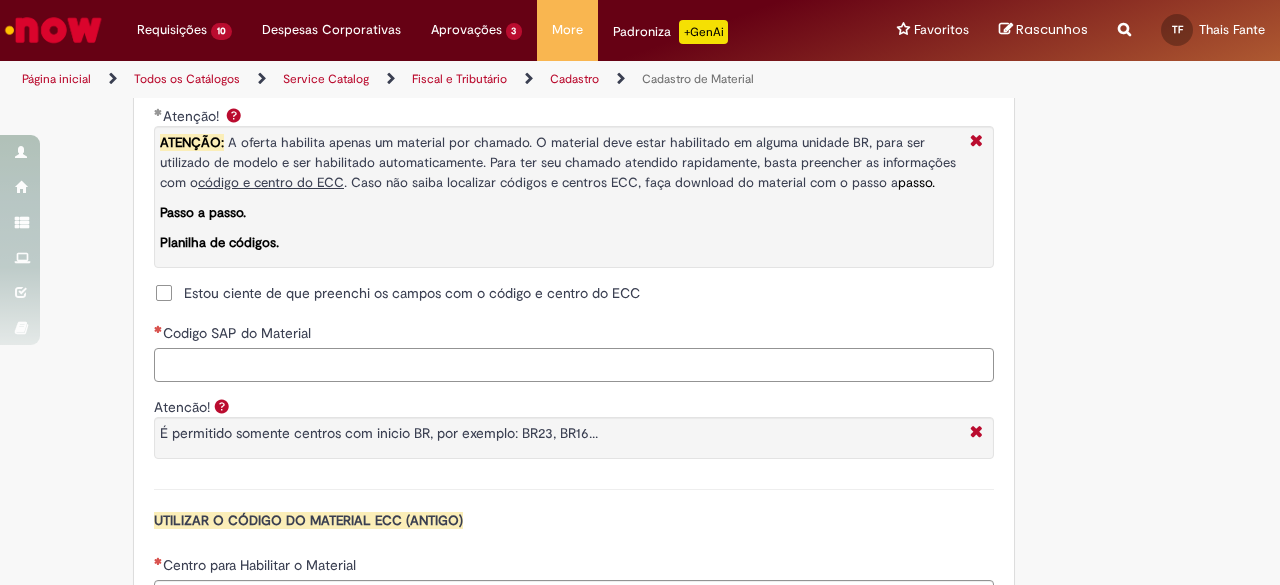 click on "Codigo SAP do Material" at bounding box center [574, 365] 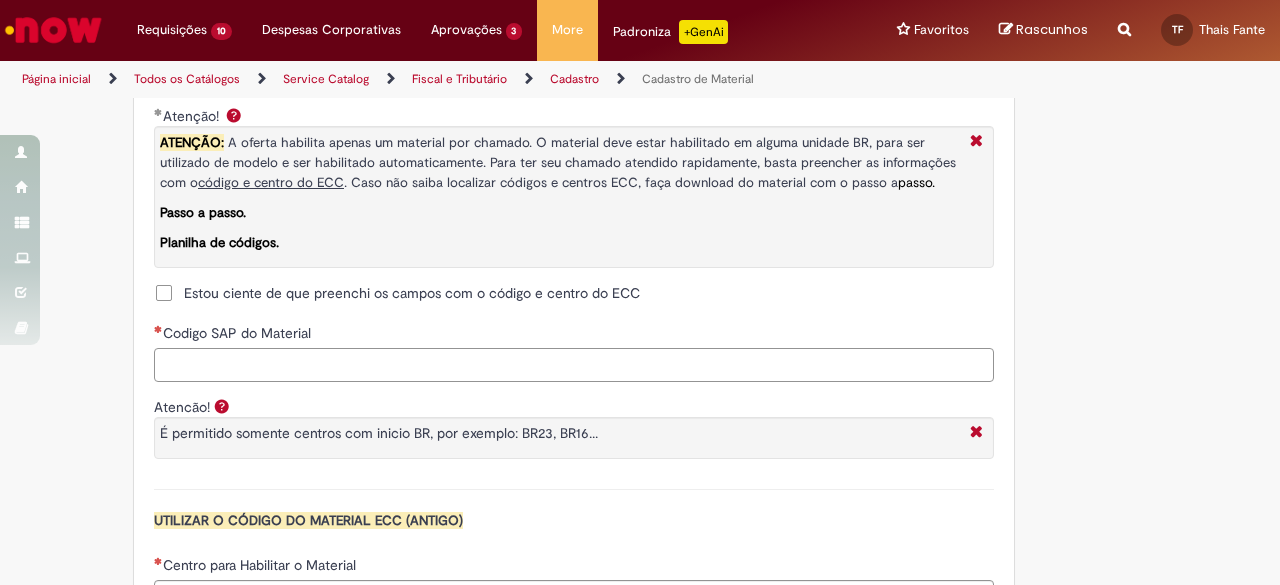 paste on "**********" 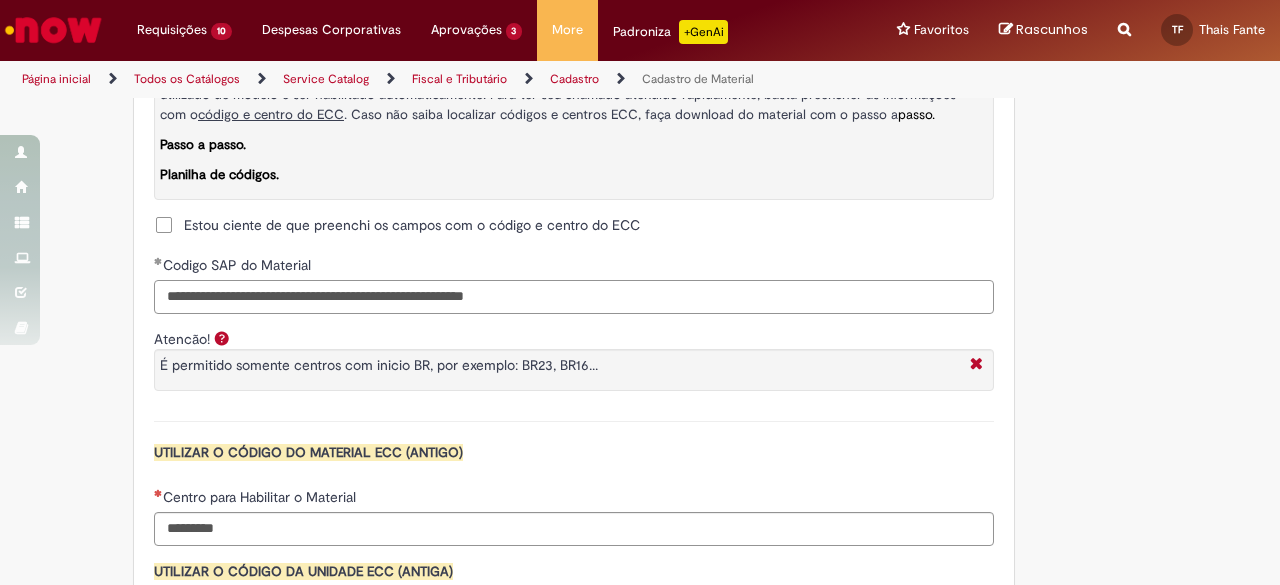 scroll, scrollTop: 1700, scrollLeft: 0, axis: vertical 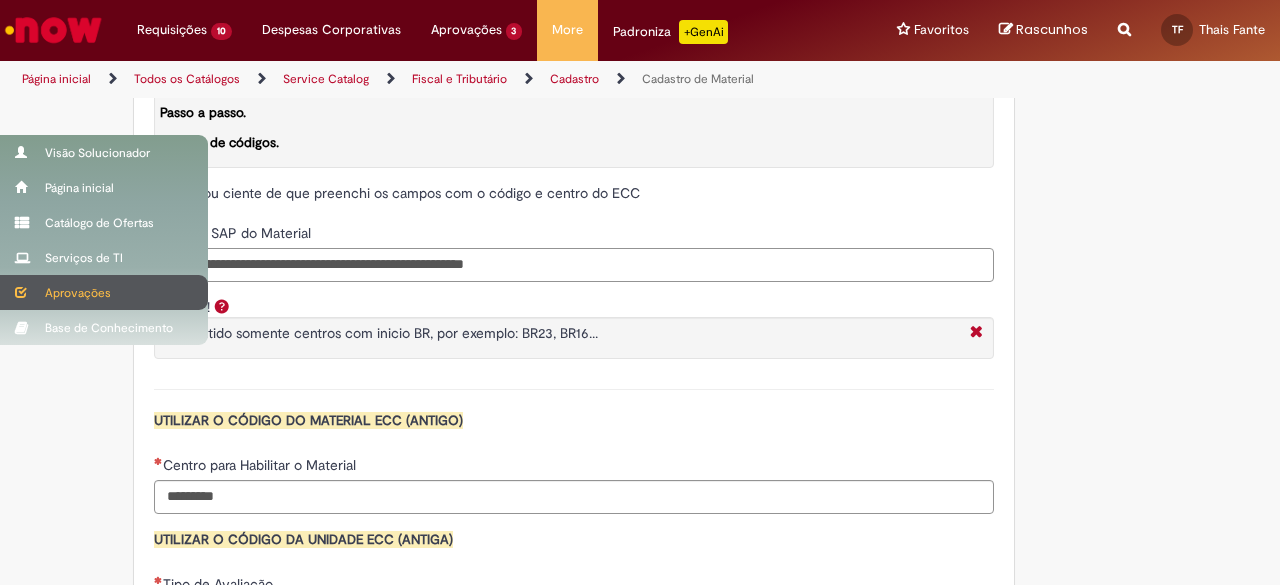 drag, startPoint x: 669, startPoint y: 269, endPoint x: 0, endPoint y: 297, distance: 669.5857 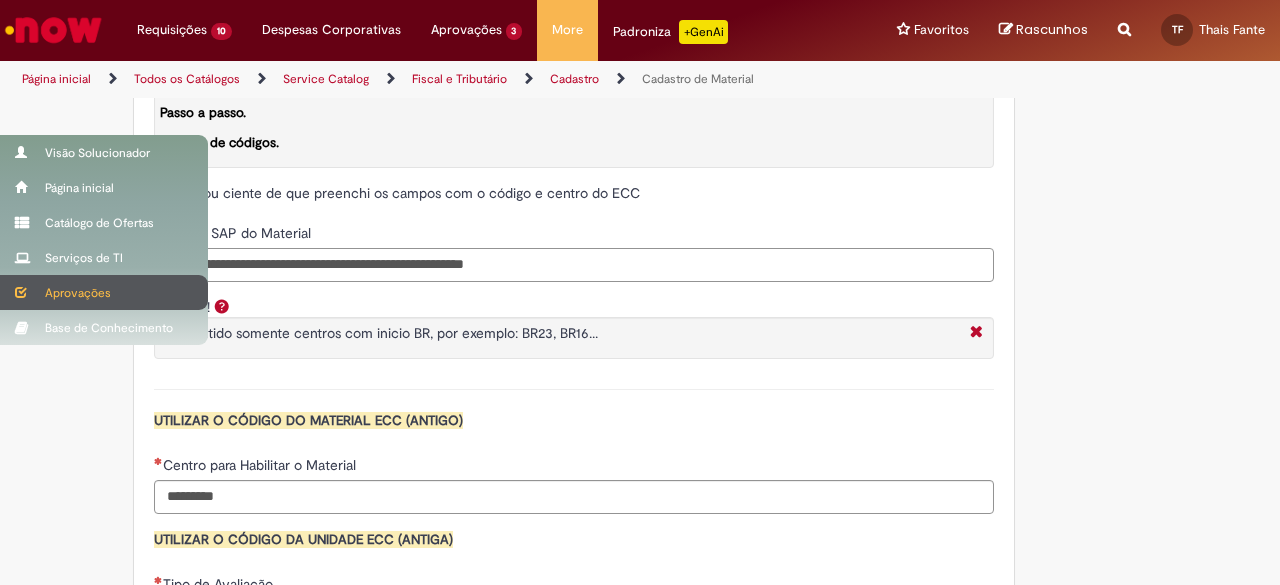 click on "Pular para o conteúdo da página
Requisições   10
Exibir Todas as Solicitações
Cadastro de Material
22m atrás 22 minutos atrás  R13279051
Cadastro de Material
27m atrás 27 minutos atrás  R13279000
Compras rápidas (Speed Buy)
9d atrás 9 dias atrás  R13235746
Documentos com Bloqueio R
23d atrás 23 dias atrás  R13196937
Compra e negociação de serviços - 8 packs
29d atrás 29 dias atrás  R13176726
Compra e negociação de serviços - 8 packs
29d atrás 29 dias atrás  R13176694
Compra e negociação de serviços - 8 packs
29d atrás 29 dias atrás  R13176174
Compra e negociação de serviços - 8 packs
30d atrás 30 dias atrás  R13170692
Compra e negociação de serviços - 8 packs" at bounding box center (640, 292) 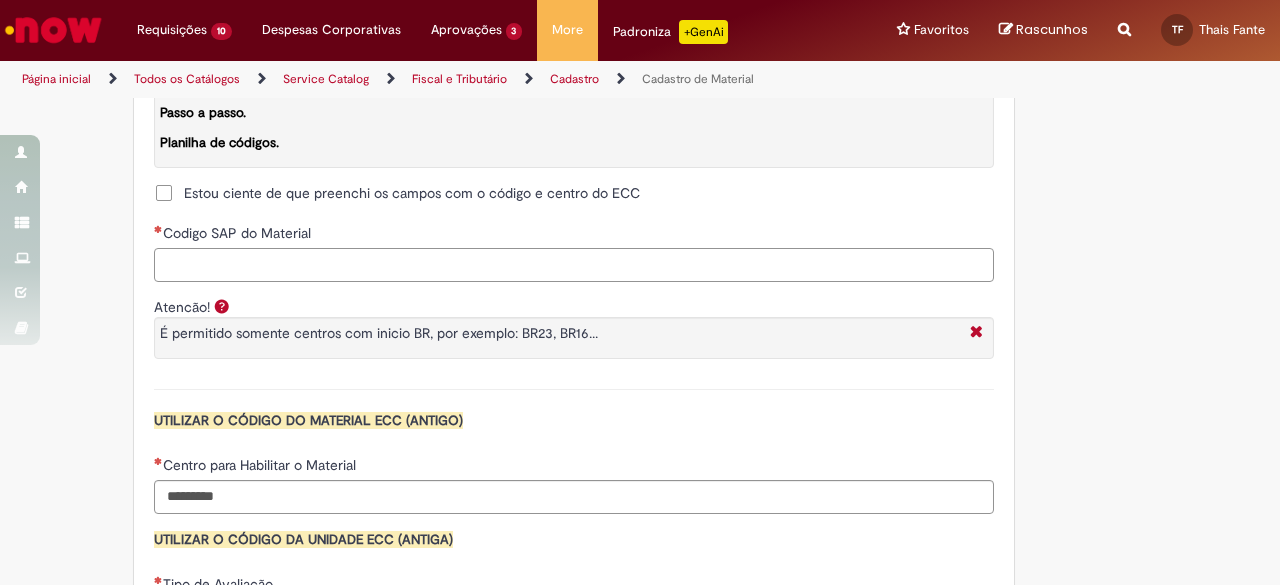 paste on "********" 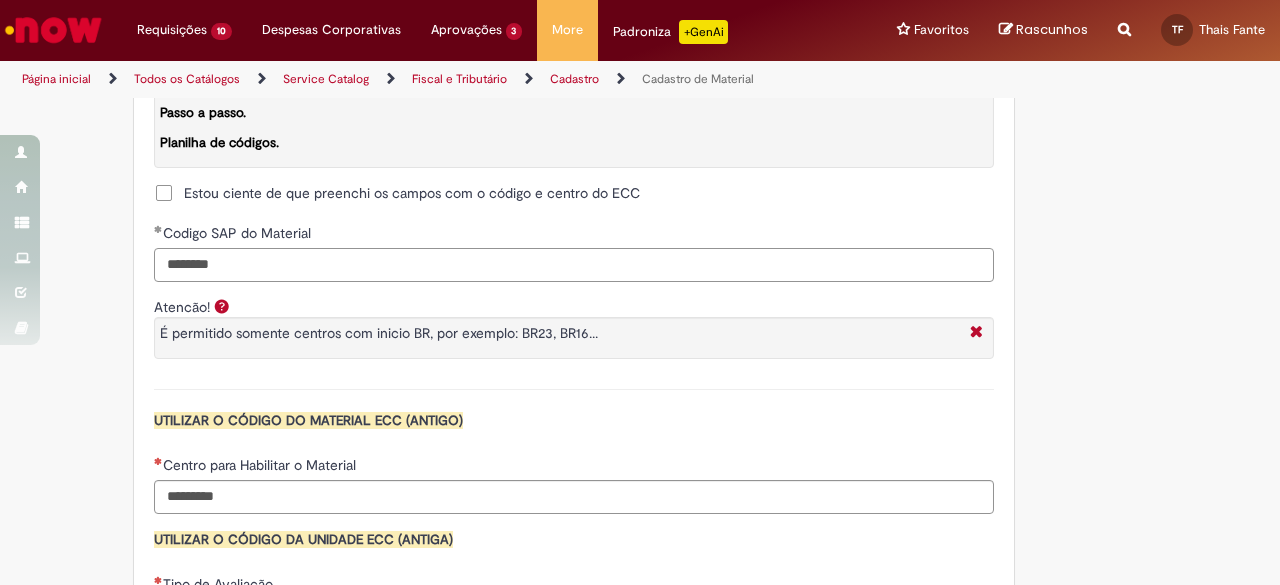 type on "********" 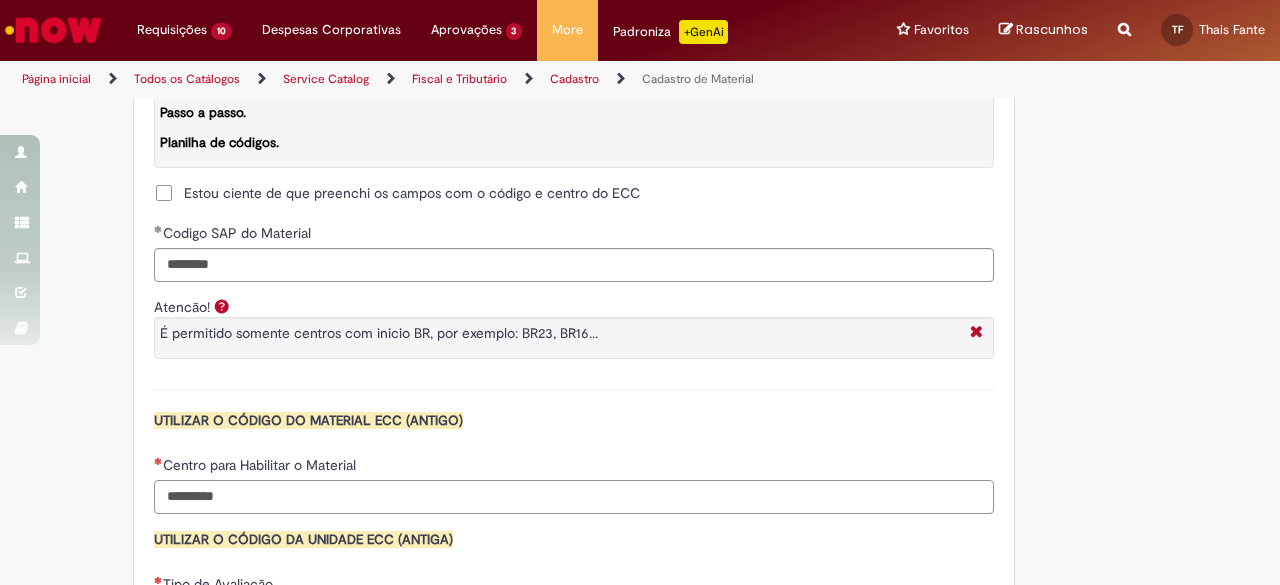 click on "Centro para Habilitar o Material" at bounding box center [574, 497] 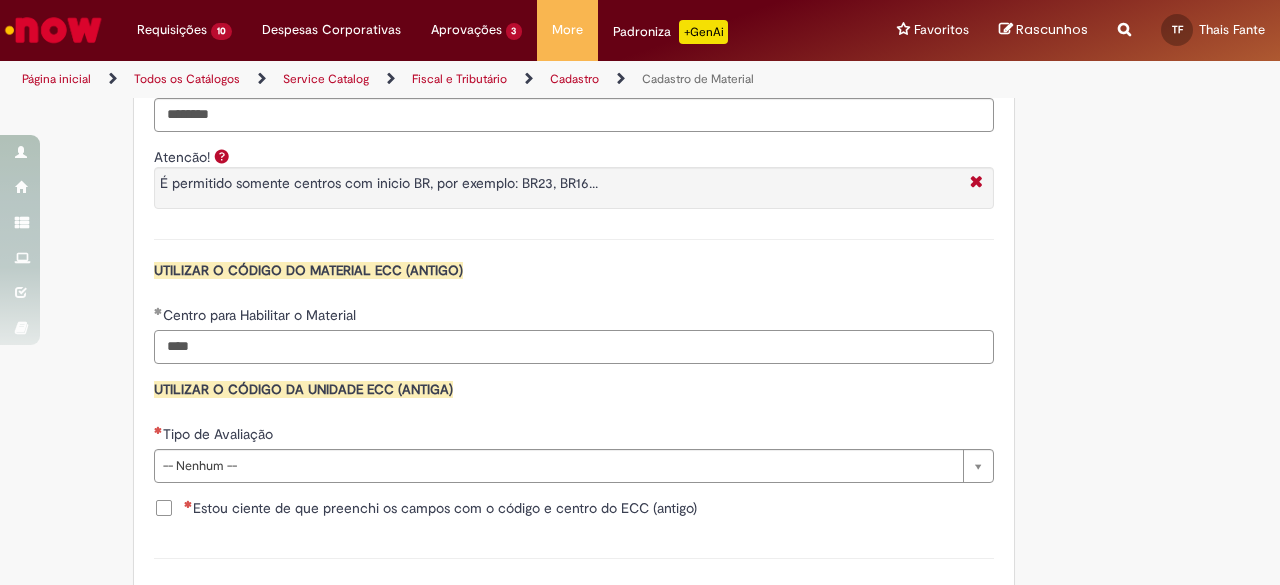 scroll, scrollTop: 2000, scrollLeft: 0, axis: vertical 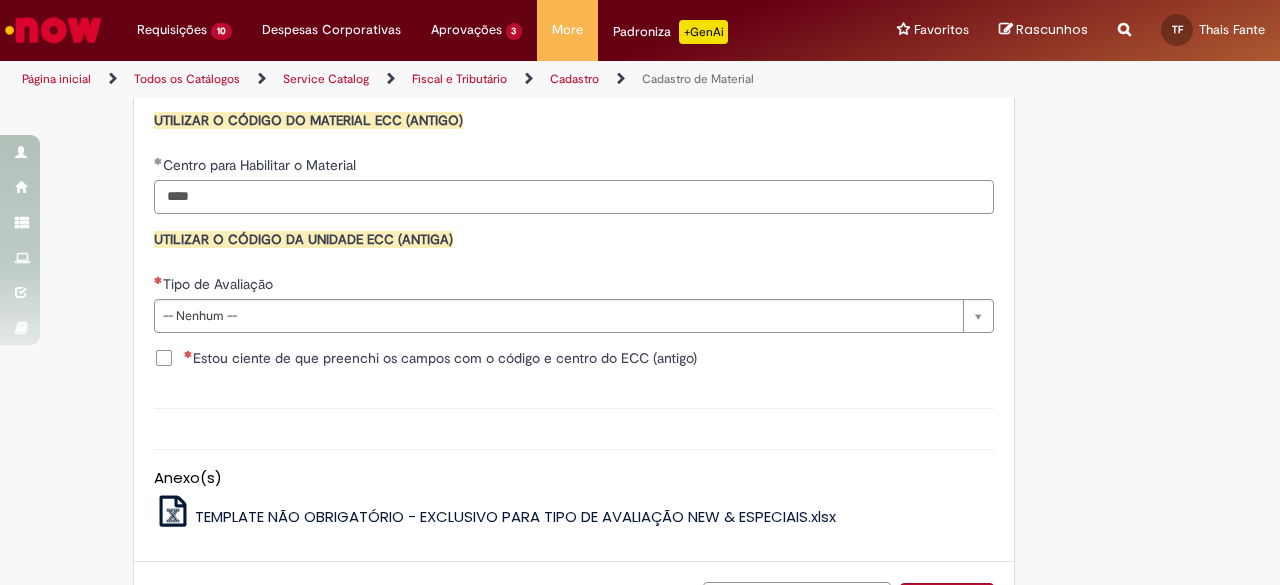 type on "****" 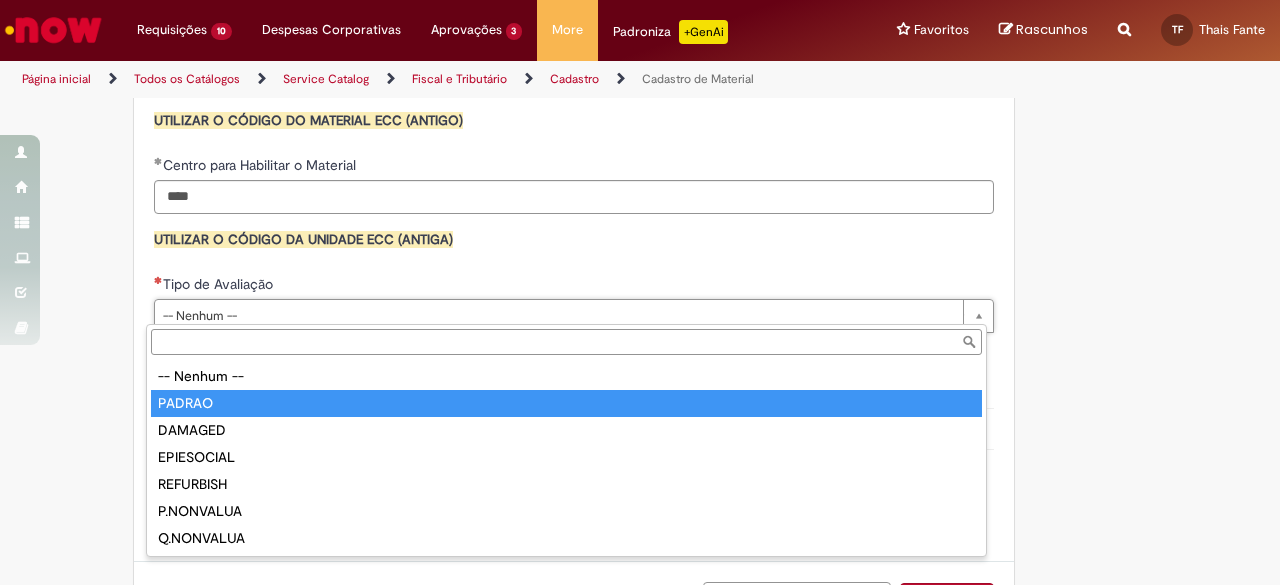 type on "******" 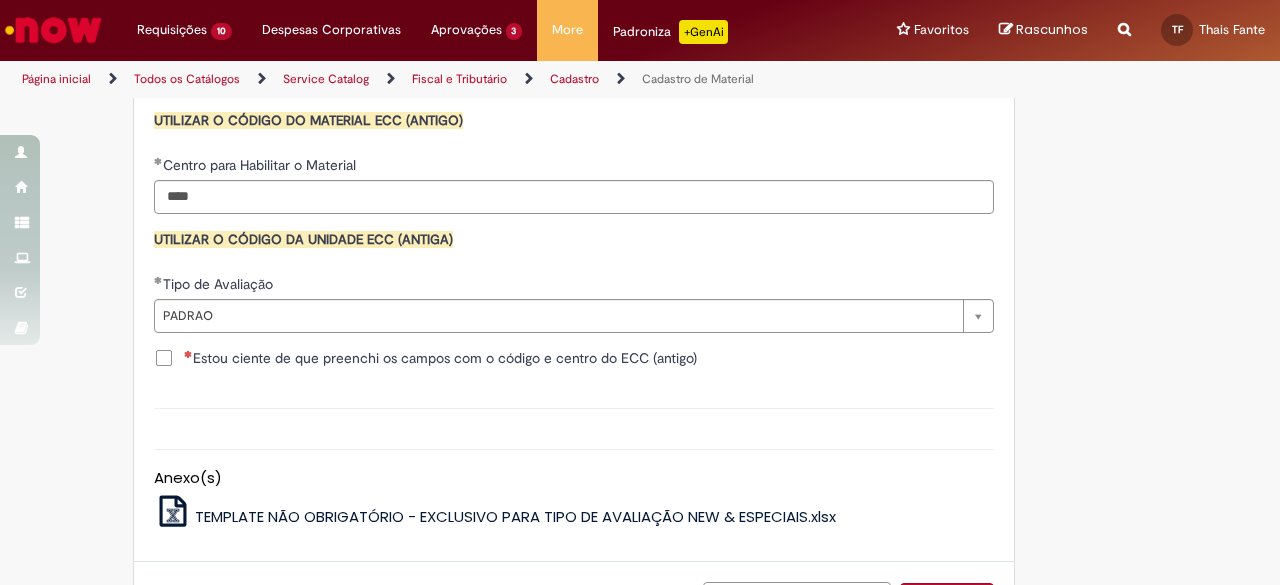 drag, startPoint x: 114, startPoint y: 361, endPoint x: 139, endPoint y: 355, distance: 25.70992 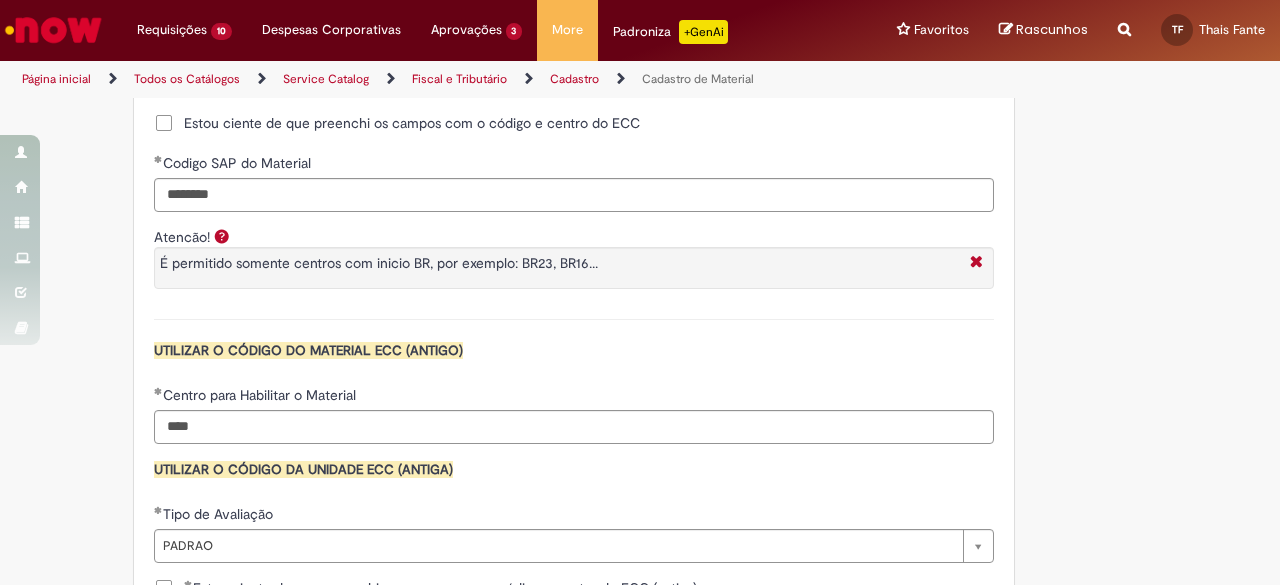 scroll, scrollTop: 1700, scrollLeft: 0, axis: vertical 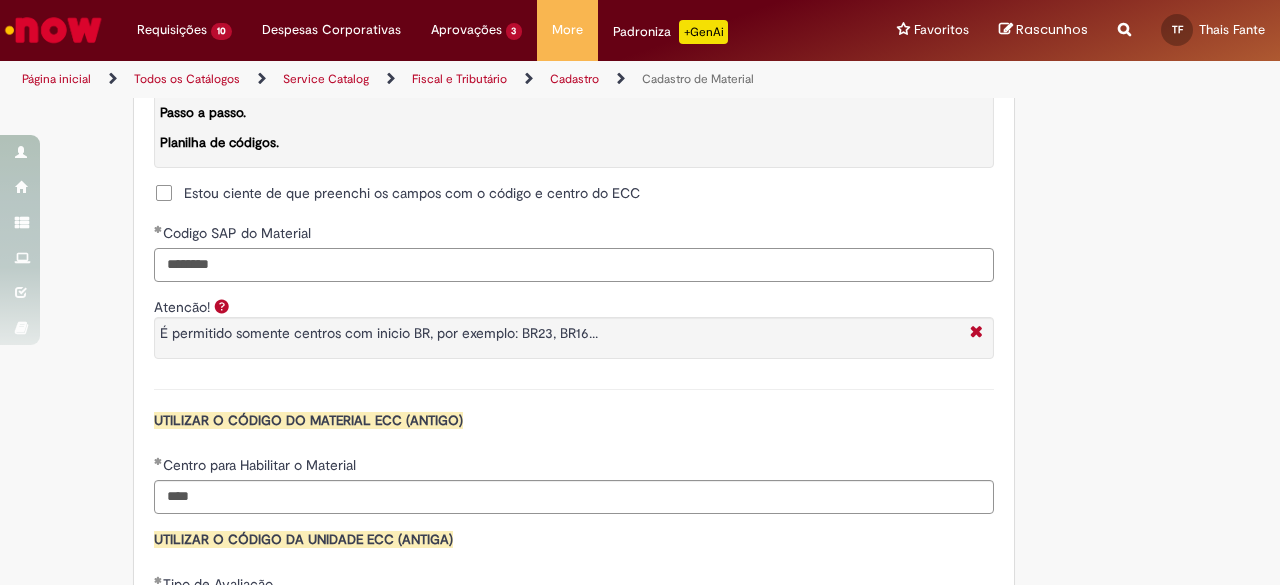 click on "********" at bounding box center (574, 265) 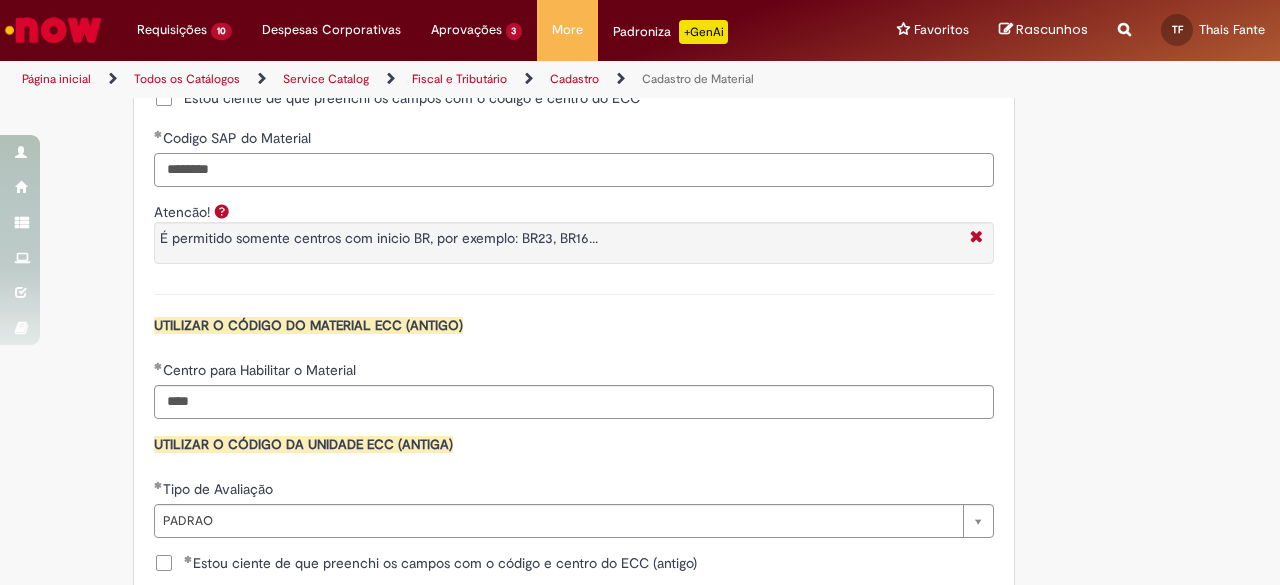 scroll, scrollTop: 1755, scrollLeft: 0, axis: vertical 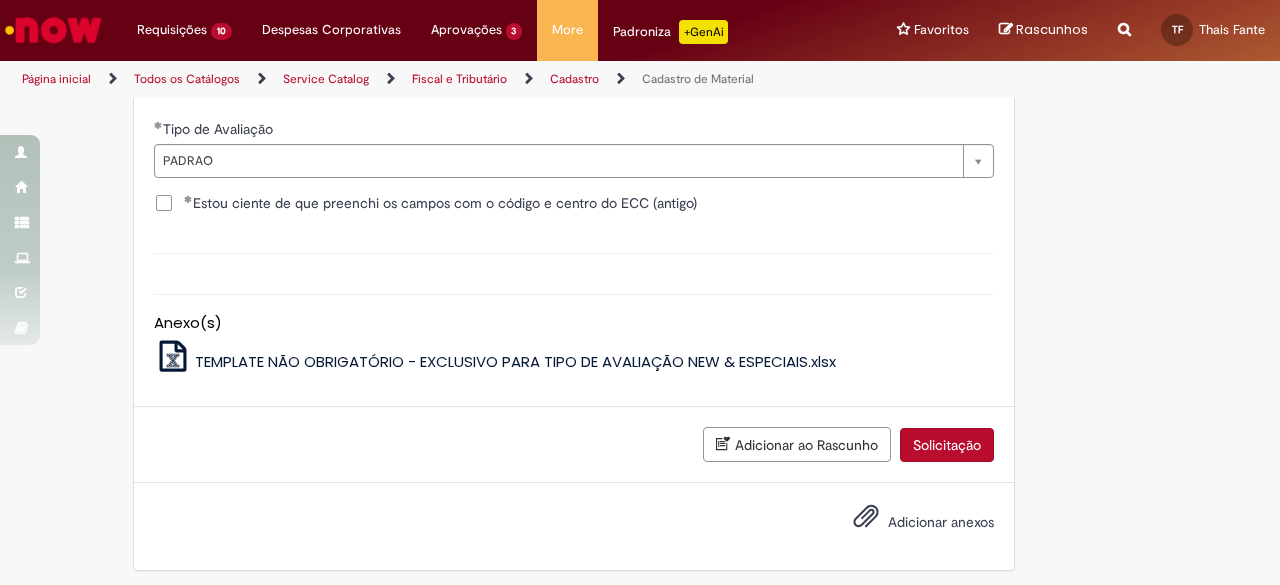 click on "Solicitação" at bounding box center [947, 445] 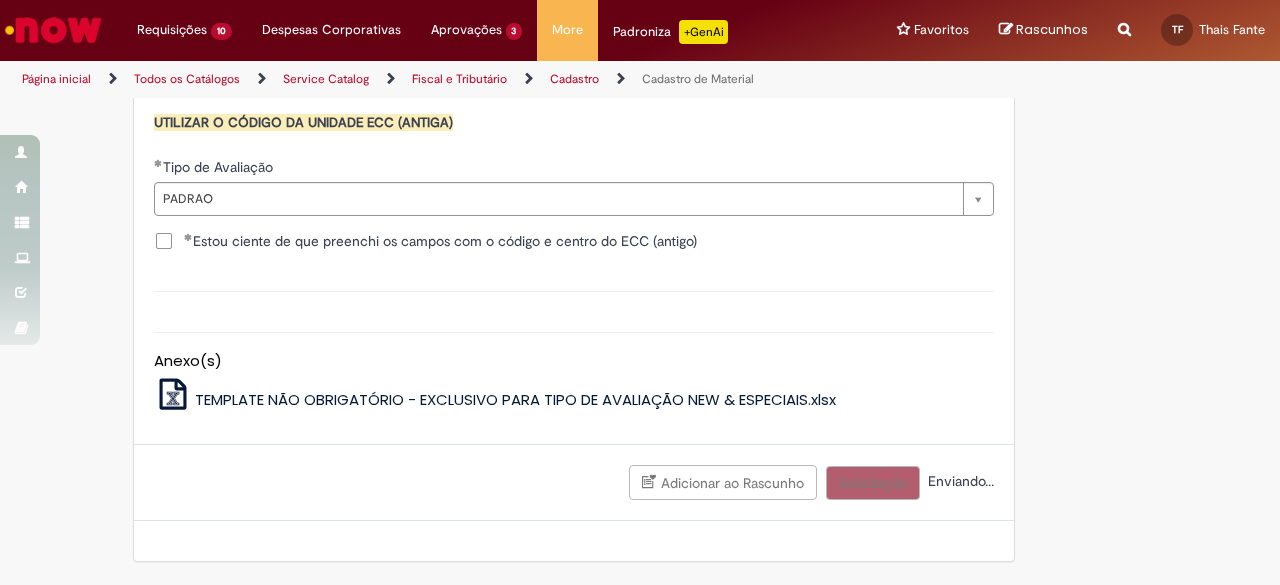 scroll, scrollTop: 2110, scrollLeft: 0, axis: vertical 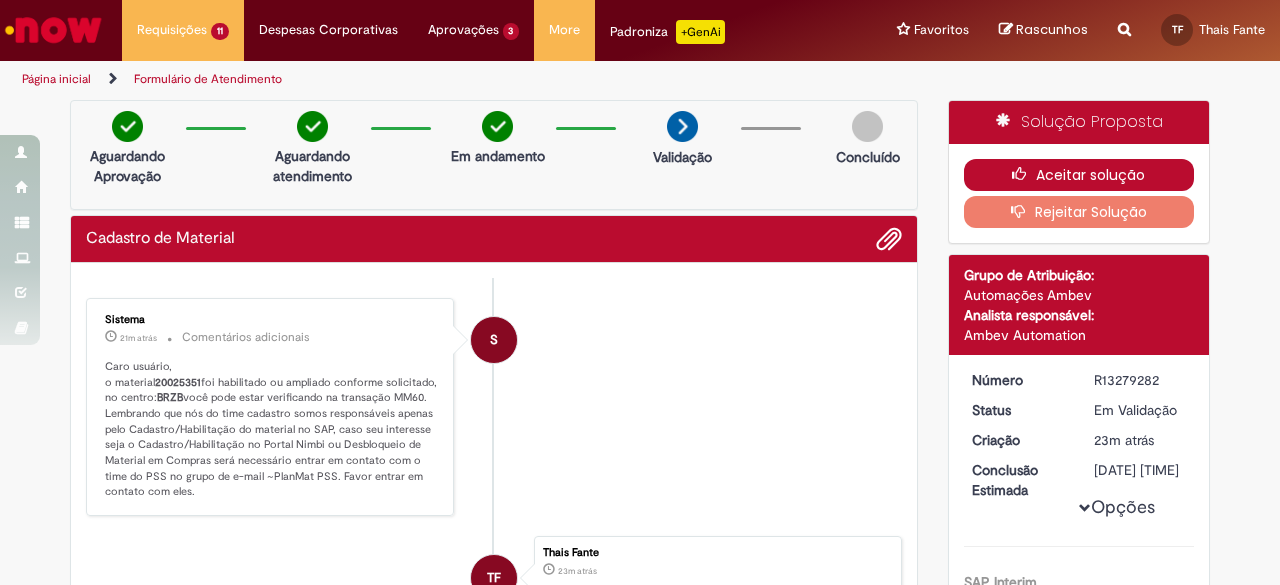 click at bounding box center (1024, 174) 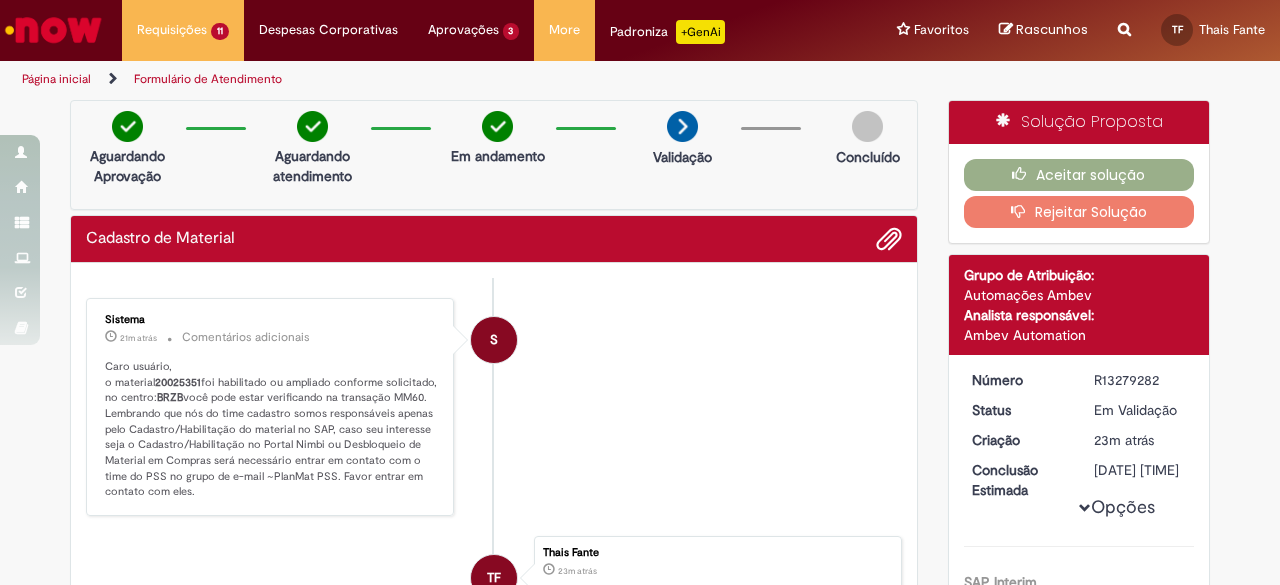 click at bounding box center (53, 30) 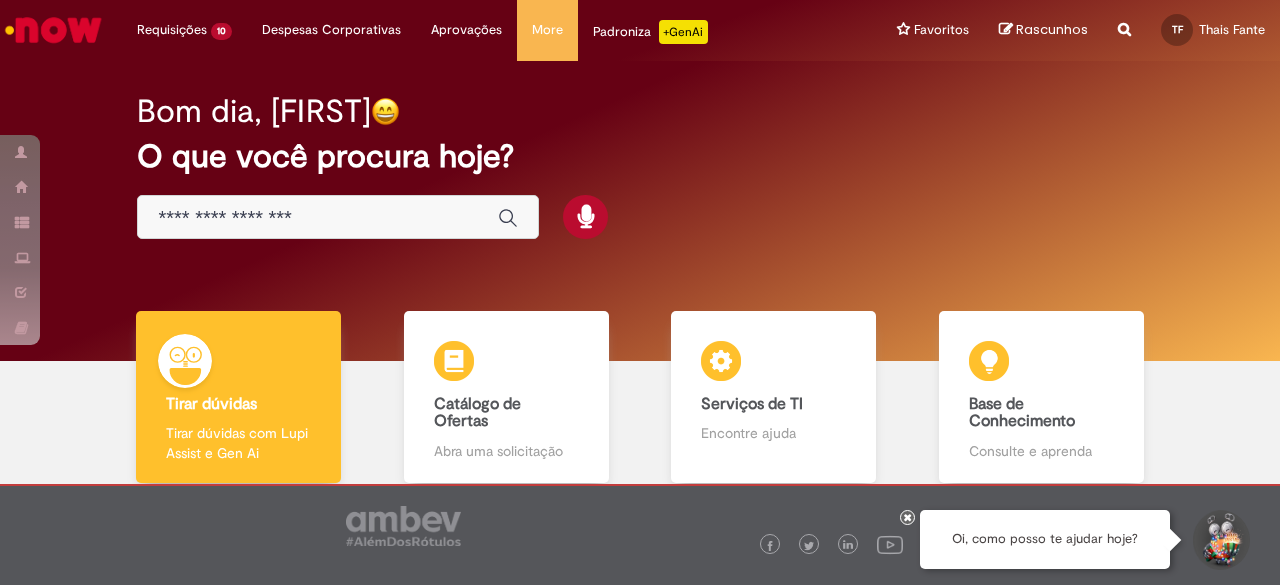 scroll, scrollTop: 0, scrollLeft: 0, axis: both 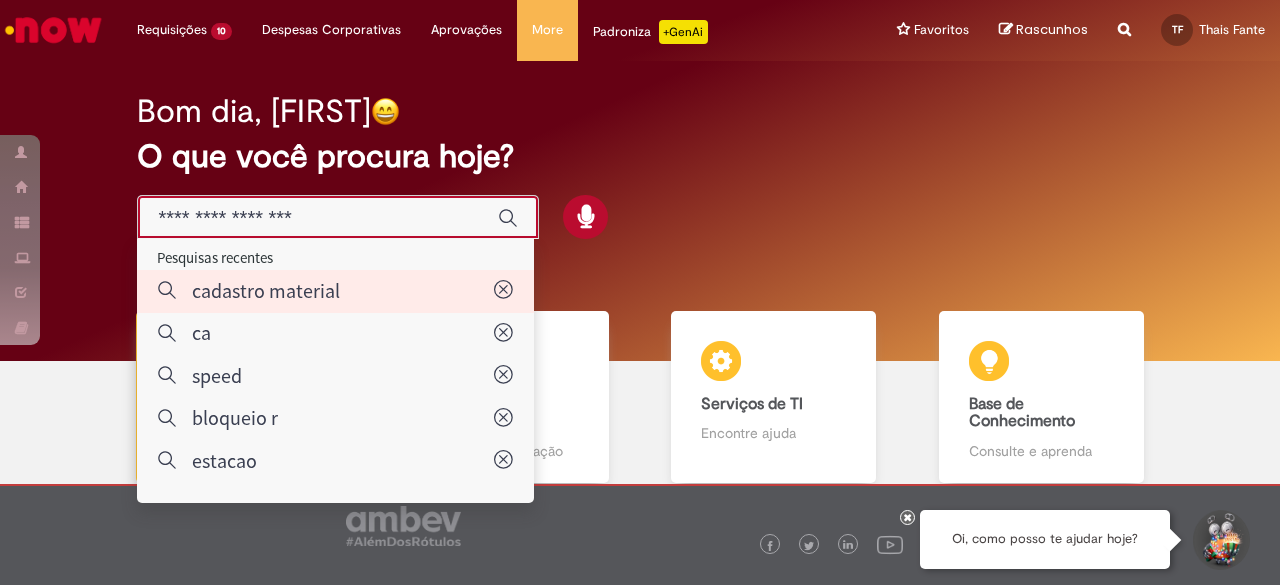 type on "**********" 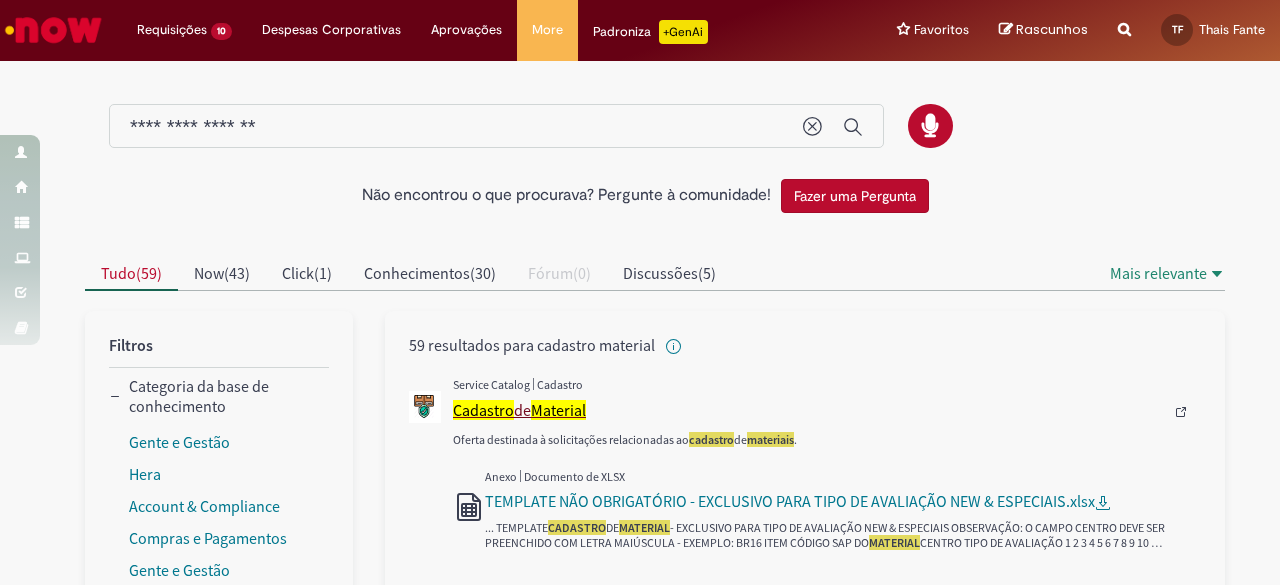 click on "Cadastro  de  Material" at bounding box center (808, 410) 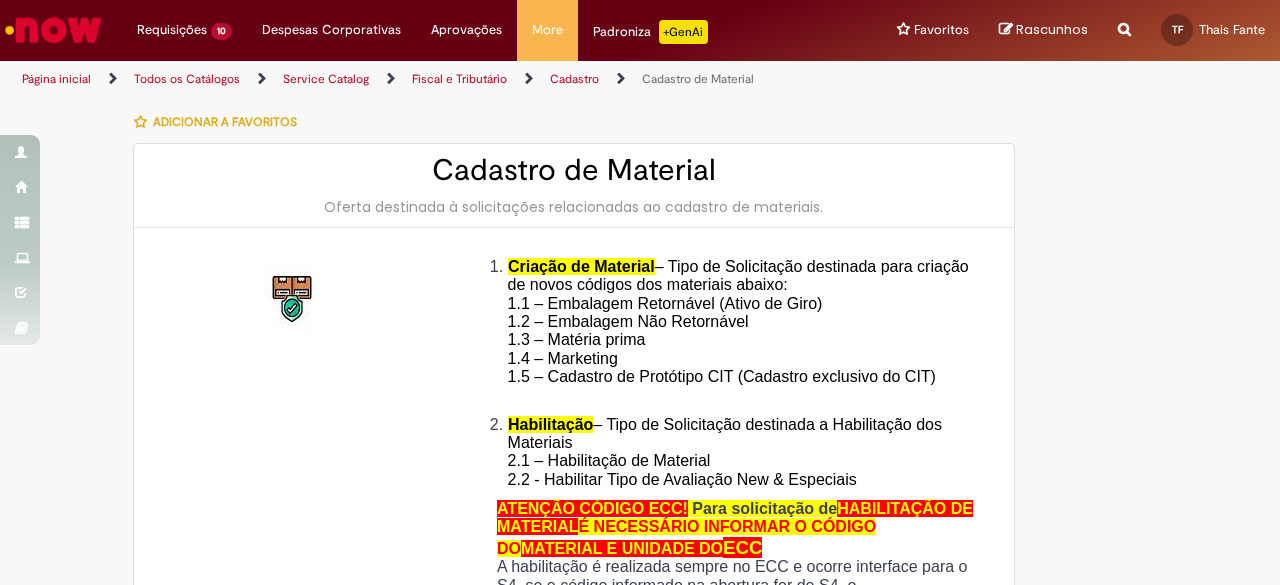 type on "**********" 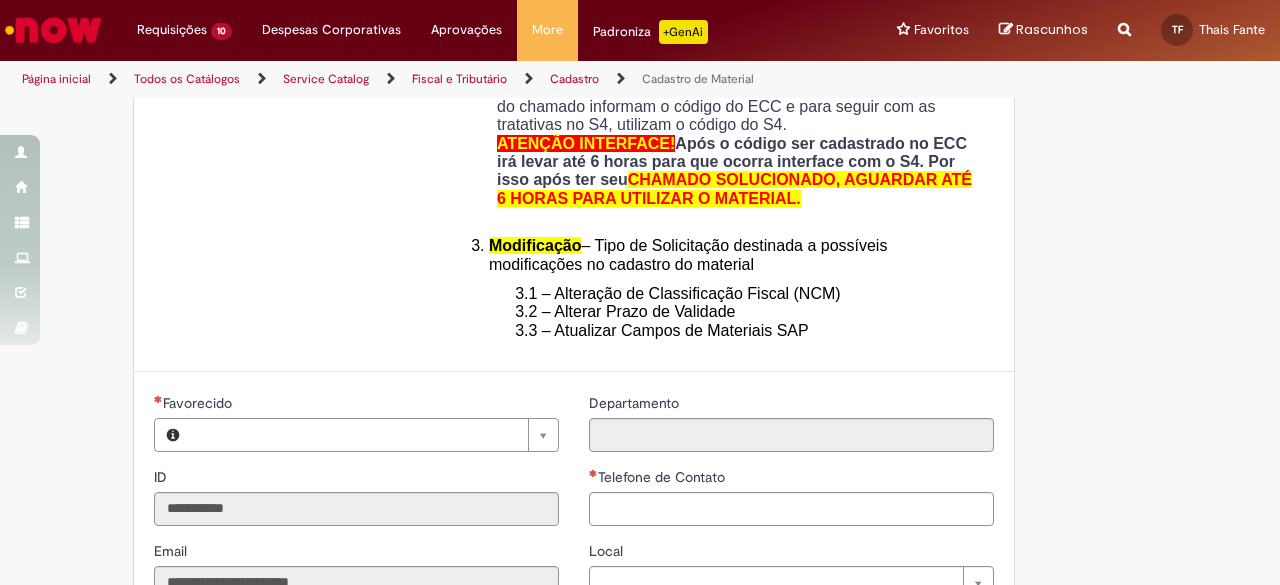 type on "**********" 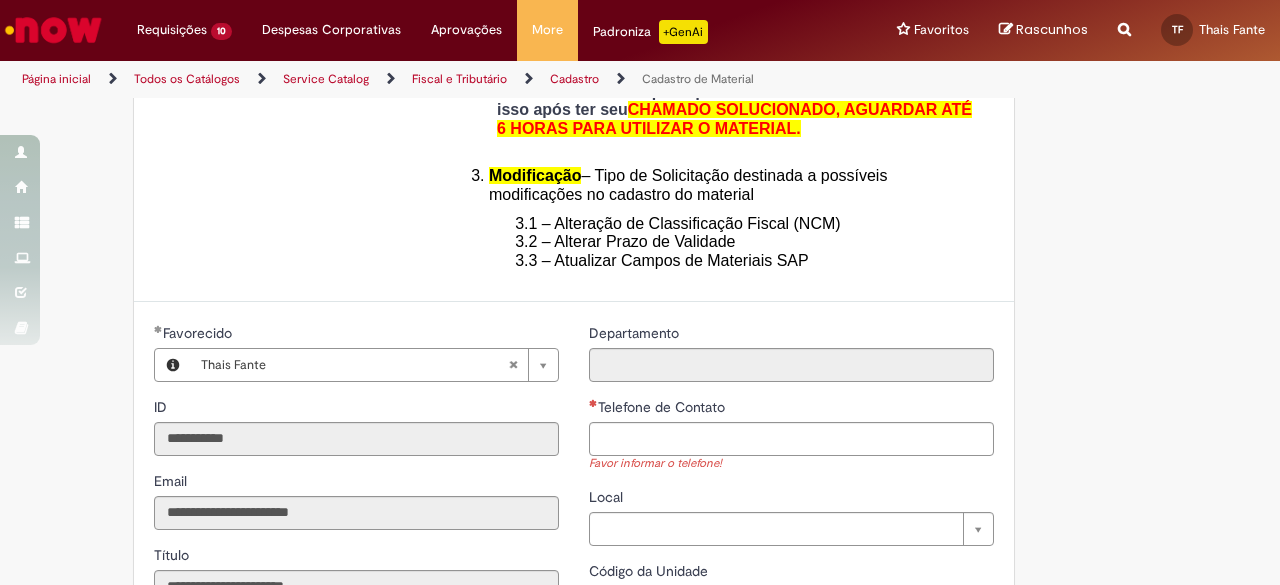 scroll, scrollTop: 600, scrollLeft: 0, axis: vertical 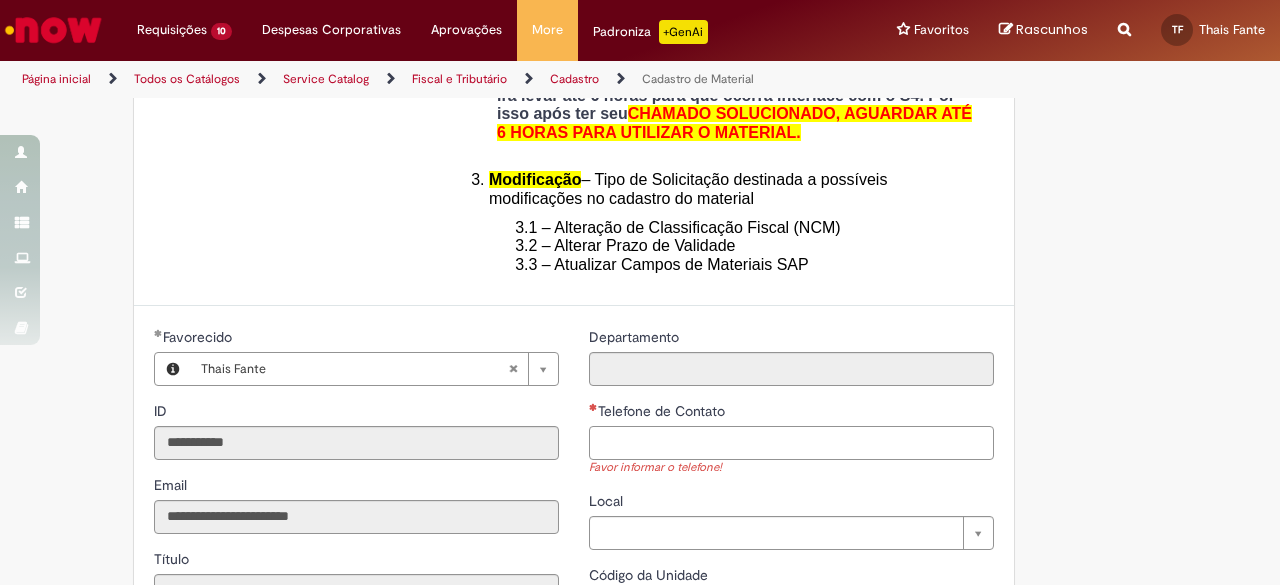 click on "Telefone de Contato" at bounding box center (791, 443) 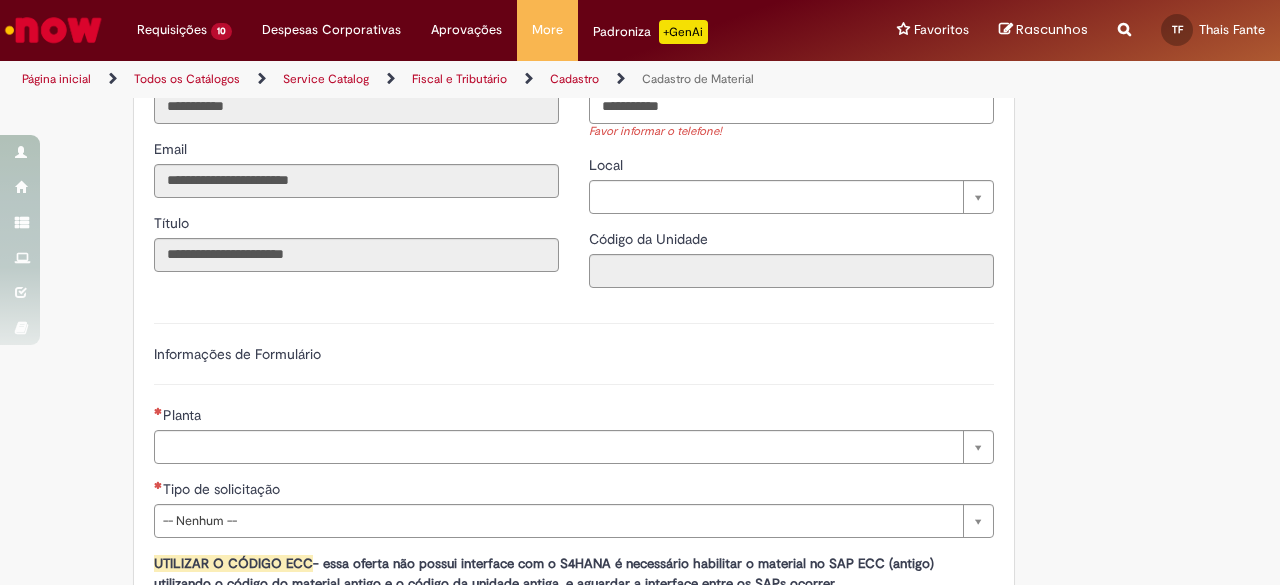 scroll, scrollTop: 1000, scrollLeft: 0, axis: vertical 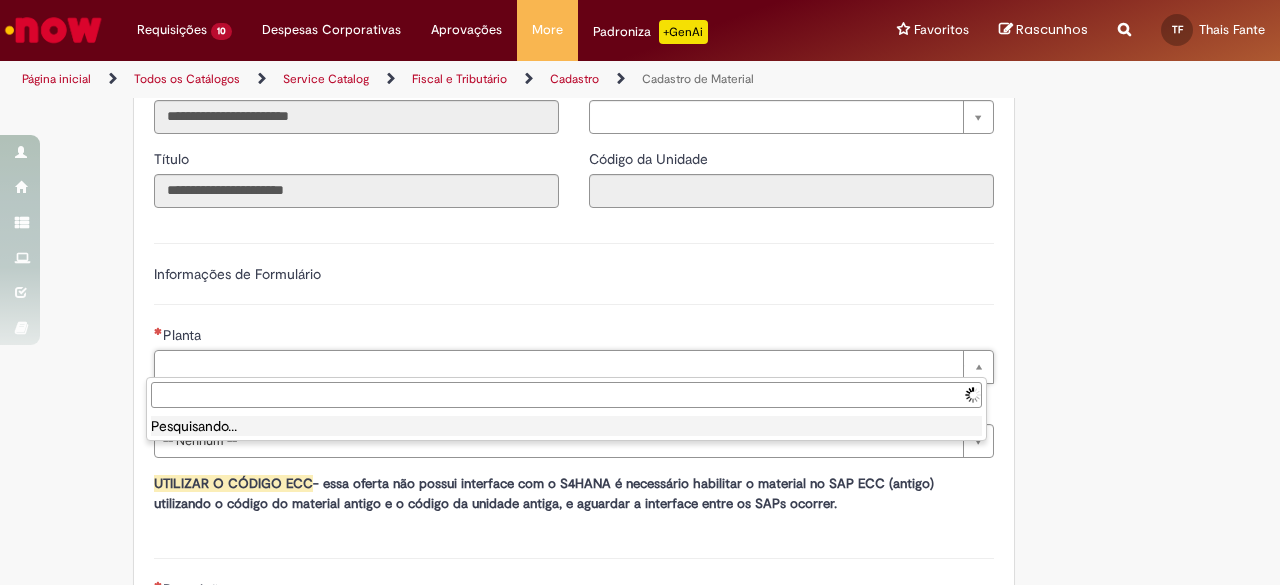 type on "**********" 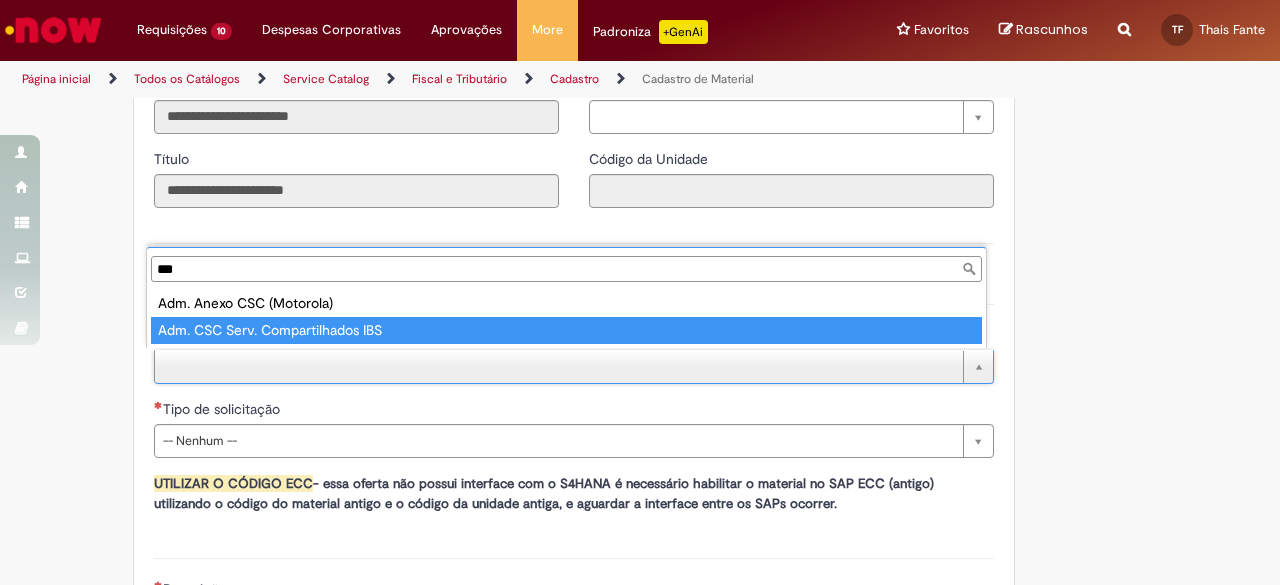 type on "***" 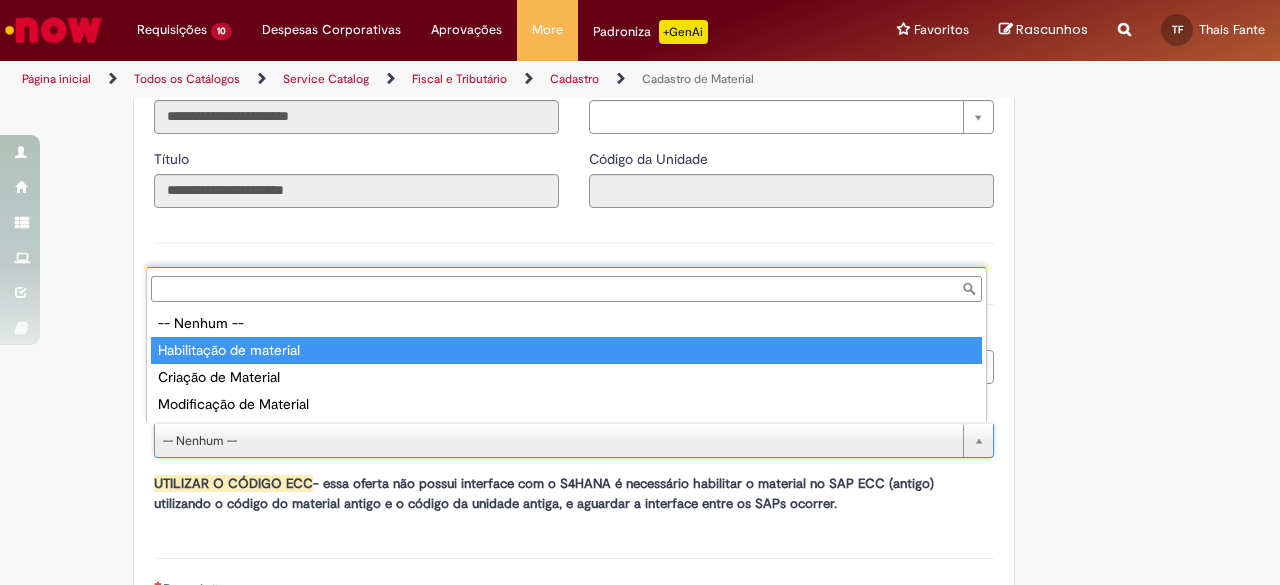 type on "**********" 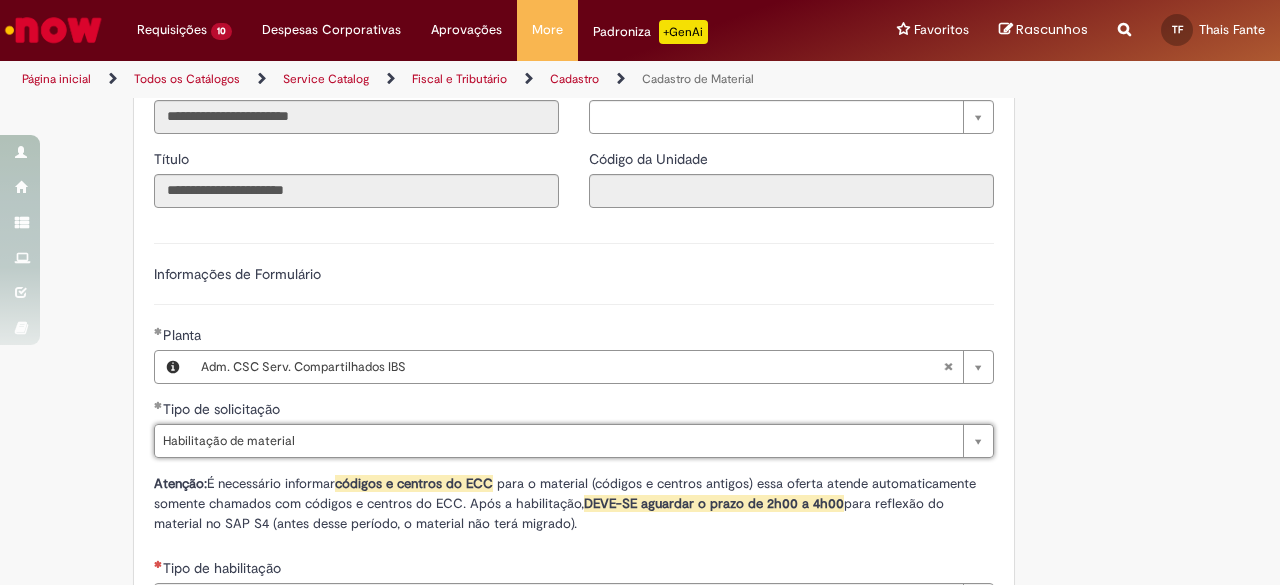 click on "Tire dúvidas com LupiAssist    +GenAI
Oi! Eu sou LupiAssist, uma Inteligência Artificial Generativa em constante aprendizado   Meu conteúdo é monitorado para trazer uma melhor experiência
Dúvidas comuns:
Só mais um instante, estou consultando nossas bases de conhecimento  e escrevendo a melhor resposta pra você!
Title
Lorem ipsum dolor sit amet    Fazer uma nova pergunta
Gerei esta resposta utilizando IA Generativa em conjunto com os nossos padrões. Em caso de divergência, os documentos oficiais prevalecerão.
Saiba mais em:
Ou ligue para:
E aí, te ajudei?
Sim, obrigado!" at bounding box center [640, 152] 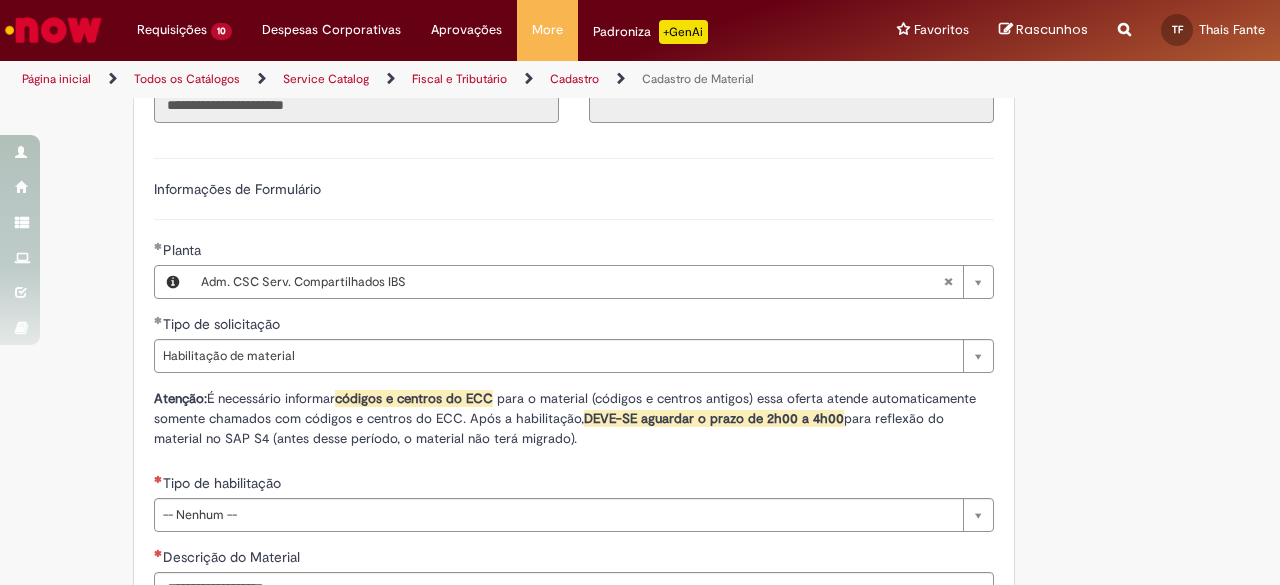 scroll, scrollTop: 1200, scrollLeft: 0, axis: vertical 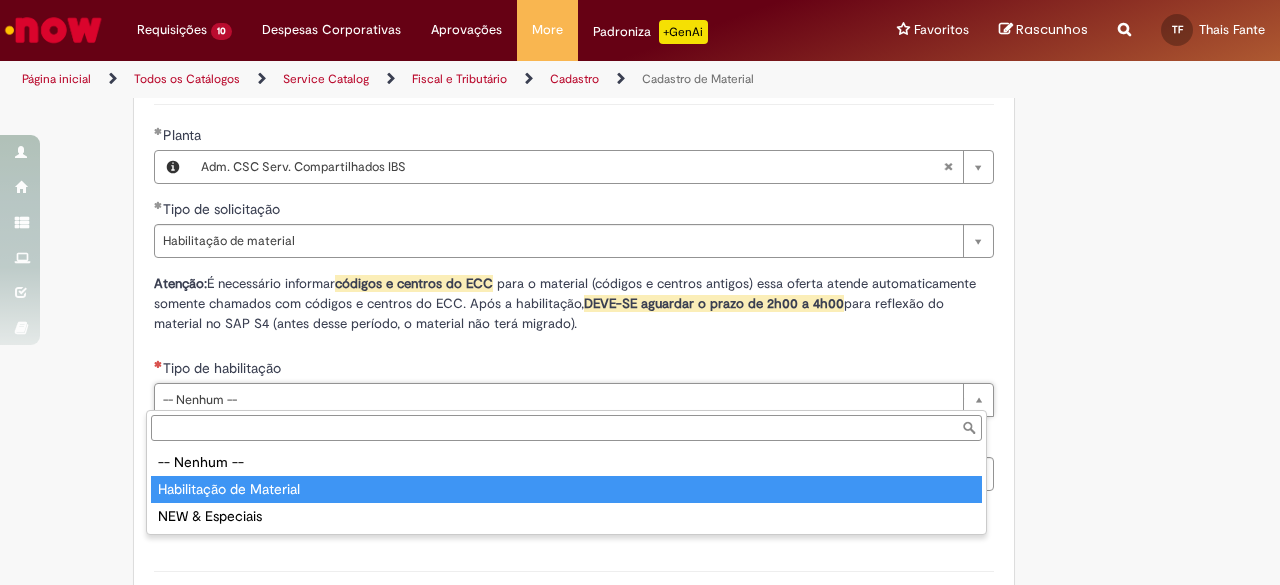 type on "**********" 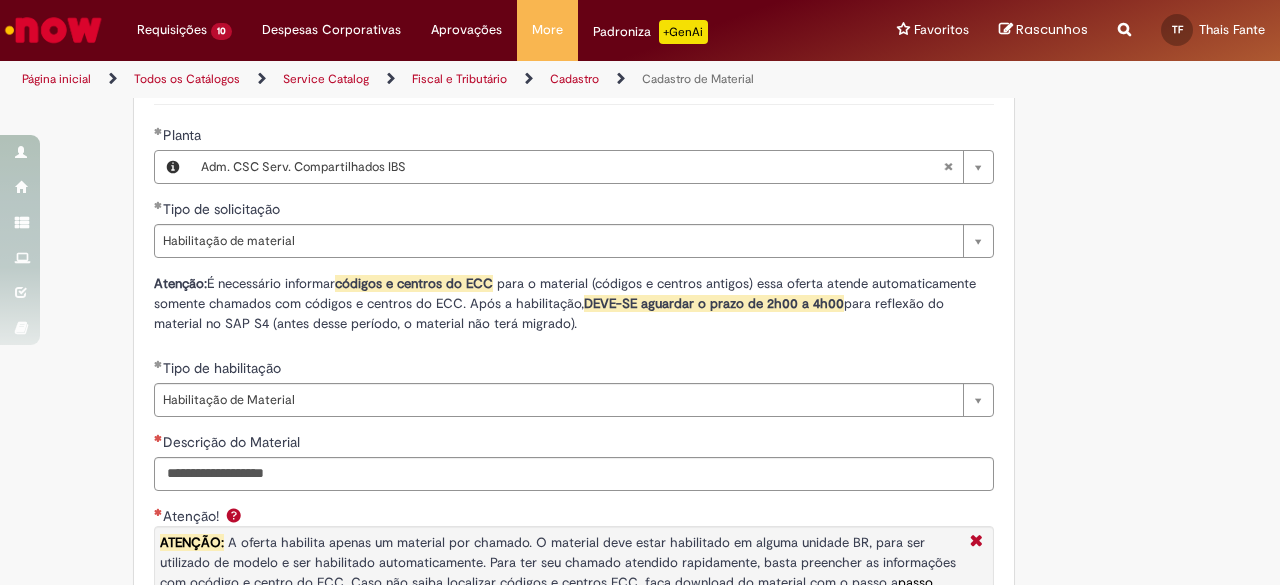 drag, startPoint x: 63, startPoint y: 485, endPoint x: 74, endPoint y: 483, distance: 11.18034 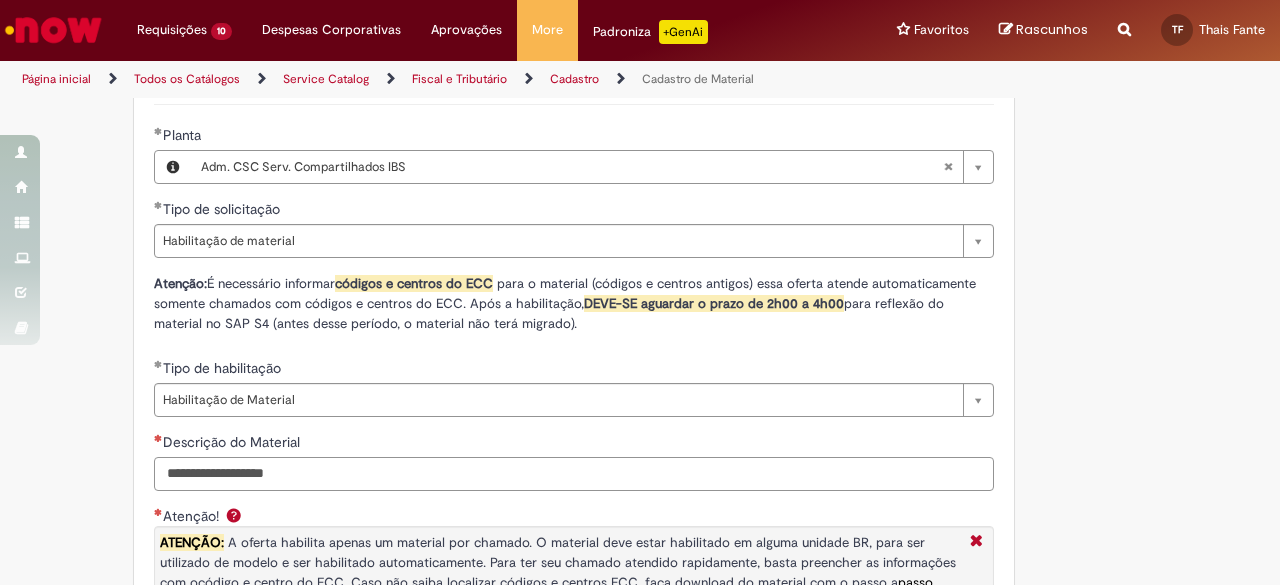 click on "Descrição do Material" at bounding box center [574, 474] 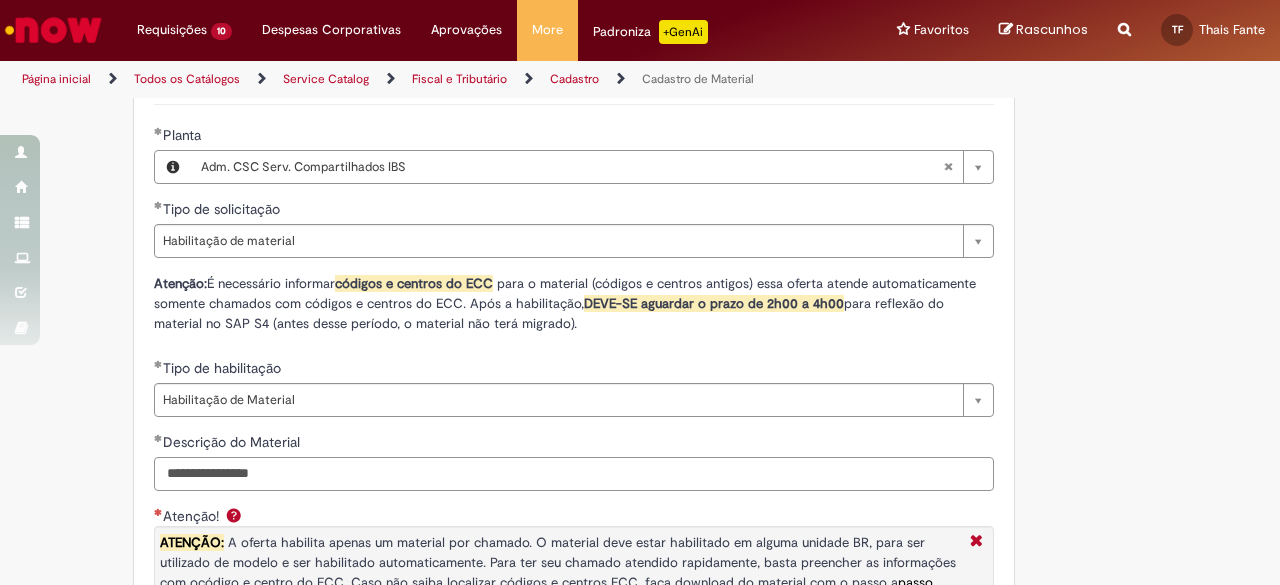 type on "**********" 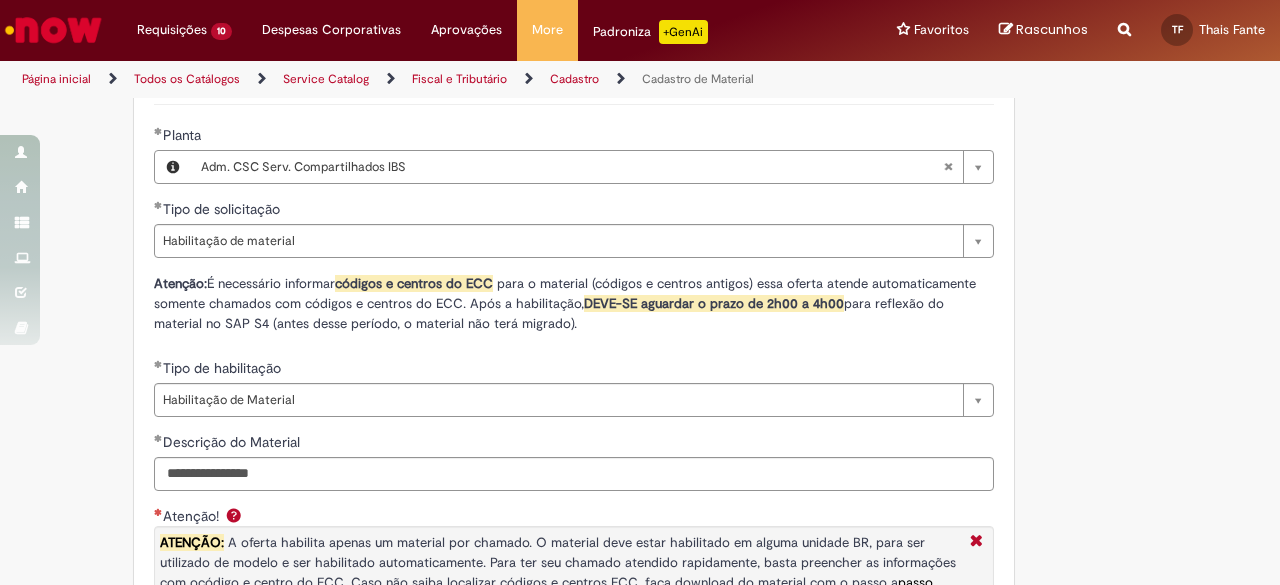 click on "Tire dúvidas com LupiAssist    +GenAI
Oi! Eu sou LupiAssist, uma Inteligência Artificial Generativa em constante aprendizado   Meu conteúdo é monitorado para trazer uma melhor experiência
Dúvidas comuns:
Só mais um instante, estou consultando nossas bases de conhecimento  e escrevendo a melhor resposta pra você!
Title
Lorem ipsum dolor sit amet    Fazer uma nova pergunta
Gerei esta resposta utilizando IA Generativa em conjunto com os nossos padrões. Em caso de divergência, os documentos oficiais prevalecerão.
Saiba mais em:
Ou ligue para:
E aí, te ajudei?
Sim, obrigado!" at bounding box center (640, 224) 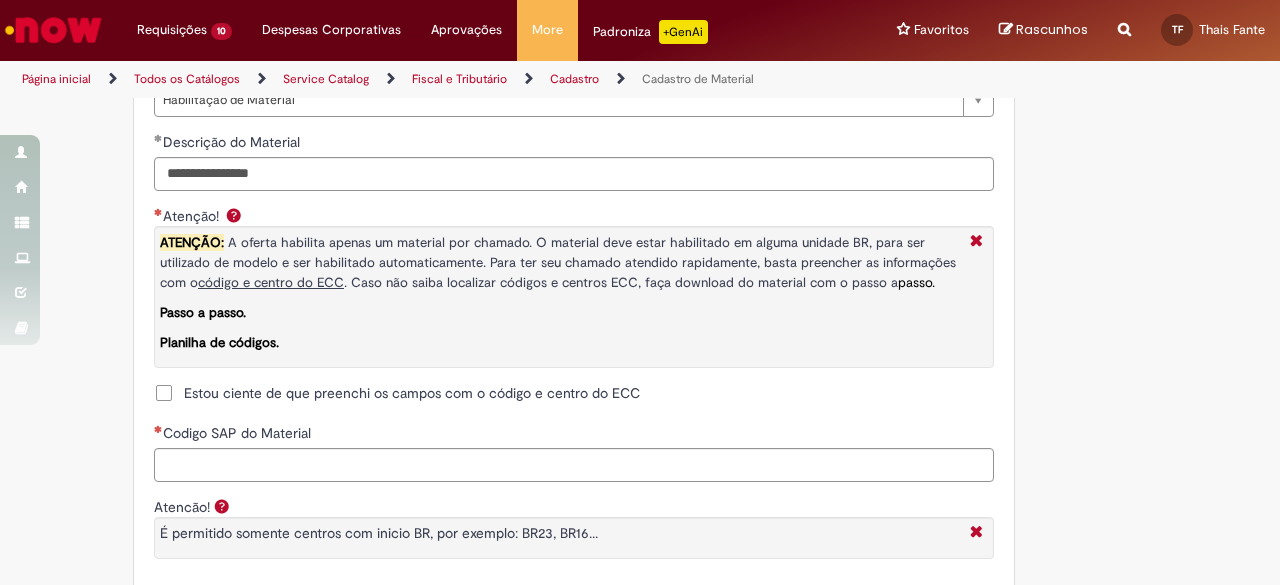 click on "Estou ciente de que preenchi os campos com o código e centro do ECC" at bounding box center (412, 393) 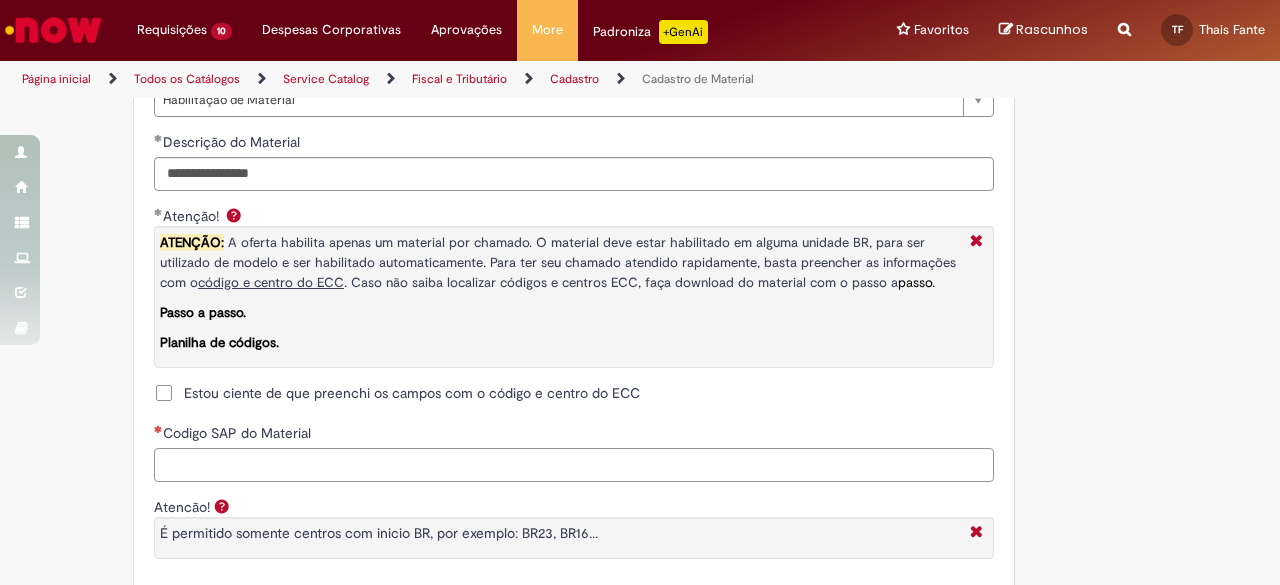 click on "Codigo SAP do Material" at bounding box center [574, 465] 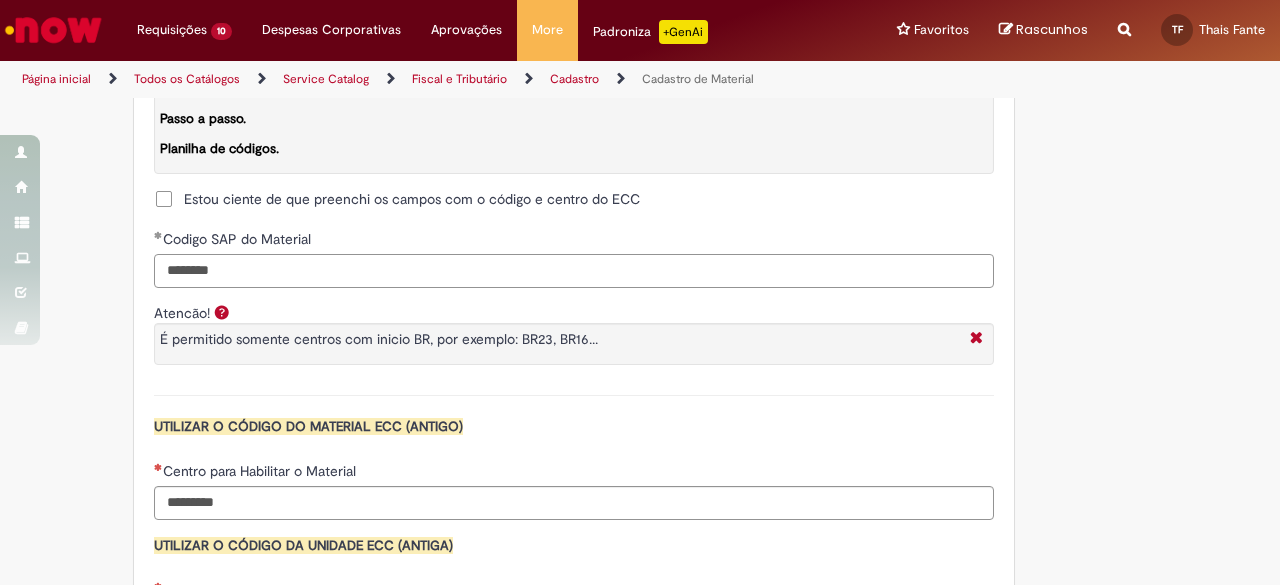 scroll, scrollTop: 1700, scrollLeft: 0, axis: vertical 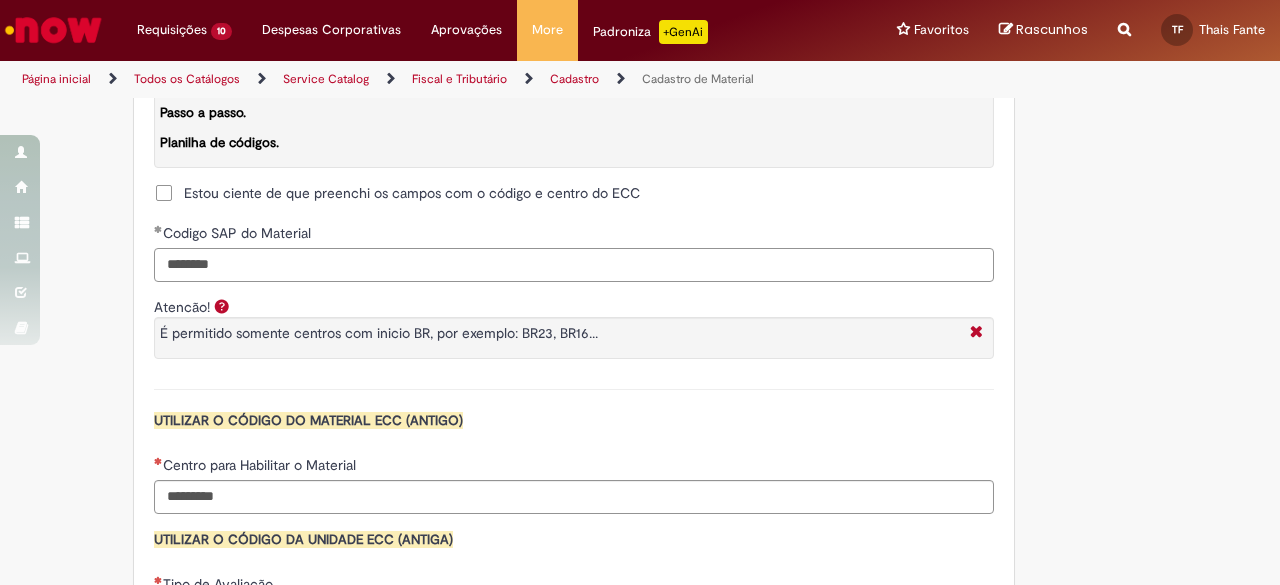 type on "********" 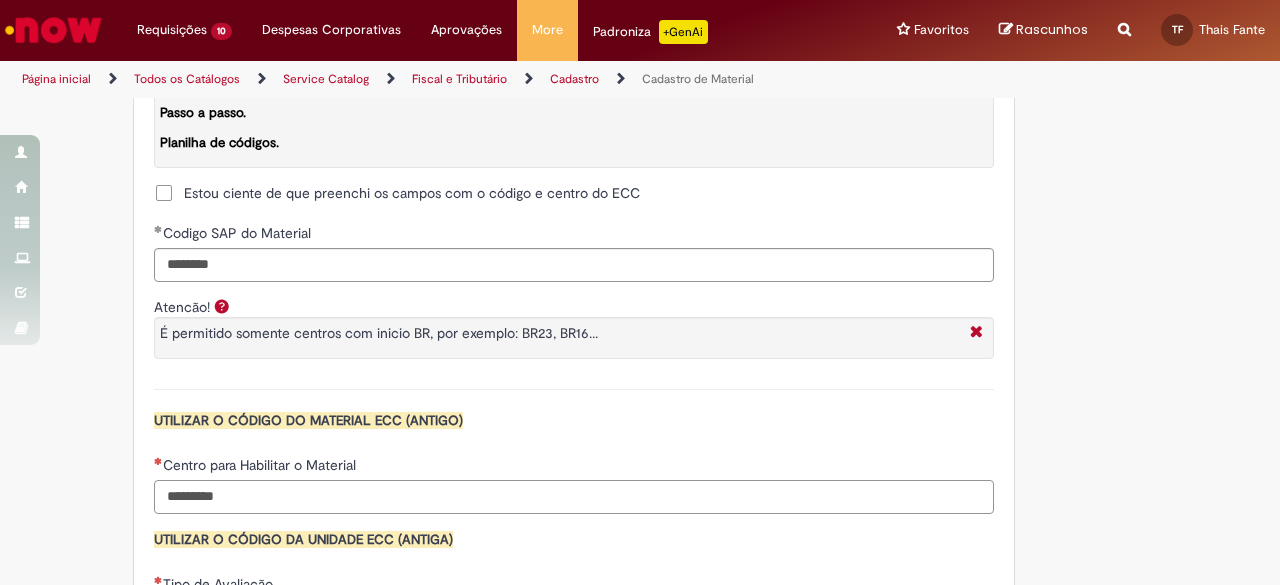 click on "Centro para Habilitar o Material" at bounding box center (574, 497) 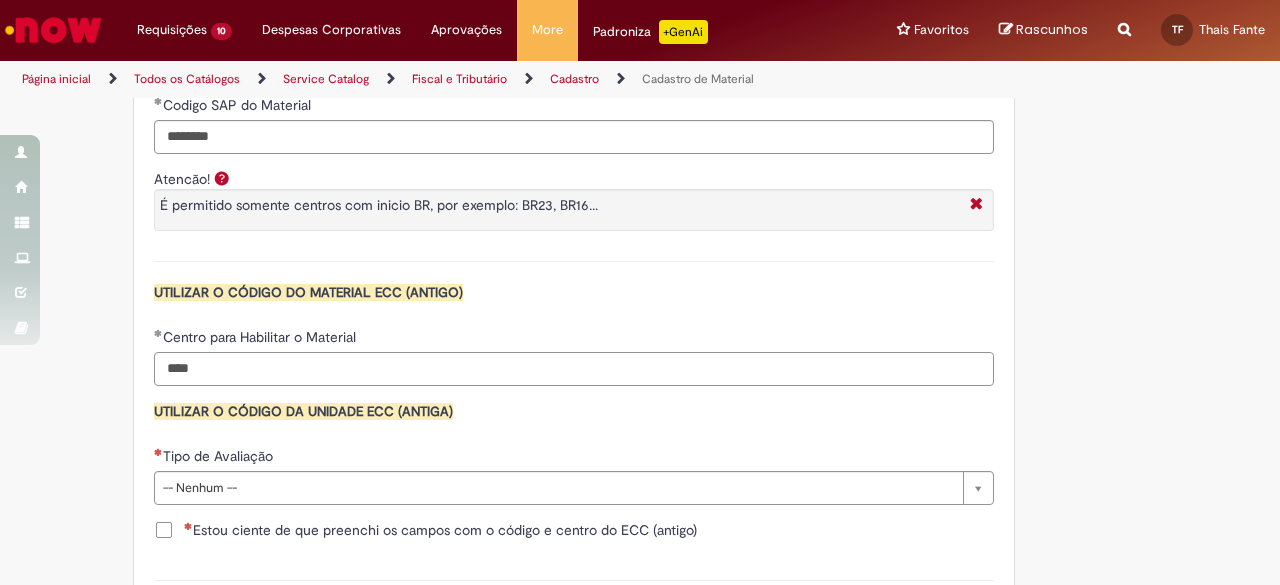 scroll, scrollTop: 1900, scrollLeft: 0, axis: vertical 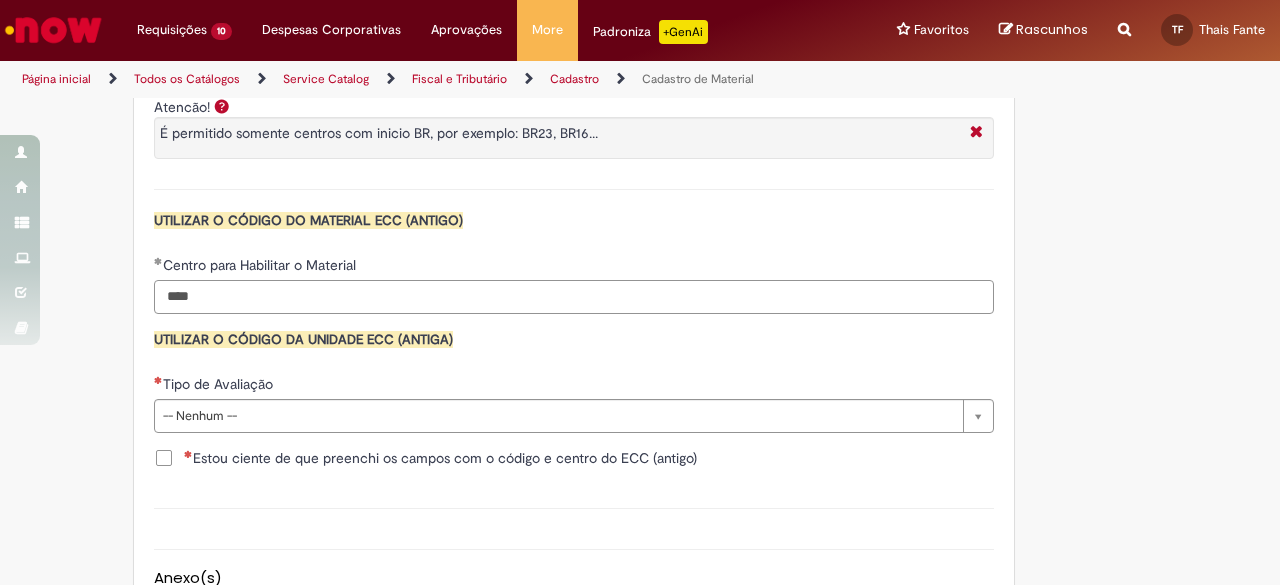 type on "****" 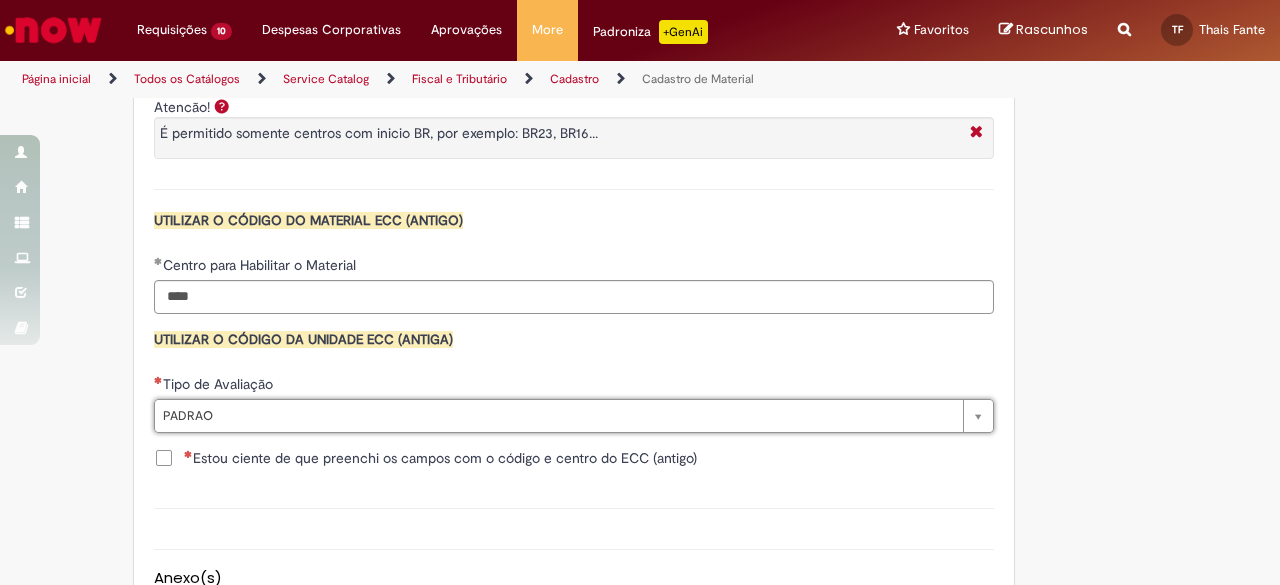 type on "******" 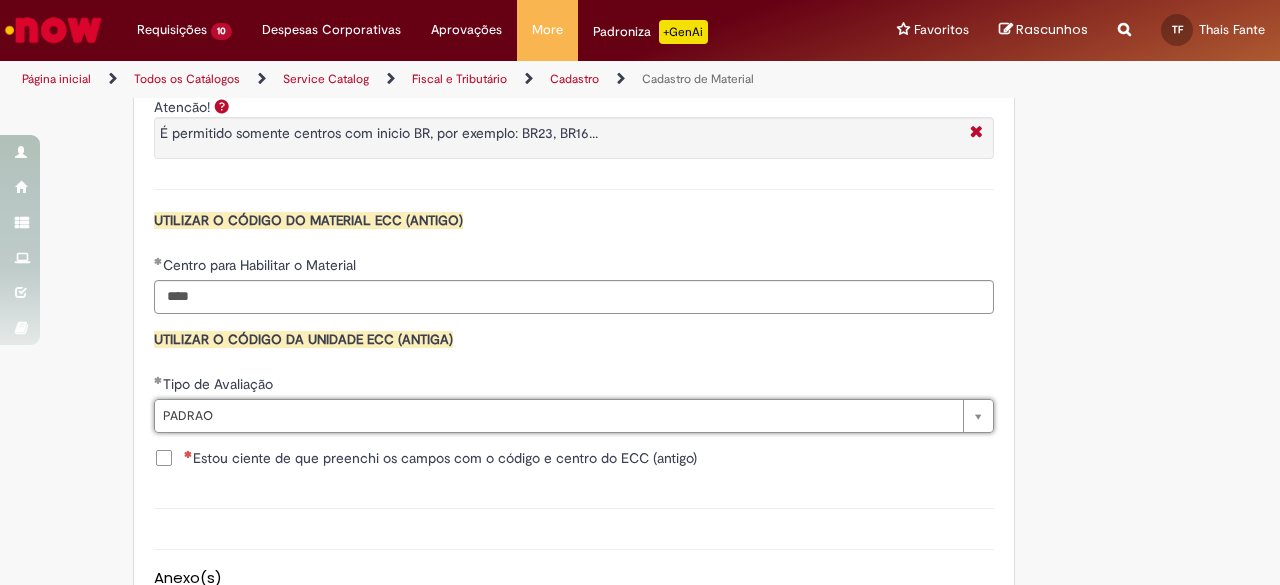 click on "Adicionar a Favoritos
Cadastro de Material
Oferta destinada à solicitações relacionadas ao cadastro de materiais.
Criação de Material  – Tipo de Solicitação destinada para criação de novos códigos dos materiais abaixo:       1.1 – Embalagem Retornável (Ativo de Giro)       1.2 – Embalagem Não Retornável        1.3 – Matéria prima       1.4 – Marketing       1.5 – Cadastro de Protótipo CIT (Cadastro exclusivo do CIT)
Habilitação  – Tipo de Solicitação destinada a Habilitação dos Materiais       2.1 – Habilitação de Material       2.2 - Habilitar Tipo de Avaliação New & Especiais
ATENÇÃO CÓDIGO ECC!   Para solicitação de  HABILITAÇÃO DE MATERIAL  É NECESSÁRIO INFORMAR O CÓDIGO DO  MATERIAL E UNIDADE DO  ECC
NÃO  ocorre.
ATENÇÃO INTERFACE!
Modificação" at bounding box center (542, -477) 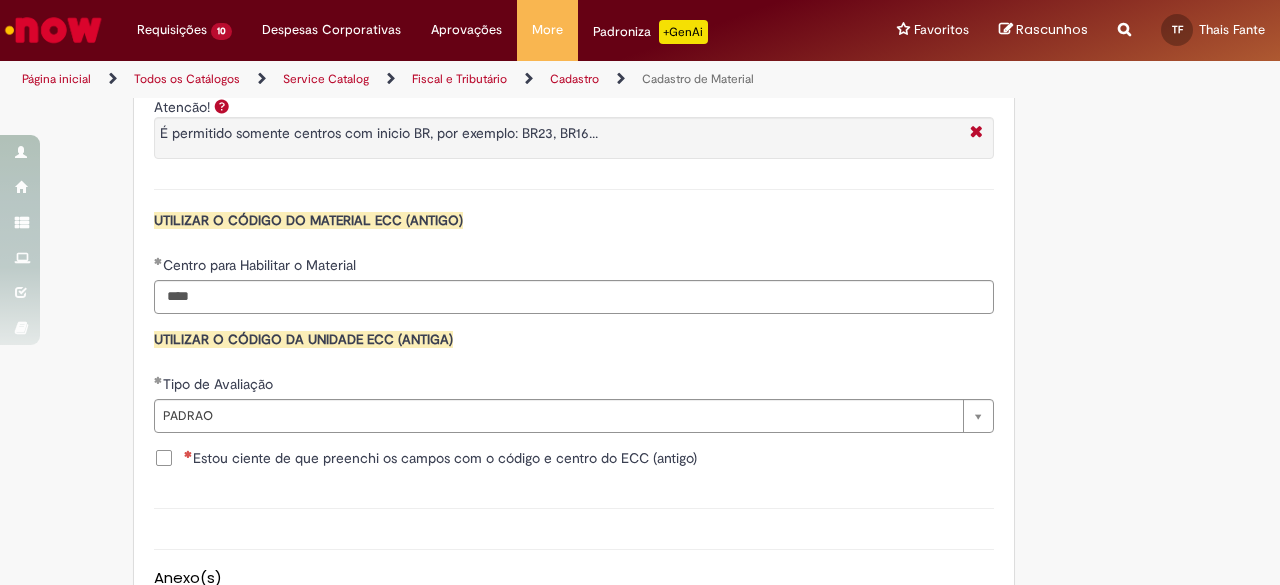 click on "Estou ciente de que preenchi os campos com o código e centro do ECC  (antigo)" at bounding box center [440, 458] 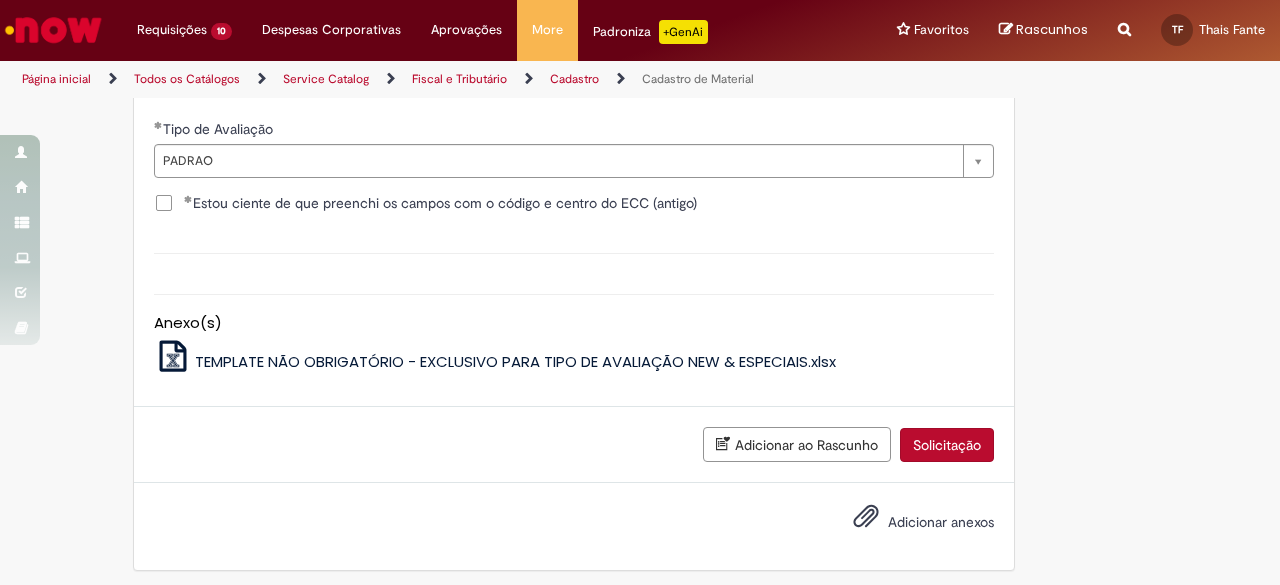 click on "Solicitação" at bounding box center (947, 445) 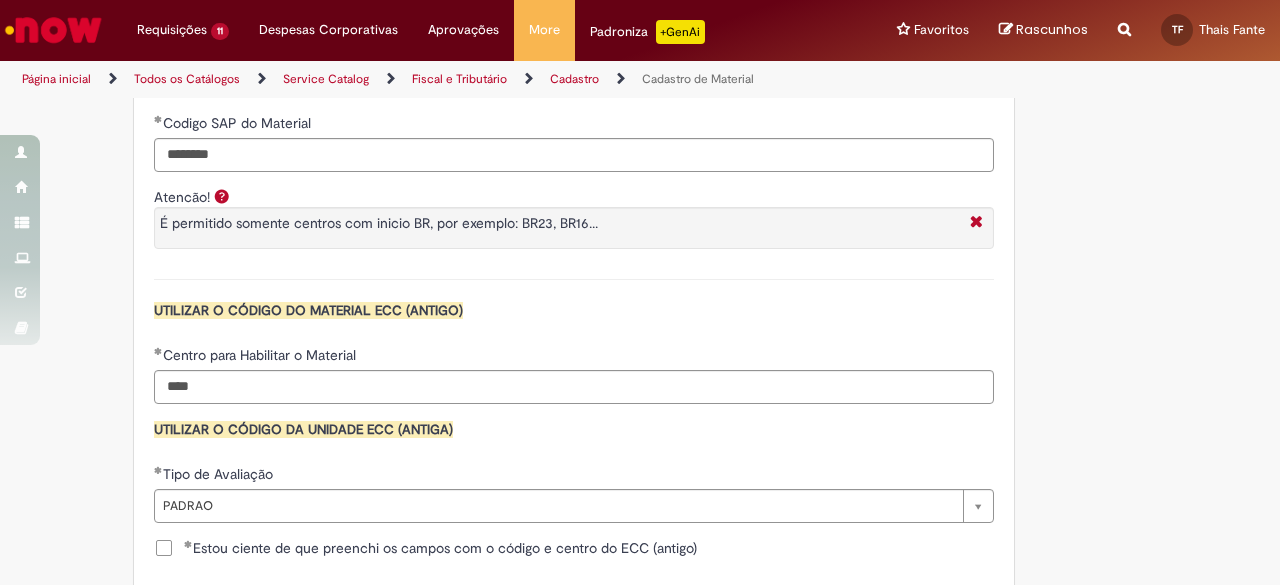 scroll, scrollTop: 1810, scrollLeft: 0, axis: vertical 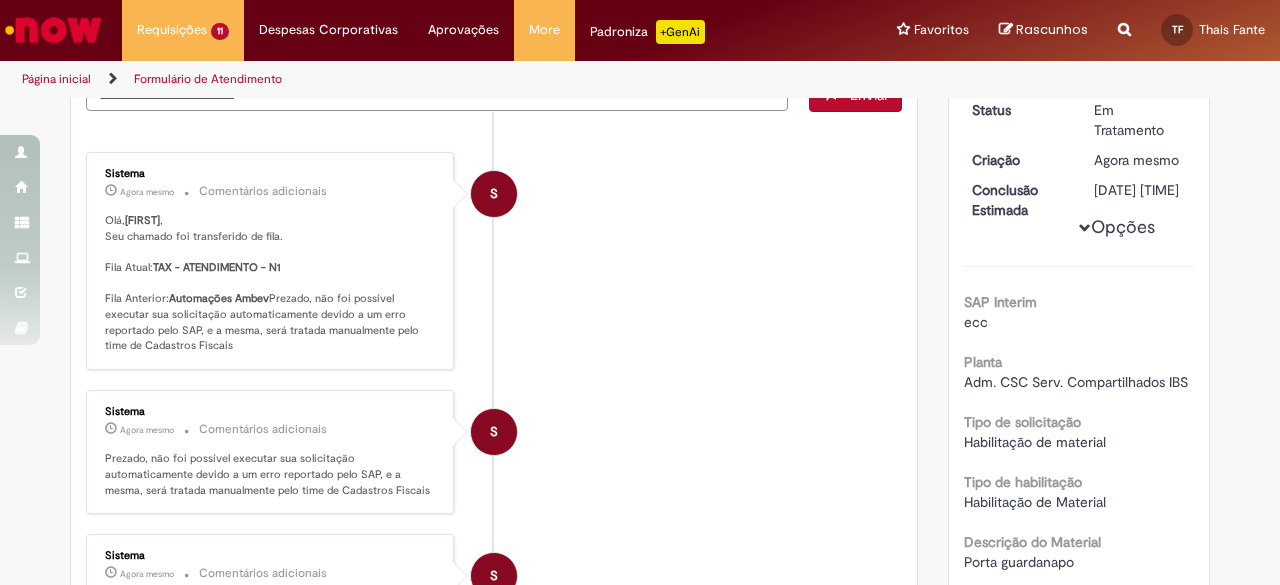 click on "S
Sistema
Agora mesmo Agora mesmo     Comentários adicionais
Olá,  Thais ,  Seu chamado foi transferido de fila. Fila Atual:  TAX - ATENDIMENTO - N1 Fila Anterior:  Automações Ambev
Prezado, não foi possível executar sua solicitação automaticamente devido a um erro reportado pelo SAP, e a mesma, será tratada manualmente pelo time de Cadastros Fiscais
S
Sistema
Agora mesmo Agora mesmo     Comentários adicionais" at bounding box center (494, 506) 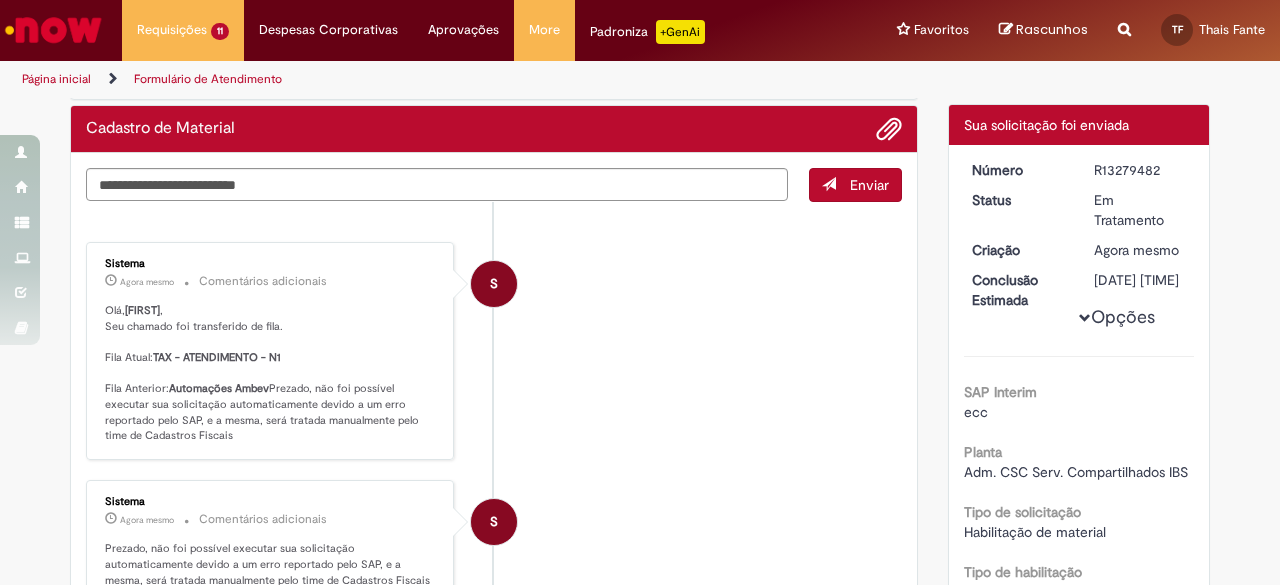 scroll, scrollTop: 0, scrollLeft: 0, axis: both 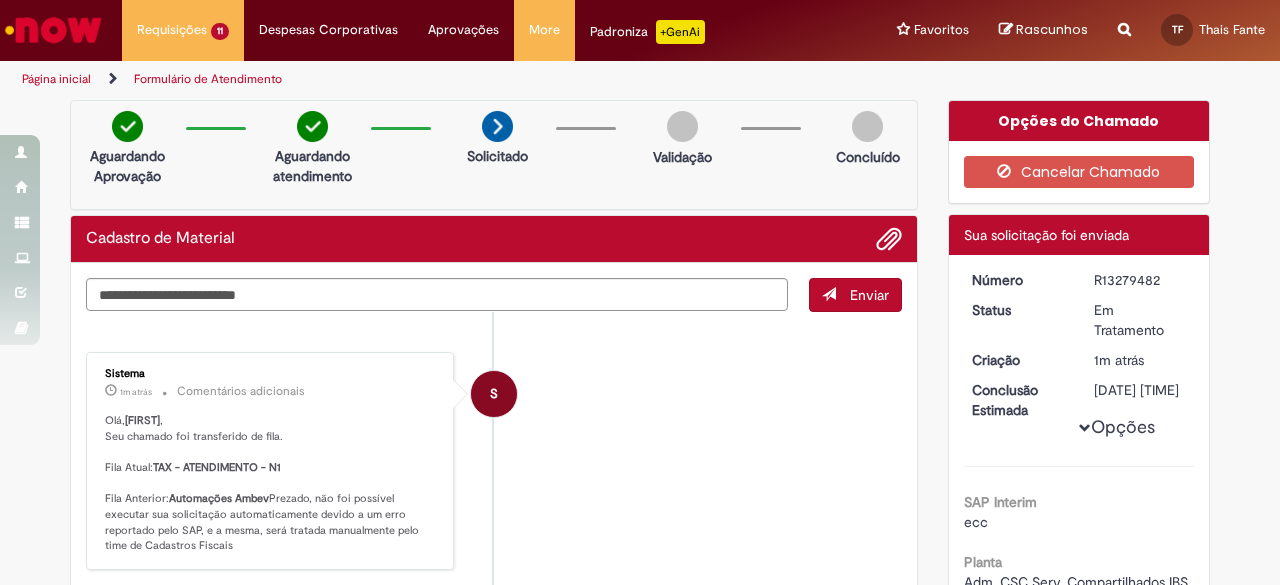 click at bounding box center (53, 30) 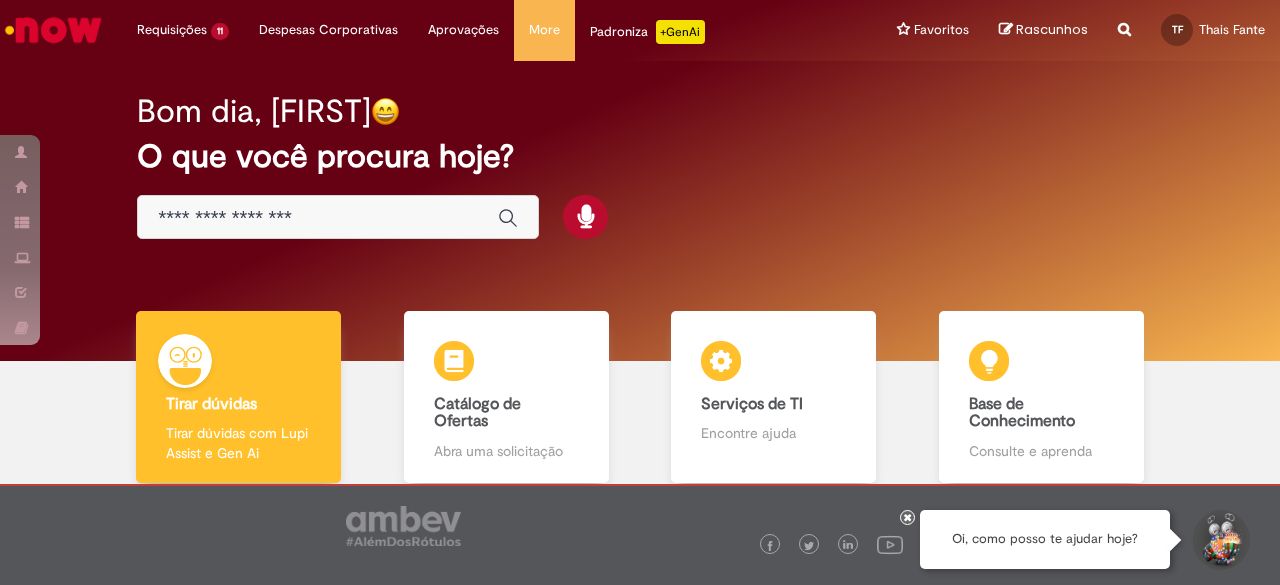 scroll, scrollTop: 0, scrollLeft: 0, axis: both 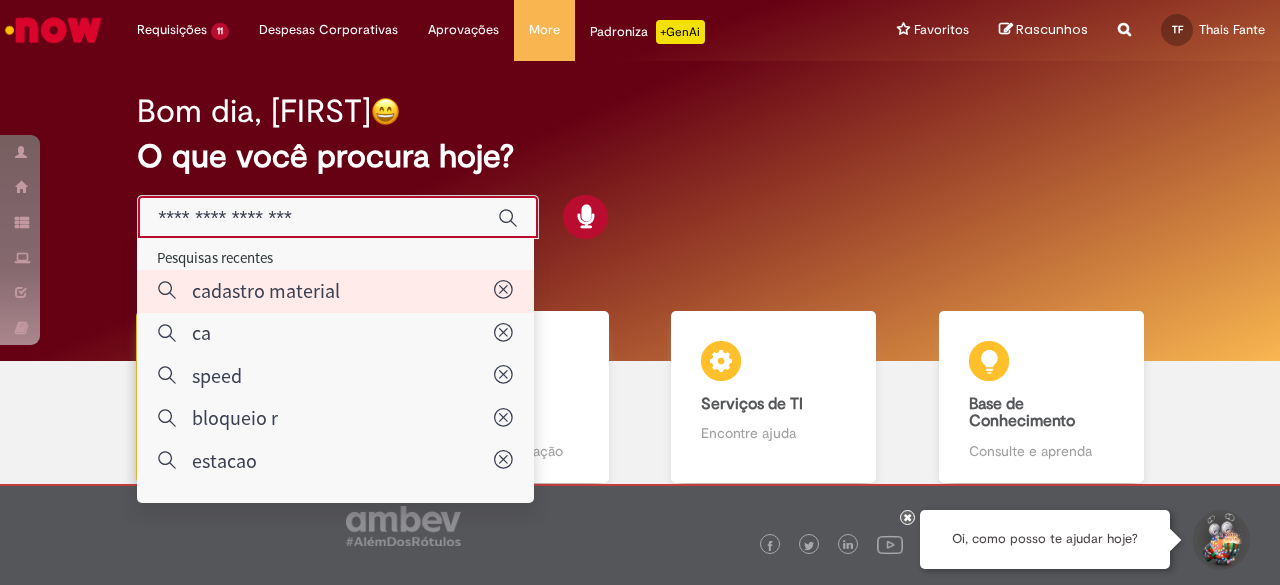 type on "**********" 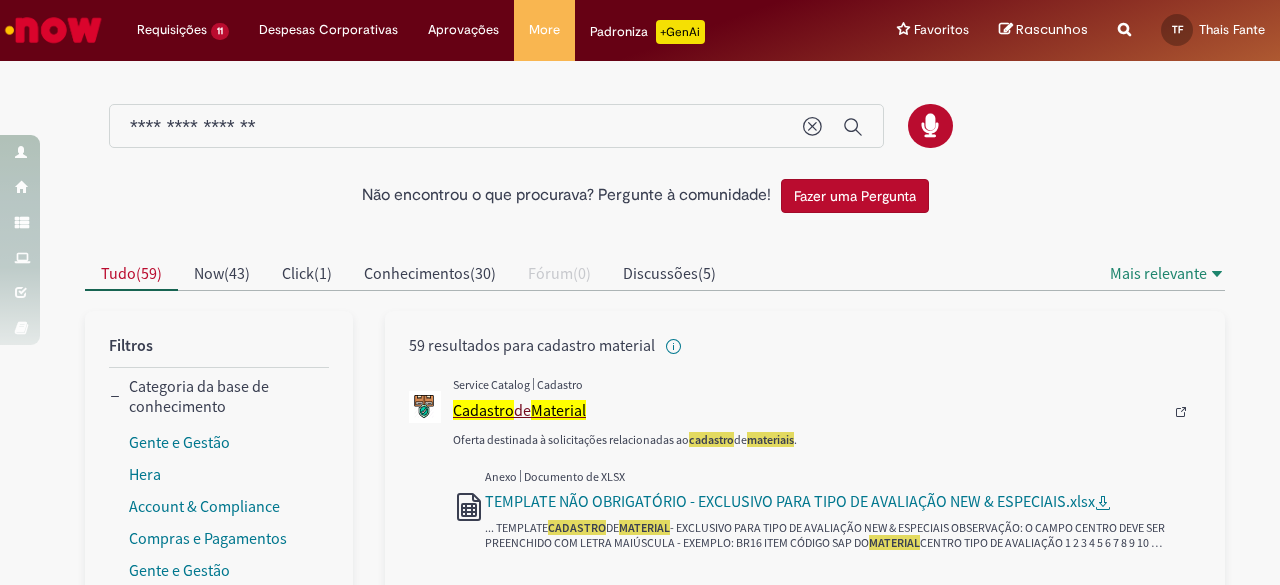 click on "Material" at bounding box center (558, 410) 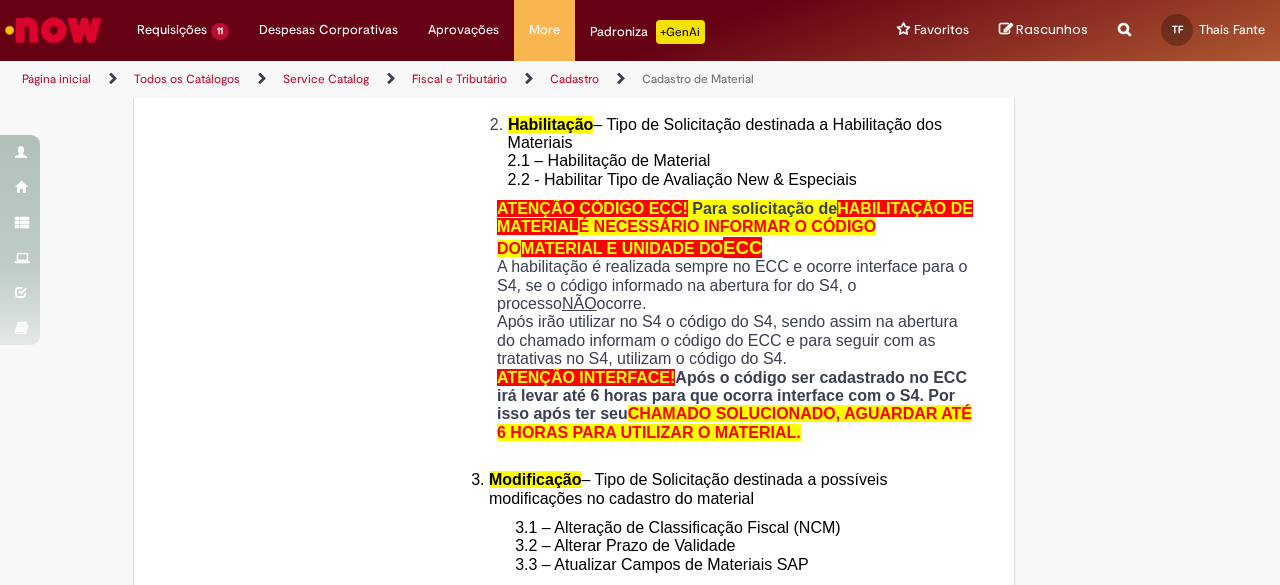 type on "**********" 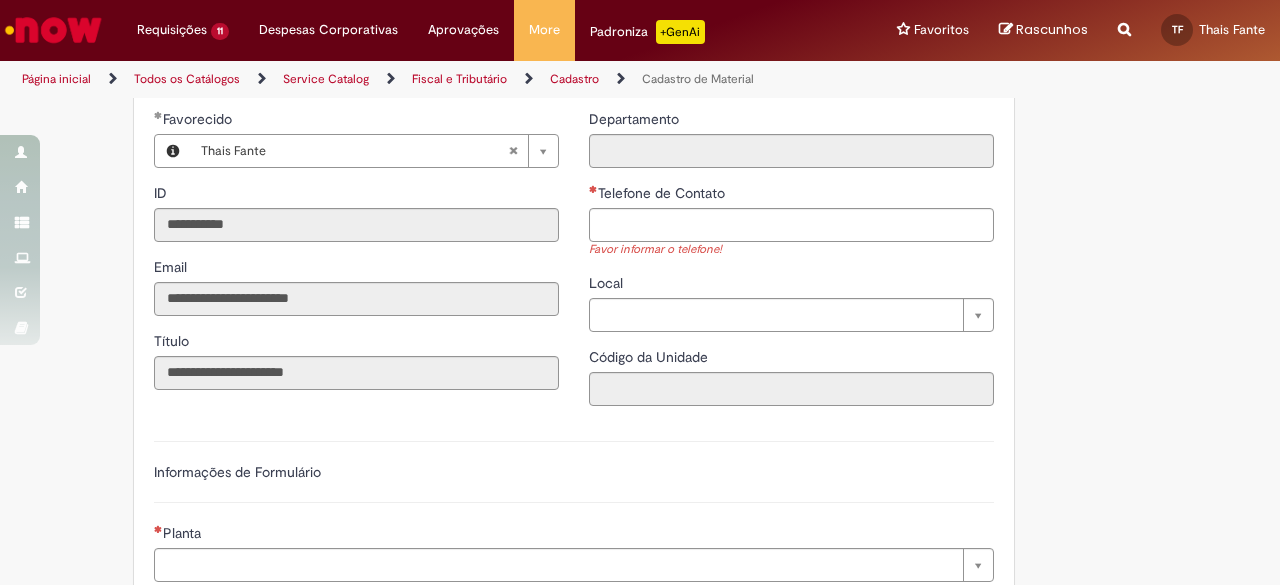 scroll, scrollTop: 800, scrollLeft: 0, axis: vertical 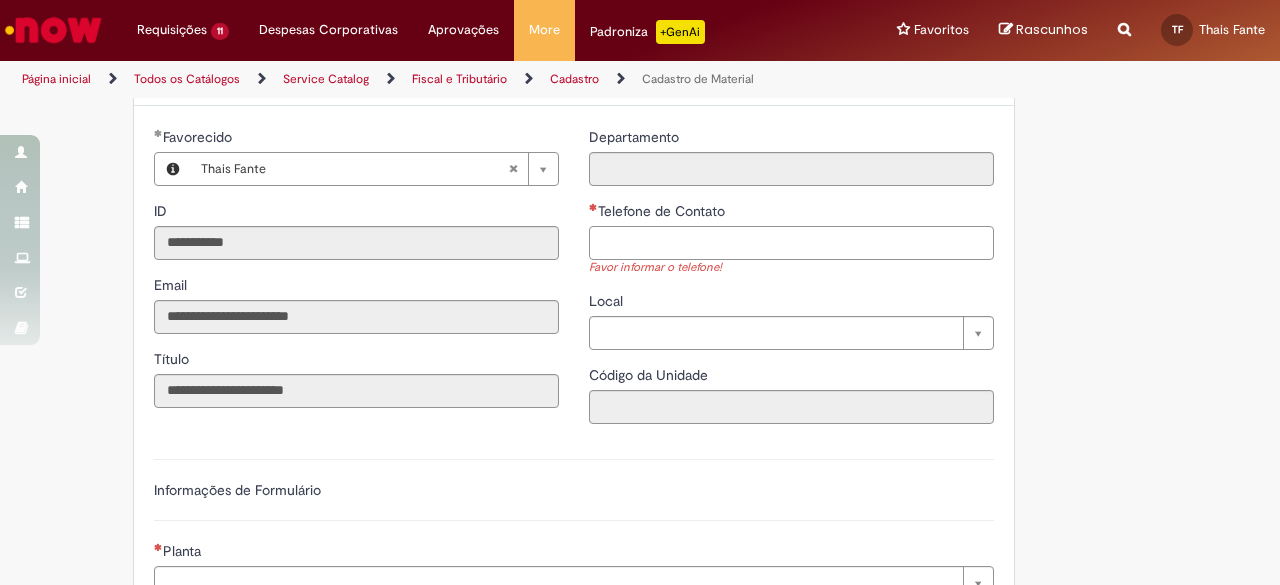 click on "Telefone de Contato" at bounding box center [791, 243] 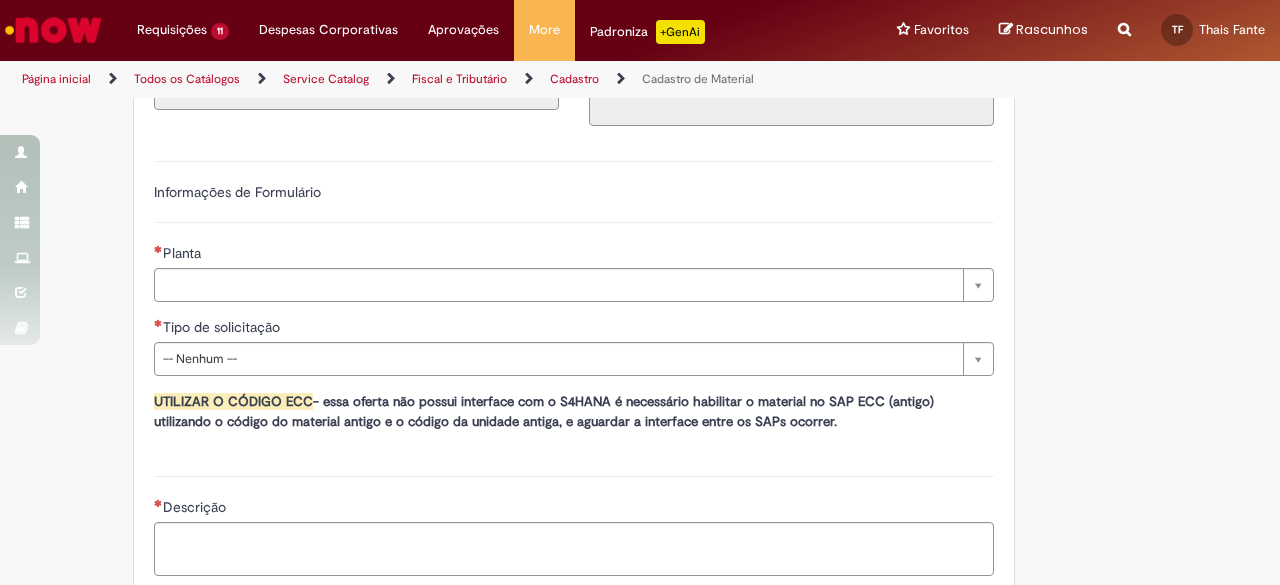 scroll, scrollTop: 1100, scrollLeft: 0, axis: vertical 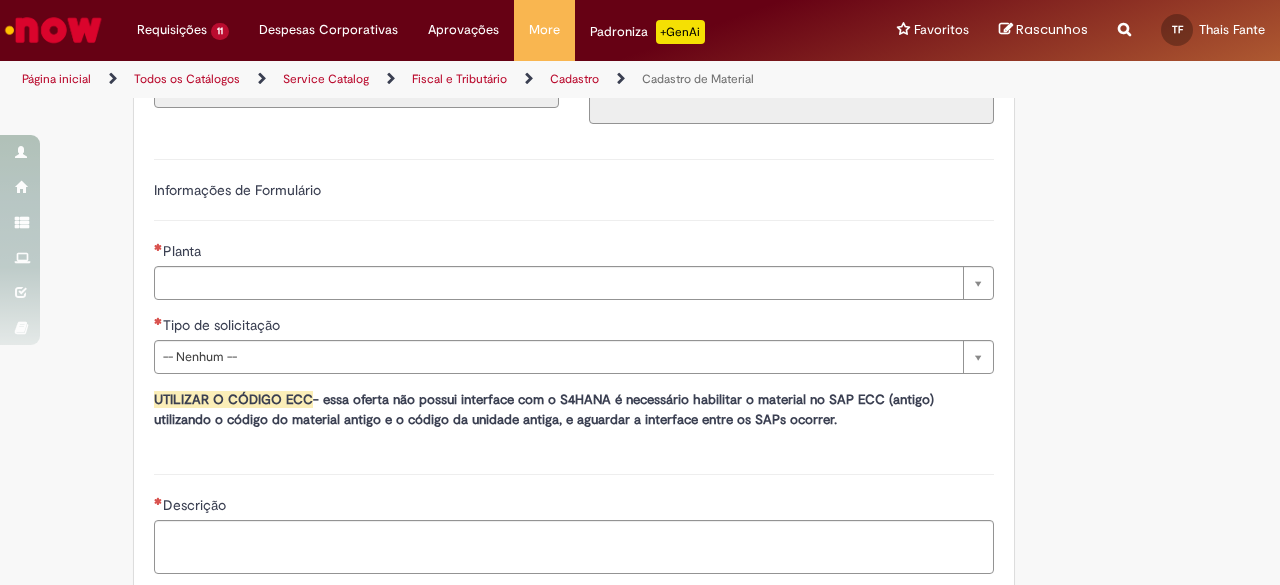 type on "**********" 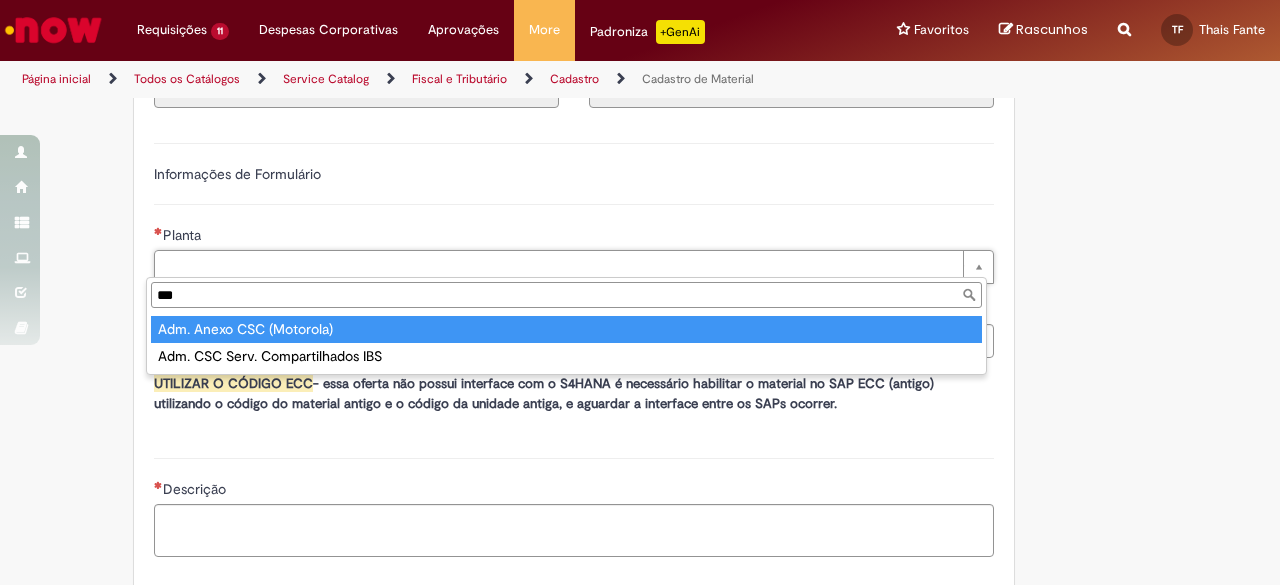type on "***" 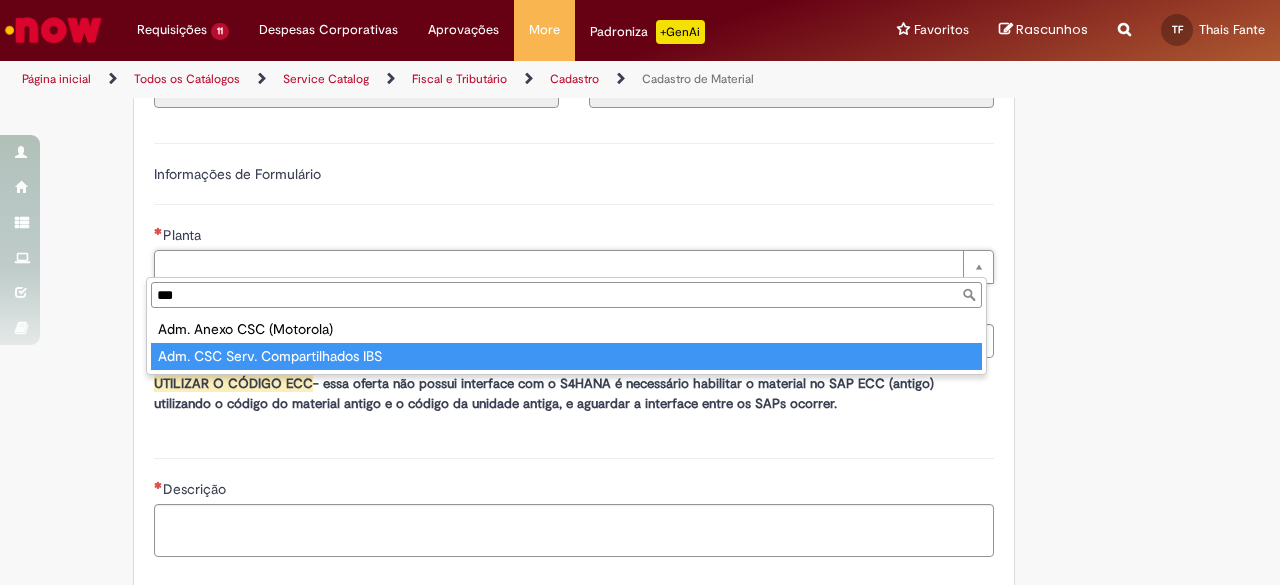 type on "**********" 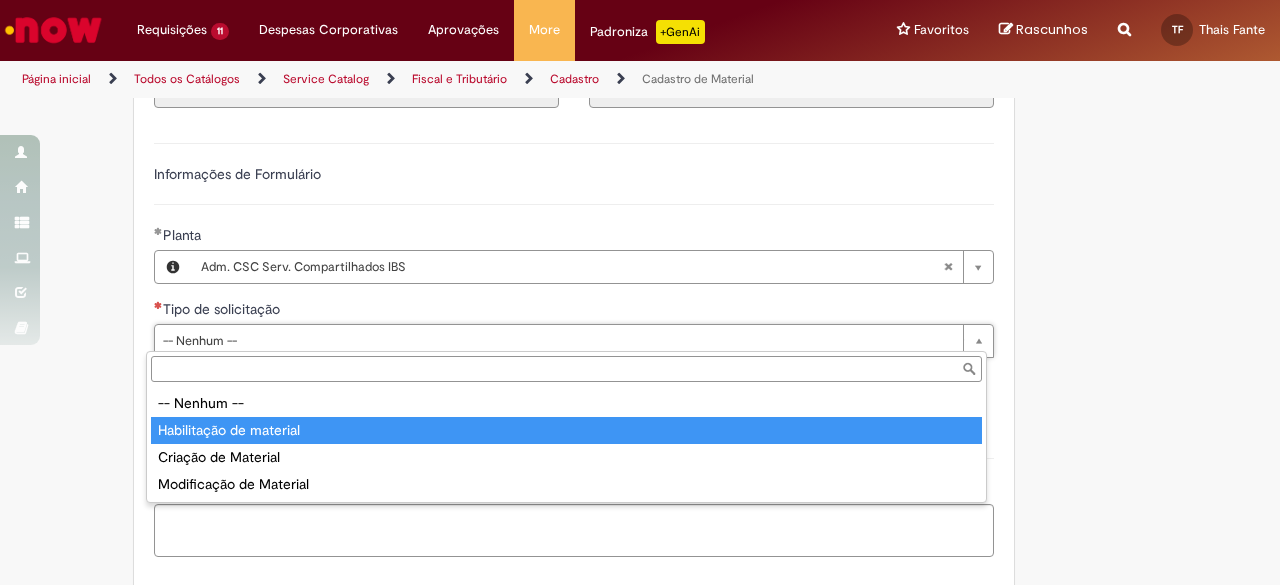 type on "**********" 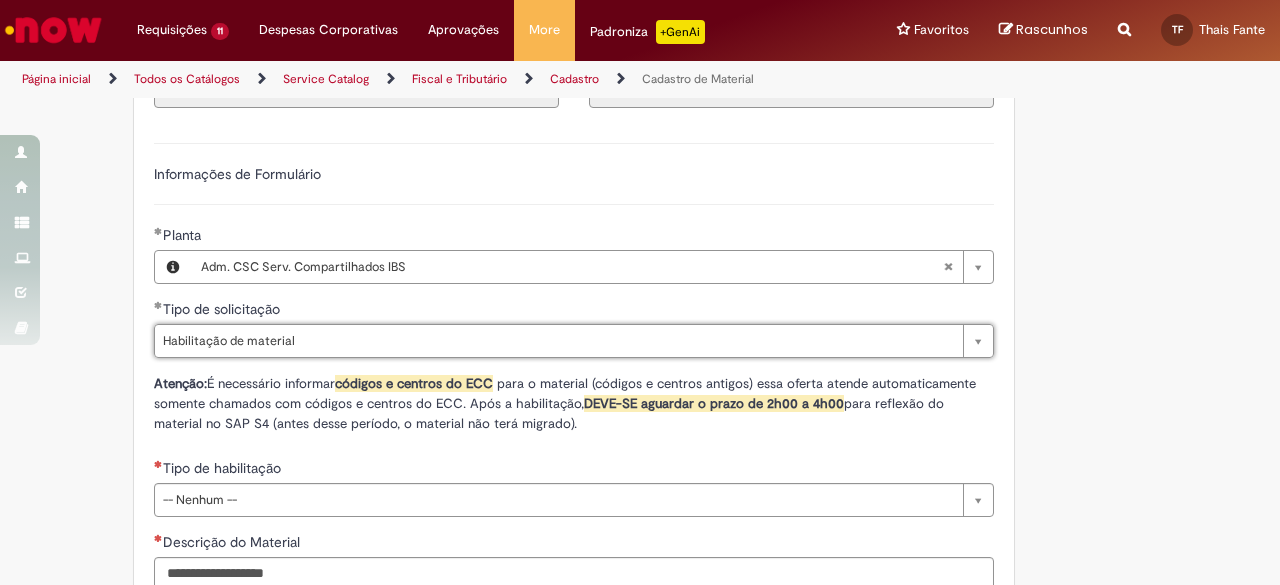 click on "Atenção:  É necessário informar  códigos e centros do ECC   para o material (códigos e centros antigos) essa oferta atende automaticamente somente chamados com códigos e centros do ECC. Após a habilitação,  DEVE-SE aguardar o prazo de 2h00 a 4h00  para reflexão do material no SAP S4 (antes desse período, o material não terá migrado)." at bounding box center (574, 403) 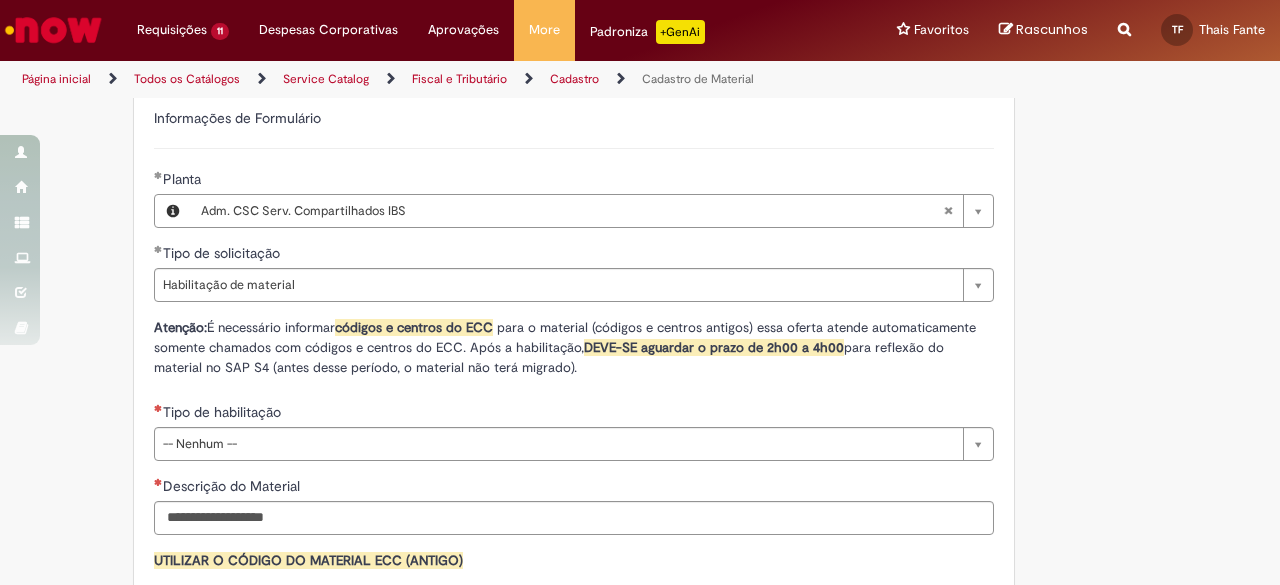 scroll, scrollTop: 1200, scrollLeft: 0, axis: vertical 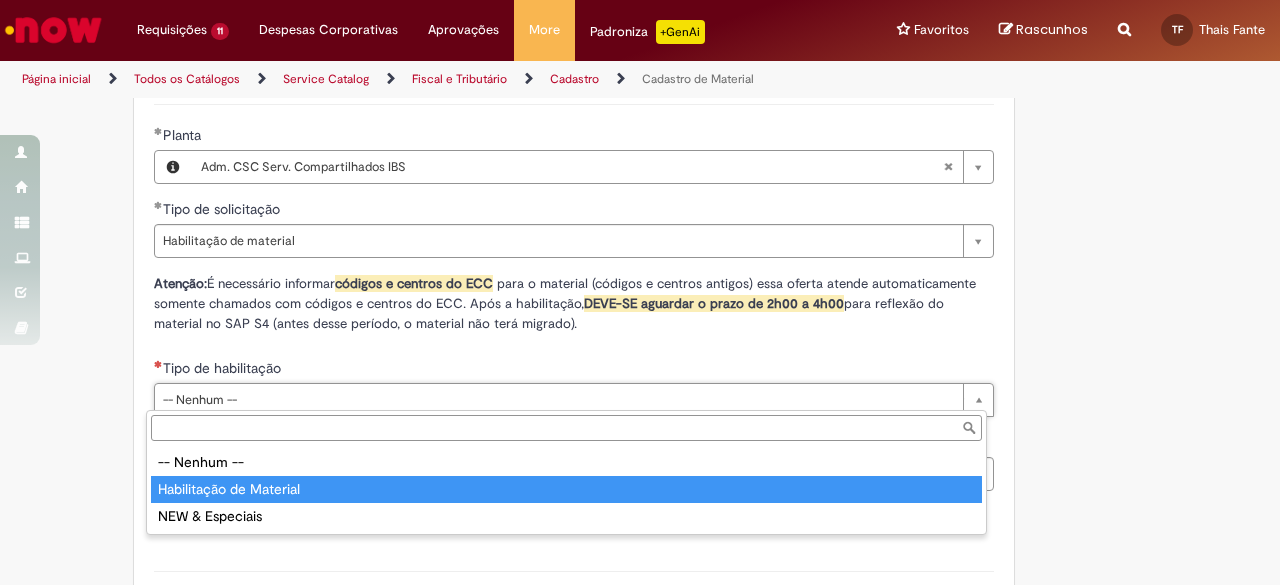 type on "**********" 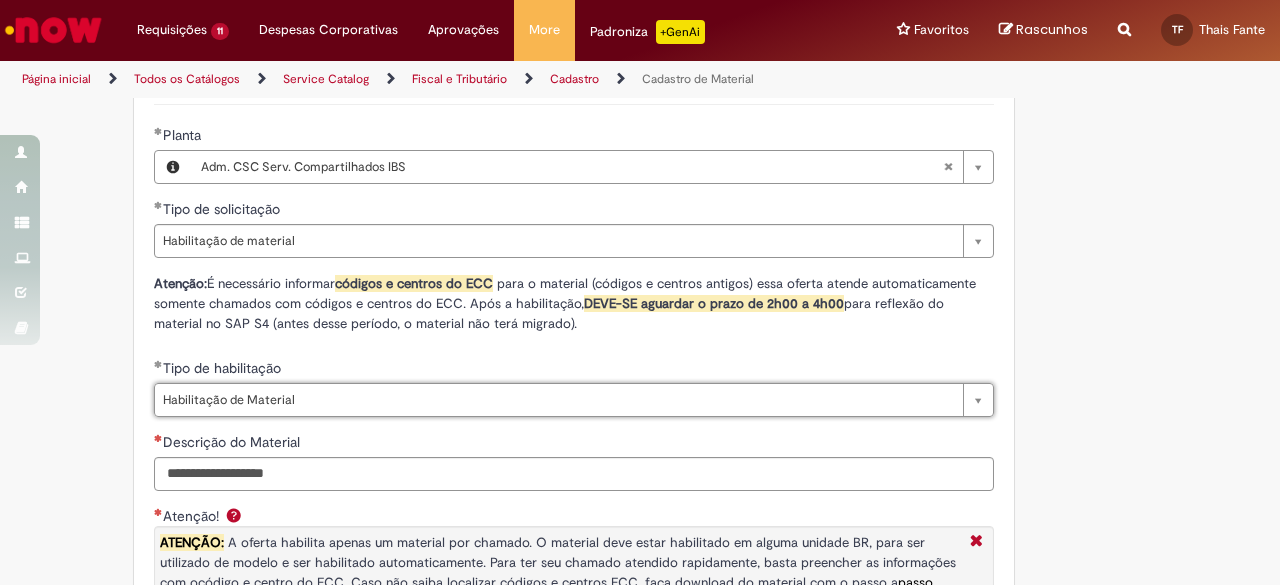 click on "Tire dúvidas com LupiAssist    +GenAI
Oi! Eu sou LupiAssist, uma Inteligência Artificial Generativa em constante aprendizado   Meu conteúdo é monitorado para trazer uma melhor experiência
Dúvidas comuns:
Só mais um instante, estou consultando nossas bases de conhecimento  e escrevendo a melhor resposta pra você!
Title
Lorem ipsum dolor sit amet    Fazer uma nova pergunta
Gerei esta resposta utilizando IA Generativa em conjunto com os nossos padrões. Em caso de divergência, os documentos oficiais prevalecerão.
Saiba mais em:
Ou ligue para:
E aí, te ajudei?
Sim, obrigado!" at bounding box center (640, 224) 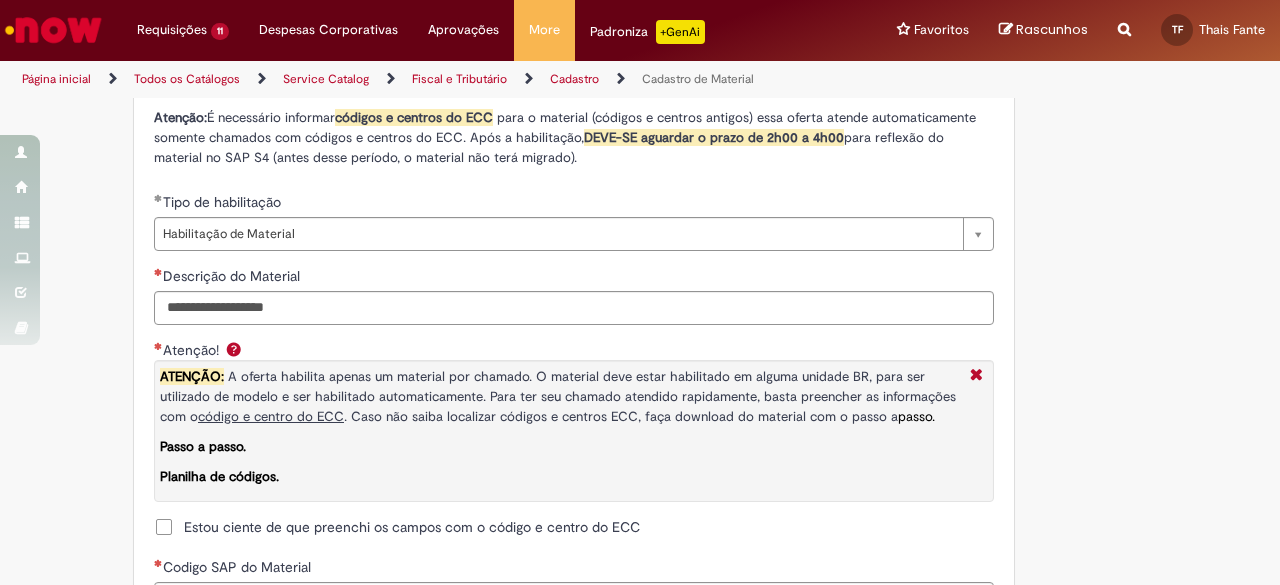 scroll, scrollTop: 1400, scrollLeft: 0, axis: vertical 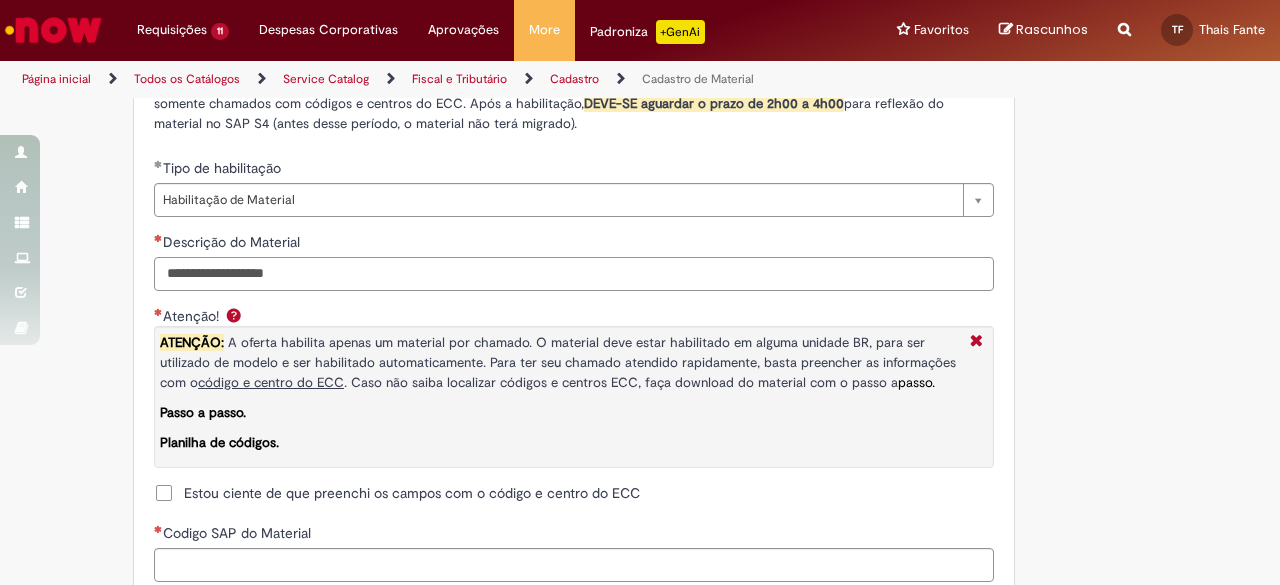 click on "Descrição do Material" at bounding box center [574, 274] 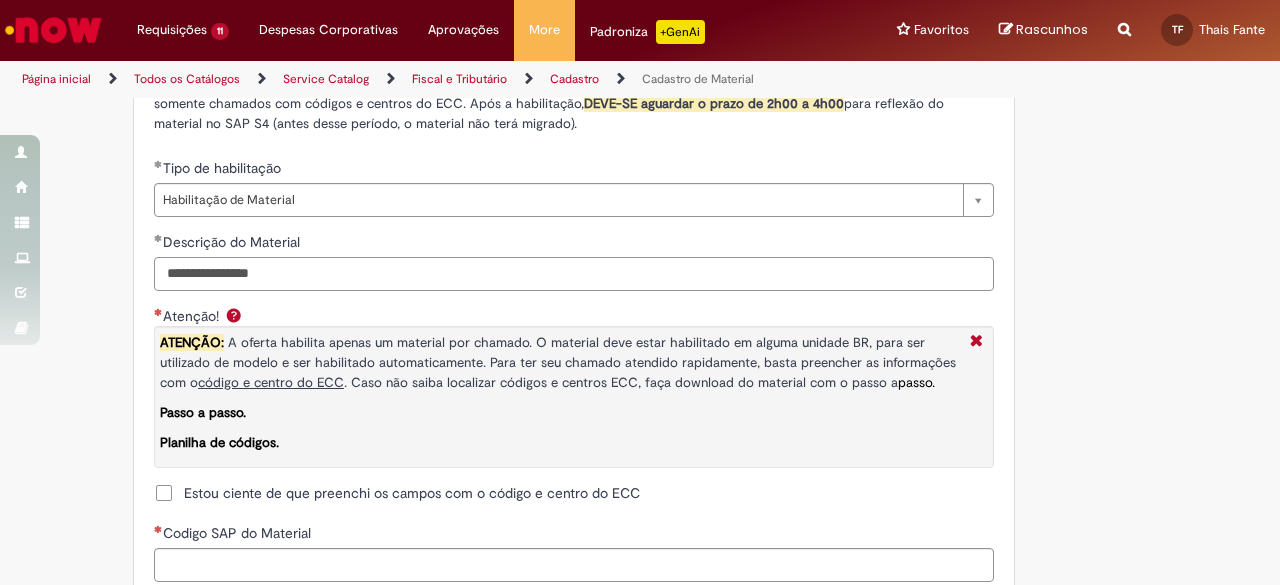 scroll, scrollTop: 1600, scrollLeft: 0, axis: vertical 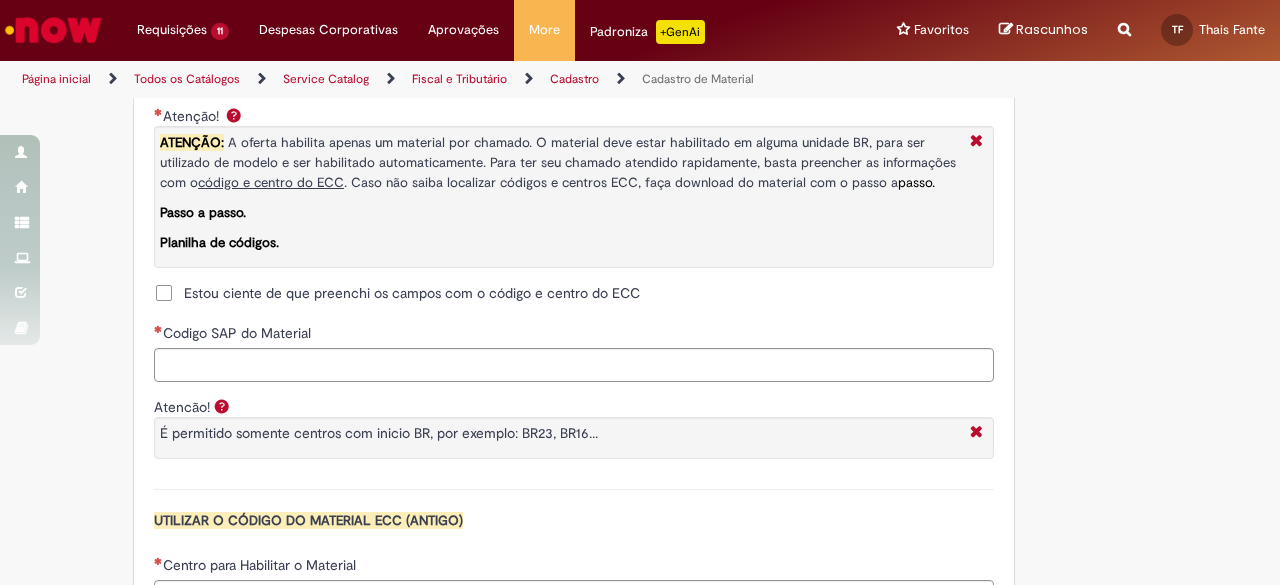 type on "**********" 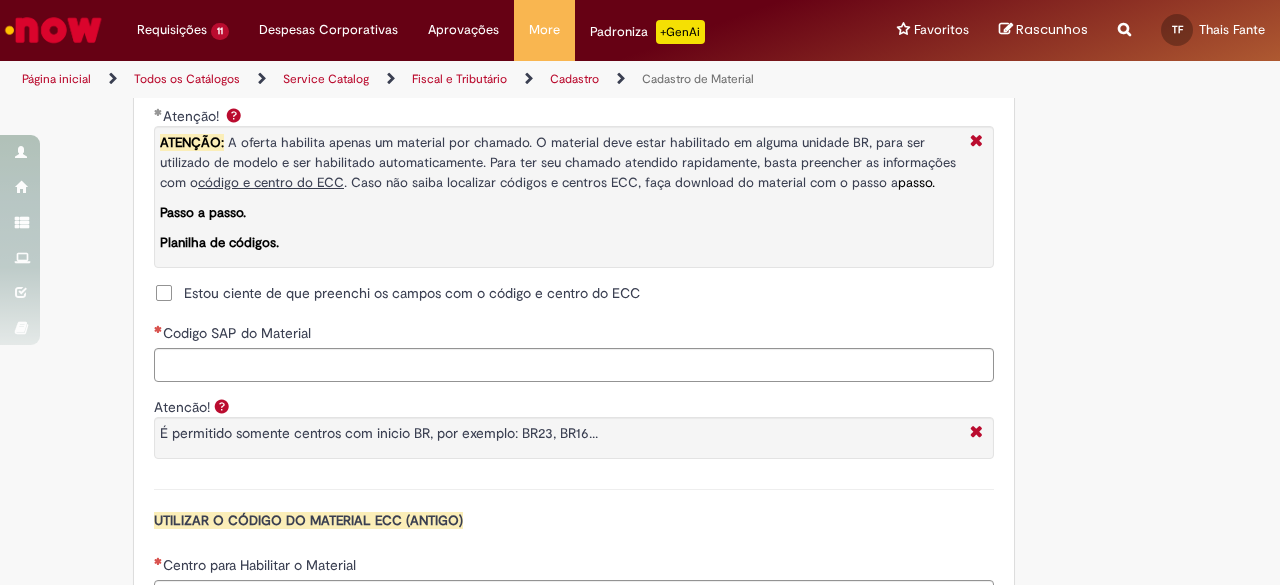 click on "Codigo SAP do Material" at bounding box center [234, 333] 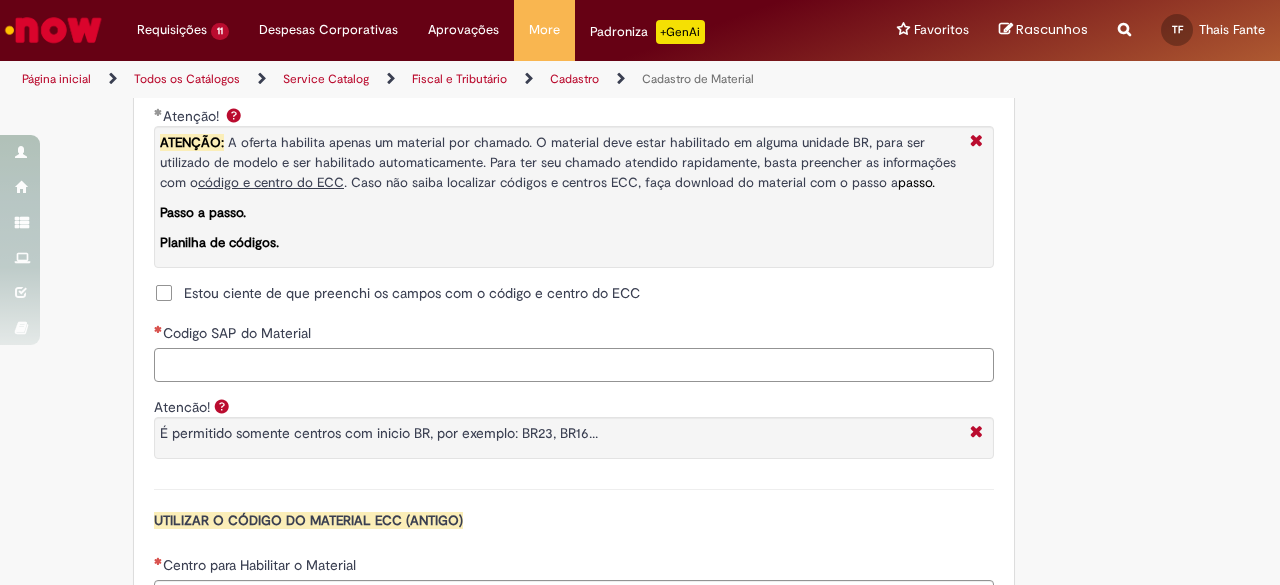 click on "Codigo SAP do Material" at bounding box center [574, 365] 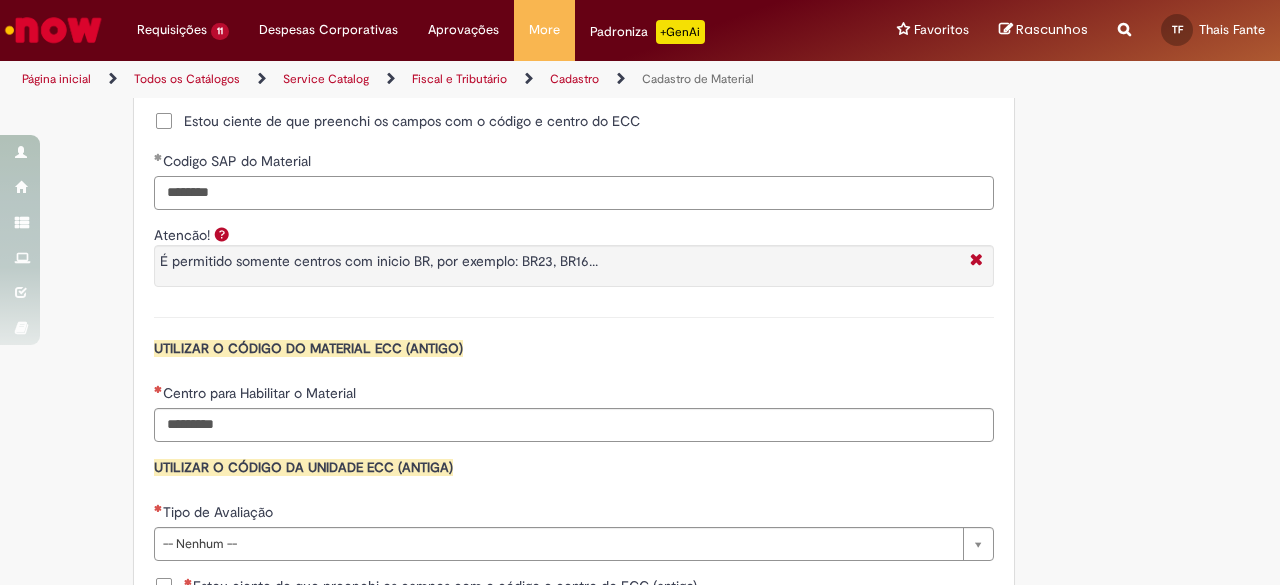 scroll, scrollTop: 1800, scrollLeft: 0, axis: vertical 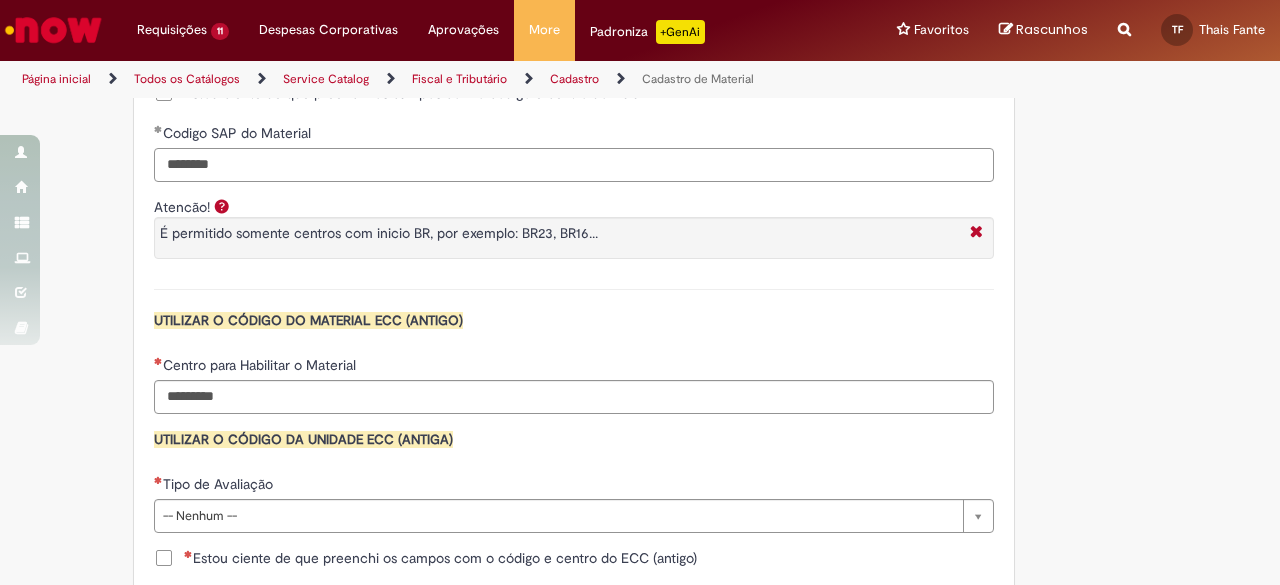 type on "********" 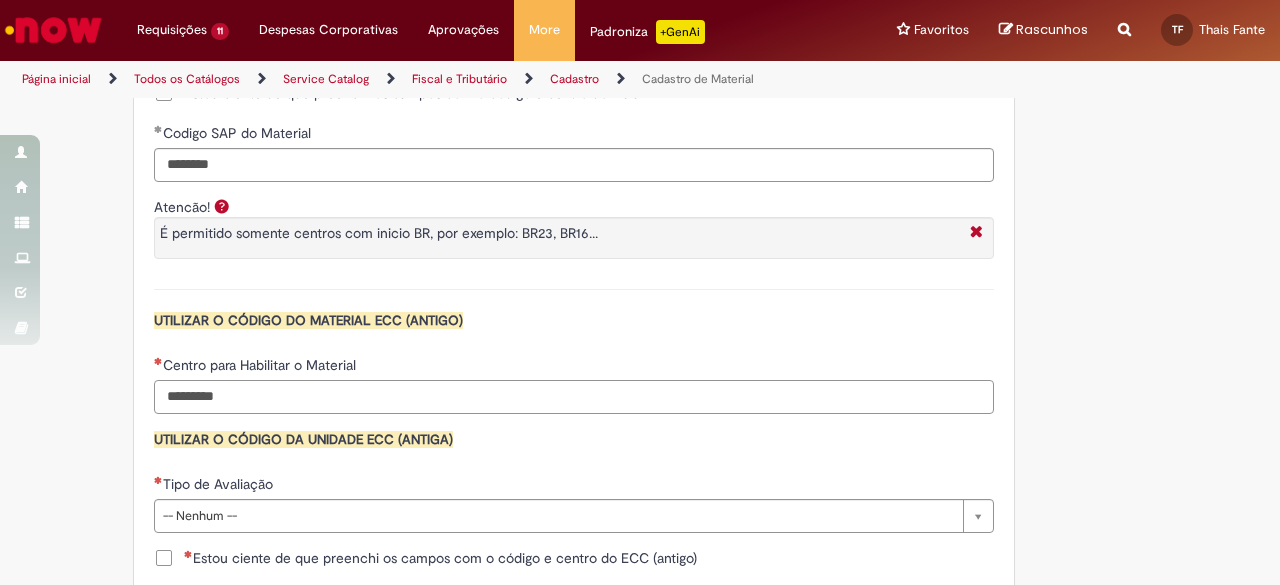 click on "Centro para Habilitar o Material" at bounding box center [574, 397] 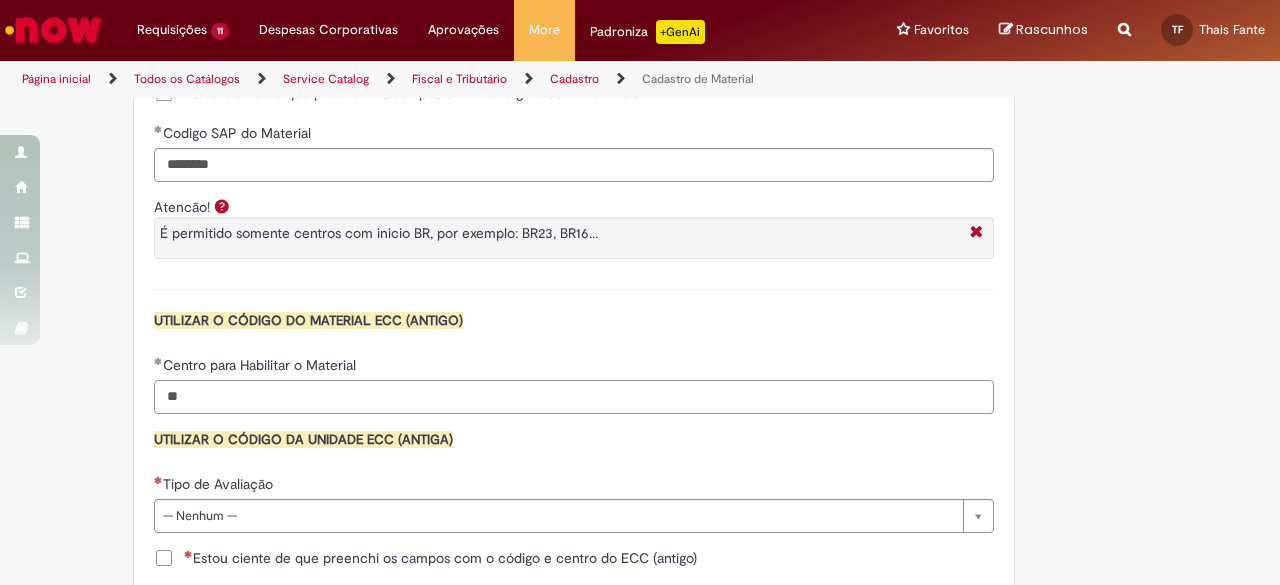 type on "*" 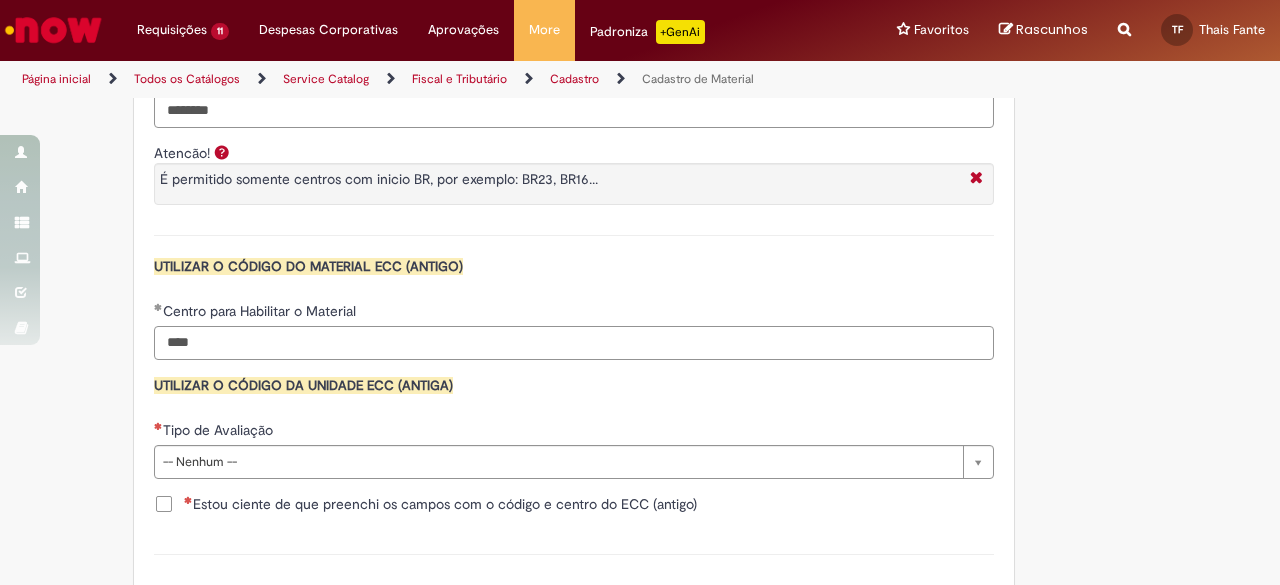 scroll, scrollTop: 1900, scrollLeft: 0, axis: vertical 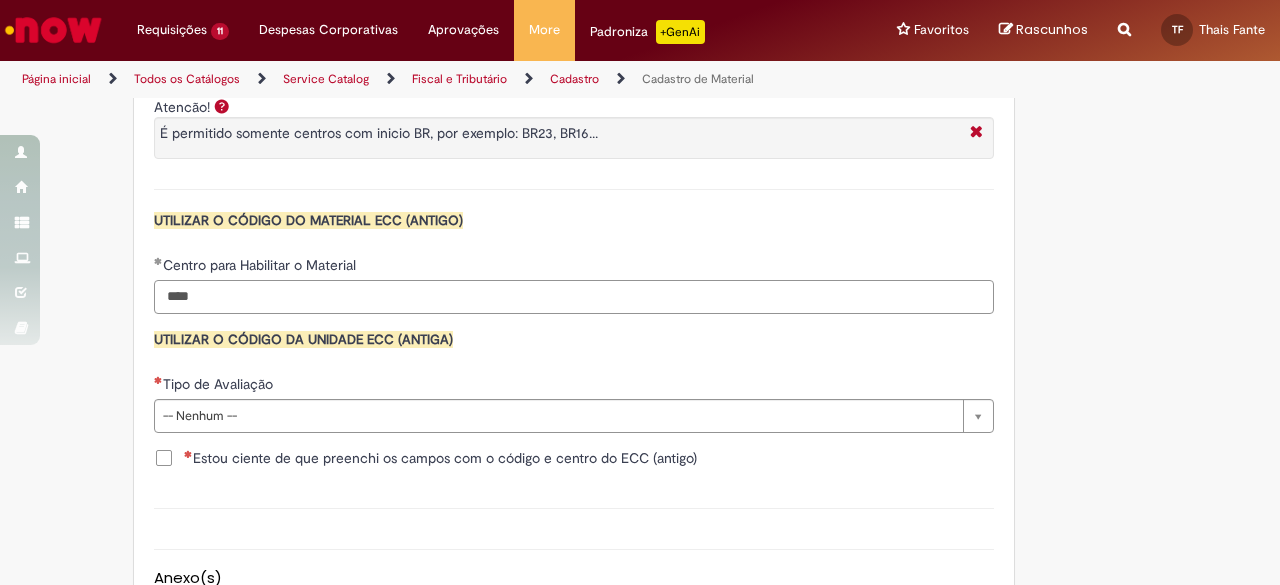 type on "****" 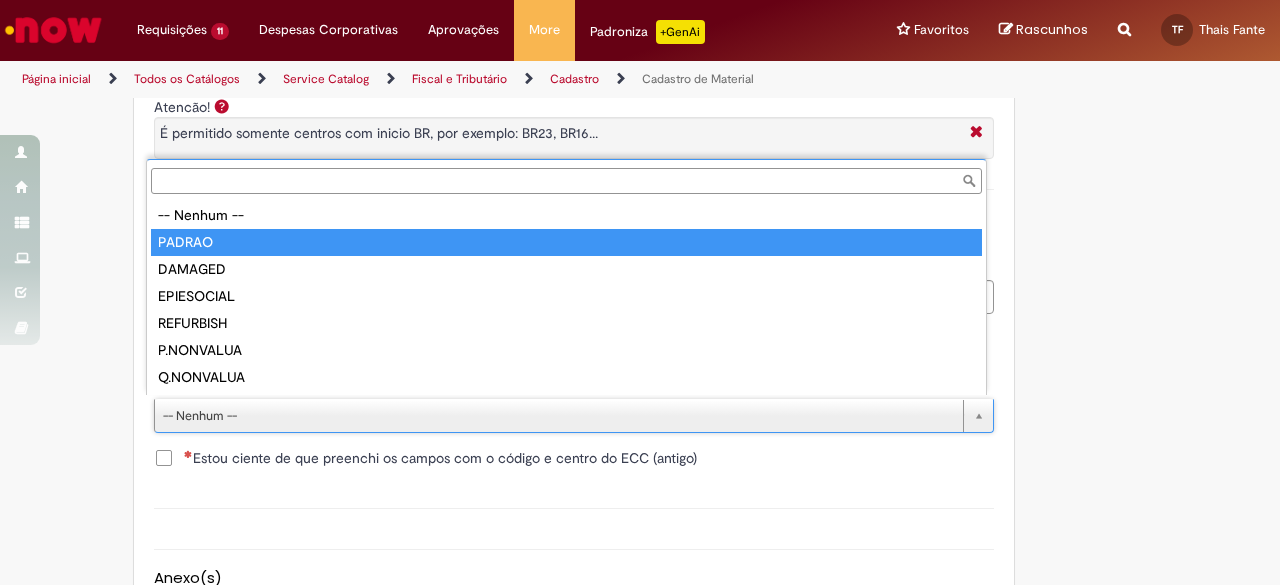 type on "******" 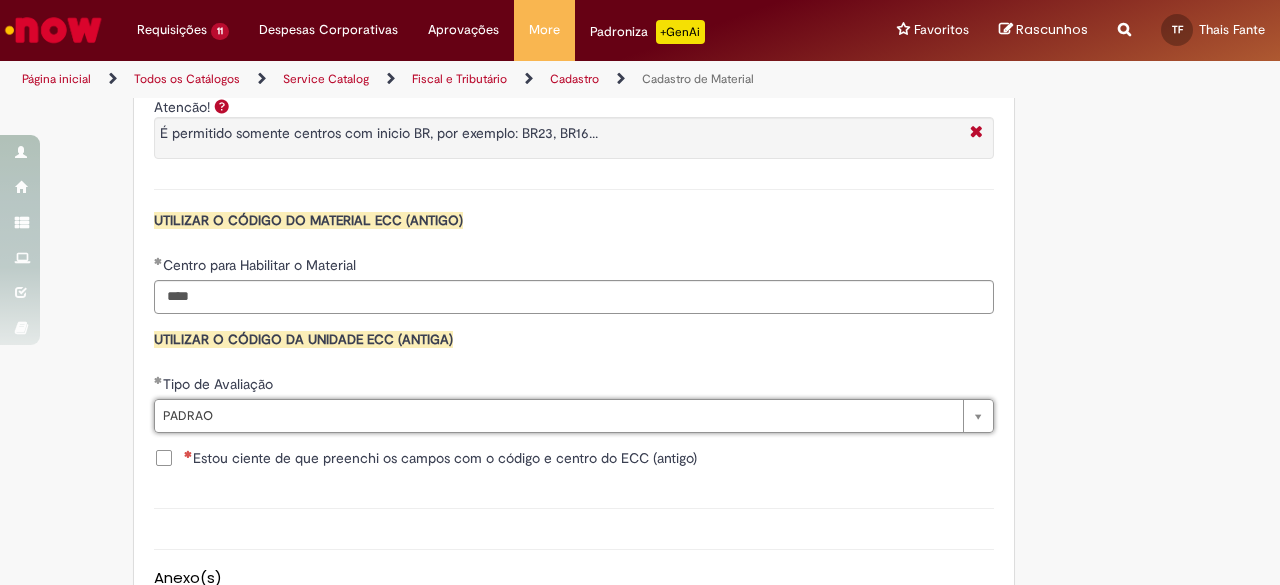 click on "Adicionar a Favoritos
Cadastro de Material
Oferta destinada à solicitações relacionadas ao cadastro de materiais.
Criação de Material  – Tipo de Solicitação destinada para criação de novos códigos dos materiais abaixo:       1.1 – Embalagem Retornável (Ativo de Giro)       1.2 – Embalagem Não Retornável        1.3 – Matéria prima       1.4 – Marketing       1.5 – Cadastro de Protótipo CIT (Cadastro exclusivo do CIT)
Habilitação  – Tipo de Solicitação destinada a Habilitação dos Materiais       2.1 – Habilitação de Material       2.2 - Habilitar Tipo de Avaliação New & Especiais
ATENÇÃO CÓDIGO ECC!   Para solicitação de  HABILITAÇÃO DE MATERIAL  É NECESSÁRIO INFORMAR O CÓDIGO DO  MATERIAL E UNIDADE DO  ECC
NÃO  ocorre.
ATENÇÃO INTERFACE!
Modificação" at bounding box center (542, -477) 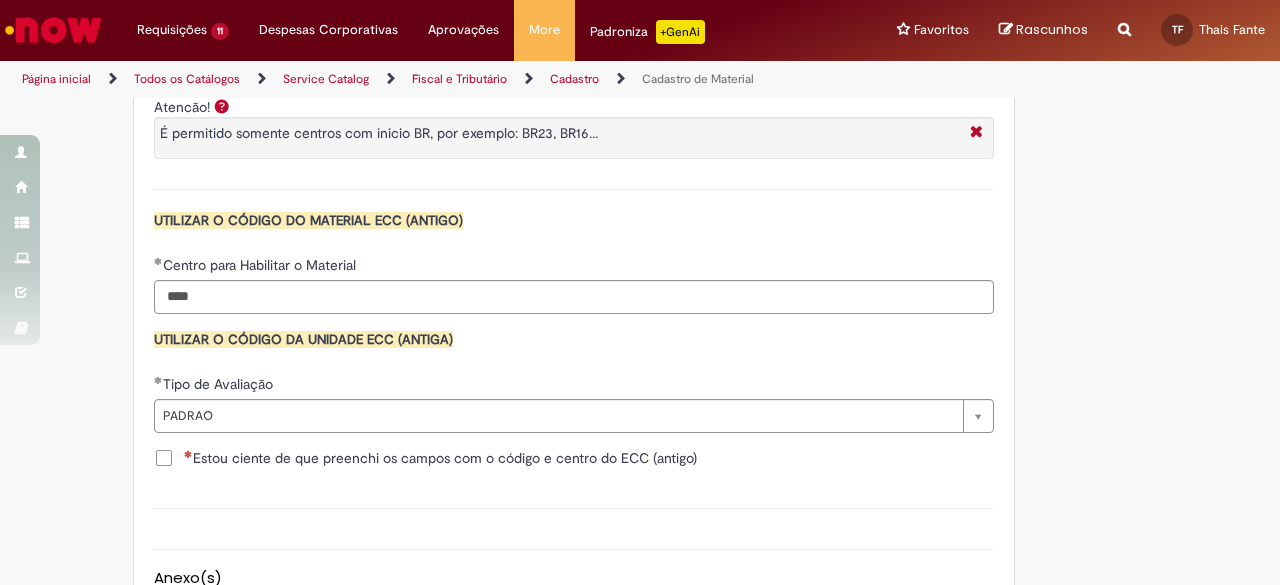 click on "Estou ciente de que preenchi os campos com o código e centro do ECC  (antigo)" at bounding box center (440, 458) 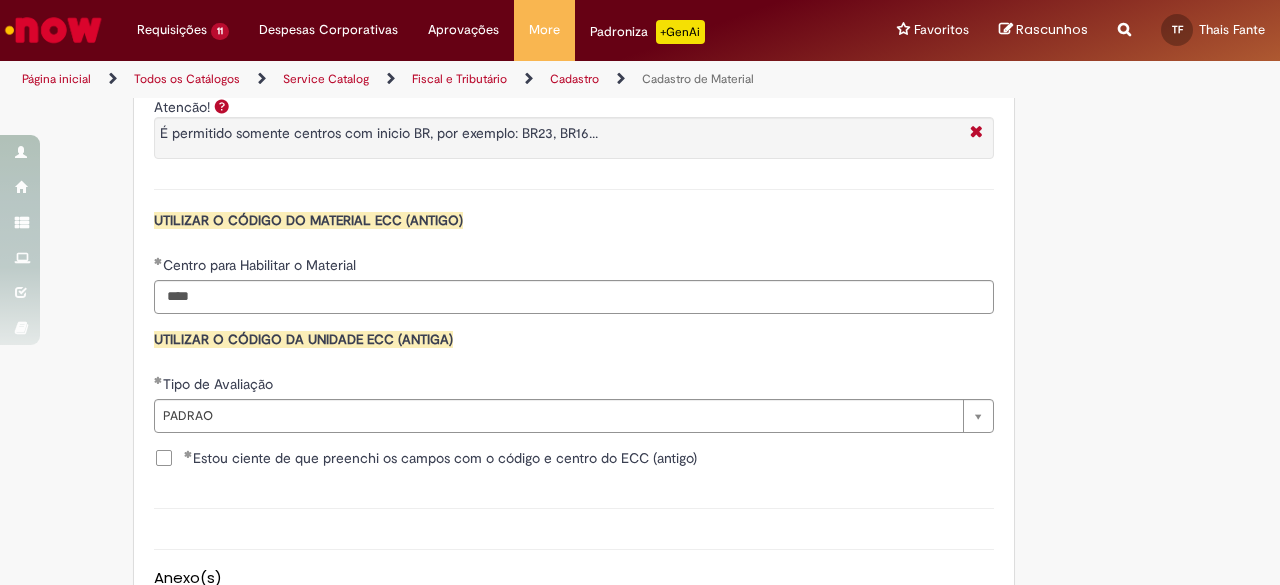 scroll, scrollTop: 2000, scrollLeft: 0, axis: vertical 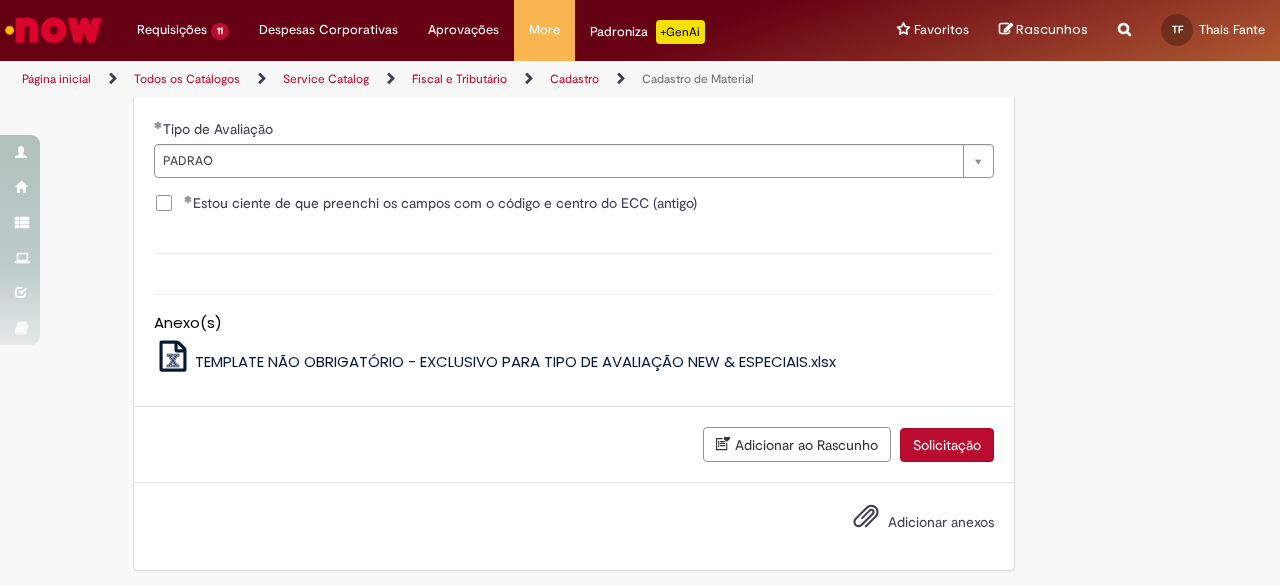 click on "Solicitação" at bounding box center [947, 445] 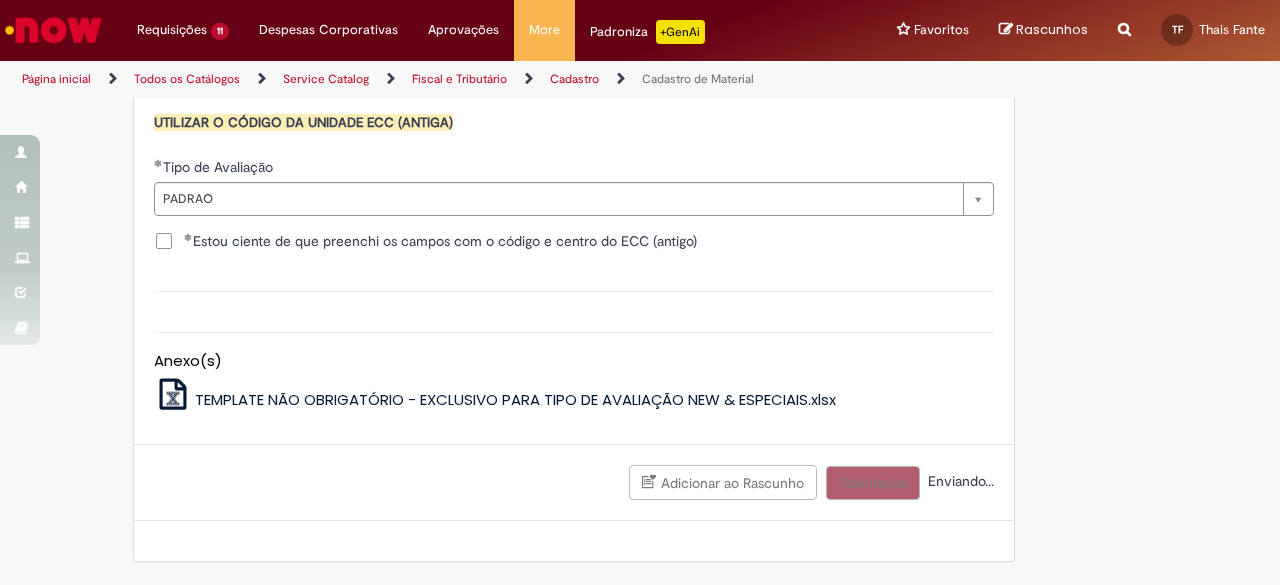 scroll, scrollTop: 2110, scrollLeft: 0, axis: vertical 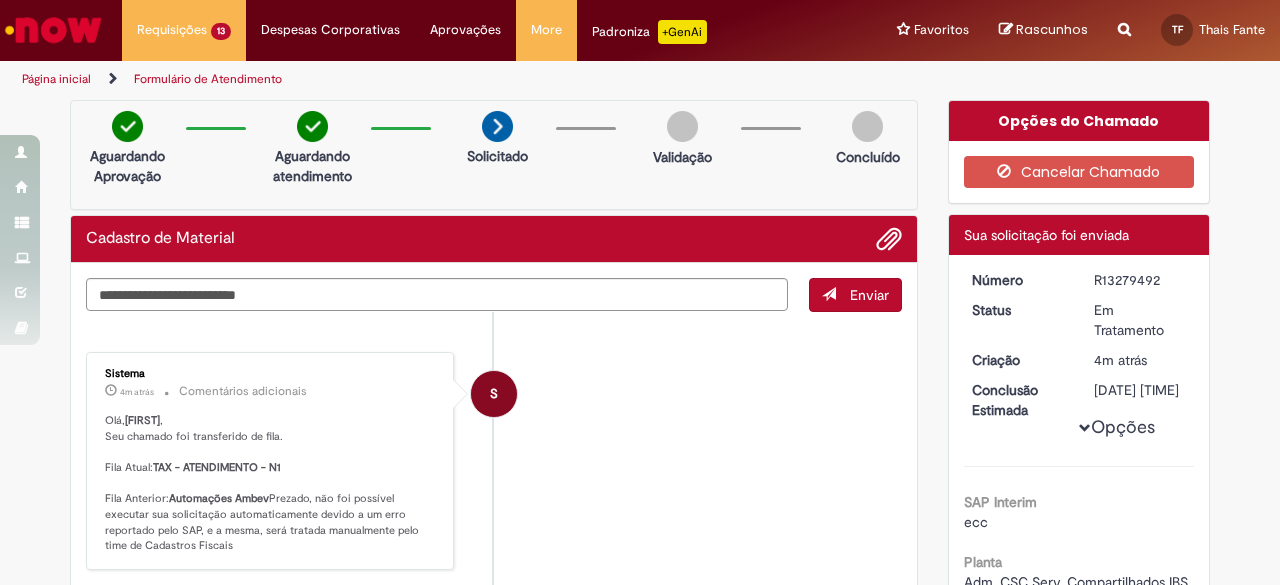click at bounding box center (53, 30) 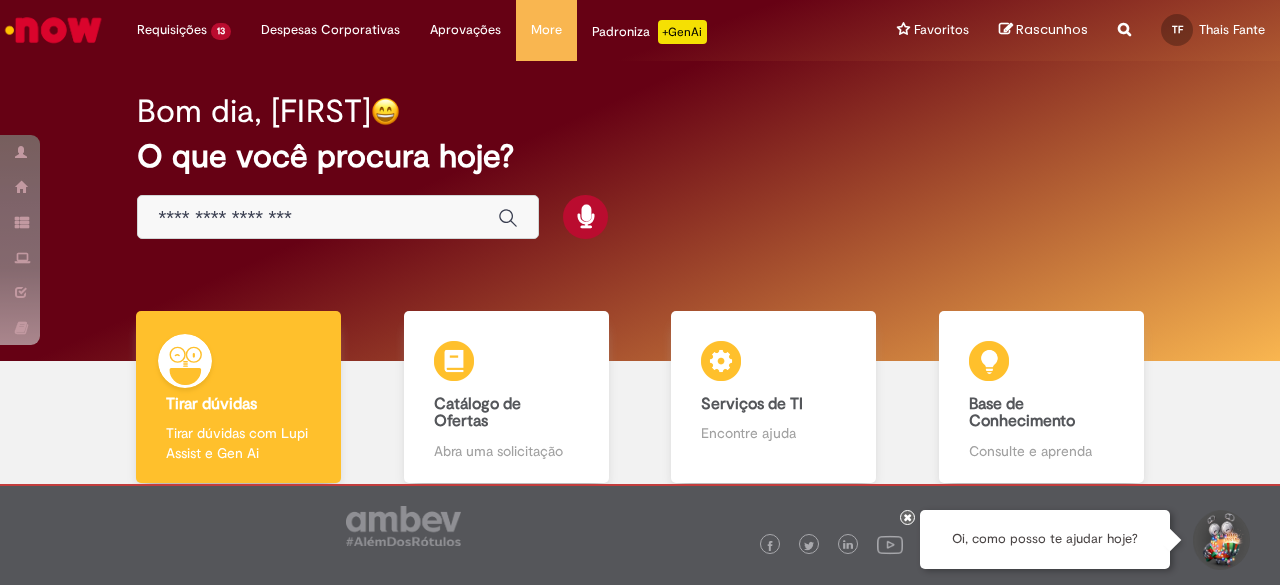 scroll, scrollTop: 0, scrollLeft: 0, axis: both 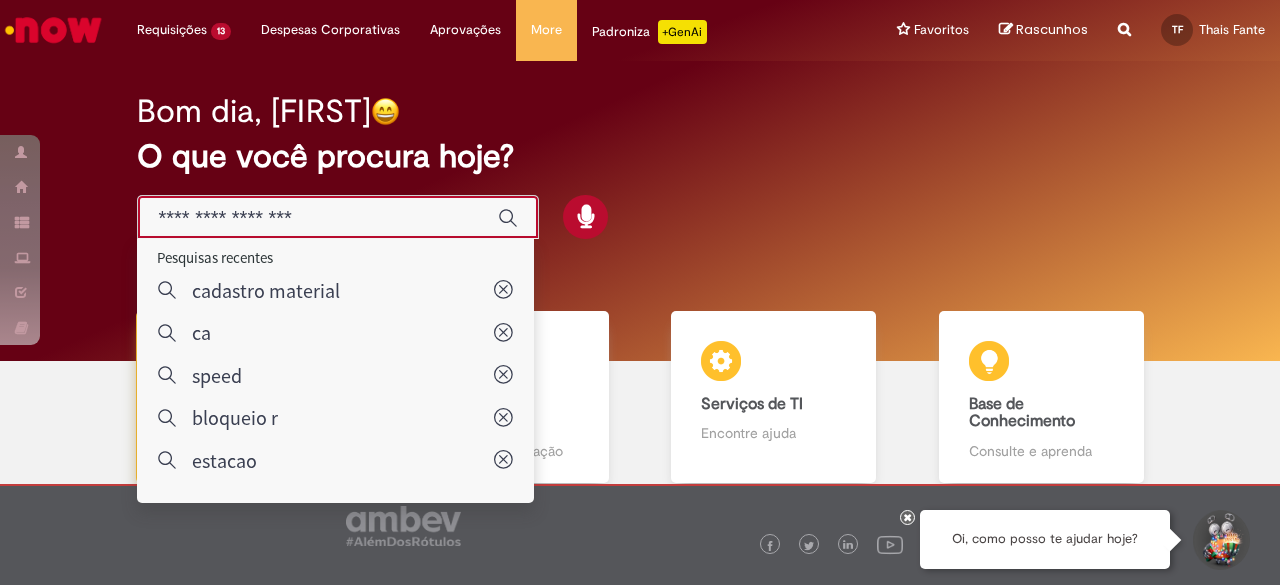 type on "*****" 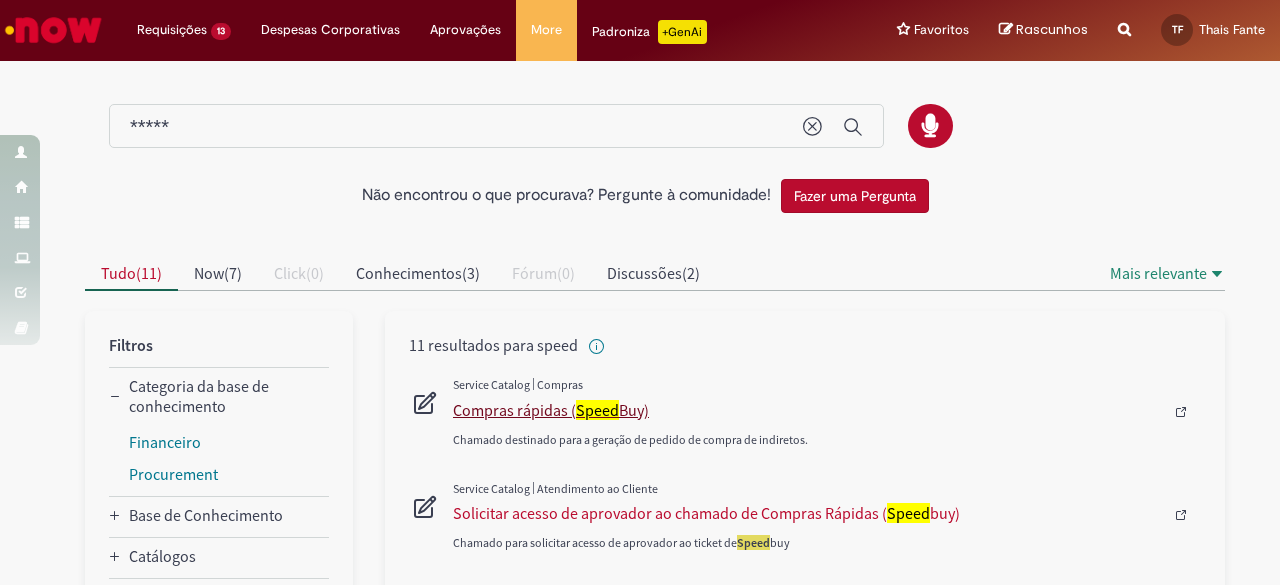 click on "Speed" at bounding box center (597, 410) 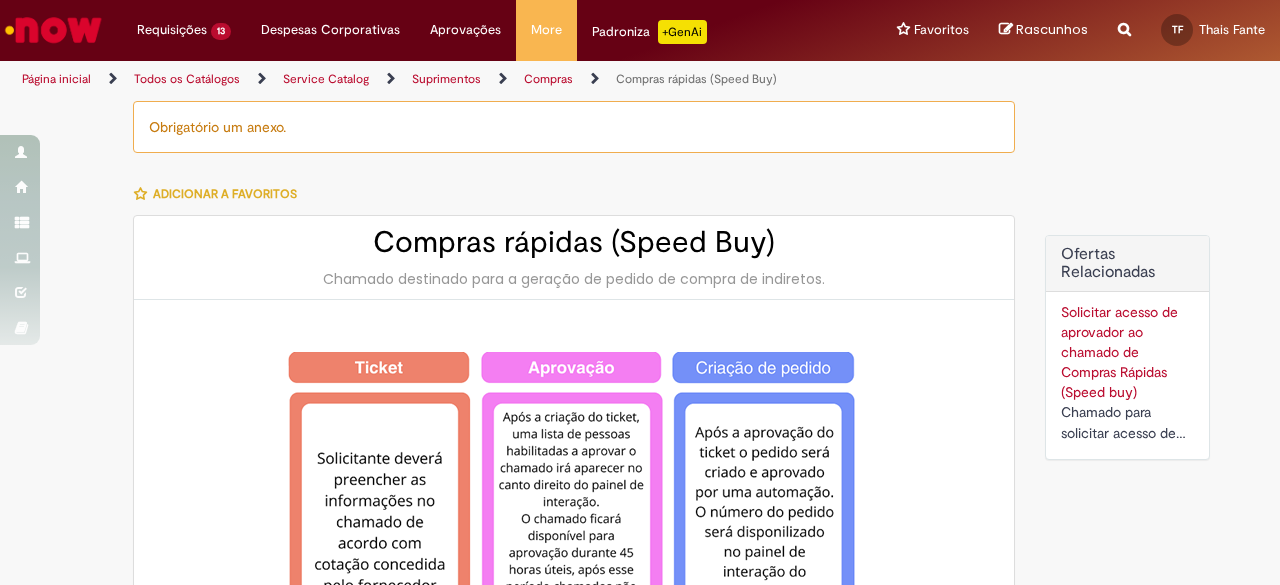 type on "**********" 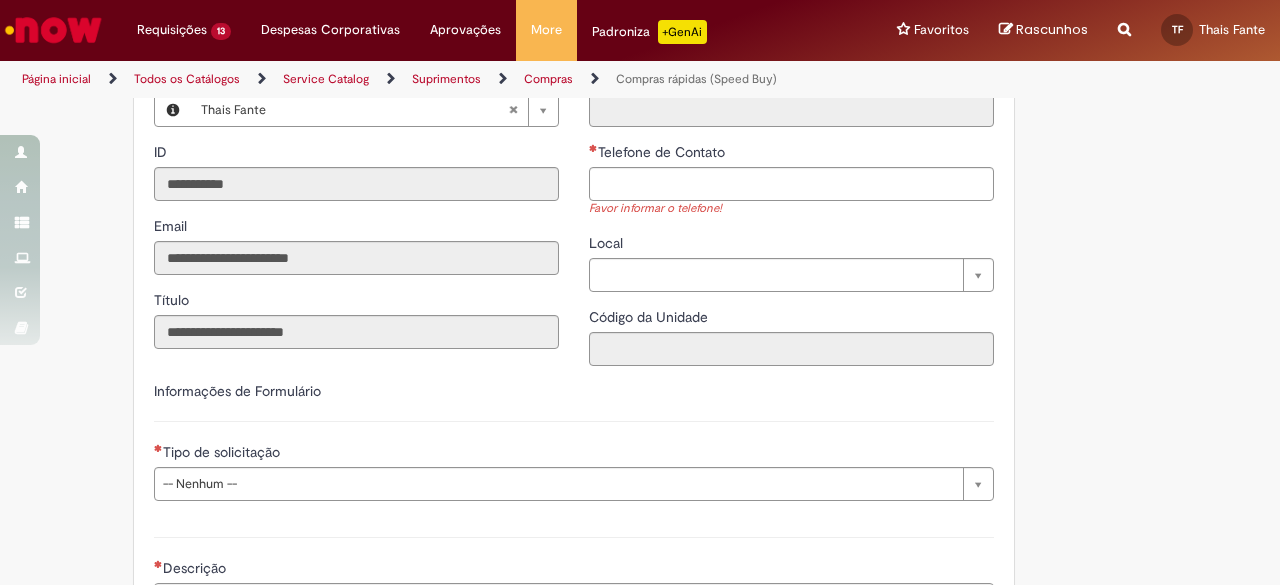 scroll, scrollTop: 2500, scrollLeft: 0, axis: vertical 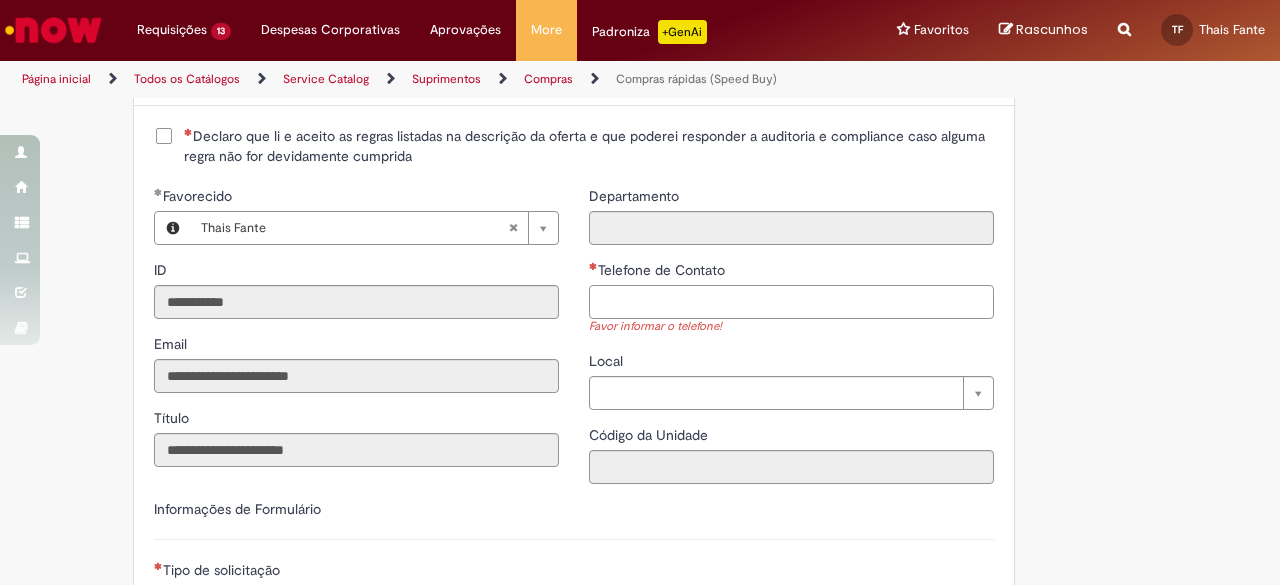 click on "Telefone de Contato" at bounding box center (791, 302) 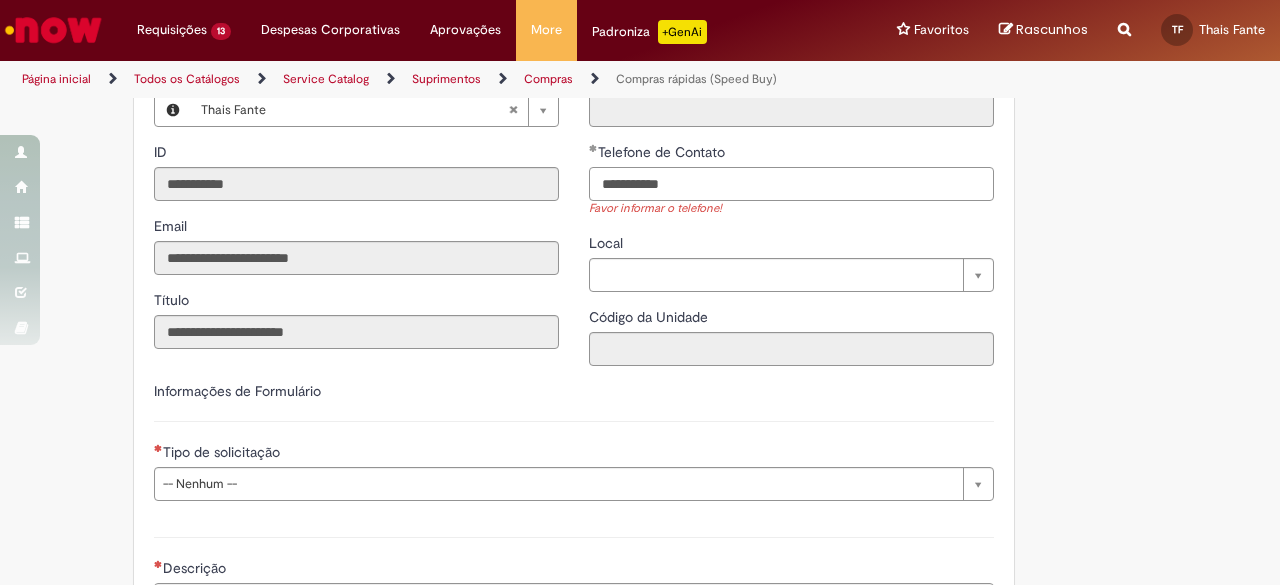 scroll, scrollTop: 2700, scrollLeft: 0, axis: vertical 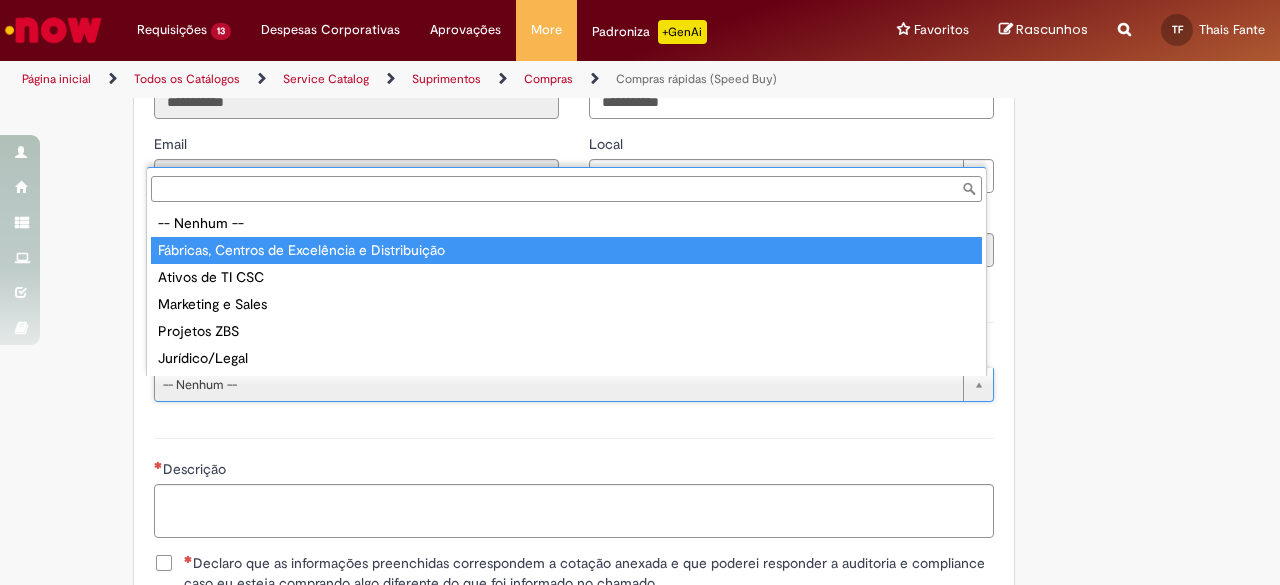 type on "**********" 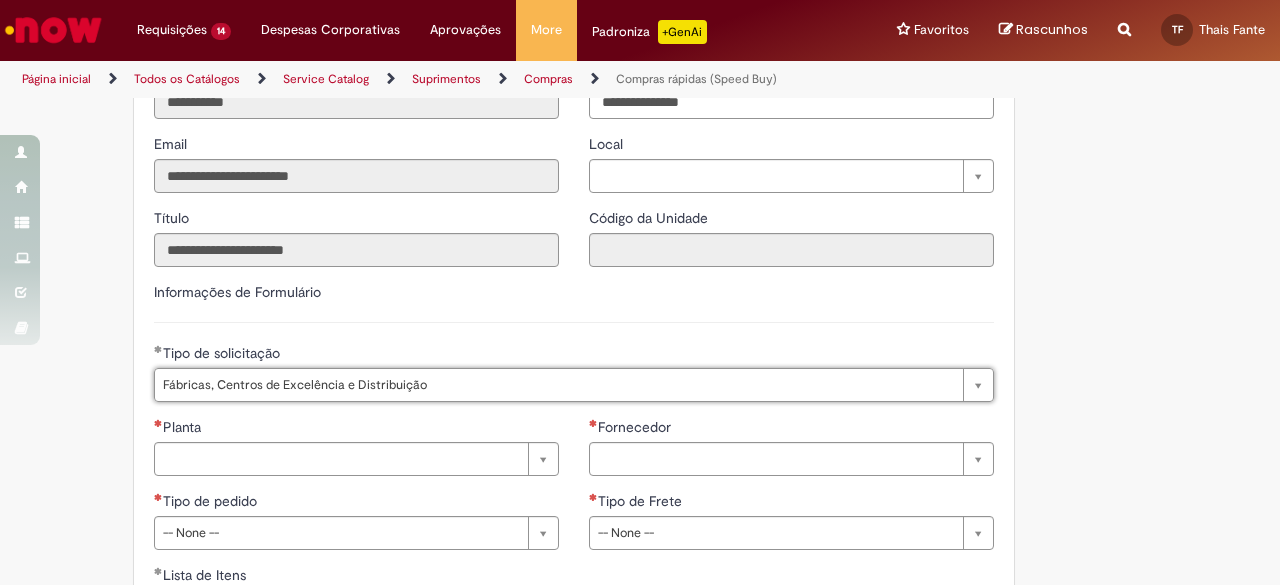 click on "Obrigatório um anexo.
Adicionar a Favoritos
Compras rápidas (Speed Buy)
Chamado destinado para a geração de pedido de compra de indiretos.
O Speed buy é a ferramenta oficial para a geração de pedidos de compra que atenda aos seguintes requisitos:
Compras de material e serviço indiretos
Compras inferiores a R$13.000 *
Compras com fornecedores nacionais
Compras de material sem contrato ativo no SAP para o centro solicitado
* Essa cota é referente ao tipo de solicitação padrão de Speed buy. Os chamados com cotas especiais podem possuir valores divergentes.
Regras de Utilização
No campo “Tipo de Solicitação” selecionar a opção correspondente a sua unidade de negócio.
Solicitação Padrão de Speed buy:
Fábricas, centros de Excelência e de Distribuição:  habilitado para todos usuários ambev
Cotas especiais de Speed buy:" at bounding box center [542, -645] 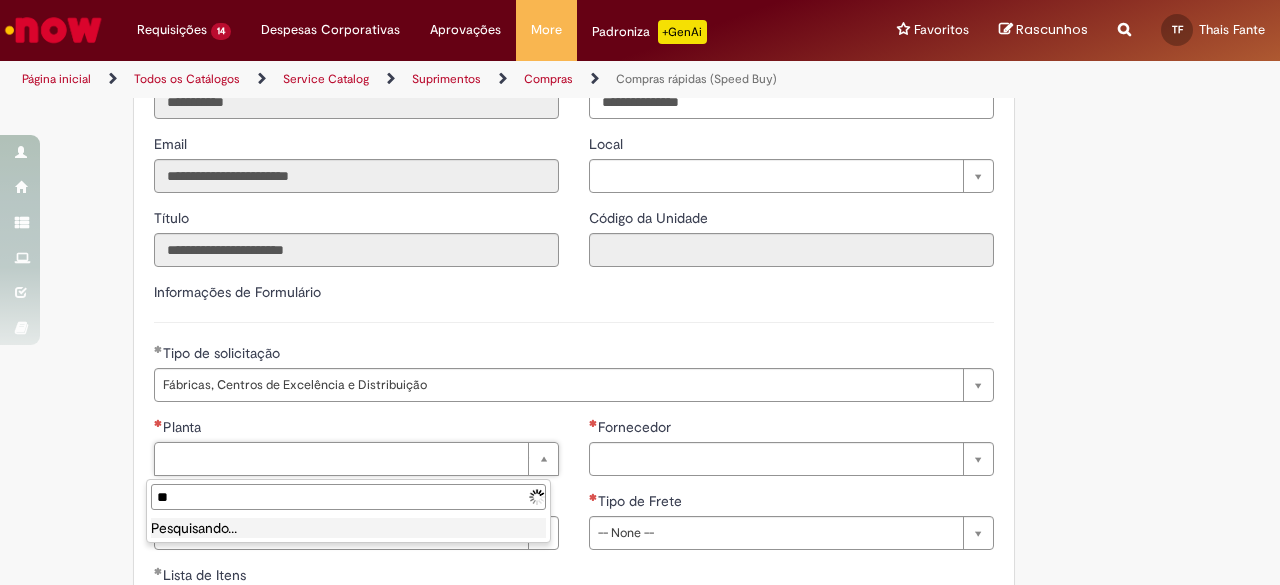 type on "***" 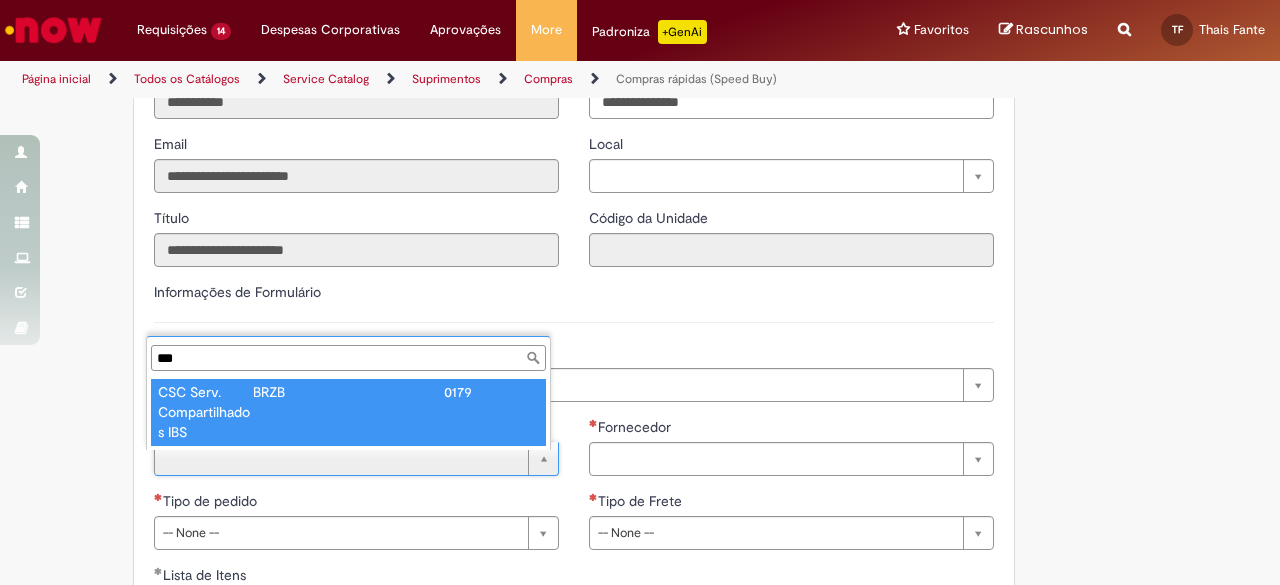 type on "***" 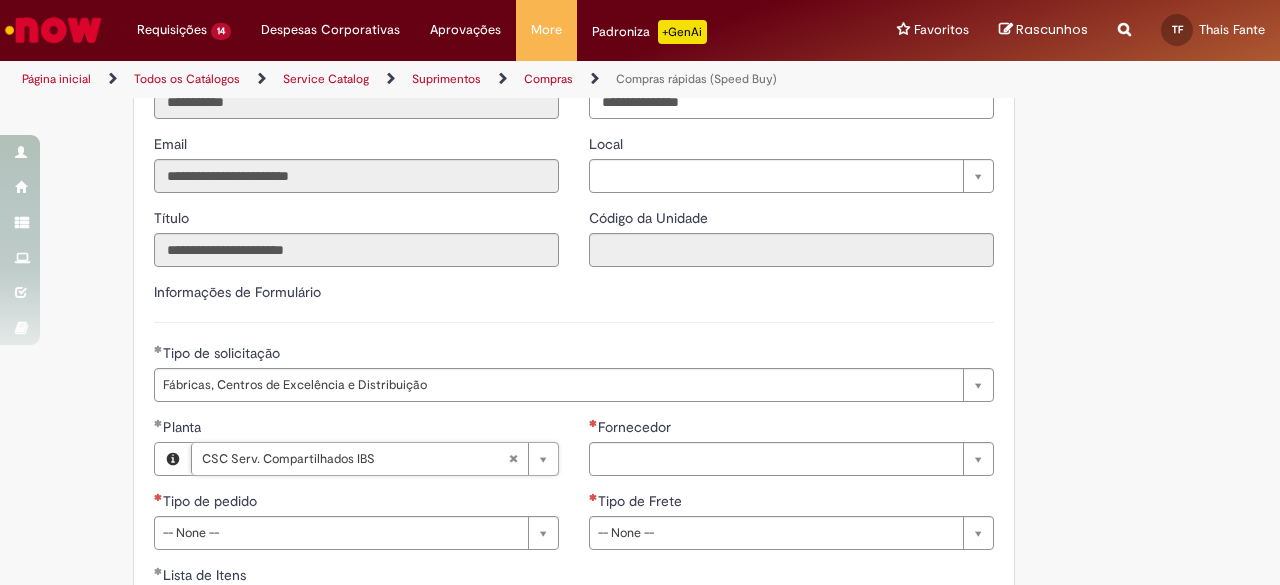 click on "Tire dúvidas com LupiAssist    +GenAI
Oi! Eu sou LupiAssist, uma Inteligência Artificial Generativa em constante aprendizado   Meu conteúdo é monitorado para trazer uma melhor experiência
Dúvidas comuns:
Só mais um instante, estou consultando nossas bases de conhecimento  e escrevendo a melhor resposta pra você!
Title
Lorem ipsum dolor sit amet    Fazer uma nova pergunta
Gerei esta resposta utilizando IA Generativa em conjunto com os nossos padrões. Em caso de divergência, os documentos oficiais prevalecerão.
Saiba mais em:
Ou ligue para:
E aí, te ajudei?
Sim, obrigado!" at bounding box center (640, -644) 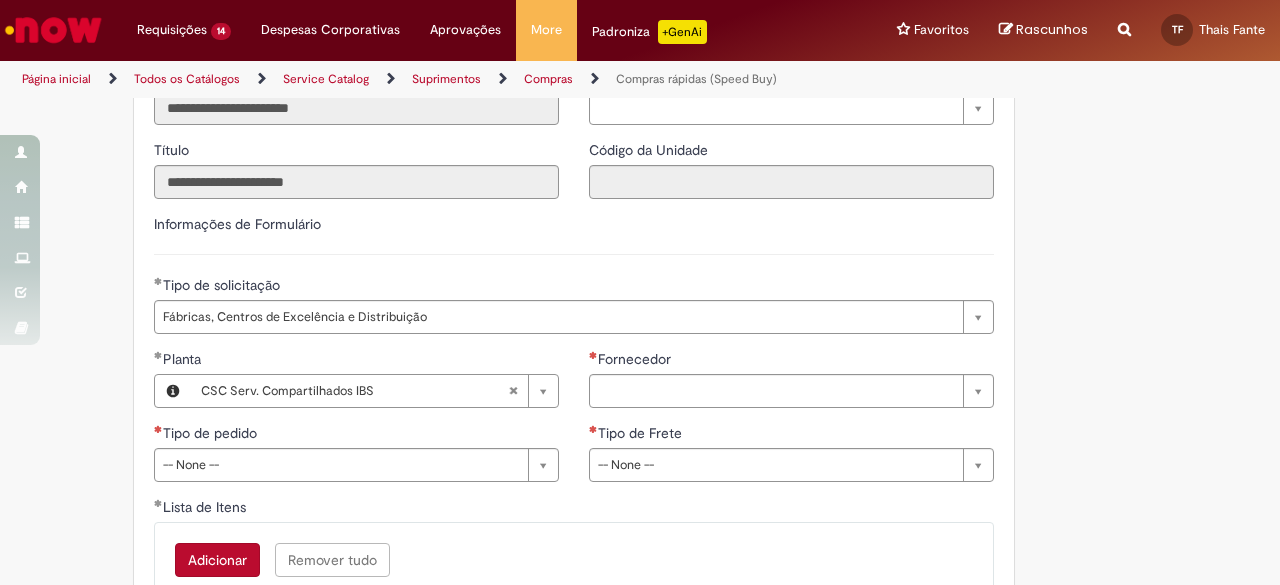 scroll, scrollTop: 2800, scrollLeft: 0, axis: vertical 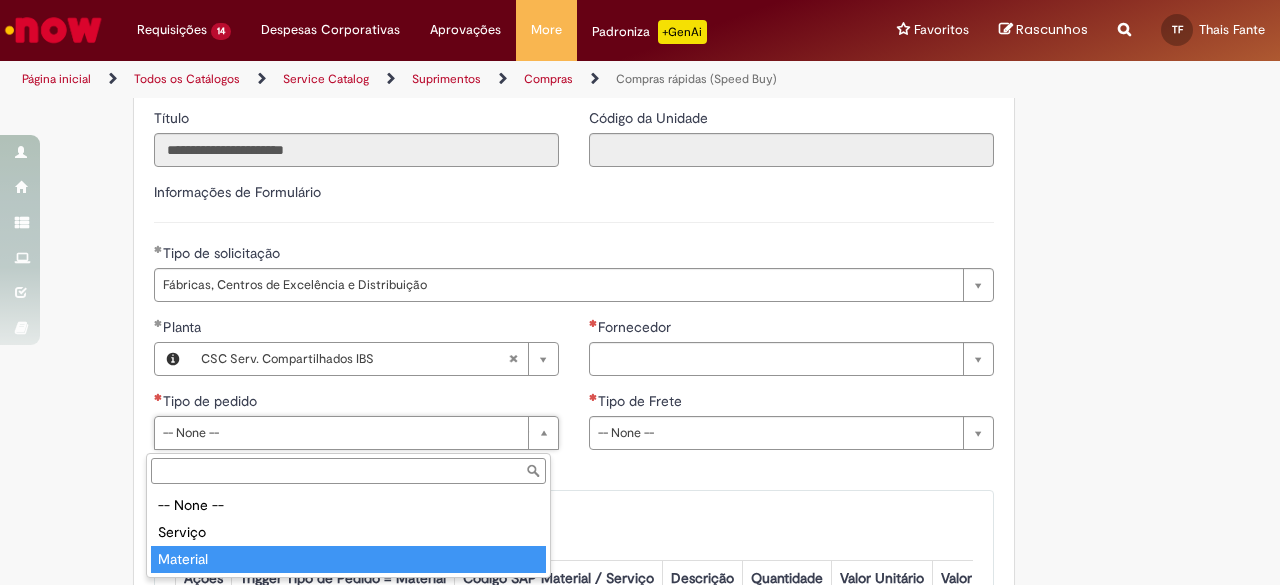 type on "********" 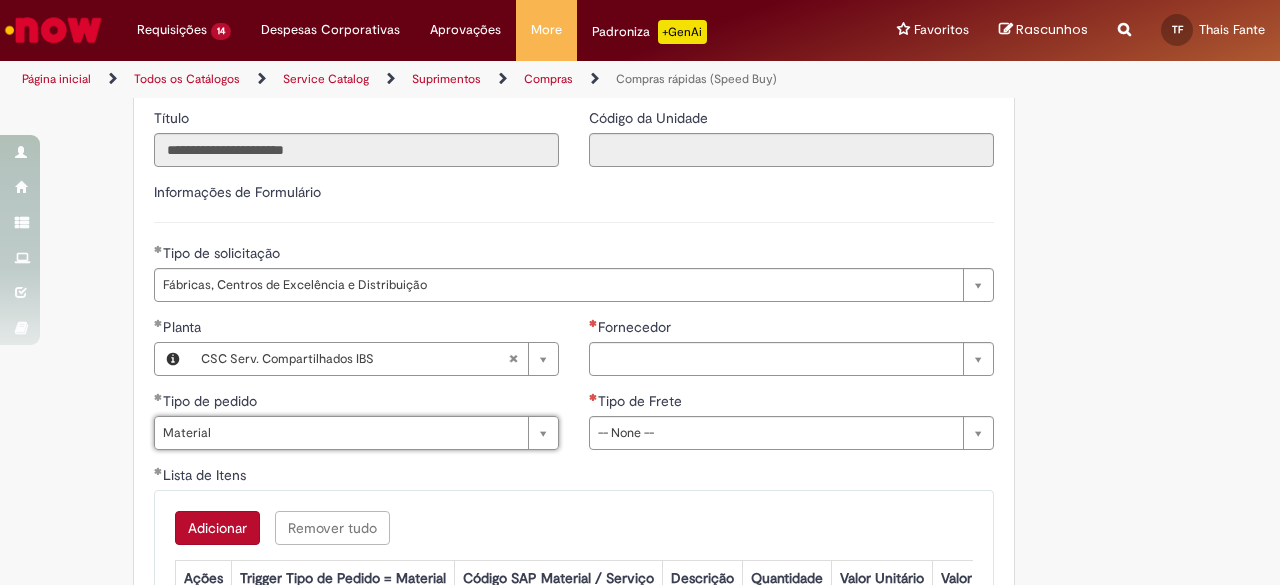 click on "Tipo de Frete" at bounding box center (791, 403) 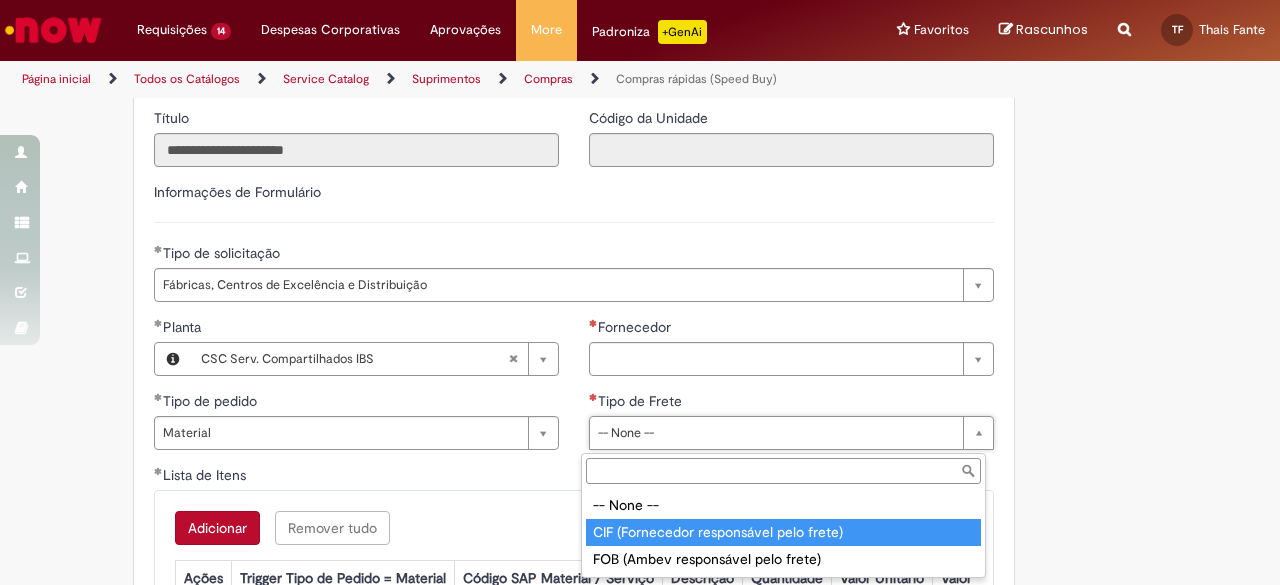 type on "**********" 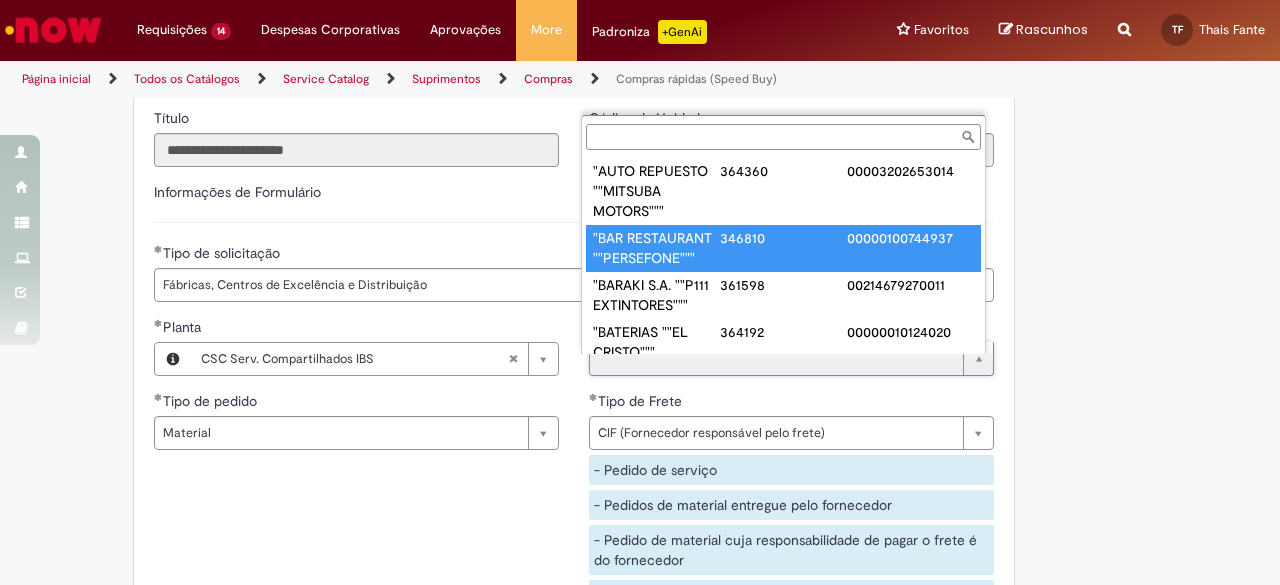 paste on "******" 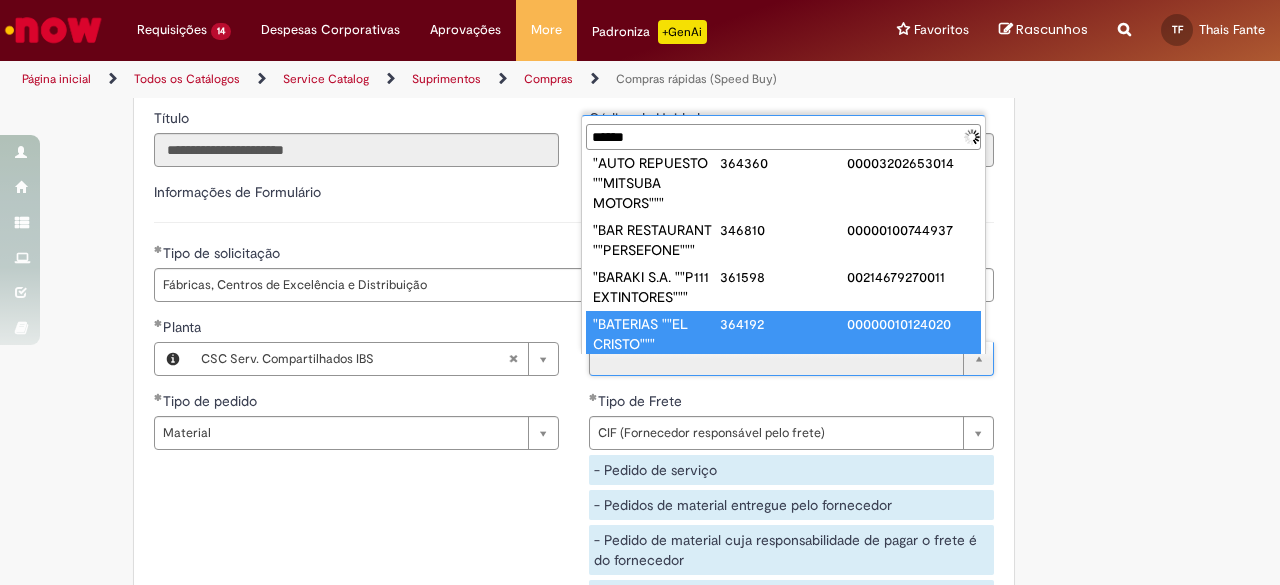 scroll, scrollTop: 0, scrollLeft: 0, axis: both 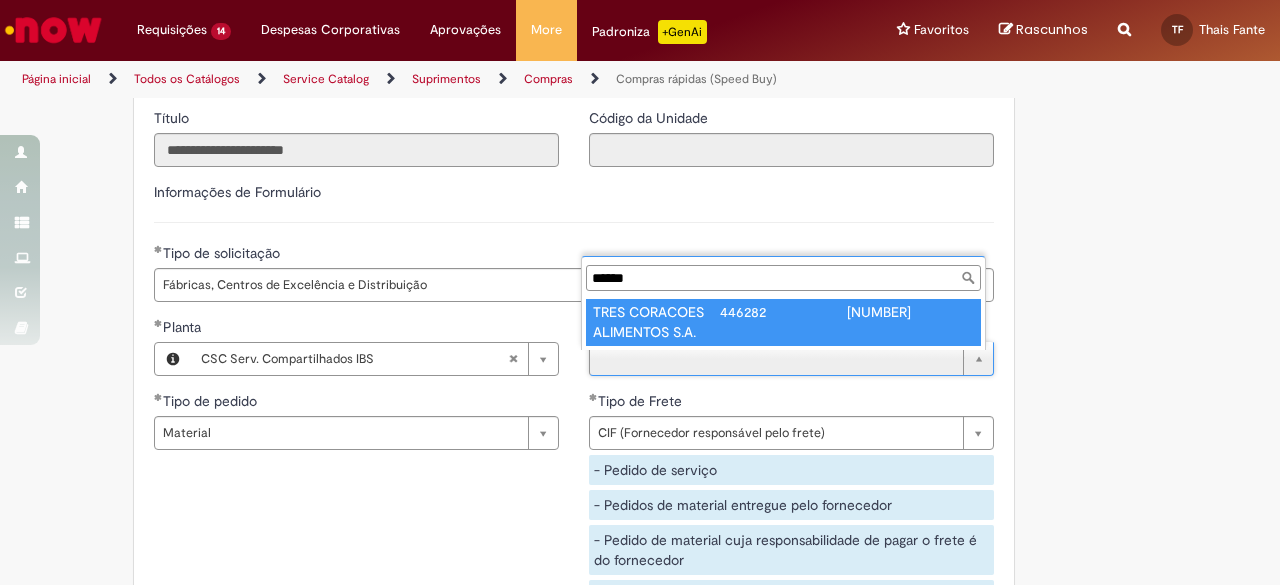 type on "******" 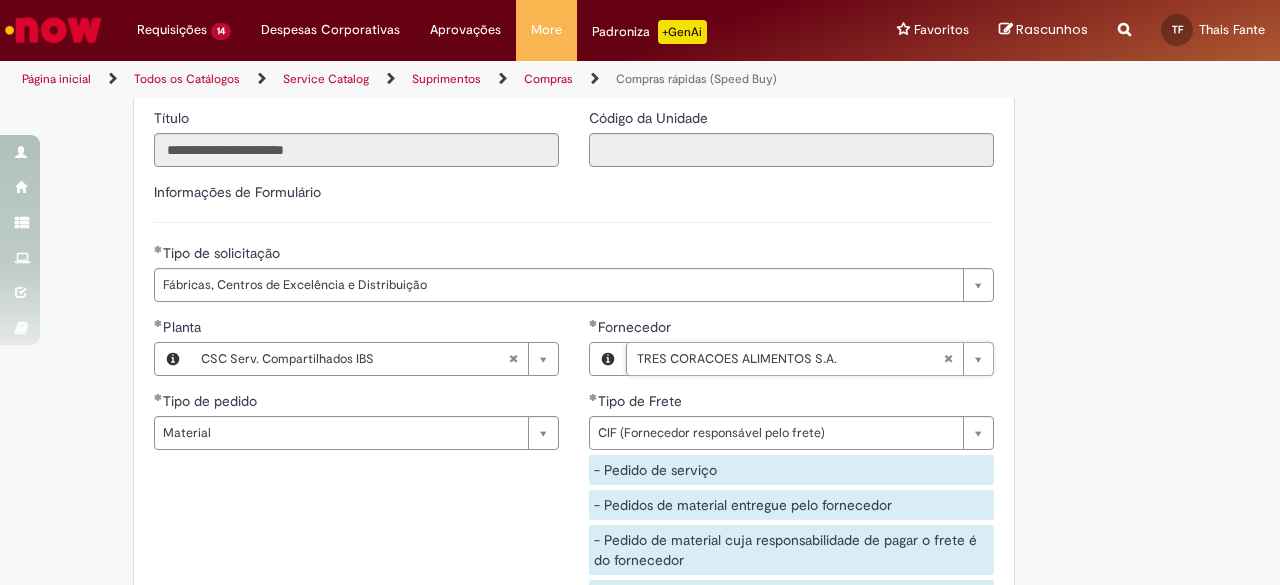 click on "Tire dúvidas com LupiAssist    +GenAI
Oi! Eu sou LupiAssist, uma Inteligência Artificial Generativa em constante aprendizado   Meu conteúdo é monitorado para trazer uma melhor experiência
Dúvidas comuns:
Só mais um instante, estou consultando nossas bases de conhecimento  e escrevendo a melhor resposta pra você!
Title
Lorem ipsum dolor sit amet    Fazer uma nova pergunta
Gerei esta resposta utilizando IA Generativa em conjunto com os nossos padrões. Em caso de divergência, os documentos oficiais prevalecerão.
Saiba mais em:
Ou ligue para:
E aí, te ajudei?
Sim, obrigado!" at bounding box center (640, -654) 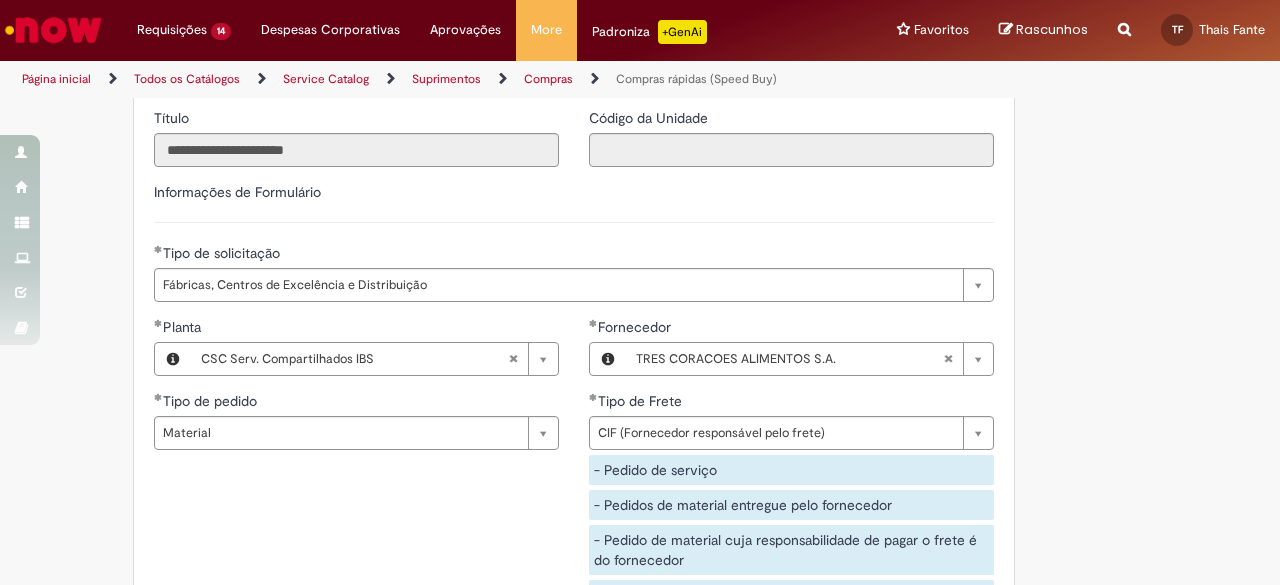 scroll, scrollTop: 3200, scrollLeft: 0, axis: vertical 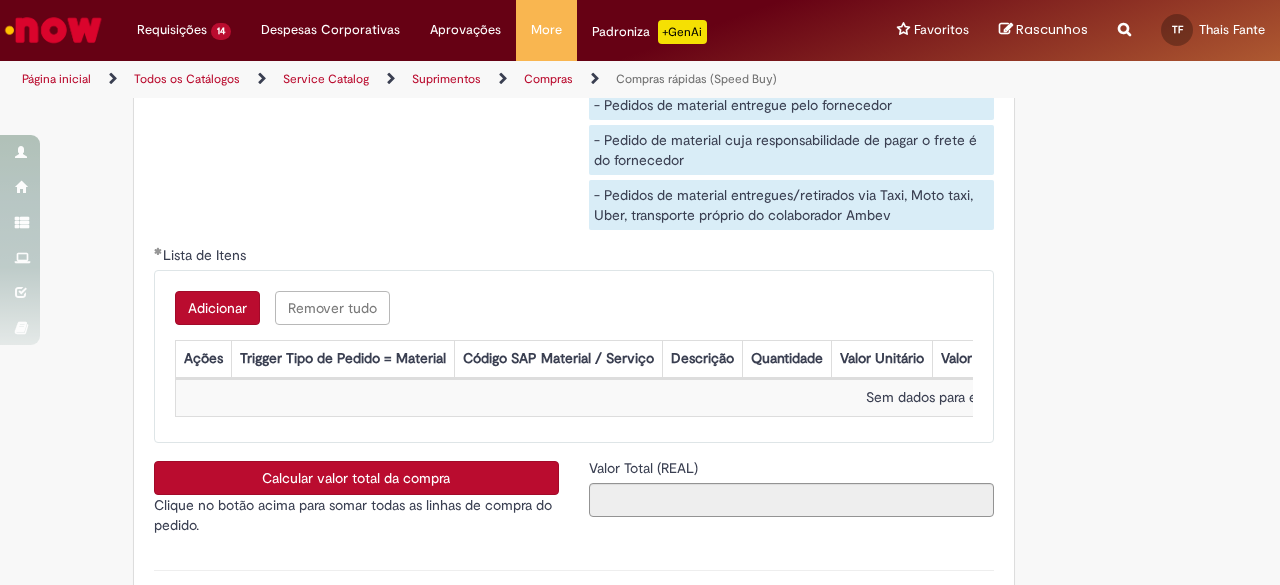 click on "Adicionar" at bounding box center [217, 308] 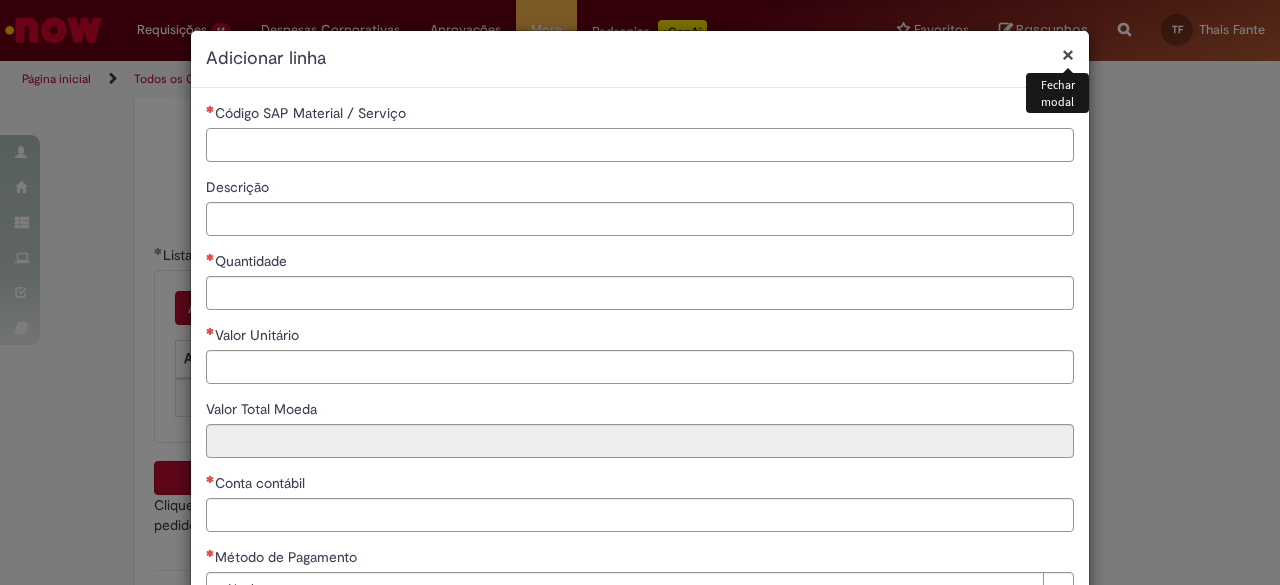 click on "Código SAP Material / Serviço" at bounding box center (640, 145) 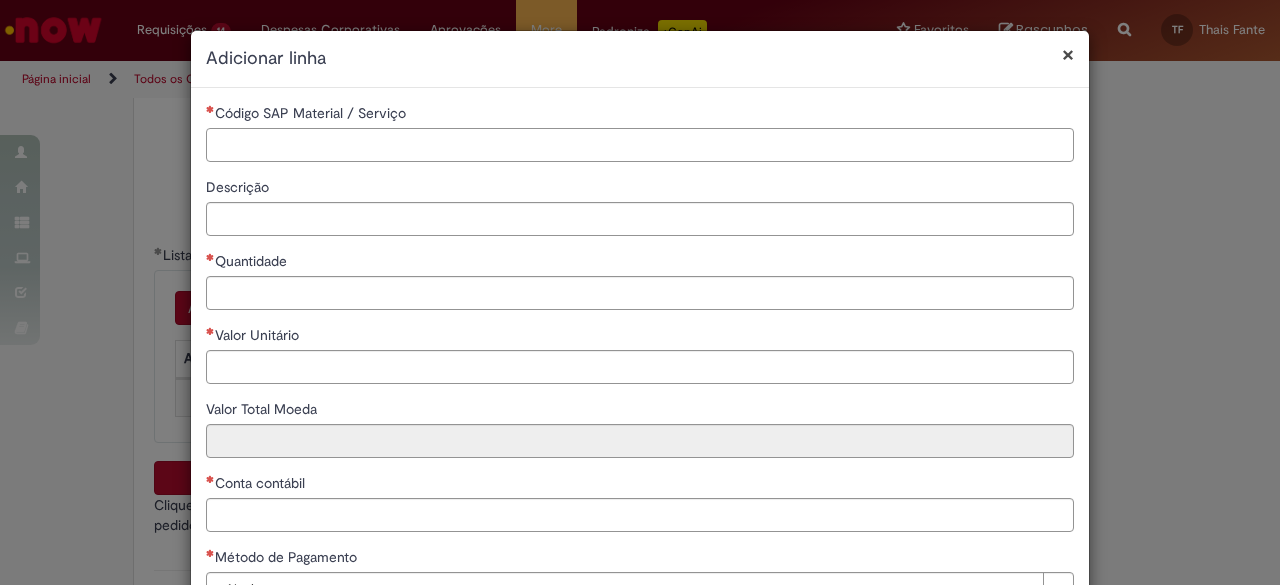 paste on "********" 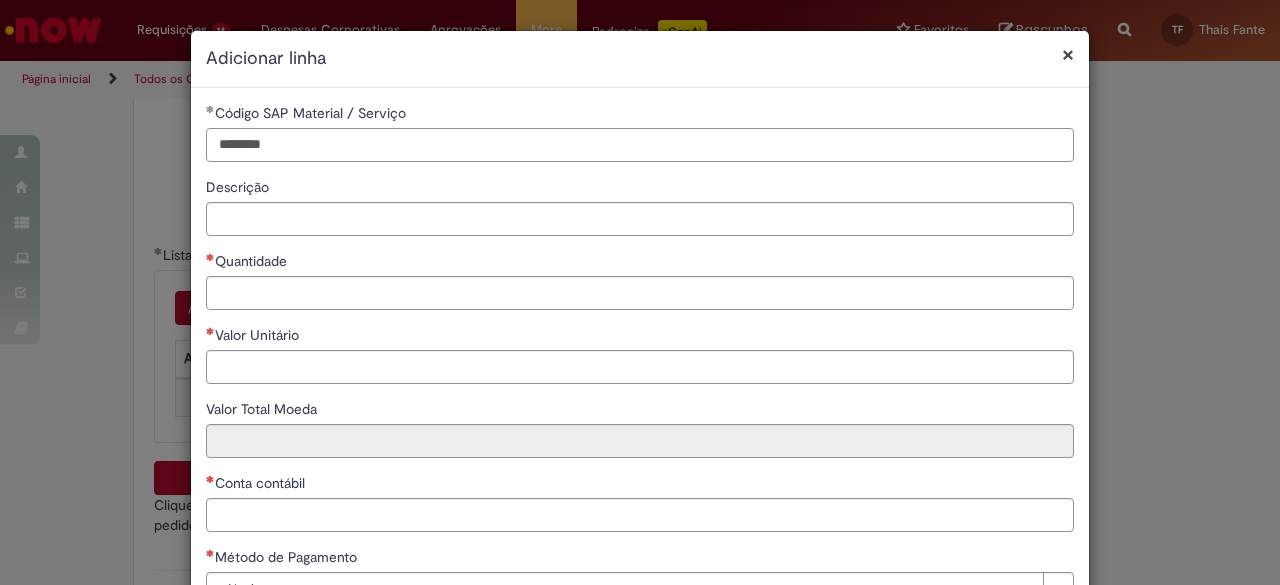 type on "********" 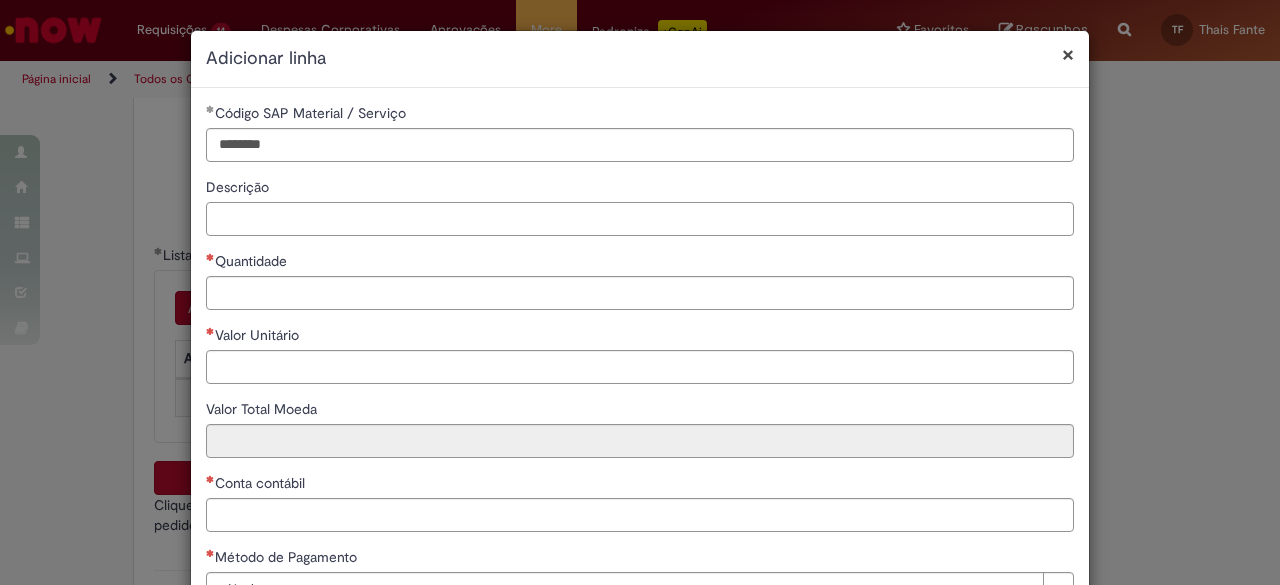 click on "Descrição" at bounding box center [640, 219] 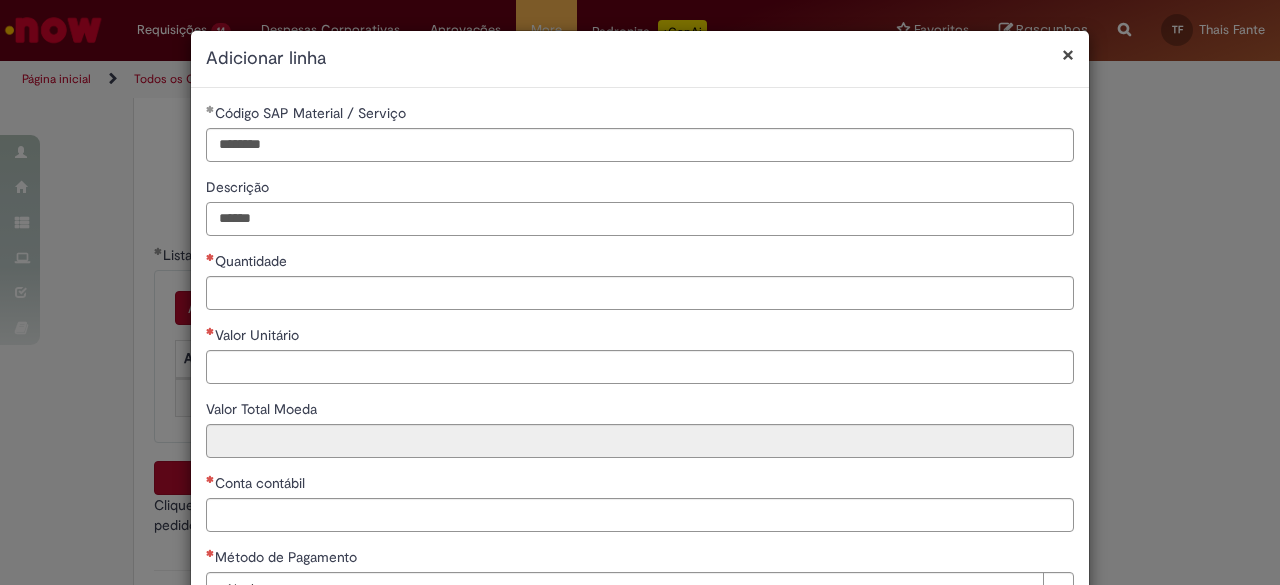 type on "******" 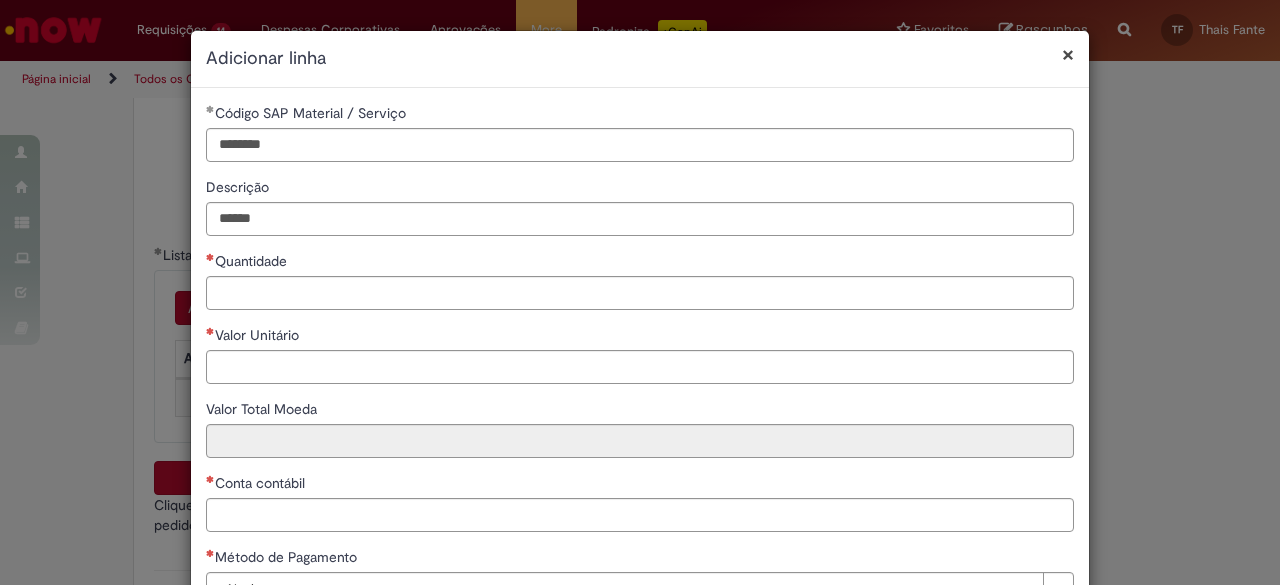click on "**********" at bounding box center [640, 362] 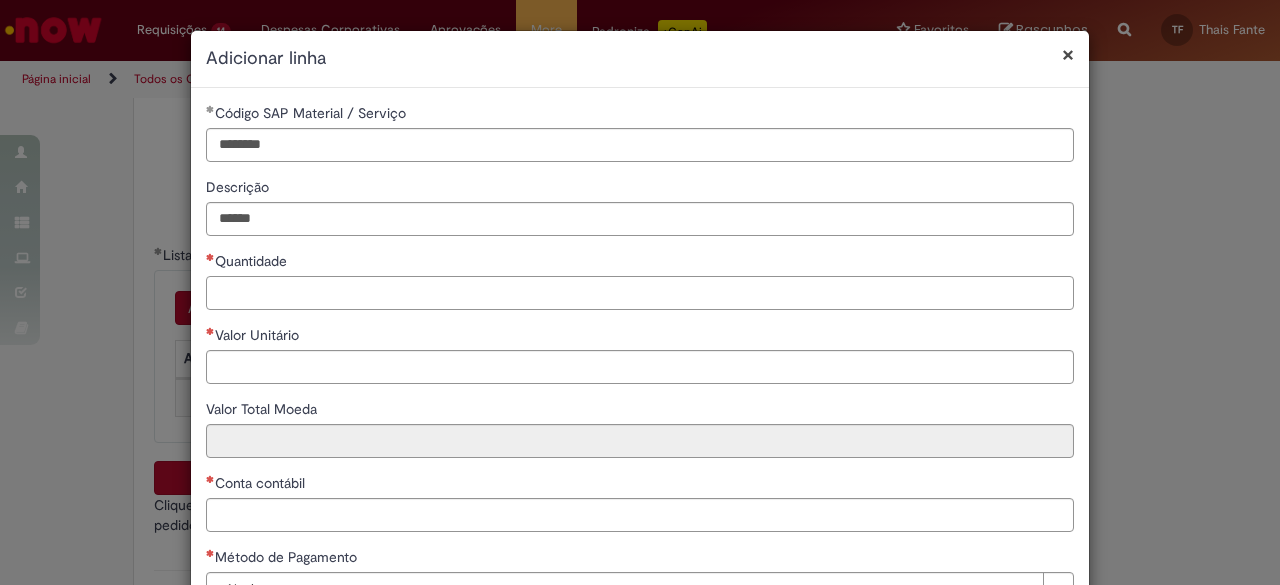 click on "Quantidade" at bounding box center (640, 293) 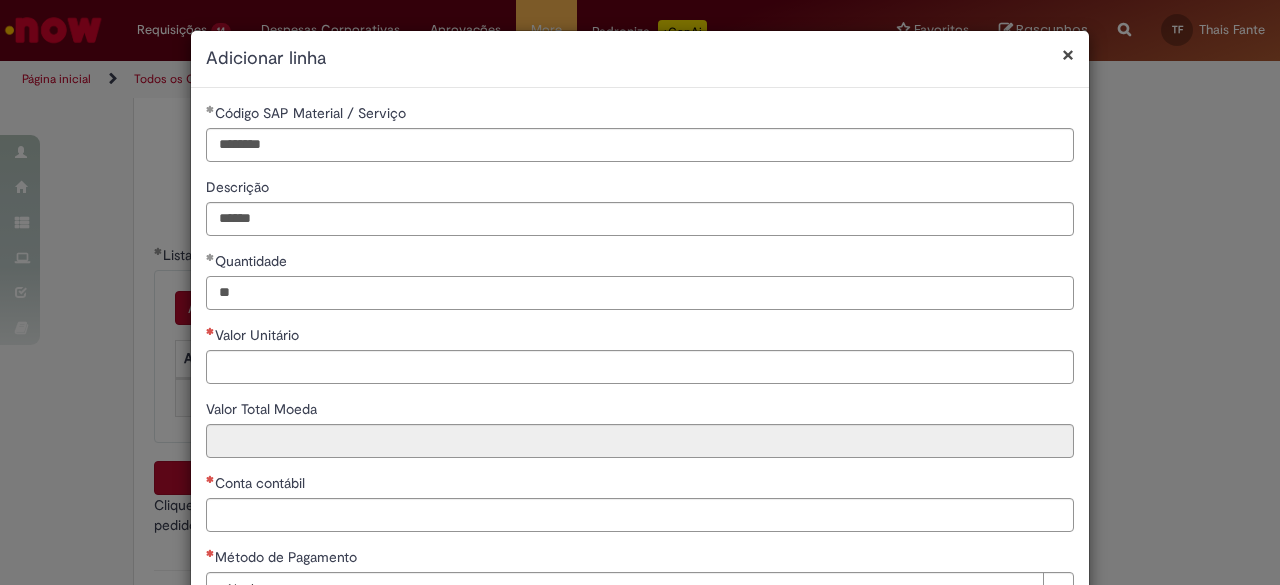 type on "**" 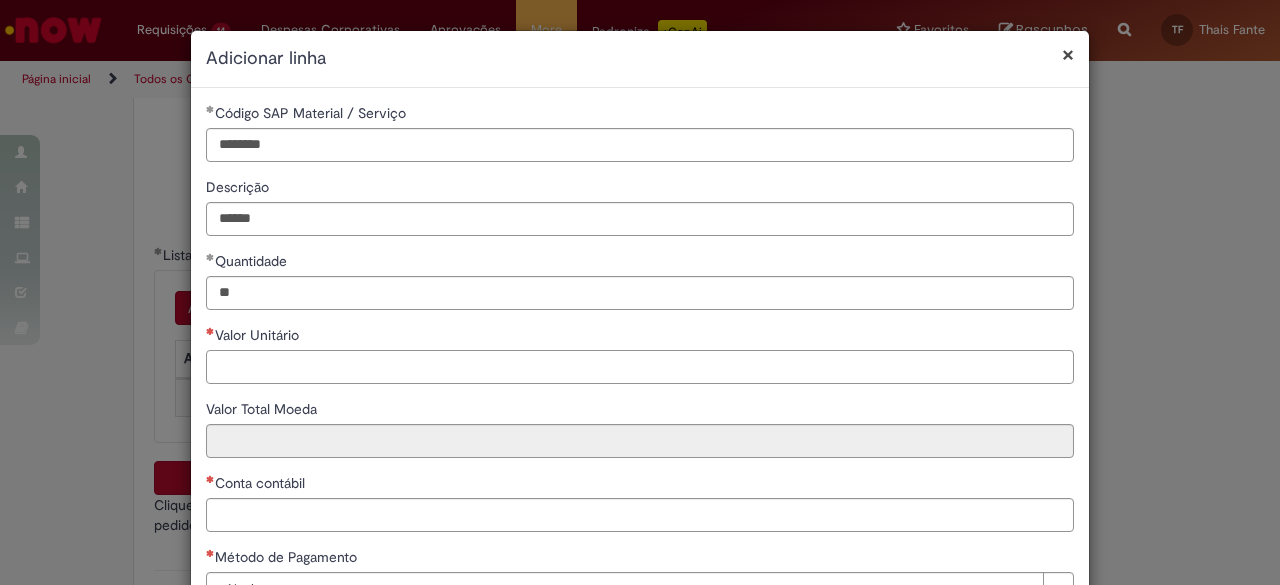 click on "Valor Unitário" at bounding box center [640, 367] 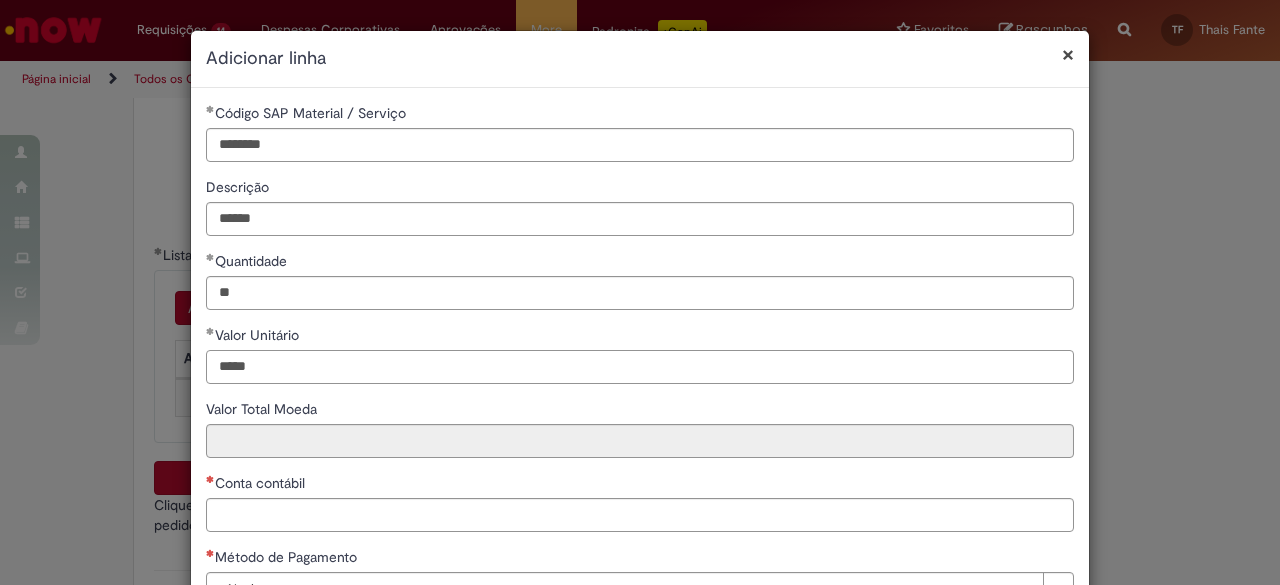 type on "*****" 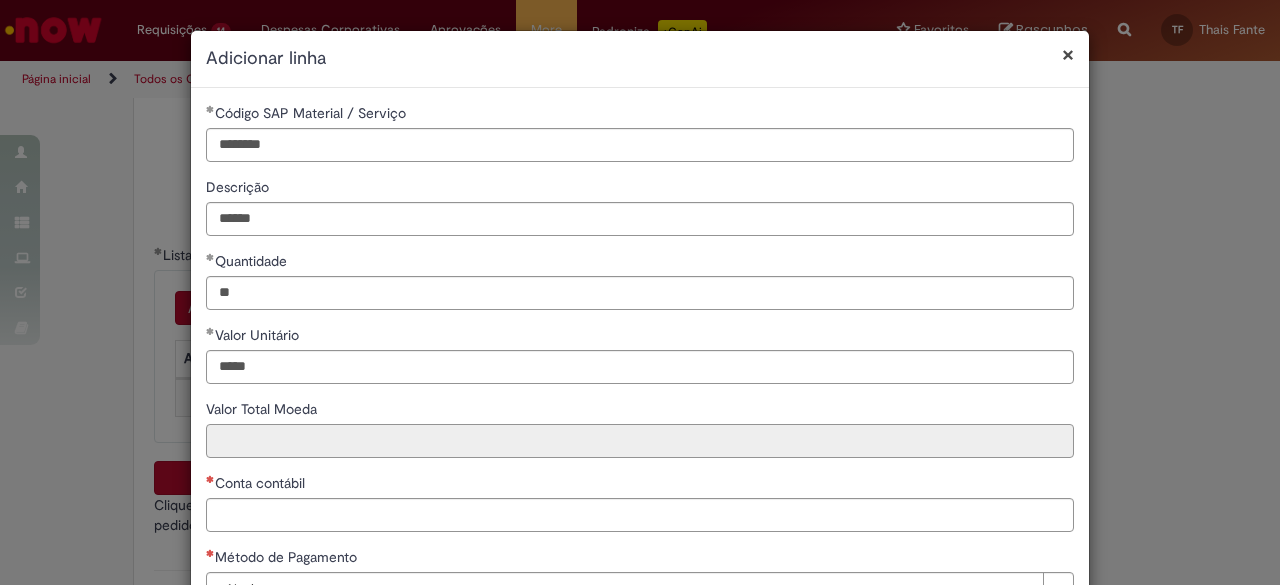 type on "******" 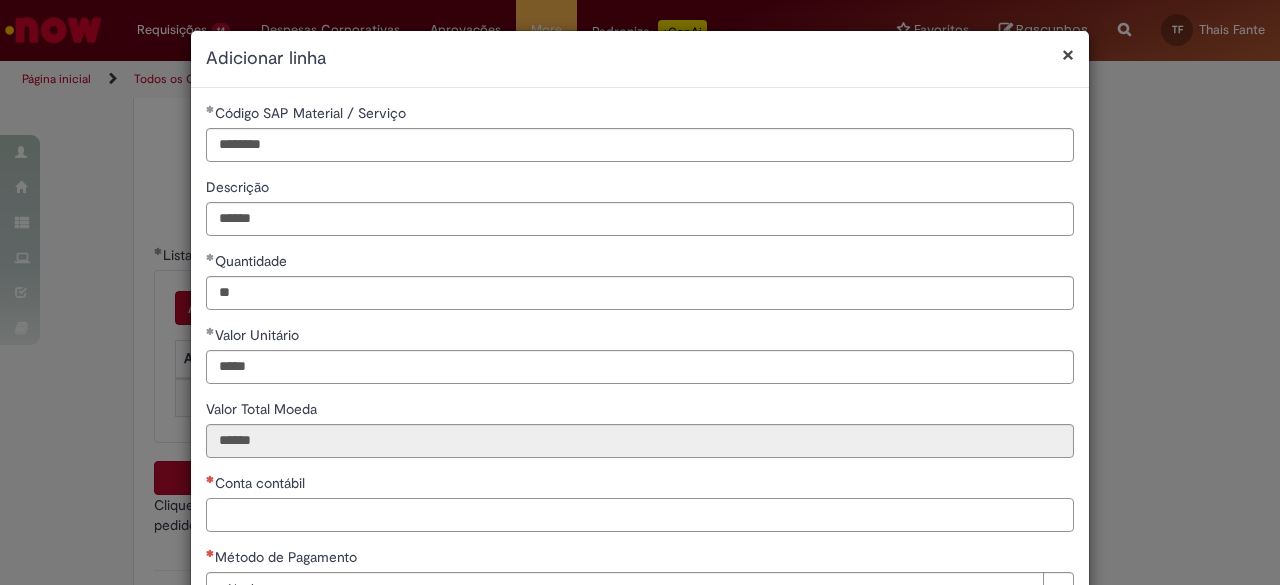 paste on "*******" 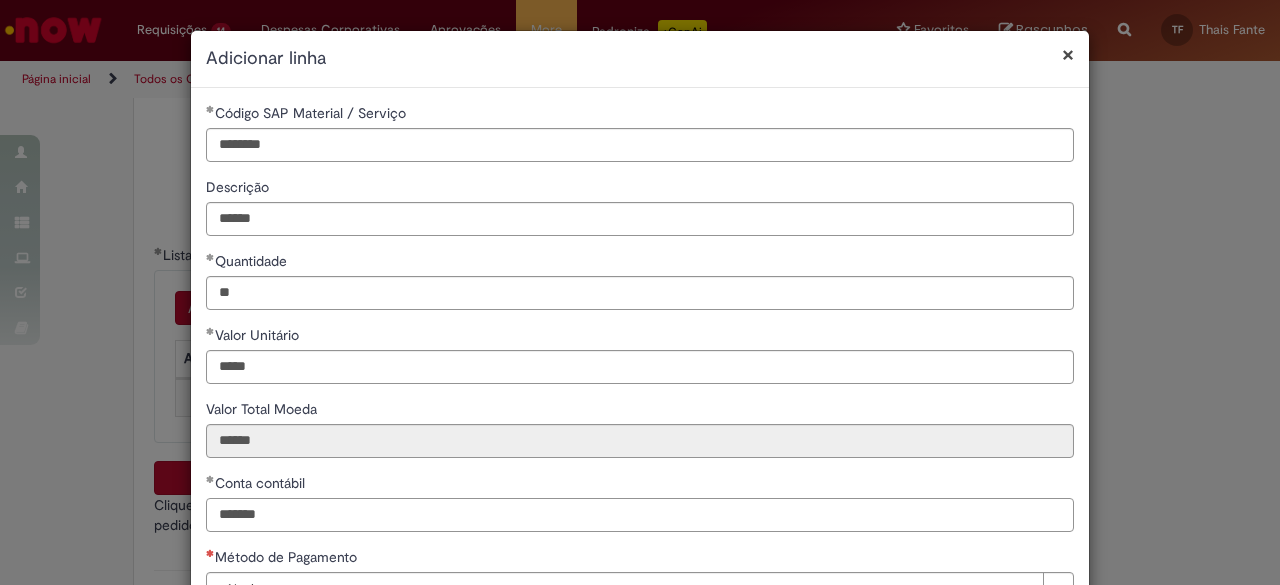 scroll, scrollTop: 144, scrollLeft: 0, axis: vertical 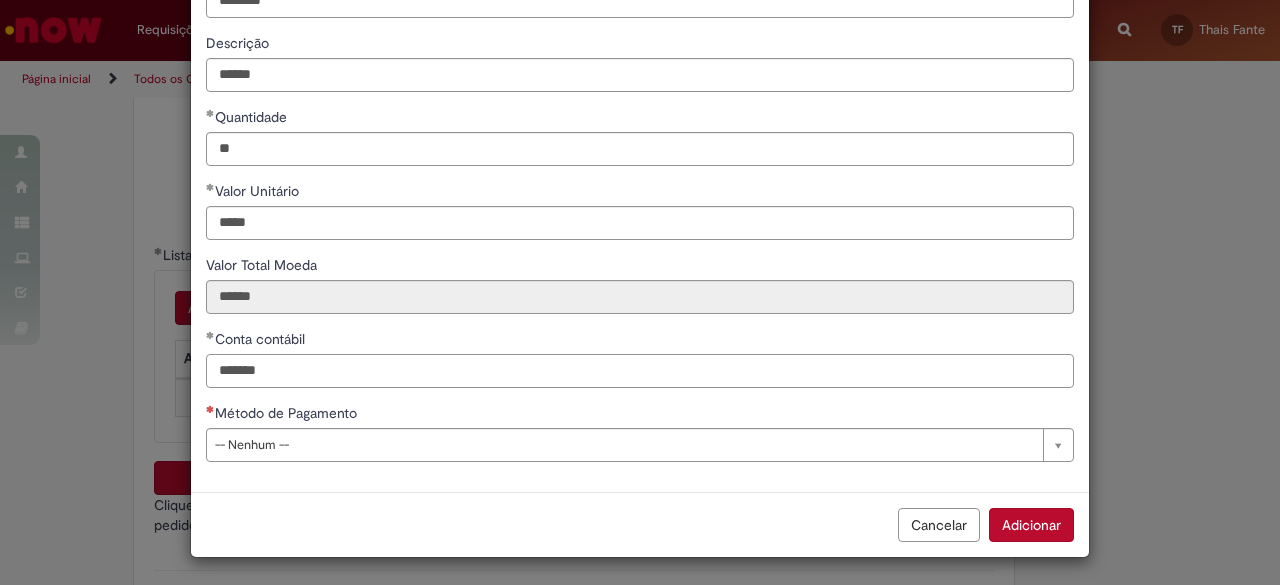 type on "*******" 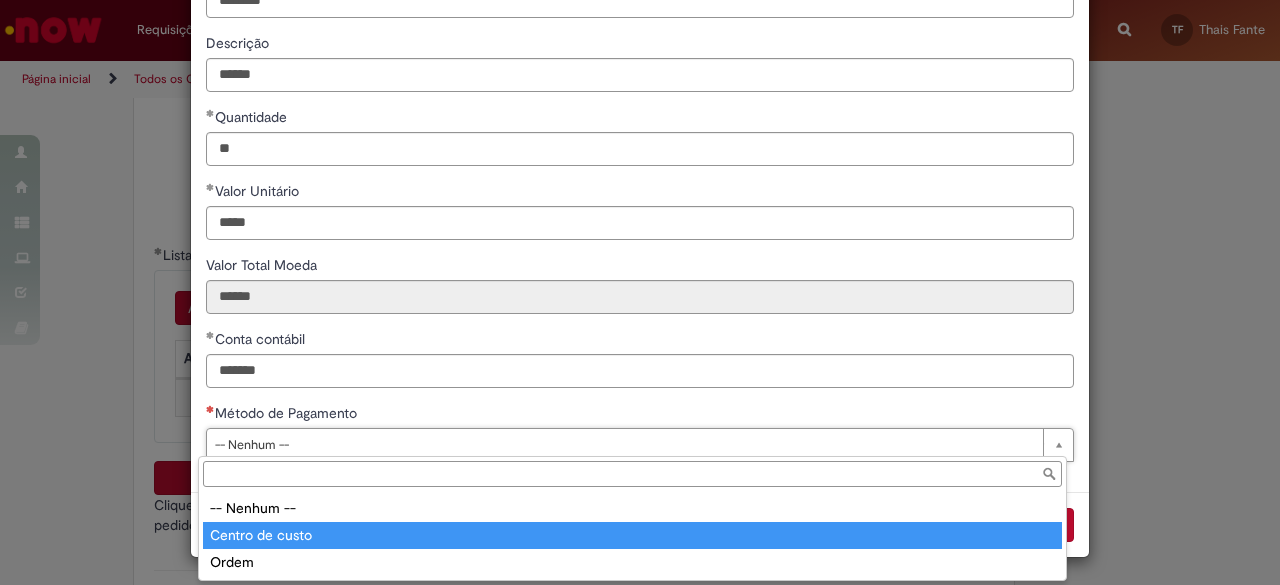 type on "**********" 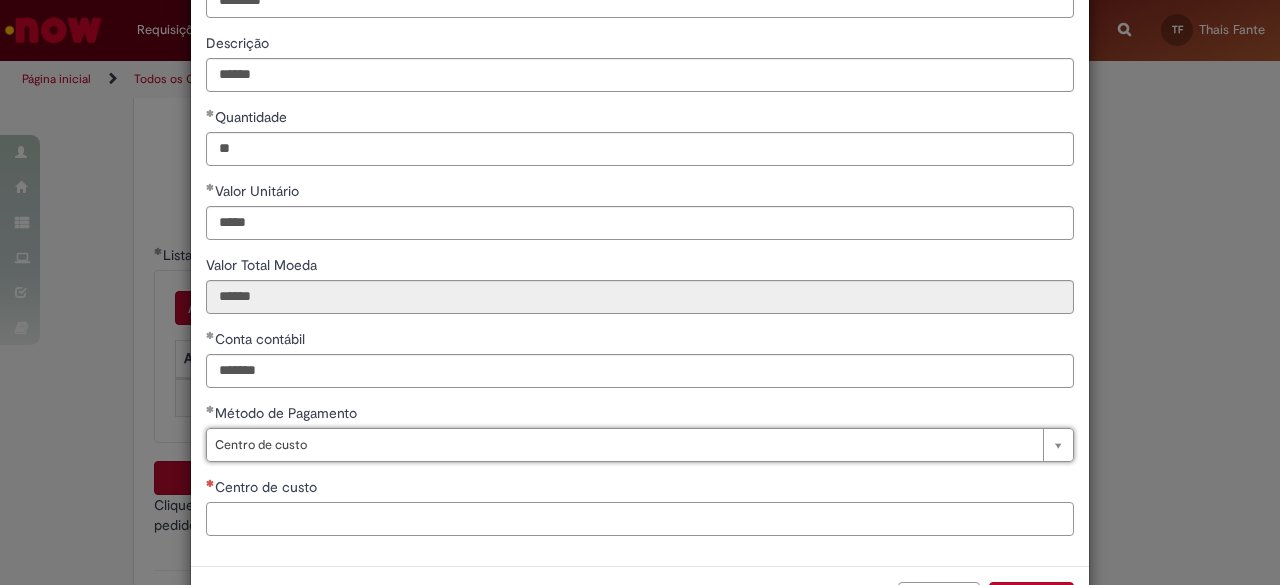 click on "Centro de custo" at bounding box center (640, 519) 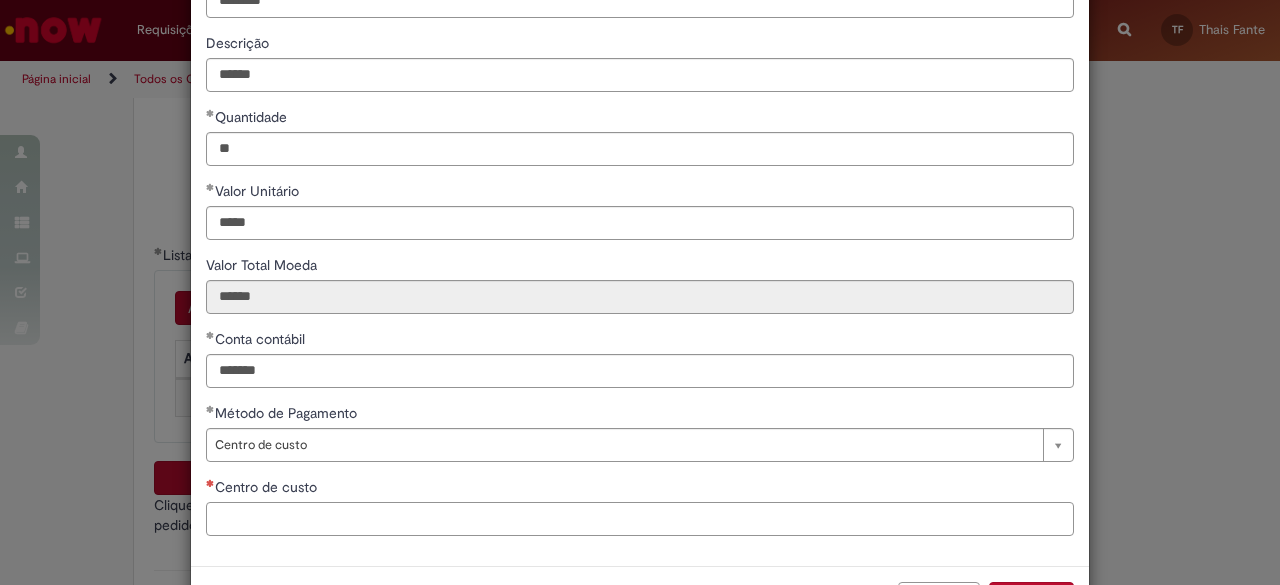 paste on "**********" 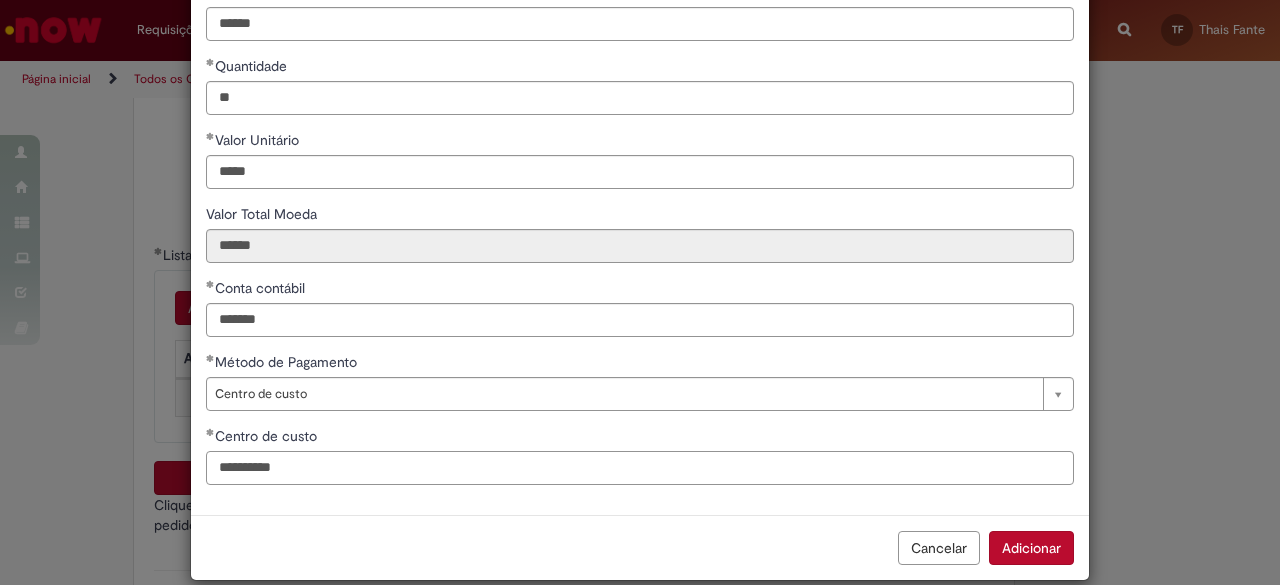 scroll, scrollTop: 218, scrollLeft: 0, axis: vertical 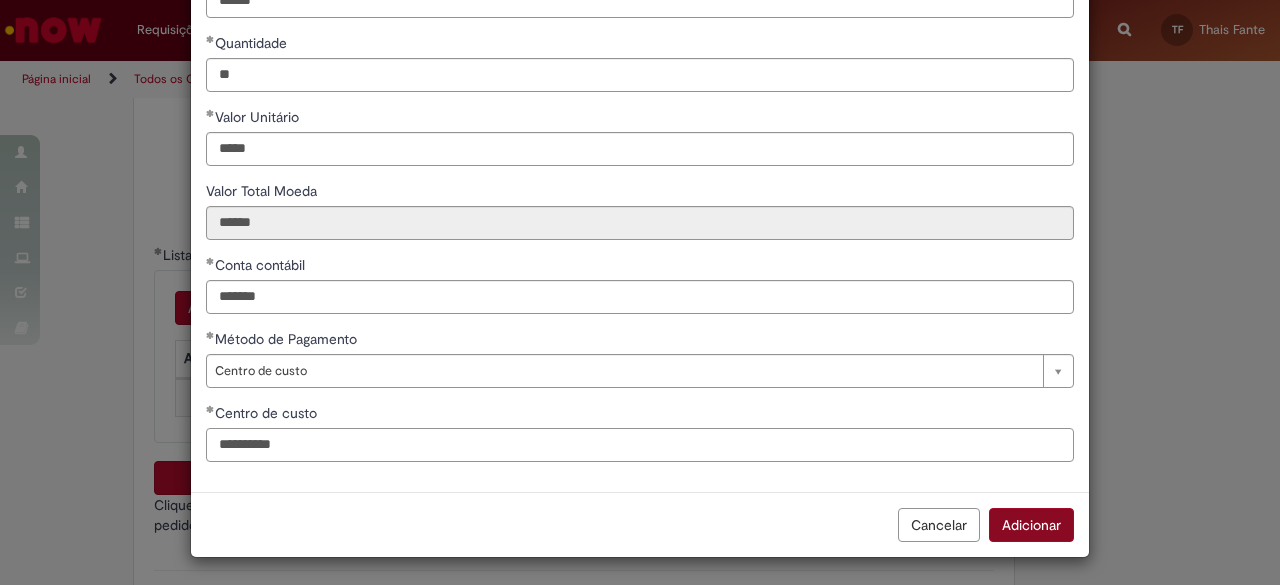 type on "**********" 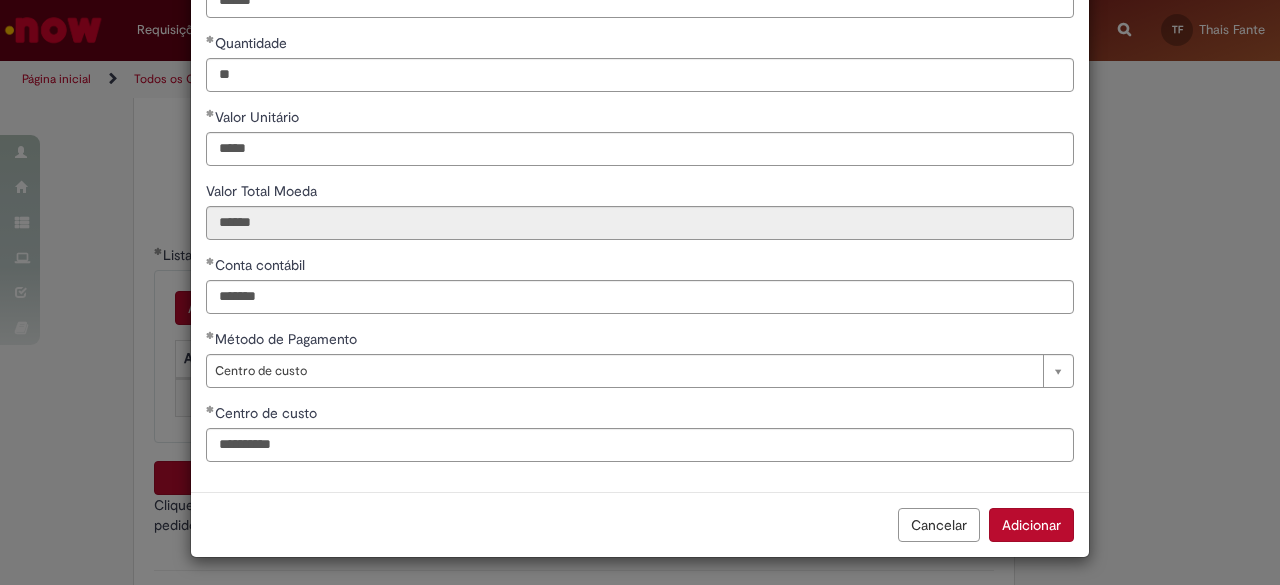 drag, startPoint x: 1010, startPoint y: 523, endPoint x: 1041, endPoint y: 521, distance: 31.06445 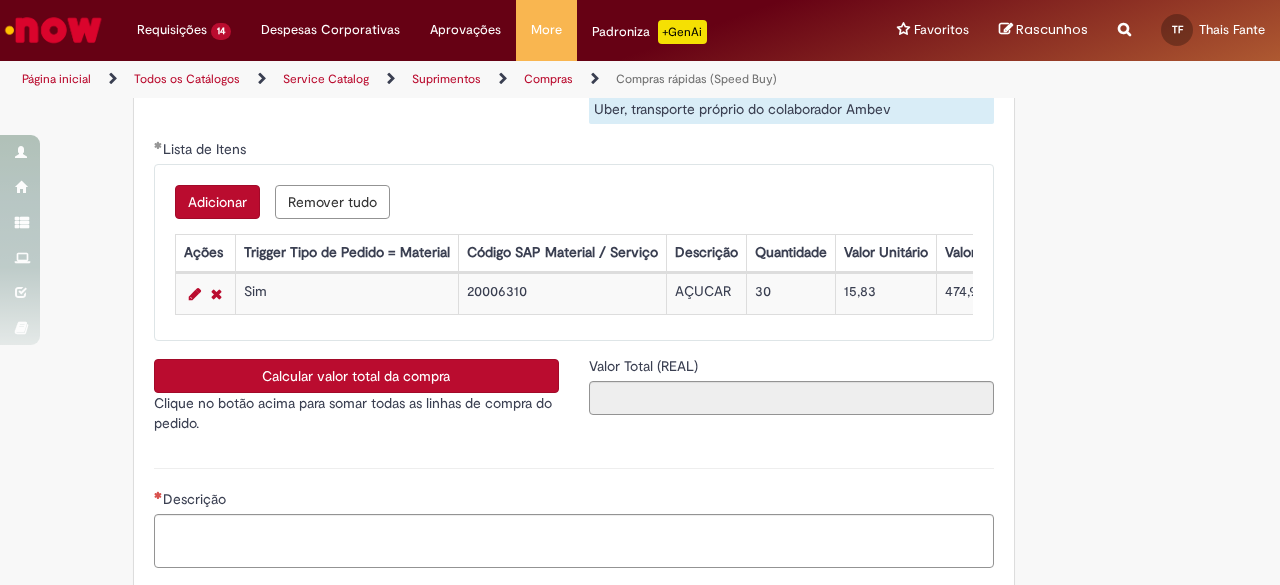 scroll, scrollTop: 3500, scrollLeft: 0, axis: vertical 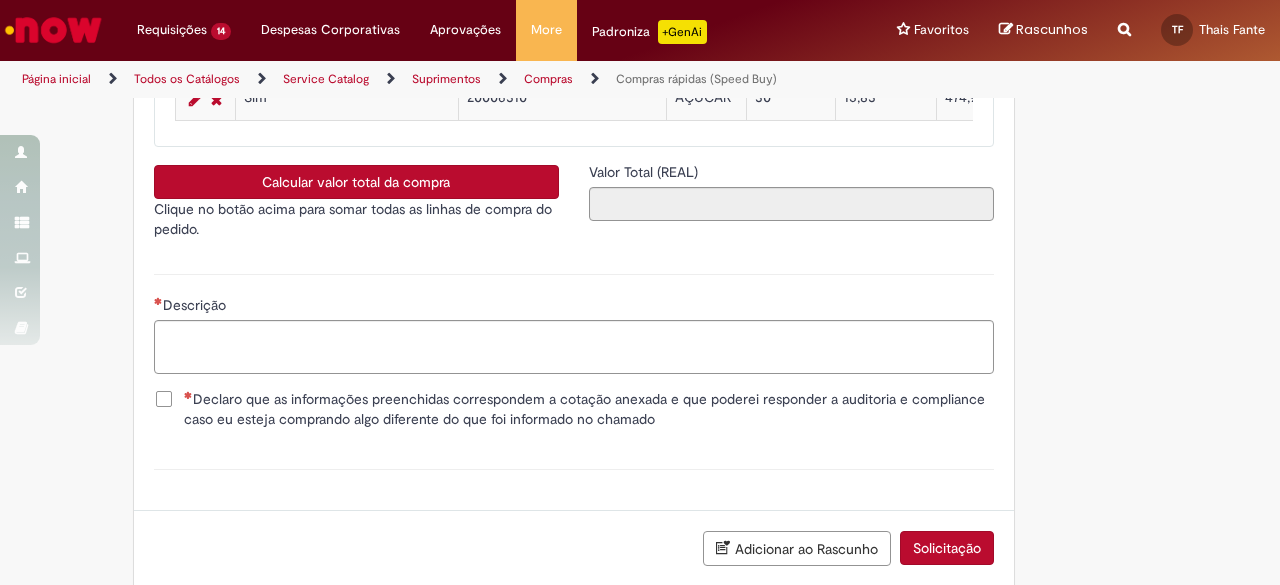 click on "Calcular valor total da compra" at bounding box center [356, 182] 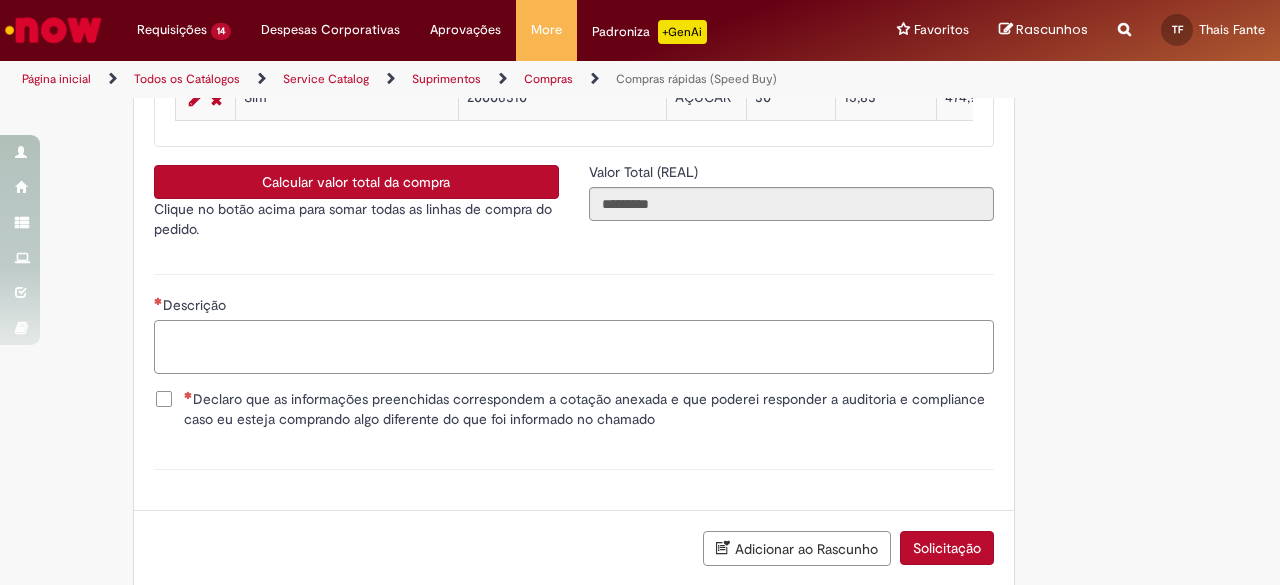 click on "Descrição" at bounding box center (574, 346) 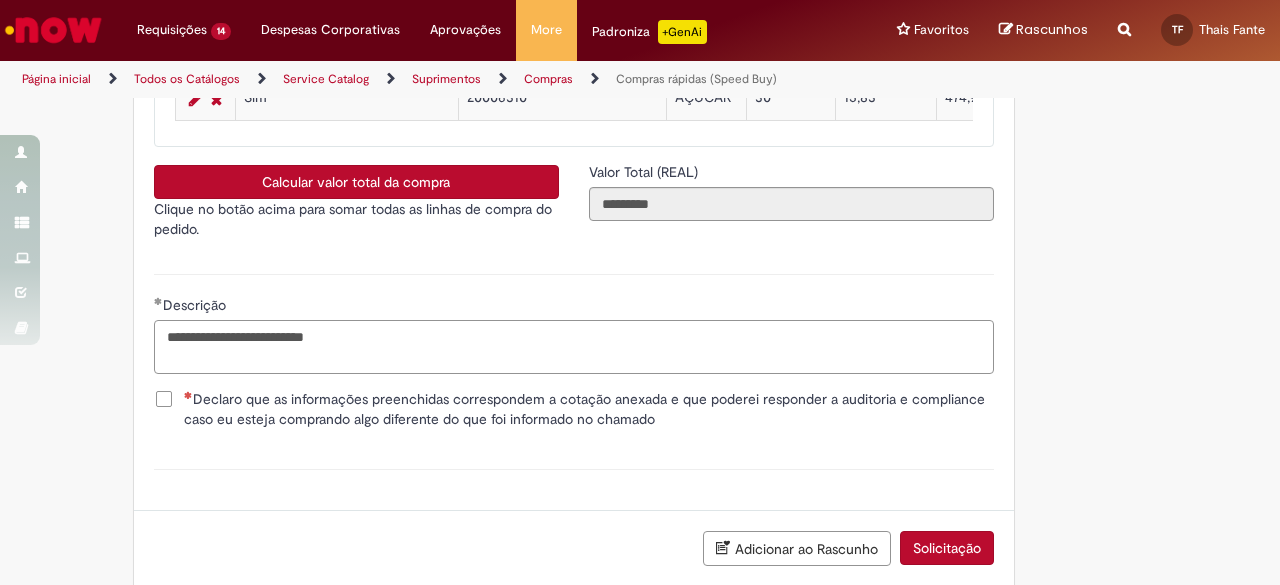 type on "**********" 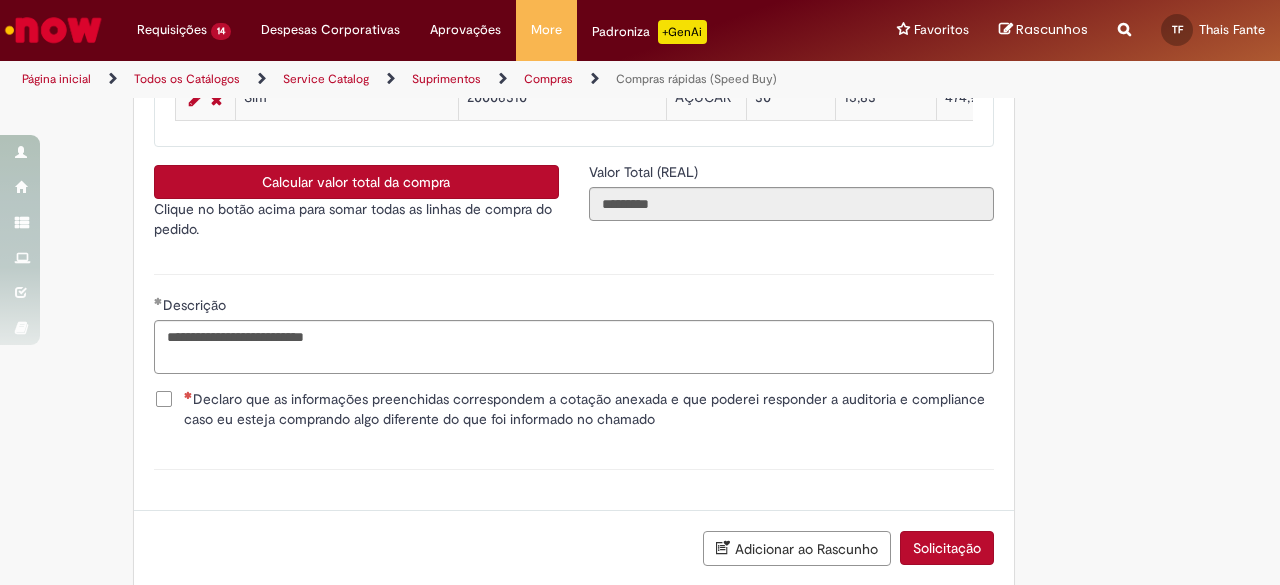 click on "Declaro que as informações preenchidas correspondem a cotação anexada e que poderei responder a auditoria e compliance caso eu esteja comprando algo diferente do que foi informado no chamado" at bounding box center (589, 409) 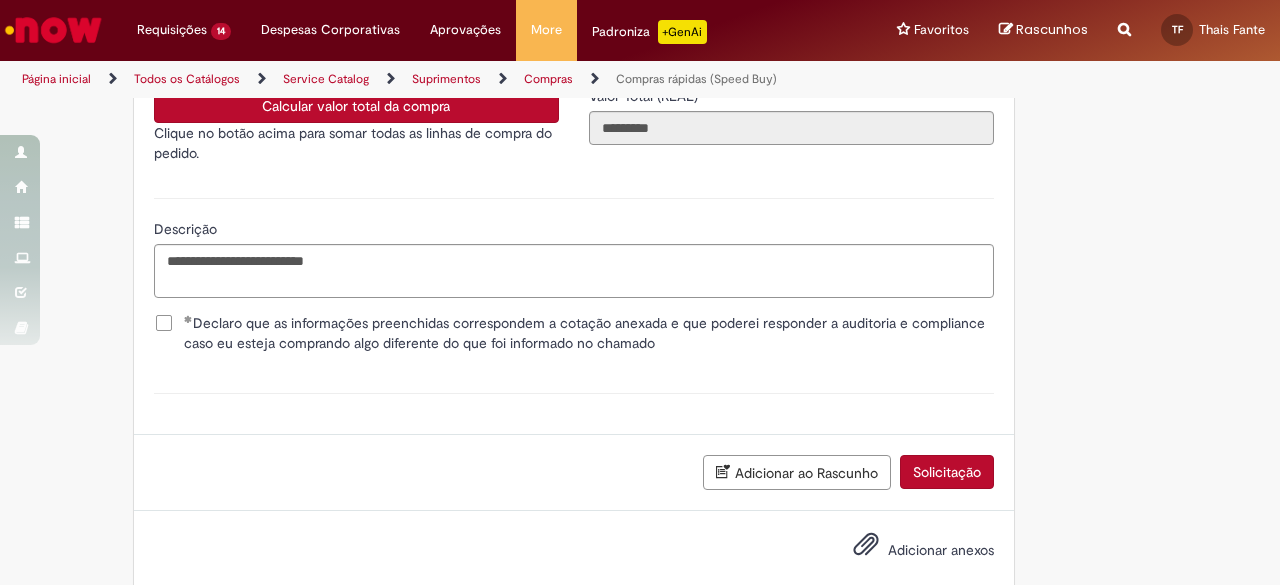 scroll, scrollTop: 3627, scrollLeft: 0, axis: vertical 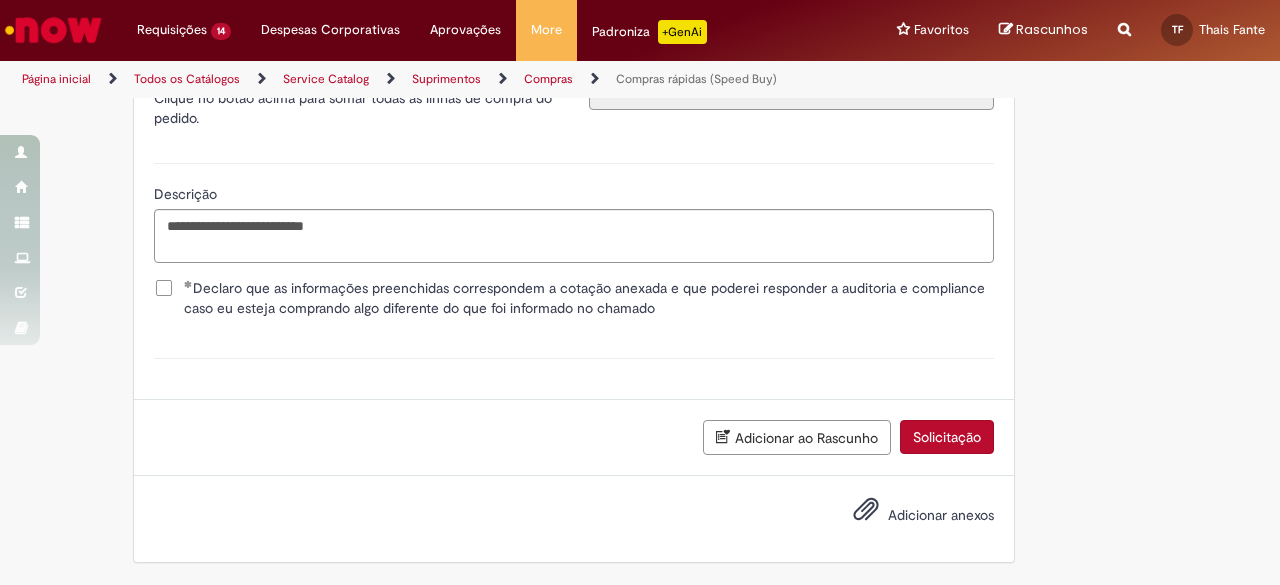 click on "Adicionar anexos" at bounding box center [941, 515] 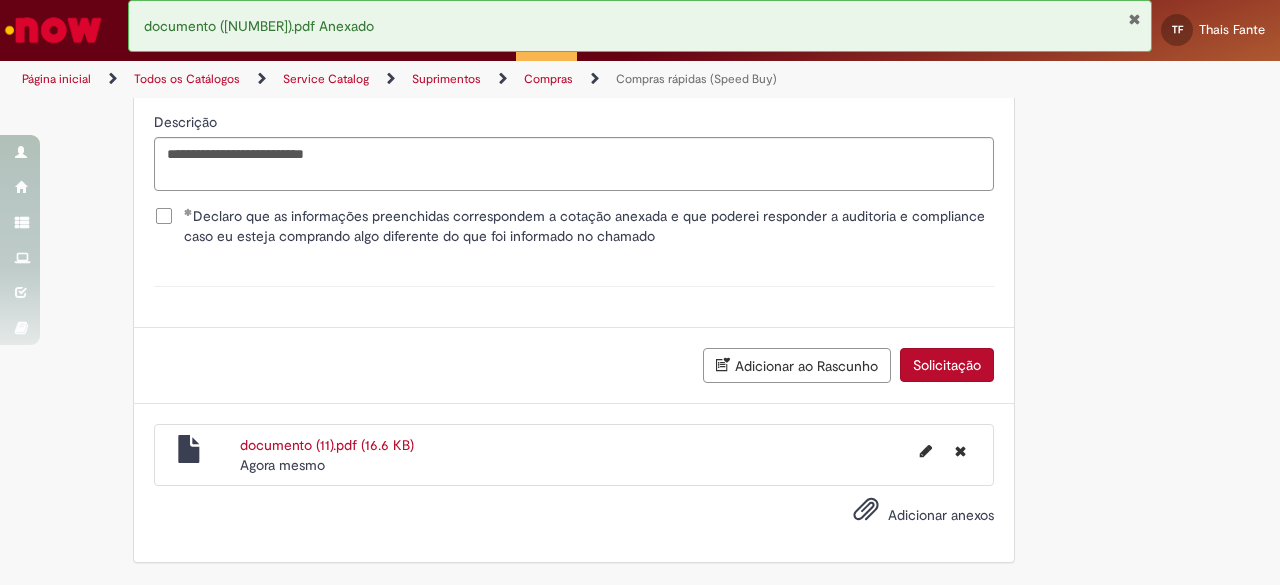 click on "Solicitação" at bounding box center (947, 365) 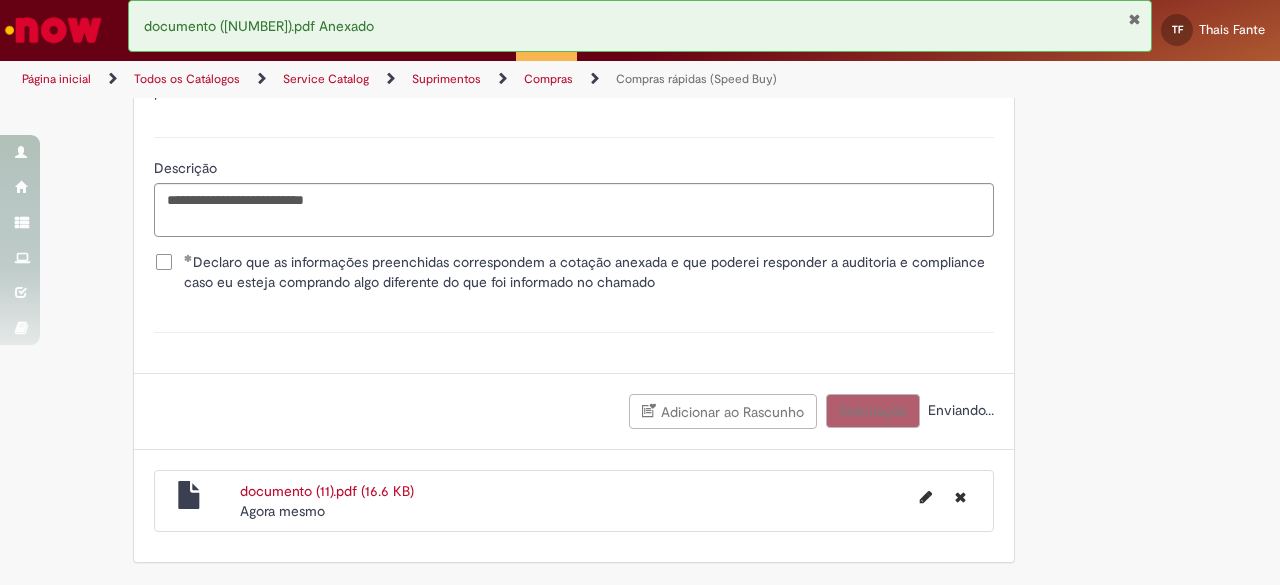 scroll, scrollTop: 2302, scrollLeft: 0, axis: vertical 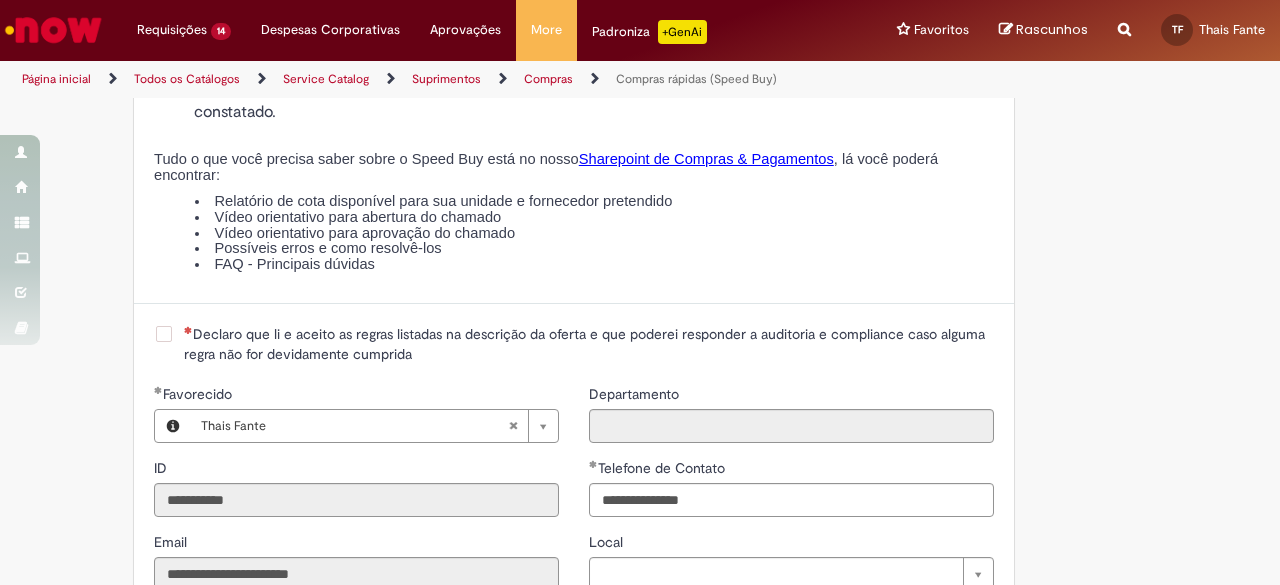 click on "Declaro que li e aceito as regras listadas na descrição da oferta e que poderei responder a auditoria e compliance caso alguma regra não for devidamente cumprida" at bounding box center (574, 344) 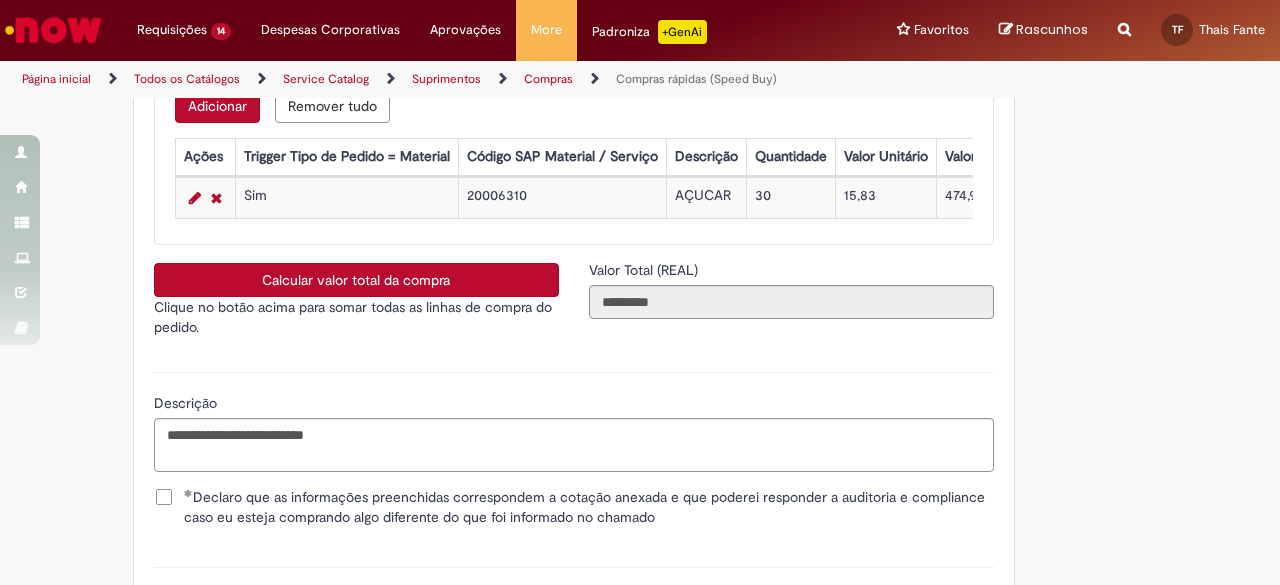 scroll, scrollTop: 3502, scrollLeft: 0, axis: vertical 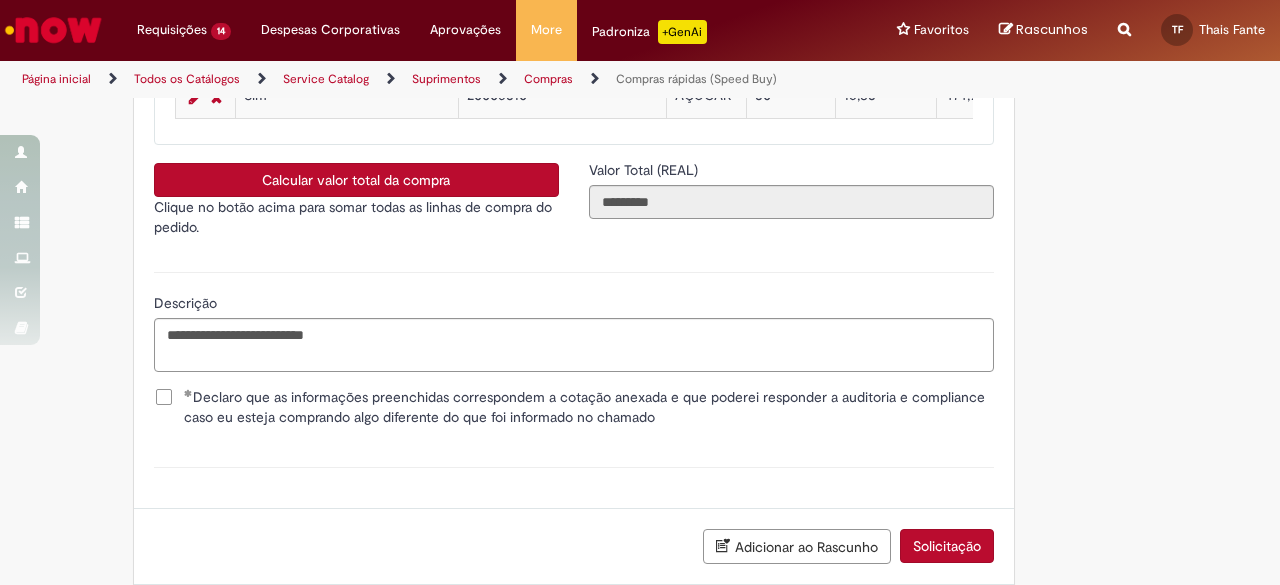 click on "Solicitação" at bounding box center (947, 546) 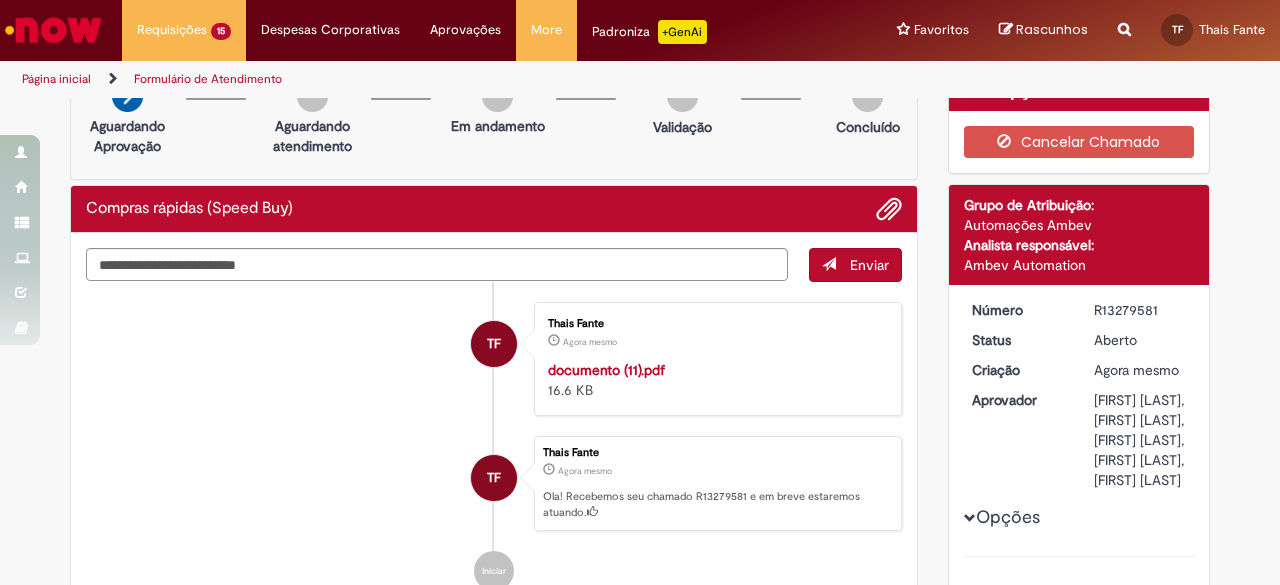 scroll, scrollTop: 0, scrollLeft: 0, axis: both 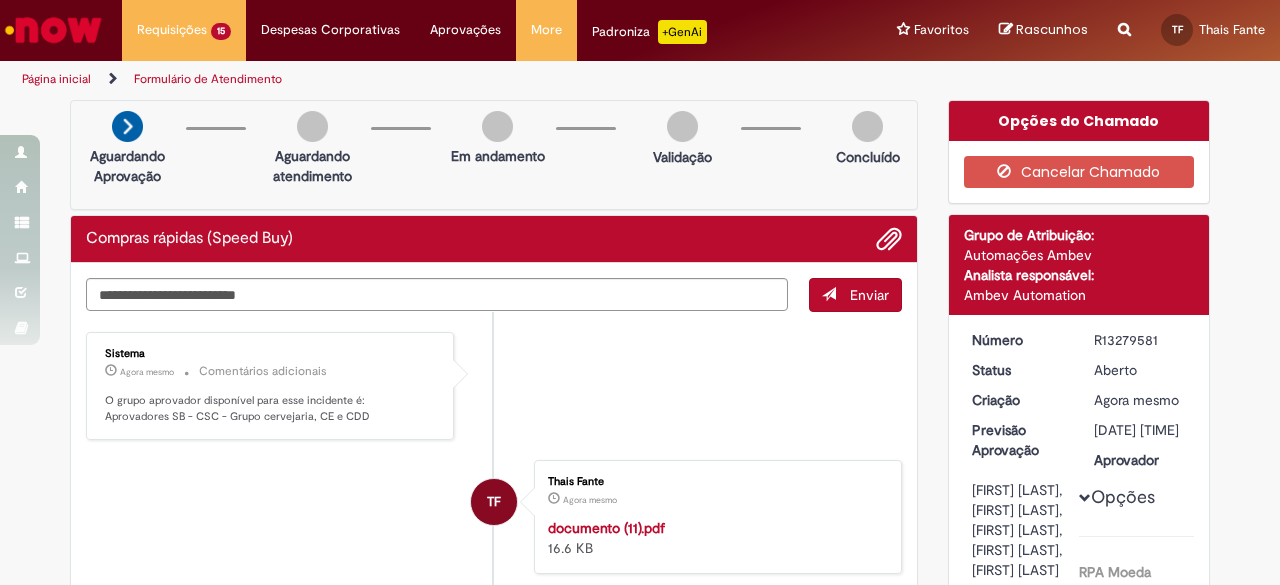 click on "Sistema
Agora mesmo Agora mesmo     Comentários adicionais
O grupo aprovador disponível para esse incidente é:
Aprovadores SB - CSC - Grupo cervejaria, CE e CDD" at bounding box center (494, 386) 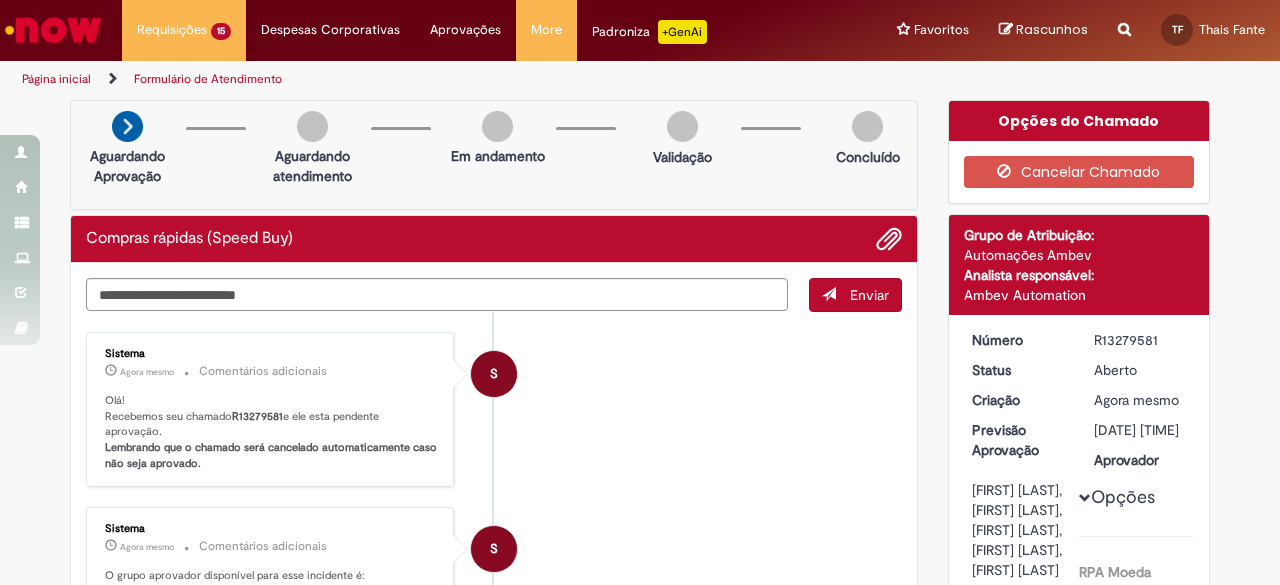 click on "S
Sistema
Agora mesmo Agora mesmo     Comentários adicionais
Olá!  Recebemos seu chamado  R13279581  e ele esta pendente aprovação.  Lembrando que o chamado será cancelado automaticamente caso não seja aprovado." at bounding box center (494, 410) 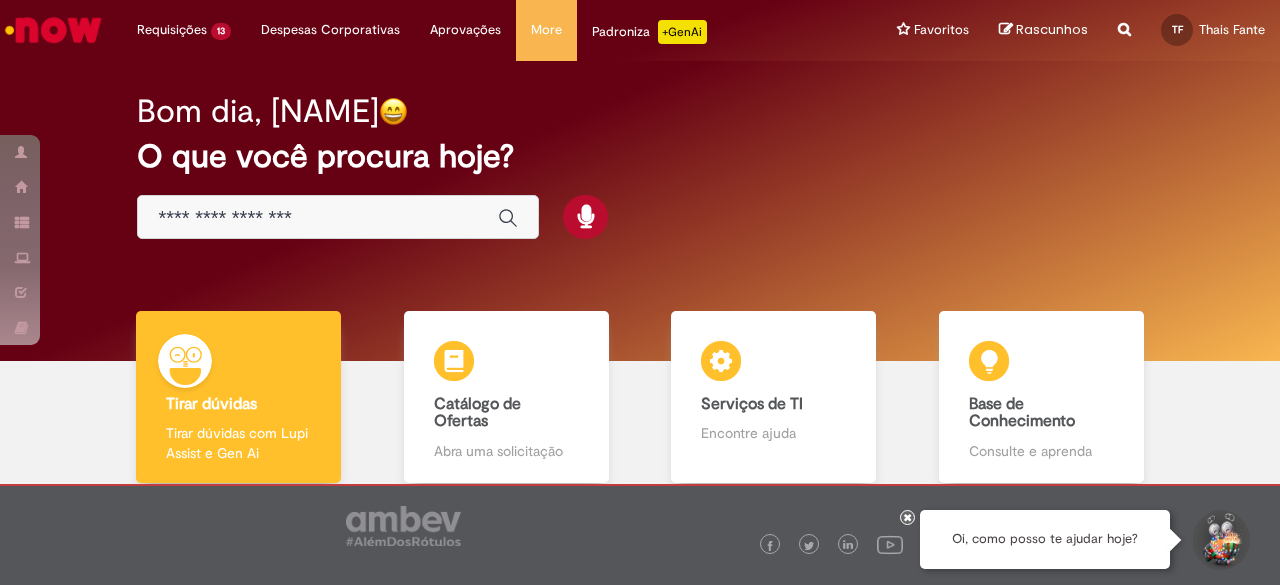 scroll, scrollTop: 0, scrollLeft: 0, axis: both 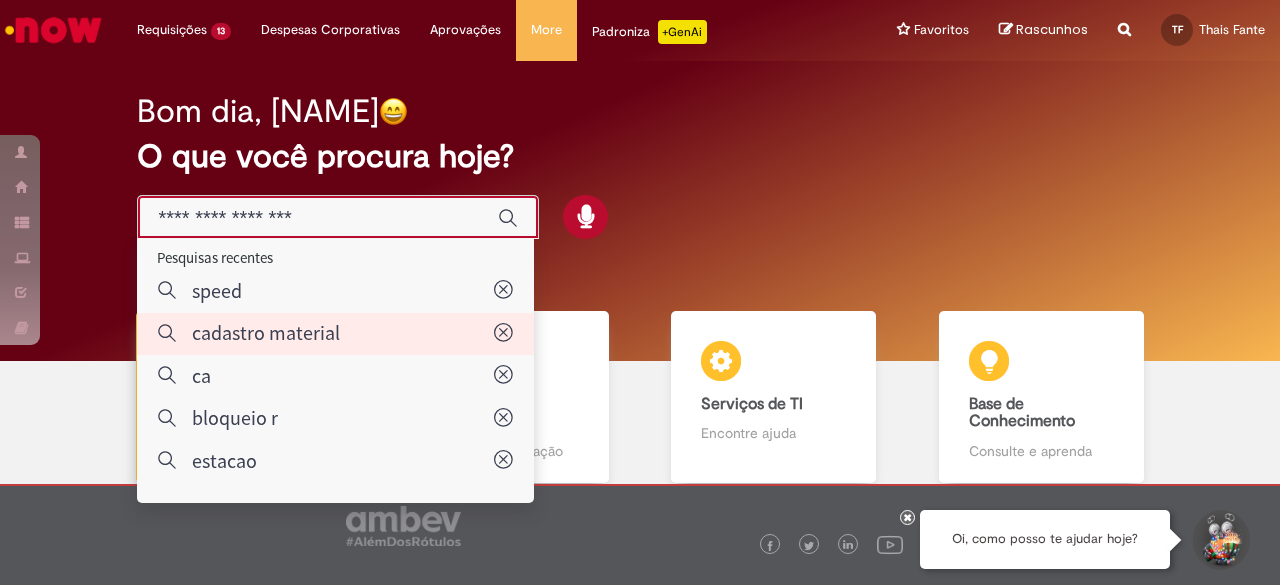 type on "**********" 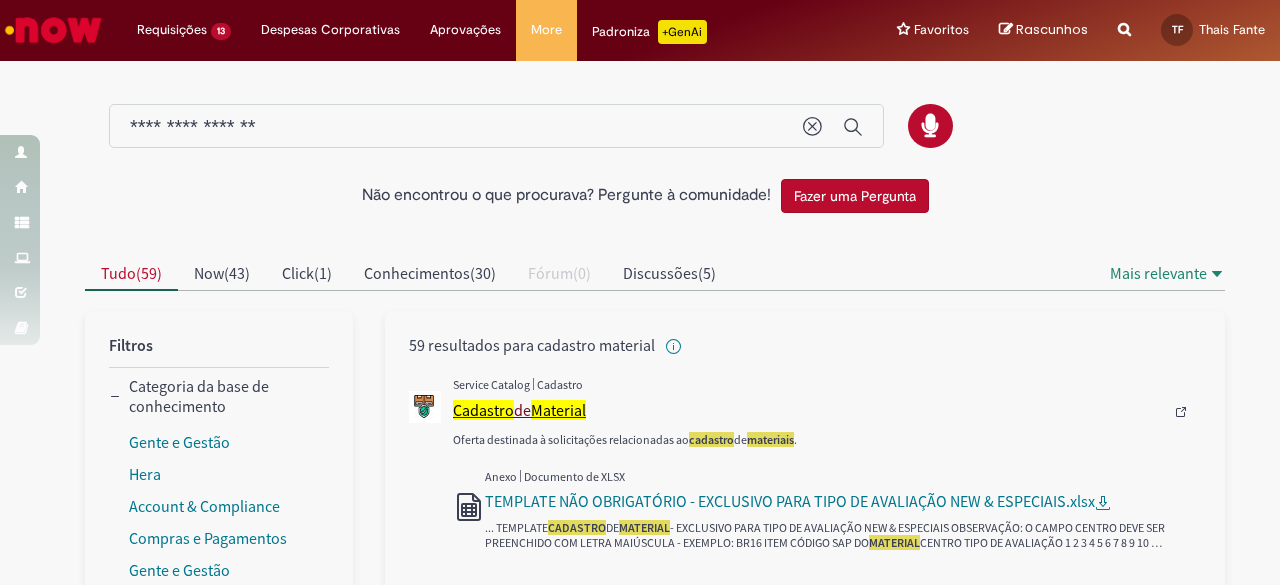 click on "Cadastro  de  Material" at bounding box center [808, 410] 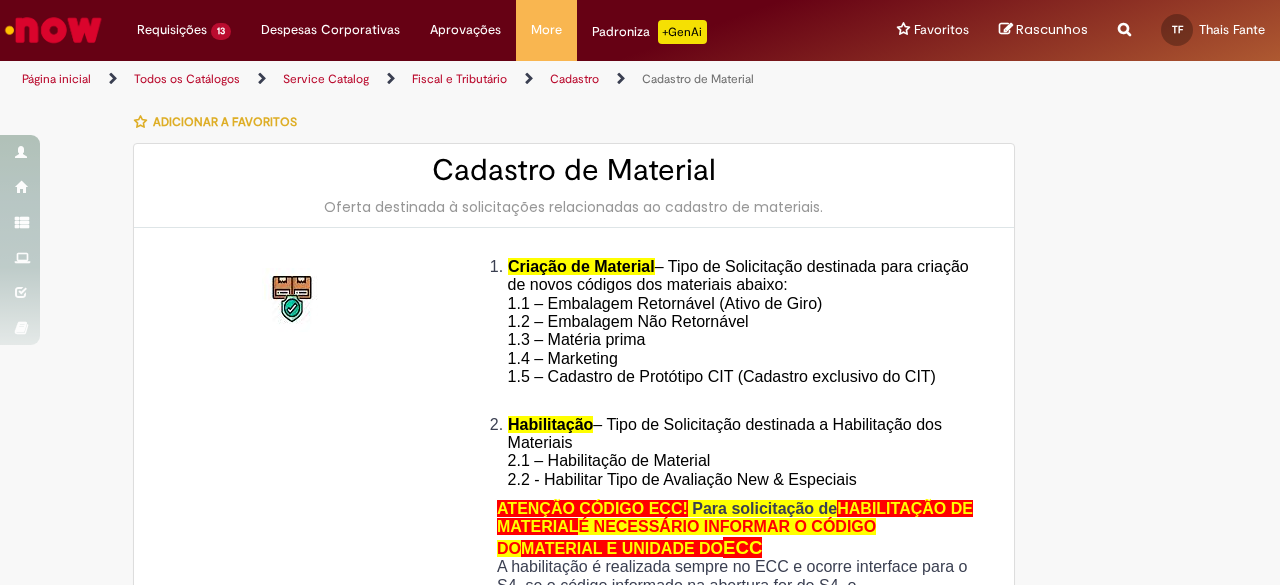 type on "**********" 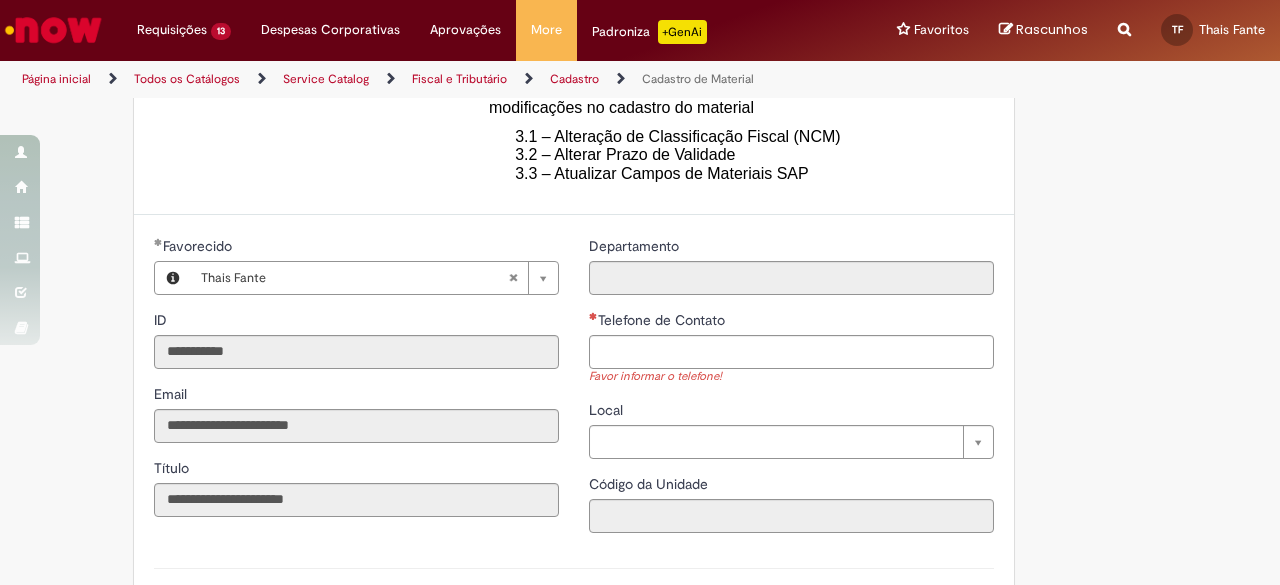 scroll, scrollTop: 700, scrollLeft: 0, axis: vertical 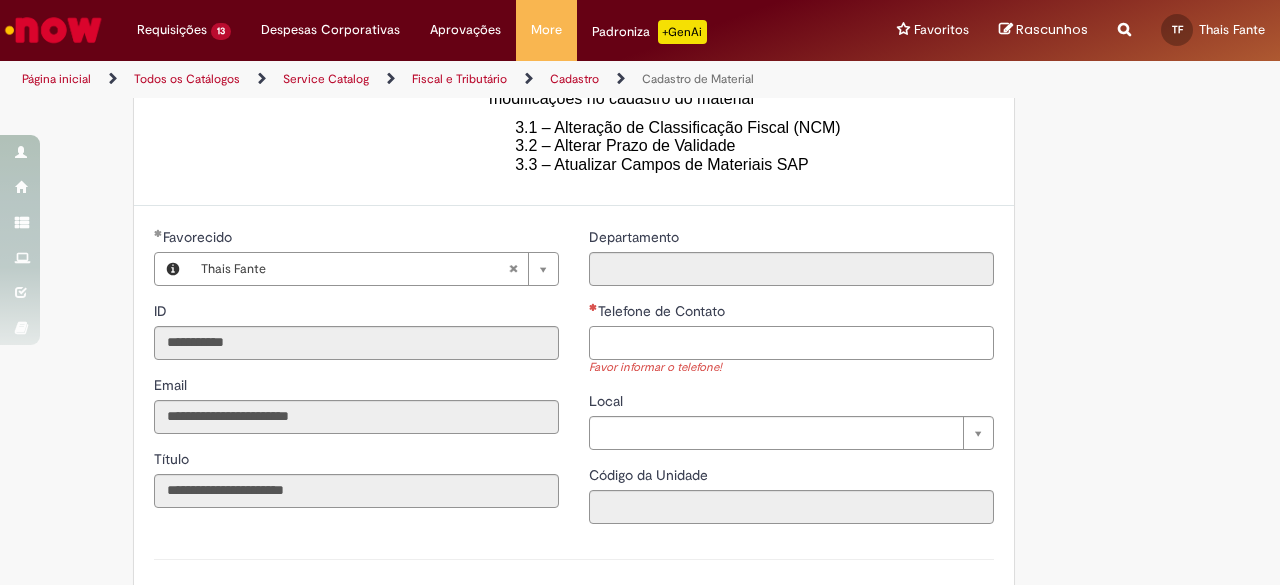 click on "Telefone de Contato" at bounding box center (791, 343) 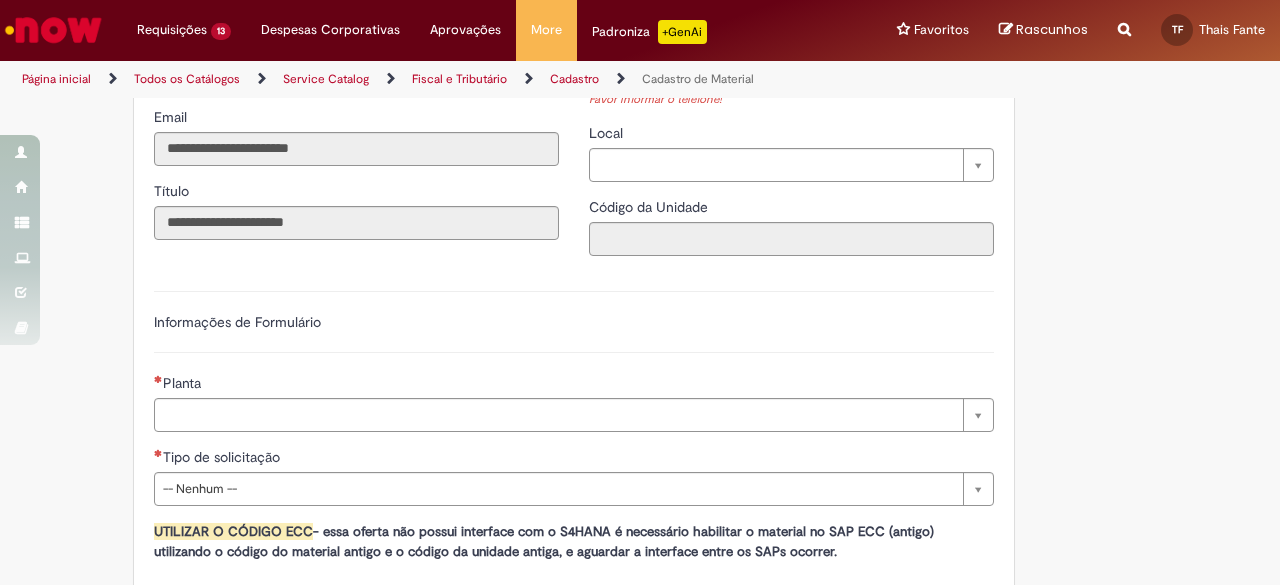 scroll, scrollTop: 1000, scrollLeft: 0, axis: vertical 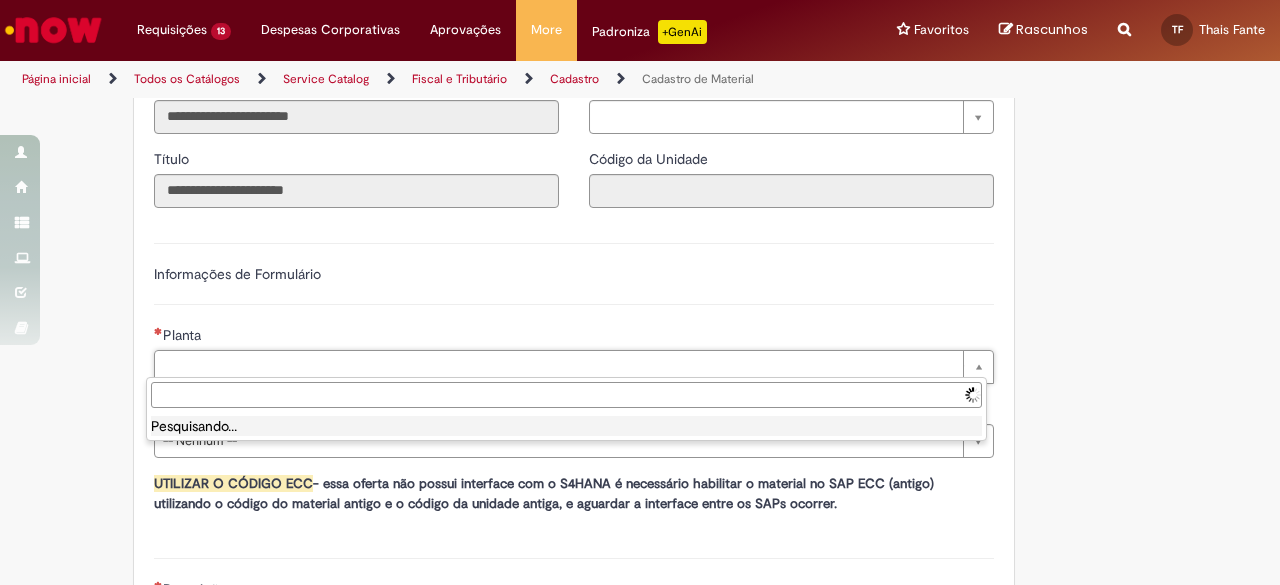 type on "**********" 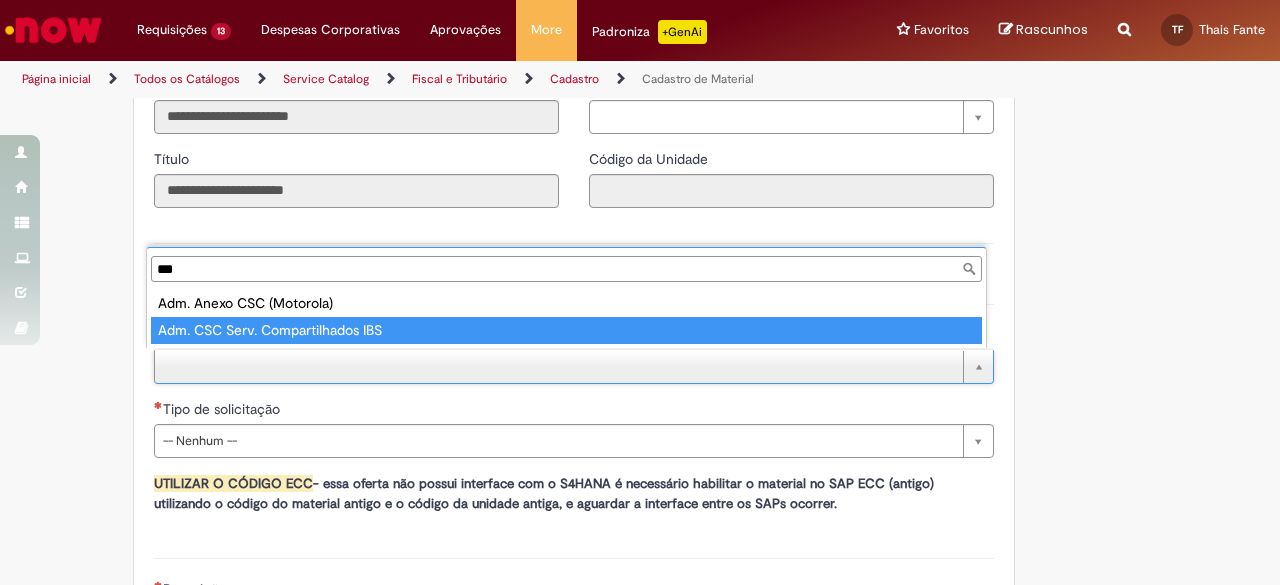type on "***" 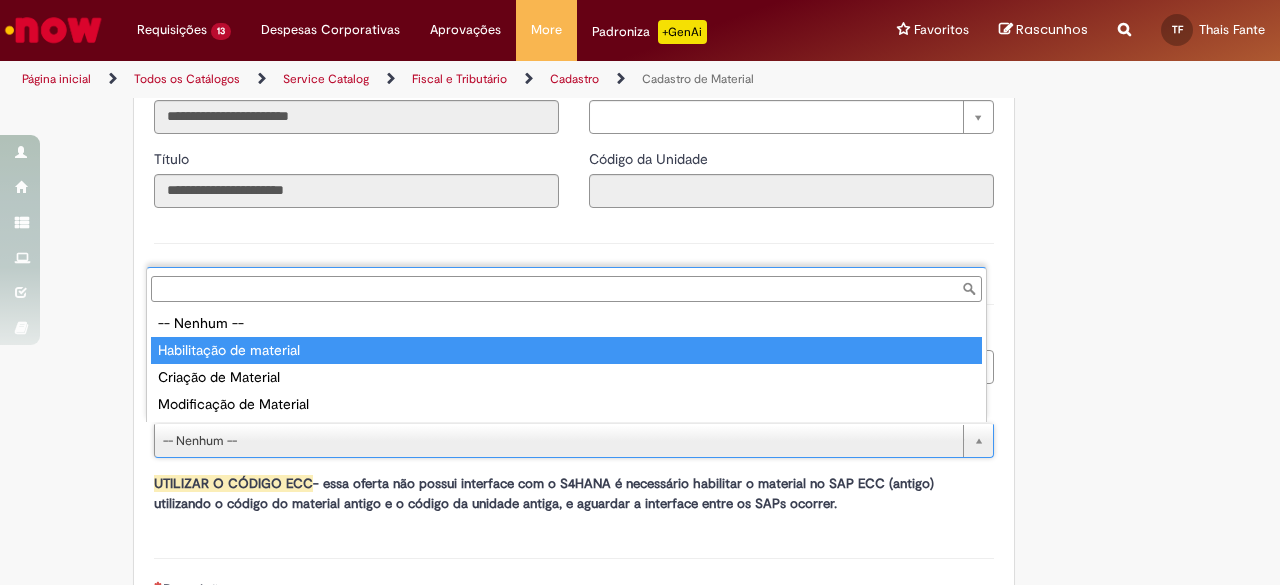 type on "**********" 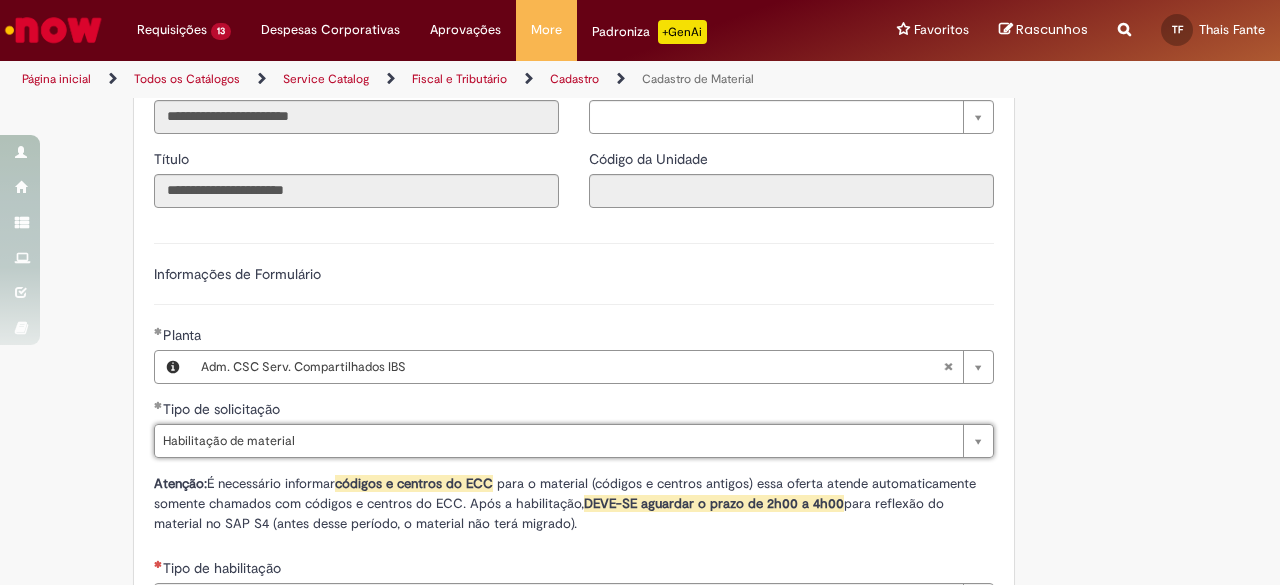 click on "Adicionar a Favoritos
Cadastro de Material
Oferta destinada à solicitações relacionadas ao cadastro de materiais.
Criação de Material  – Tipo de Solicitação destinada para criação de novos códigos dos materiais abaixo:       1.1 – Embalagem Retornável (Ativo de Giro)       1.2 – Embalagem Não Retornável        1.3 – Matéria prima       1.4 – Marketing       1.5 – Cadastro de Protótipo CIT (Cadastro exclusivo do CIT)
Habilitação  – Tipo de Solicitação destinada a Habilitação dos Materiais       2.1 – Habilitação de Material       2.2 - Habilitar Tipo de Avaliação New & Especiais
ATENÇÃO CÓDIGO ECC!   Para solicitação de  HABILITAÇÃO DE MATERIAL  É NECESSÁRIO INFORMAR O CÓDIGO DO  MATERIAL E UNIDADE DO  ECC
NÃO  ocorre.
ATENÇÃO INTERFACE!
Modificação" at bounding box center [542, 151] 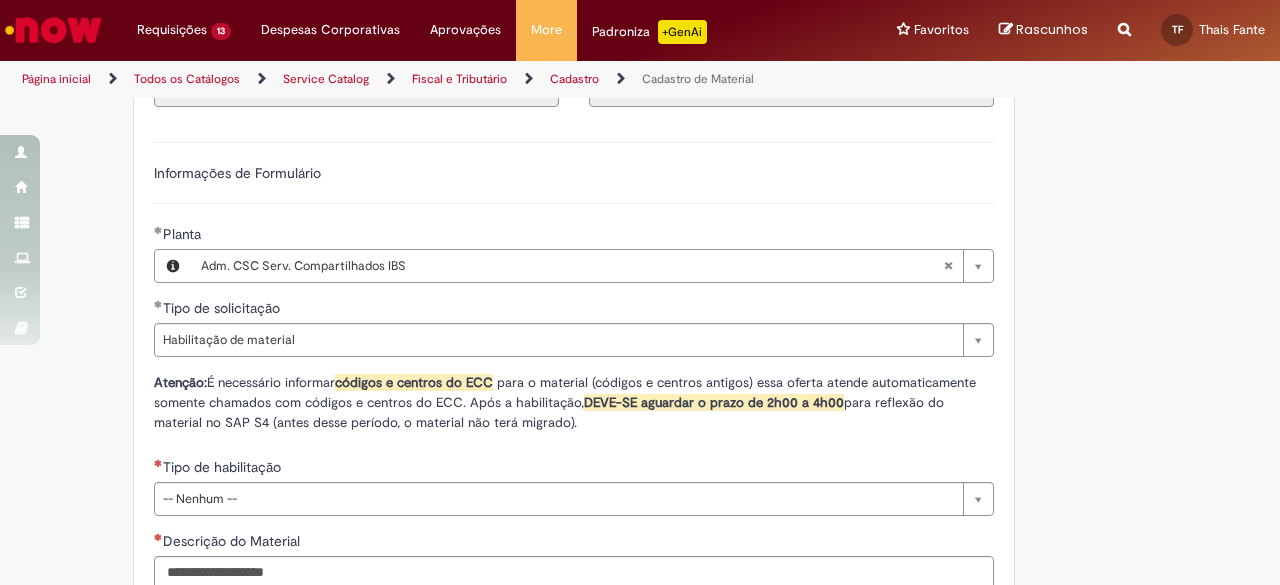 scroll, scrollTop: 1200, scrollLeft: 0, axis: vertical 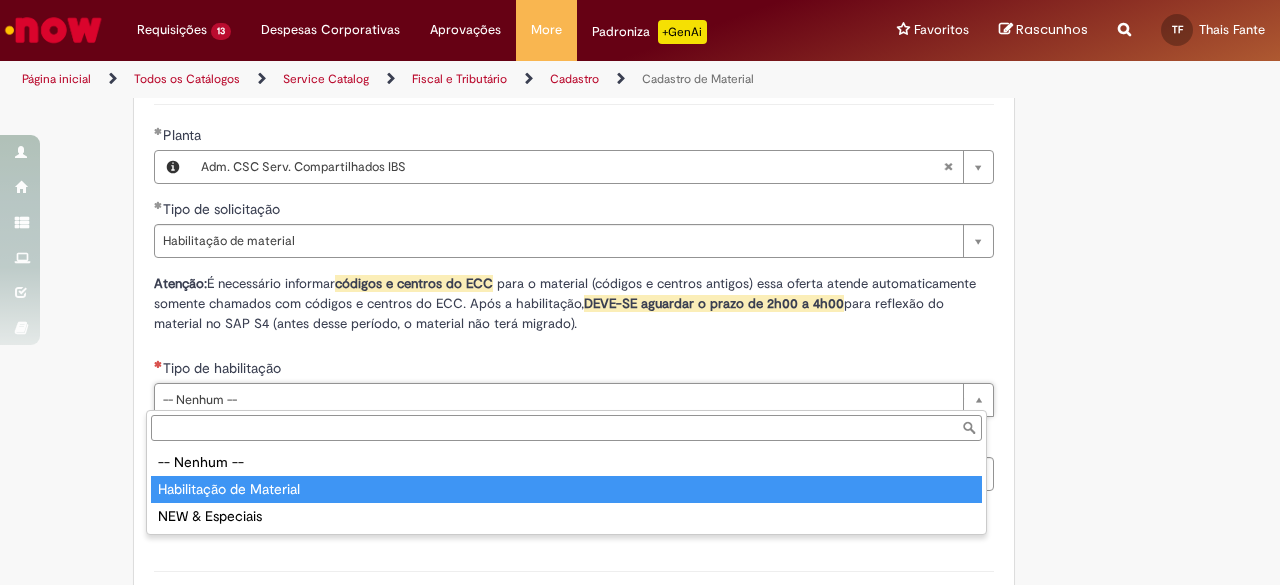 type on "**********" 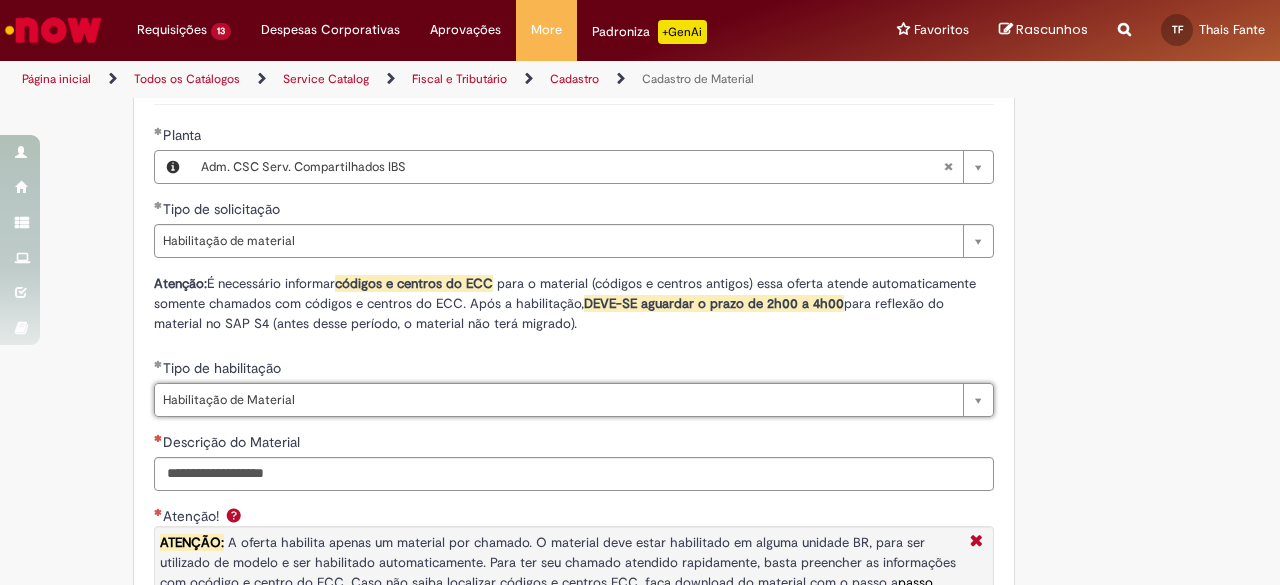 drag, startPoint x: 64, startPoint y: 474, endPoint x: 230, endPoint y: 475, distance: 166.003 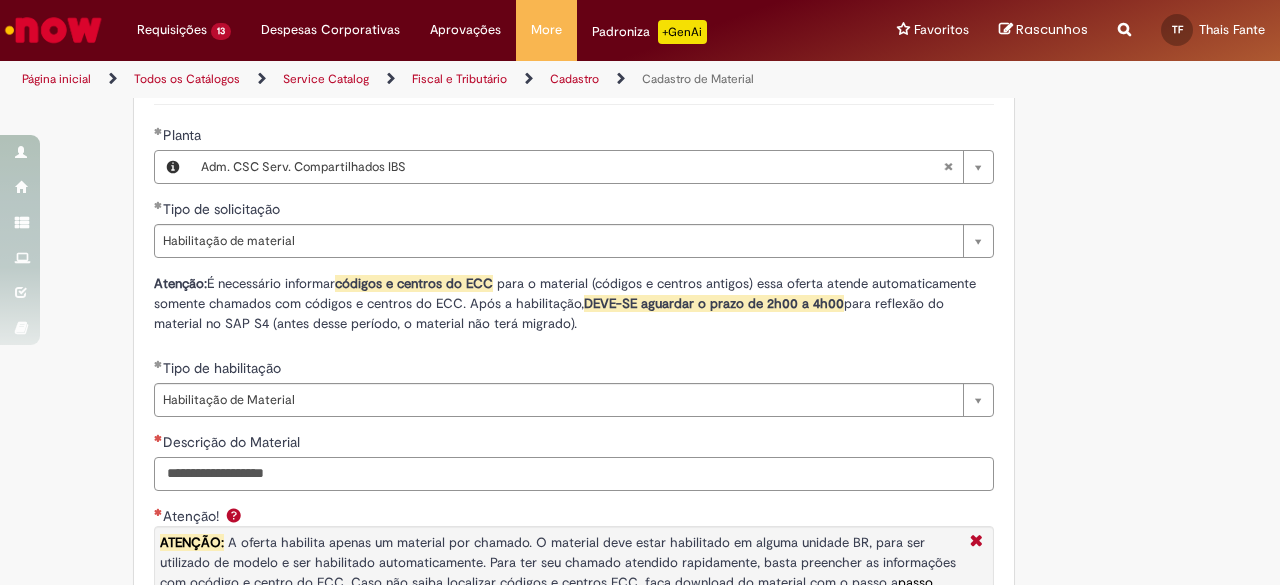 click on "Descrição do Material" at bounding box center [574, 474] 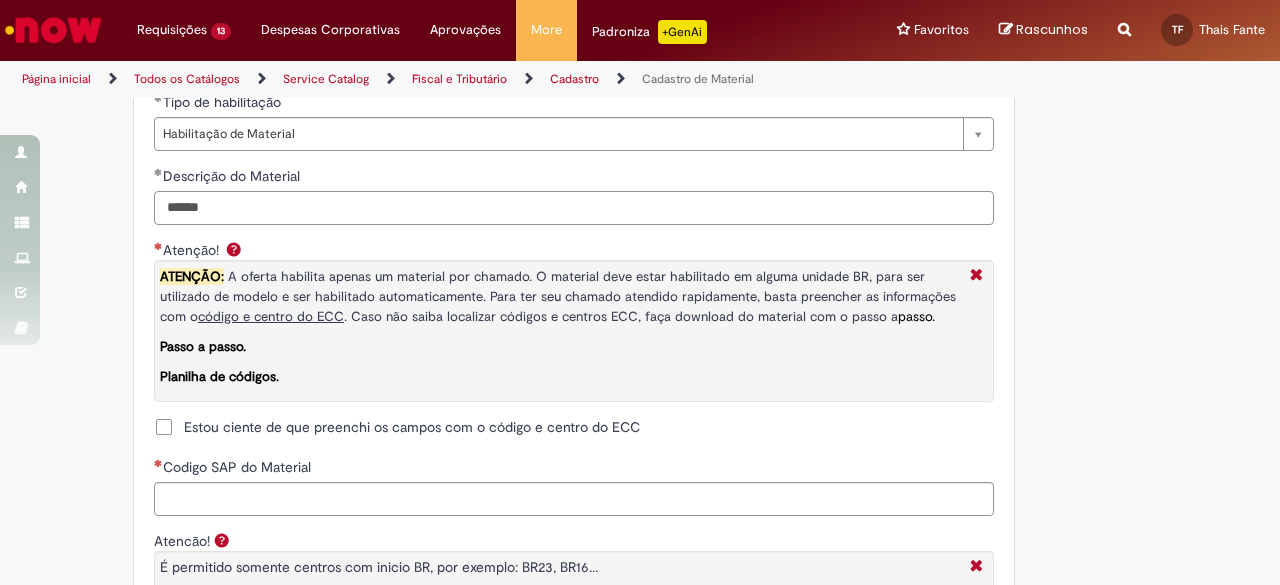 scroll, scrollTop: 1500, scrollLeft: 0, axis: vertical 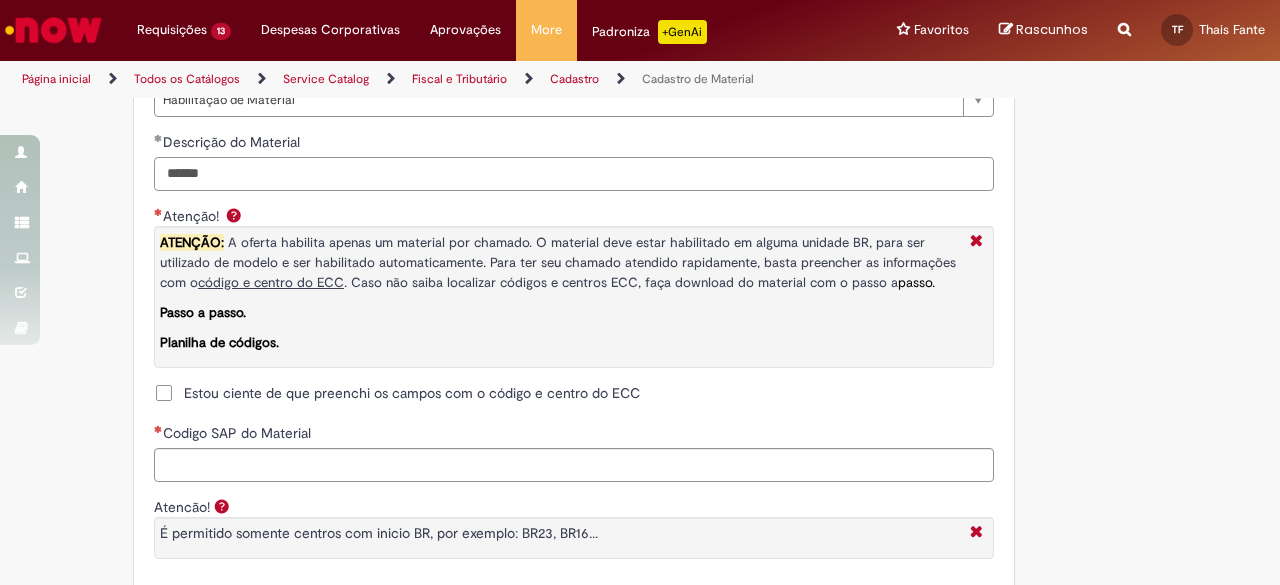type on "******" 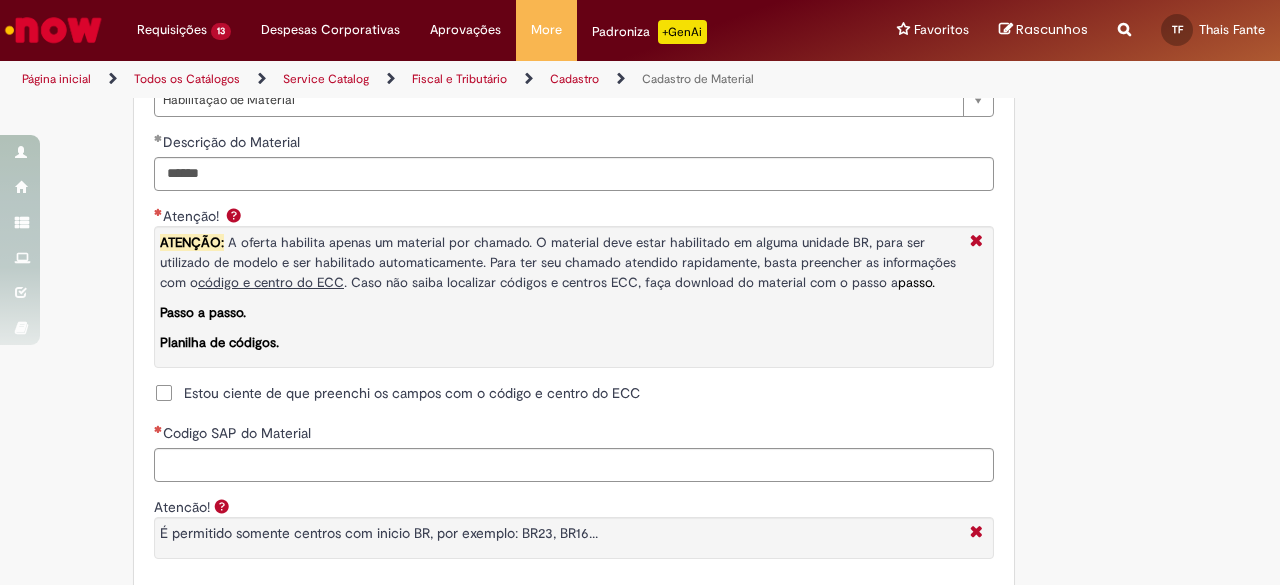 click on "Estou ciente de que preenchi os campos com o código e centro do ECC" at bounding box center [412, 393] 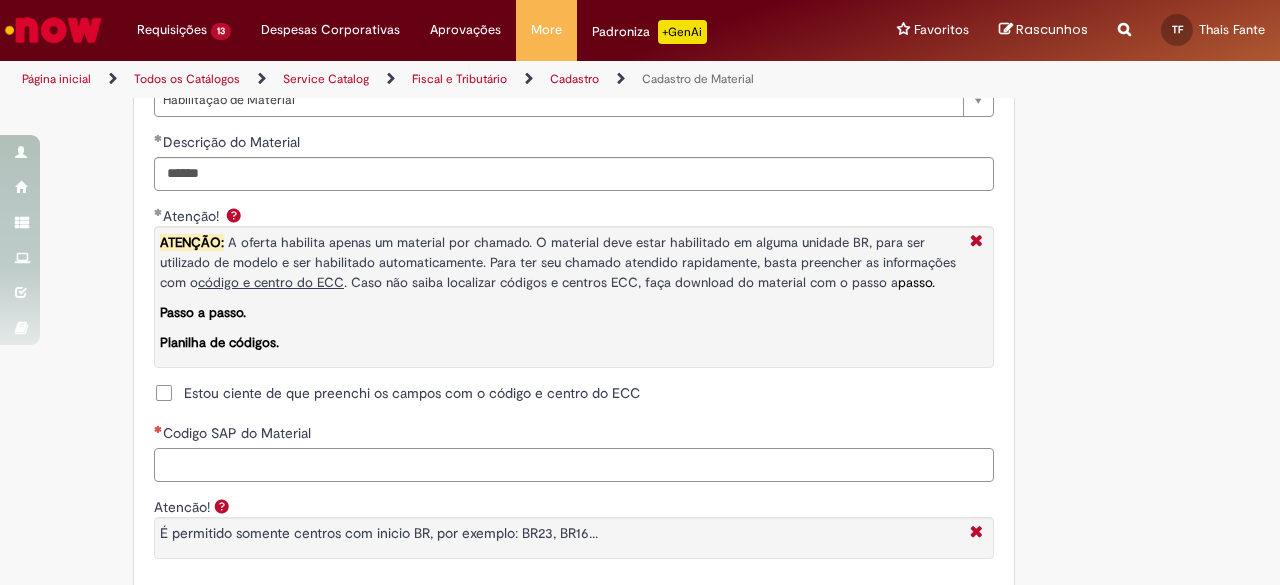 click on "Codigo SAP do Material" at bounding box center (574, 465) 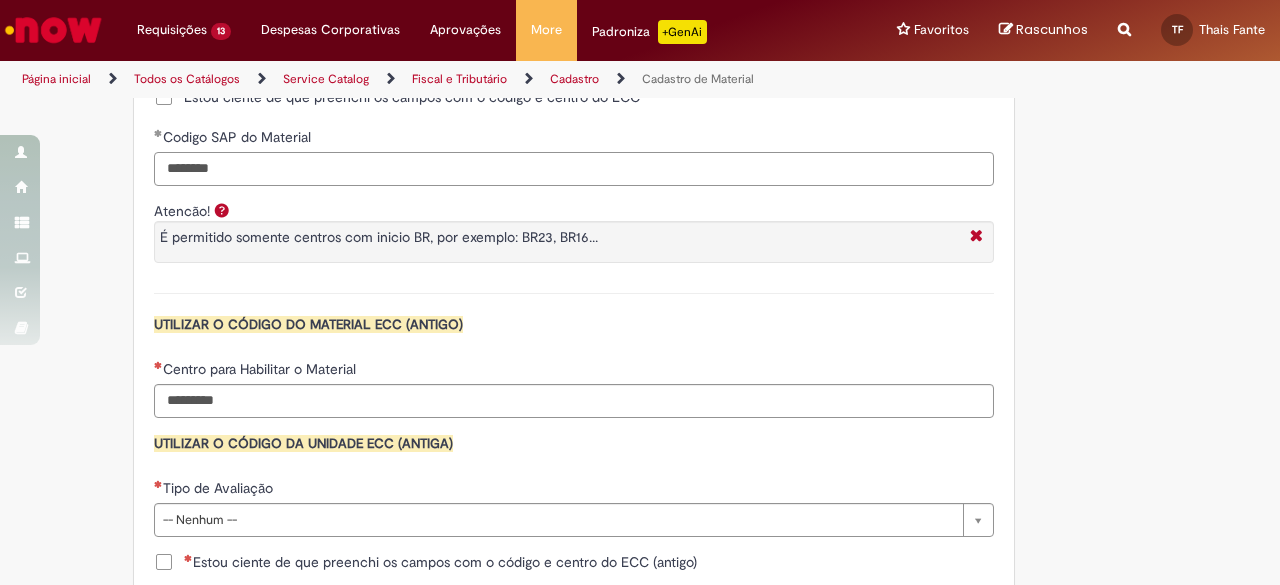 scroll, scrollTop: 1800, scrollLeft: 0, axis: vertical 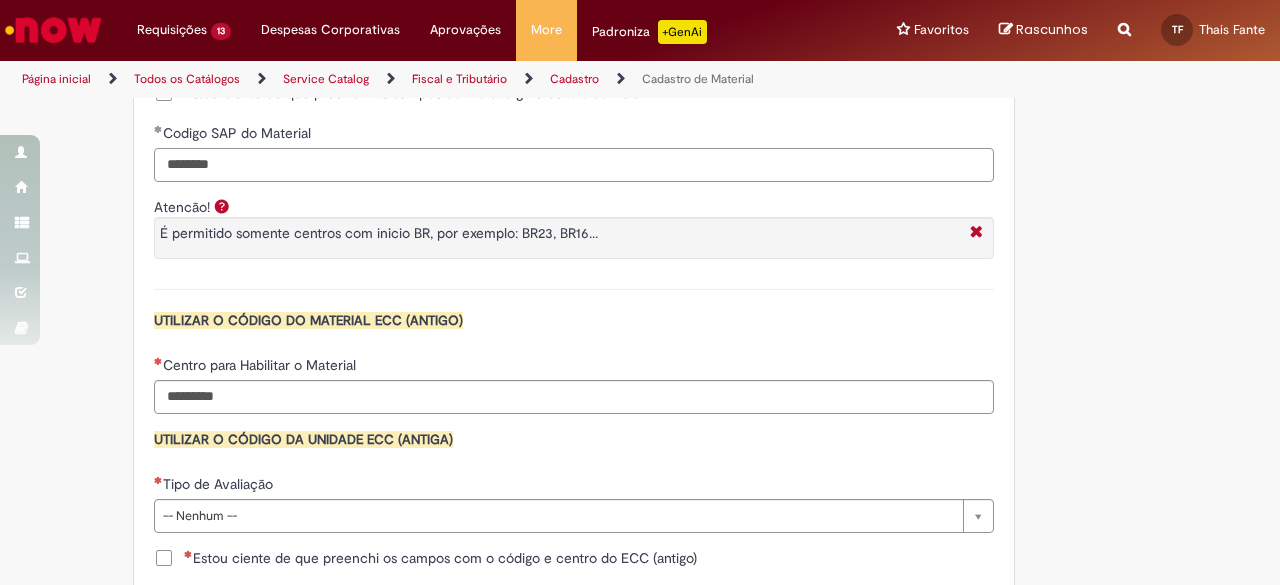 type on "********" 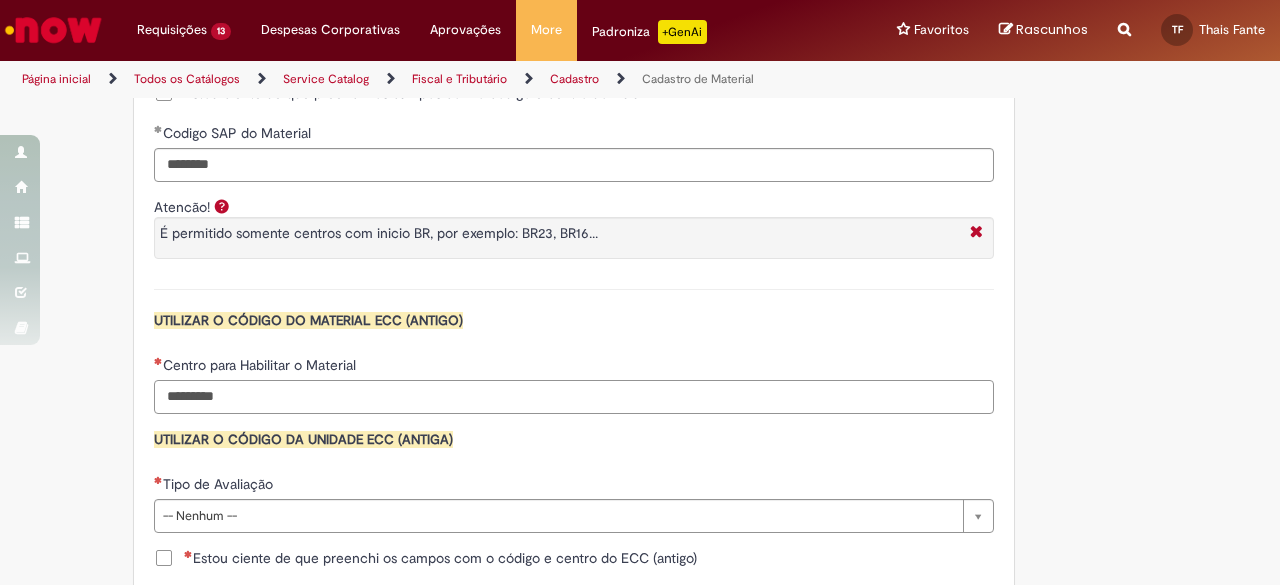 click on "Centro para Habilitar o Material" at bounding box center (574, 397) 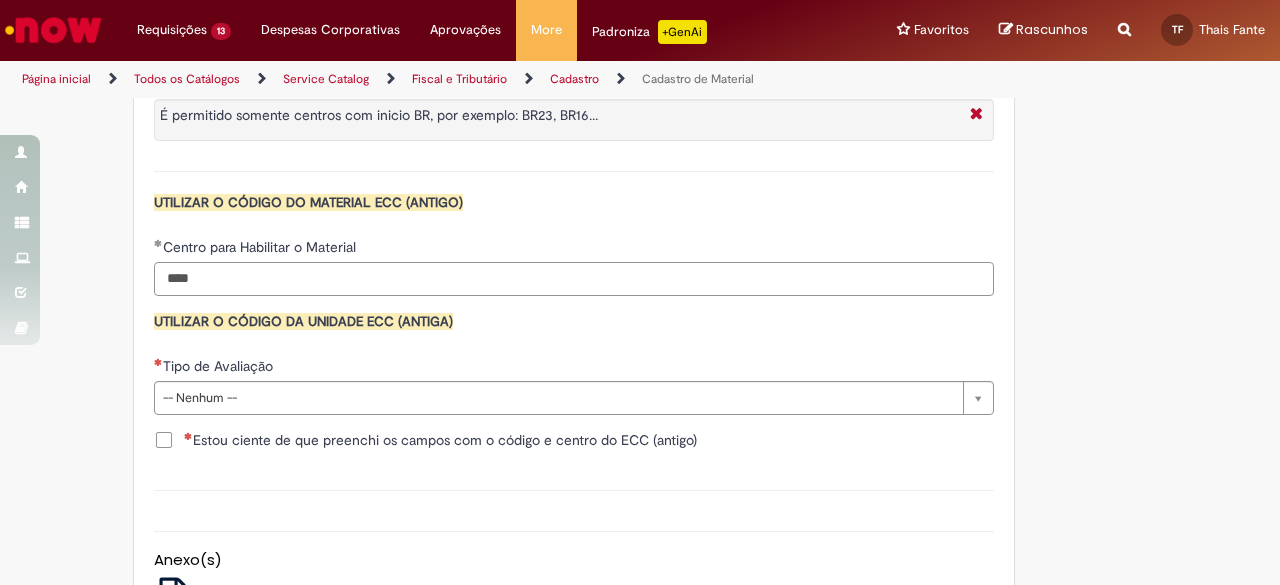 scroll, scrollTop: 2000, scrollLeft: 0, axis: vertical 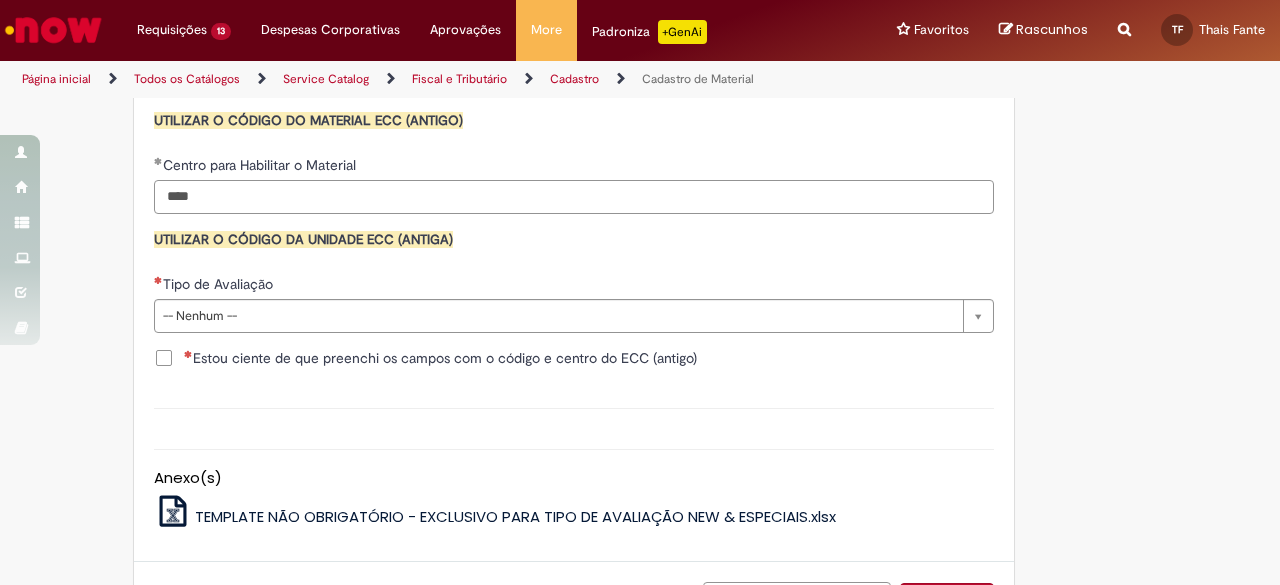 type on "****" 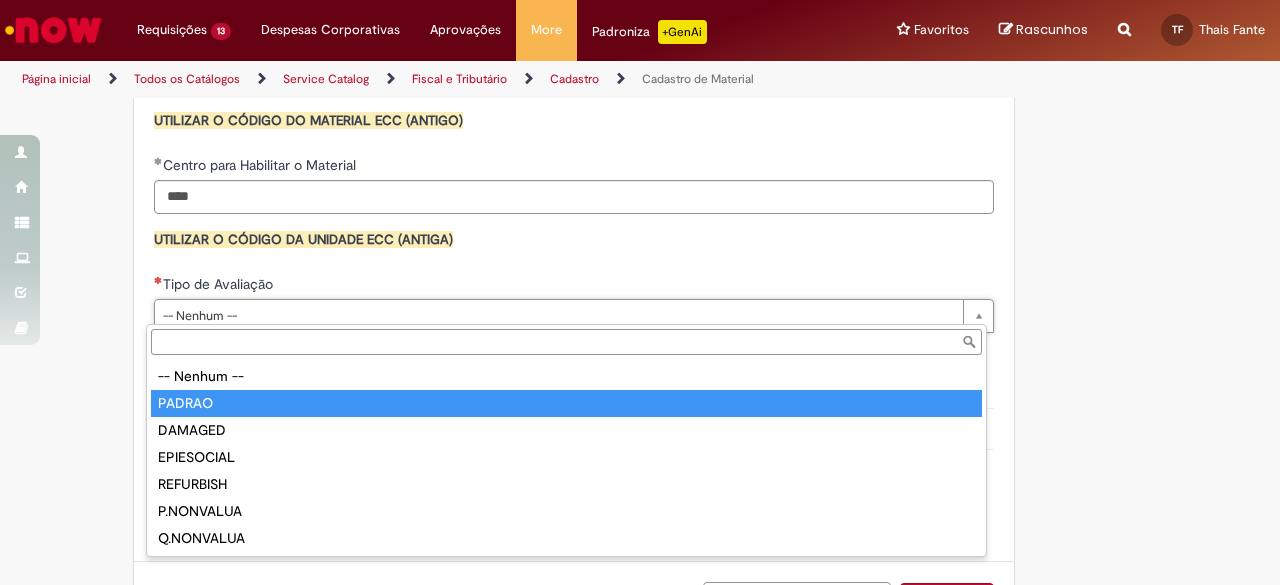 type on "******" 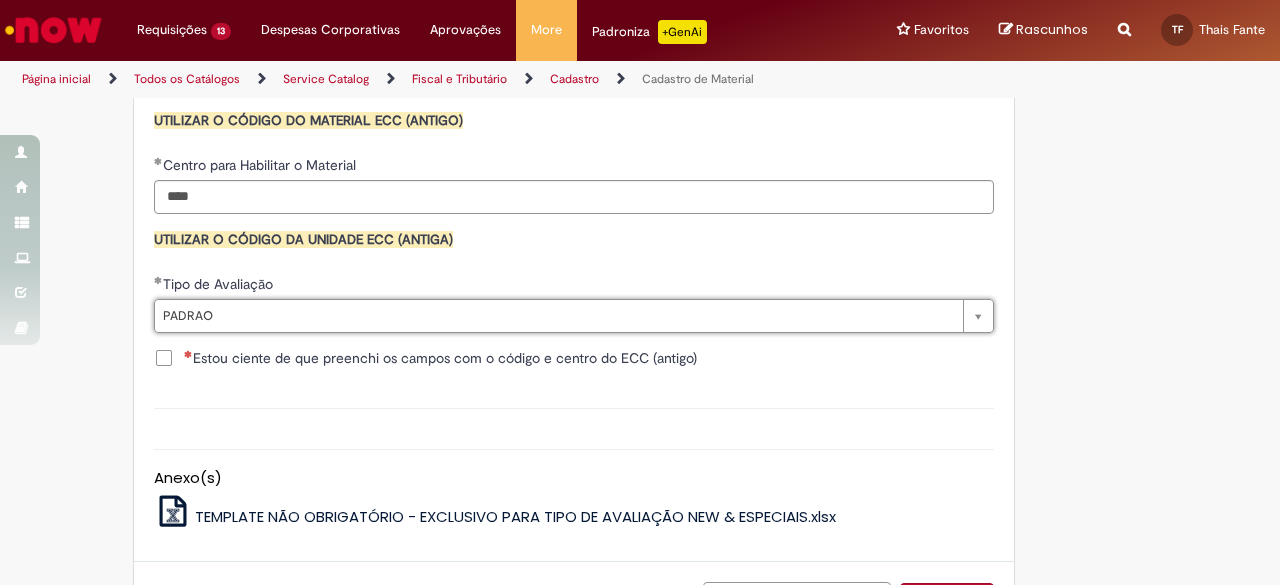 click on "Adicionar a Favoritos
Cadastro de Material
Oferta destinada à solicitações relacionadas ao cadastro de materiais.
Criação de Material  – Tipo de Solicitação destinada para criação de novos códigos dos materiais abaixo:       1.1 – Embalagem Retornável (Ativo de Giro)       1.2 – Embalagem Não Retornável        1.3 – Matéria prima       1.4 – Marketing       1.5 – Cadastro de Protótipo CIT (Cadastro exclusivo do CIT)
Habilitação  – Tipo de Solicitação destinada a Habilitação dos Materiais       2.1 – Habilitação de Material       2.2 - Habilitar Tipo de Avaliação New & Especiais
ATENÇÃO CÓDIGO ECC!   Para solicitação de  HABILITAÇÃO DE MATERIAL  É NECESSÁRIO INFORMAR O CÓDIGO DO  MATERIAL E UNIDADE DO  ECC
NÃO  ocorre.
ATENÇÃO INTERFACE!
Modificação" at bounding box center (542, -577) 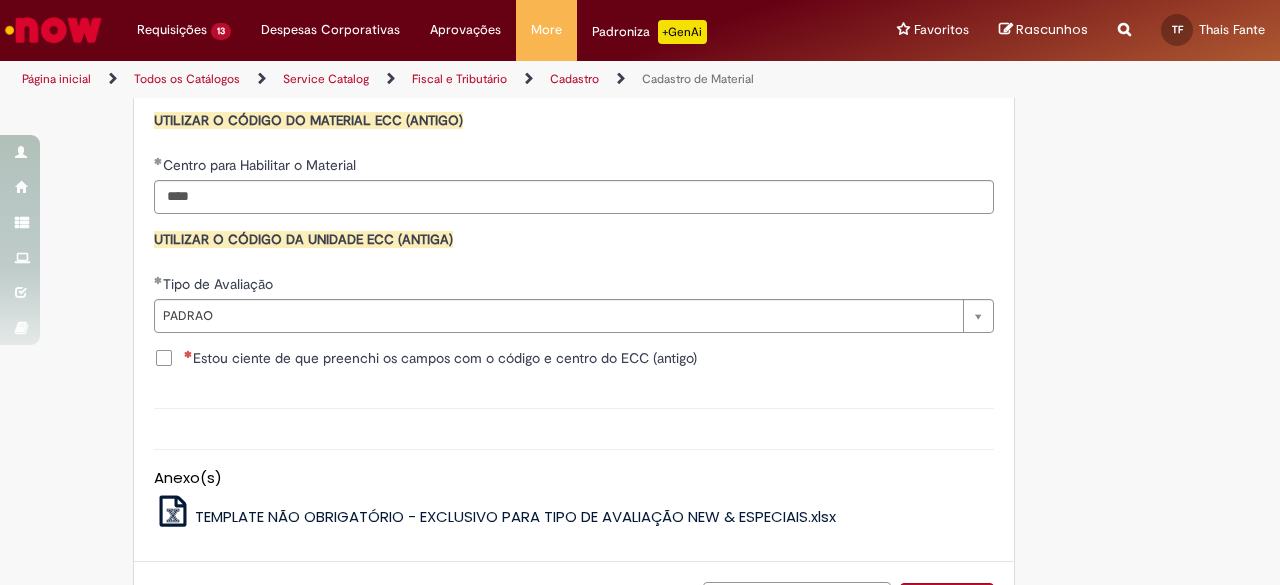 click on "Estou ciente de que preenchi os campos com o código e centro do ECC  (antigo)" at bounding box center (440, 358) 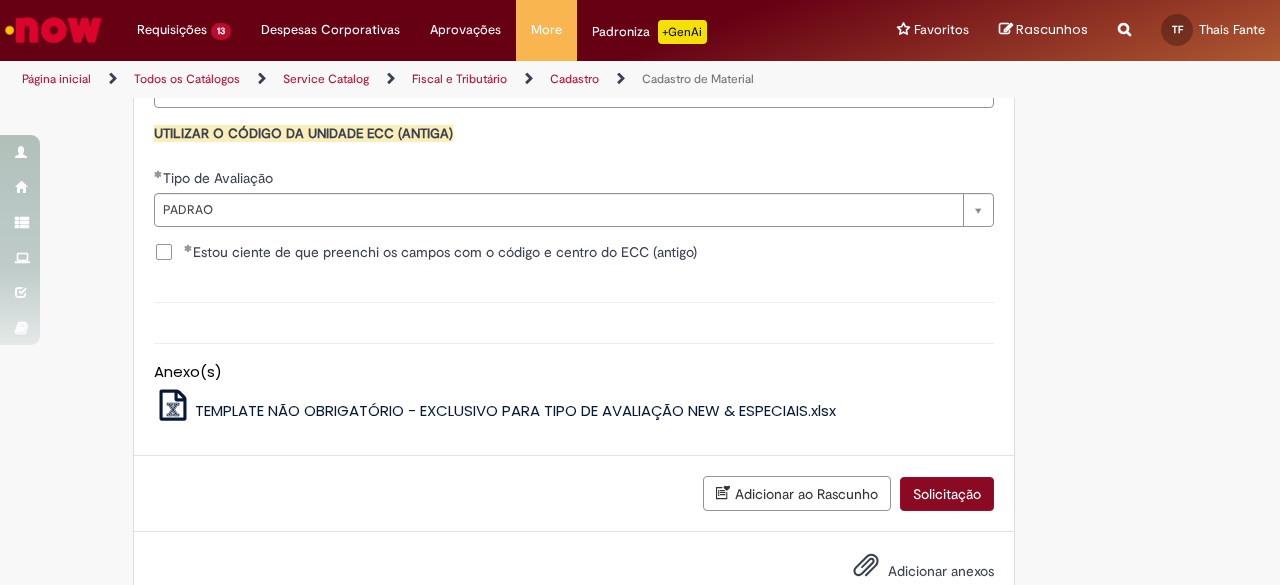 scroll, scrollTop: 2155, scrollLeft: 0, axis: vertical 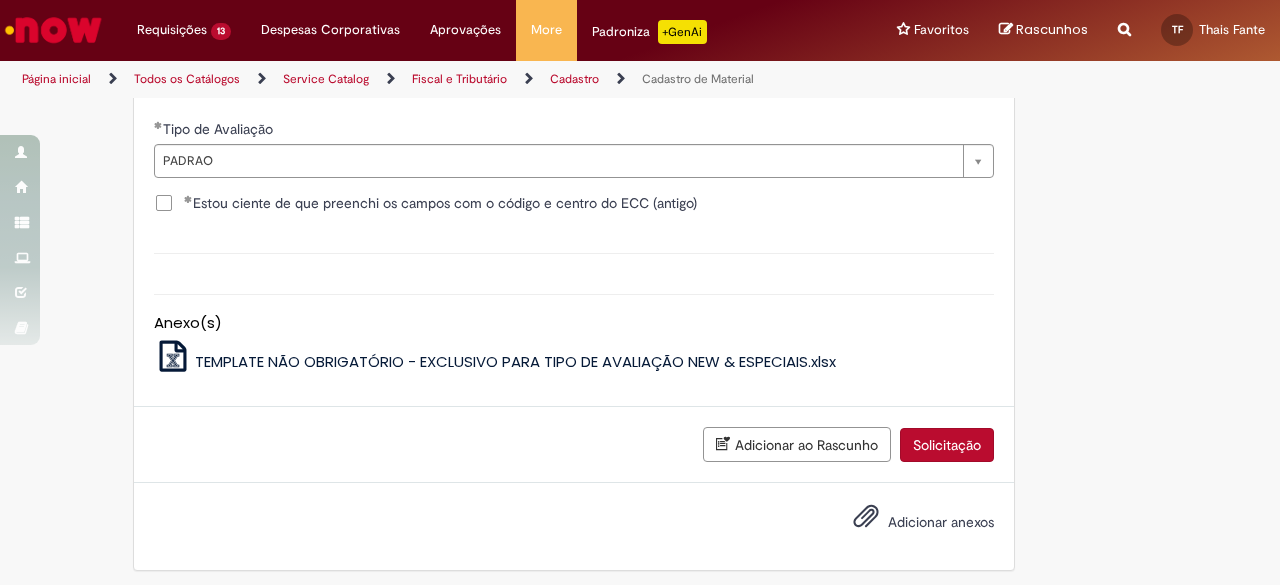 click on "Solicitação" at bounding box center (947, 445) 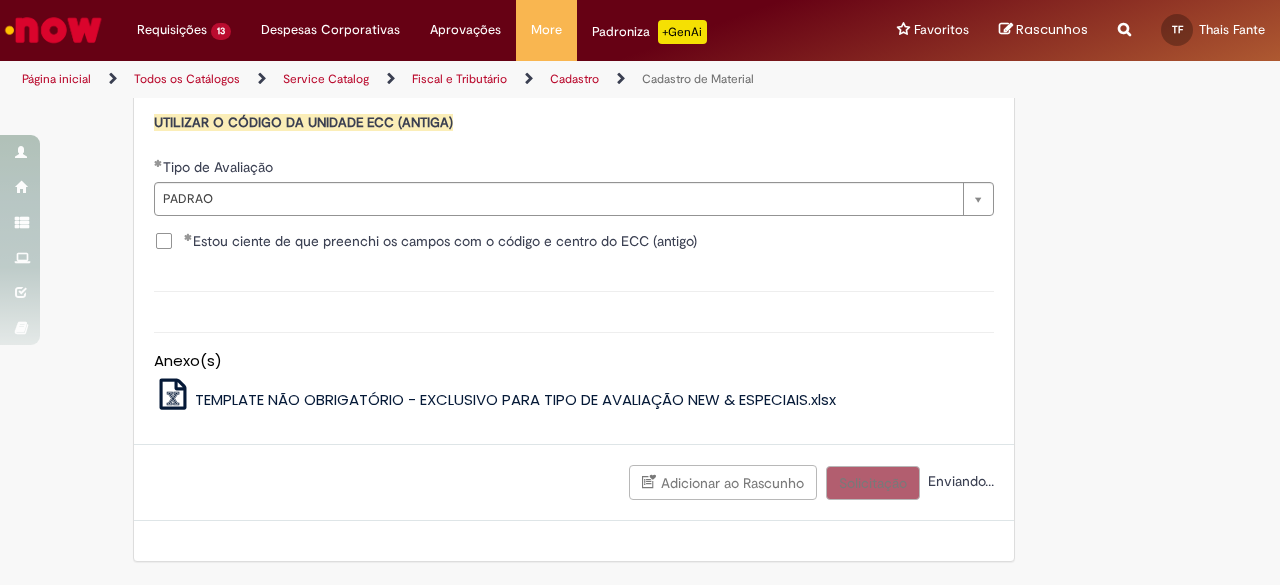 scroll, scrollTop: 2110, scrollLeft: 0, axis: vertical 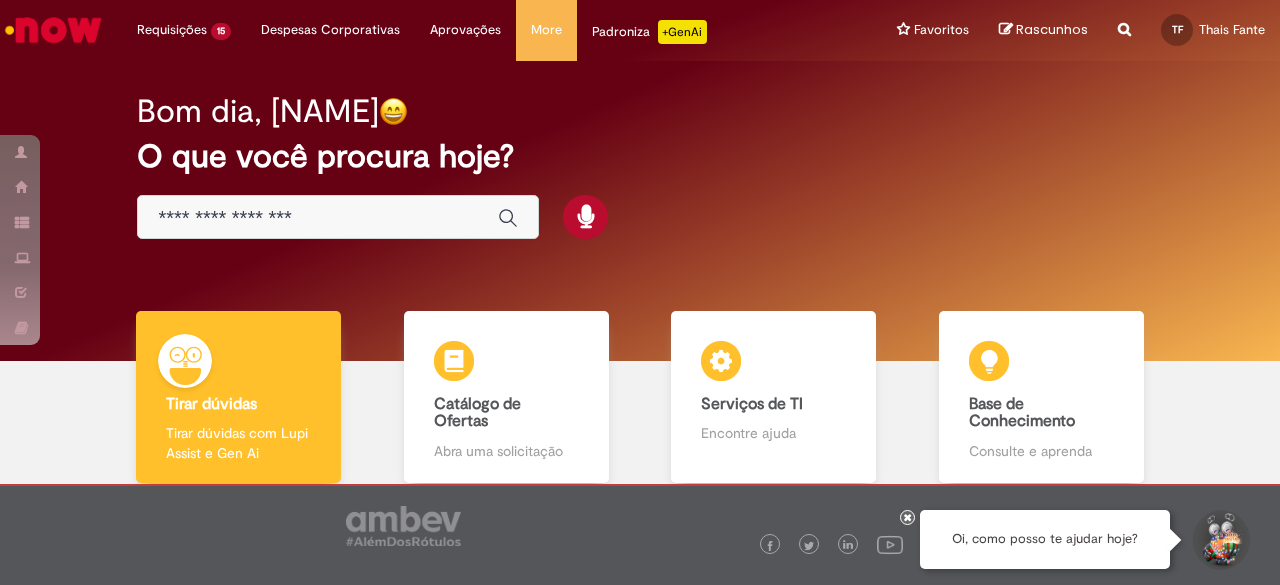 click at bounding box center (908, 517) 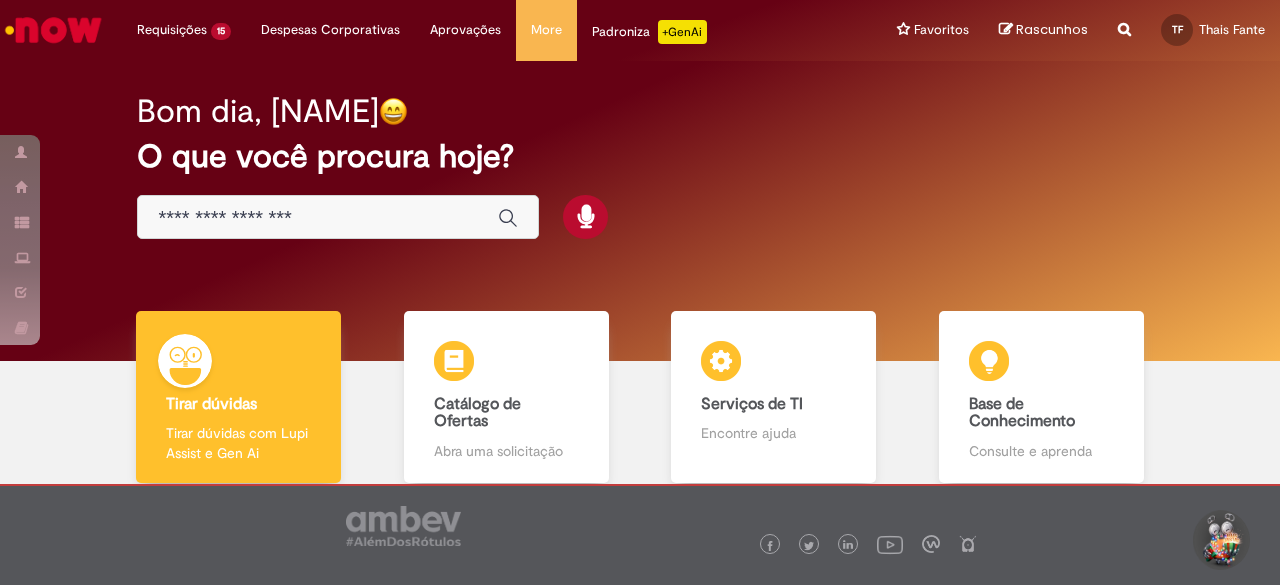 click at bounding box center [318, 218] 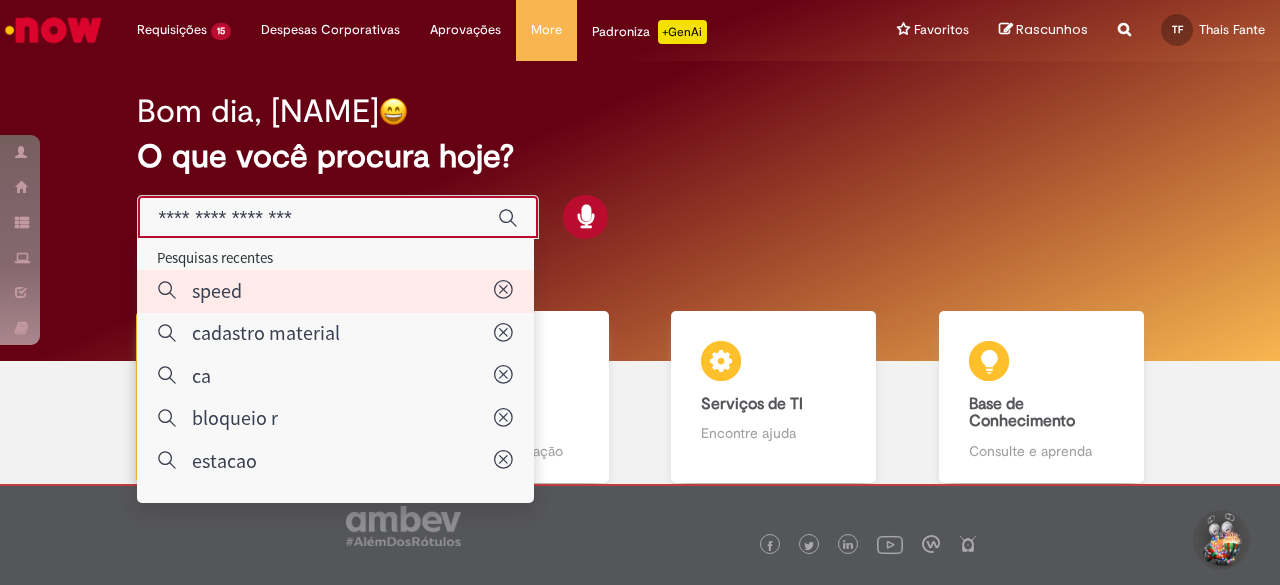 type on "*****" 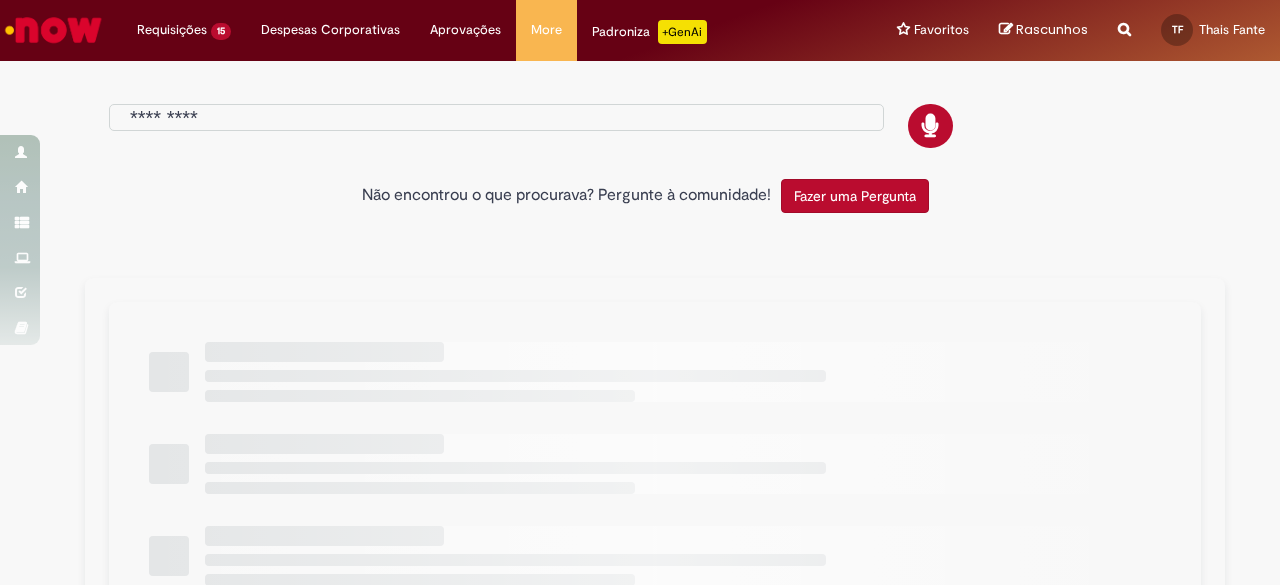 type on "*****" 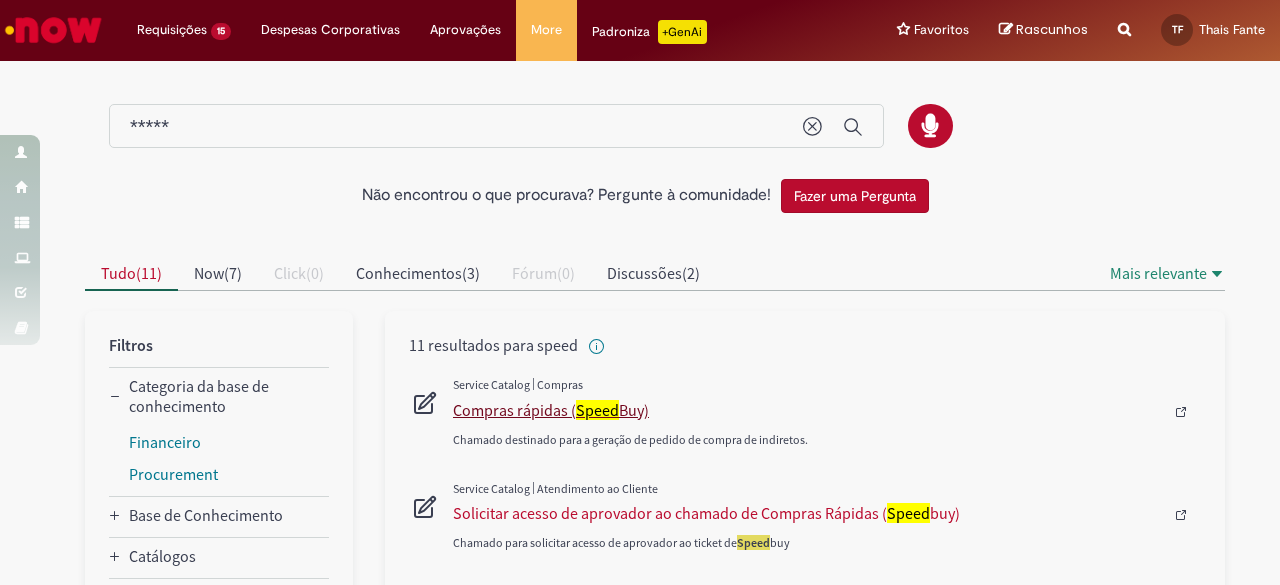 click on "Compras rápidas ( Speed  Buy)" at bounding box center [808, 410] 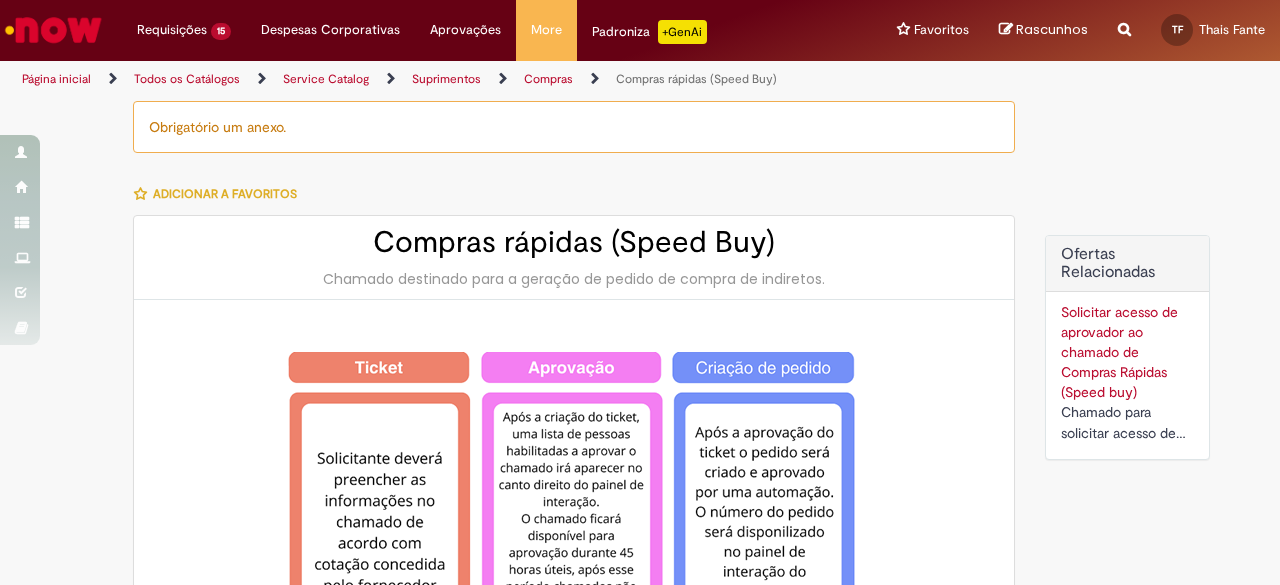 type on "**********" 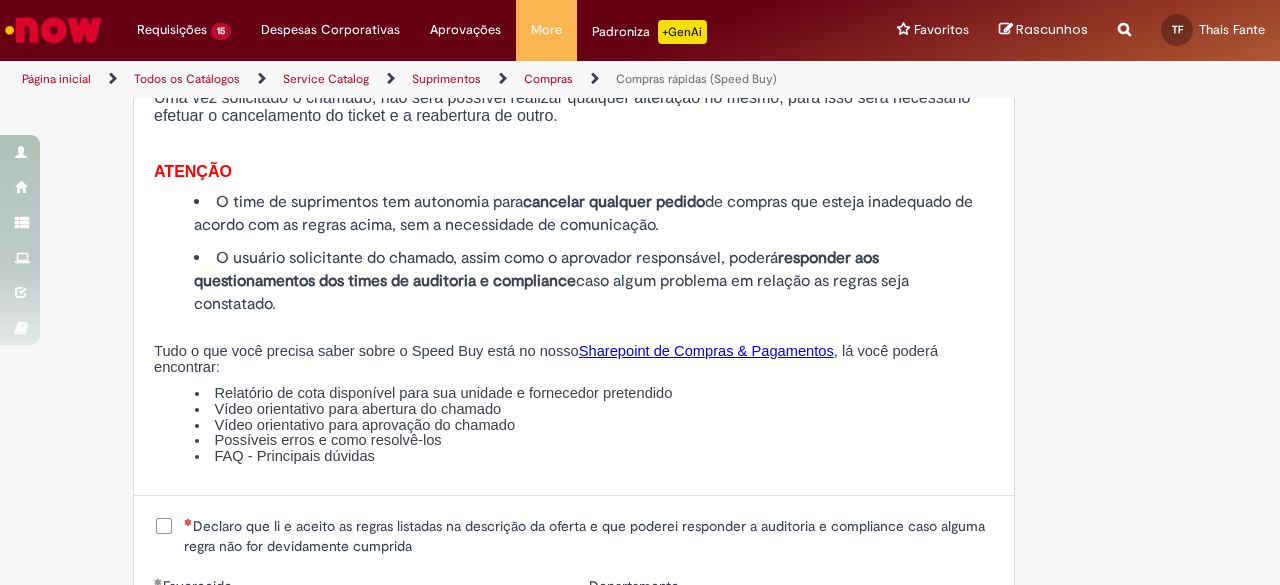 scroll, scrollTop: 2200, scrollLeft: 0, axis: vertical 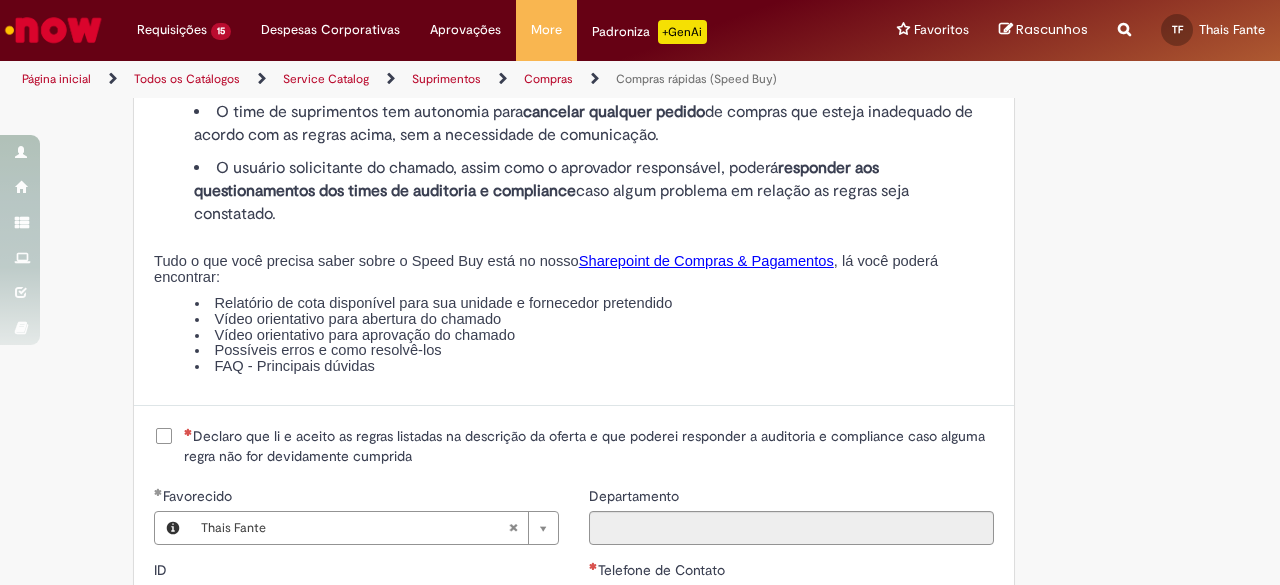 click on "Declaro que li e aceito as regras listadas na descrição da oferta e que poderei responder a auditoria e compliance caso alguma regra não for devidamente cumprida" at bounding box center [589, 446] 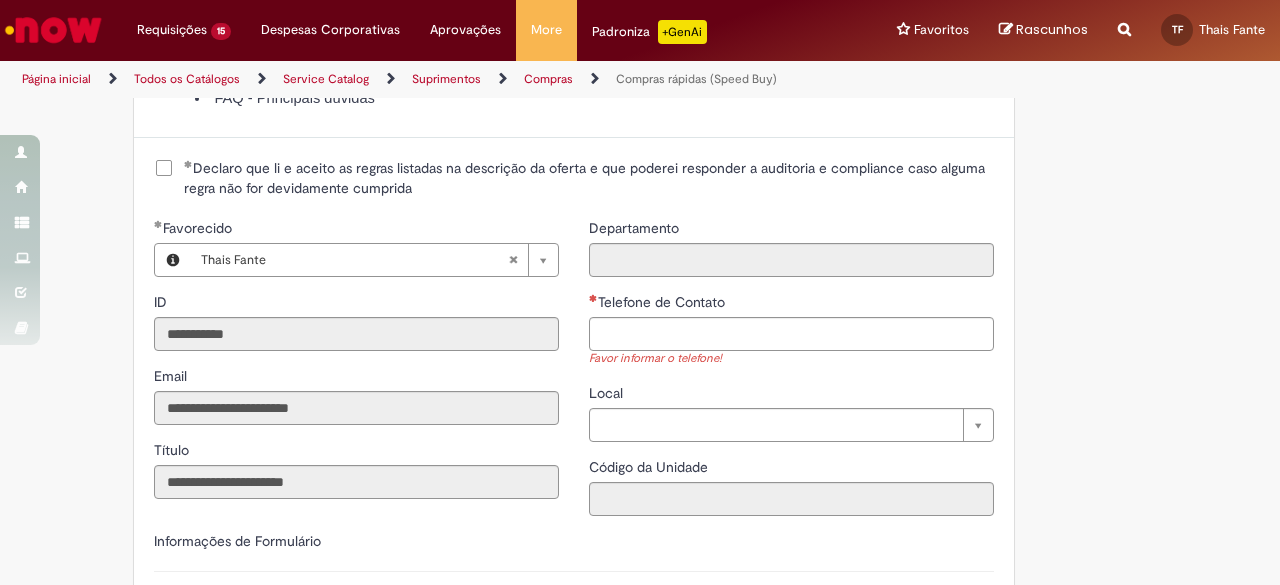 scroll, scrollTop: 2500, scrollLeft: 0, axis: vertical 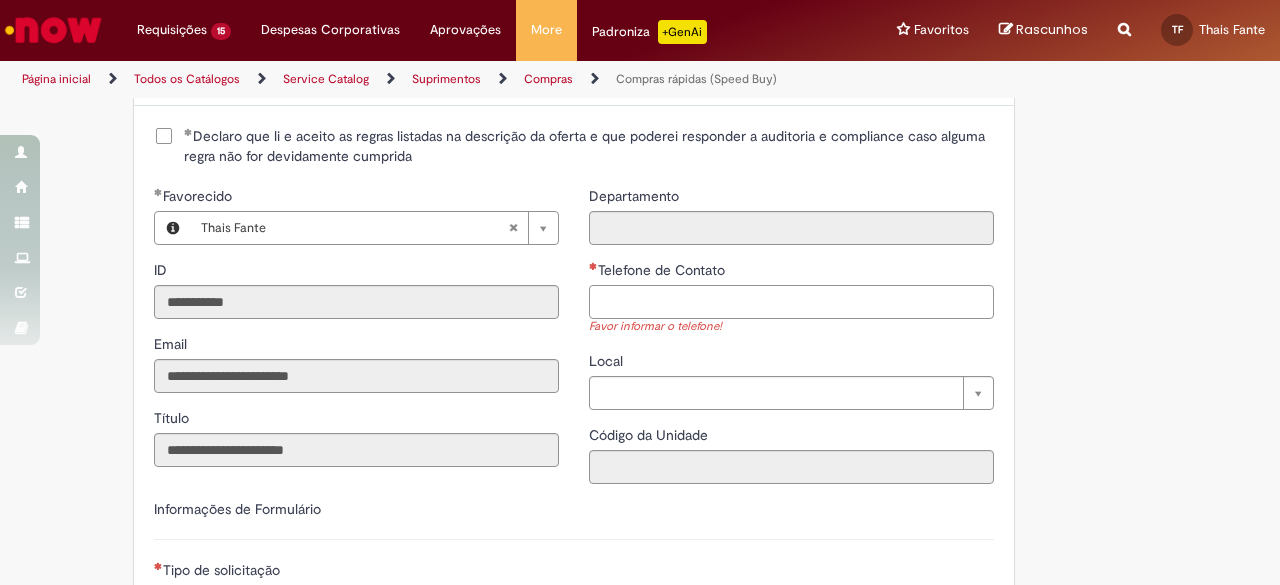 click on "Telefone de Contato" at bounding box center [791, 302] 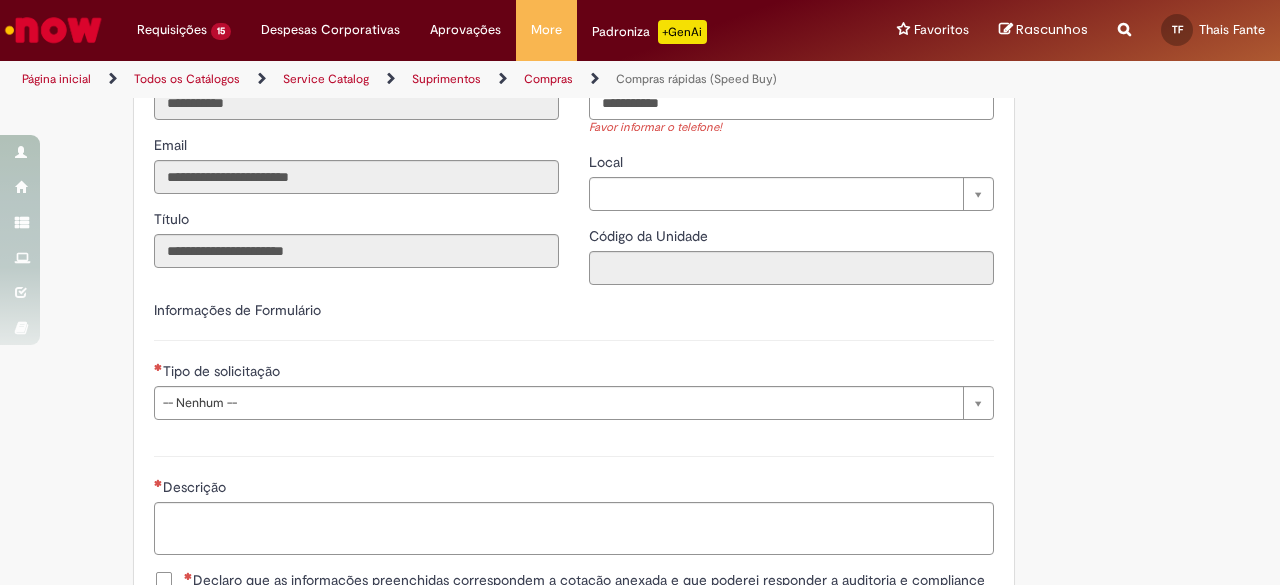 scroll, scrollTop: 2700, scrollLeft: 0, axis: vertical 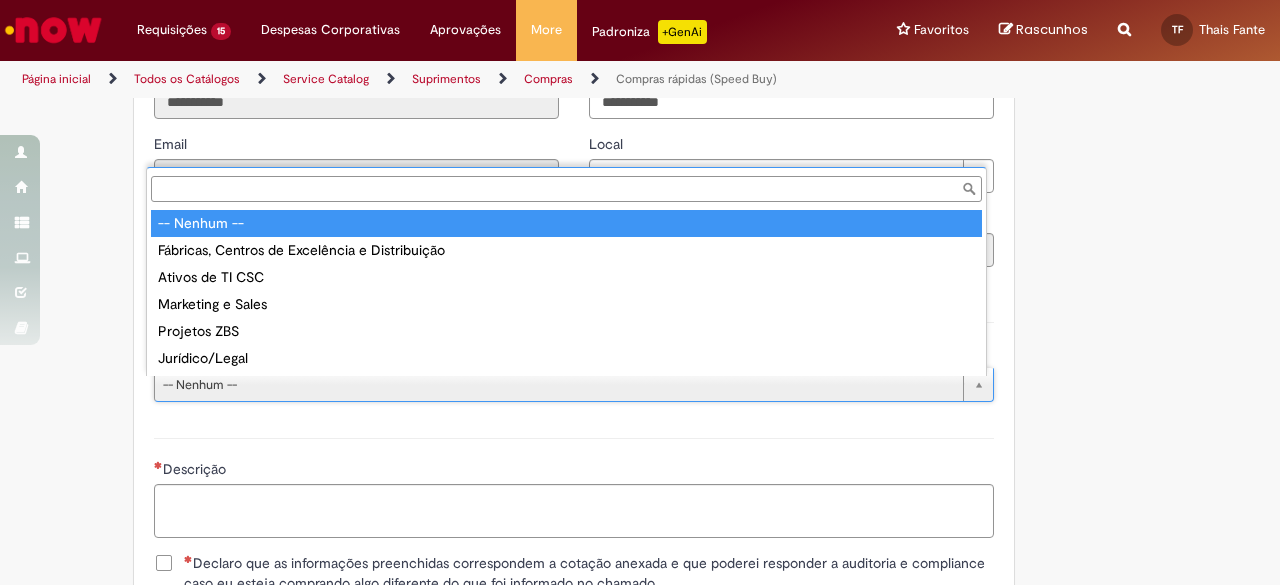 type on "**********" 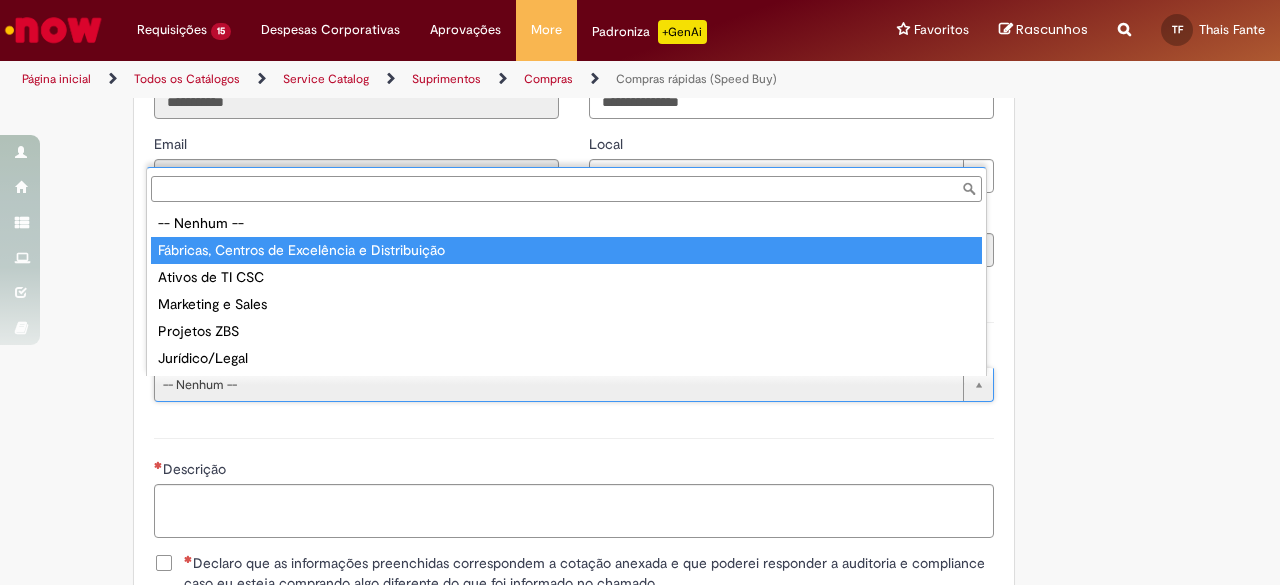 type on "**********" 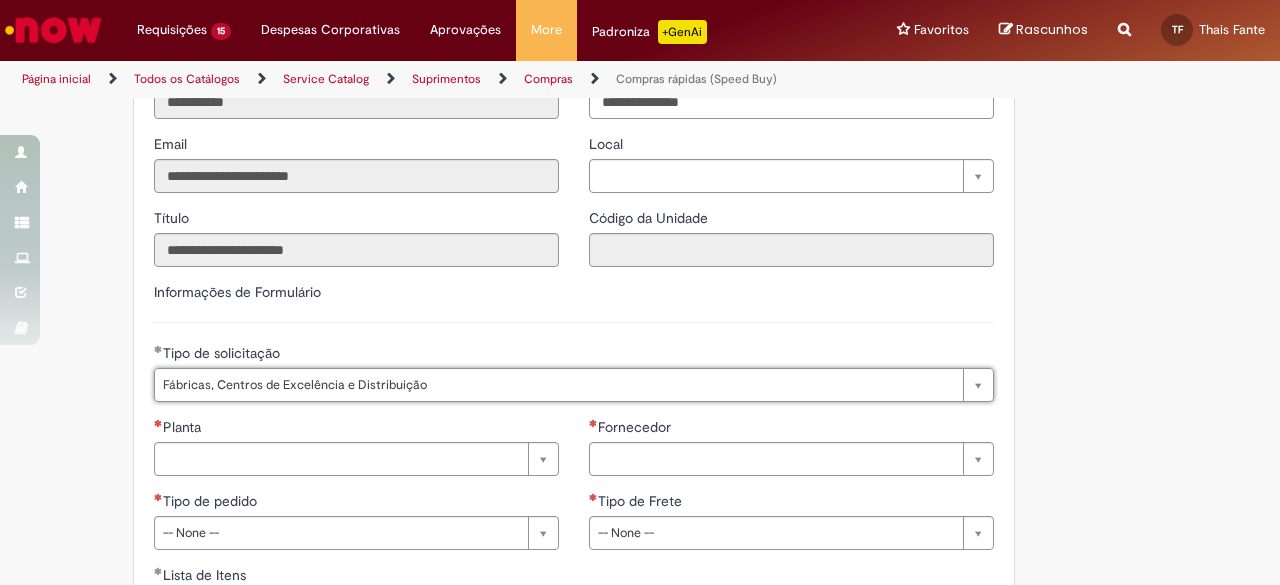 drag, startPoint x: 75, startPoint y: 457, endPoint x: 128, endPoint y: 458, distance: 53.009434 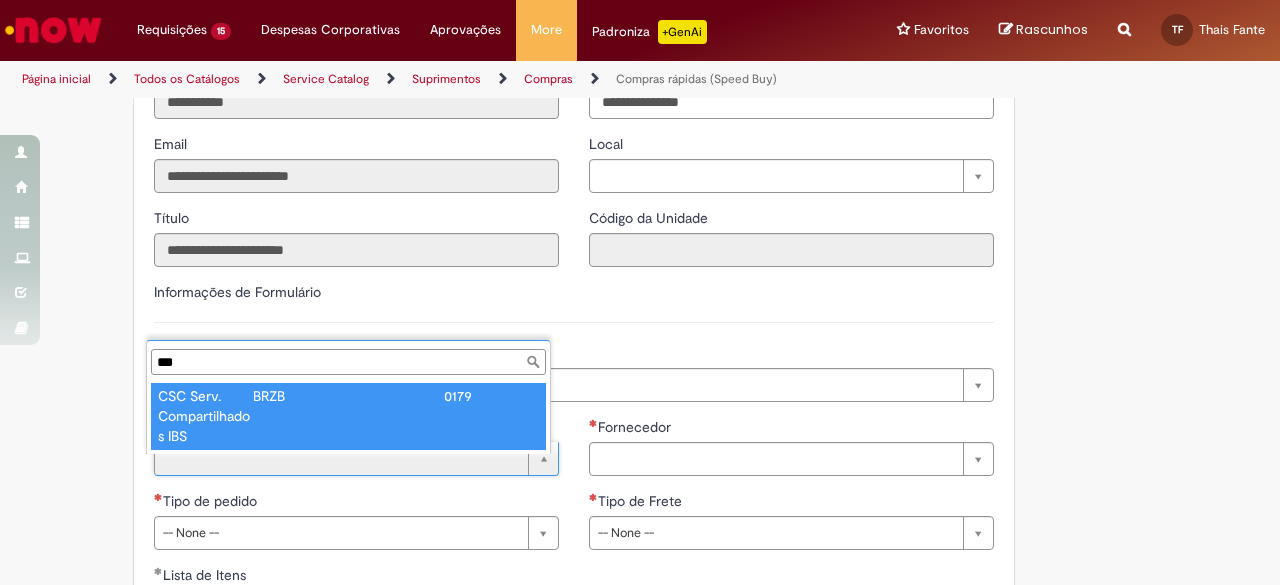 type on "***" 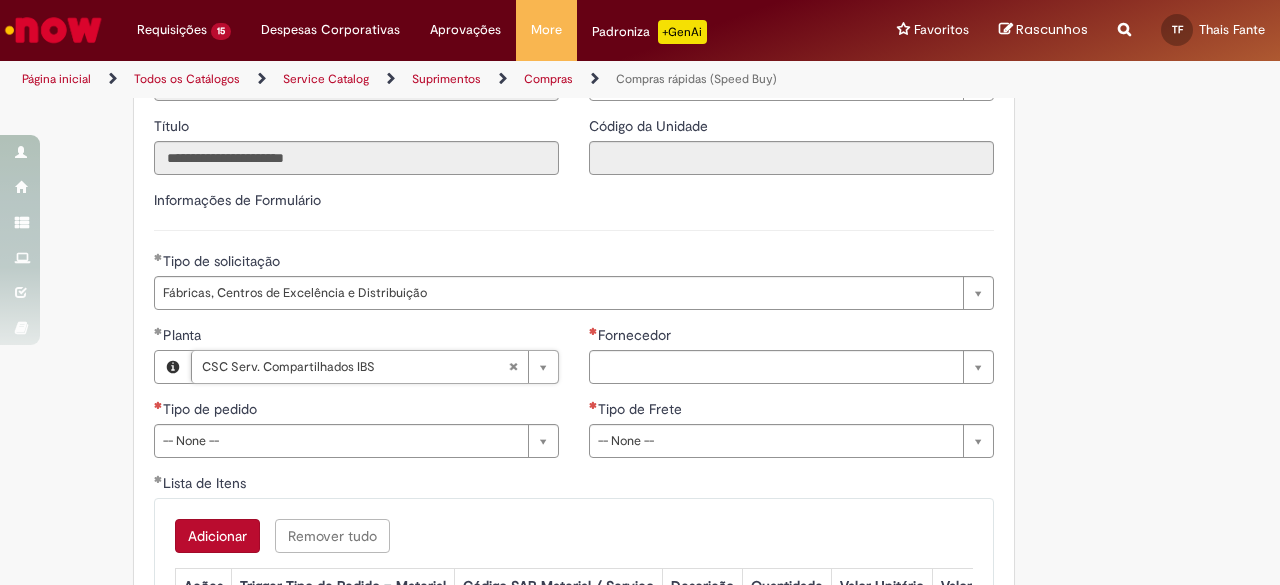 scroll, scrollTop: 2900, scrollLeft: 0, axis: vertical 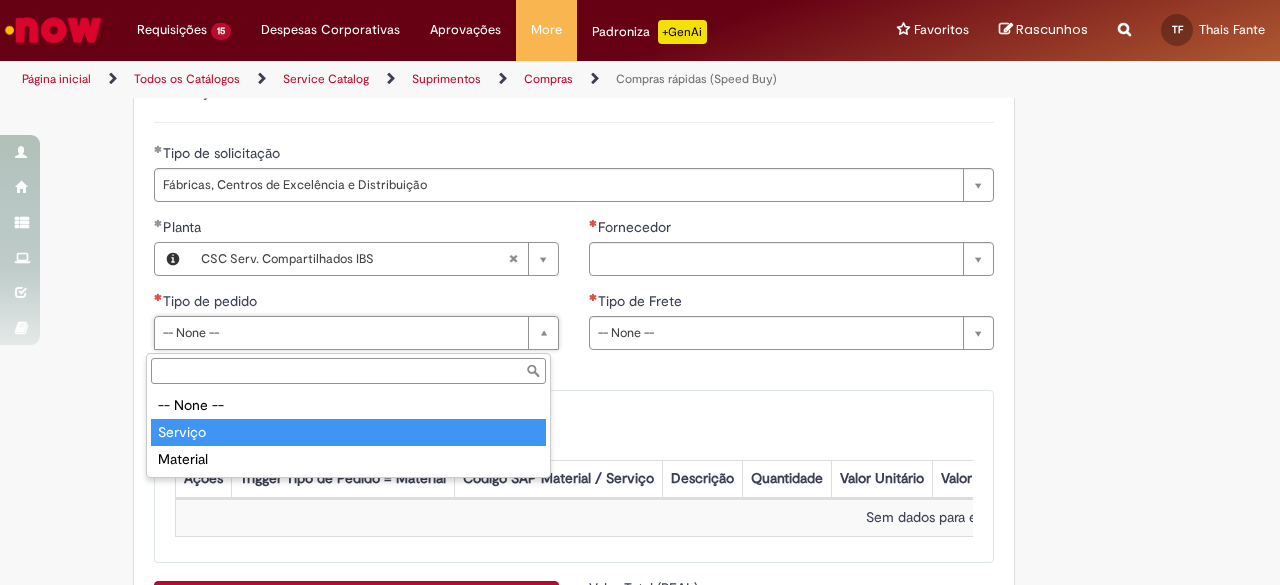 type on "*******" 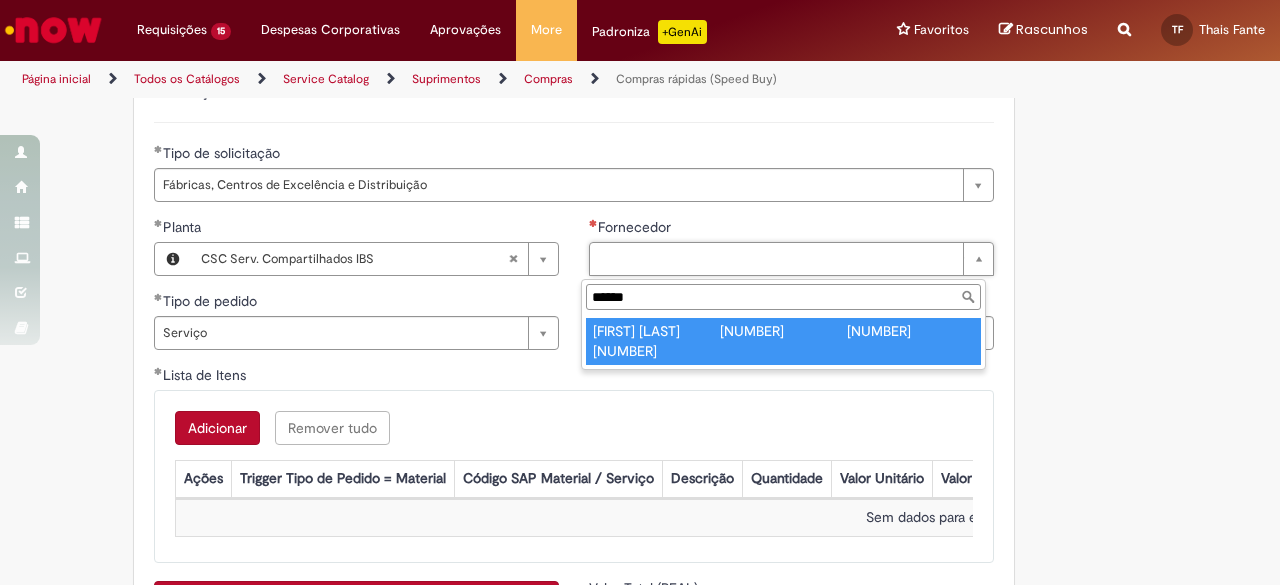 type on "******" 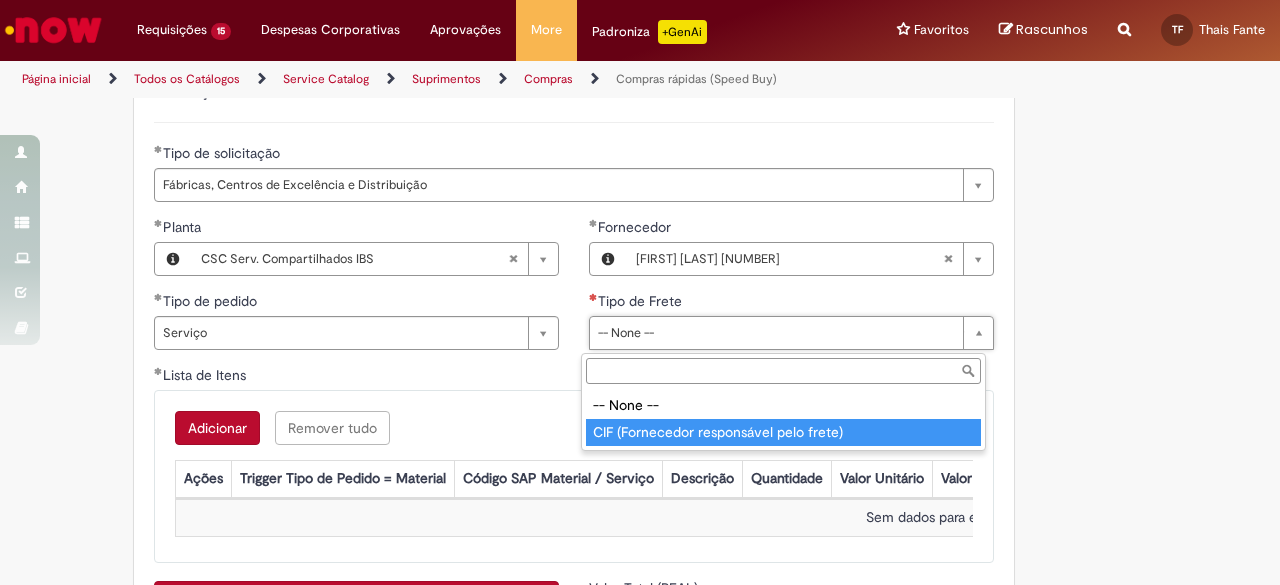 type on "**********" 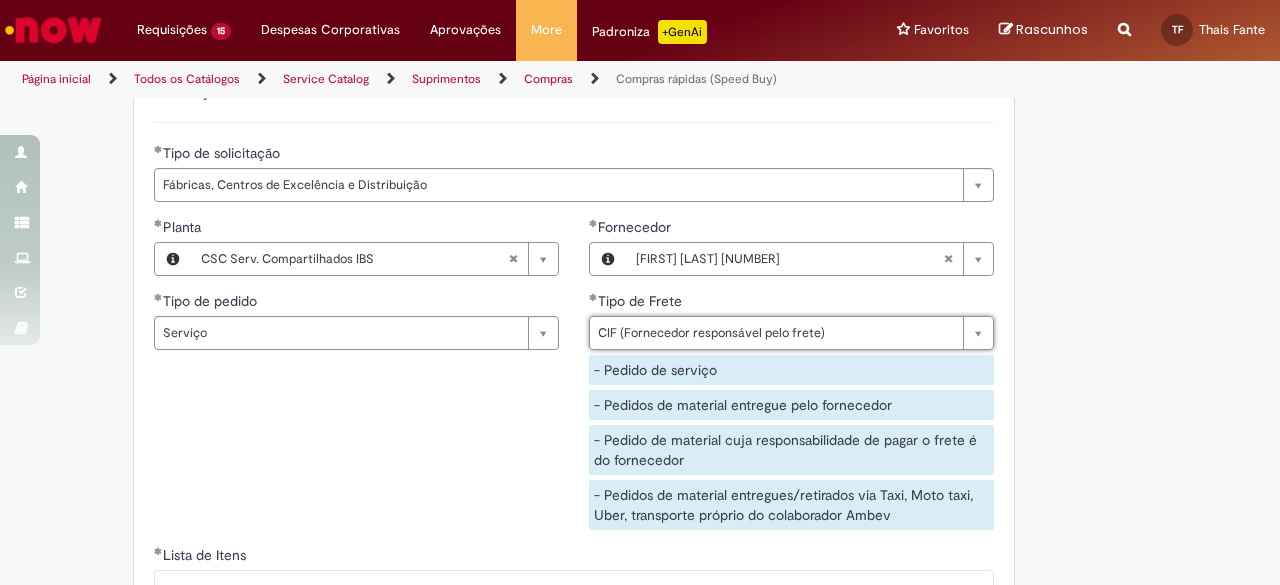 click on "Obrigatório um anexo.
Adicionar a Favoritos
Compras rápidas (Speed Buy)
Chamado destinado para a geração de pedido de compra de indiretos.
O Speed buy é a ferramenta oficial para a geração de pedidos de compra que atenda aos seguintes requisitos:
Compras de material e serviço indiretos
Compras inferiores a R$13.000 *
Compras com fornecedores nacionais
Compras de material sem contrato ativo no SAP para o centro solicitado
* Essa cota é referente ao tipo de solicitação padrão de Speed buy. Os chamados com cotas especiais podem possuir valores divergentes.
Regras de Utilização
No campo “Tipo de Solicitação” selecionar a opção correspondente a sua unidade de negócio.
Solicitação Padrão de Speed buy:
Fábricas, centros de Excelência e de Distribuição:  habilitado para todos usuários ambev
Ativos   de TI:" at bounding box center (640, -755) 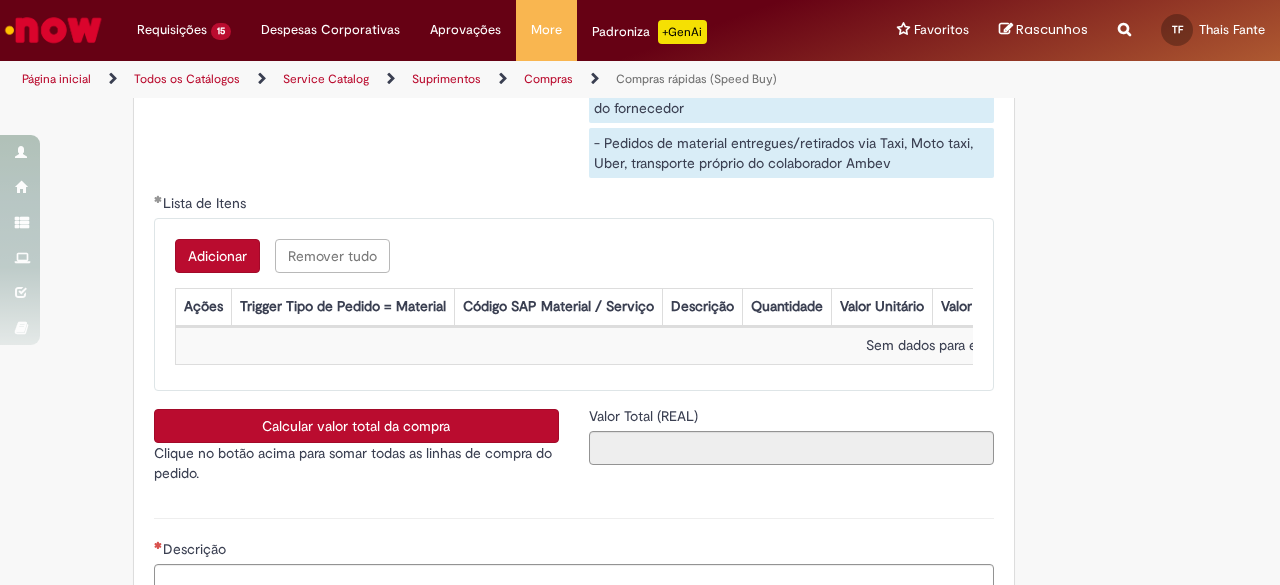 scroll, scrollTop: 3300, scrollLeft: 0, axis: vertical 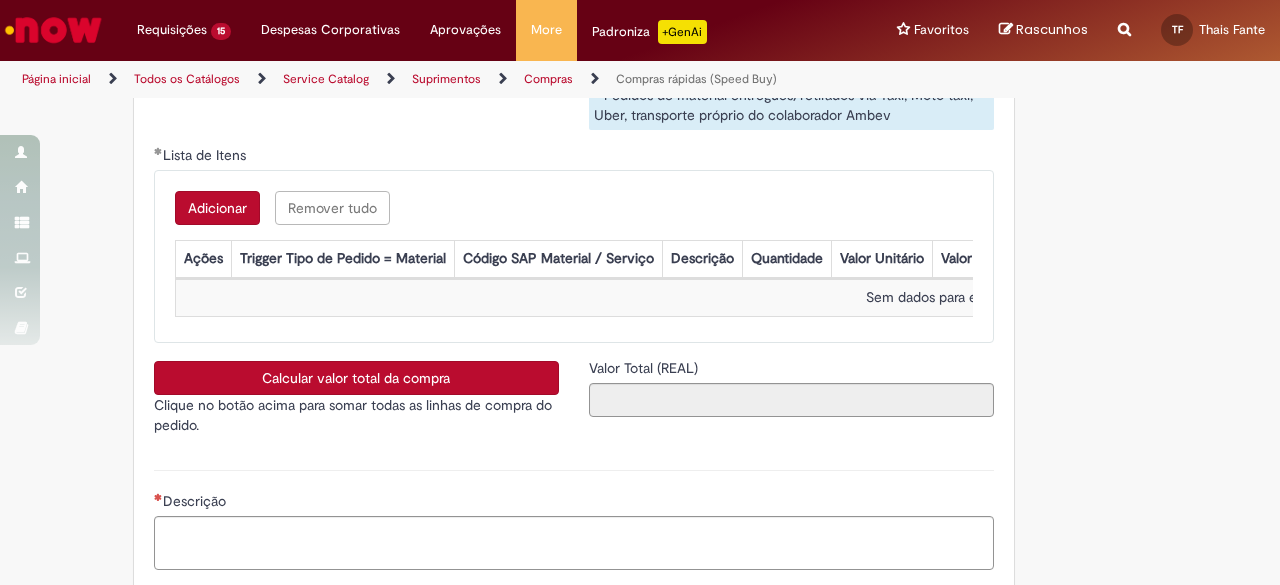 click on "Adicionar" at bounding box center (217, 208) 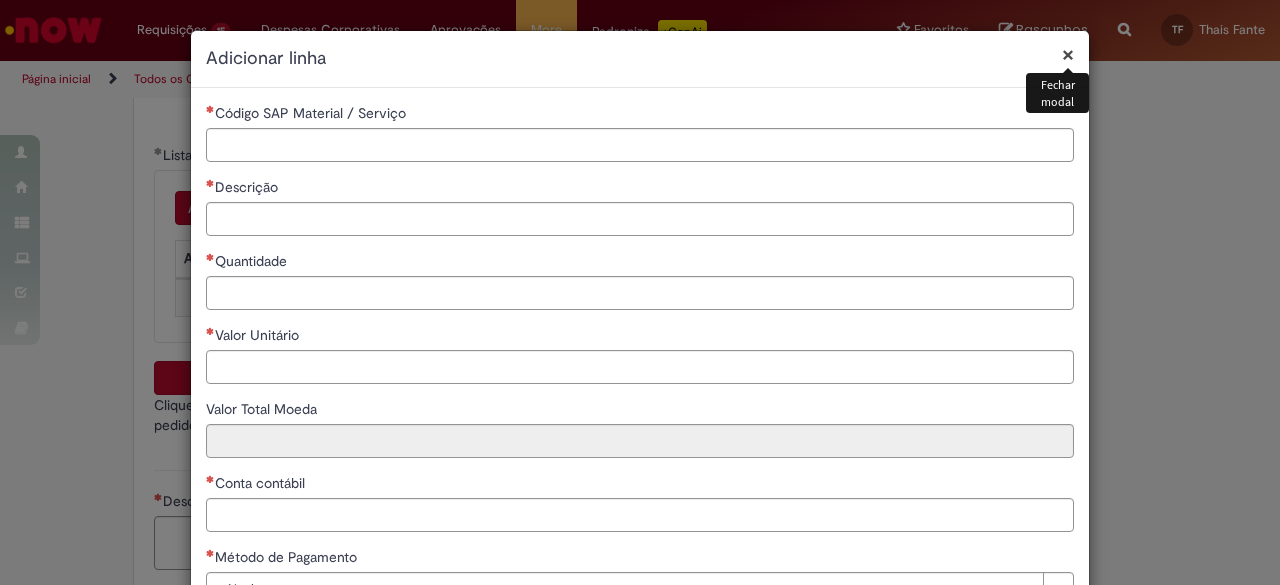 type 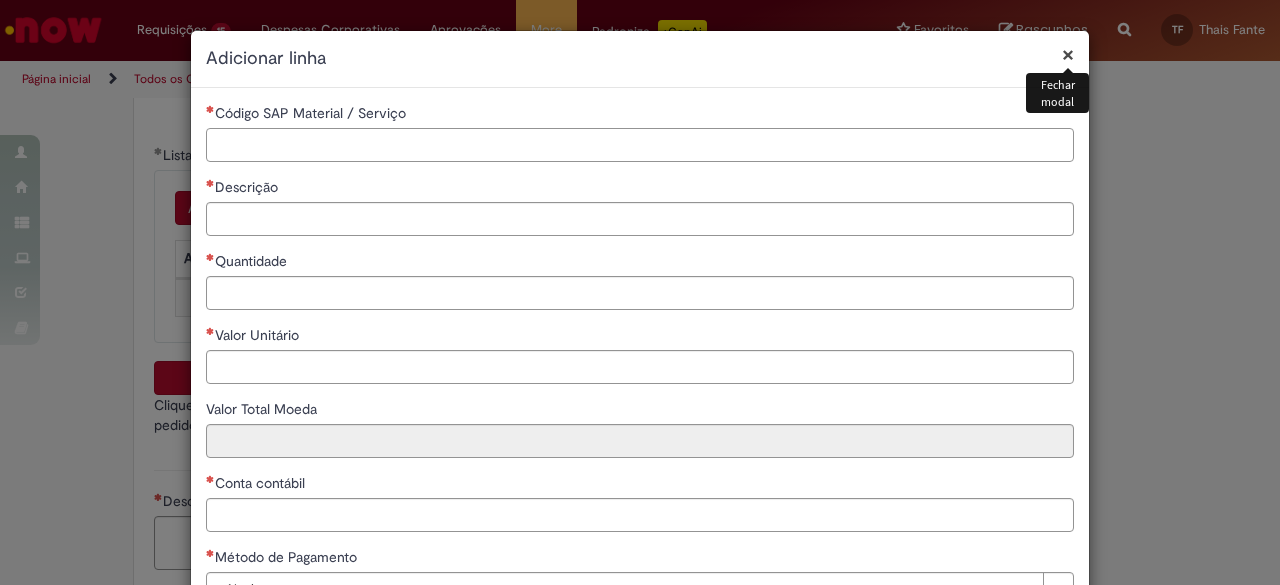 click on "Código SAP Material / Serviço" at bounding box center (640, 145) 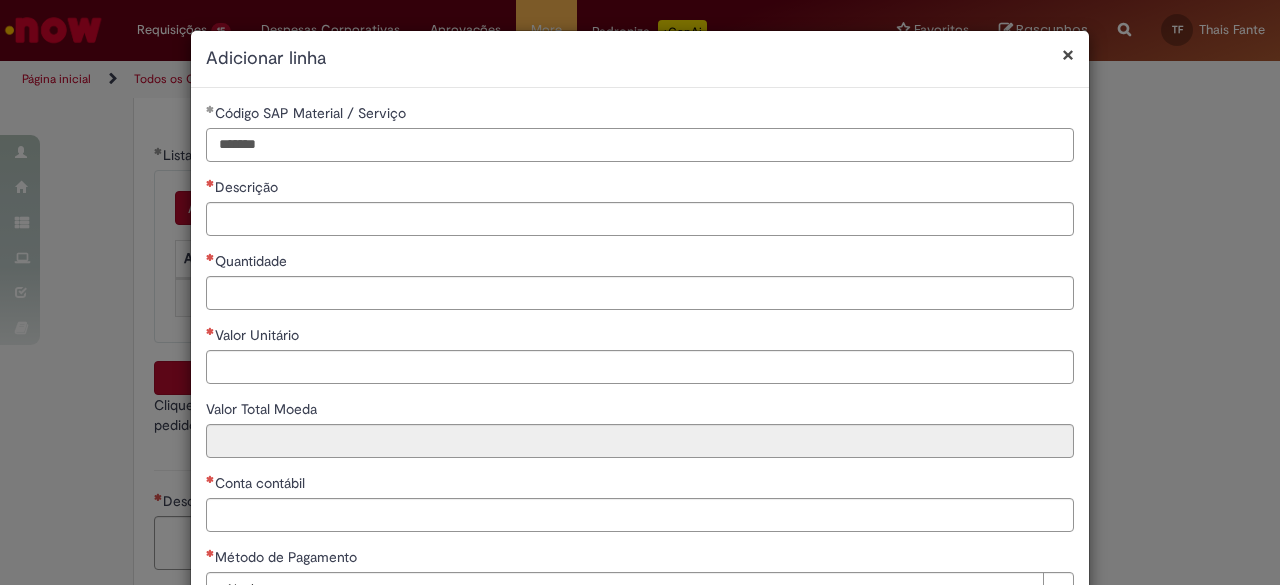 type on "*******" 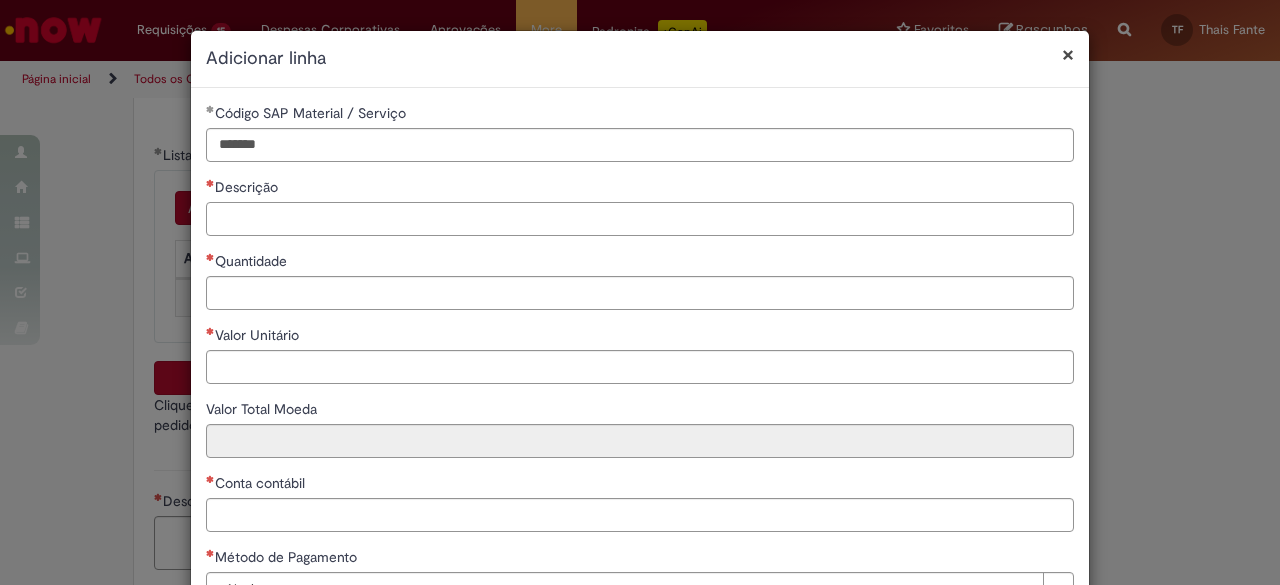 click on "Descrição" at bounding box center [640, 219] 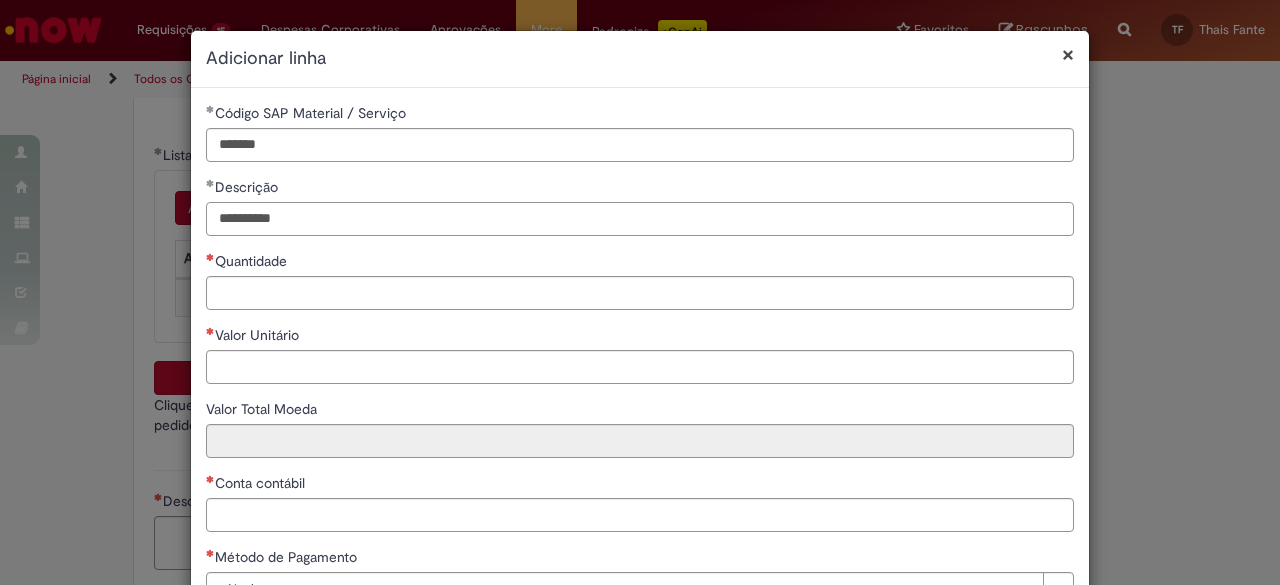 type on "**********" 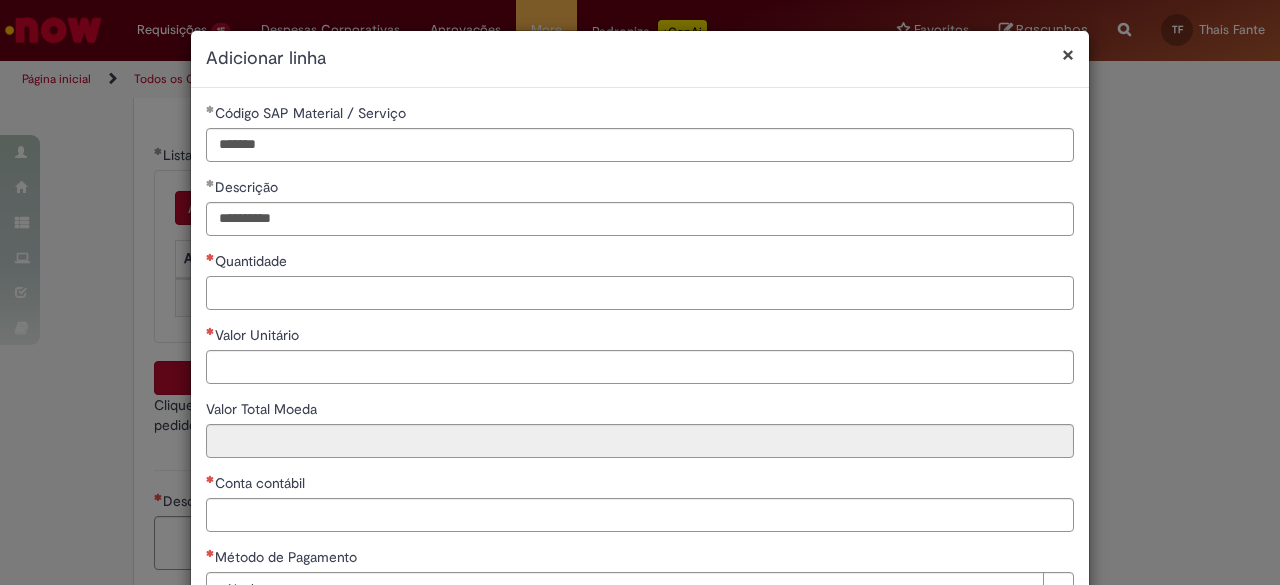 click on "Quantidade" at bounding box center (640, 293) 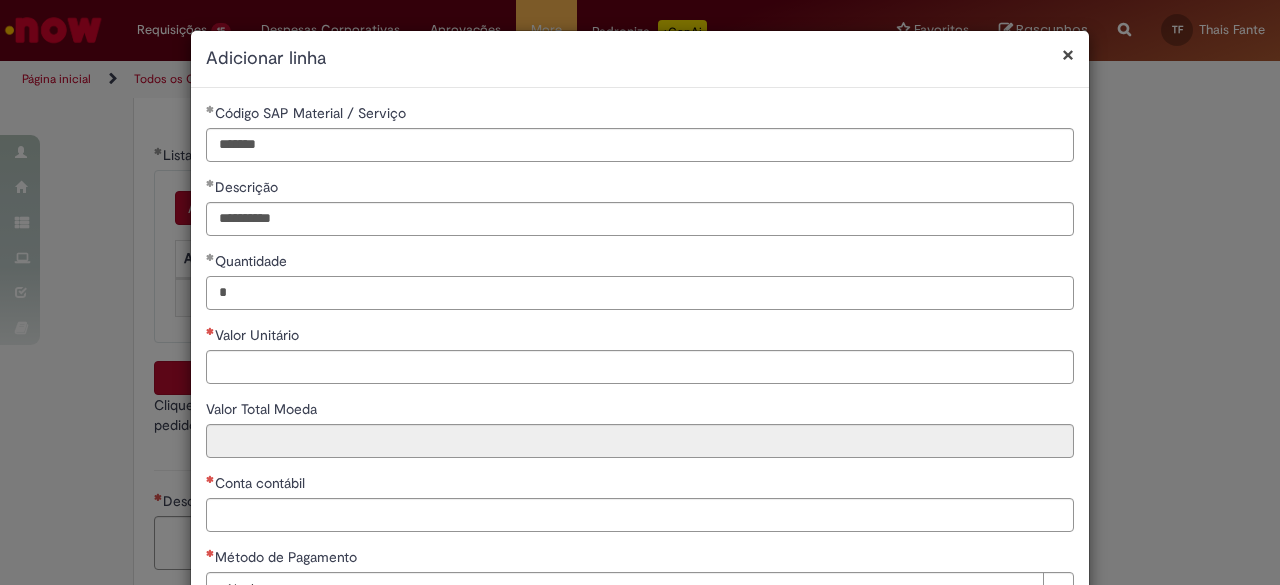 type on "*" 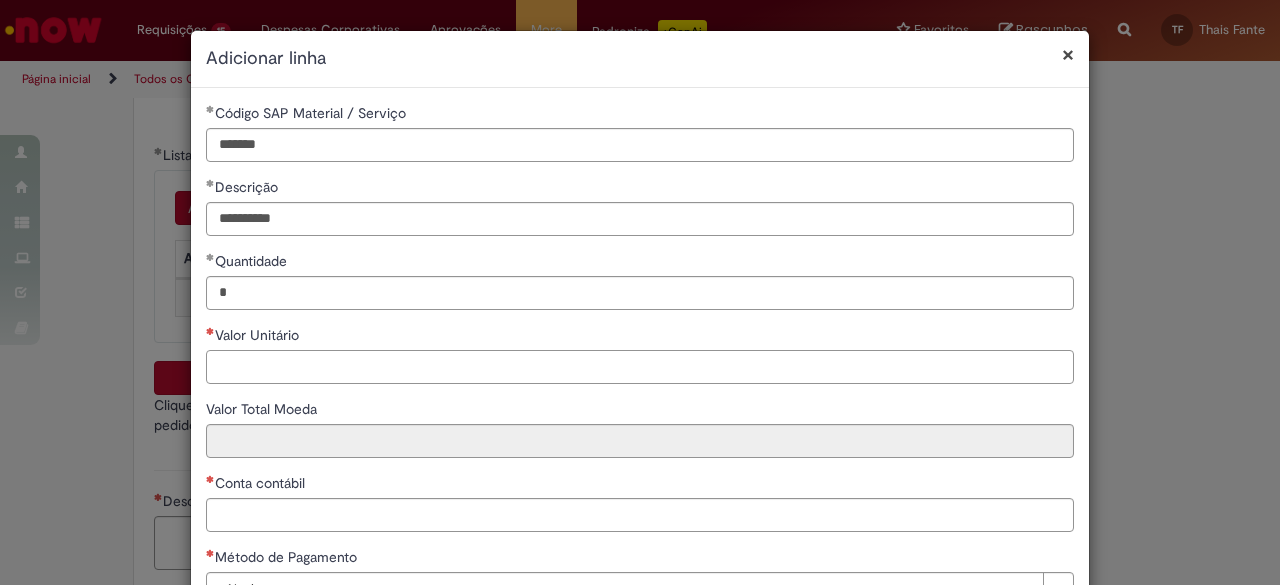 click on "Valor Unitário" at bounding box center [640, 367] 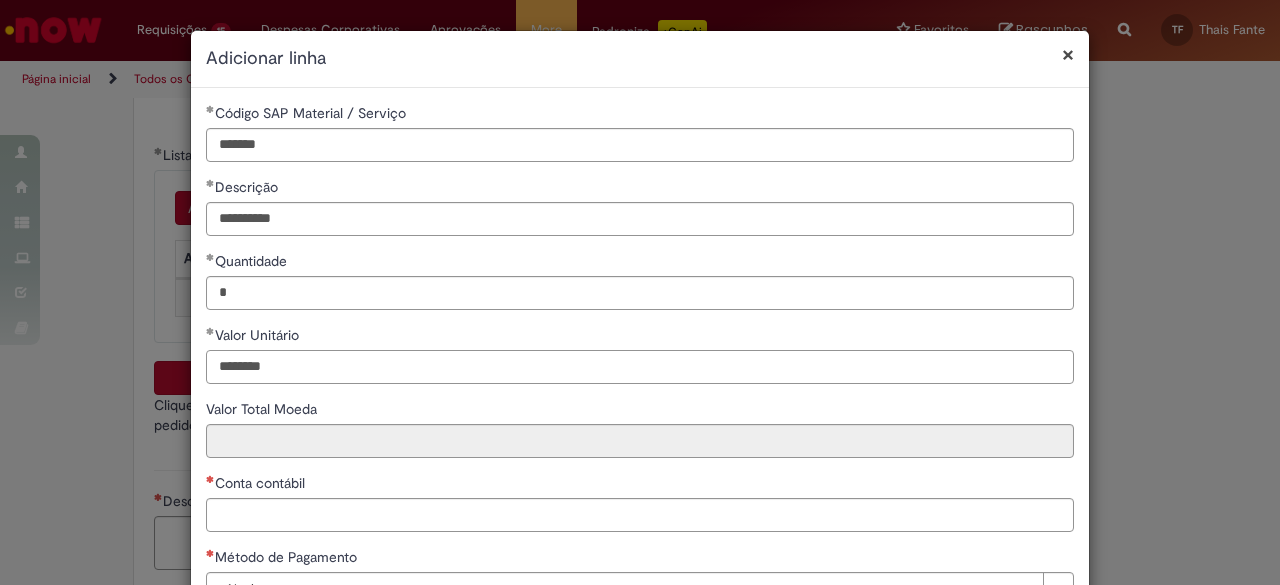 type on "********" 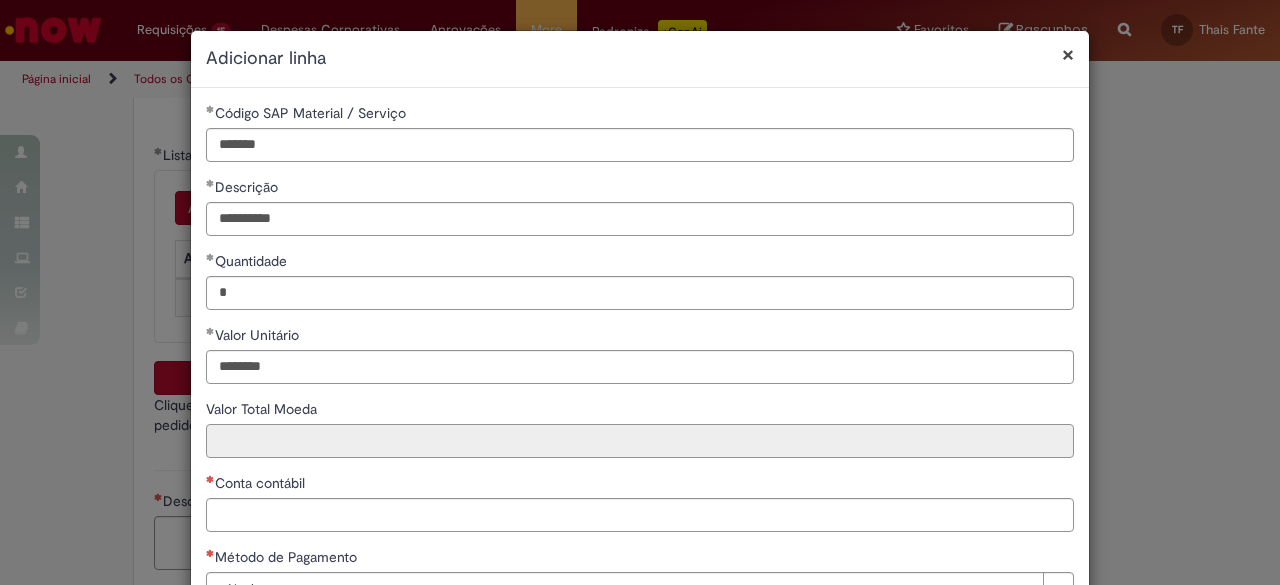 type on "********" 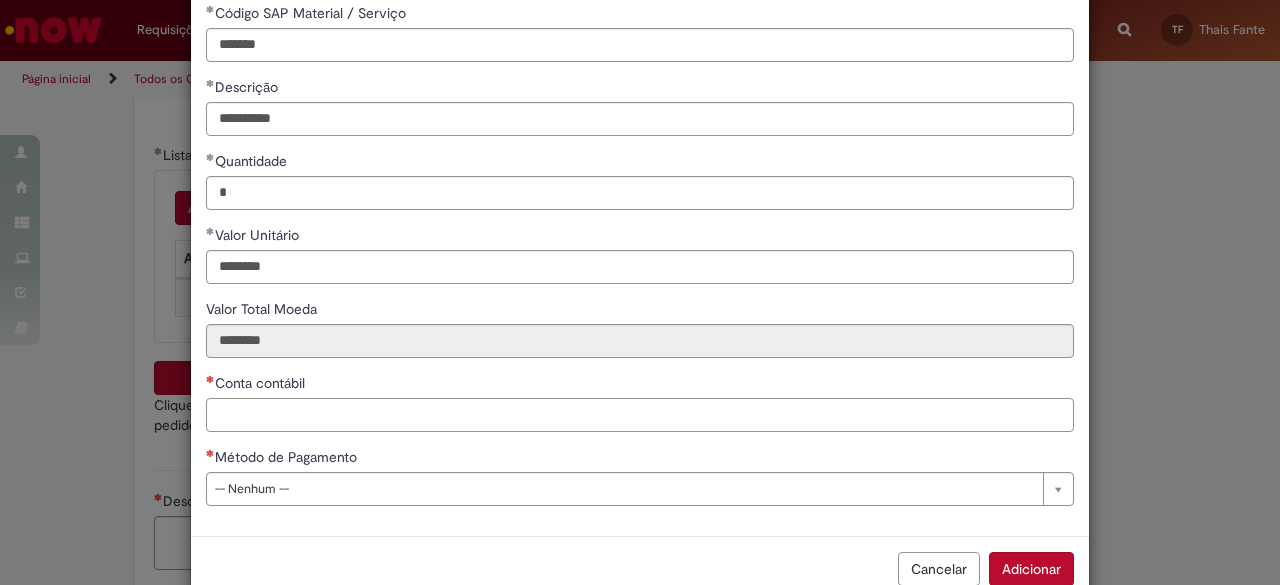 scroll, scrollTop: 144, scrollLeft: 0, axis: vertical 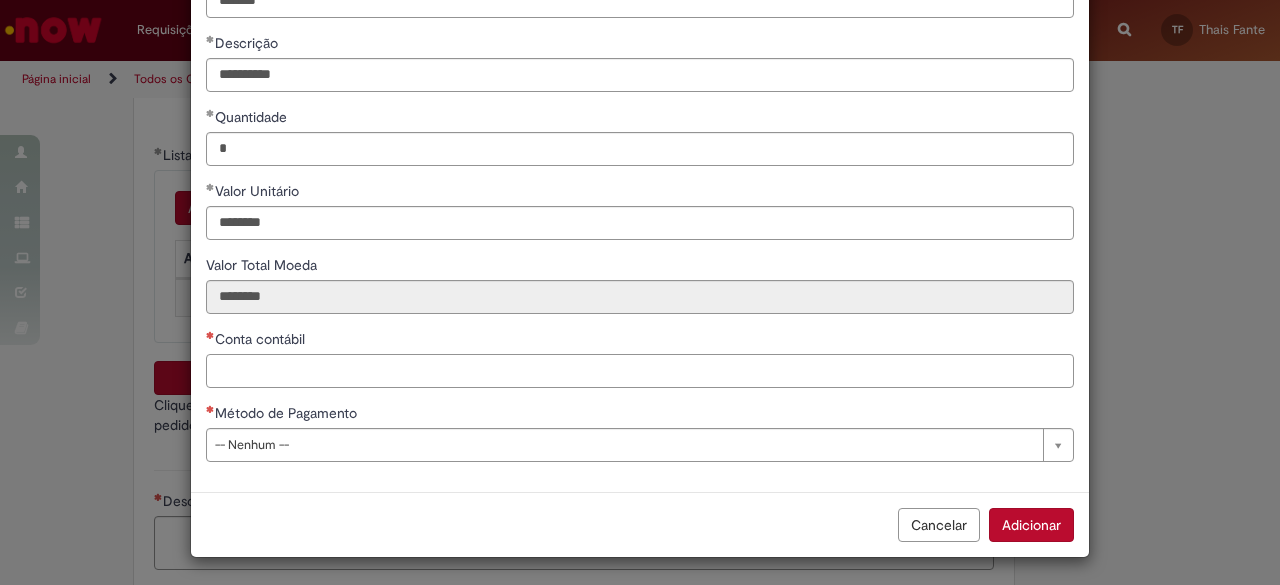 paste on "*******" 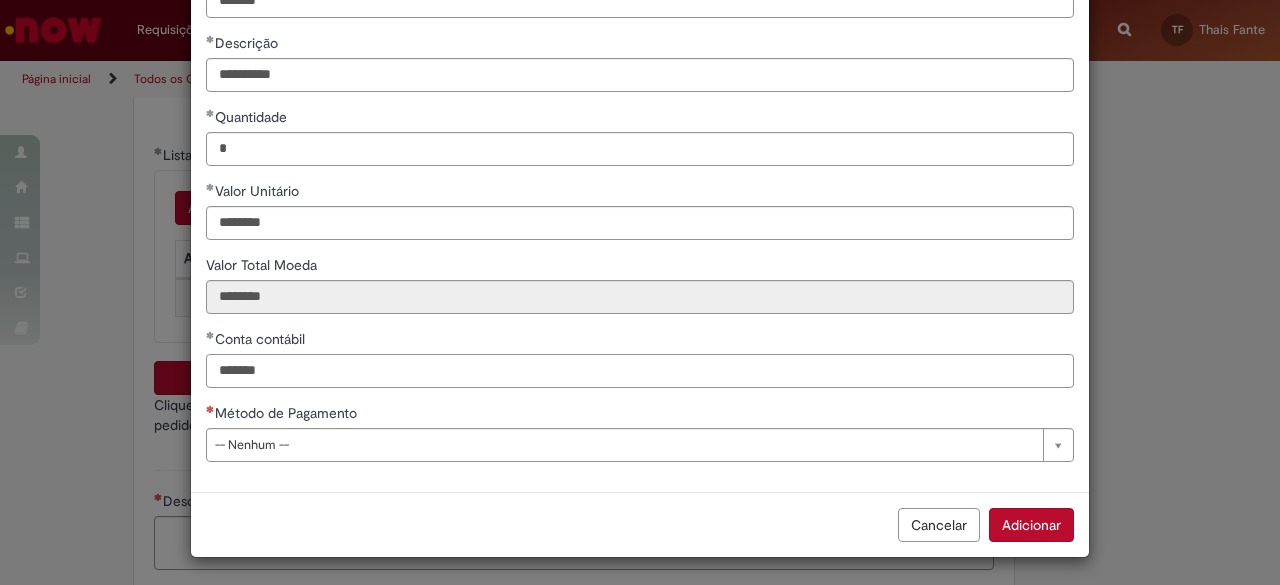 type on "*******" 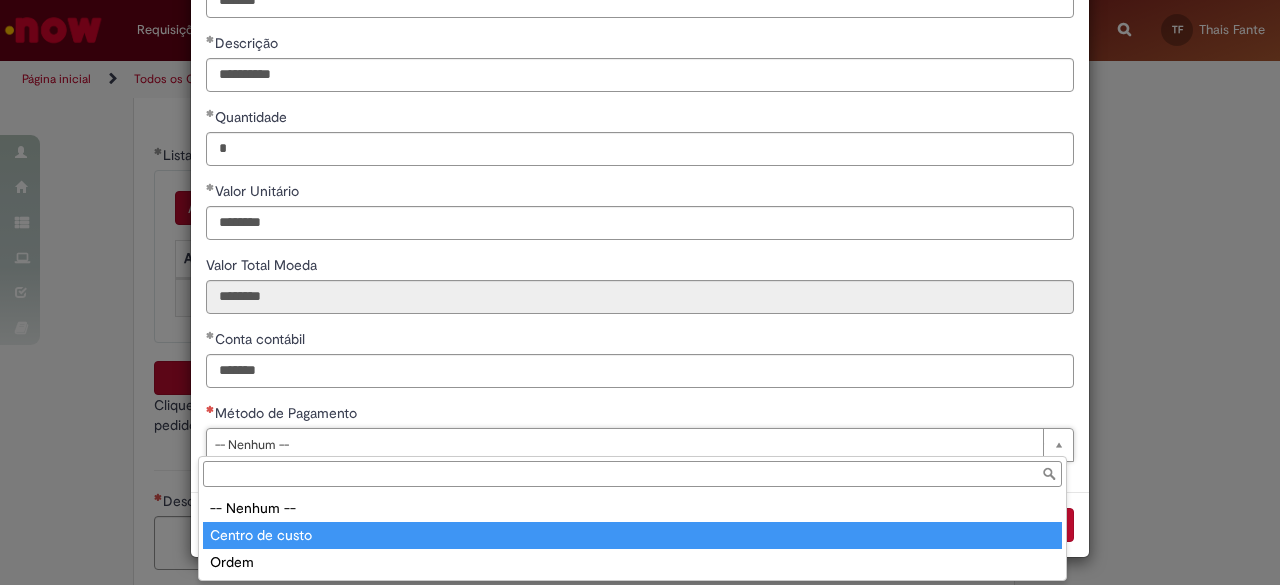 type on "**********" 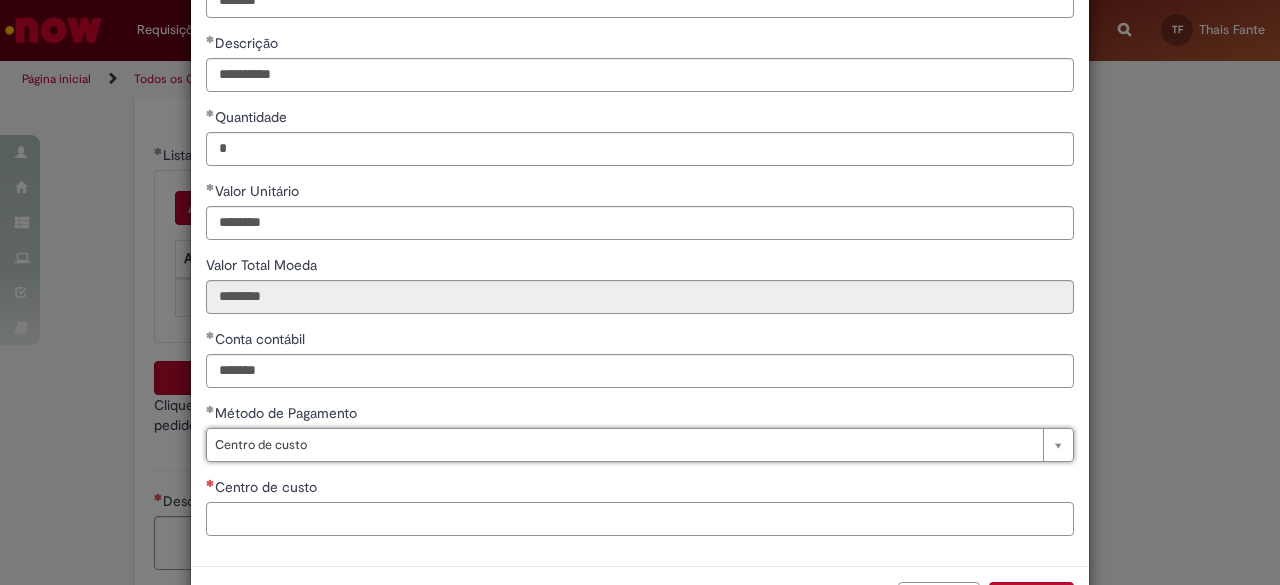 click on "Centro de custo" at bounding box center [640, 519] 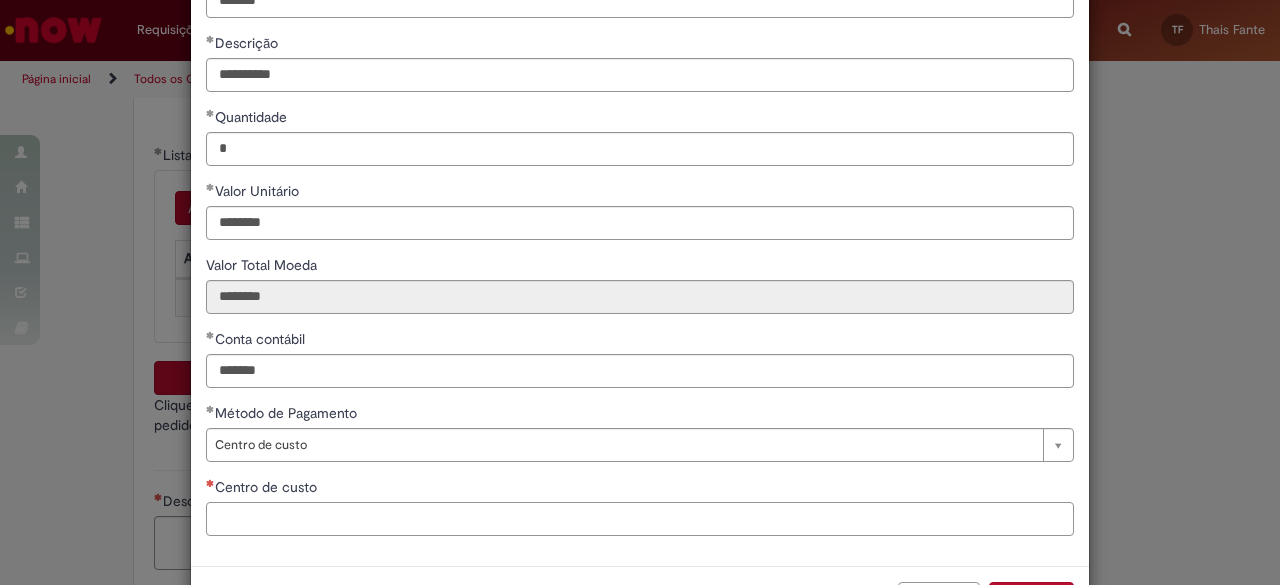 paste on "**********" 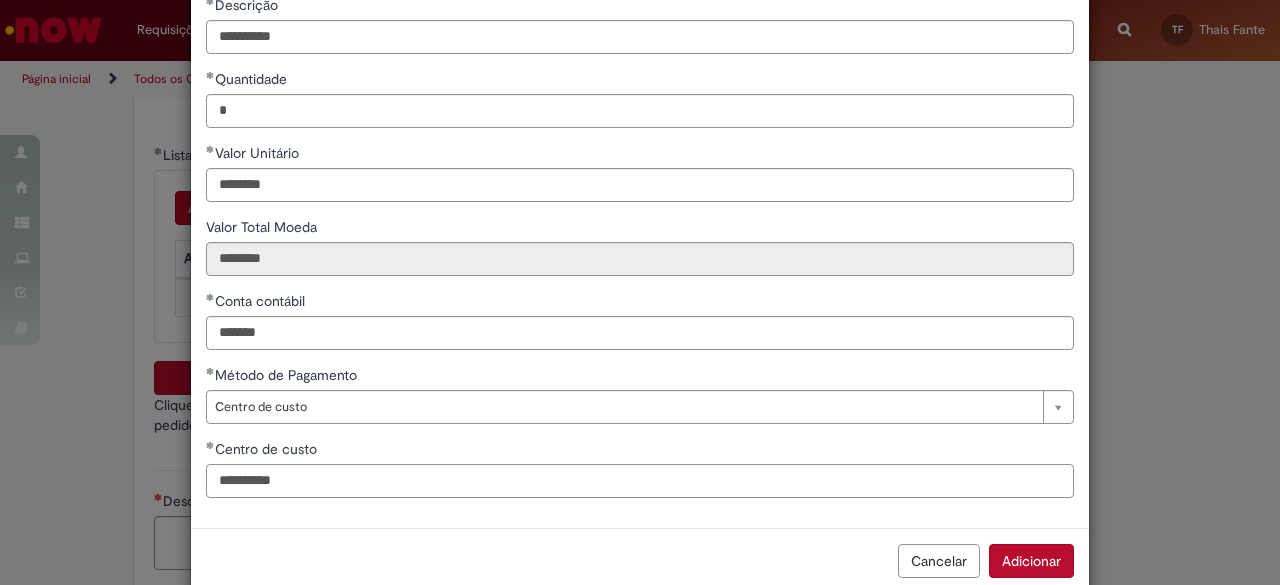 scroll, scrollTop: 218, scrollLeft: 0, axis: vertical 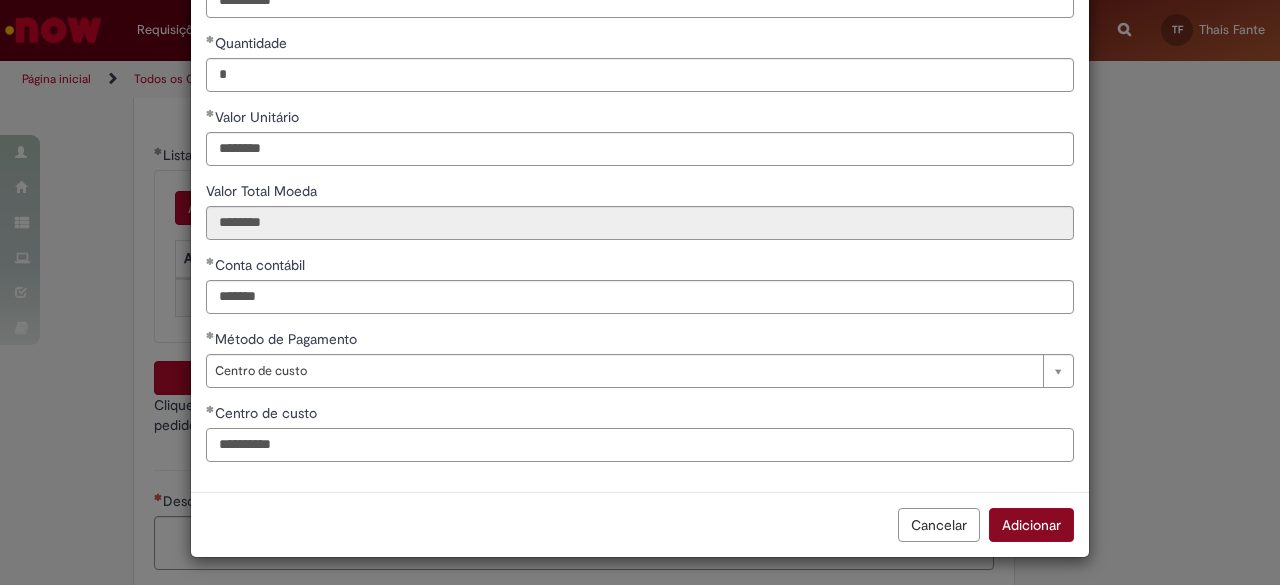 type on "**********" 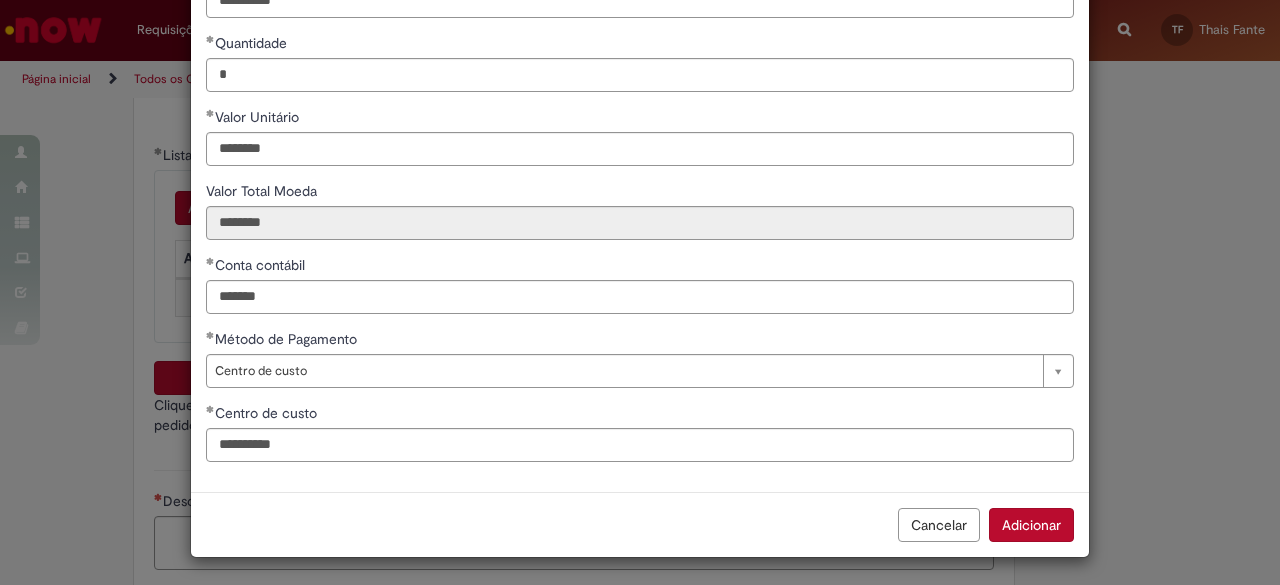 click on "Adicionar" at bounding box center [1031, 525] 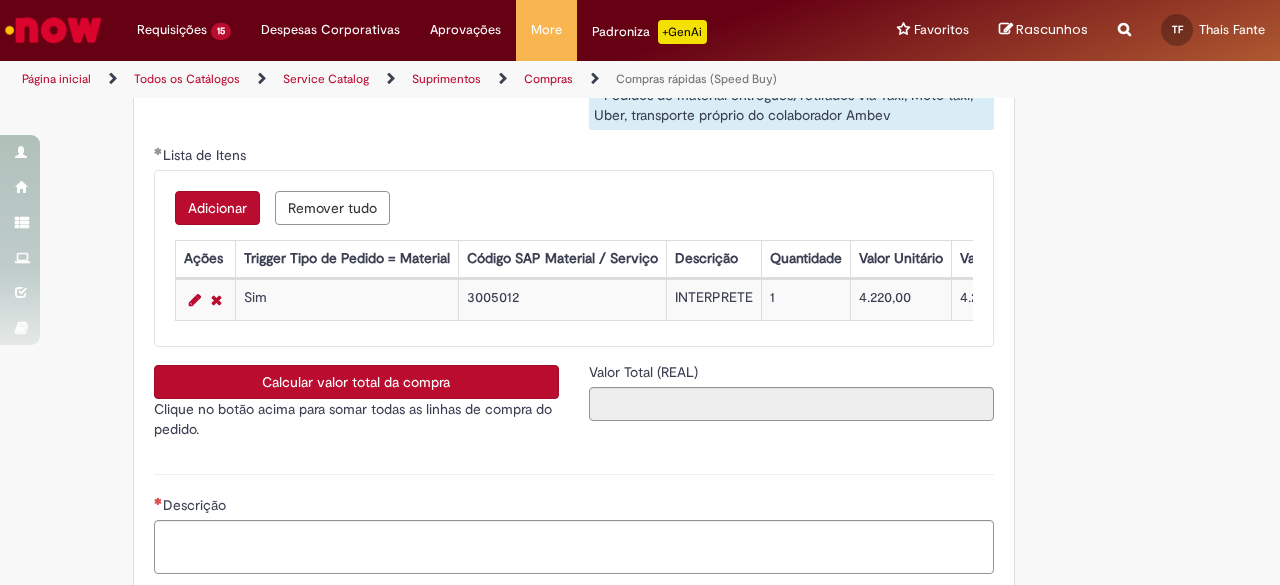 click on "Clique no botão acima para somar todas as linhas de compra do pedido." at bounding box center (356, 419) 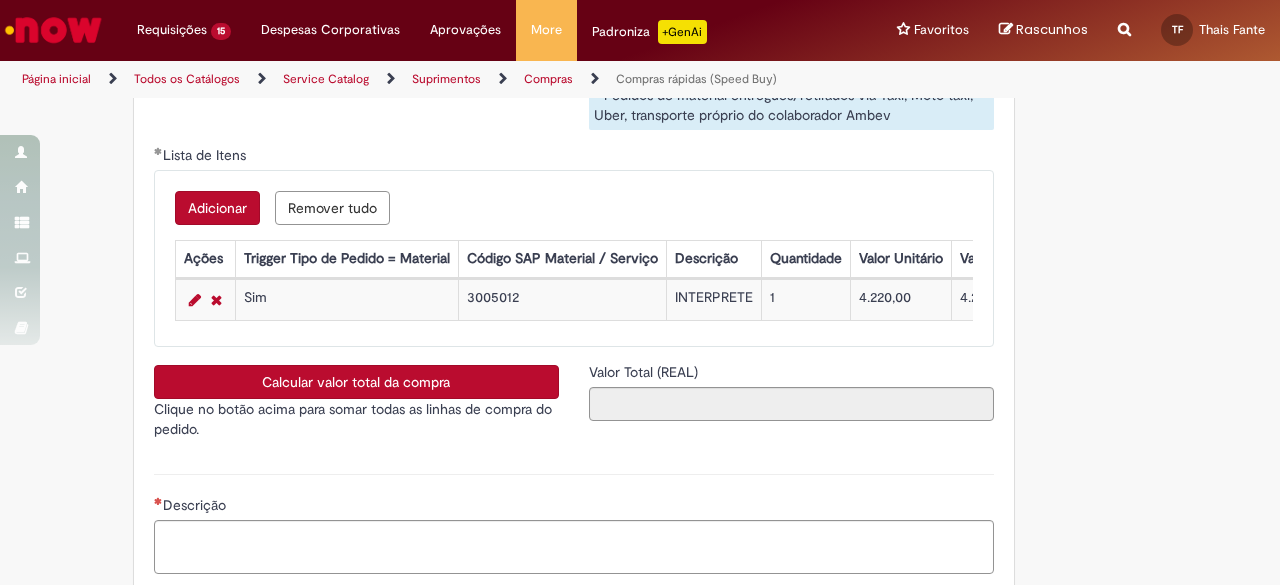 click on "Calcular valor total da compra" at bounding box center (356, 382) 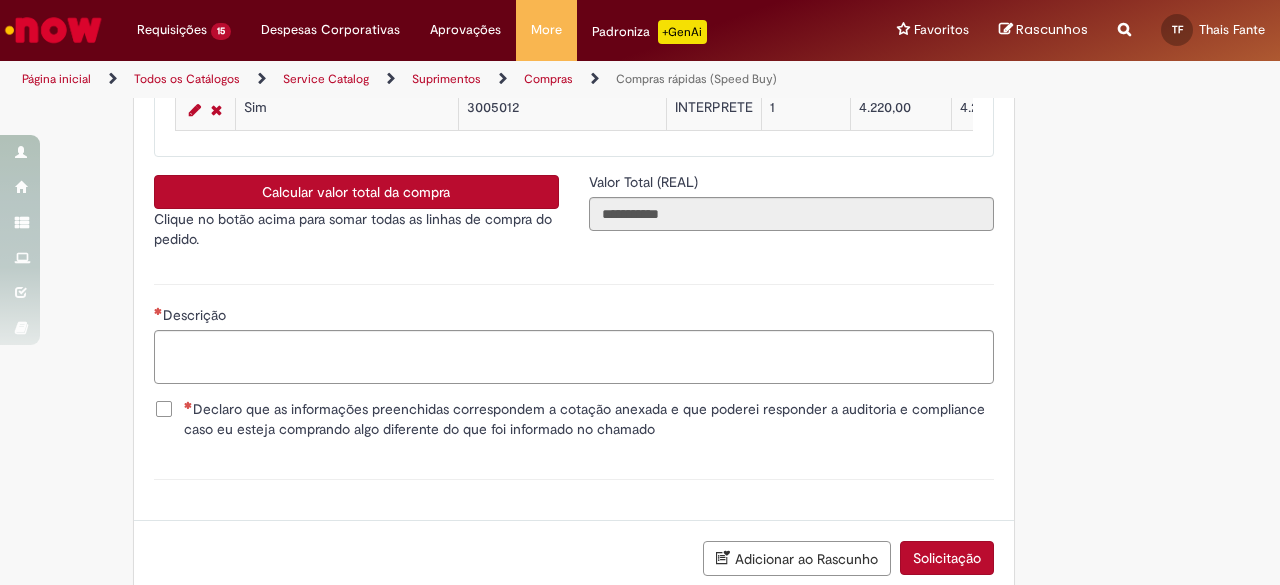 scroll, scrollTop: 3500, scrollLeft: 0, axis: vertical 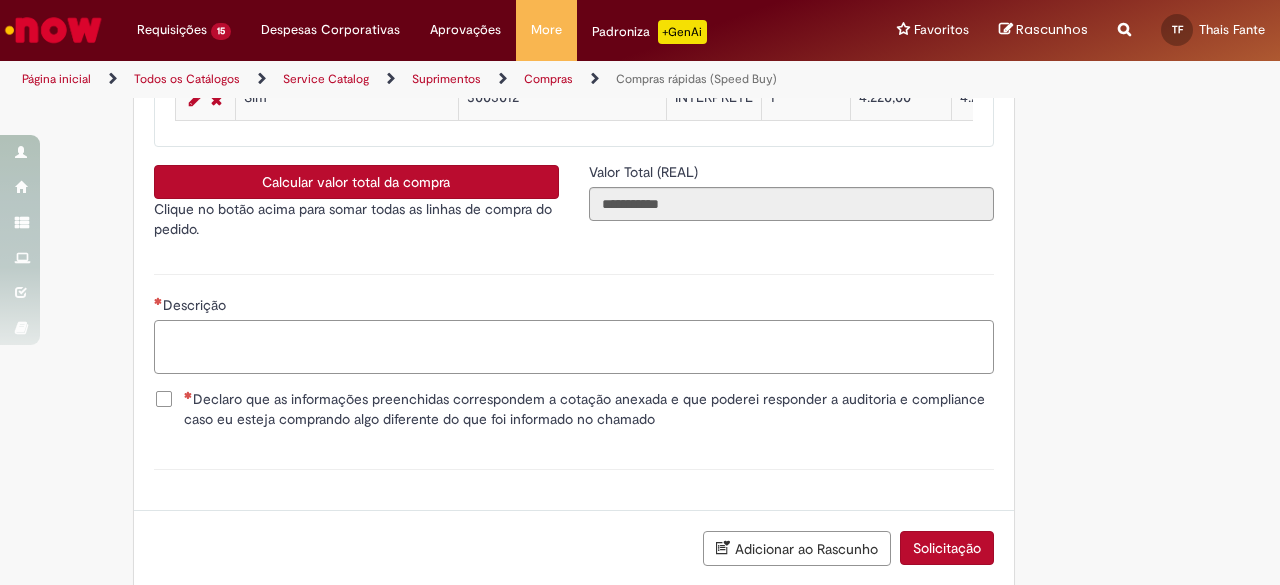 click on "Descrição" at bounding box center (574, 346) 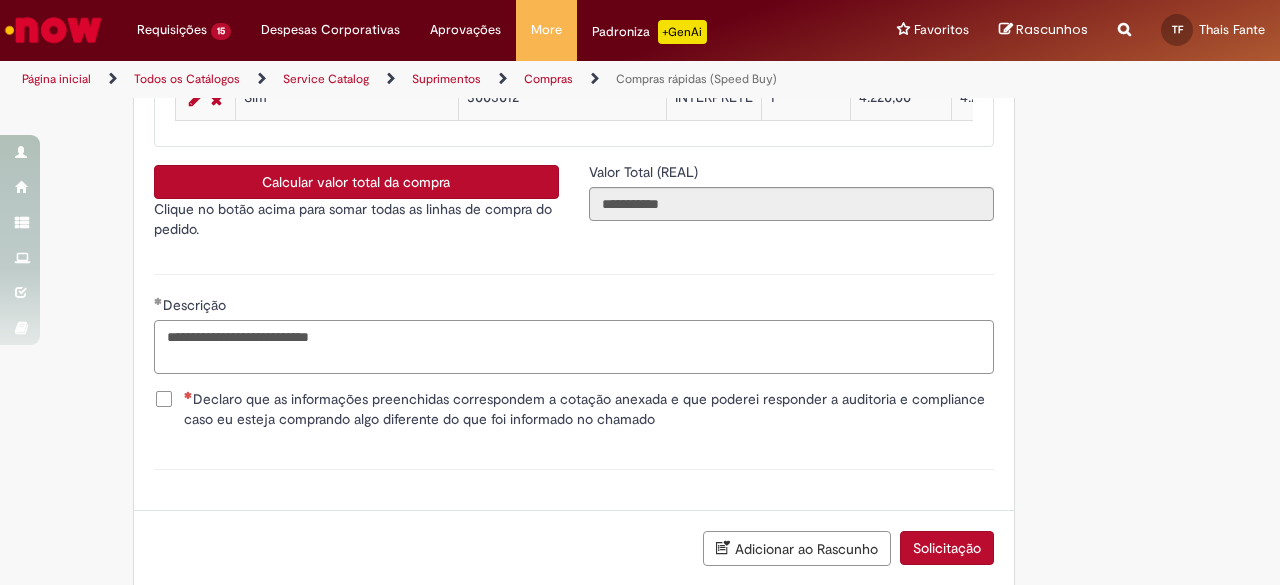type on "**********" 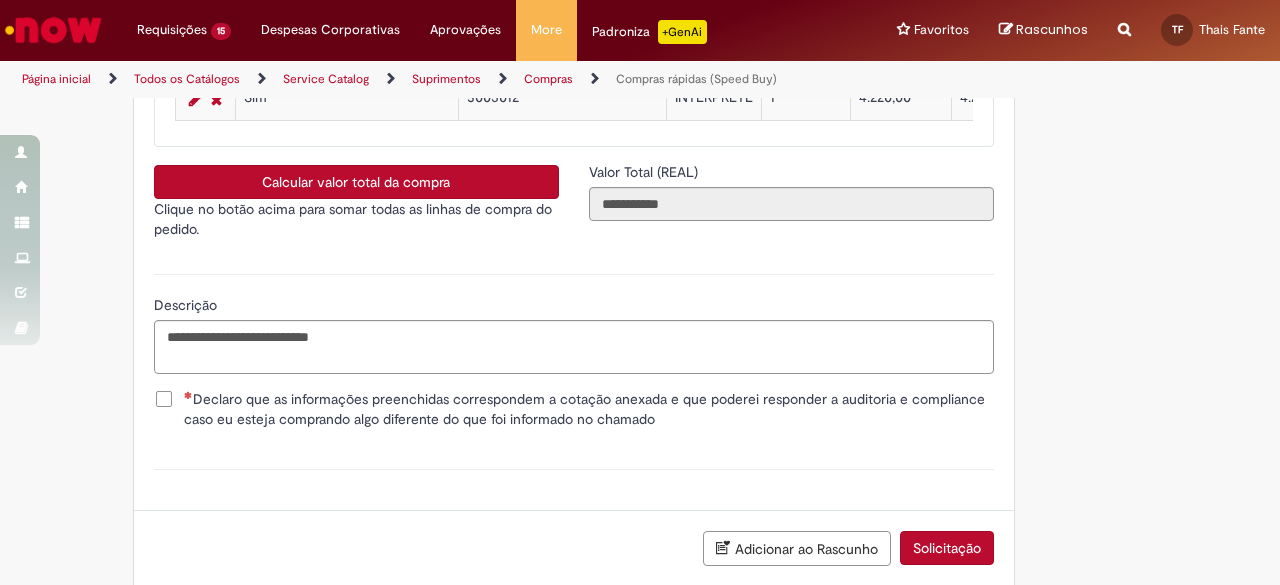 click on "Declaro que as informações preenchidas correspondem a cotação anexada e que poderei responder a auditoria e compliance caso eu esteja comprando algo diferente do que foi informado no chamado" at bounding box center (589, 409) 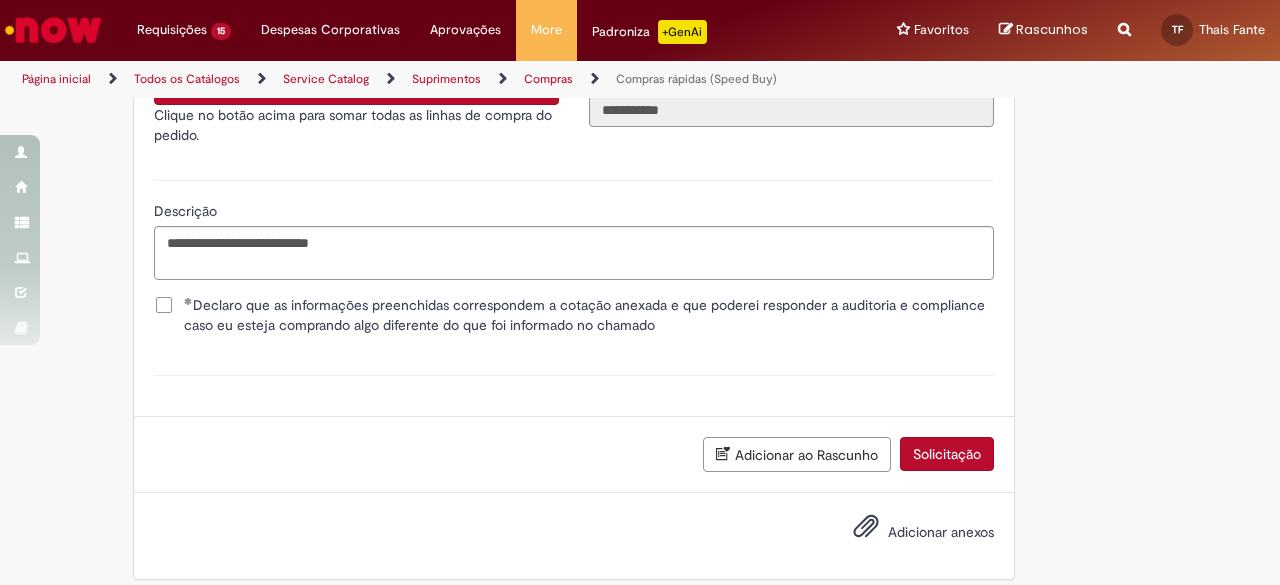 scroll, scrollTop: 3627, scrollLeft: 0, axis: vertical 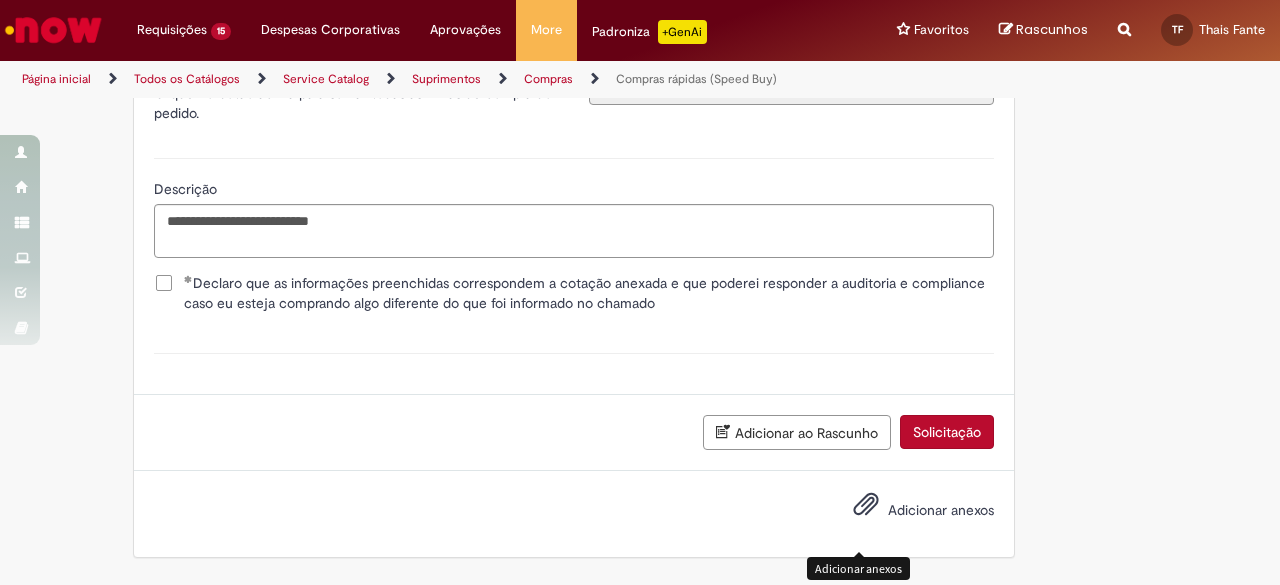 click at bounding box center [866, 505] 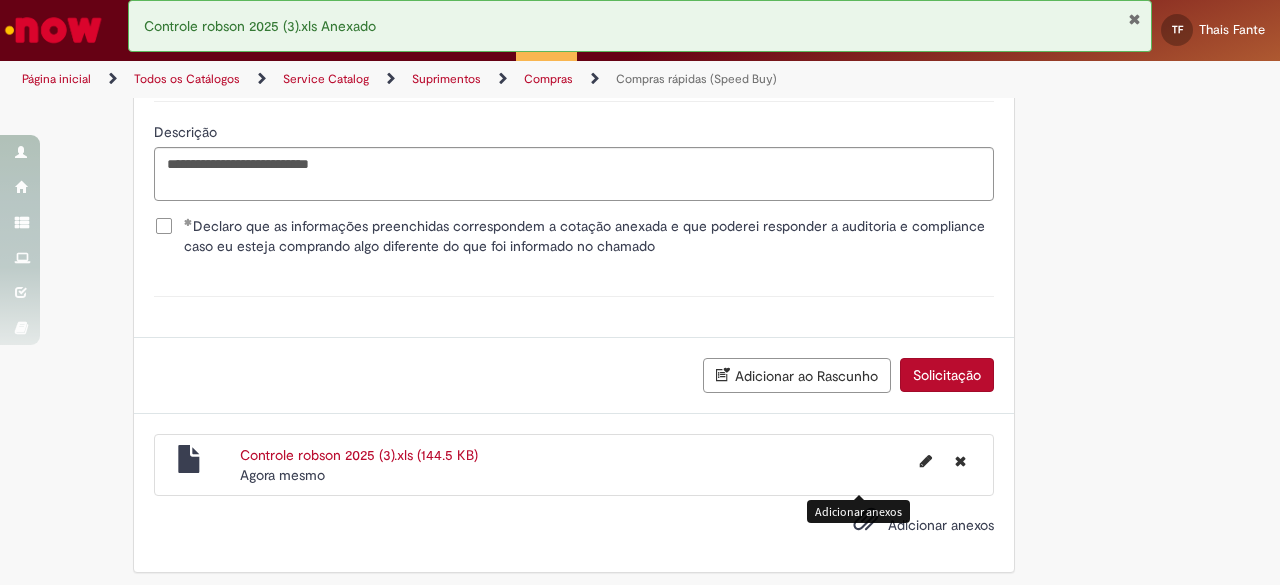 scroll, scrollTop: 3698, scrollLeft: 0, axis: vertical 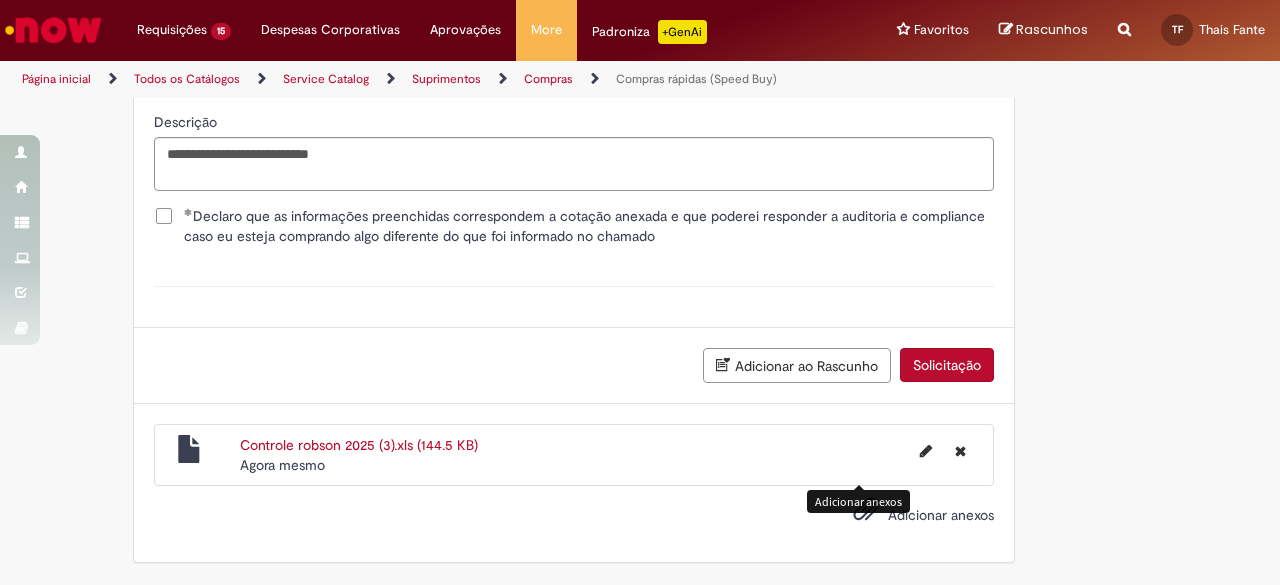click on "Solicitação" at bounding box center [947, 365] 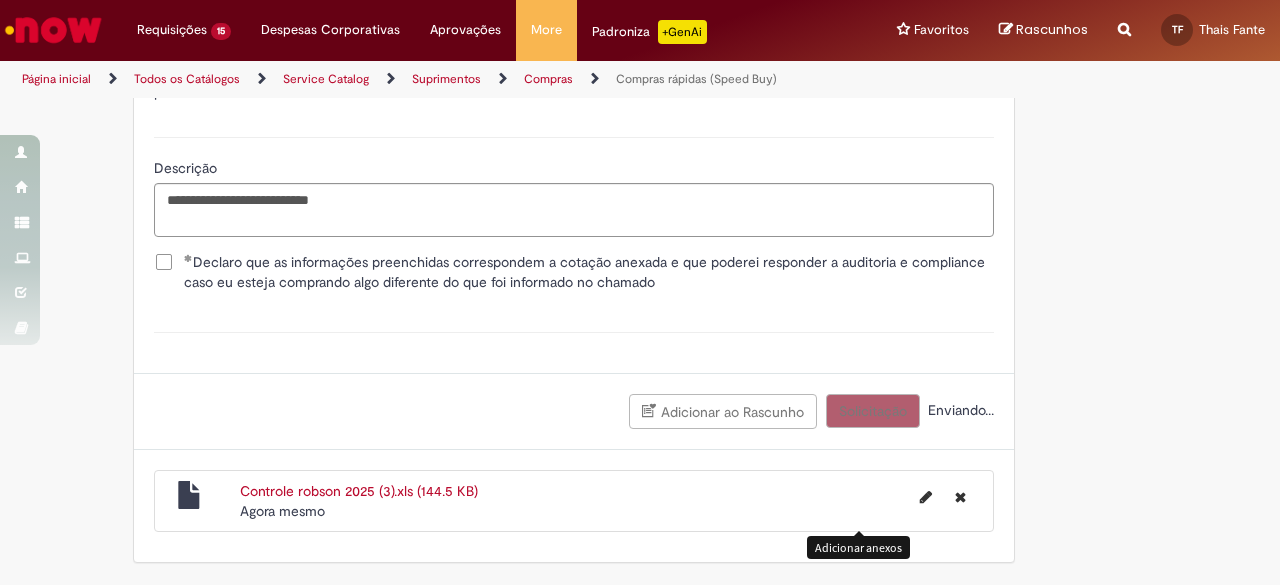 scroll, scrollTop: 3653, scrollLeft: 0, axis: vertical 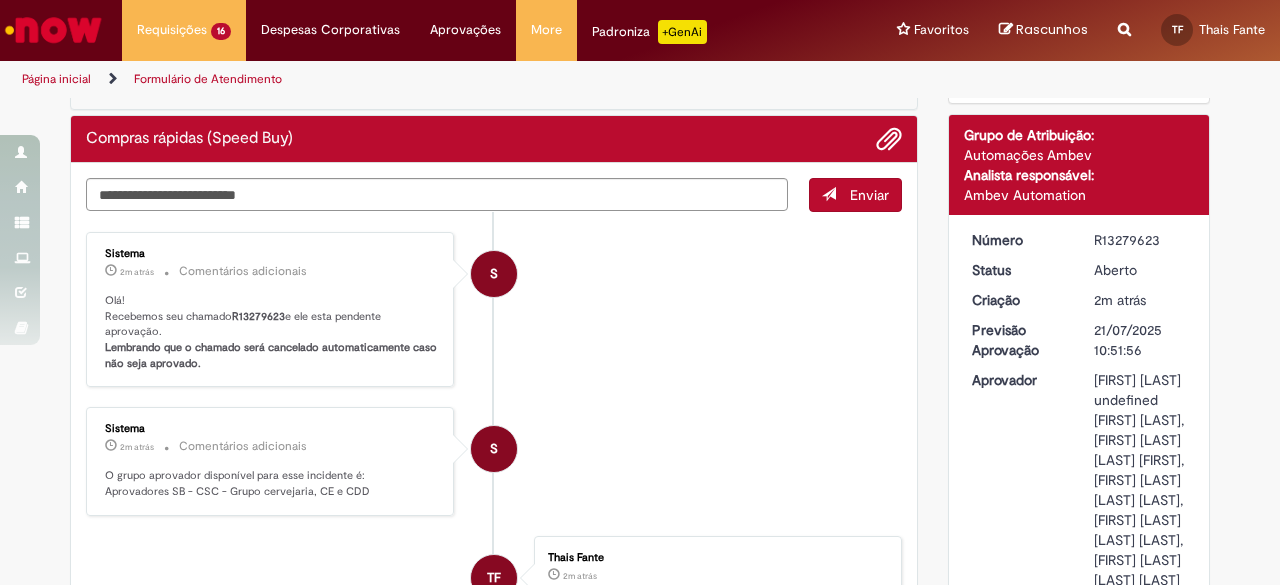 click on "S
Sistema
2m atrás 2 minutos atrás     Comentários adicionais
O grupo aprovador disponível para esse incidente é:
Aprovadores SB - CSC - Grupo cervejaria, CE e CDD" at bounding box center (494, 461) 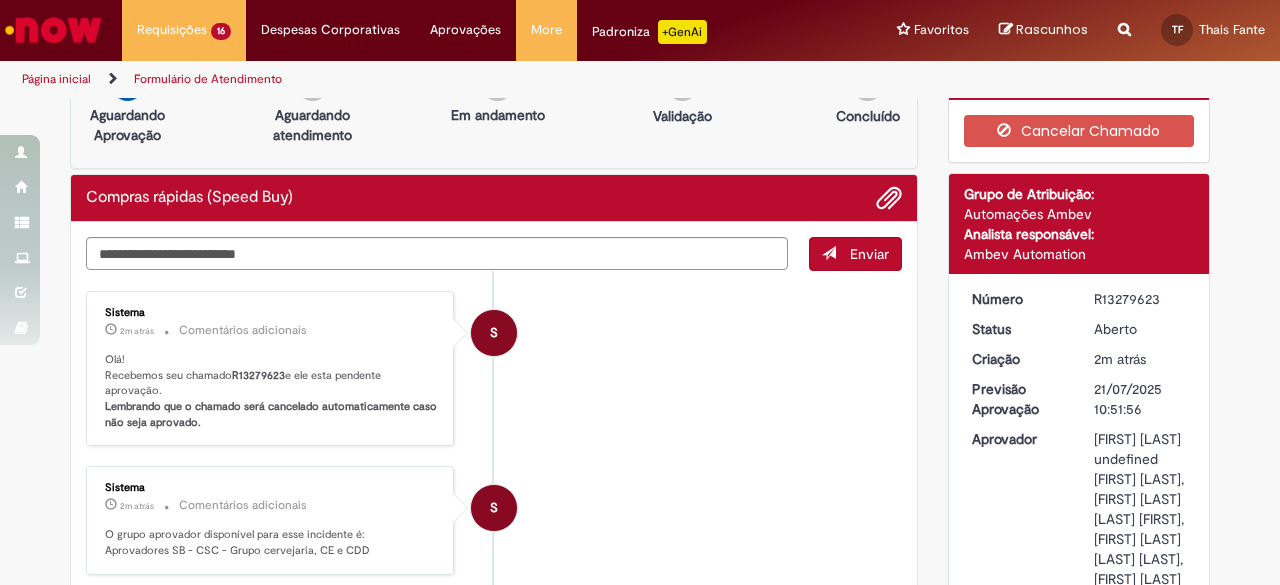 scroll, scrollTop: 0, scrollLeft: 0, axis: both 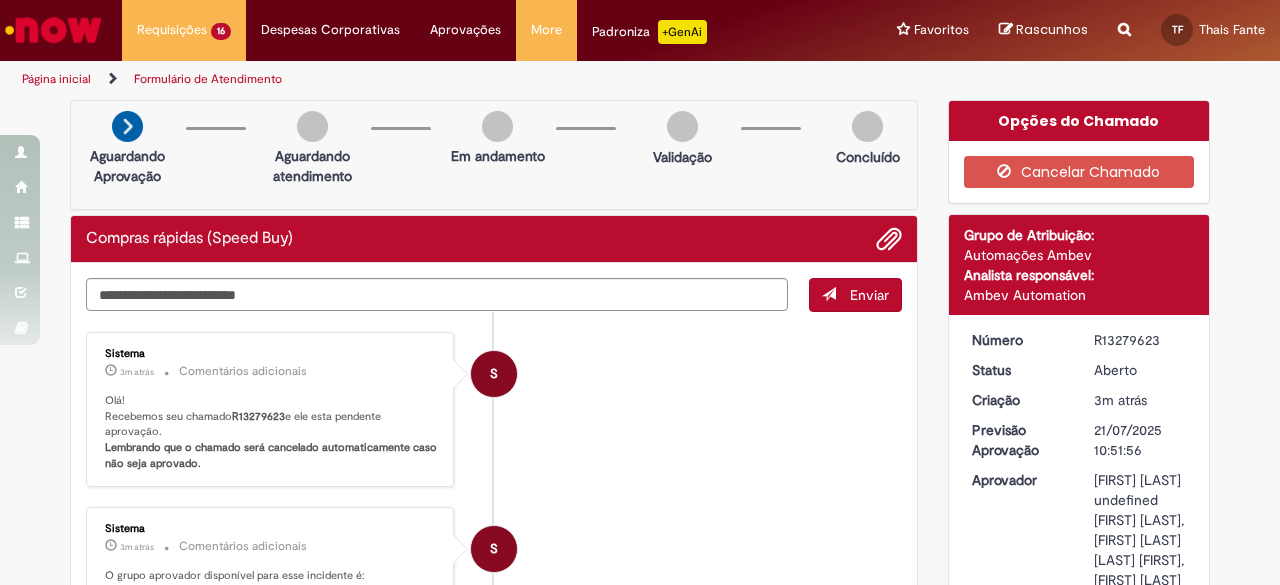 click on "S
Sistema
3m atrás 3 minutos atrás     Comentários adicionais
Olá!  Recebemos seu chamado  R13279623  e ele esta pendente aprovação.  Lembrando que o chamado será cancelado automaticamente caso não seja aprovado." at bounding box center (494, 410) 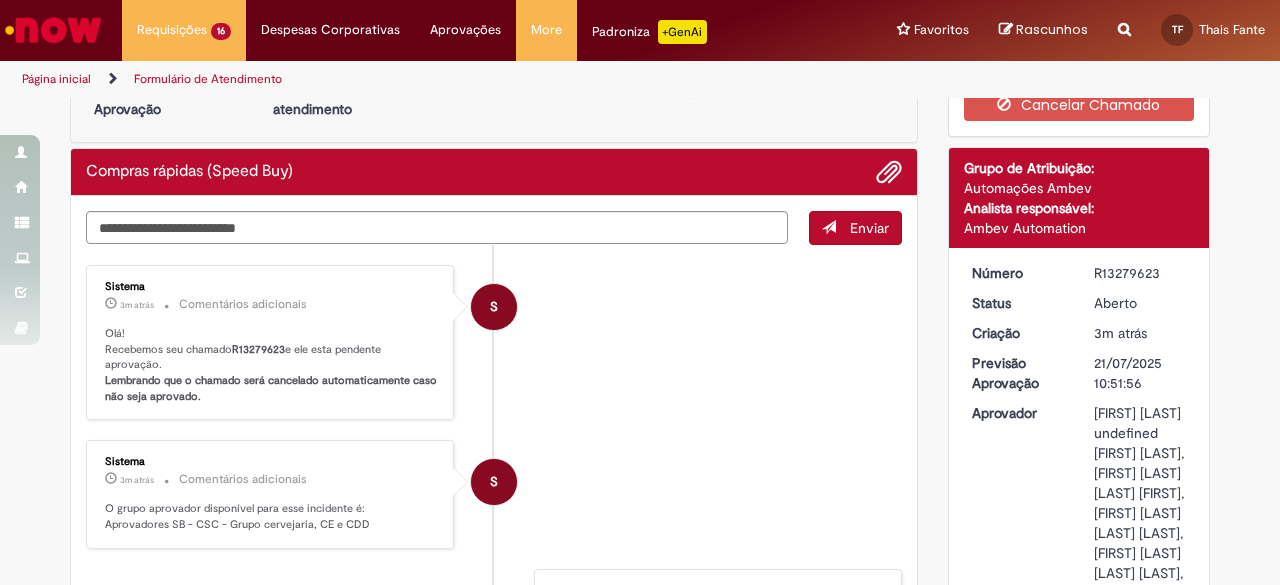 scroll, scrollTop: 0, scrollLeft: 0, axis: both 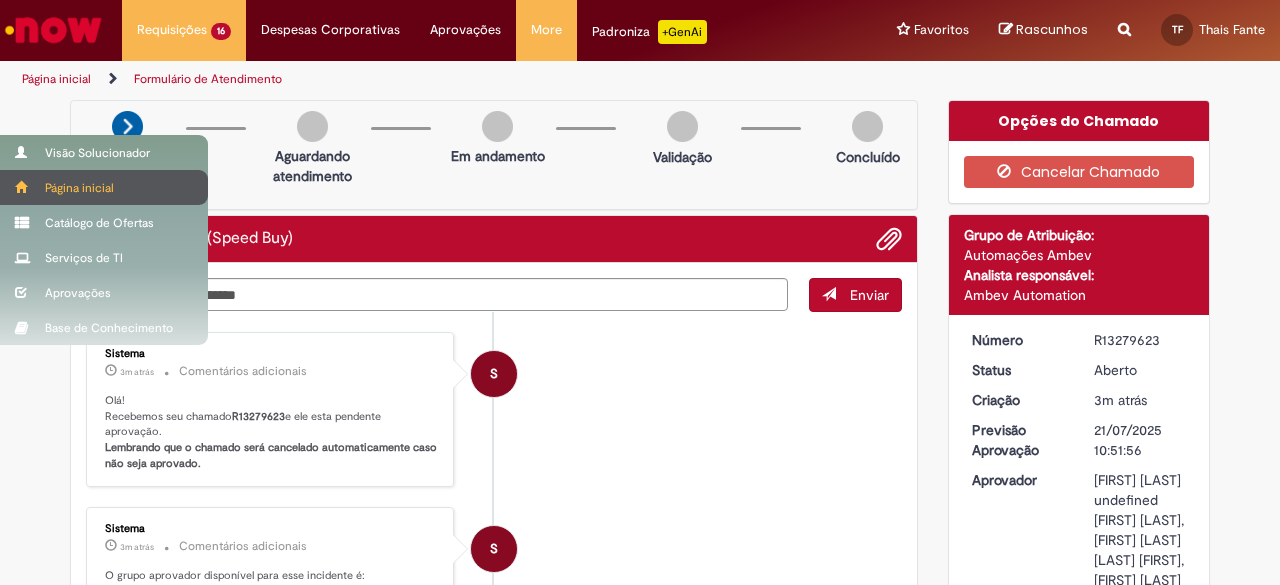 click on "Página inicial" at bounding box center [104, 187] 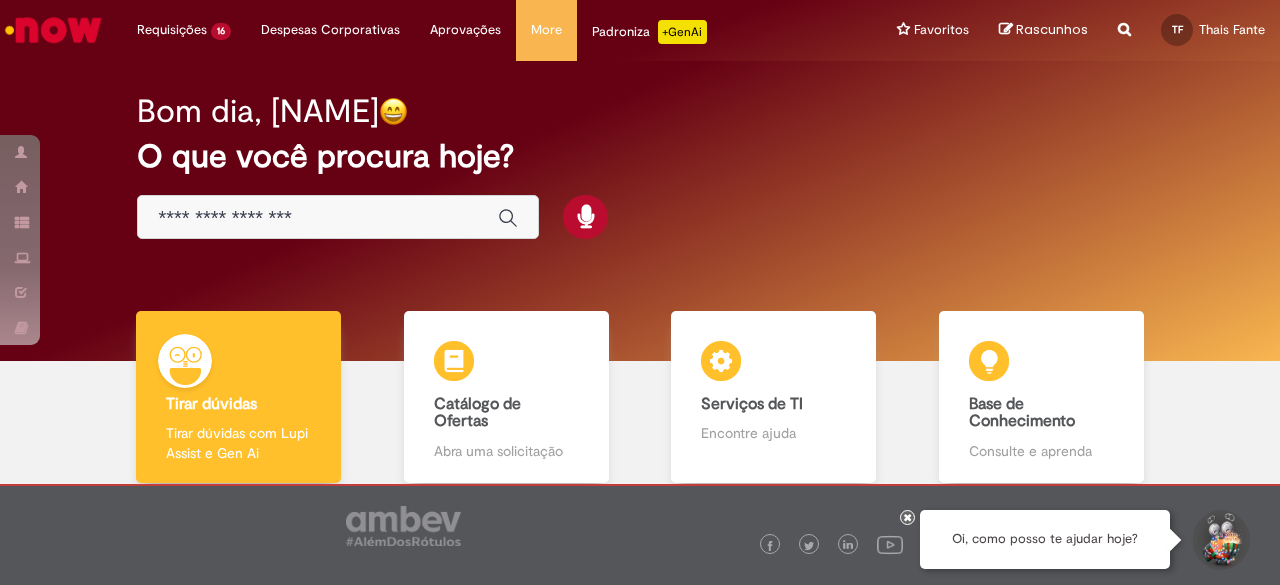 drag, startPoint x: 772, startPoint y: 123, endPoint x: 769, endPoint y: 107, distance: 16.27882 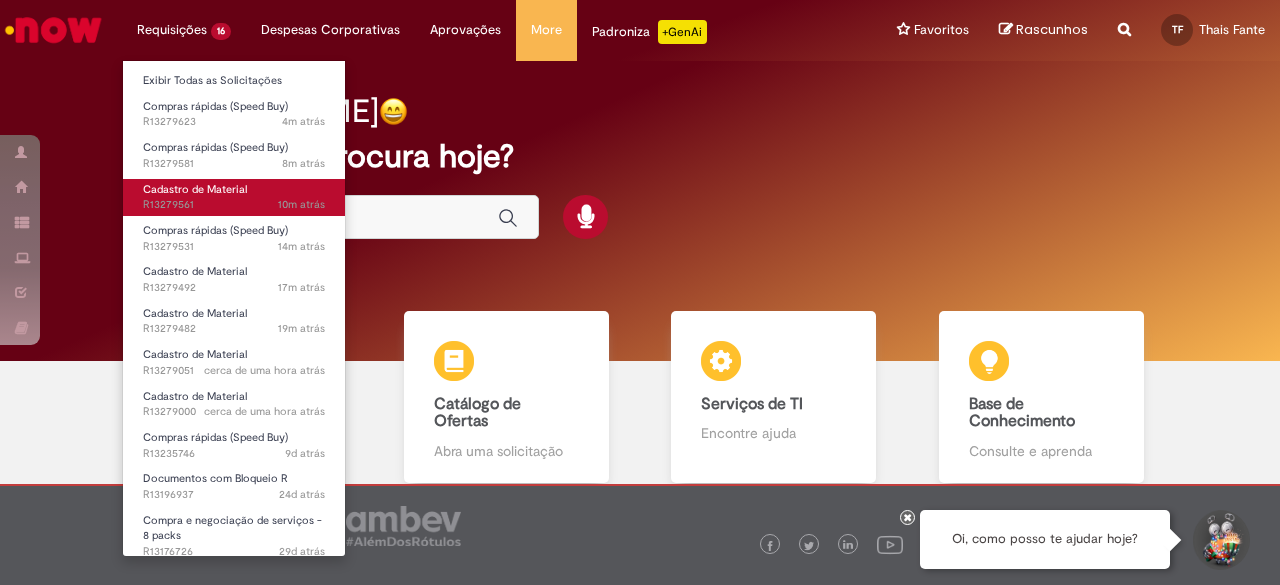 click on "Cadastro de Material" at bounding box center (195, 189) 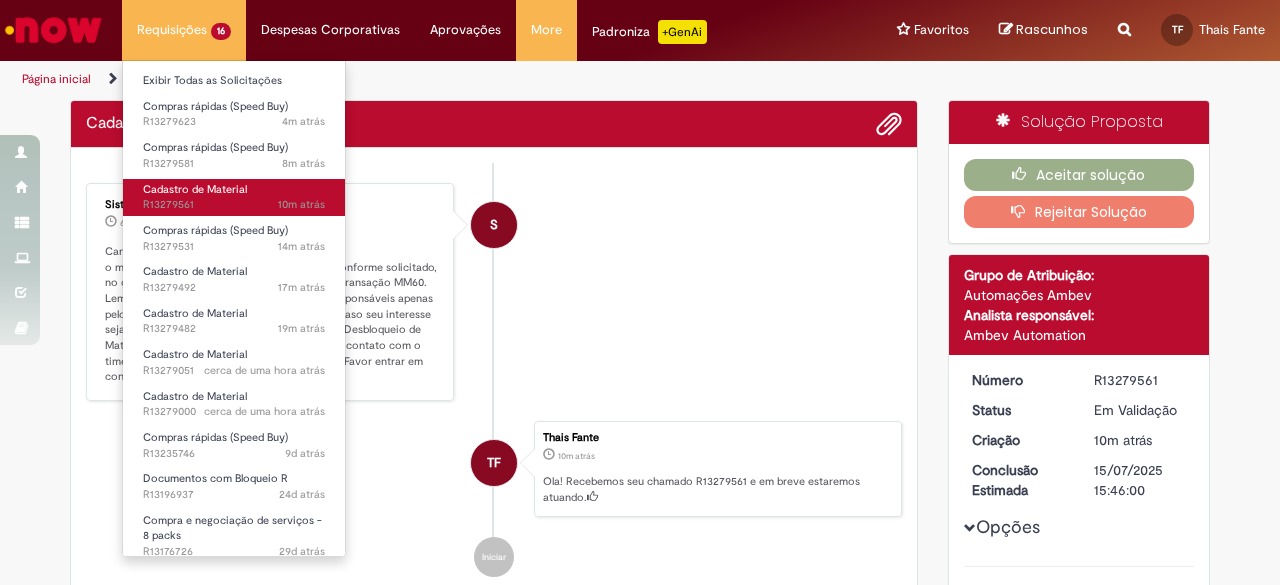 click on "Cadastro de Material" at bounding box center (195, 189) 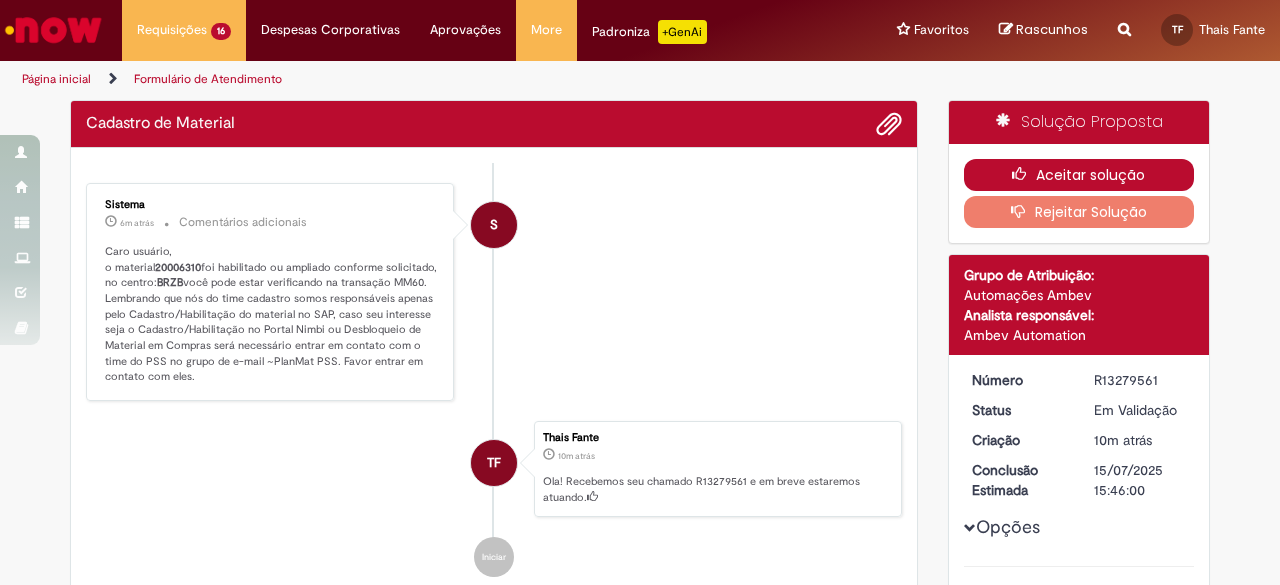 click on "Aceitar solução" at bounding box center [1079, 175] 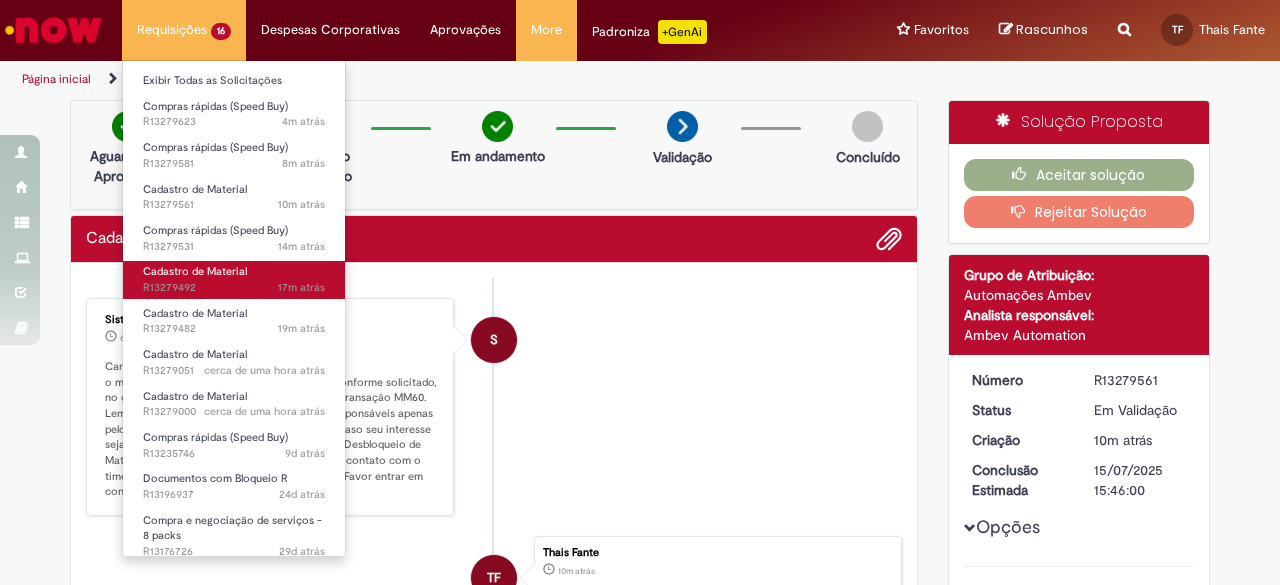 click on "Cadastro de Material" at bounding box center [195, 271] 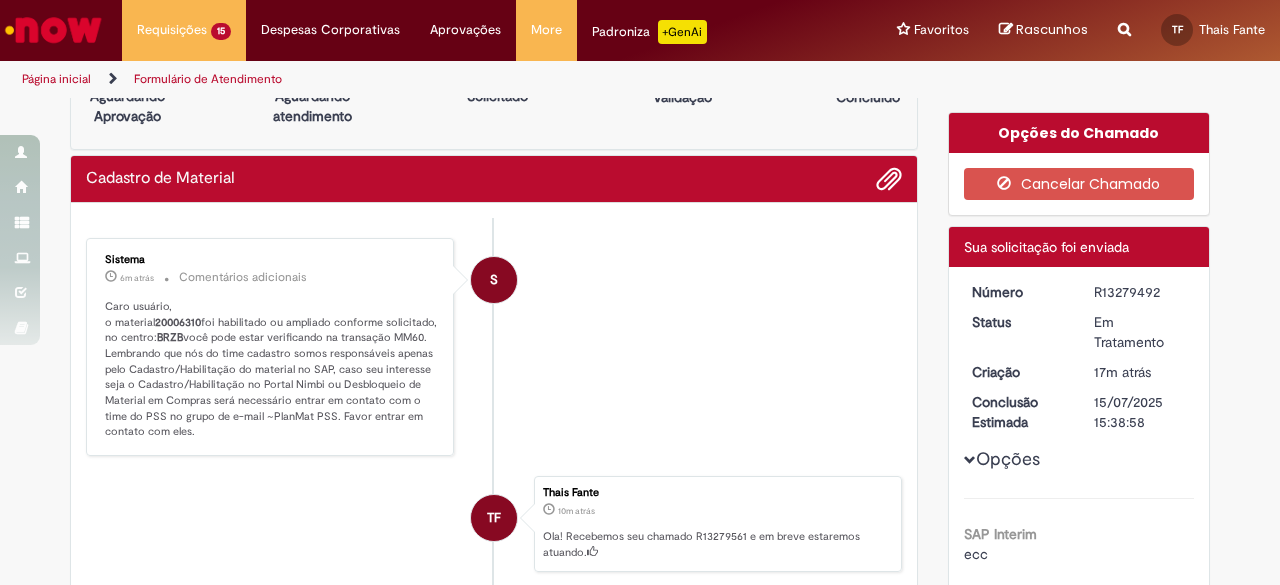 scroll, scrollTop: 100, scrollLeft: 0, axis: vertical 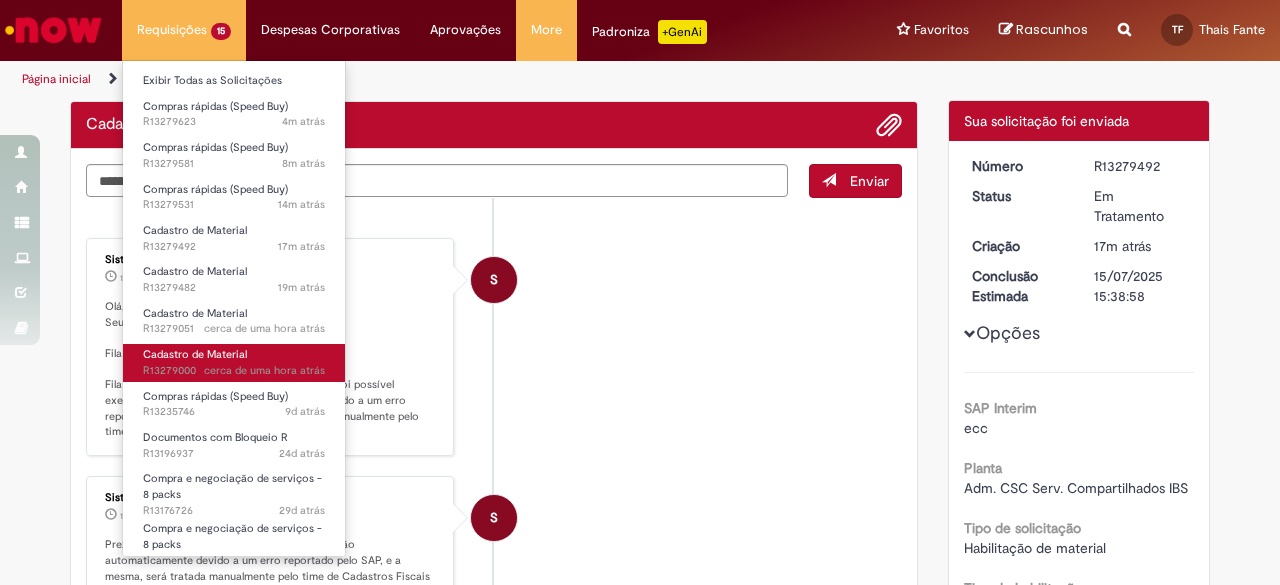 click on "Cadastro de Material" at bounding box center (195, 354) 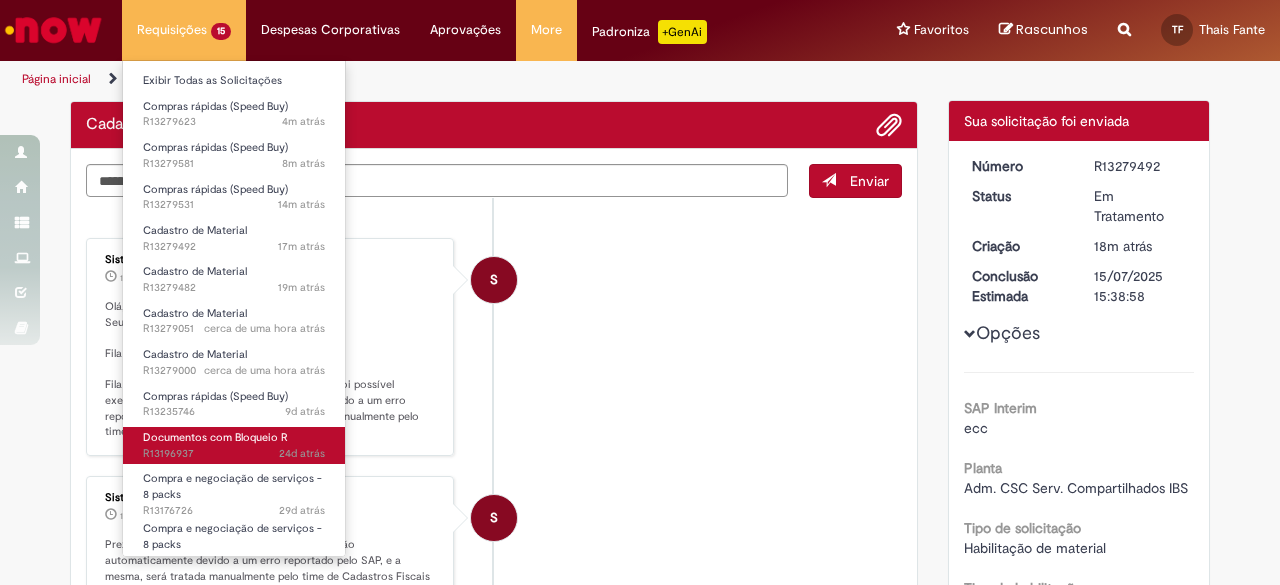 click on "24d atrás 24 dias atrás  R13196937" at bounding box center (234, 454) 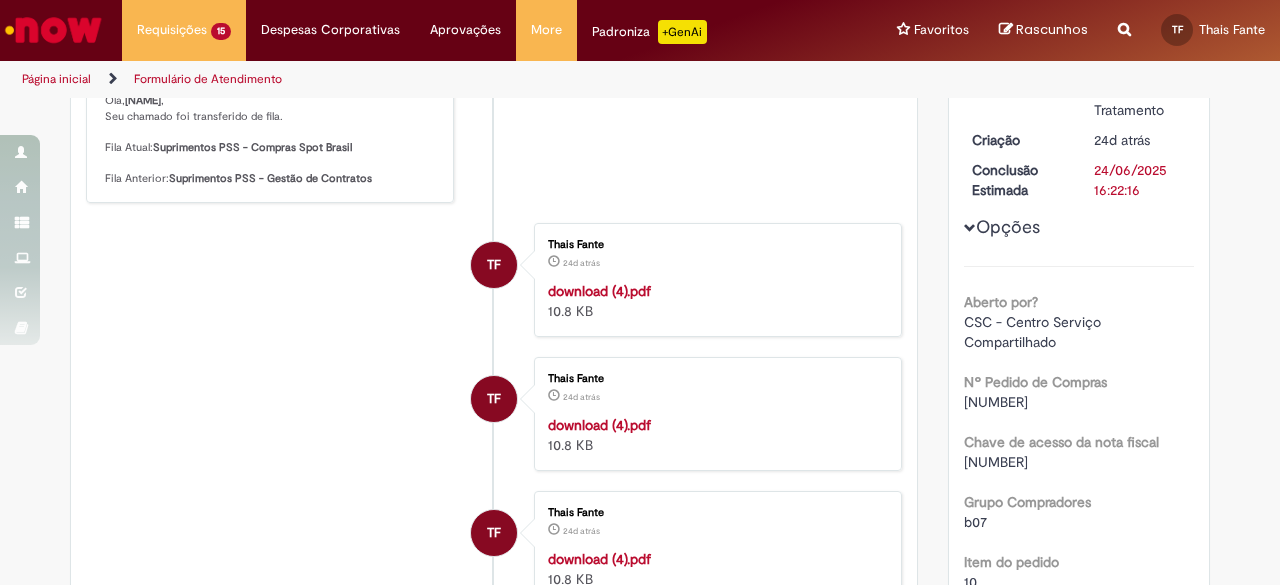 scroll, scrollTop: 414, scrollLeft: 0, axis: vertical 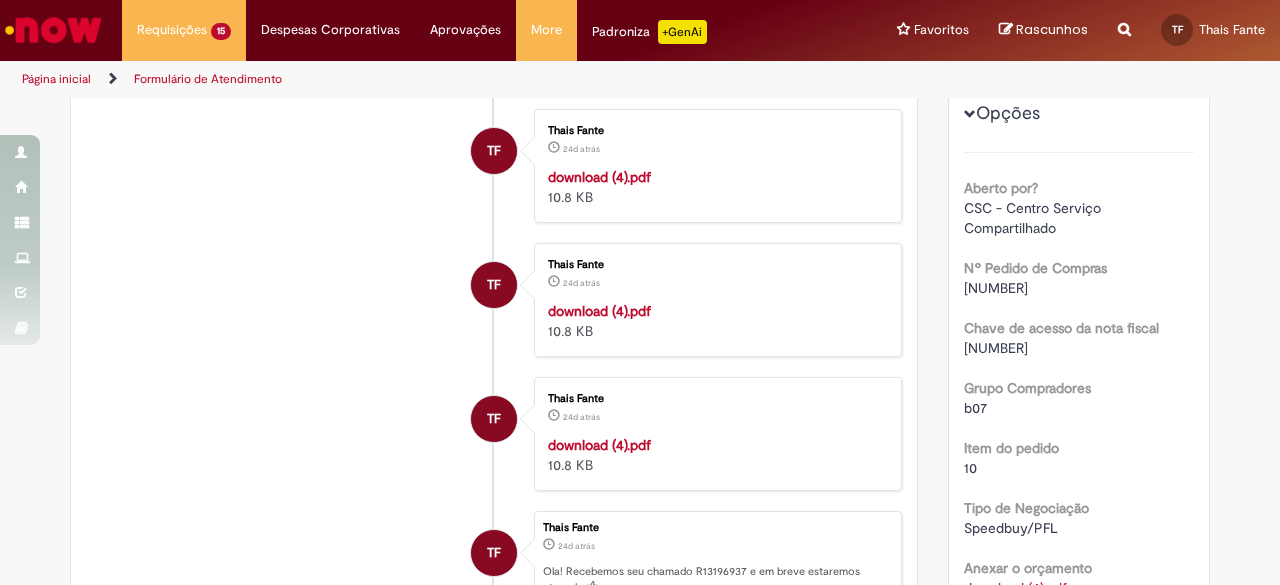 drag, startPoint x: 1070, startPoint y: 369, endPoint x: 932, endPoint y: 346, distance: 139.90353 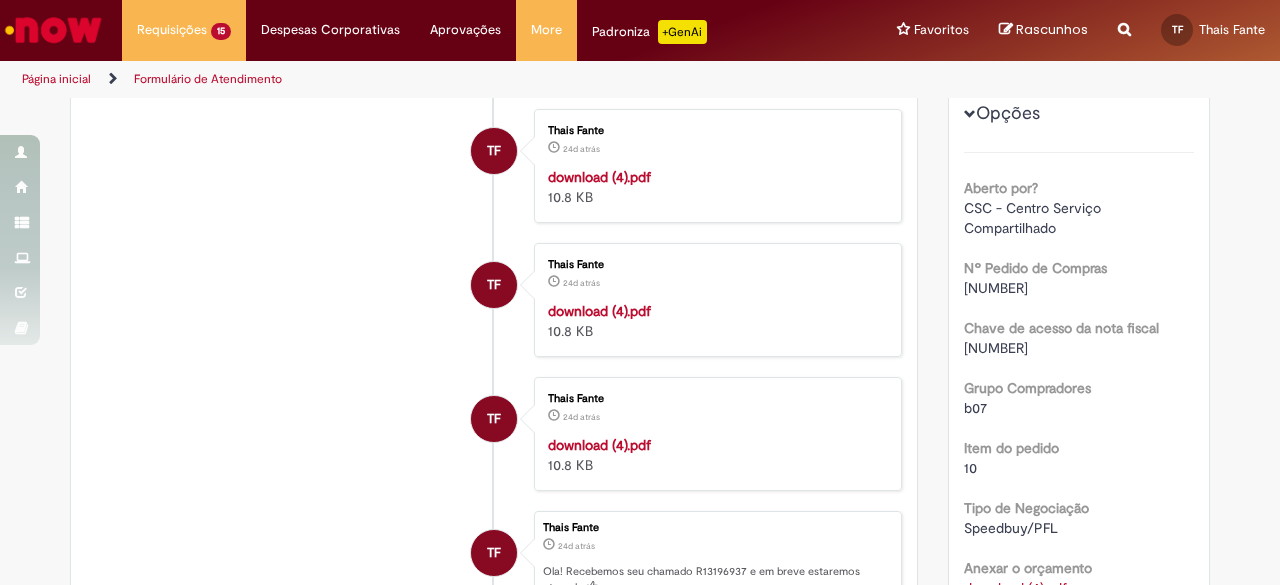 click on "Opções do Chamado
Cancelar Chamado
Detalhes do tíquete
Grupo de Atribuição:
Suprimentos PSS - Compras Spot Brasil
Analista responsável:
MATHEUS FELIPE DOS REIS
Número
R13196937
Status
Em Tratamento
Criação
24d atrás 24 dias atrás
Conclusão Estimada
24/06/2025 16:22:16
Opções
Aberto por?
CSC - Centro Serviço Compartilhado
Nº Pedido de Compras
4521611743
Chave de acesso da nota fiscal
35241003639008000433550010001088431253694708
Grupo Compradores
b07
Item do pedido
10" at bounding box center [1079, 351] 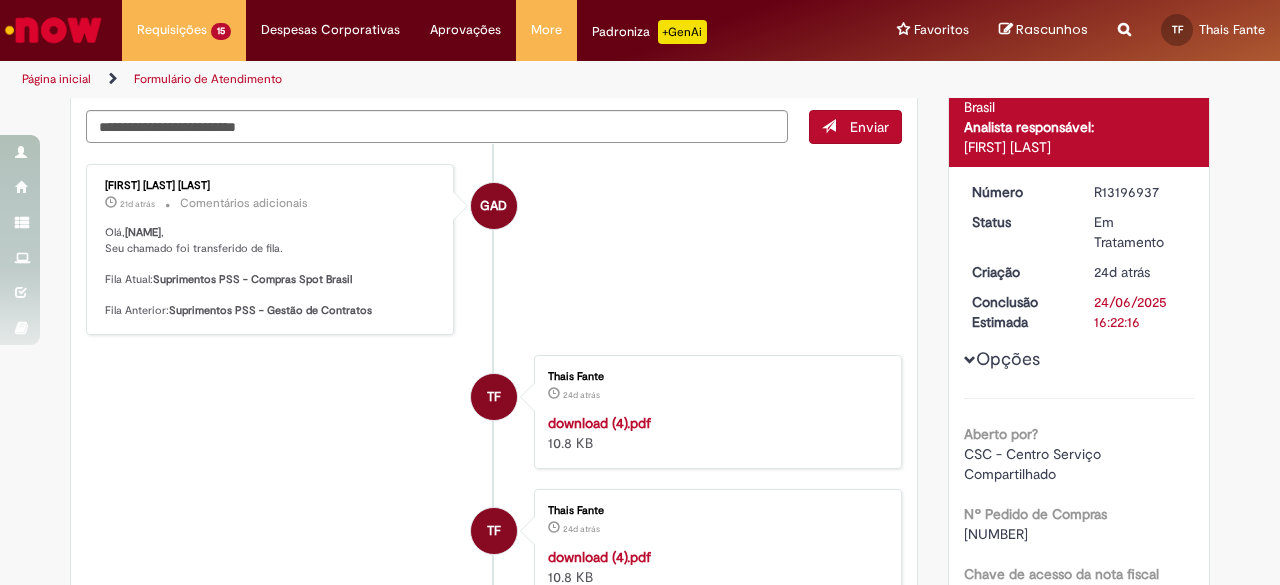 scroll, scrollTop: 0, scrollLeft: 0, axis: both 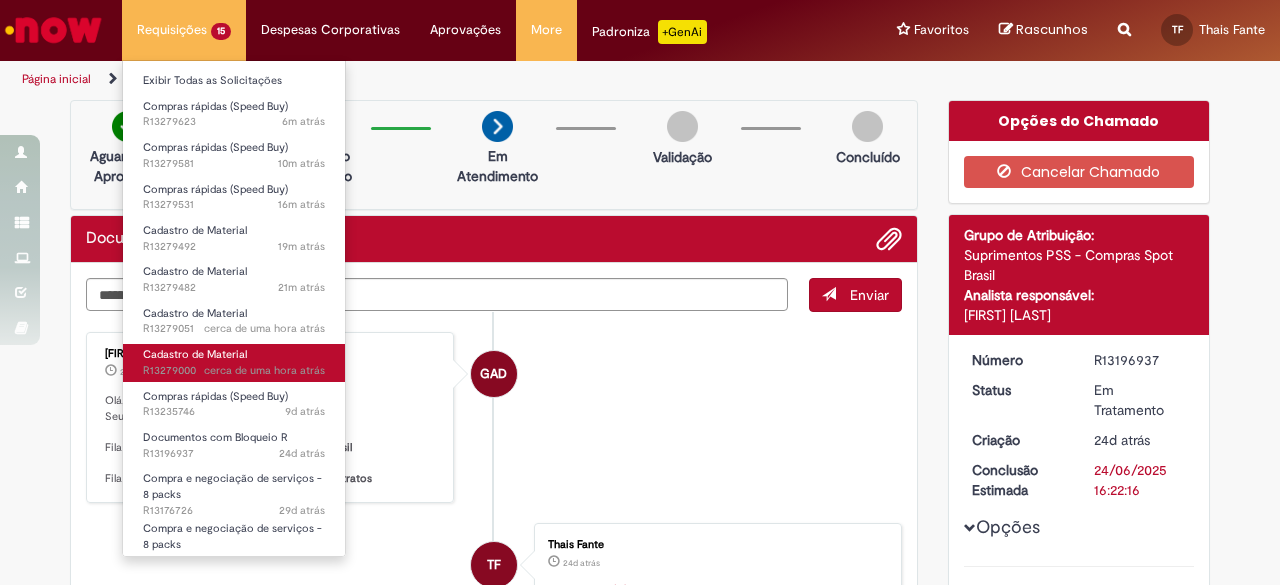 click on "Cadastro de Material" at bounding box center (195, 354) 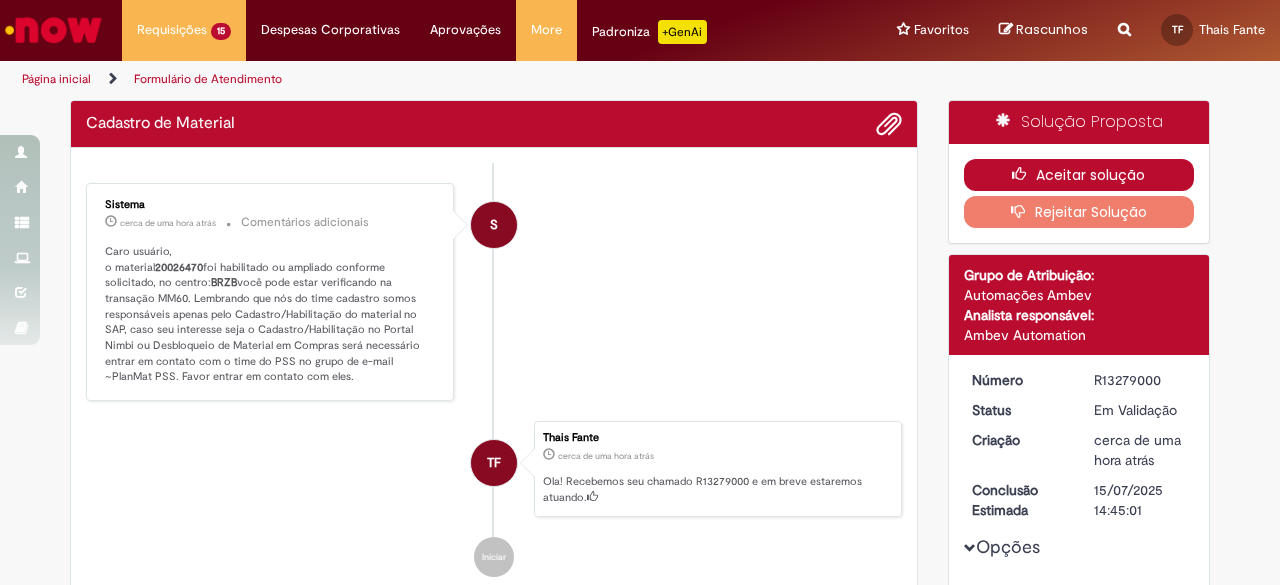 click on "Aceitar solução" at bounding box center (1079, 175) 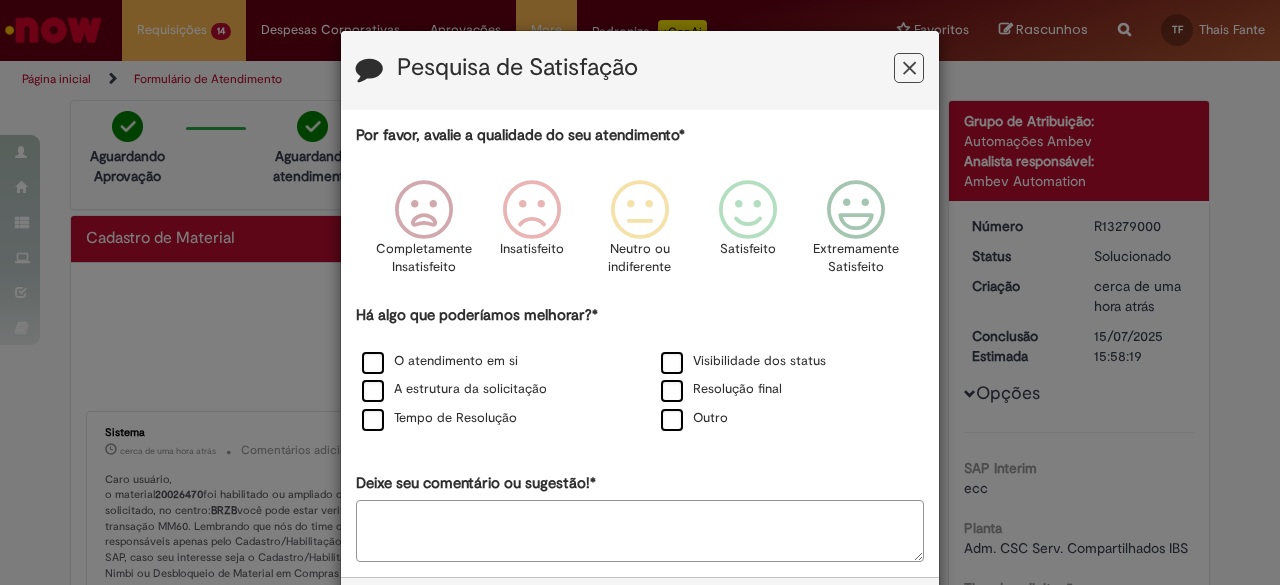 click at bounding box center [909, 68] 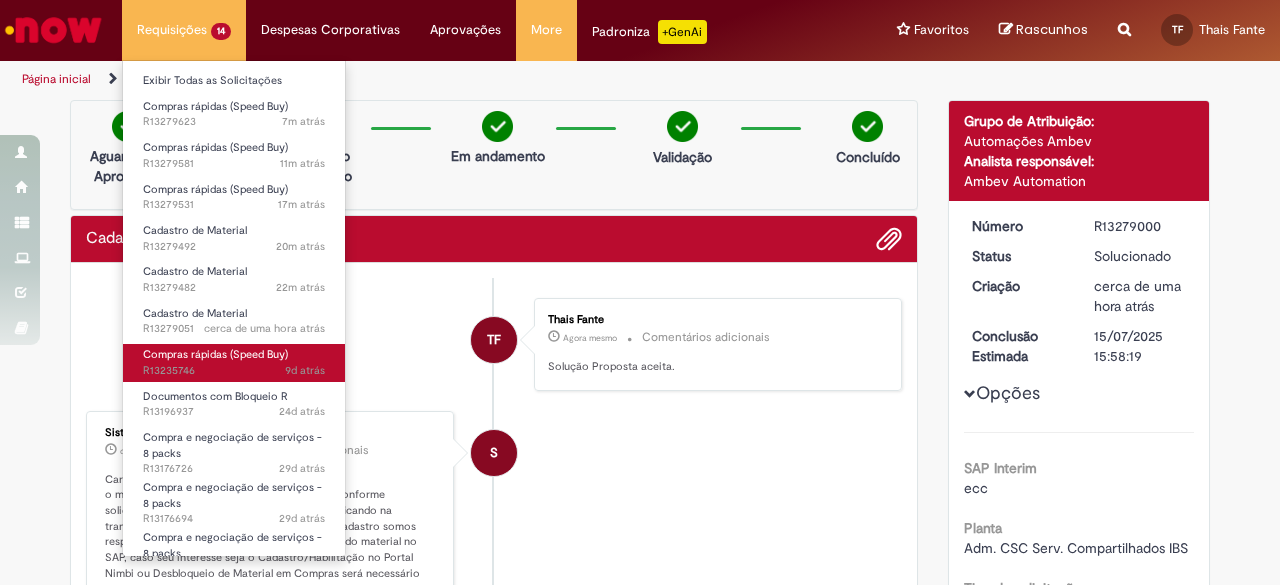click on "Compras rápidas (Speed Buy)" at bounding box center (215, 354) 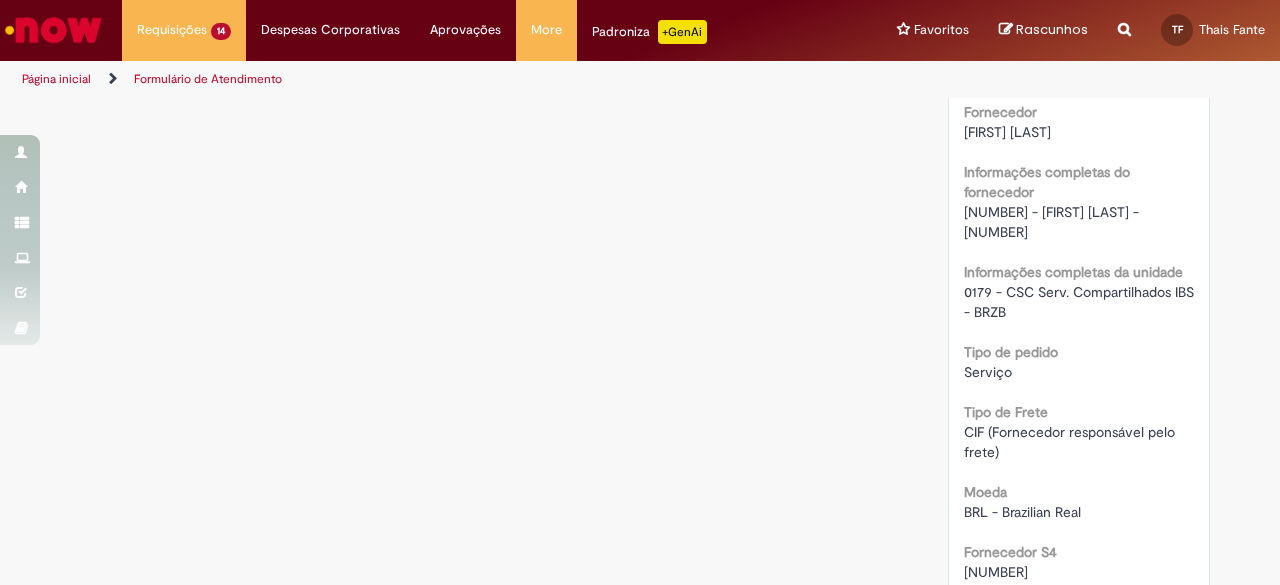 scroll, scrollTop: 1700, scrollLeft: 0, axis: vertical 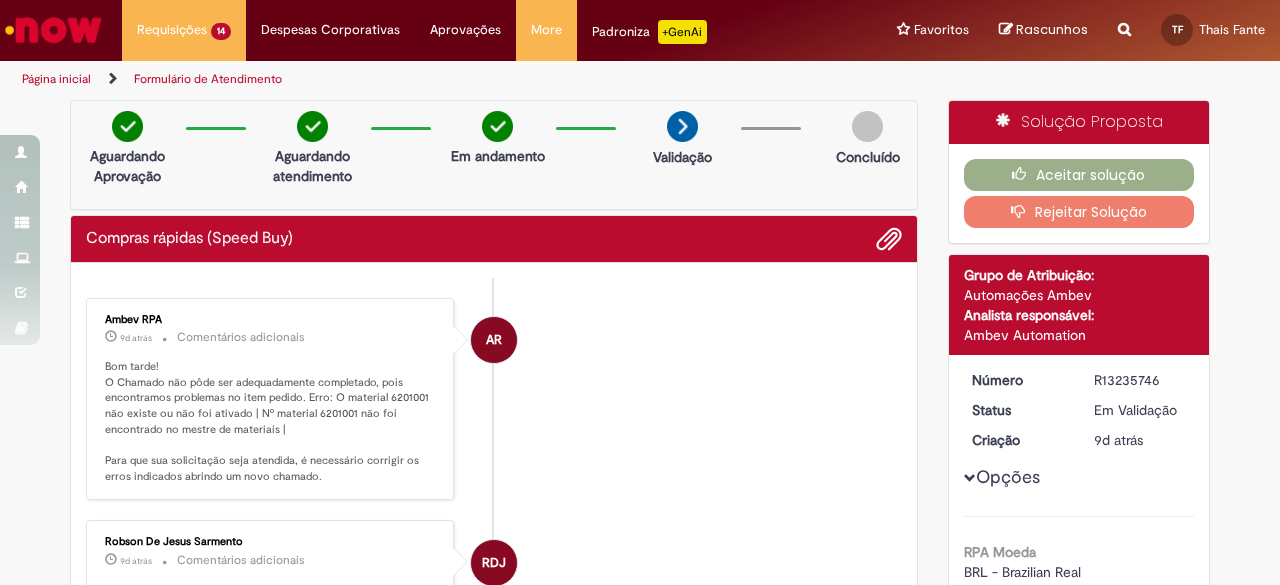 click on "AR
Ambev RPA
9d atrás 9 dias atrás     Comentários adicionais
Bom tarde!
O Chamado não pôde ser adequadamente completado, pois encontramos problemas no item pedido. Erro: O material 6201001 não existe ou não foi ativado | Nº material 6201001 não foi encontrado no mestre de materiais |
Para que sua solicitação seja atendida, é necessário corrigir os erros indicados abrindo um novo chamado." at bounding box center [494, 399] 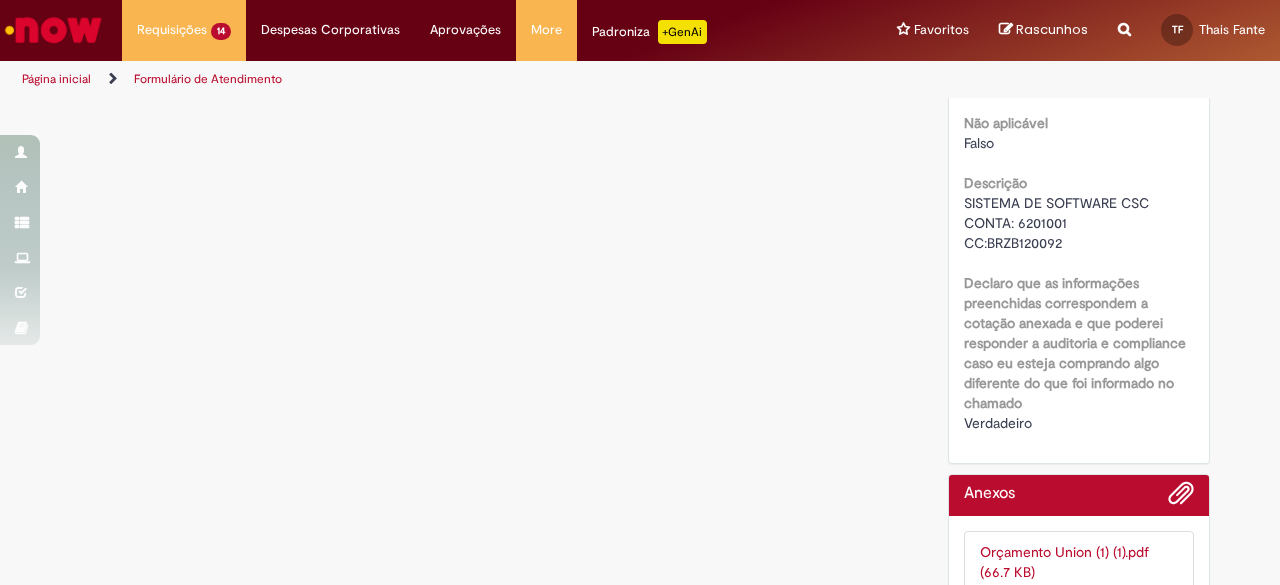 scroll, scrollTop: 2770, scrollLeft: 0, axis: vertical 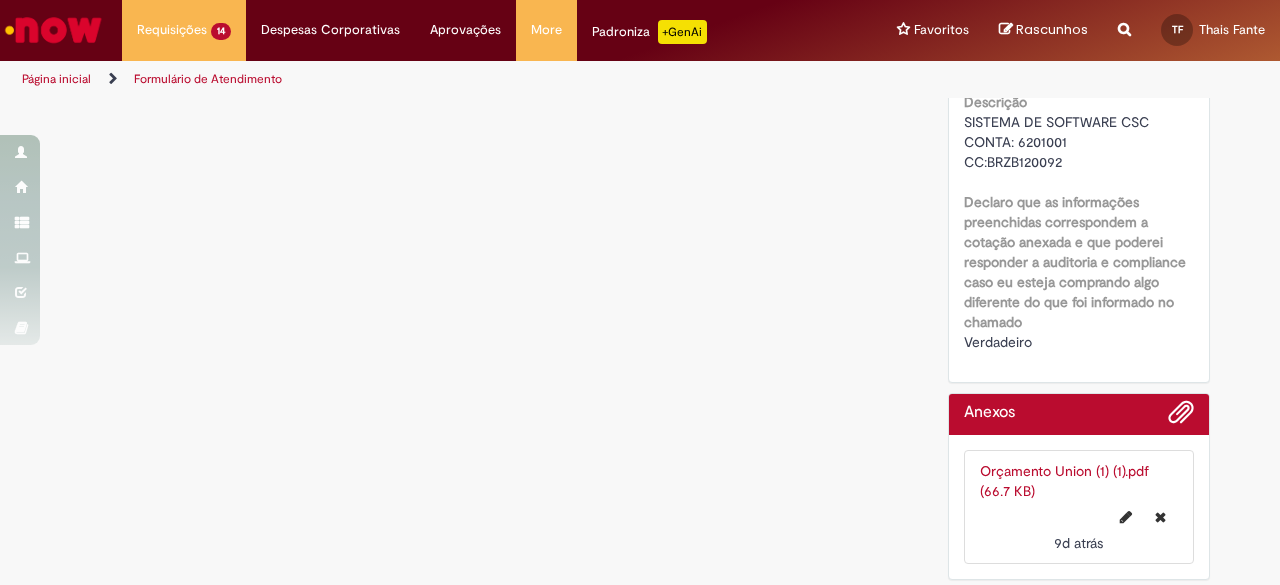 click on "Orçamento Union (1) (1).pdf (66.7 KB)" at bounding box center [1064, 481] 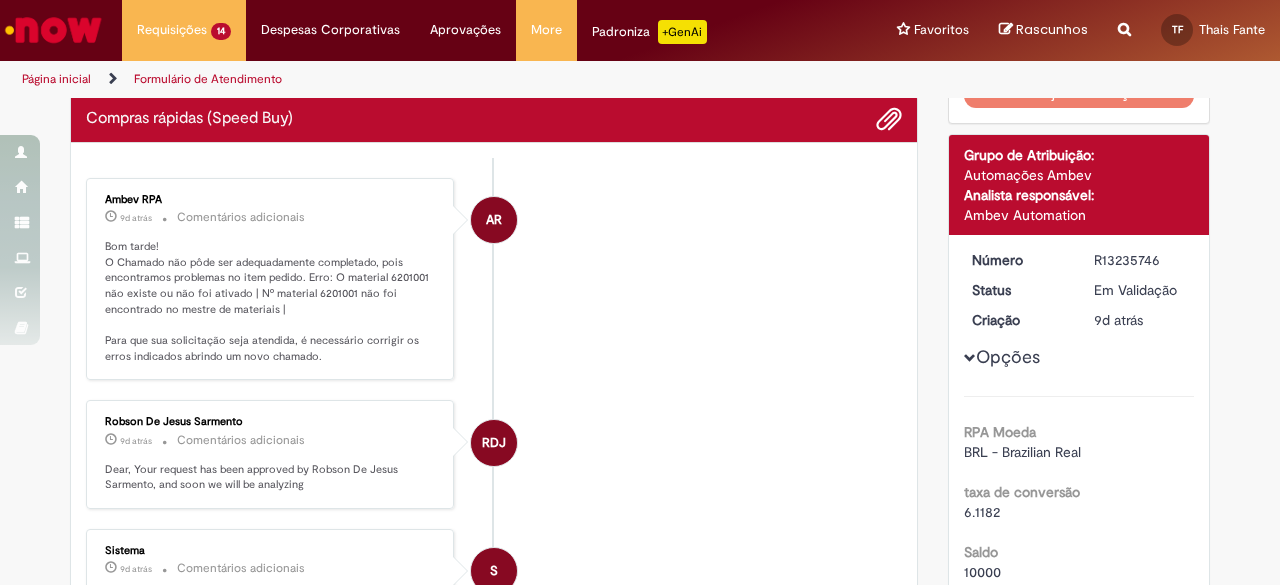 scroll, scrollTop: 0, scrollLeft: 0, axis: both 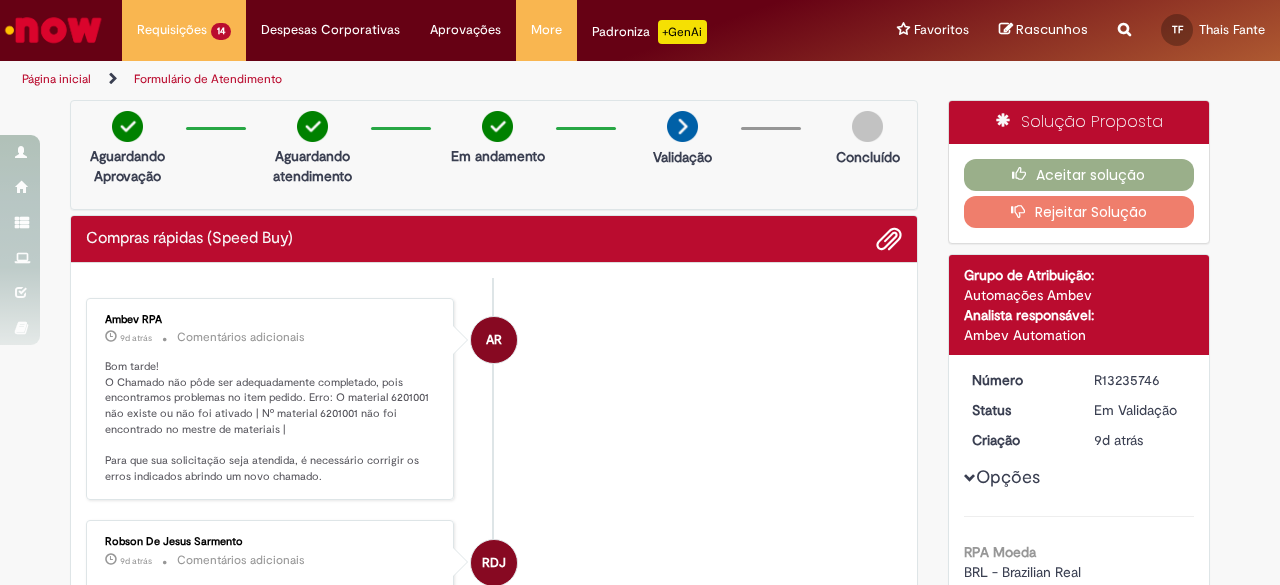 click at bounding box center [53, 30] 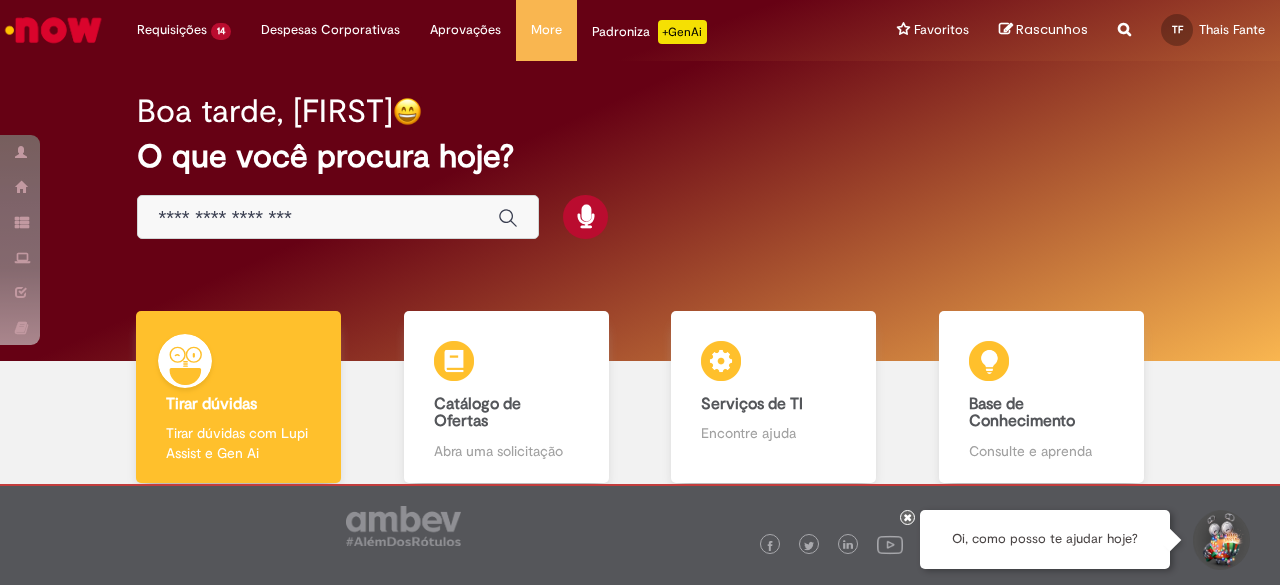 click at bounding box center [318, 218] 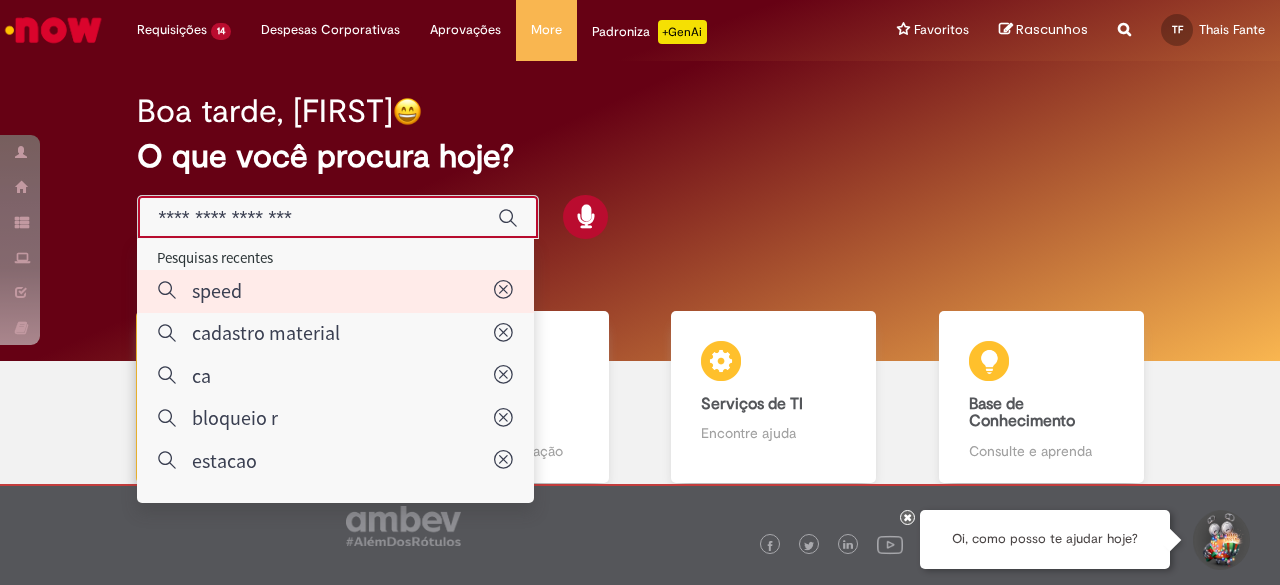 type on "*****" 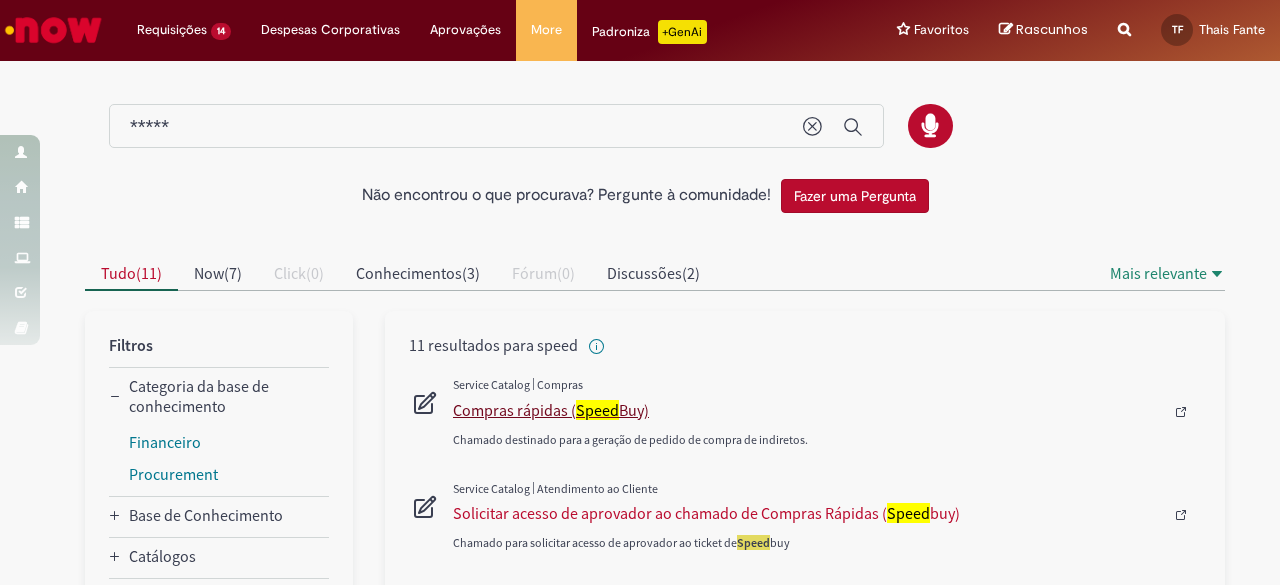 click on "Compras rápidas ( Speed  Buy)" at bounding box center [808, 410] 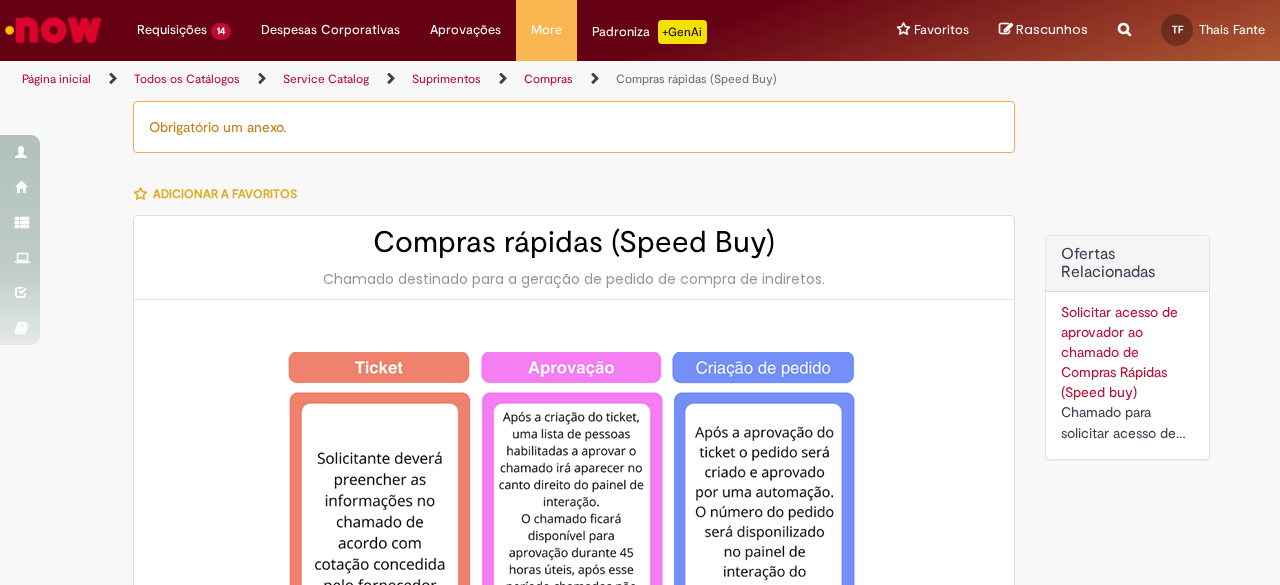 type on "**********" 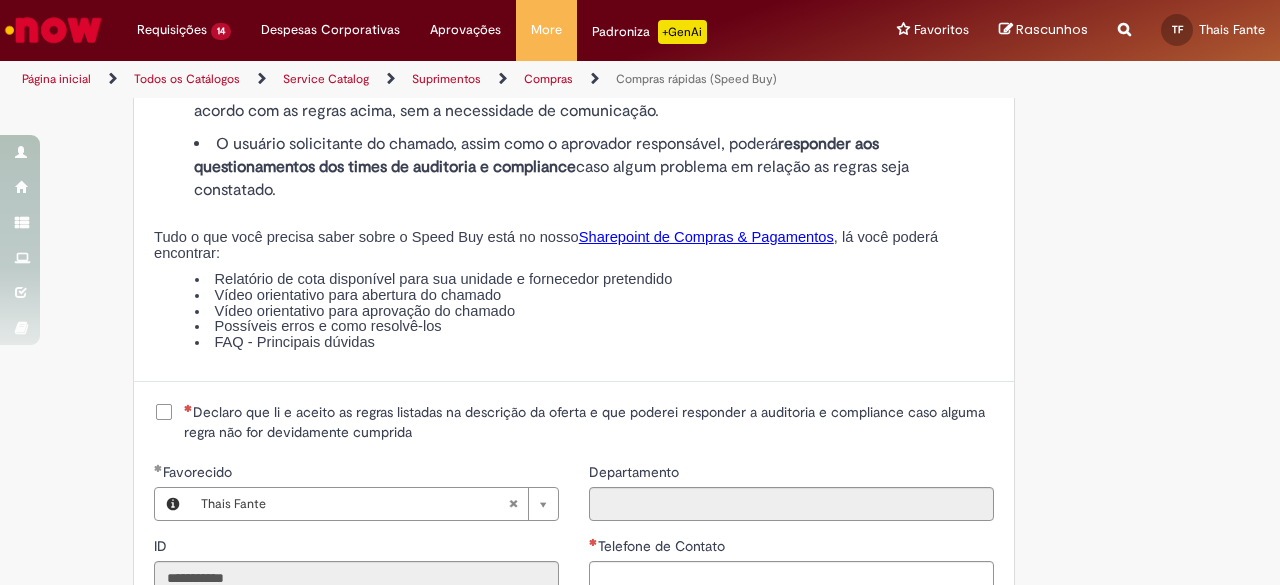 scroll, scrollTop: 2300, scrollLeft: 0, axis: vertical 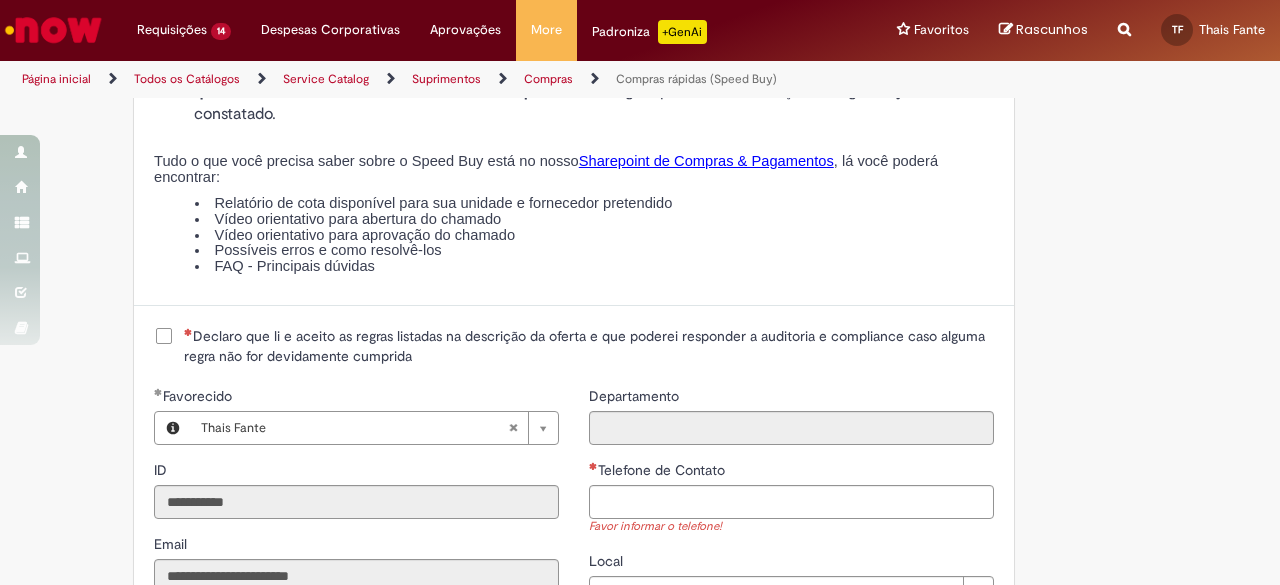click on "Declaro que li e aceito as regras listadas na descrição da oferta e que poderei responder a auditoria e compliance caso alguma regra não for devidamente cumprida" at bounding box center (589, 346) 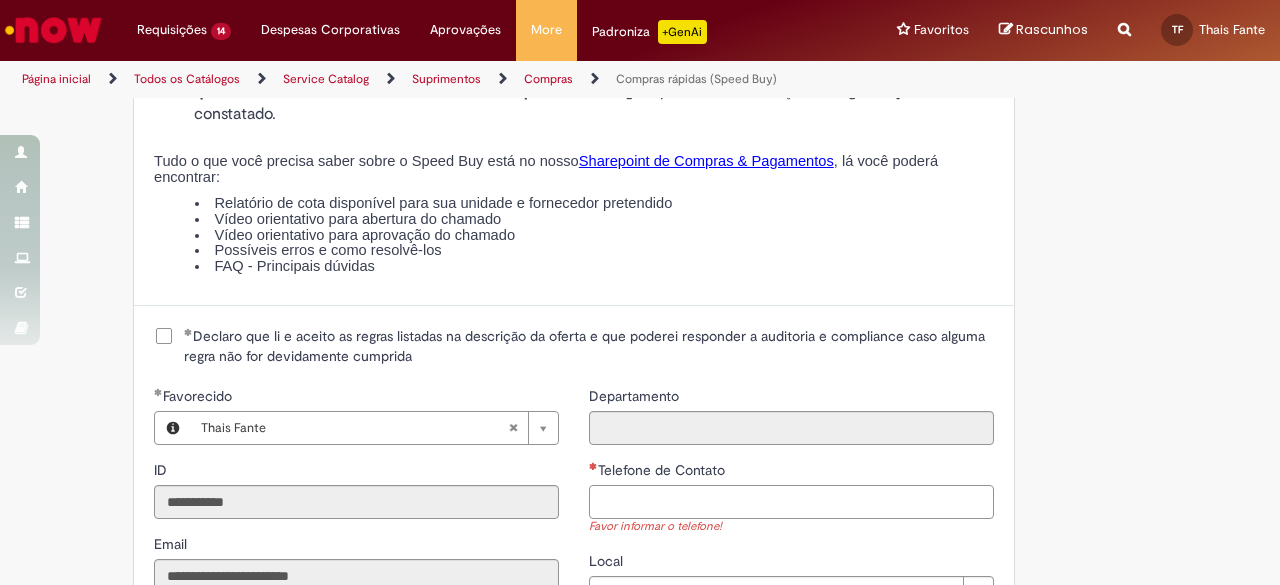click on "Telefone de Contato" at bounding box center (791, 502) 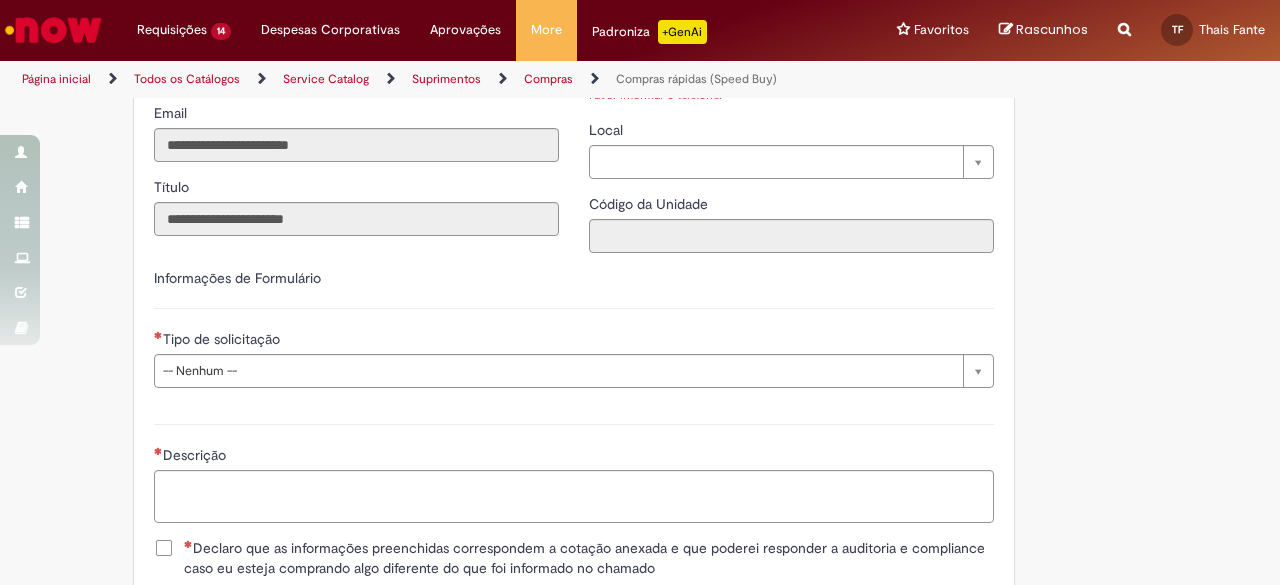 scroll, scrollTop: 2800, scrollLeft: 0, axis: vertical 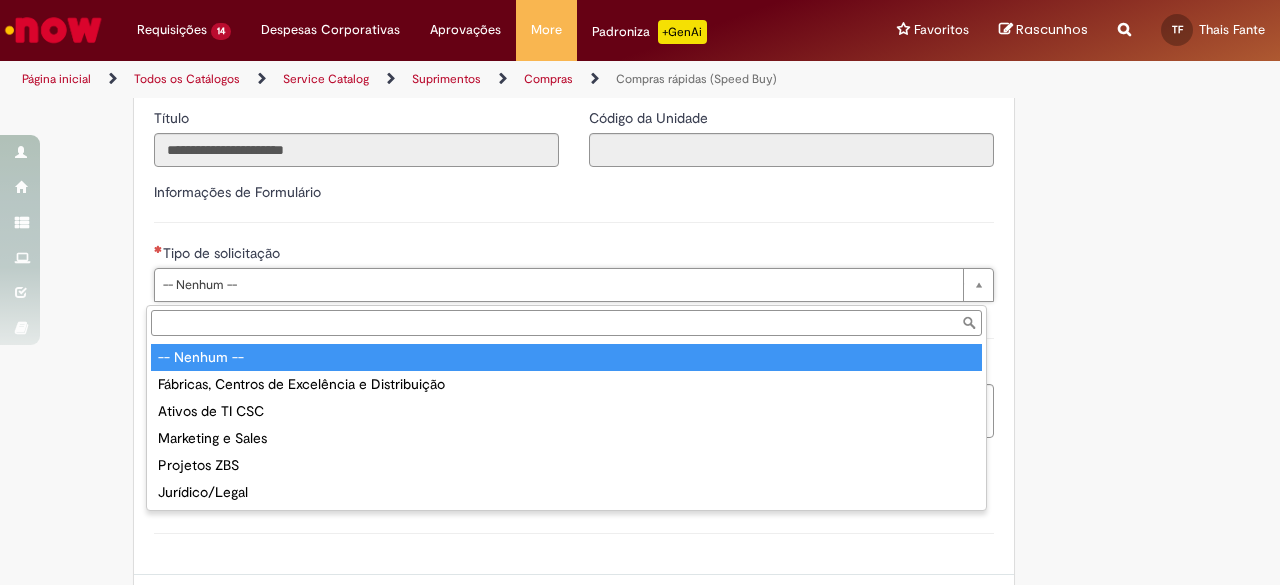 type on "**********" 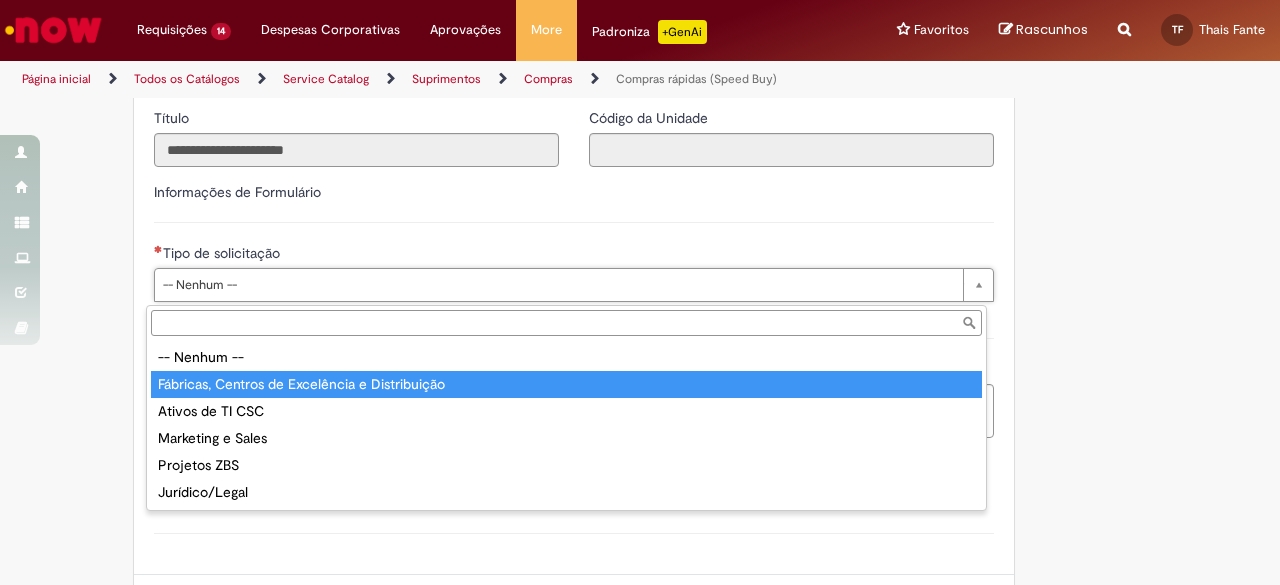 type on "**********" 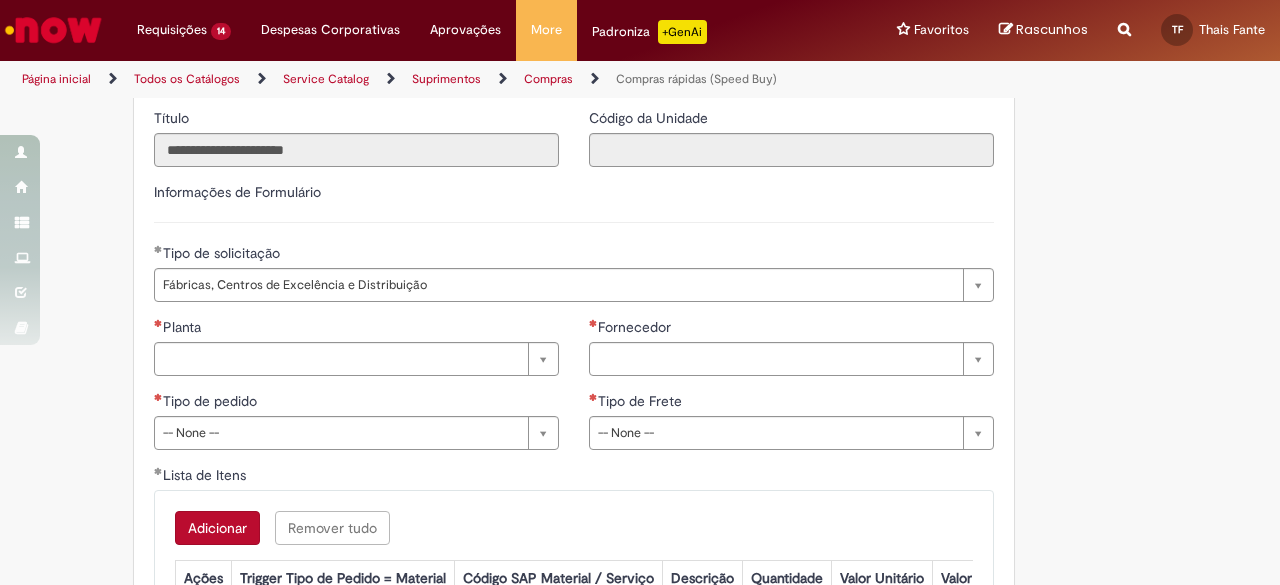 drag, startPoint x: 589, startPoint y: 535, endPoint x: 566, endPoint y: 513, distance: 31.827662 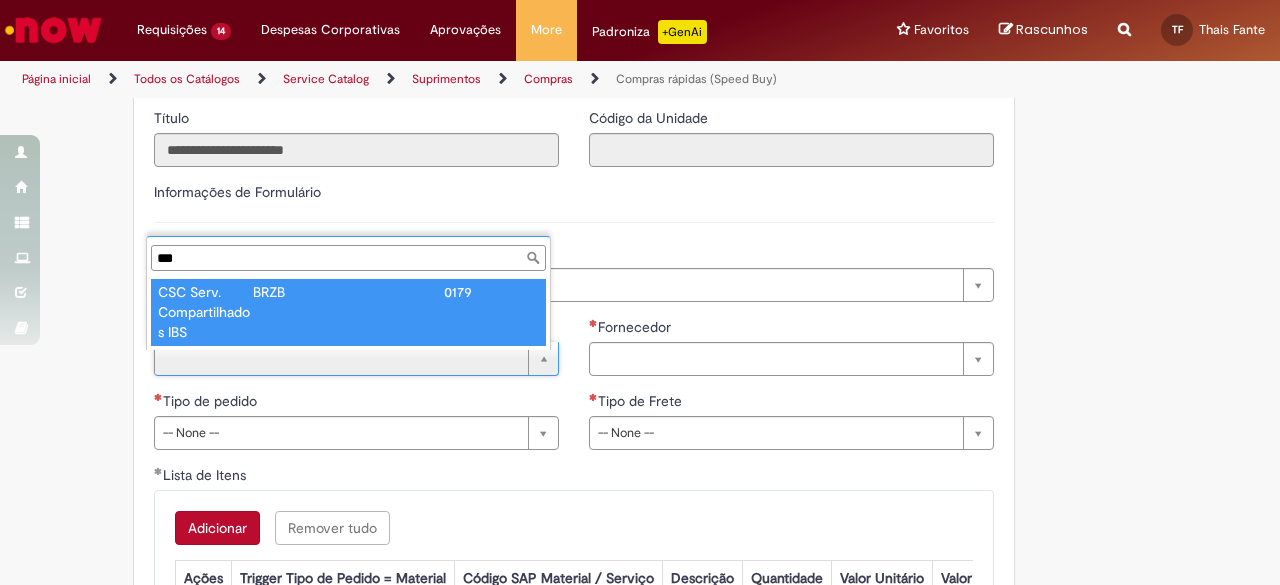 type on "***" 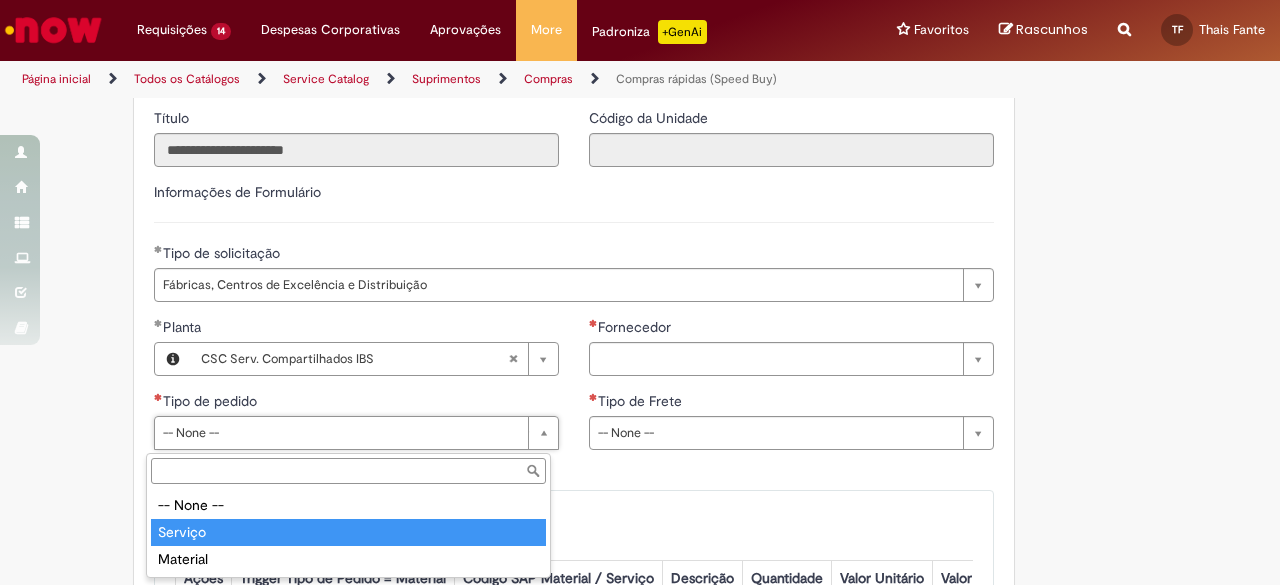type on "*******" 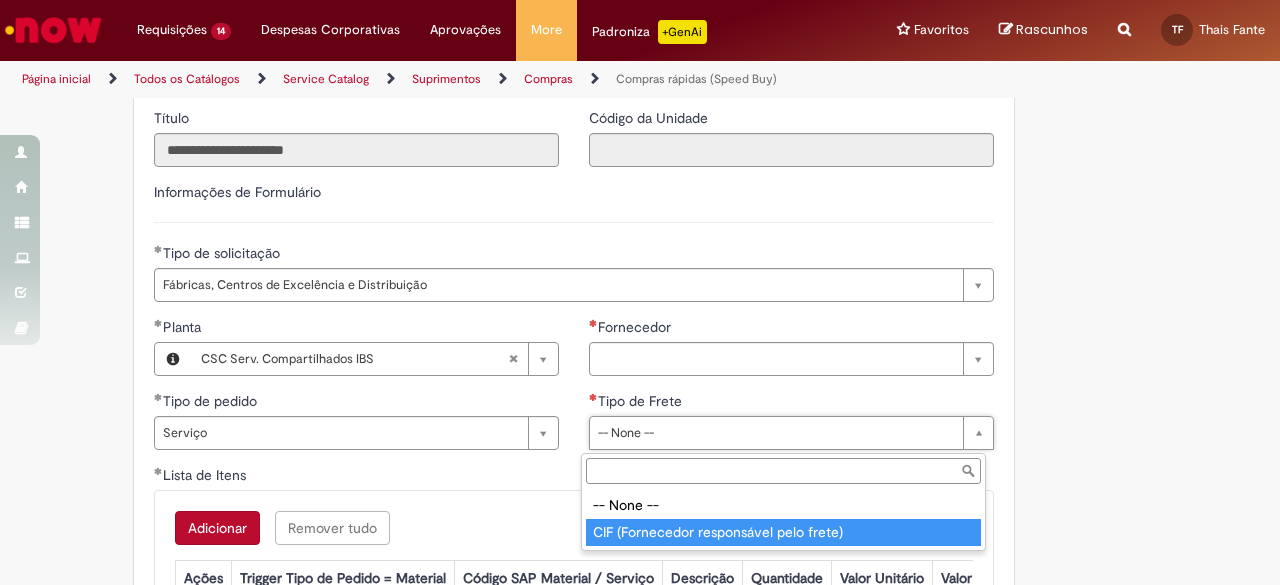 type on "**********" 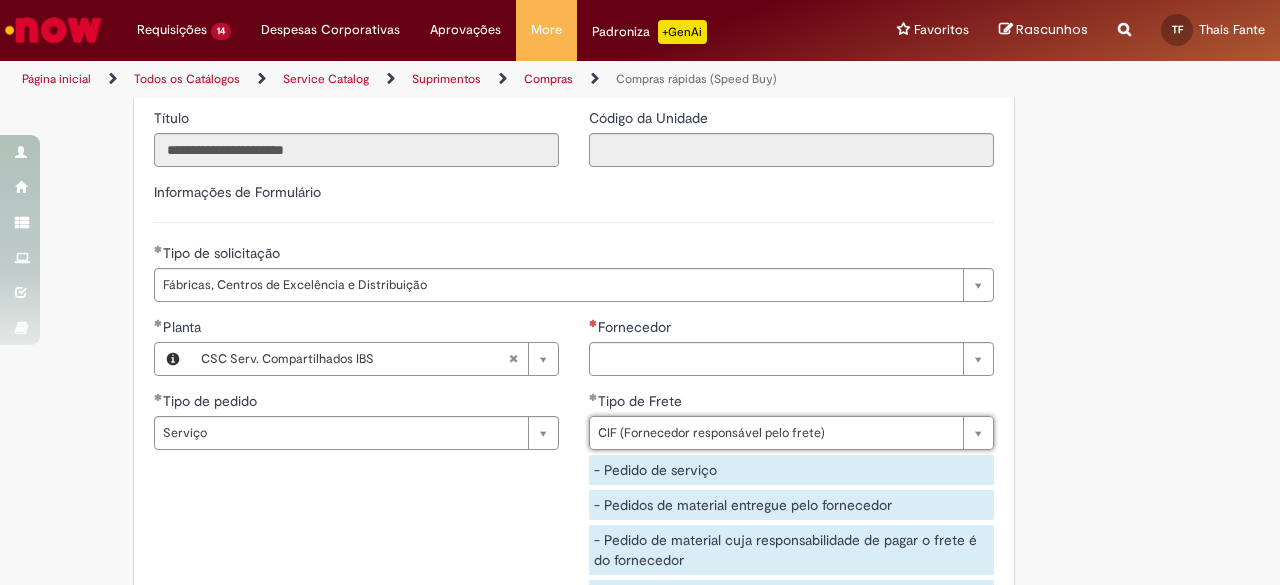 click on "**********" at bounding box center [574, 481] 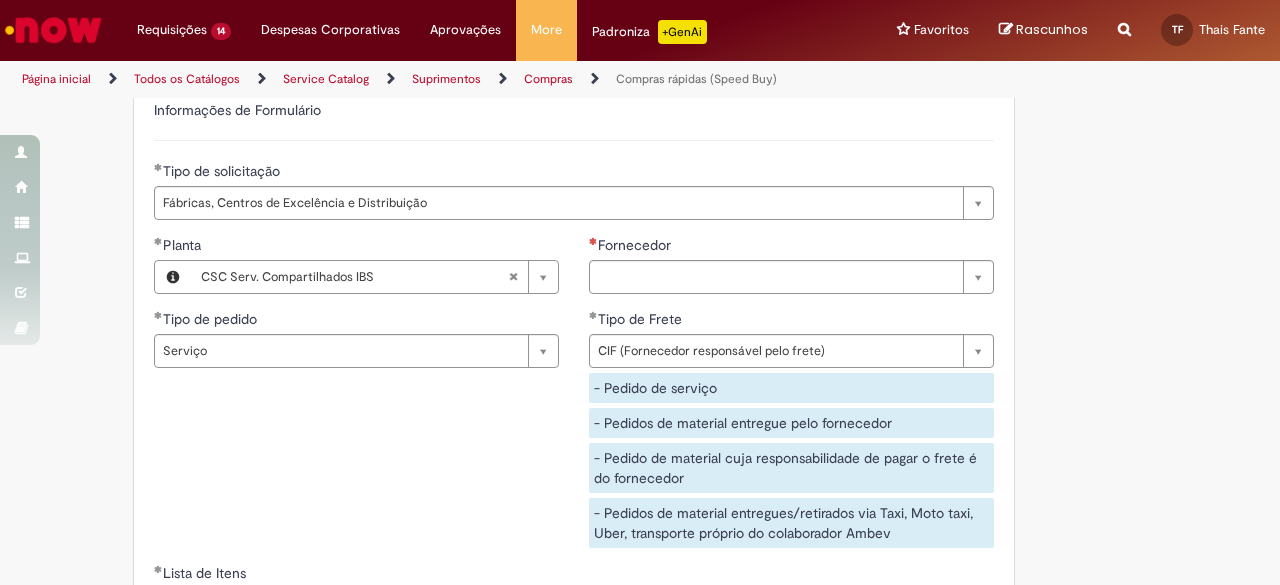 scroll, scrollTop: 3000, scrollLeft: 0, axis: vertical 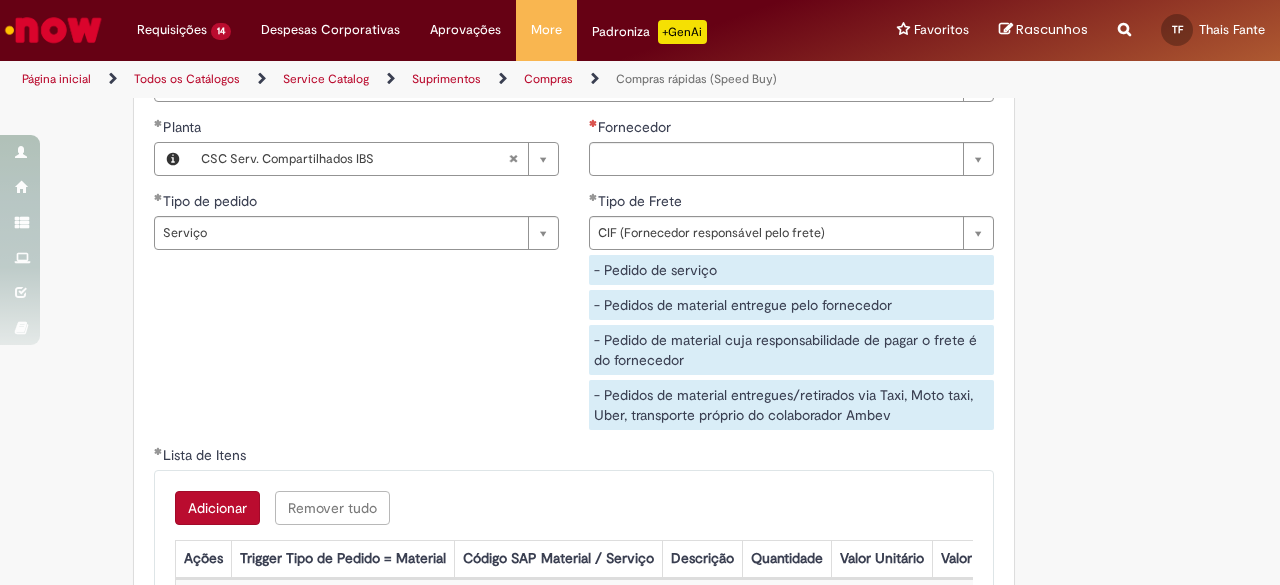 click on "Adicionar" at bounding box center [217, 508] 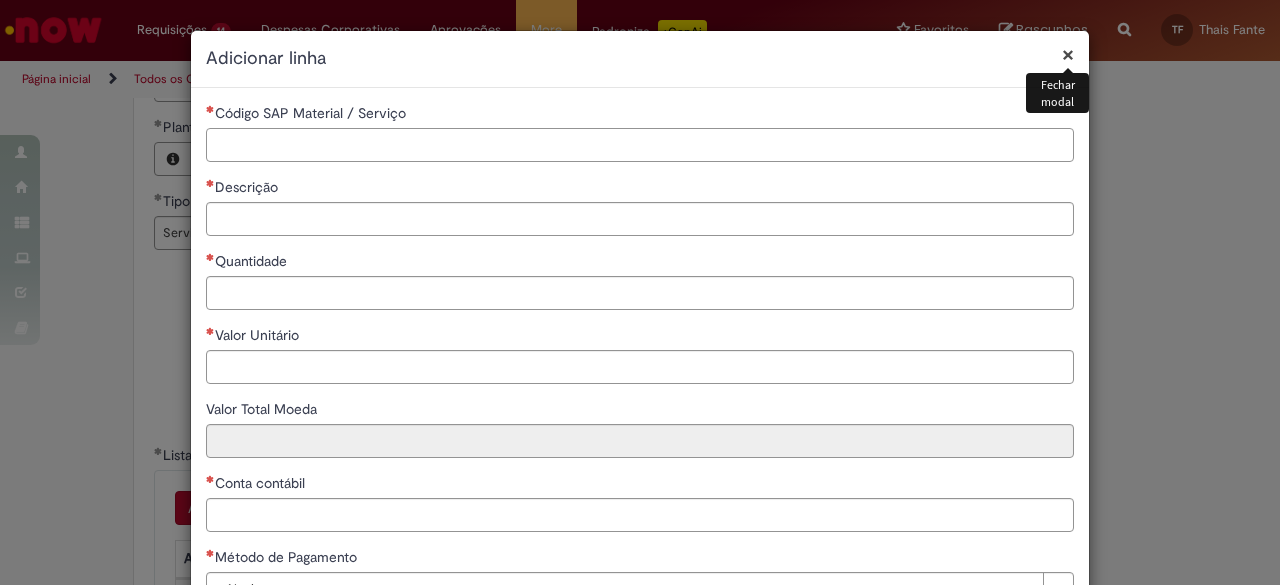 click on "Código SAP Material / Serviço" at bounding box center (640, 145) 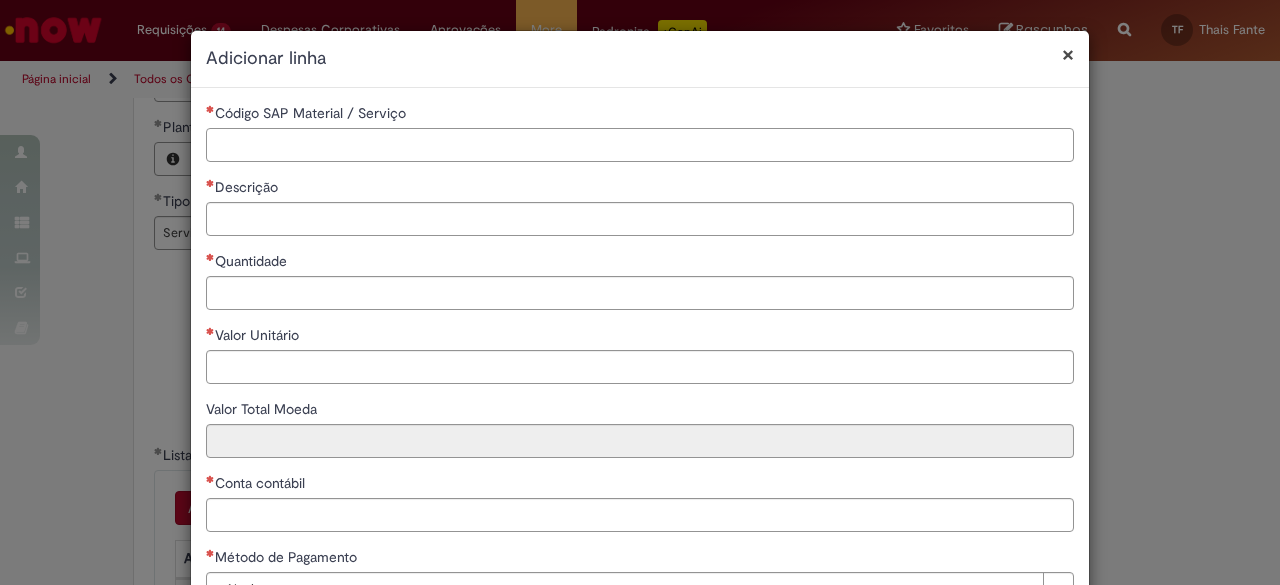 paste on "*******" 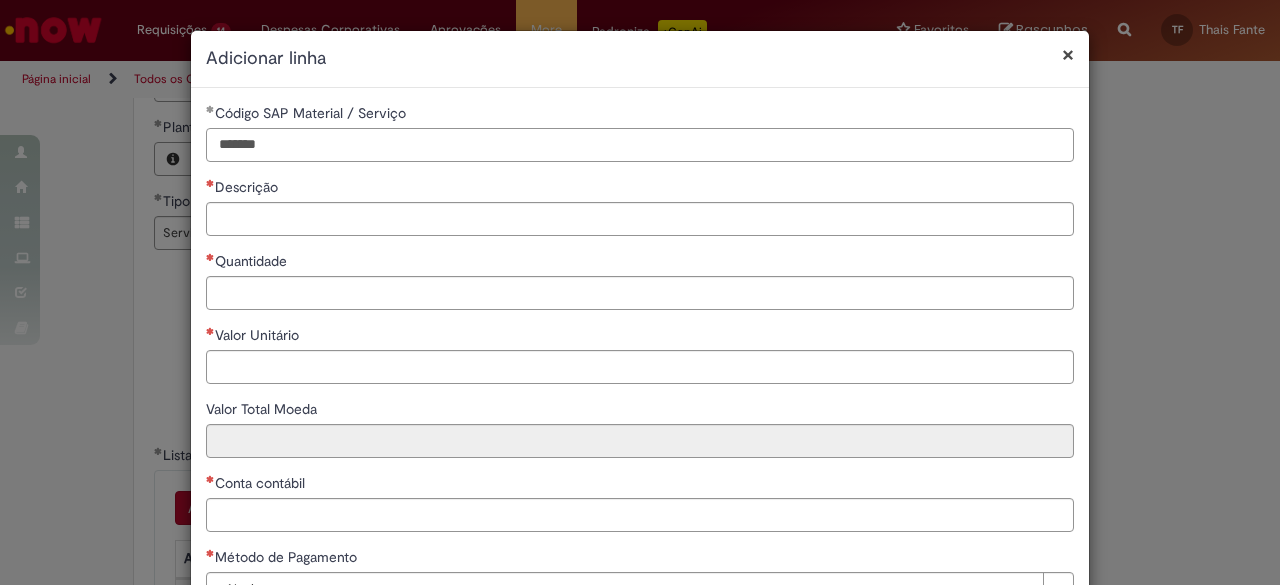 type on "*******" 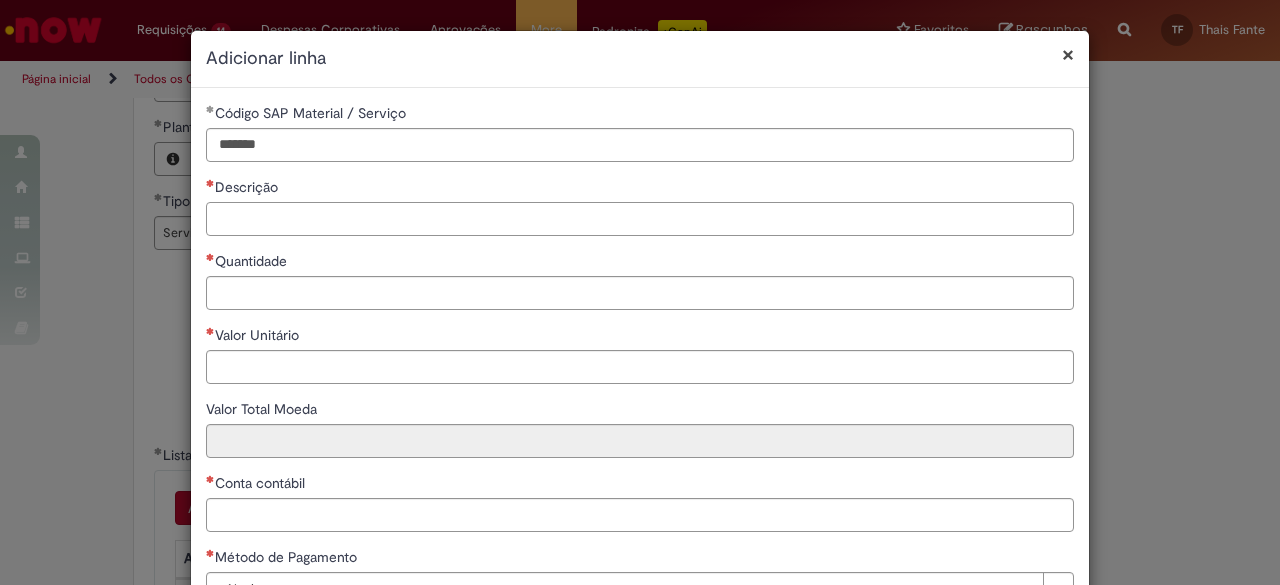 click on "Descrição" at bounding box center [640, 219] 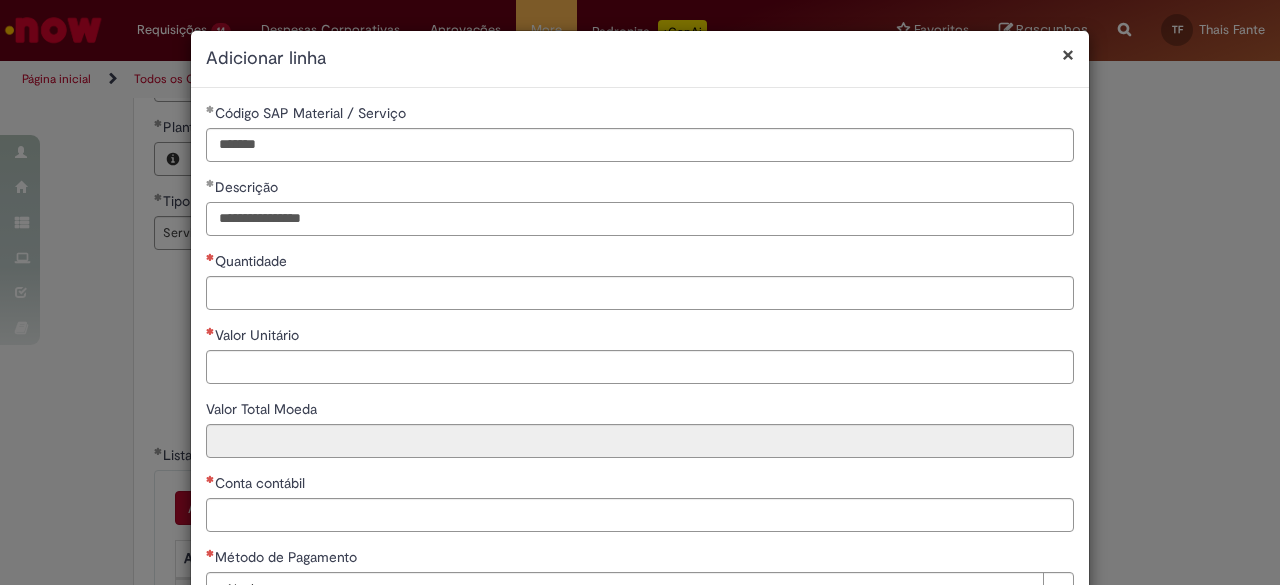 type on "**********" 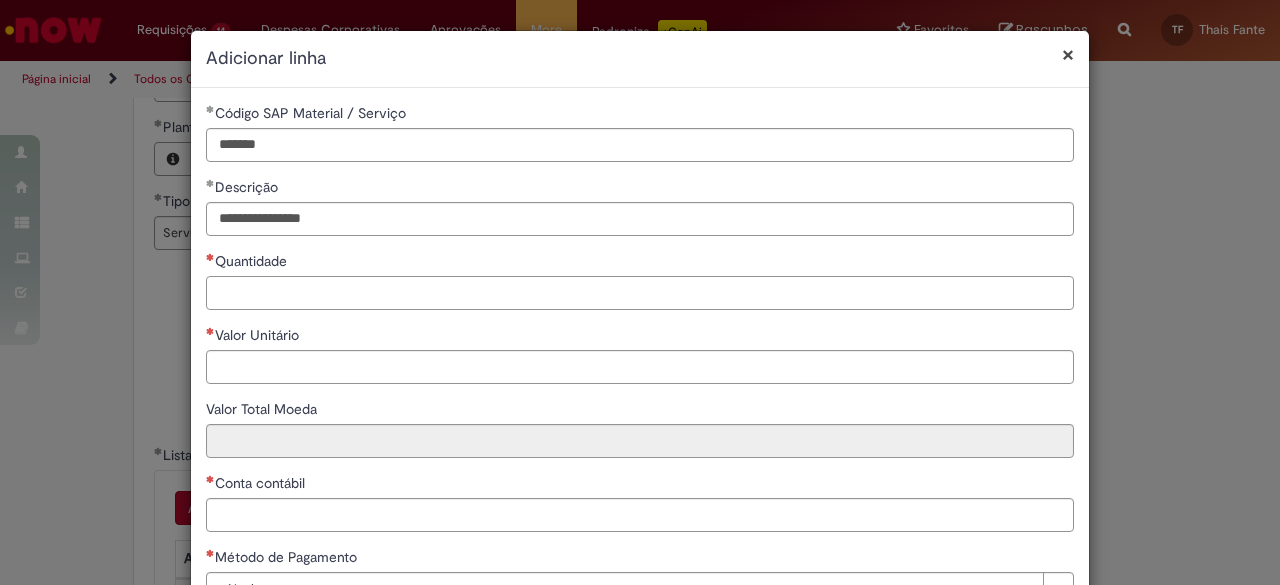 click on "Quantidade" at bounding box center [640, 293] 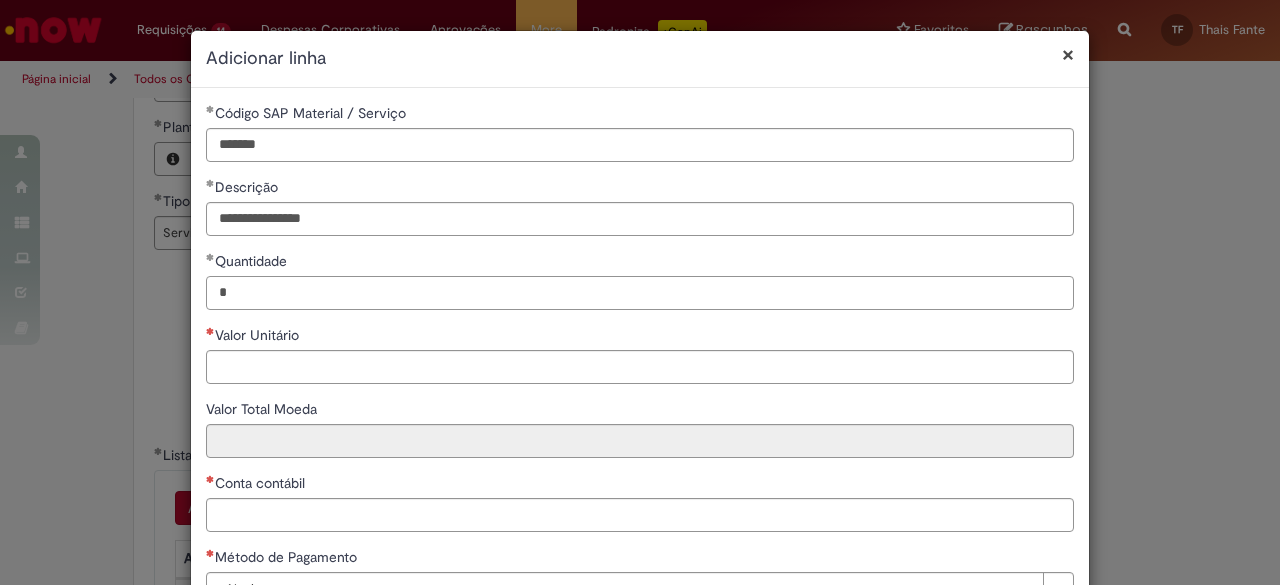 type on "*" 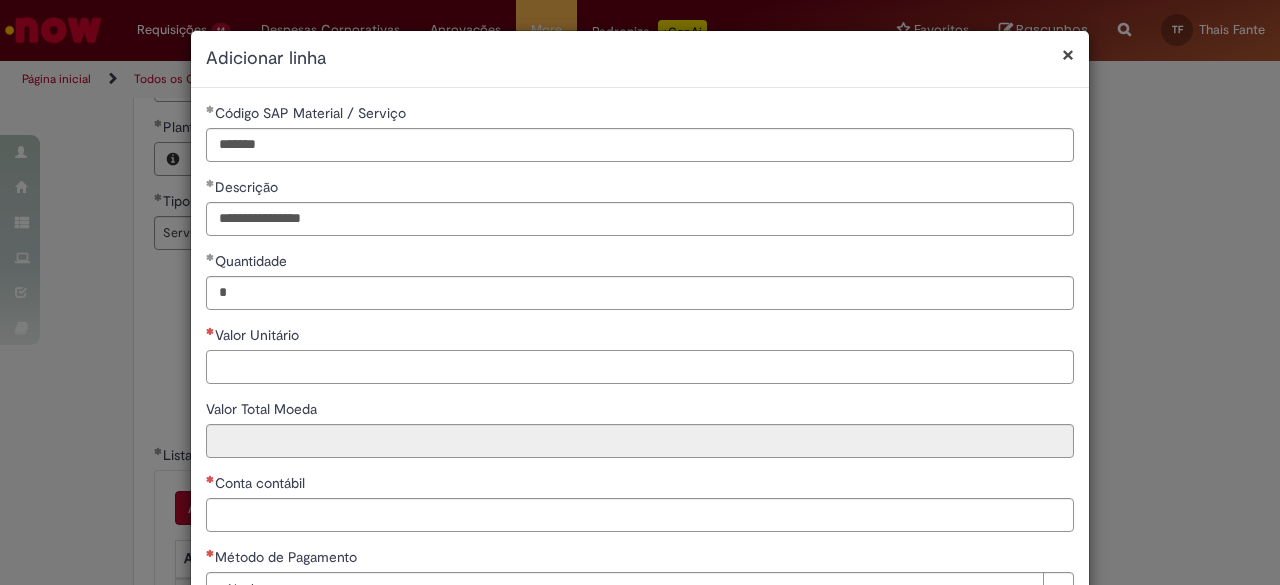 click on "Valor Unitário" at bounding box center (640, 367) 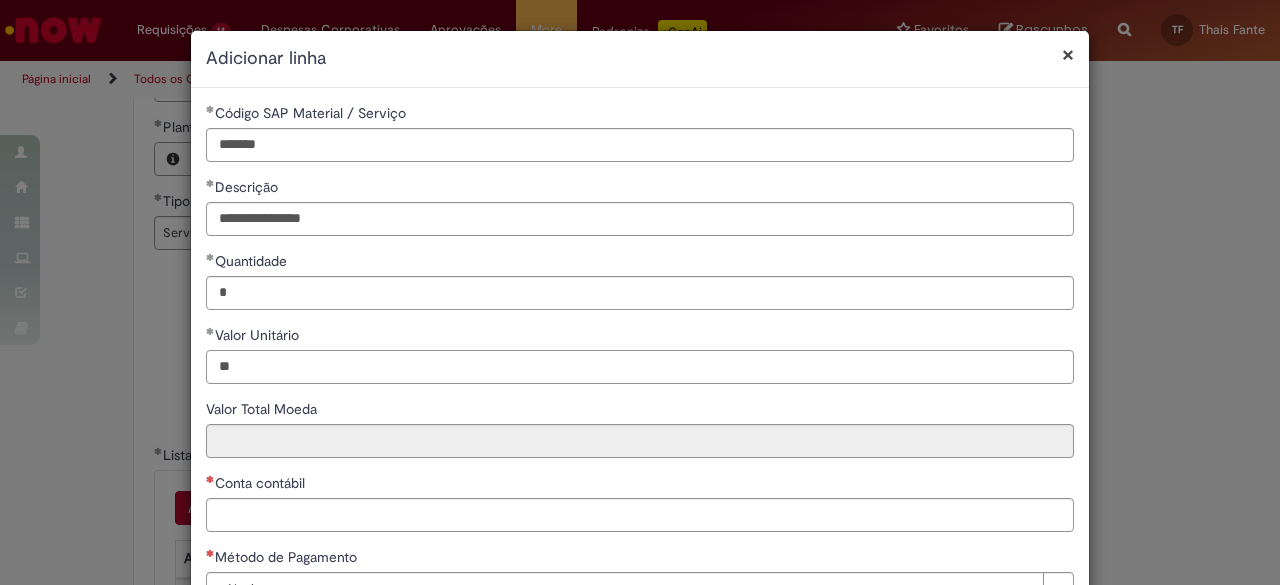 type on "*" 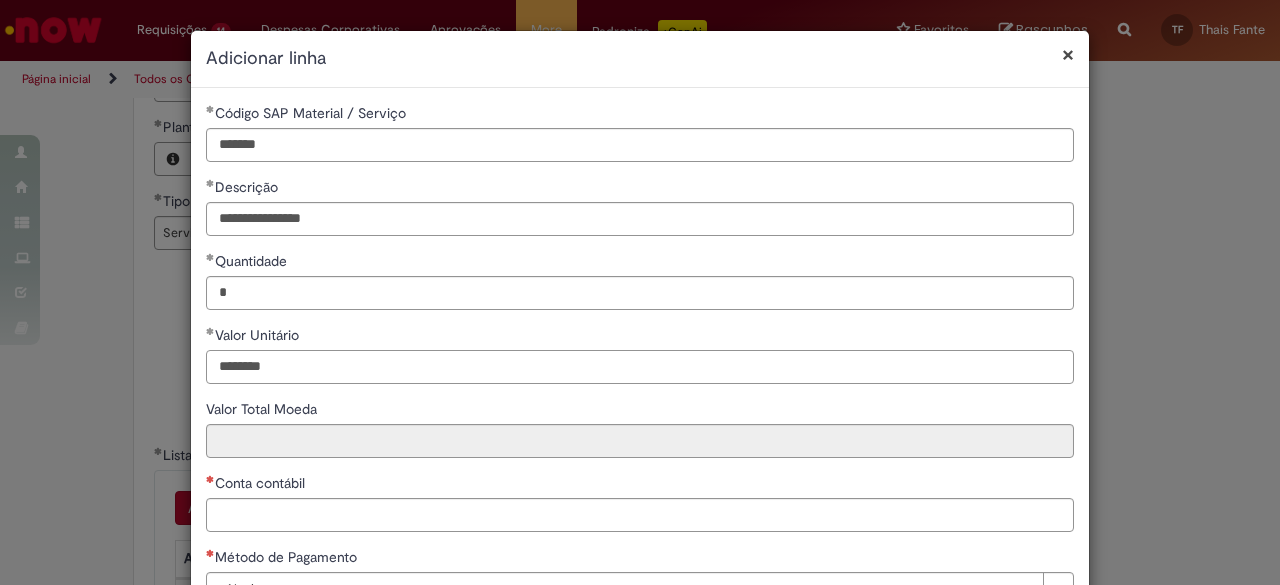 type on "********" 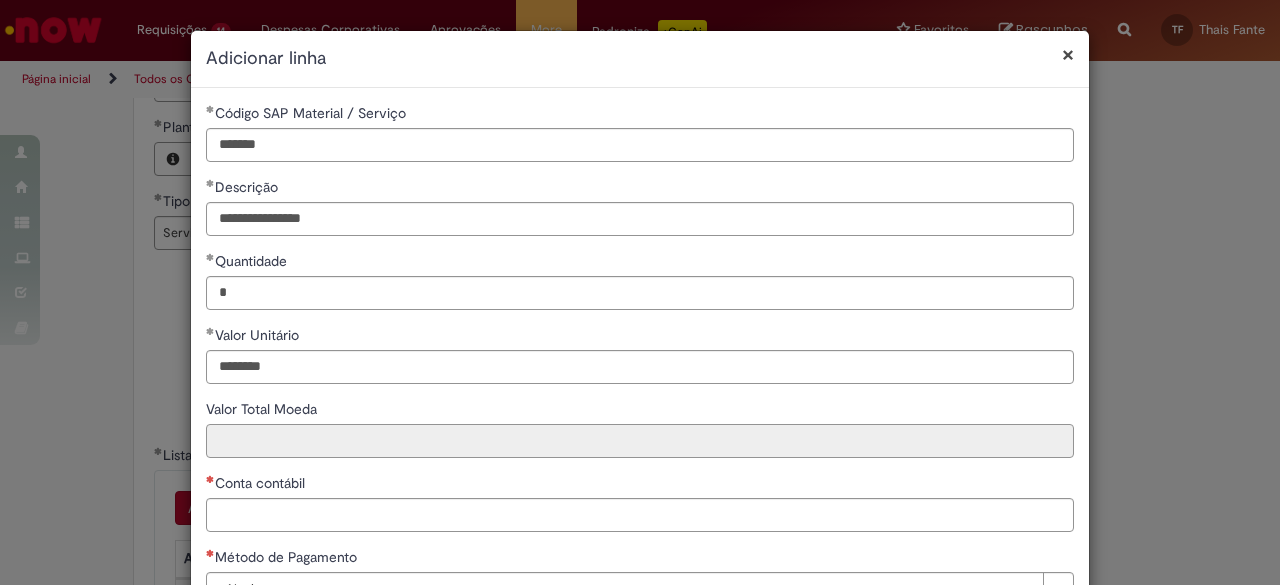 type on "********" 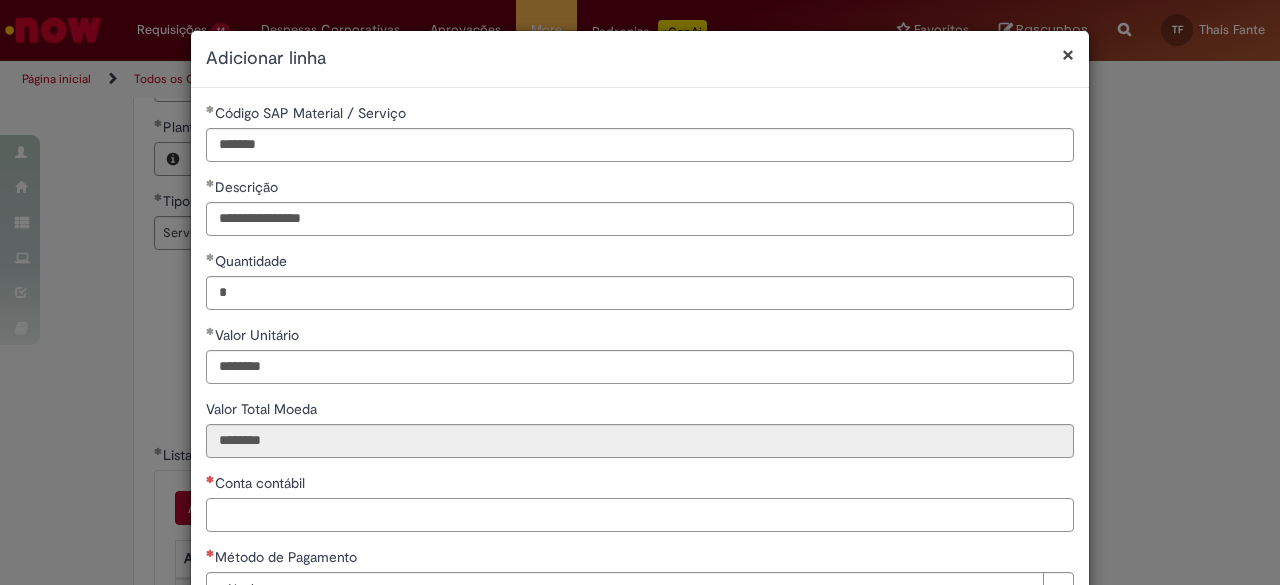 paste on "*******" 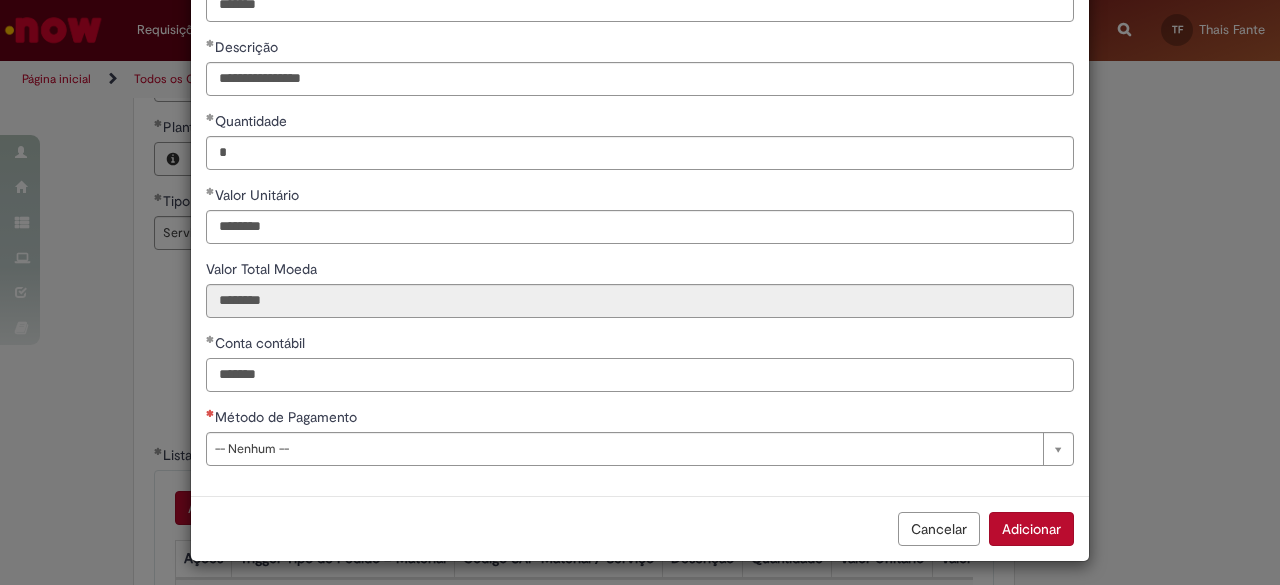 scroll, scrollTop: 144, scrollLeft: 0, axis: vertical 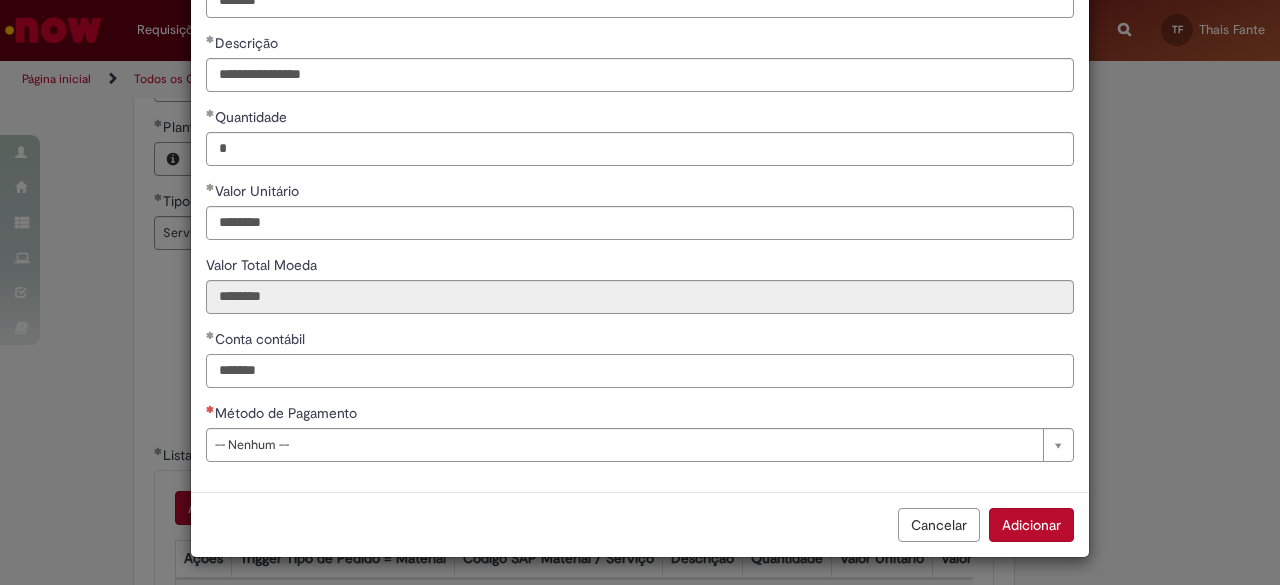 type on "*******" 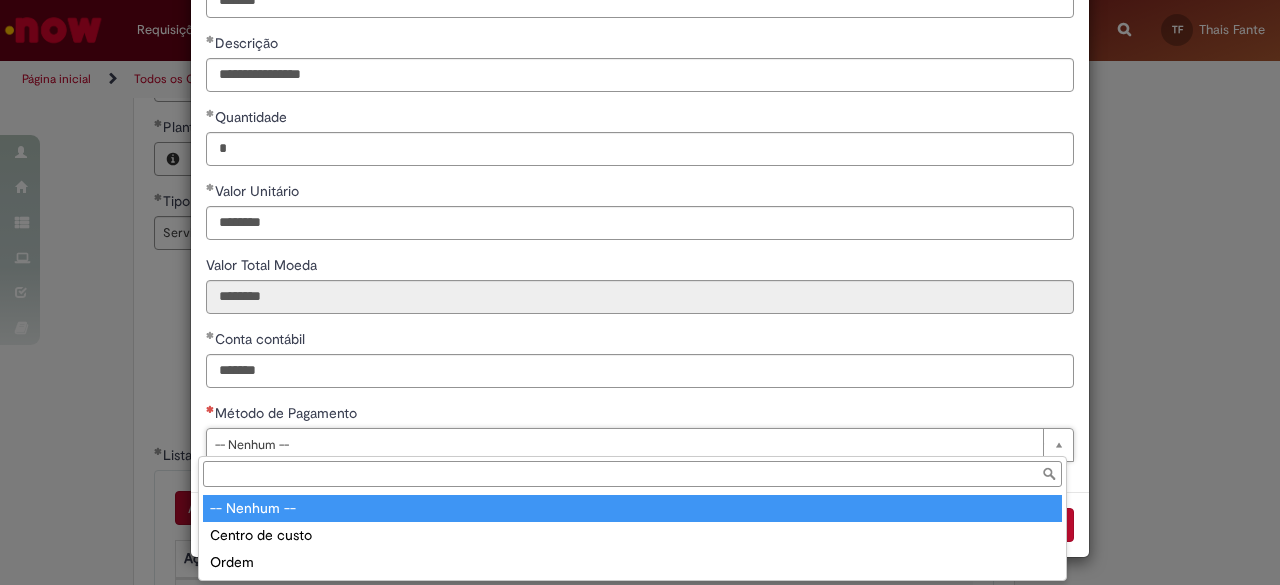 type on "**********" 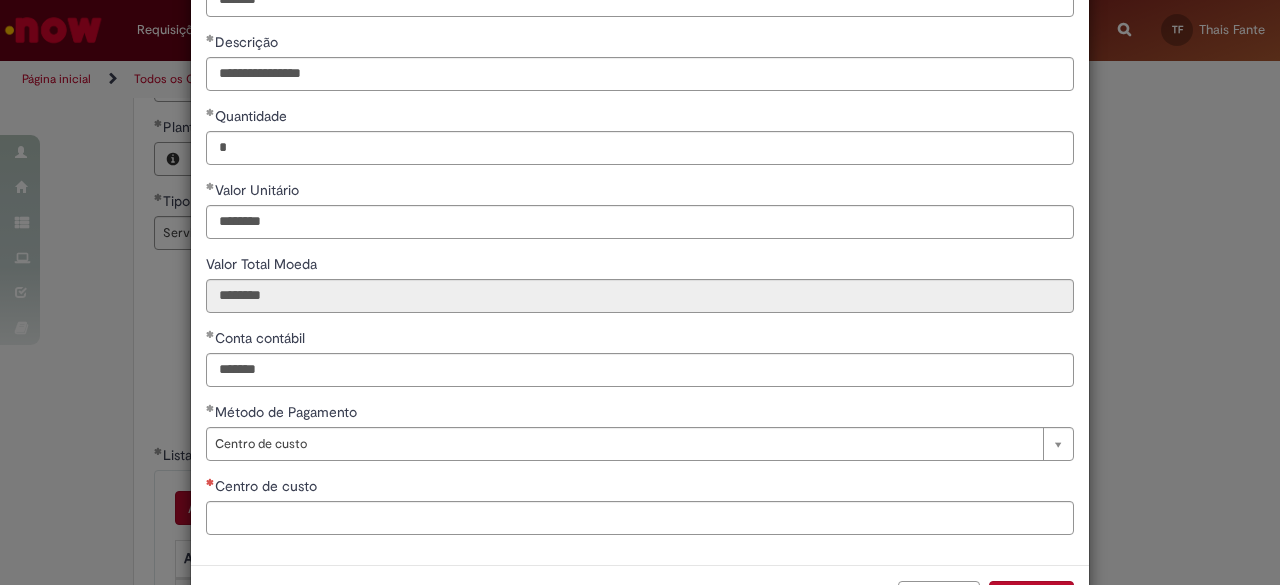 click on "Centro de custo" at bounding box center [640, 488] 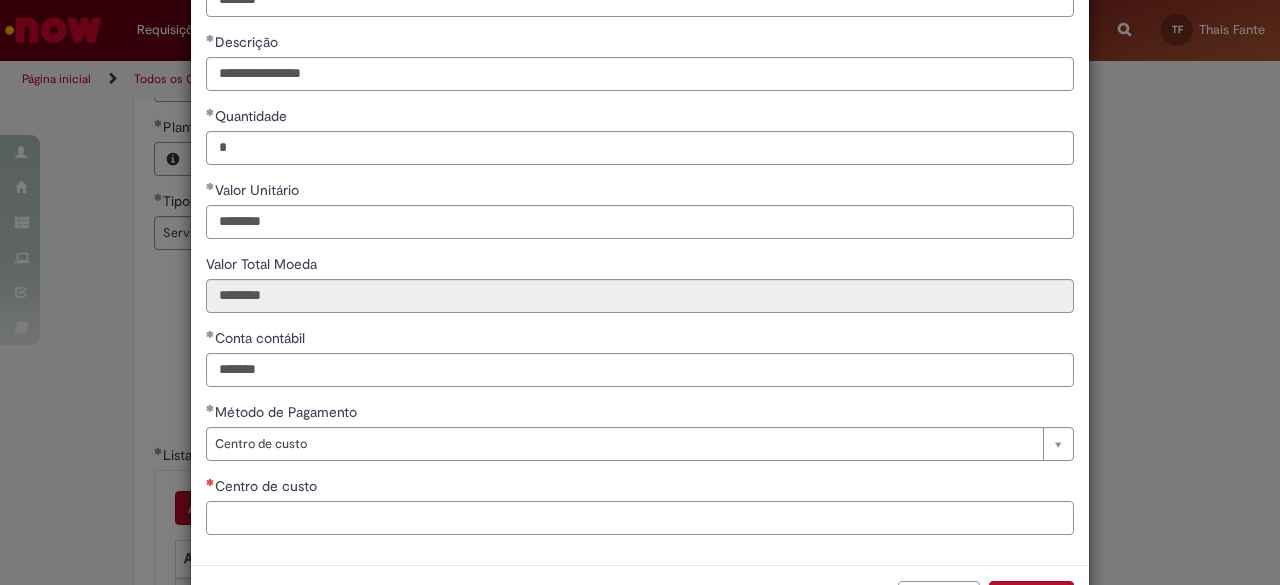 drag, startPoint x: 394, startPoint y: 513, endPoint x: 476, endPoint y: 458, distance: 98.73702 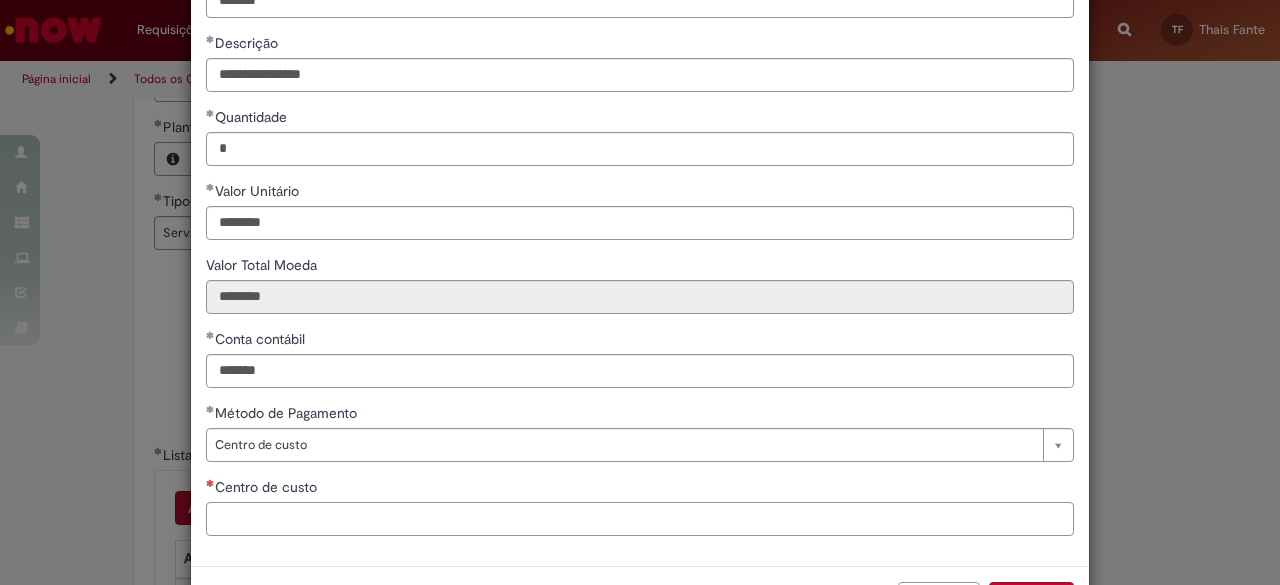 paste on "**********" 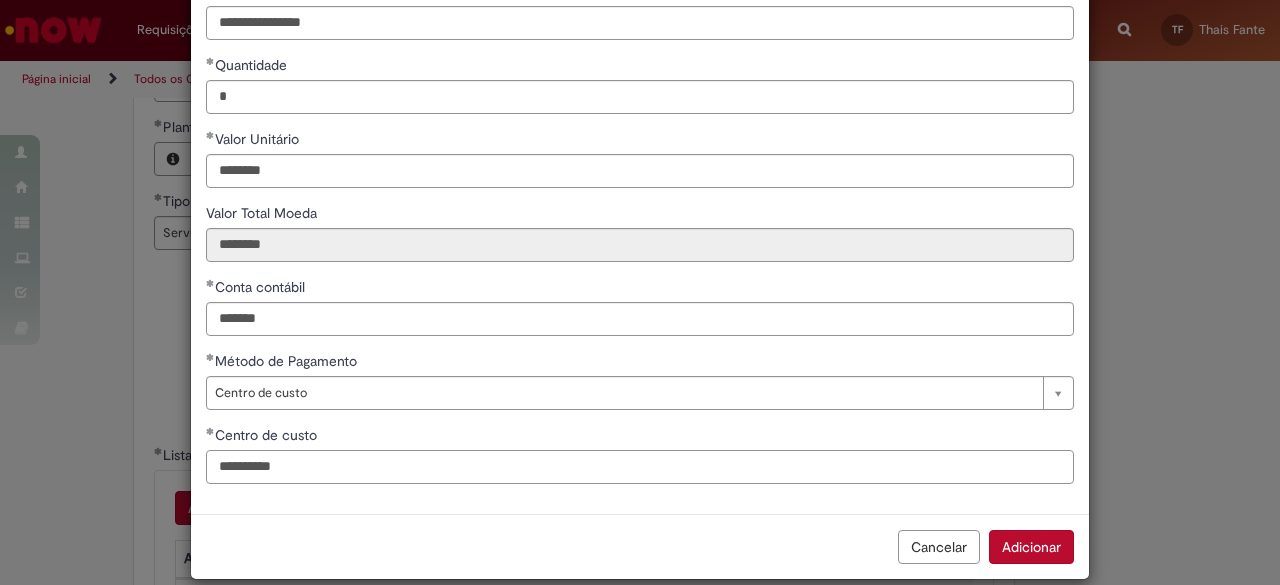 scroll, scrollTop: 218, scrollLeft: 0, axis: vertical 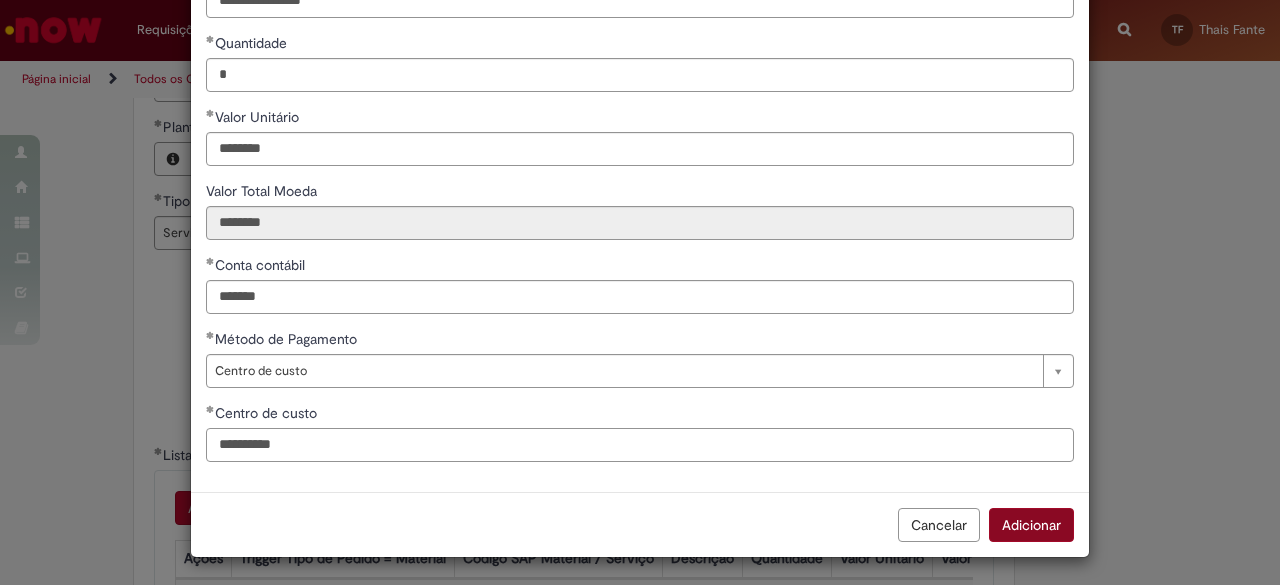 type on "**********" 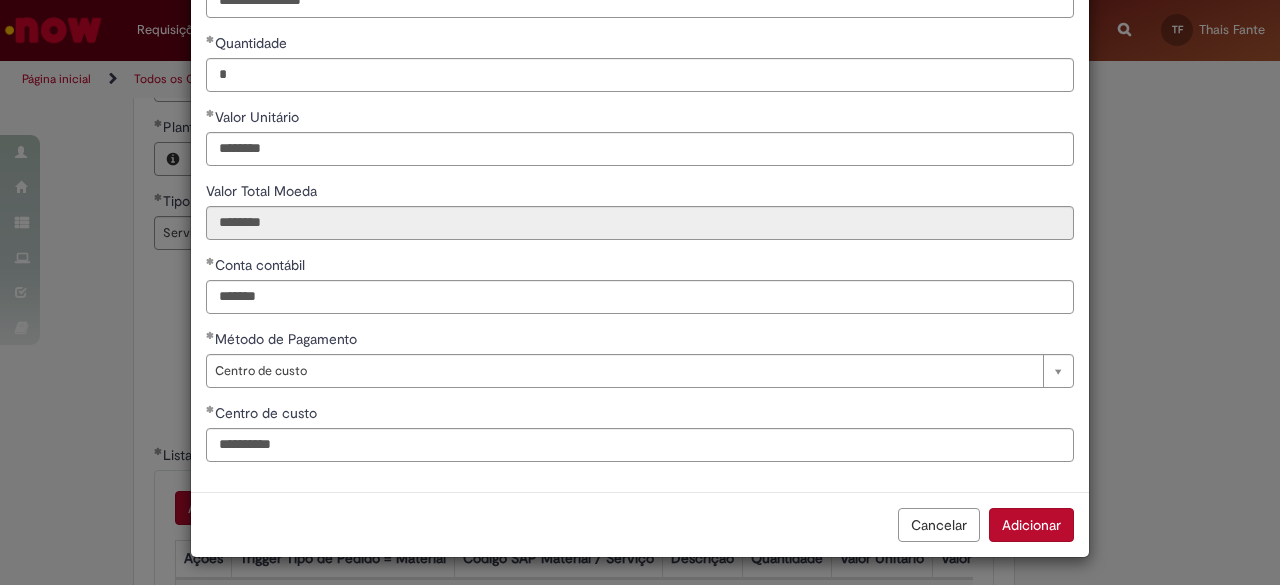 click on "Adicionar" at bounding box center (1031, 525) 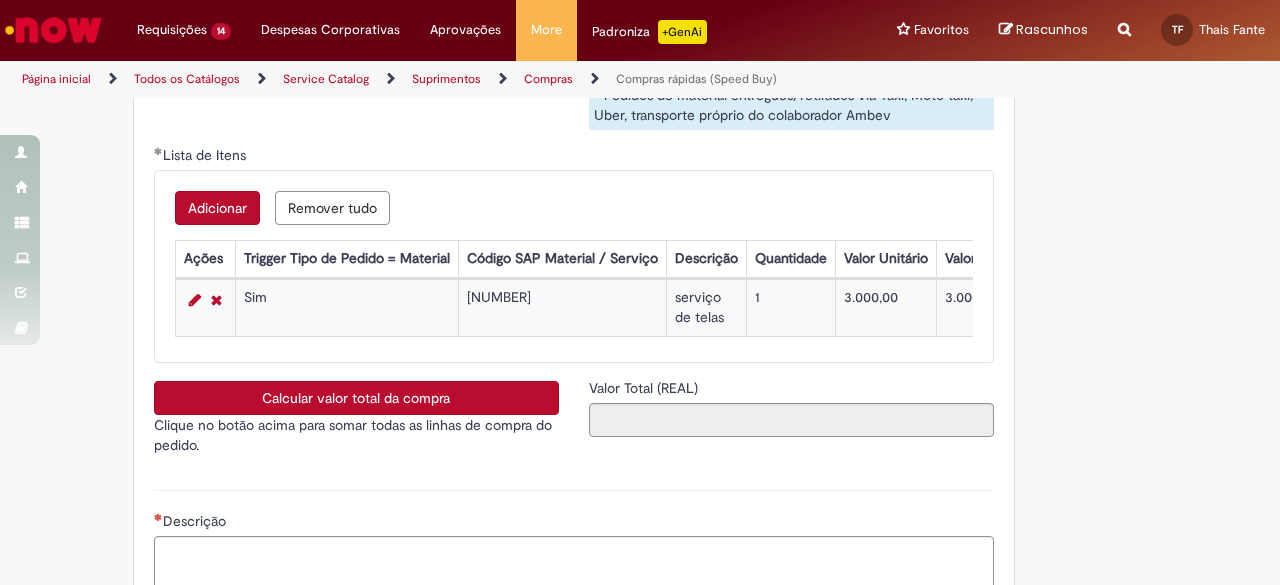 scroll, scrollTop: 3500, scrollLeft: 0, axis: vertical 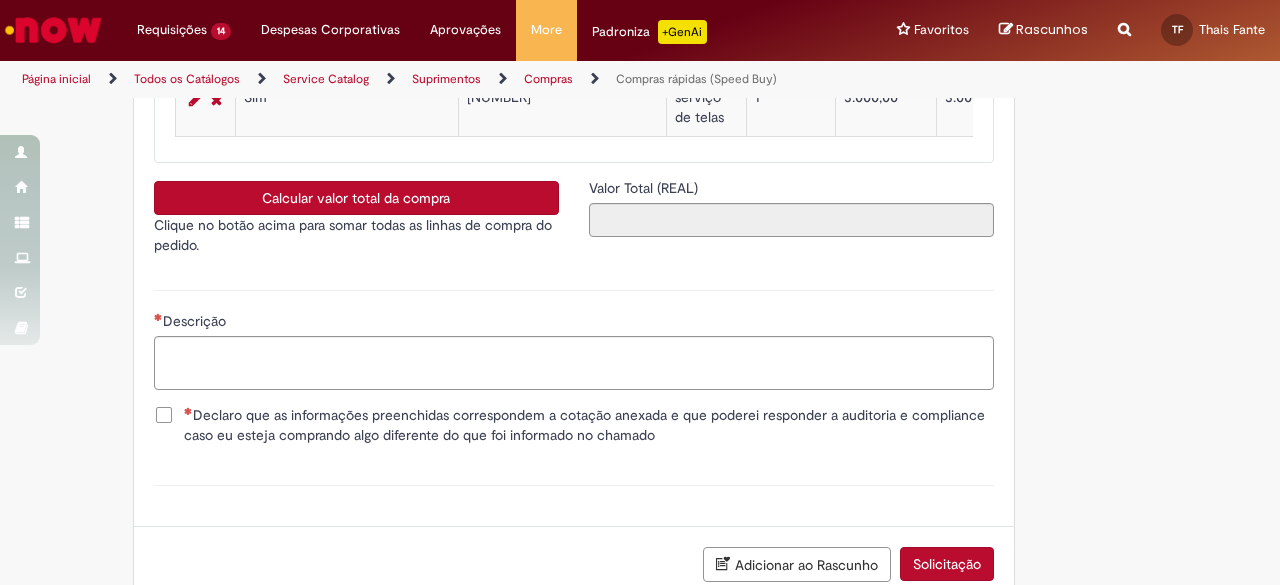 click on "Calcular valor total da compra" at bounding box center (356, 198) 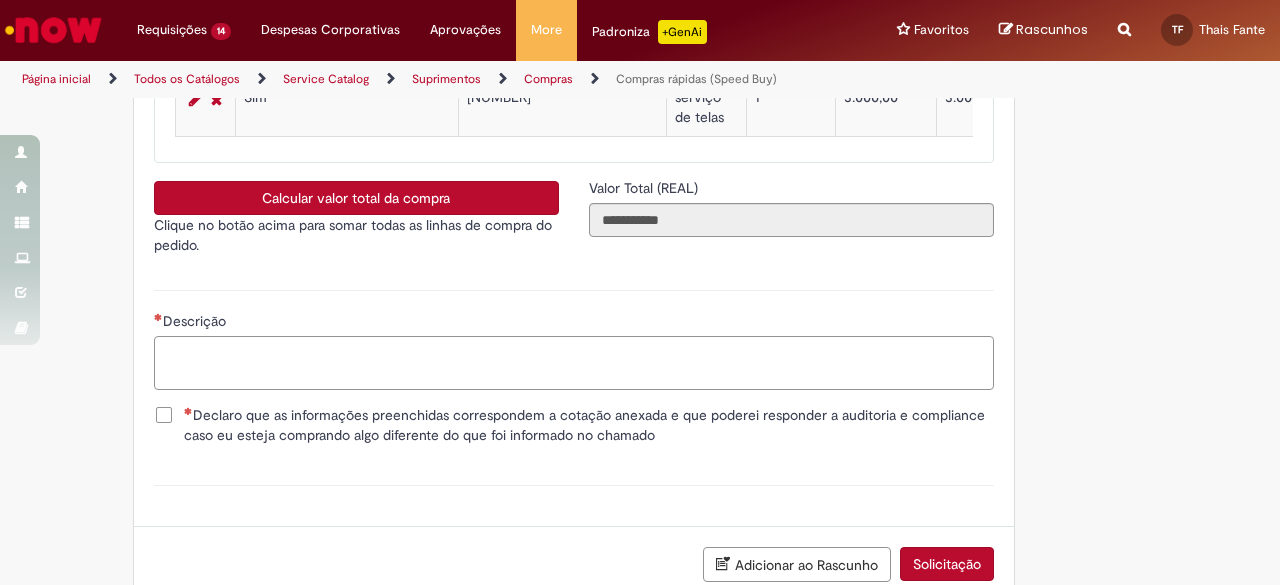 click on "Descrição" at bounding box center (574, 362) 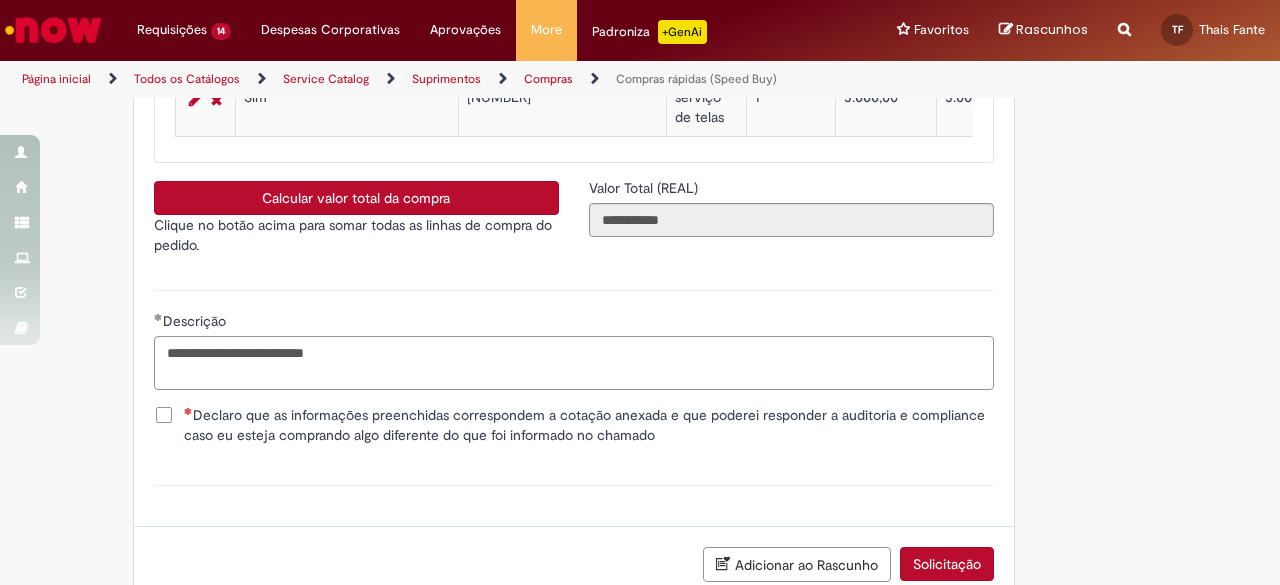 type on "**********" 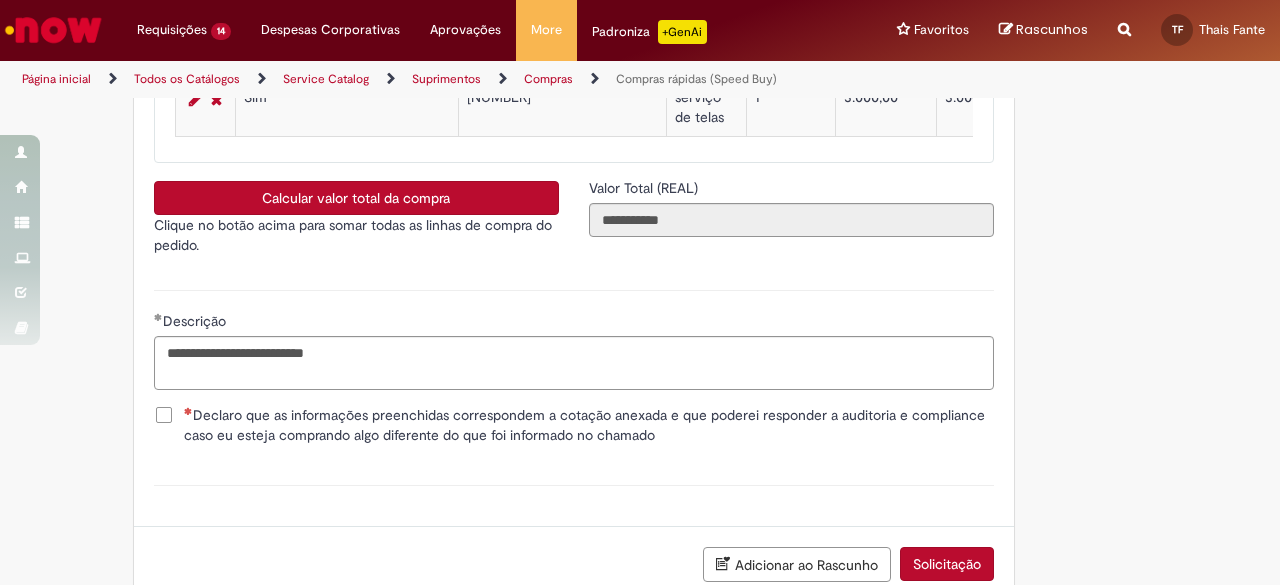 click on "Declaro que as informações preenchidas correspondem a cotação anexada e que poderei responder a auditoria e compliance caso eu esteja comprando algo diferente do que foi informado no chamado" at bounding box center (589, 425) 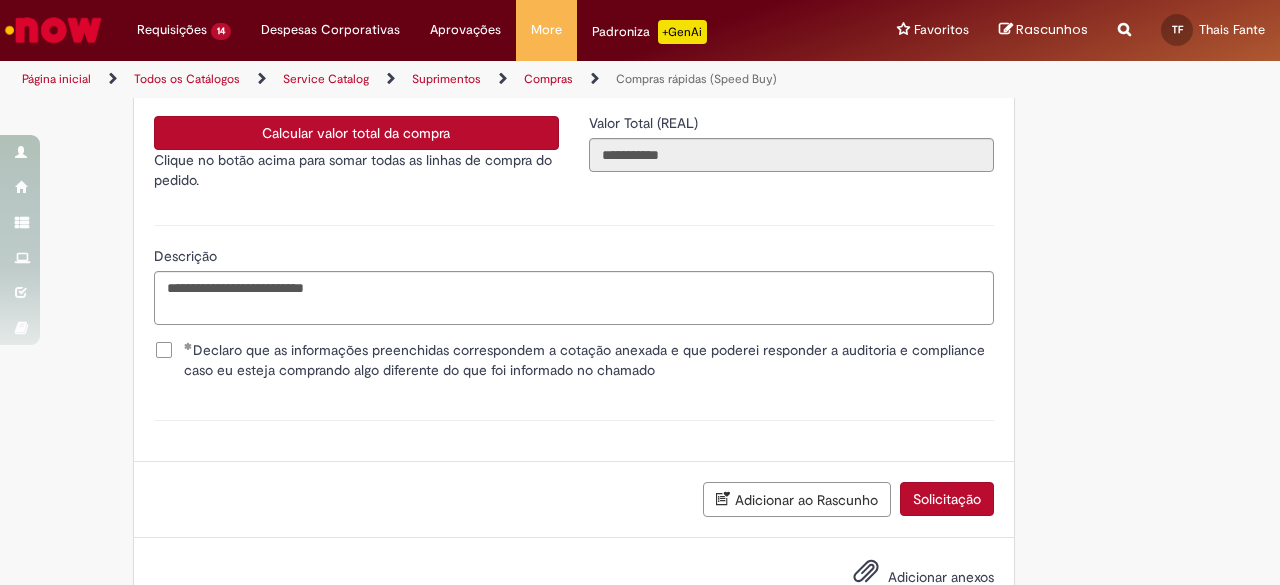 scroll, scrollTop: 3643, scrollLeft: 0, axis: vertical 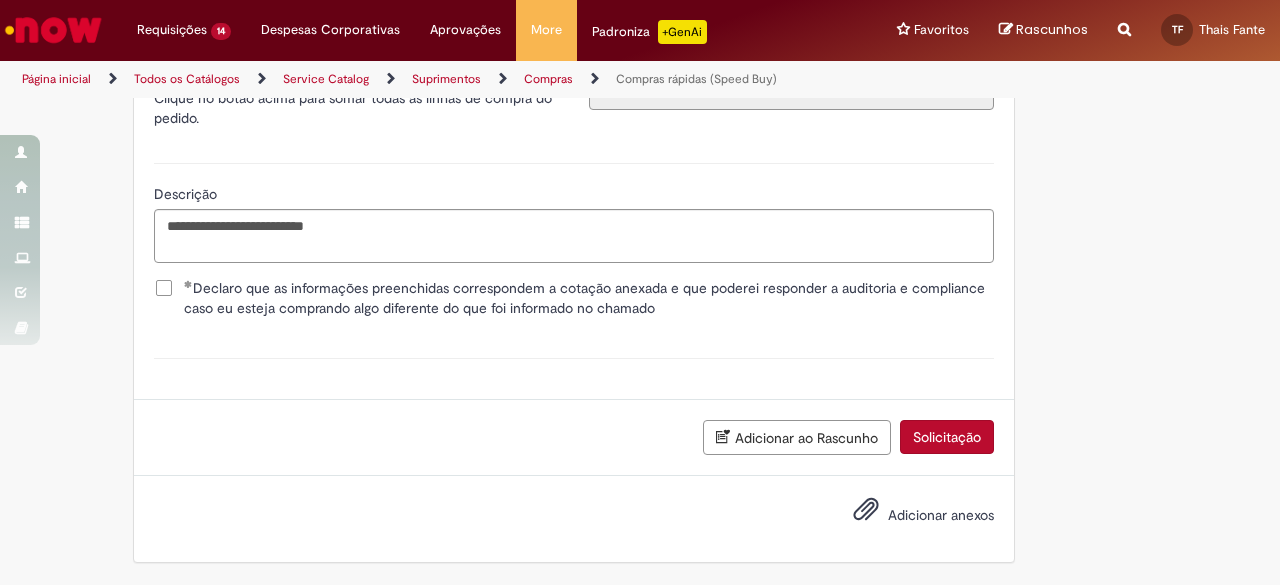 click on "Adicionar anexos" at bounding box center [941, 515] 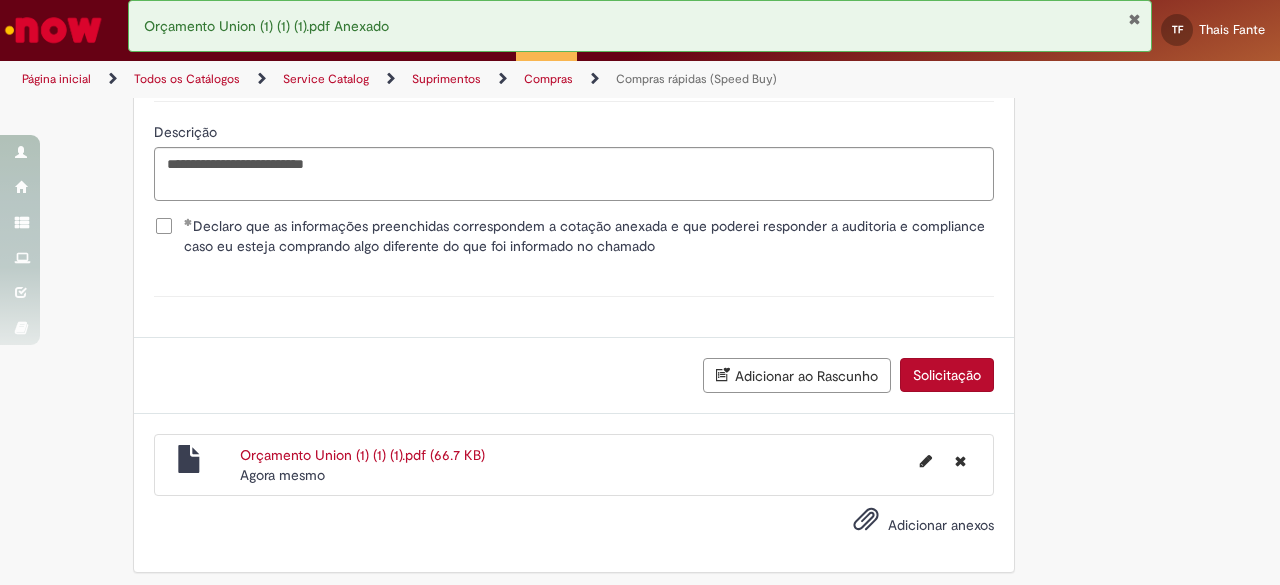 scroll, scrollTop: 3714, scrollLeft: 0, axis: vertical 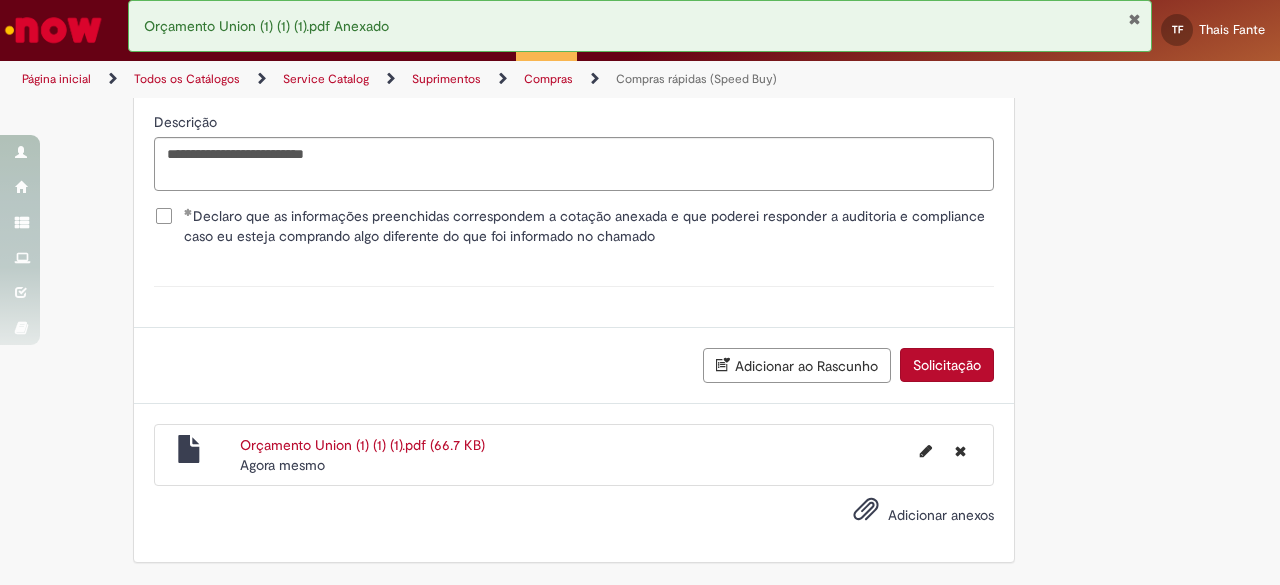 click on "Solicitação" at bounding box center [947, 365] 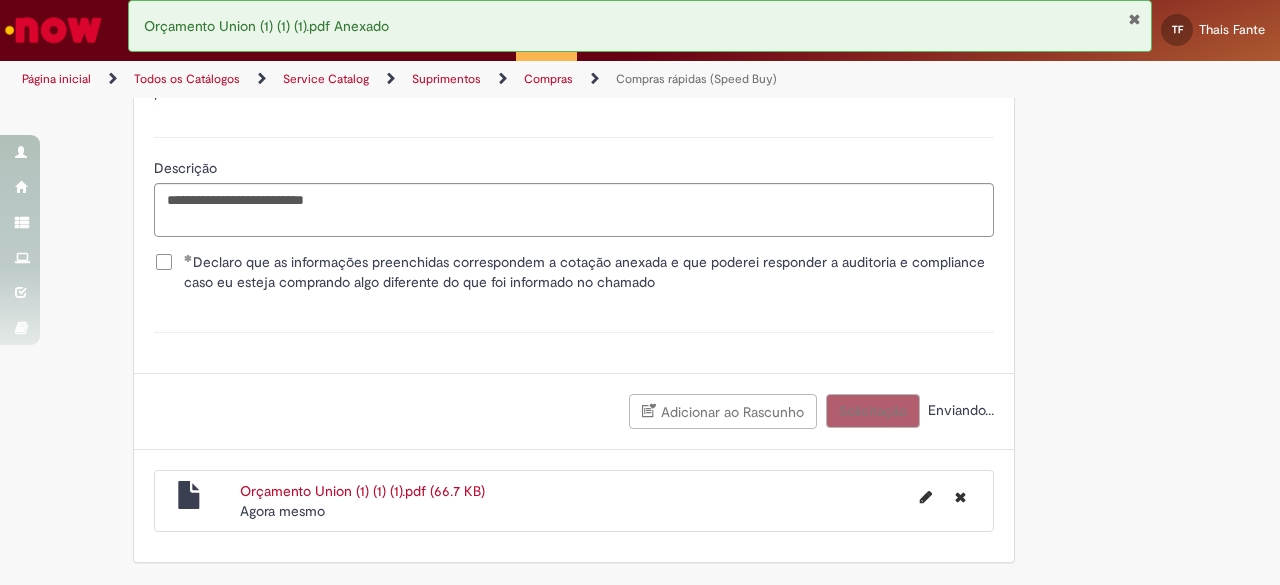 scroll, scrollTop: 2808, scrollLeft: 0, axis: vertical 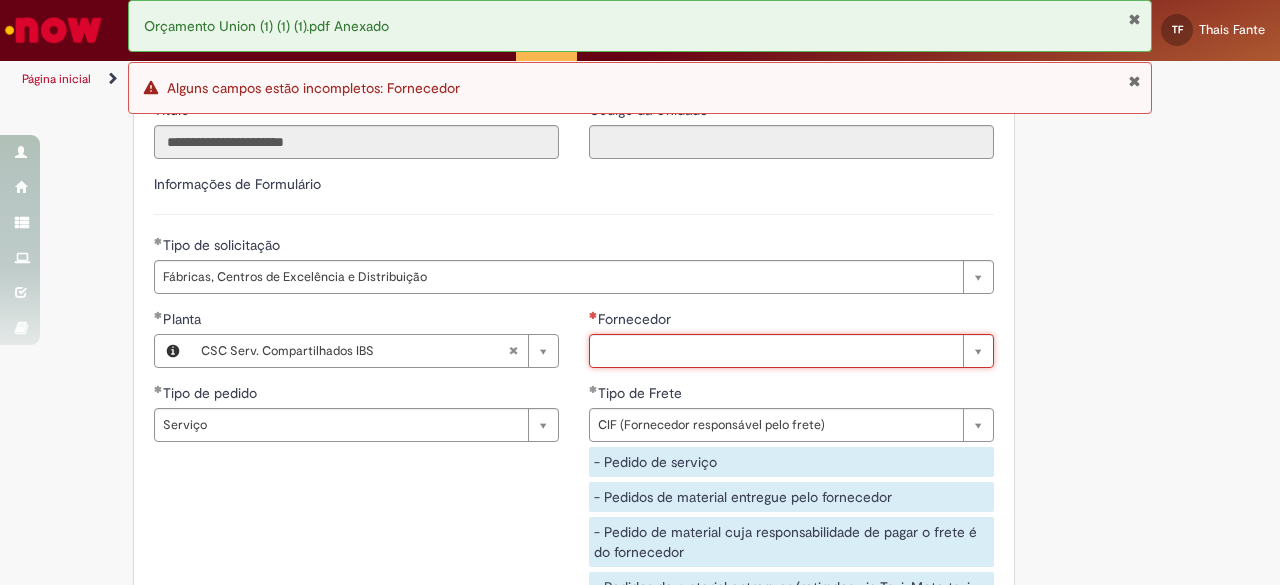 paste on "******" 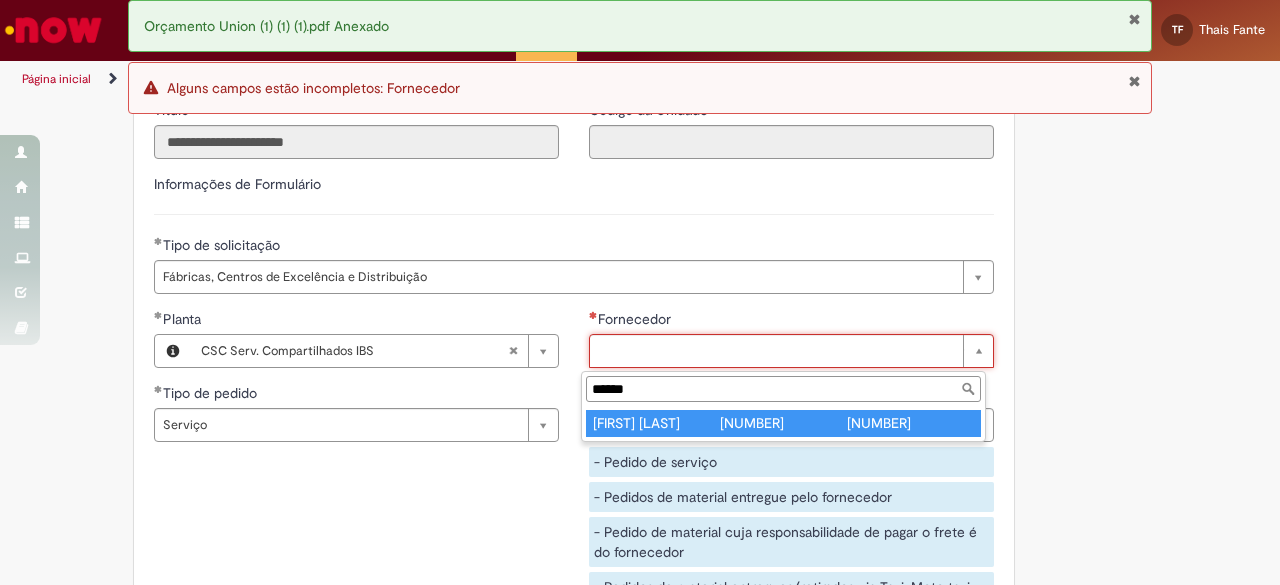 type on "**********" 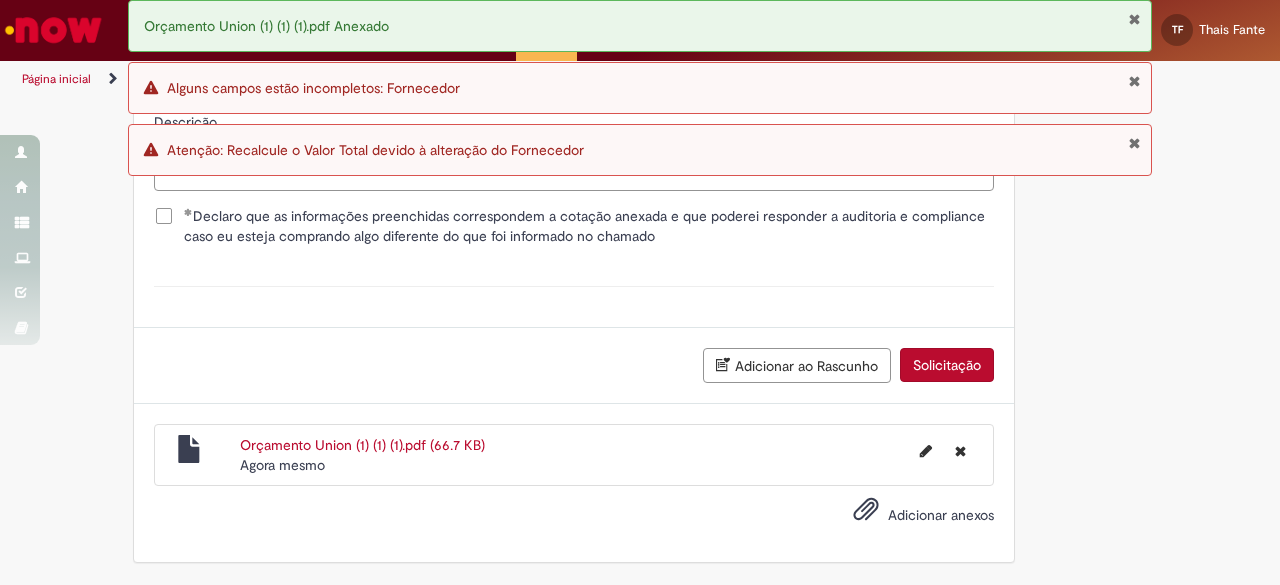 click on "Solicitação" at bounding box center [947, 365] 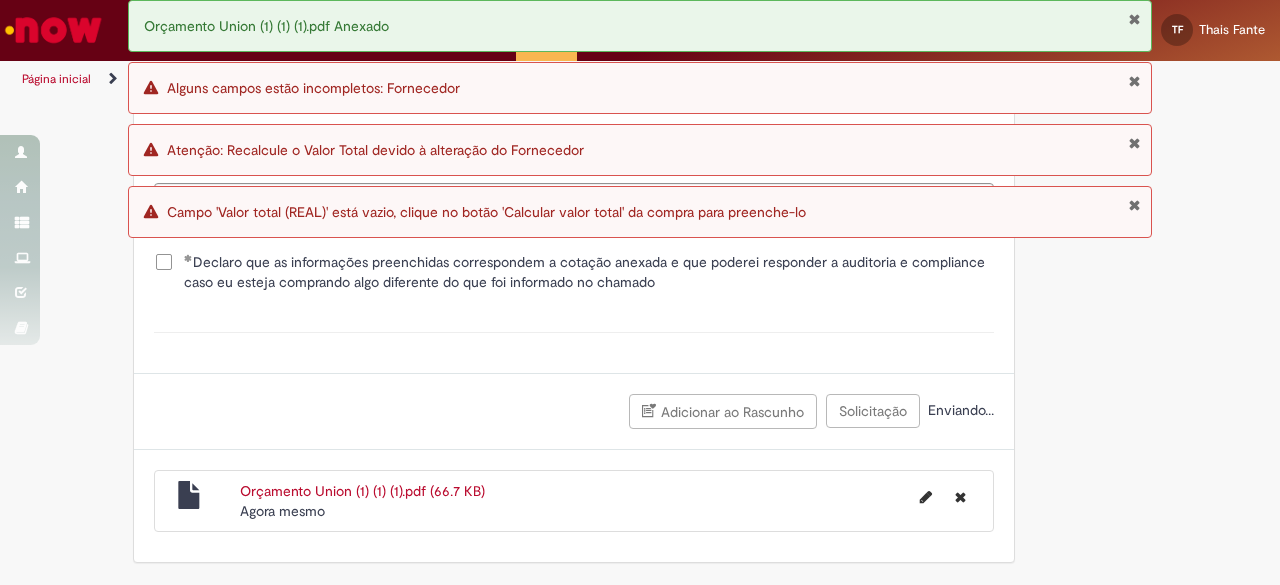 scroll, scrollTop: 3714, scrollLeft: 0, axis: vertical 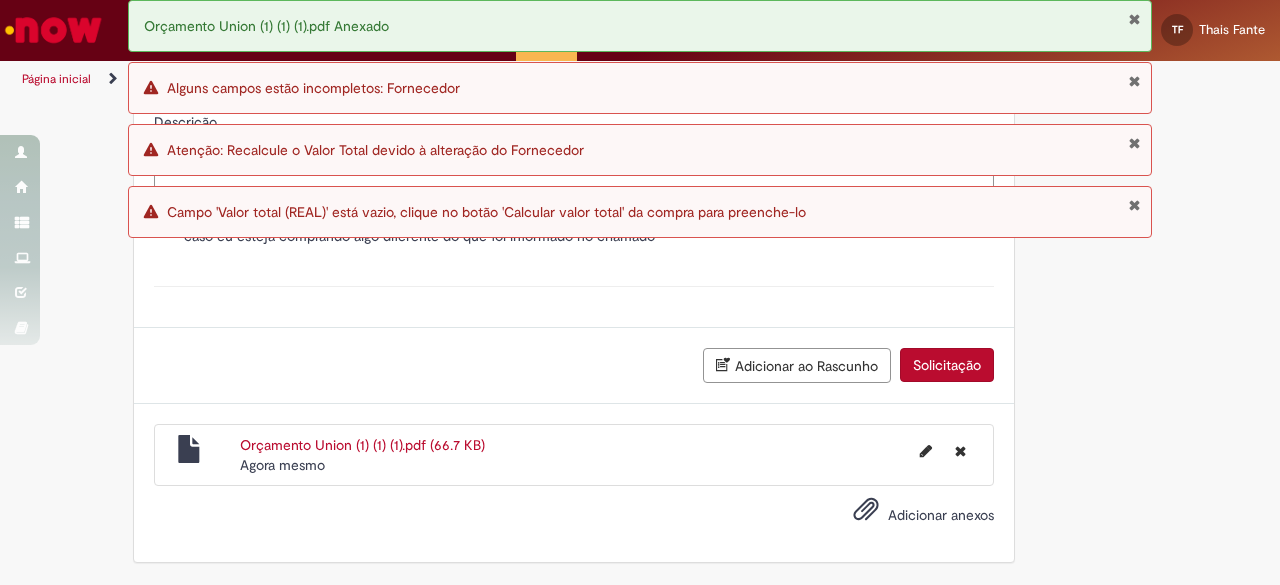 click on "Obrigatório um anexo.
Adicionar a Favoritos
Compras rápidas (Speed Buy)
Chamado destinado para a geração de pedido de compra de indiretos.
O Speed buy é a ferramenta oficial para a geração de pedidos de compra que atenda aos seguintes requisitos:
Compras de material e serviço indiretos
Compras inferiores a R$13.000 *
Compras com fornecedores nacionais
Compras de material sem contrato ativo no SAP para o centro solicitado
* Essa cota é referente ao tipo de solicitação padrão de Speed buy. Os chamados com cotas especiais podem possuir valores divergentes.
Regras de Utilização
No campo “Tipo de Solicitação” selecionar a opção correspondente a sua unidade de negócio.
Solicitação Padrão de Speed buy:
Fábricas, centros de Excelência e de Distribuição:  habilitado para todos usuários ambev
Ativos   de TI:" at bounding box center [640, -1508] 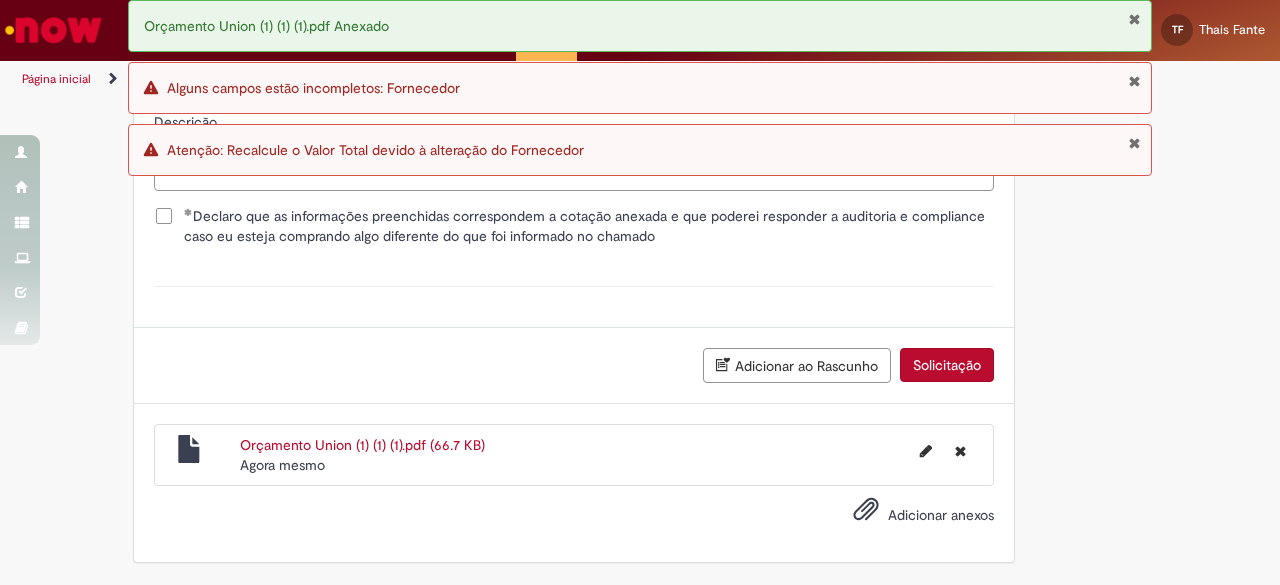 click on "Erro 			 Atenção: Recalcule o Valor Total devido à alteração do Fornecedor" at bounding box center (640, 150) 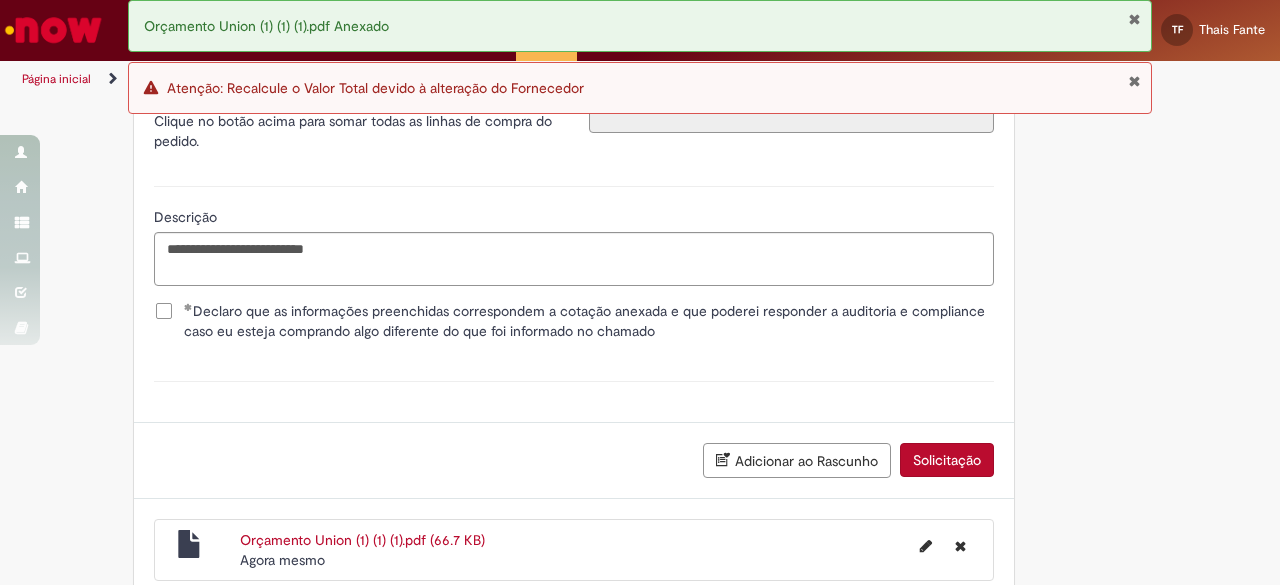 scroll, scrollTop: 3414, scrollLeft: 0, axis: vertical 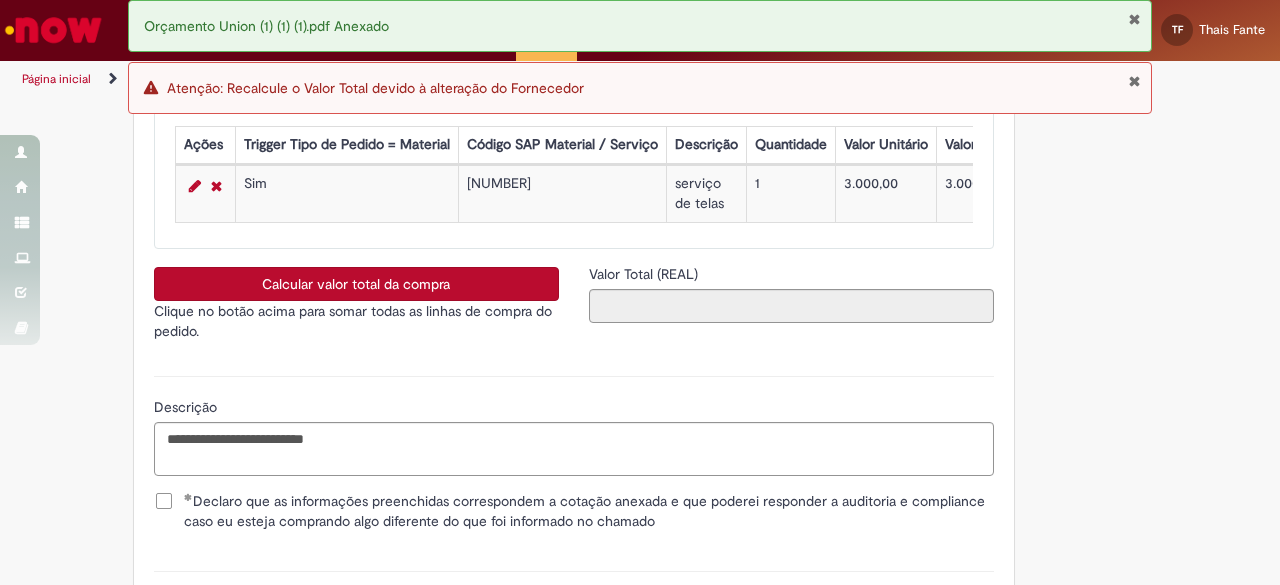 click on "Calcular valor total da compra" at bounding box center (356, 284) 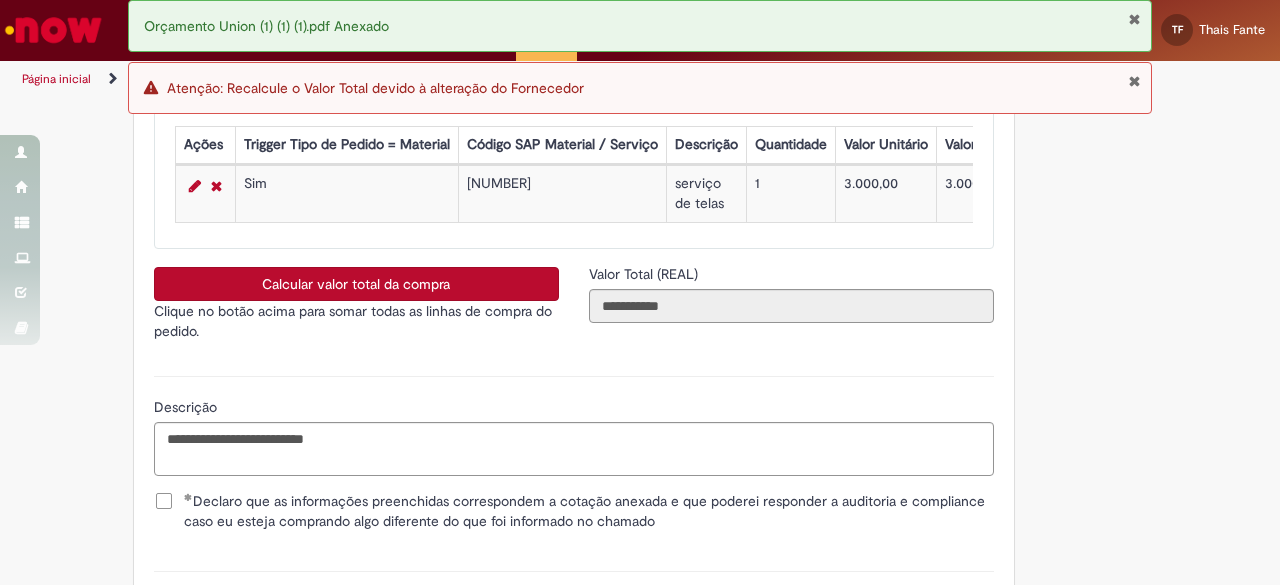 scroll, scrollTop: 3714, scrollLeft: 0, axis: vertical 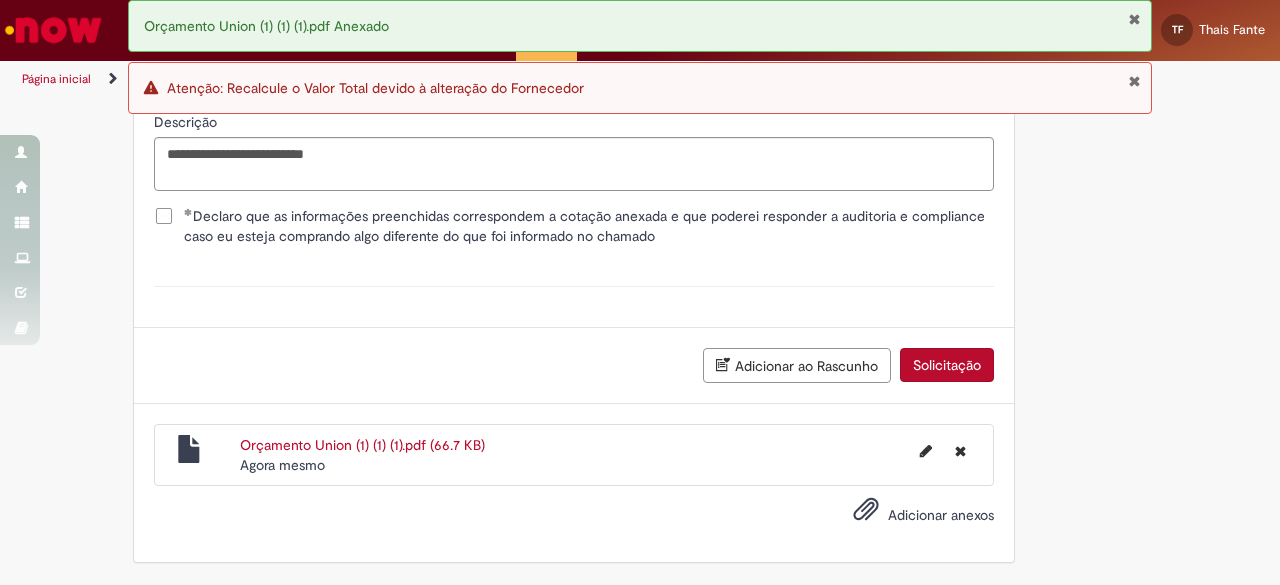 click at bounding box center (1134, 81) 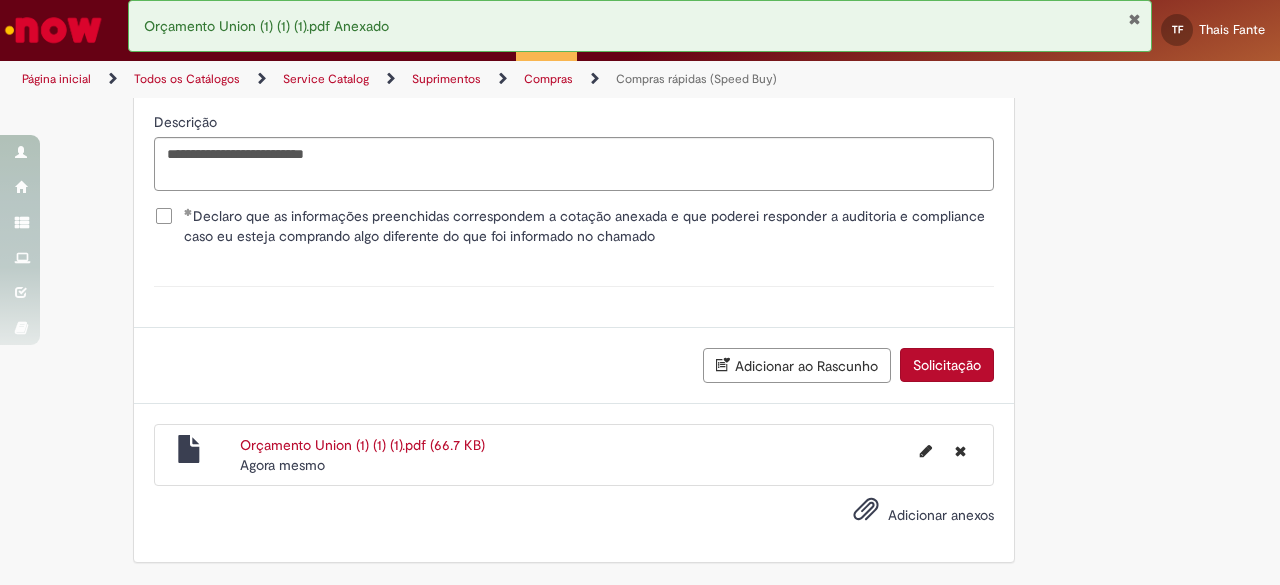 click on "Solicitação" at bounding box center [947, 365] 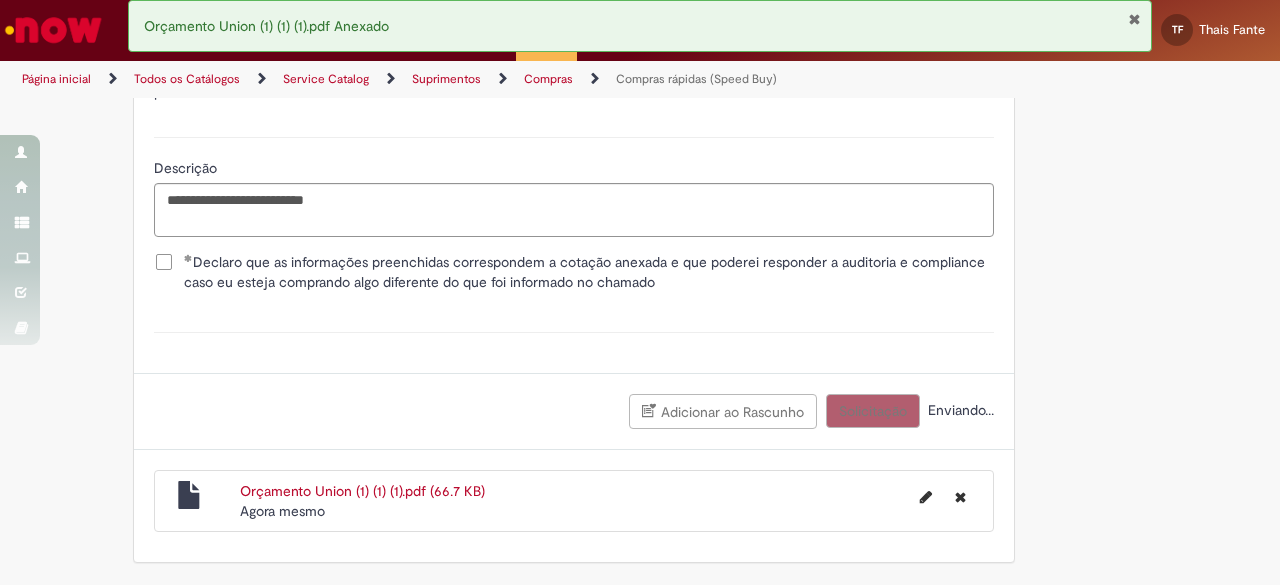 scroll, scrollTop: 3669, scrollLeft: 0, axis: vertical 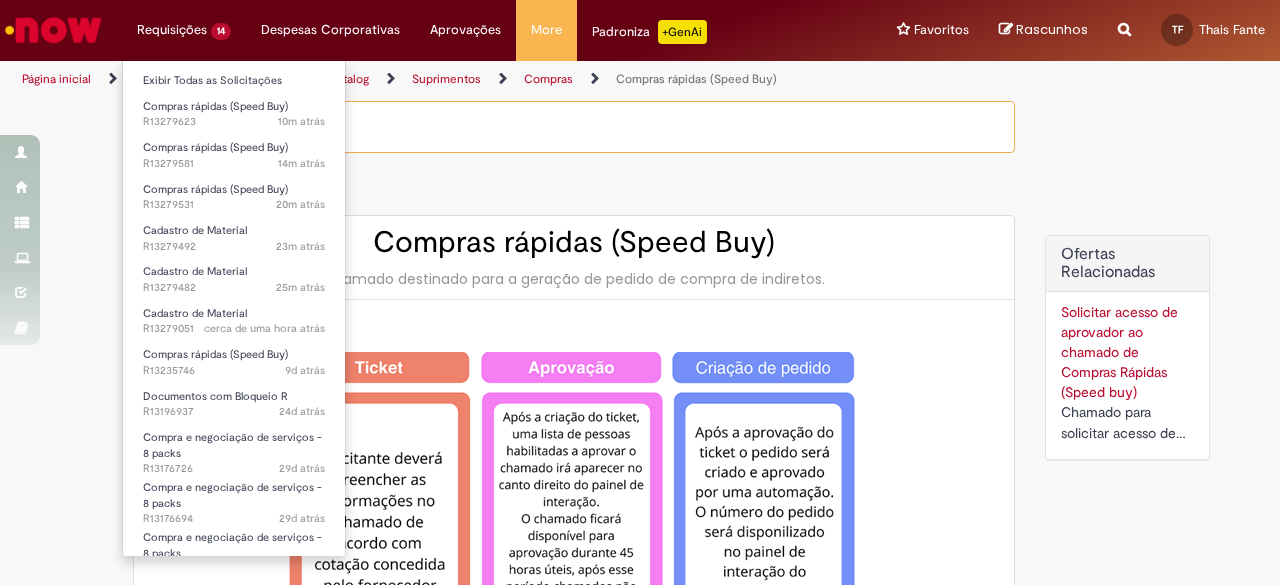 type on "**********" 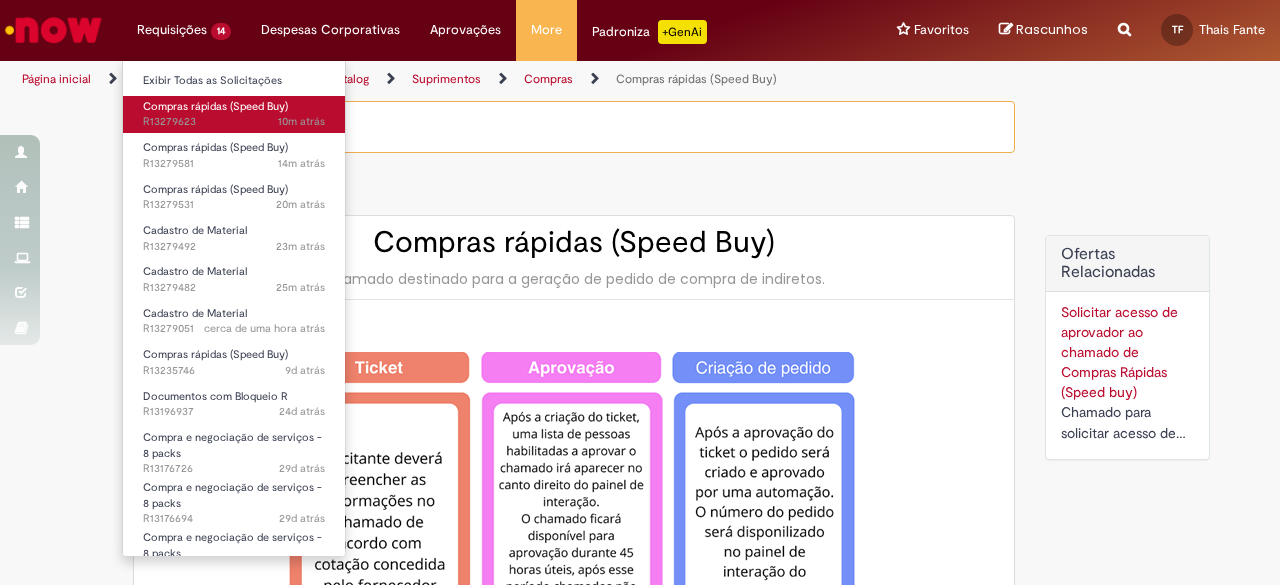 type on "**********" 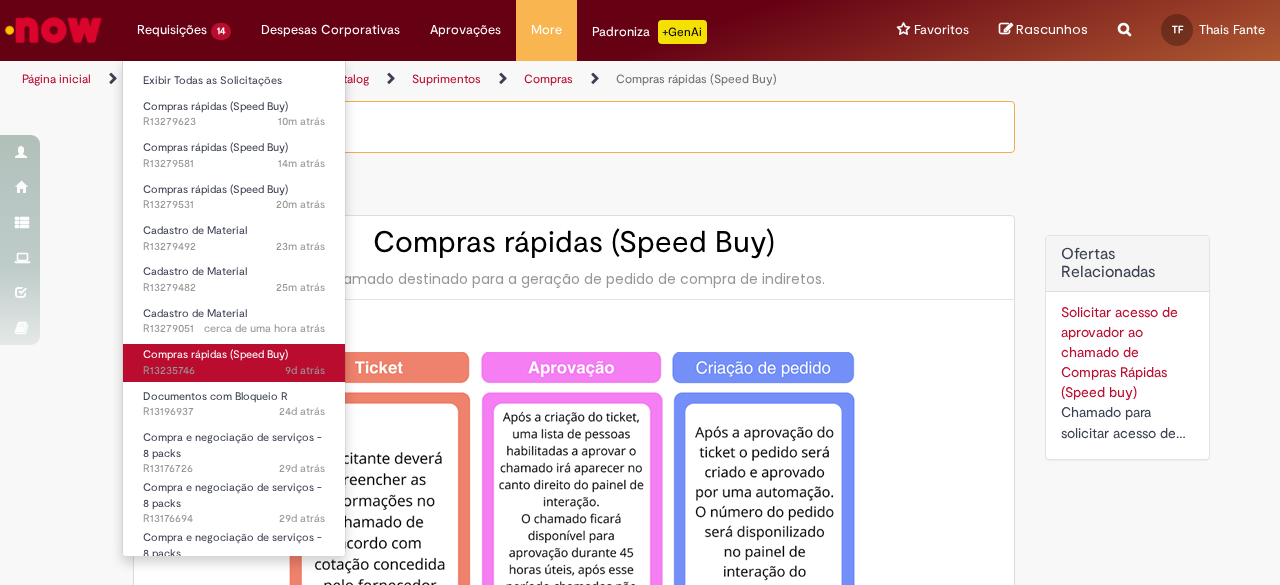click on "Compras rápidas (Speed Buy)" at bounding box center [215, 354] 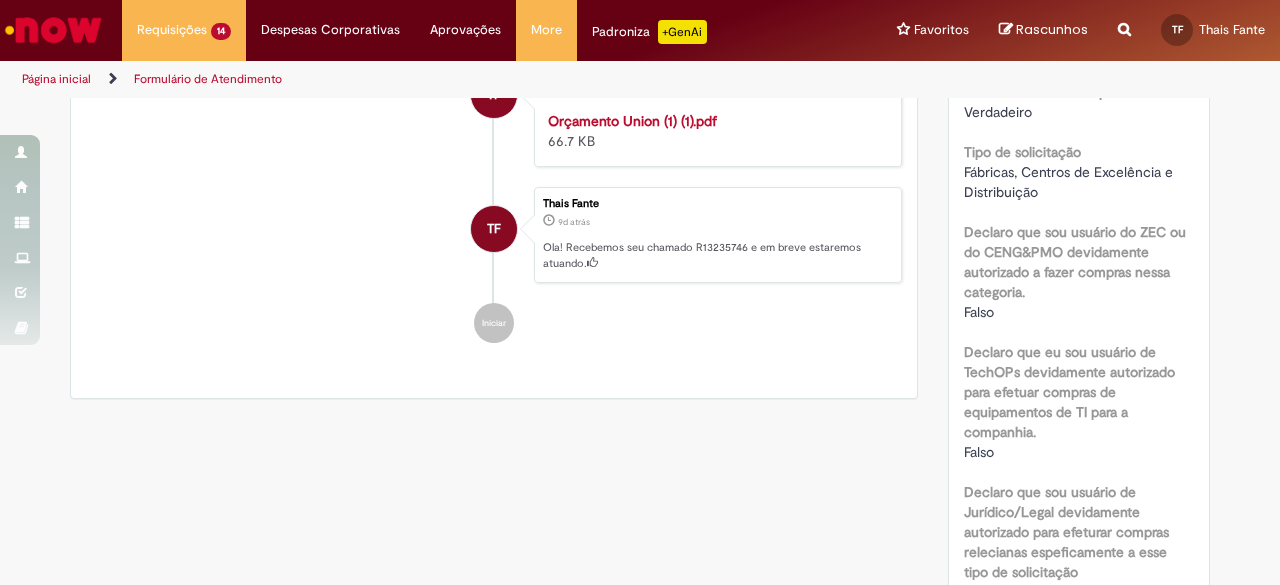 scroll, scrollTop: 700, scrollLeft: 0, axis: vertical 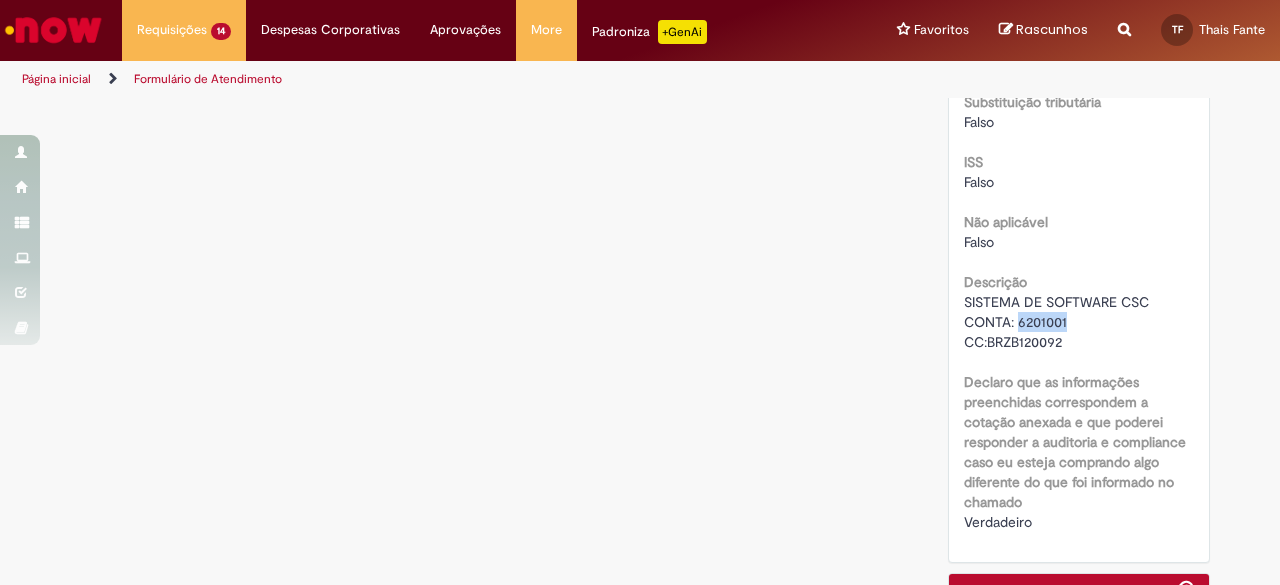 drag, startPoint x: 1072, startPoint y: 333, endPoint x: 1012, endPoint y: 336, distance: 60.074955 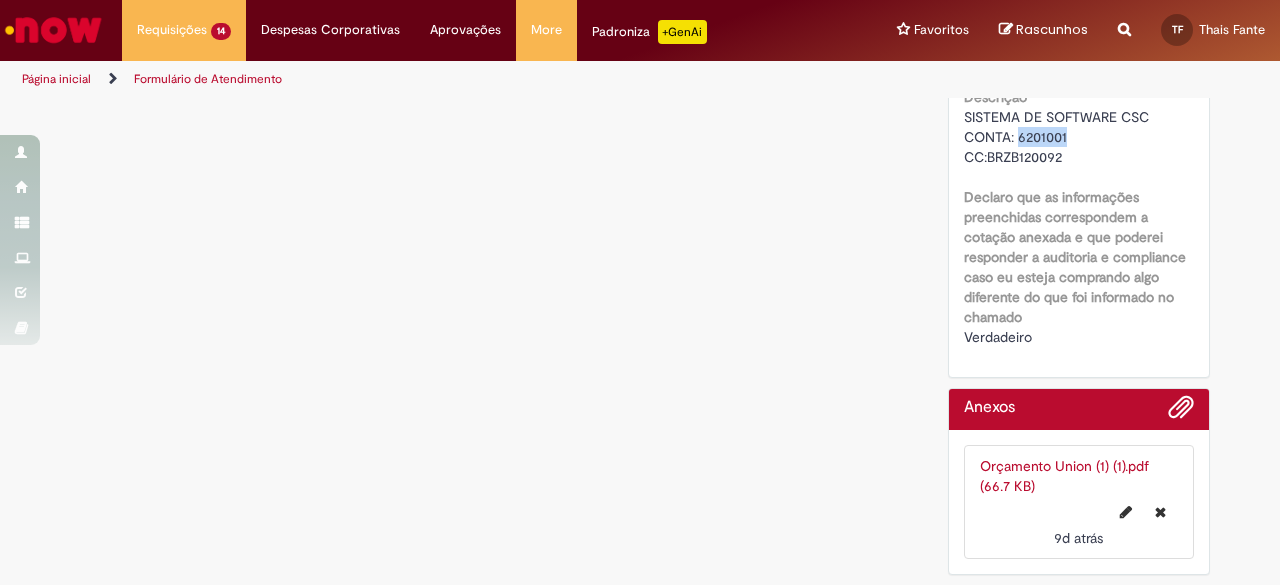 scroll, scrollTop: 2770, scrollLeft: 0, axis: vertical 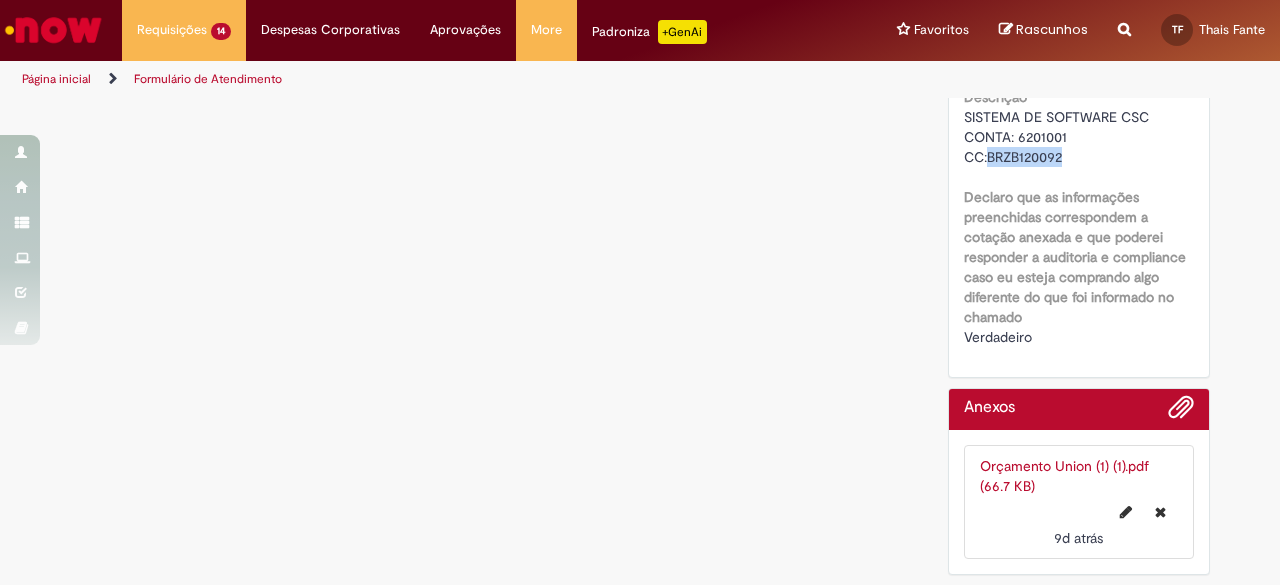 drag, startPoint x: 1064, startPoint y: 155, endPoint x: 979, endPoint y: 156, distance: 85.00588 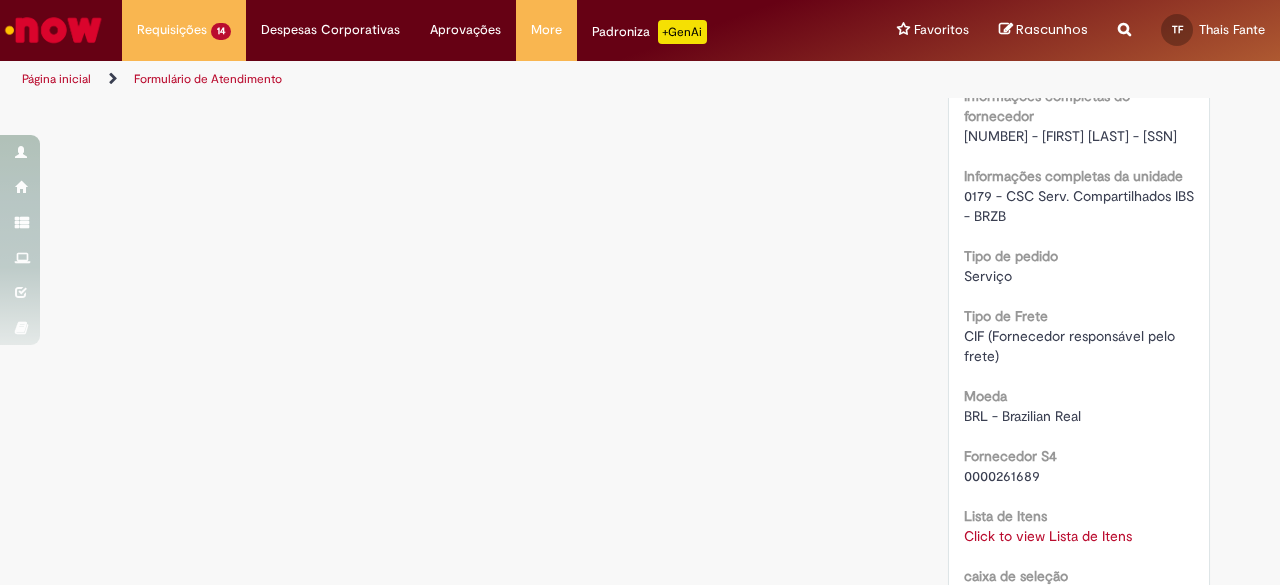 scroll, scrollTop: 1670, scrollLeft: 0, axis: vertical 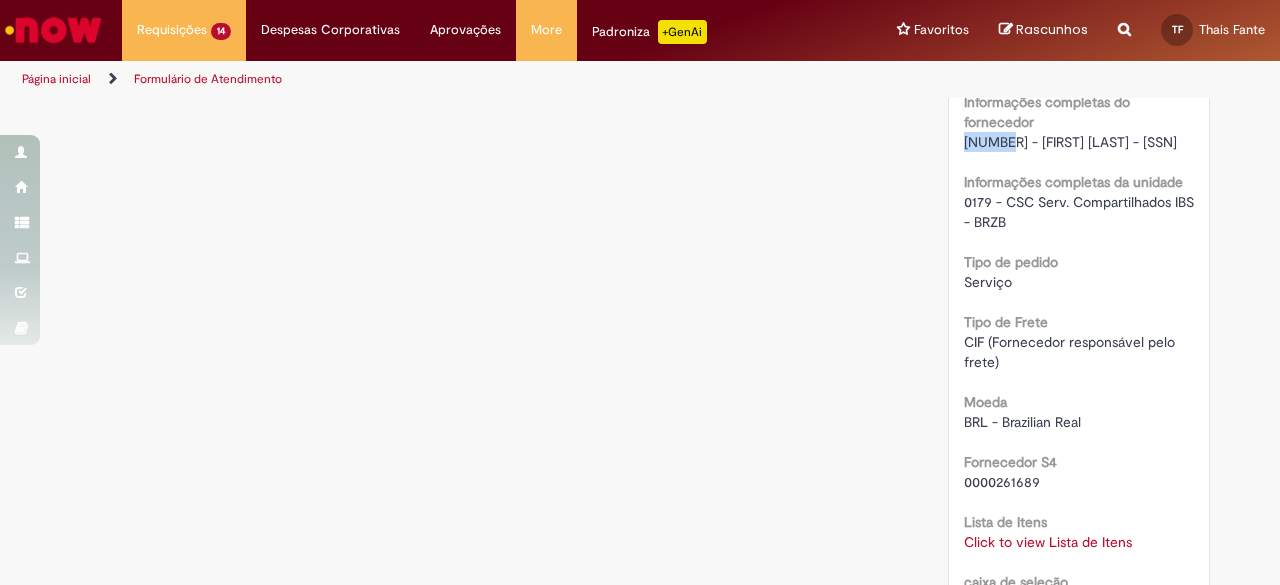 drag, startPoint x: 956, startPoint y: 143, endPoint x: 998, endPoint y: 137, distance: 42.426407 